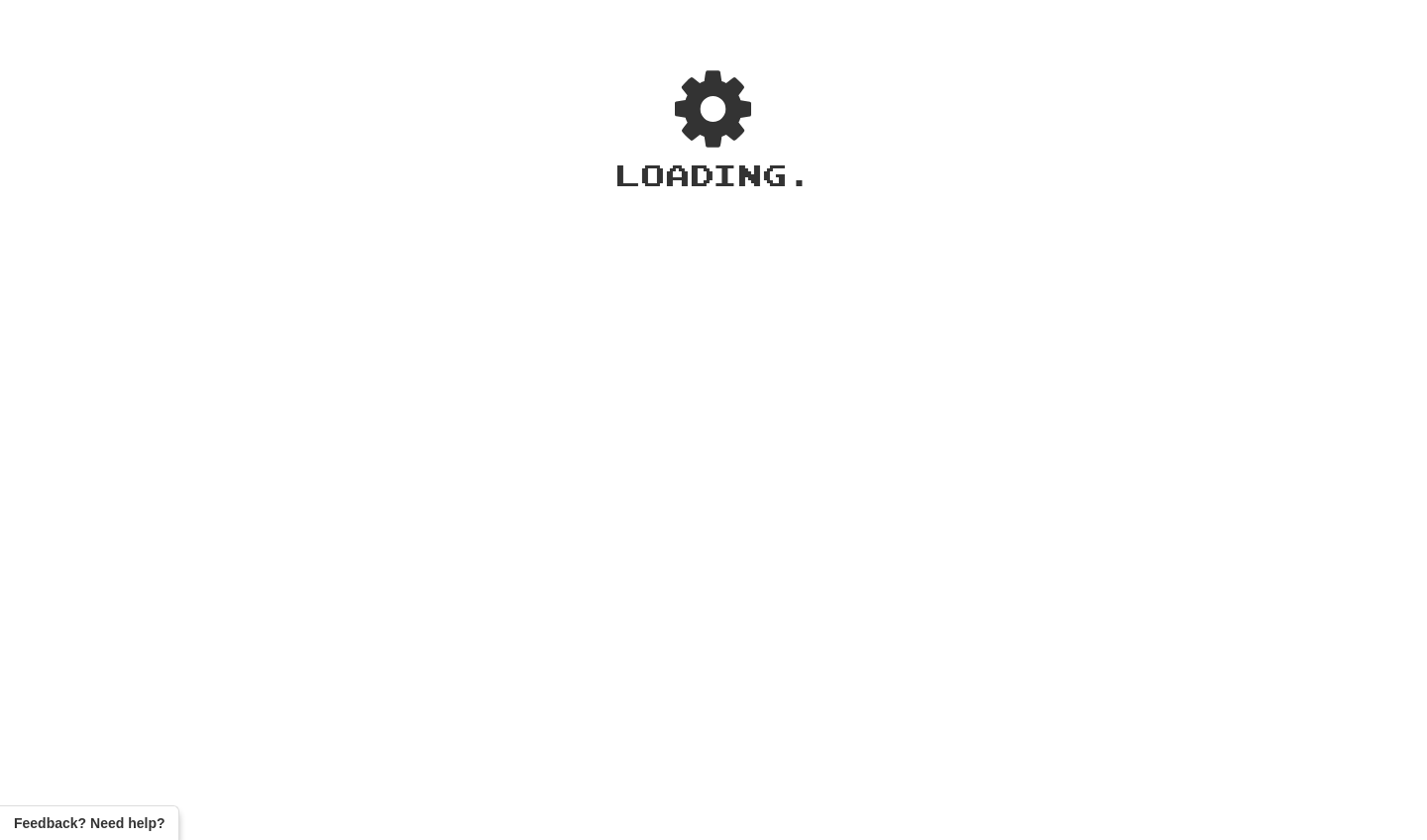 scroll, scrollTop: 0, scrollLeft: 0, axis: both 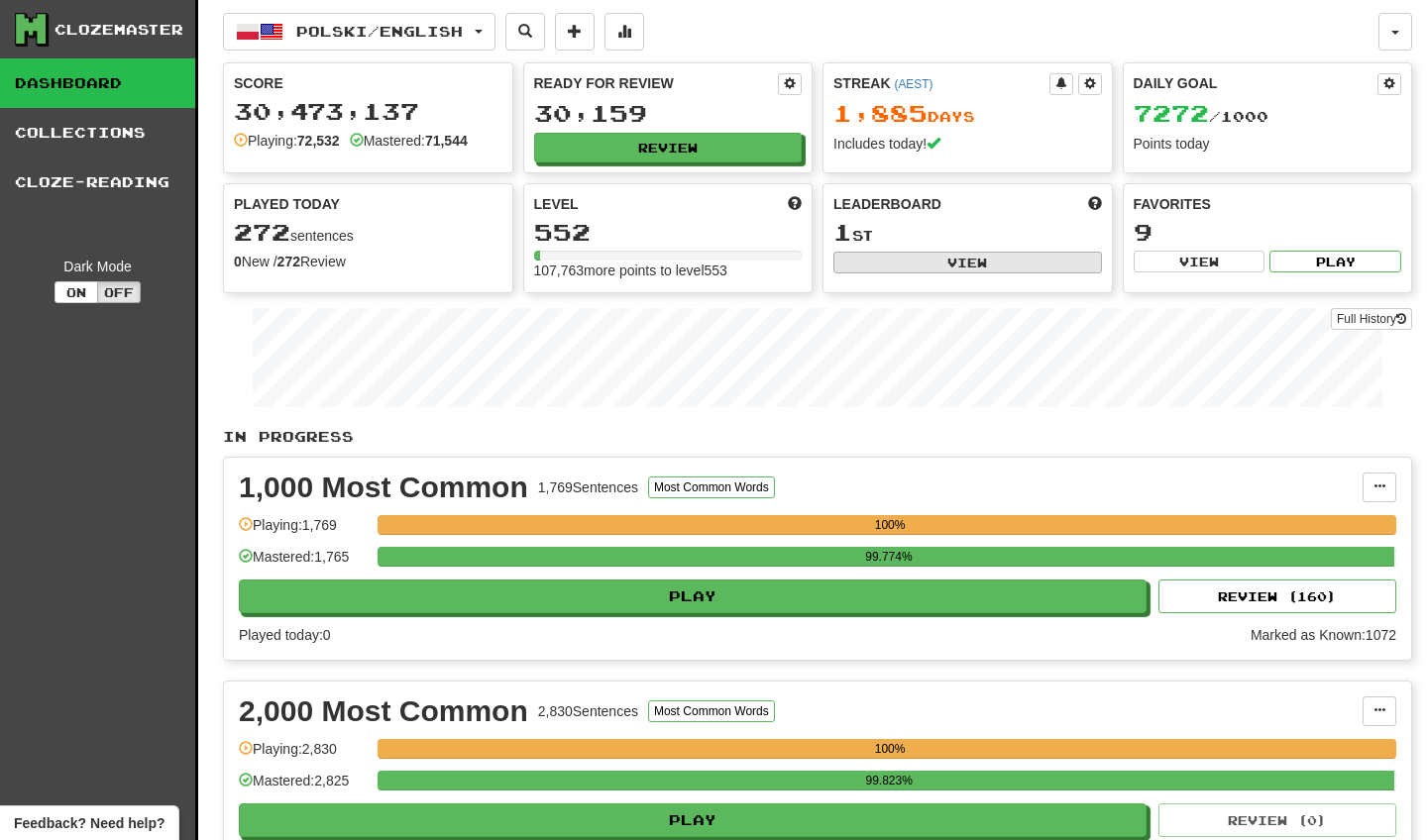 click on "View" at bounding box center (967, 262) 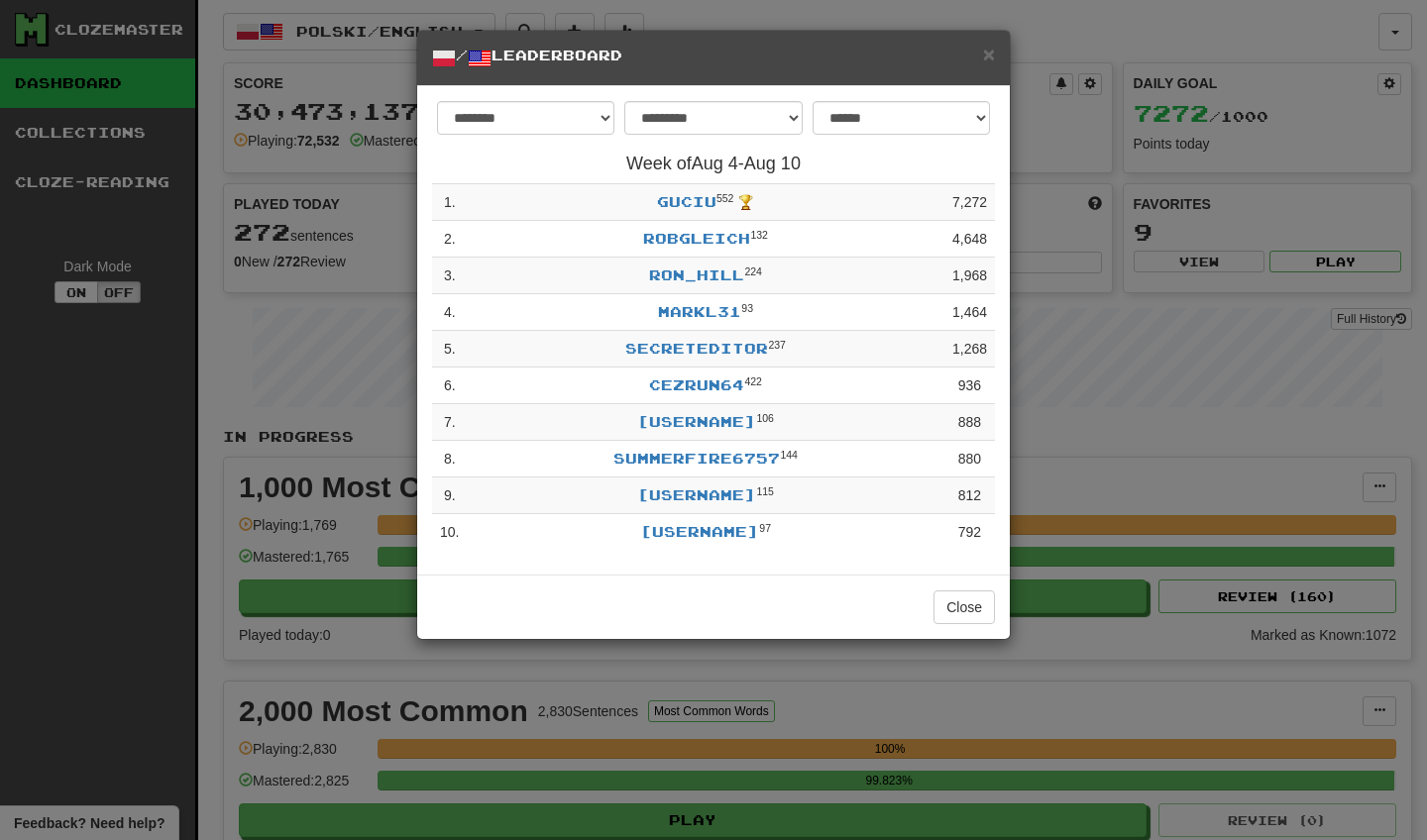 click on "**********" at bounding box center [714, 420] 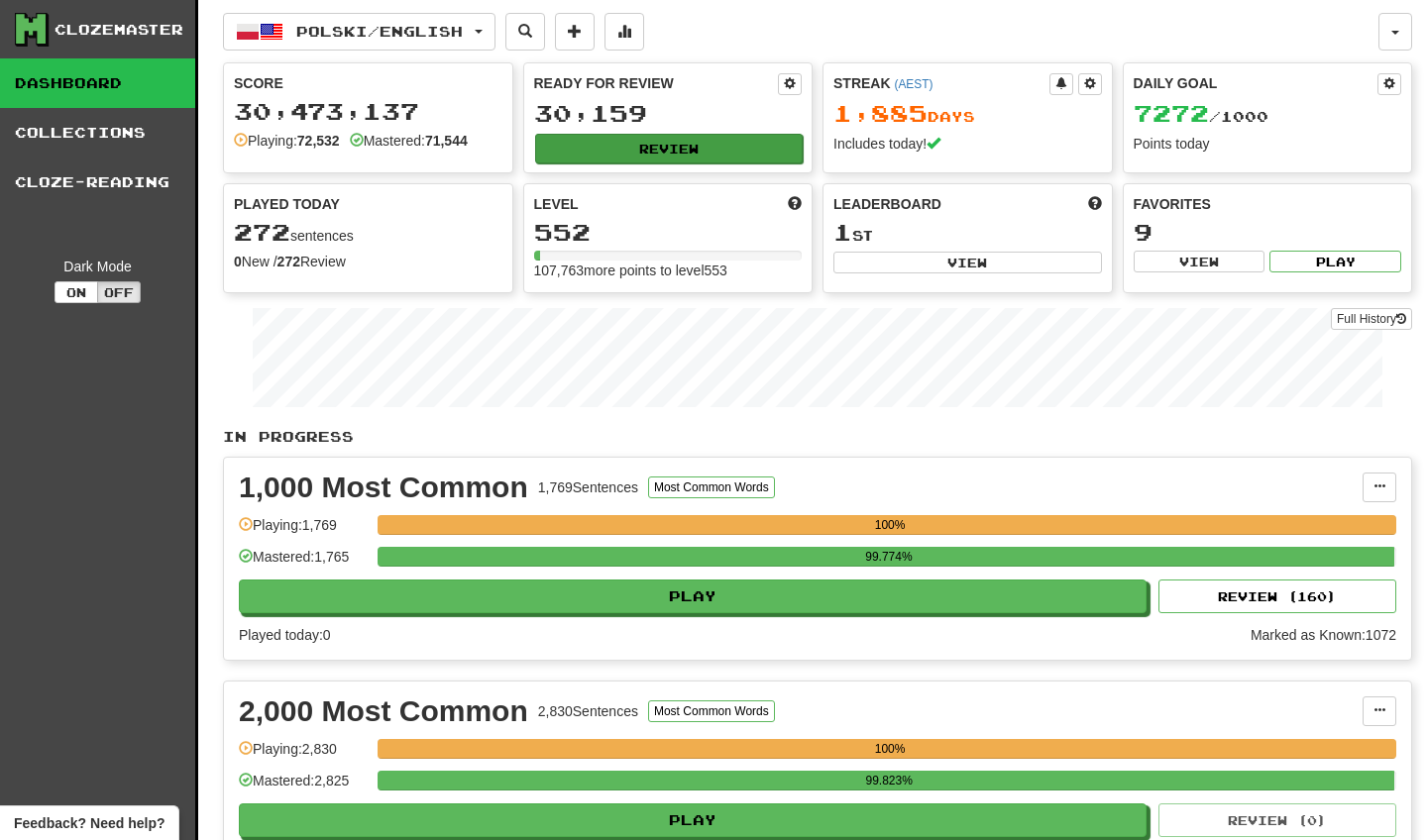 click on "Review" at bounding box center (669, 149) 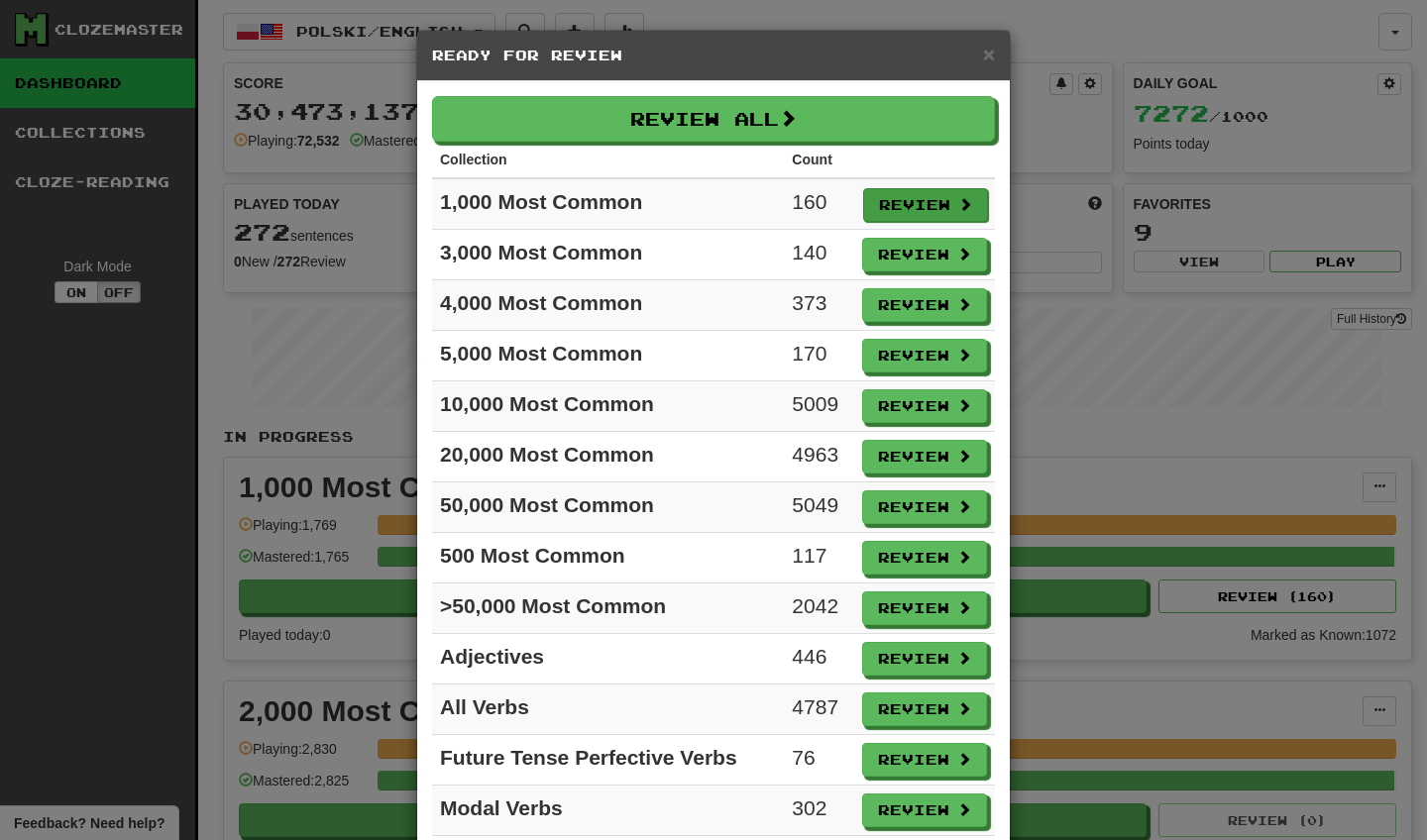 click on "Review" at bounding box center [926, 205] 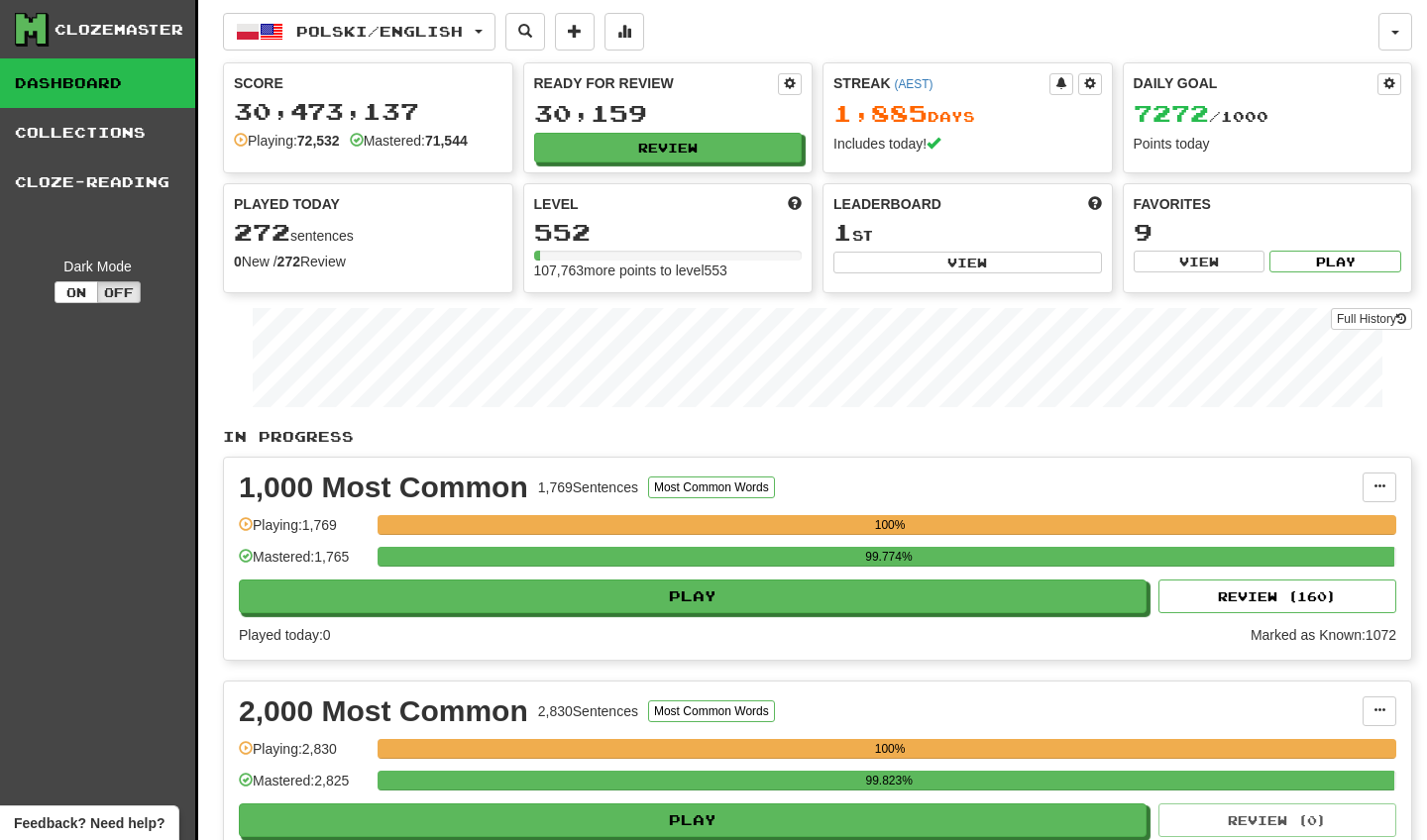 select on "**" 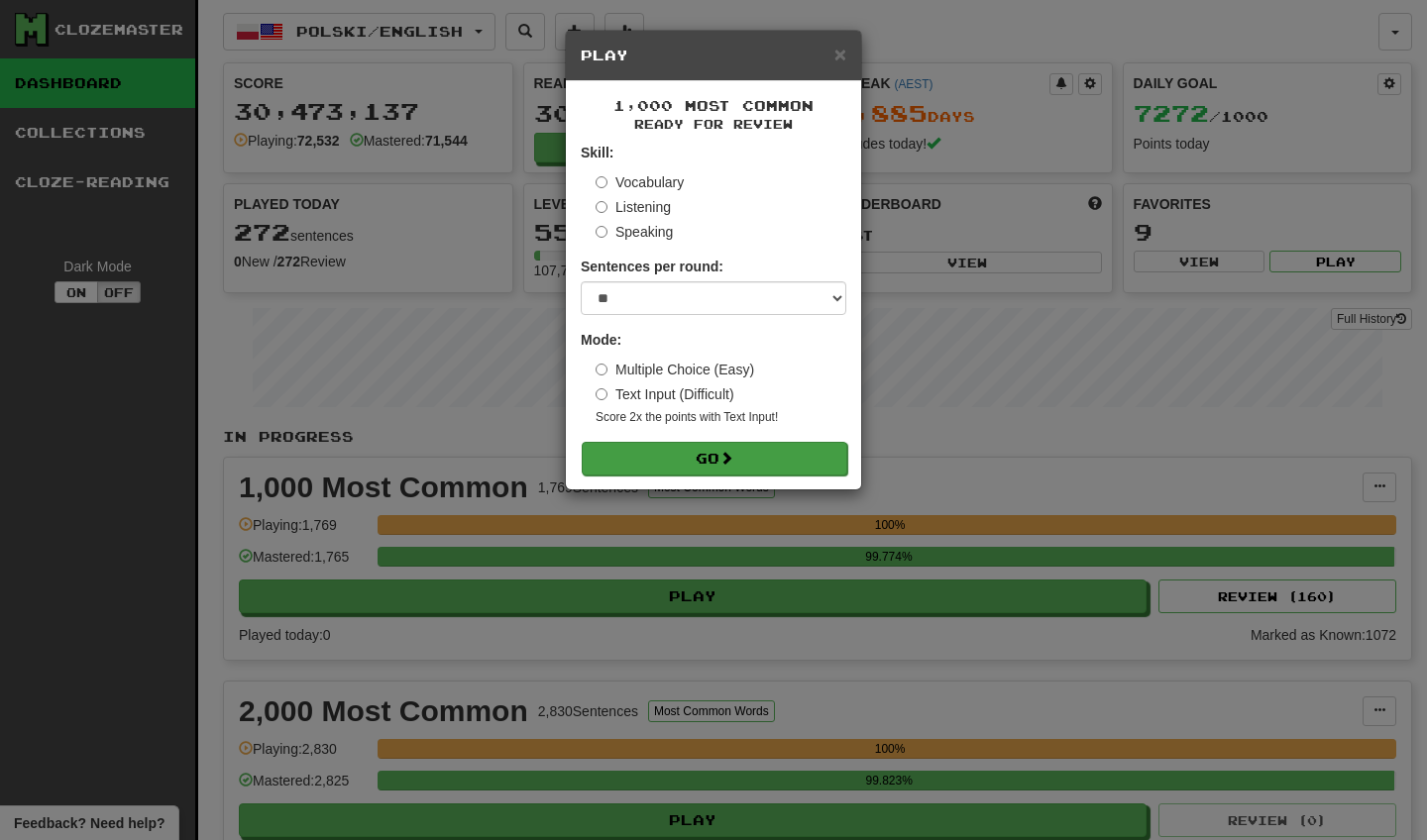 click on "Go" at bounding box center [714, 459] 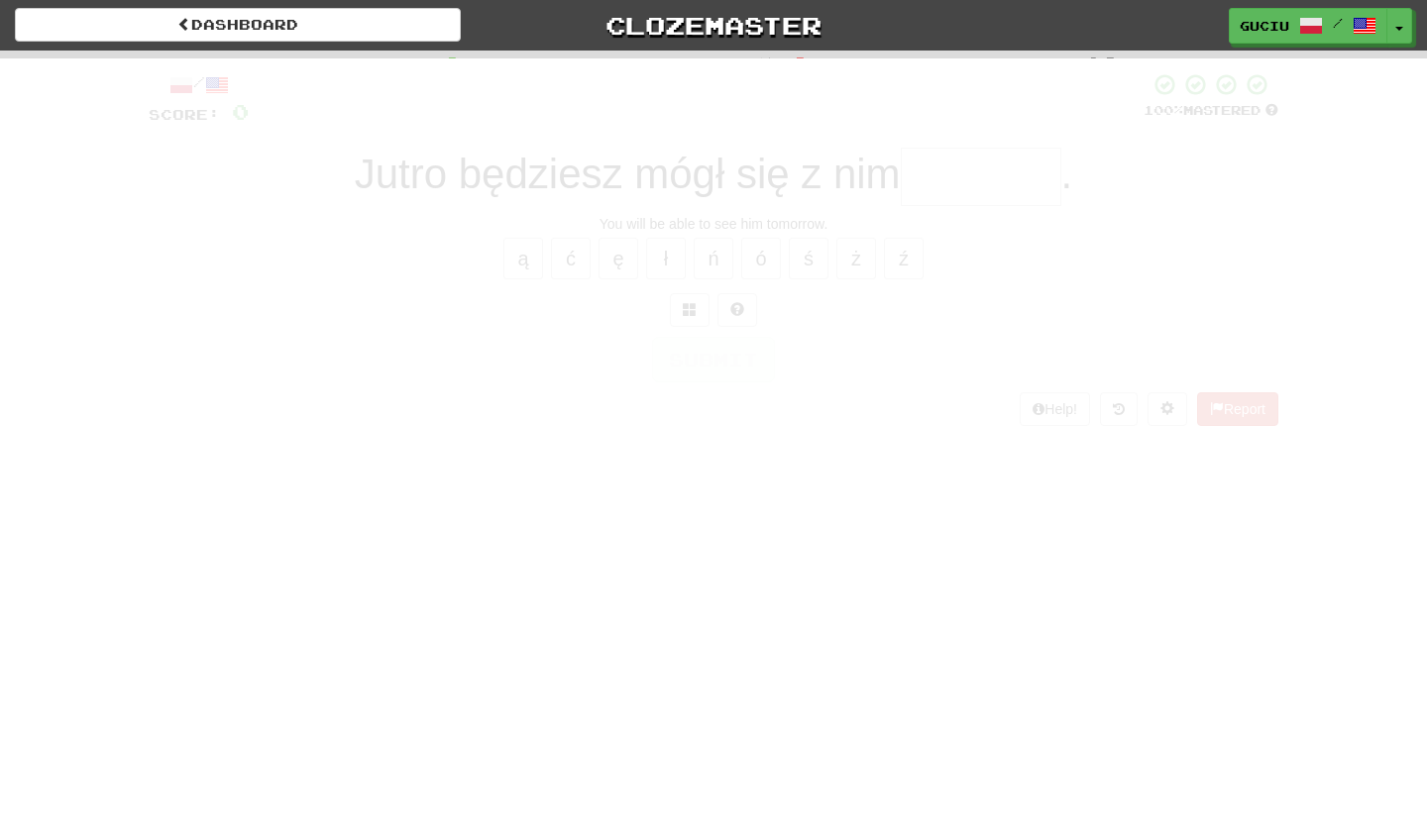 scroll, scrollTop: 0, scrollLeft: 0, axis: both 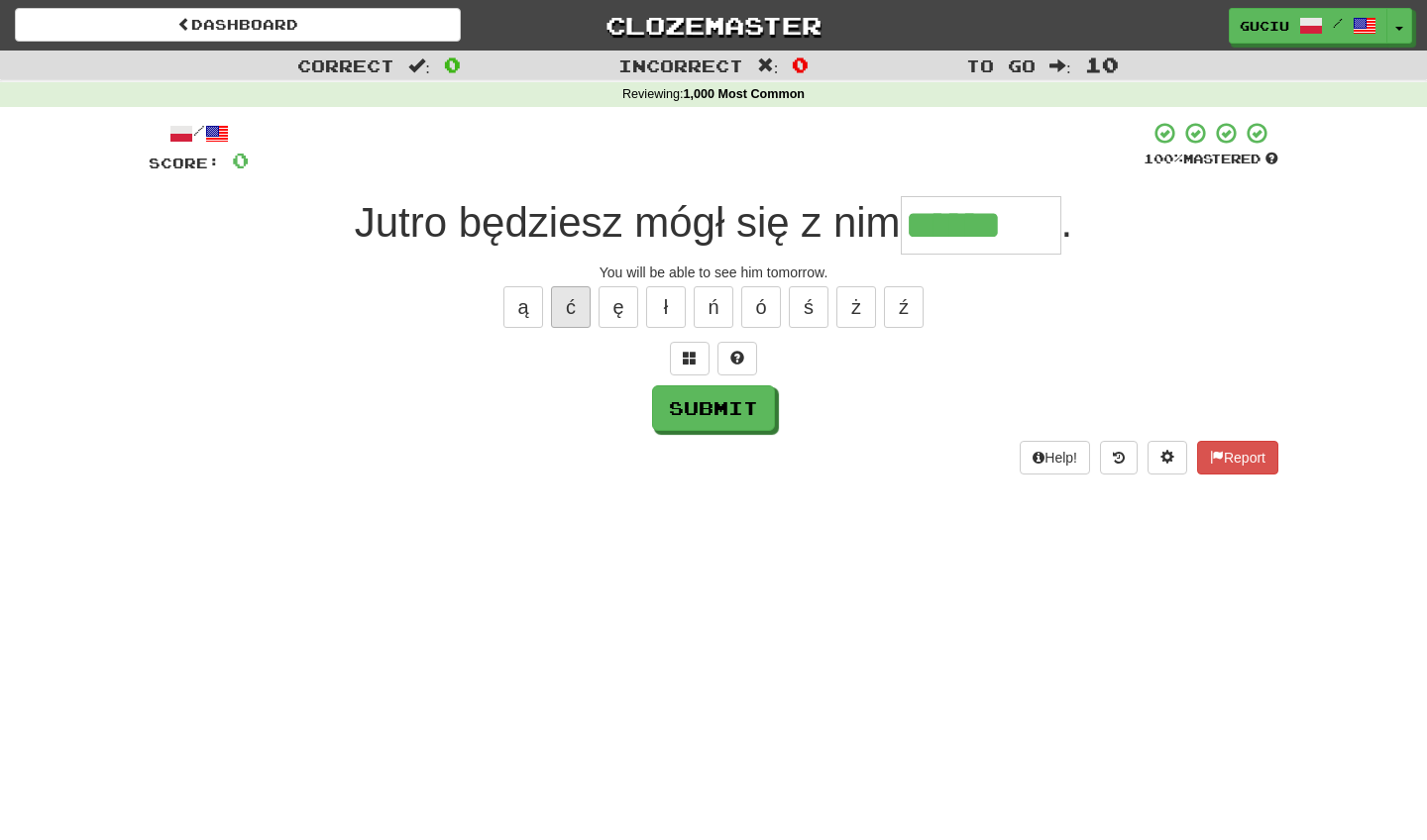 click on "ć" at bounding box center (571, 307) 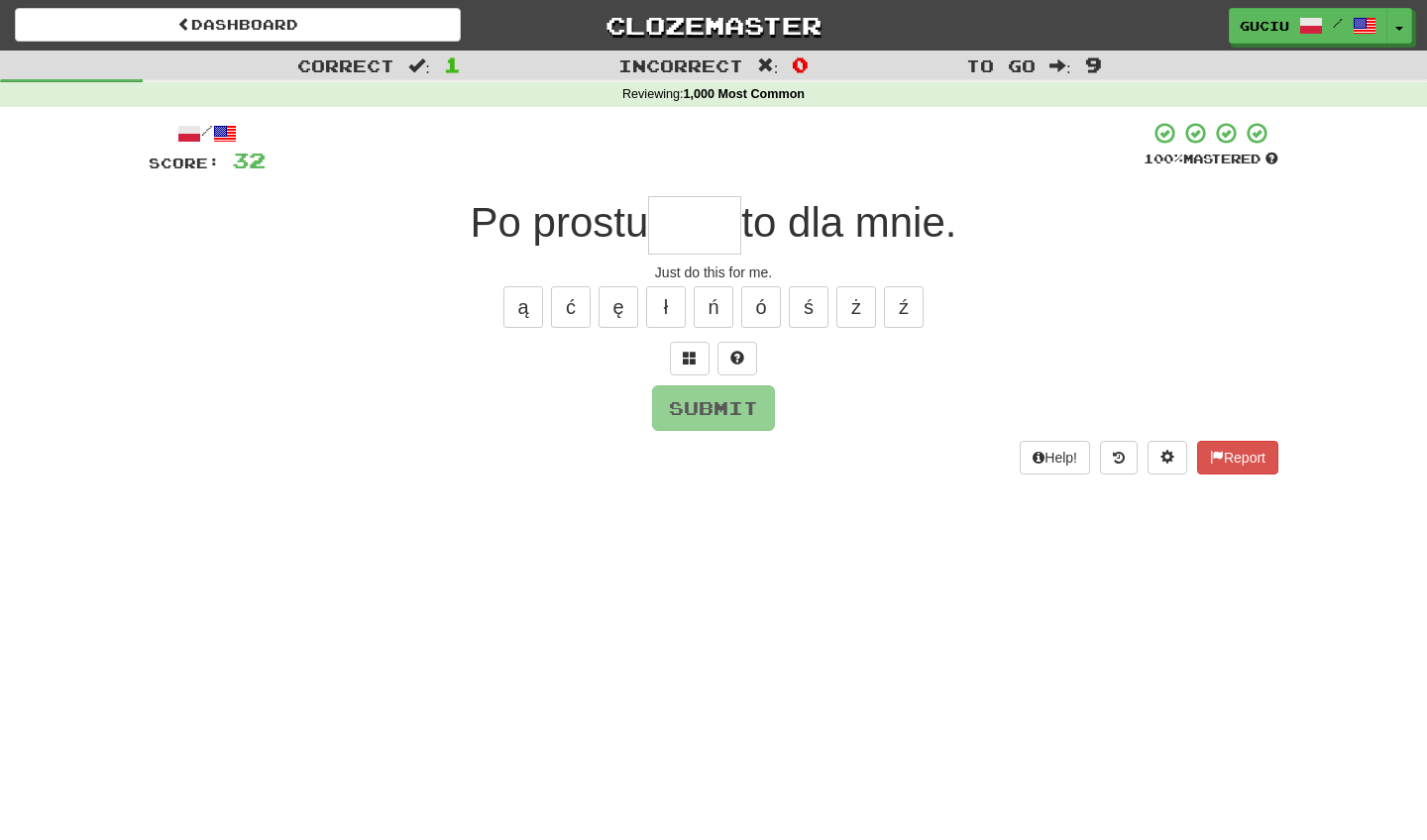type on "*" 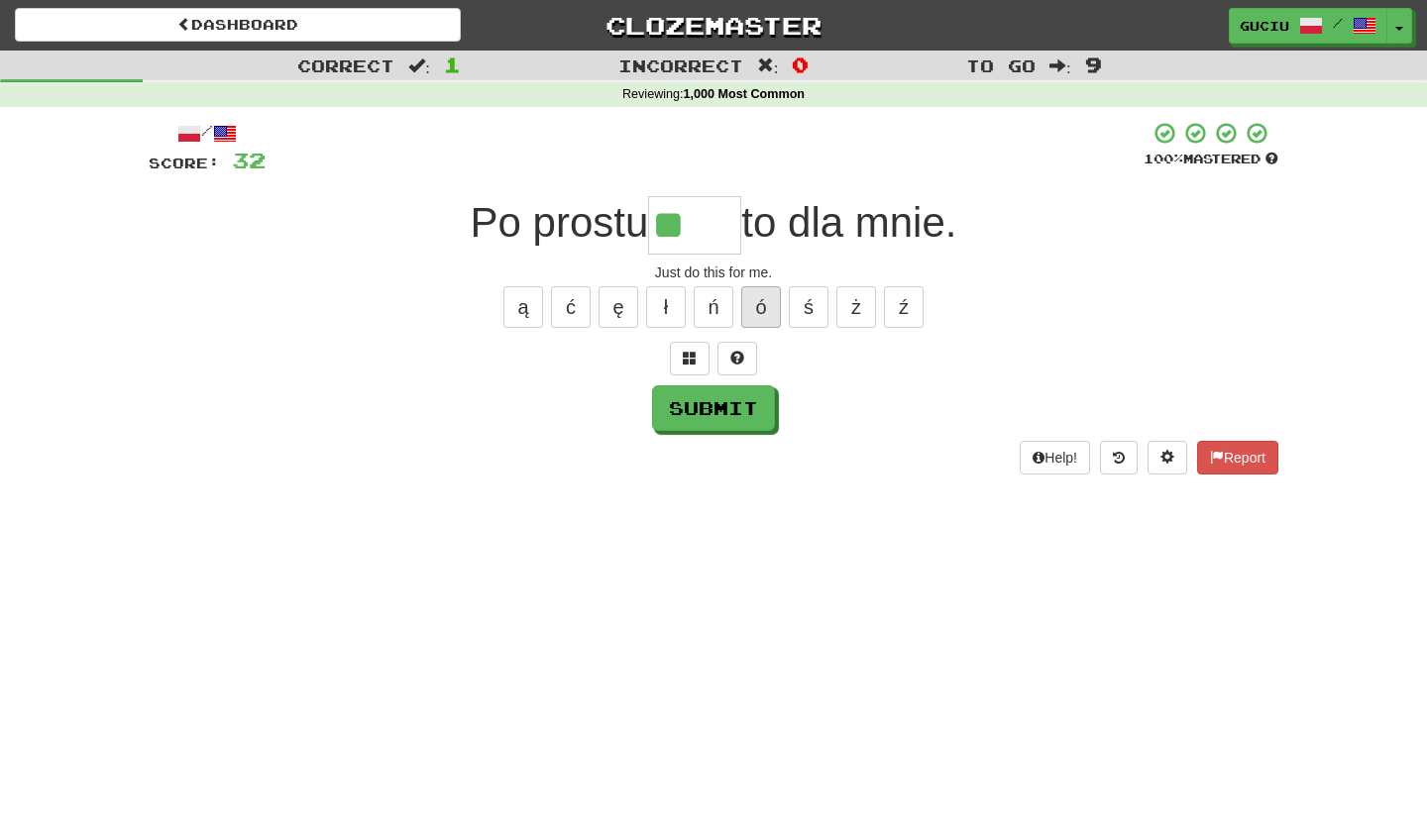 click on "ó" at bounding box center (761, 307) 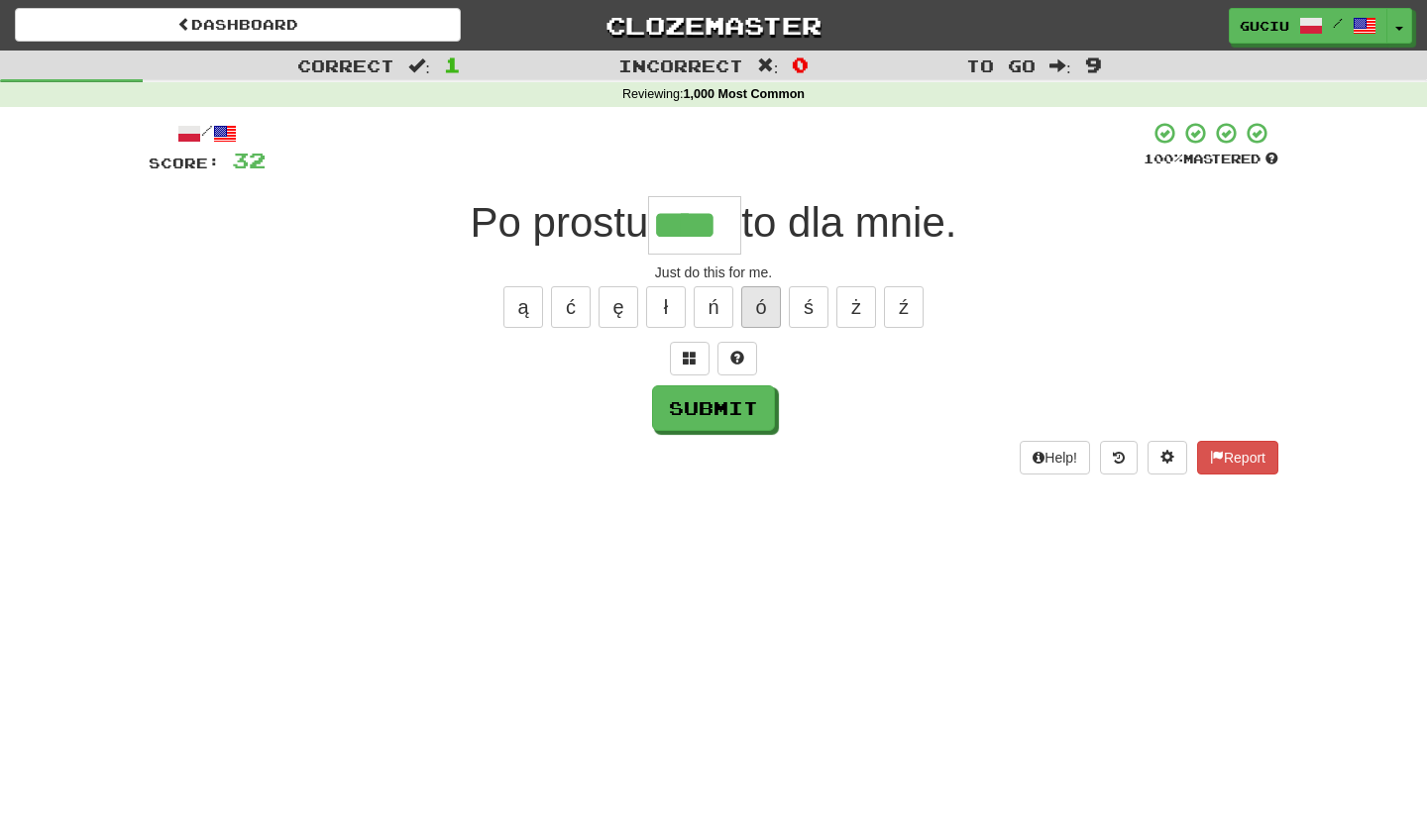 type on "****" 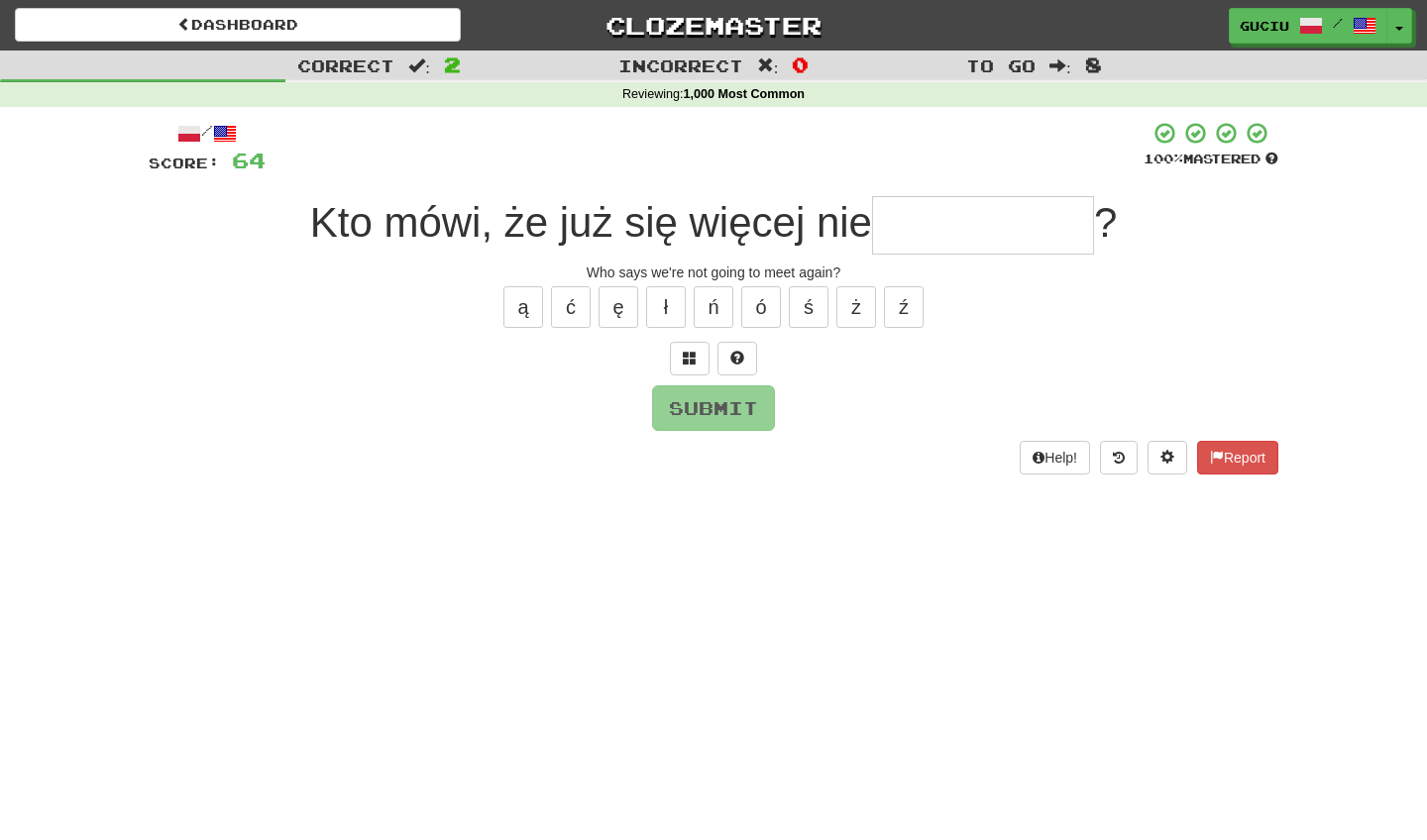 type on "*" 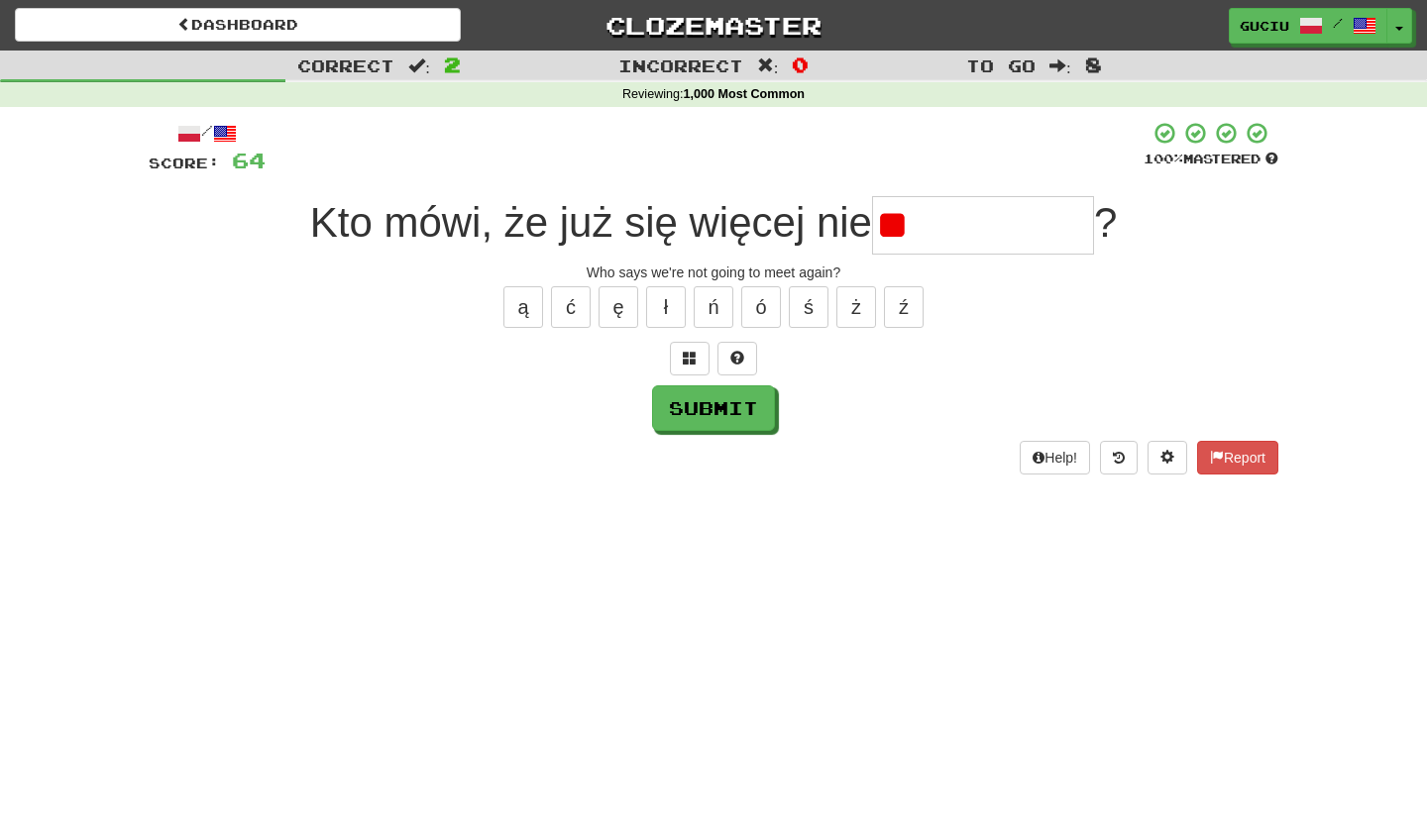 type on "*" 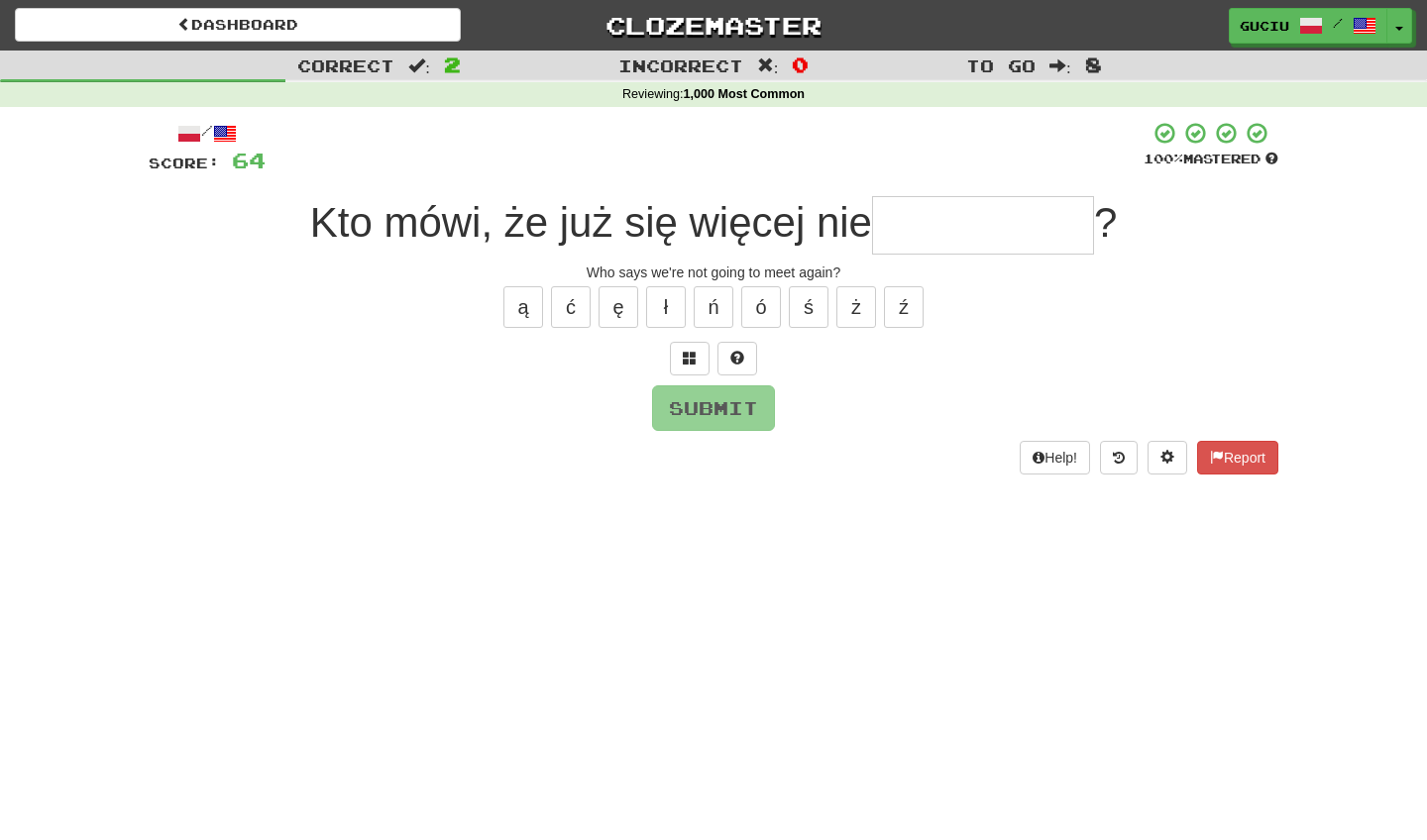 type on "*" 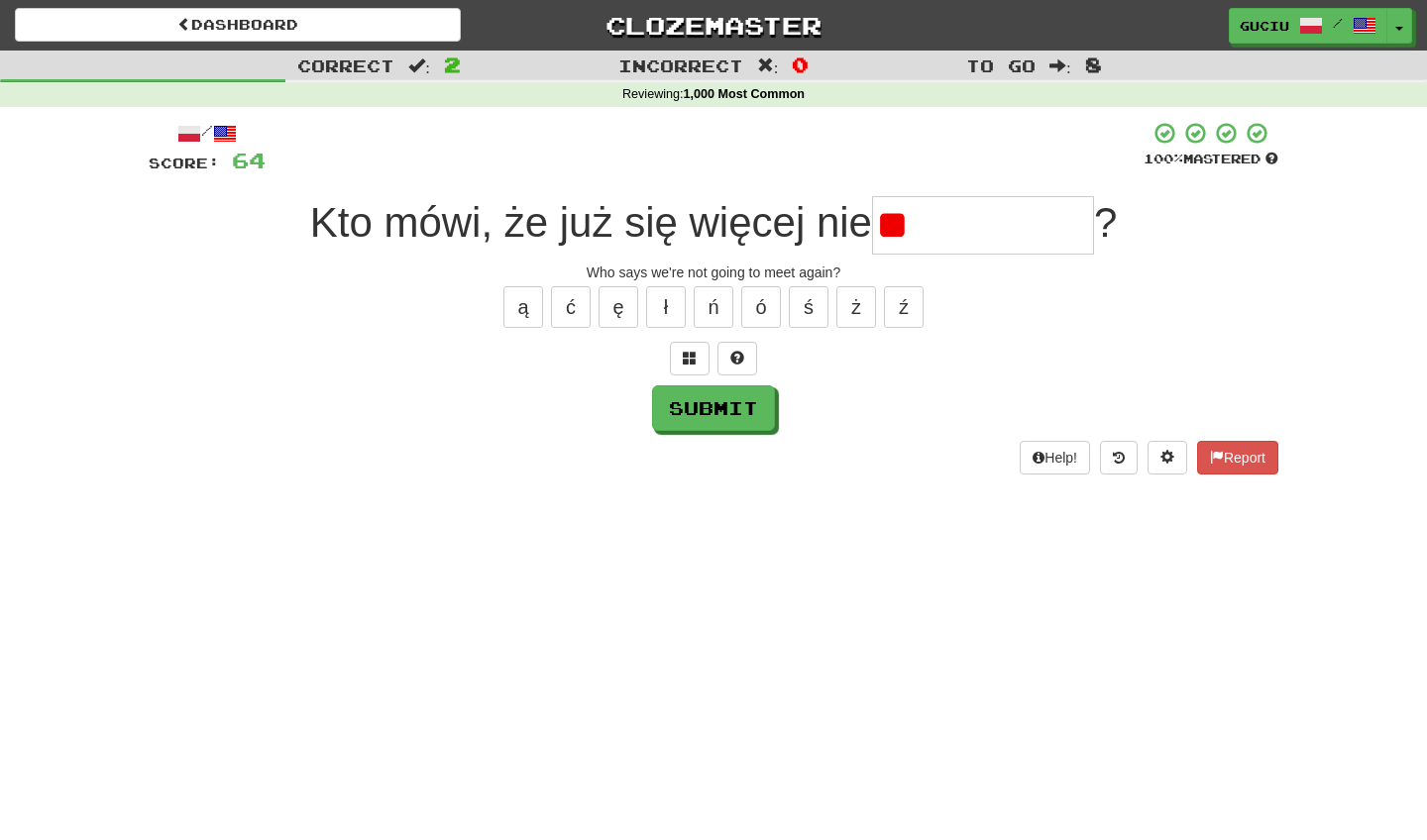 type on "*" 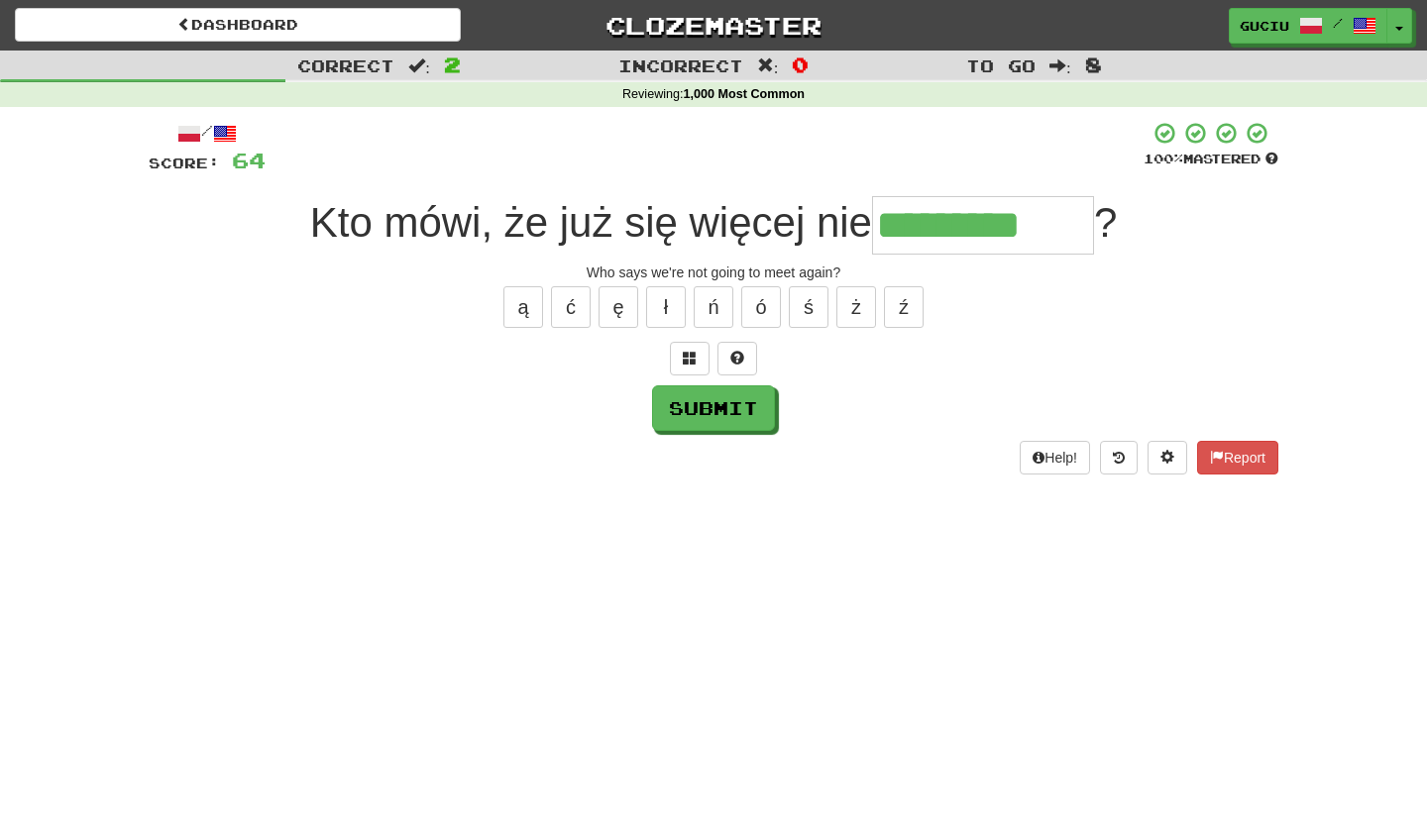 type on "*********" 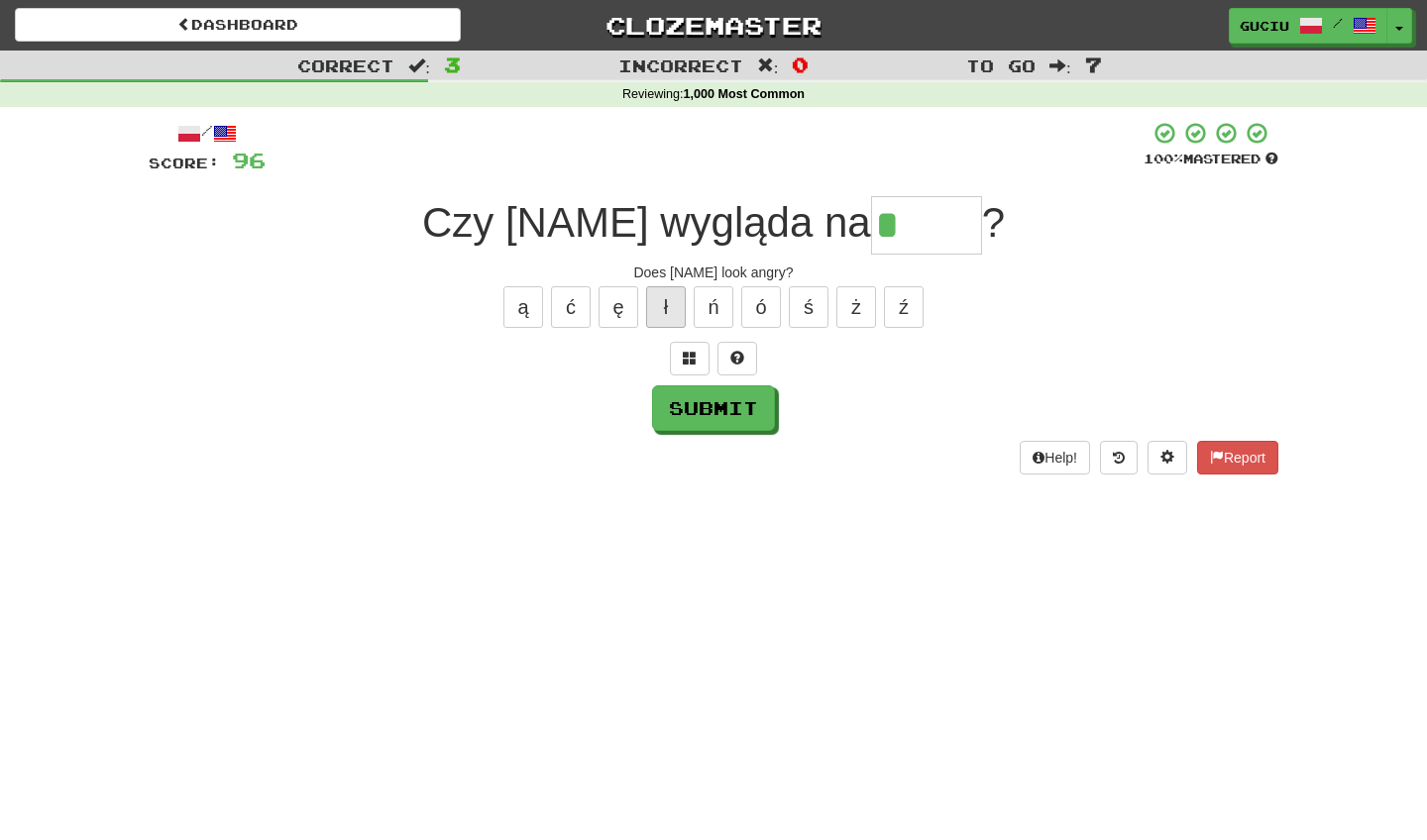 click on "ł" at bounding box center [666, 307] 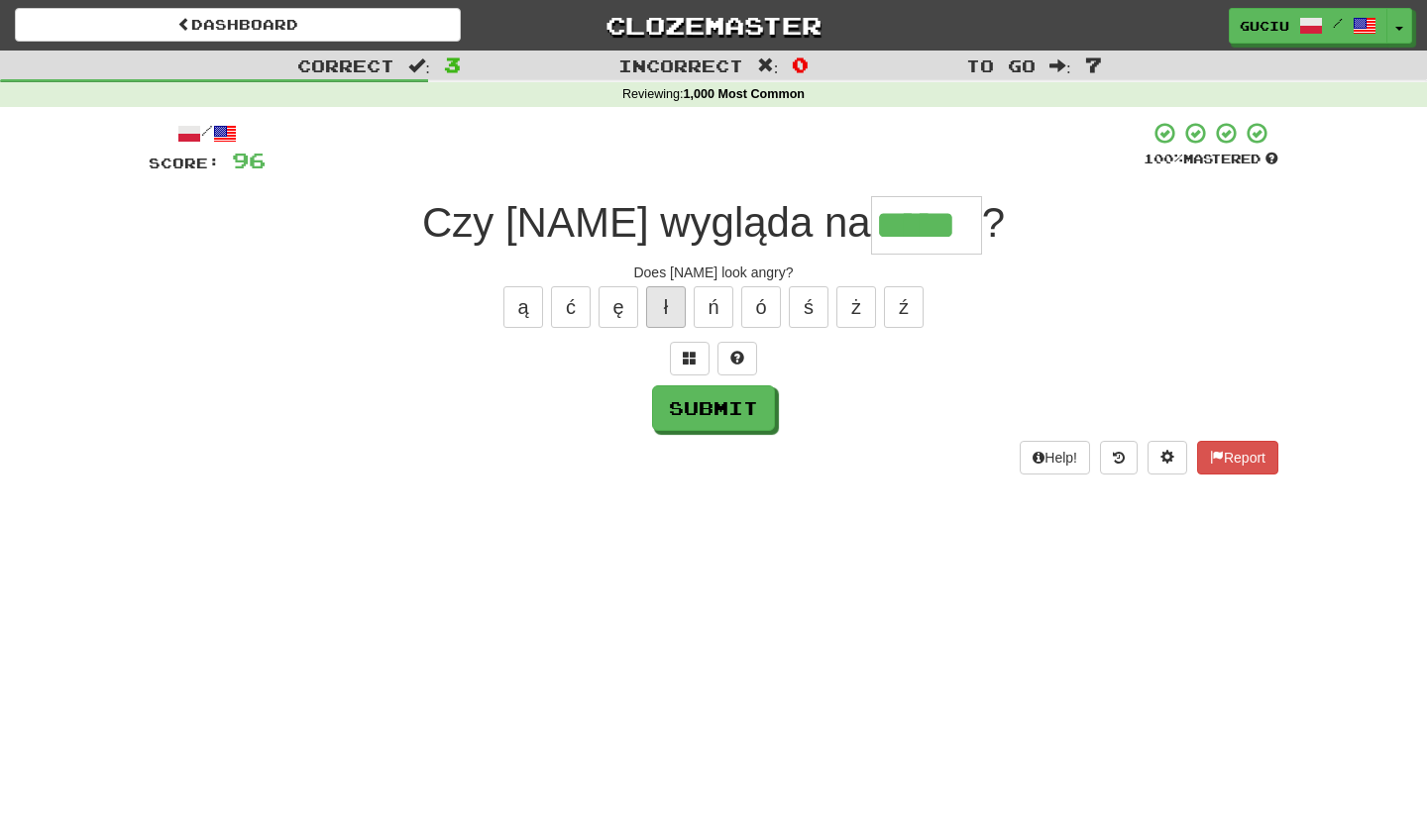 type on "*****" 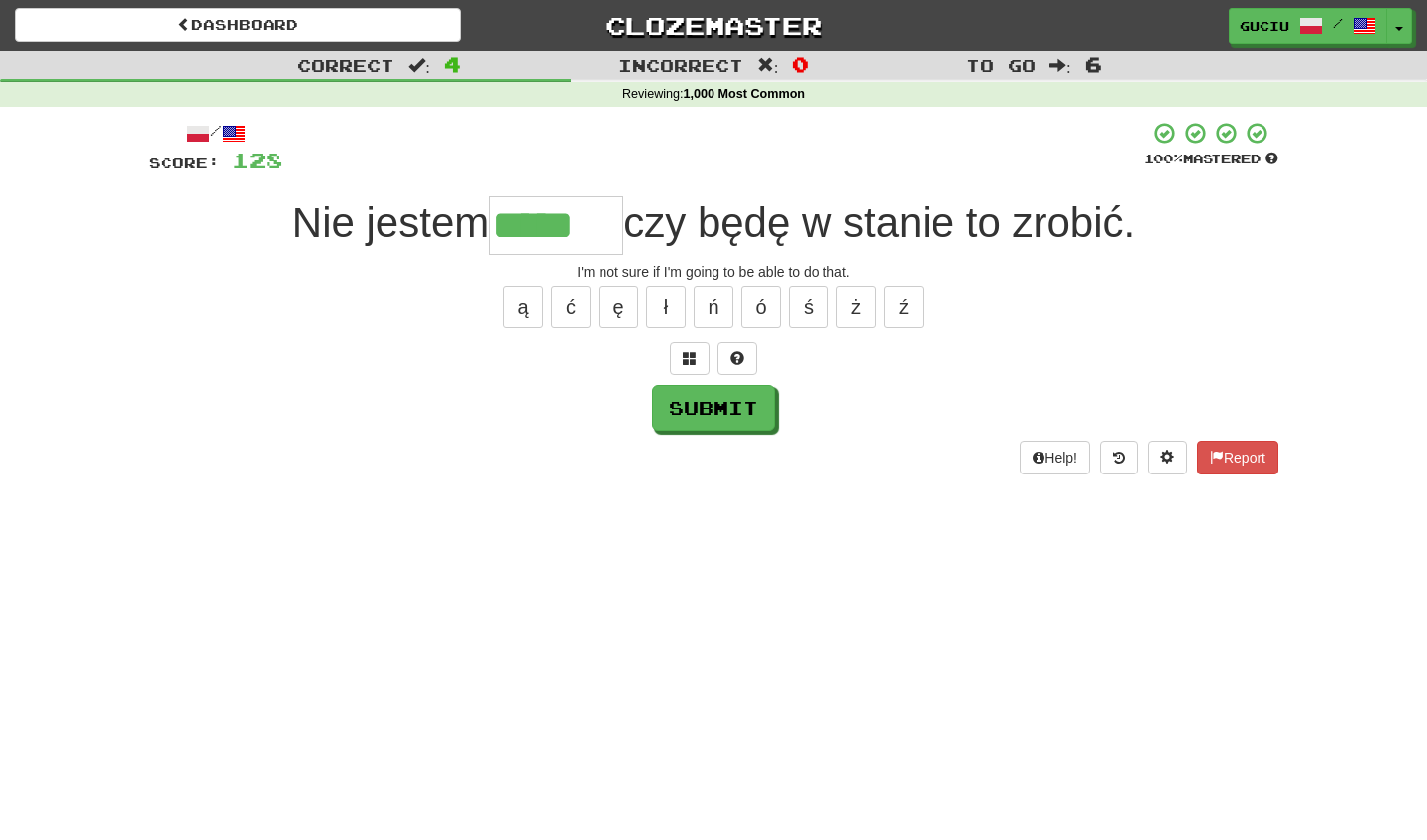 type on "*****" 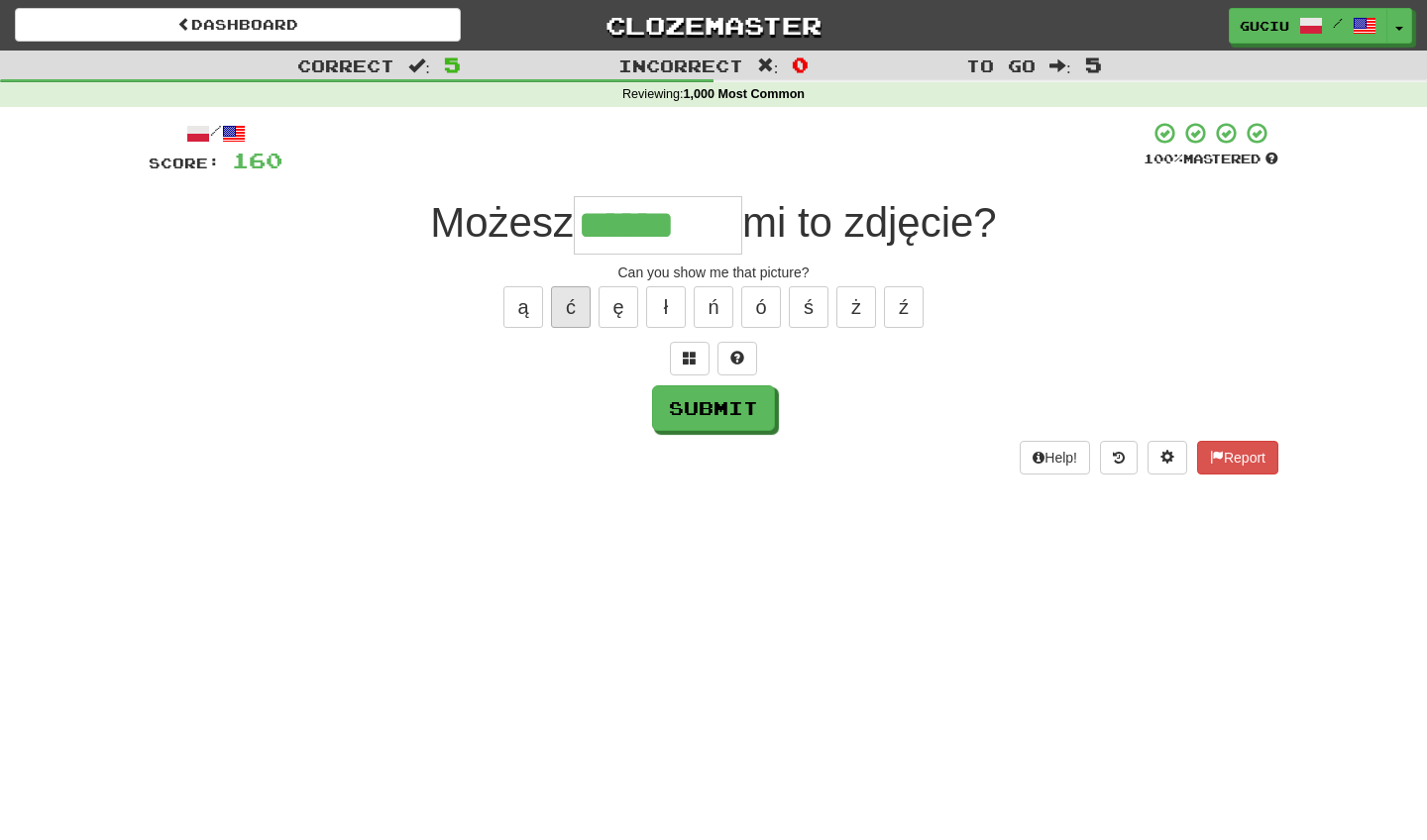click on "ć" at bounding box center (571, 307) 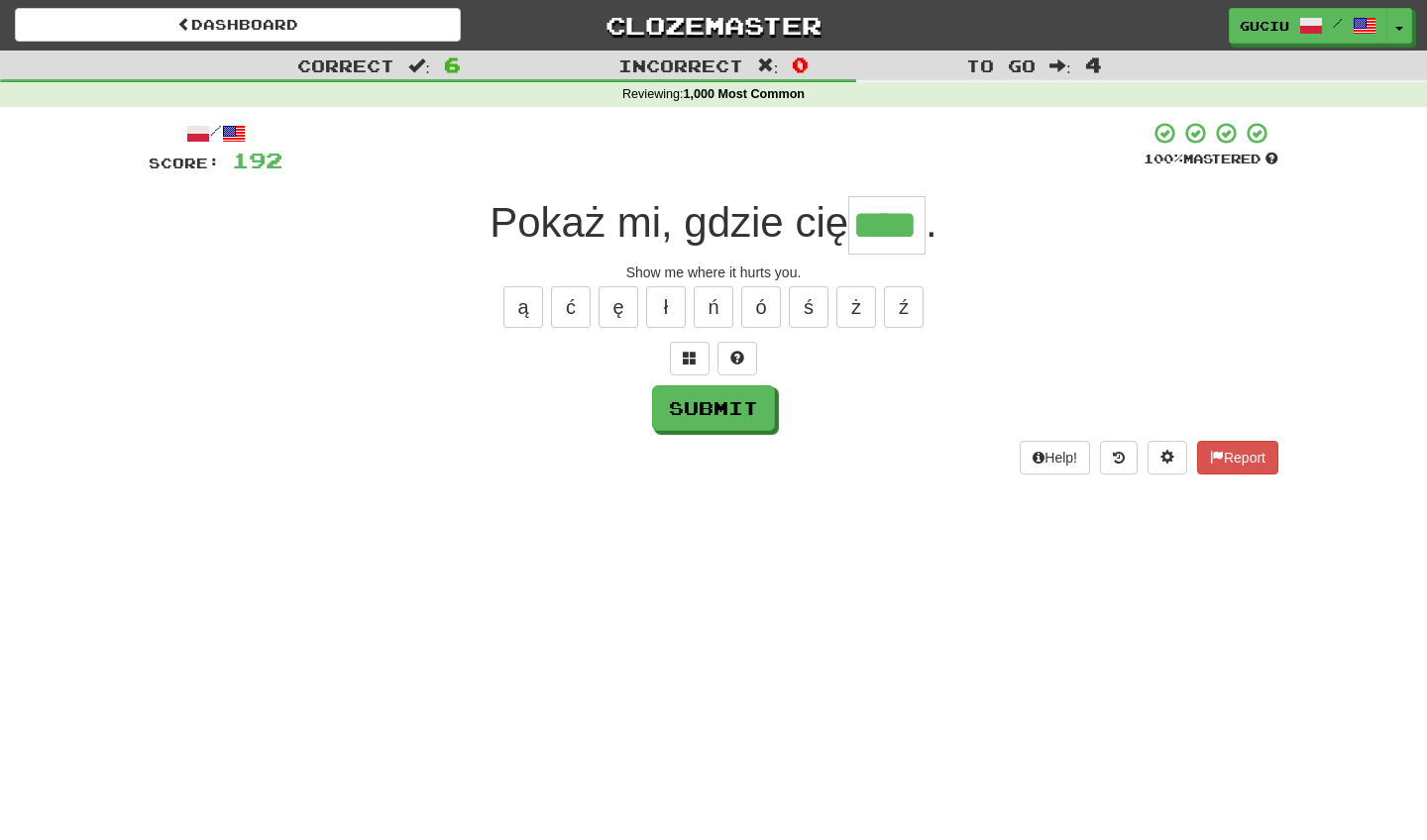 type on "****" 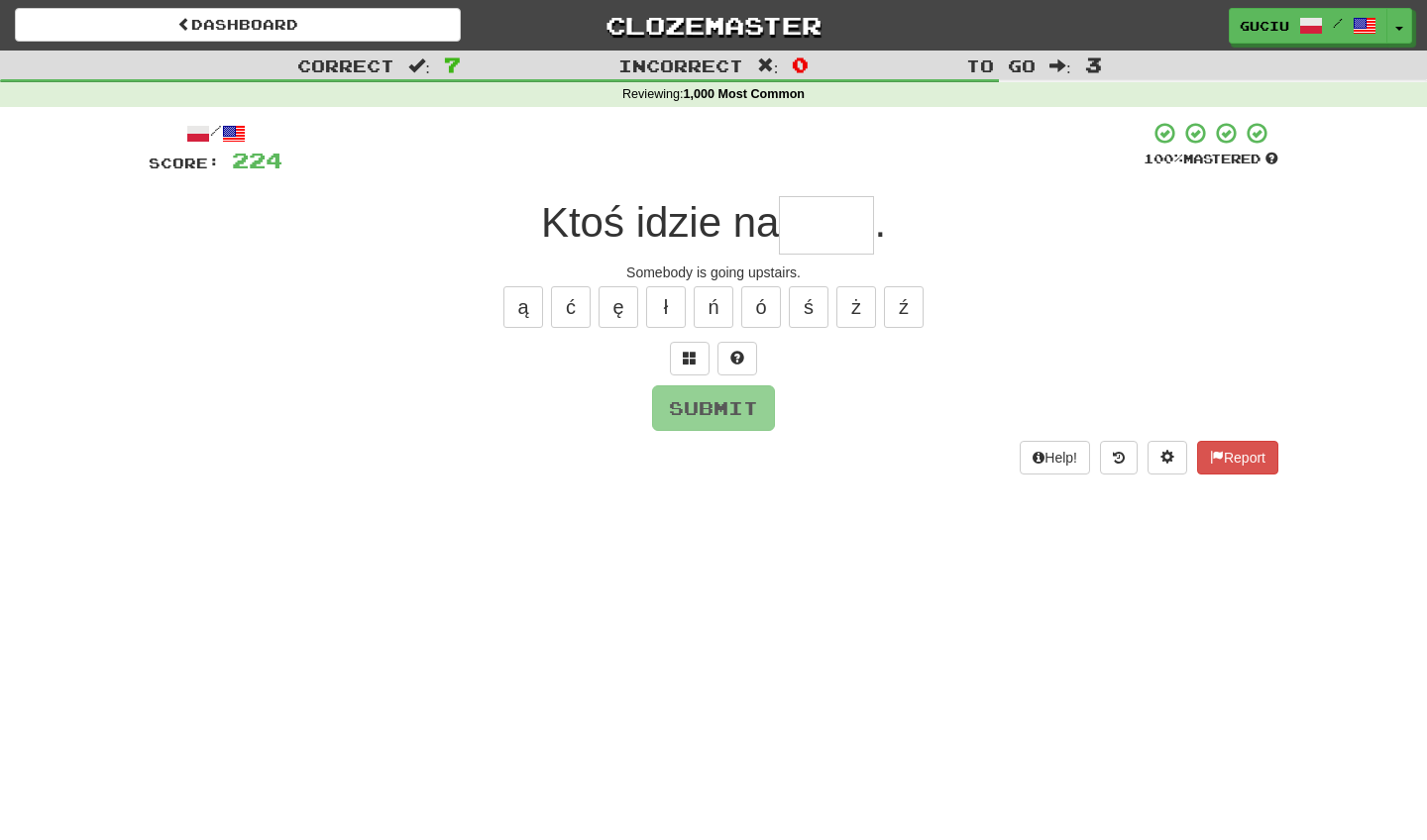 type on "*" 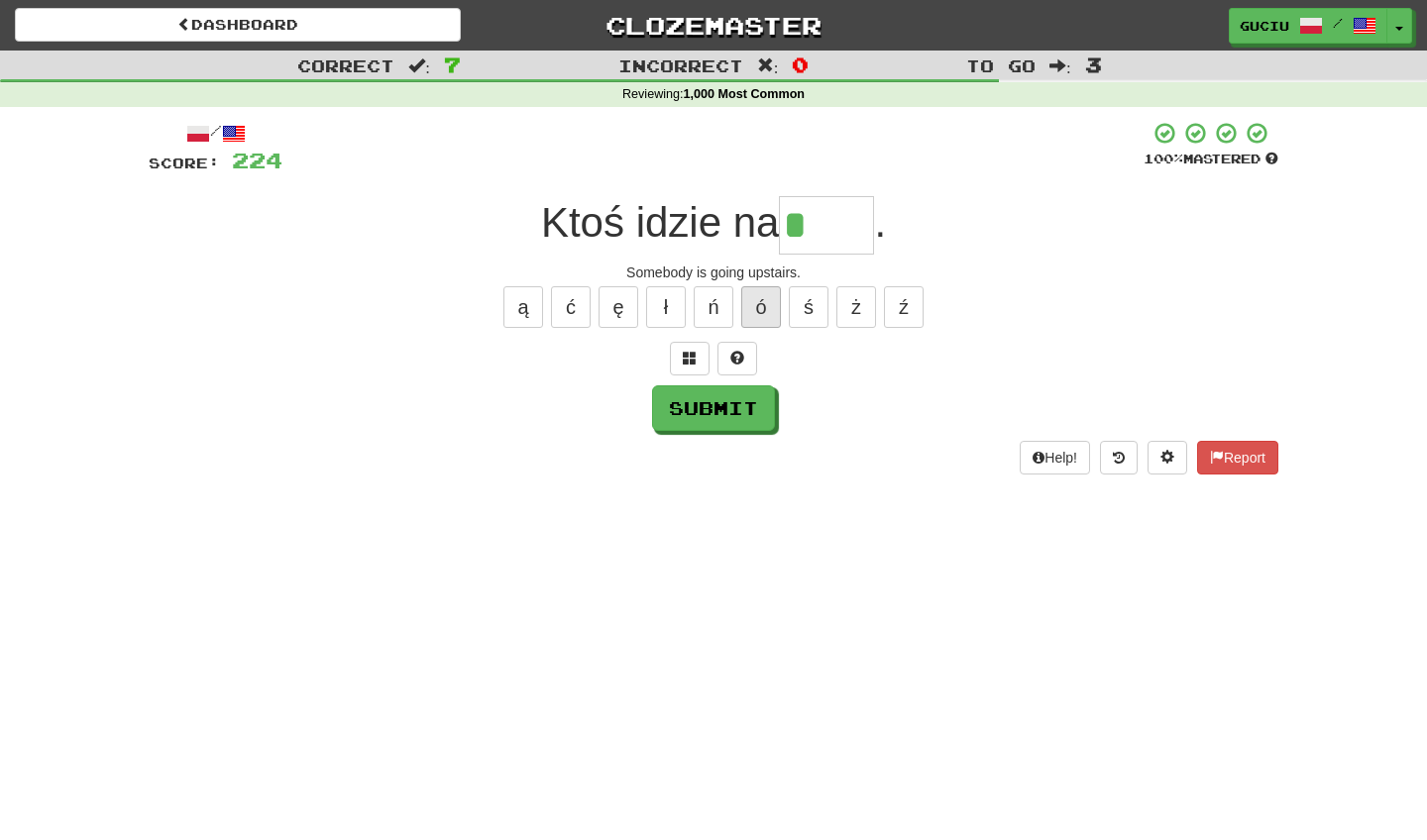 click on "ó" at bounding box center [761, 307] 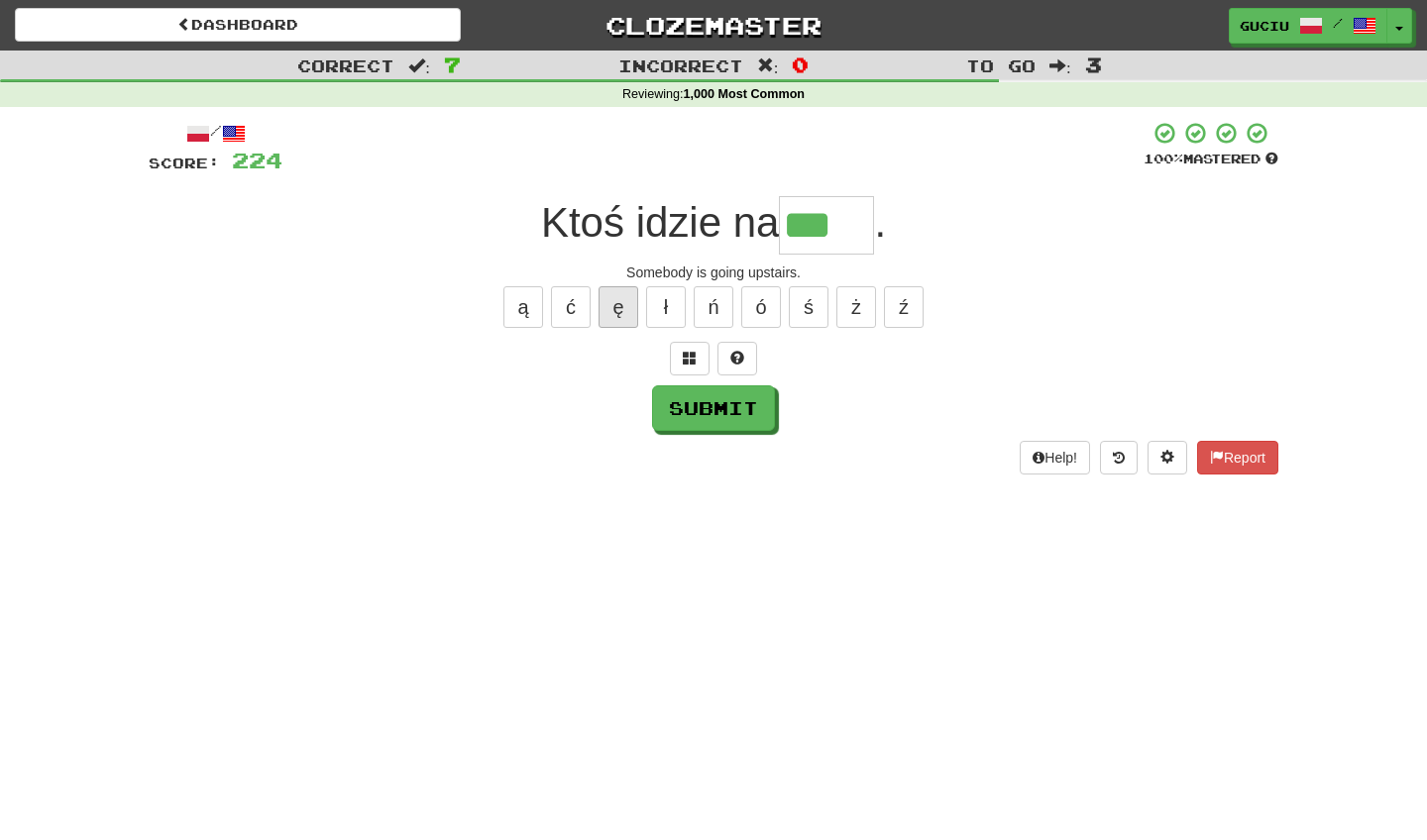 click on "ę" at bounding box center [618, 307] 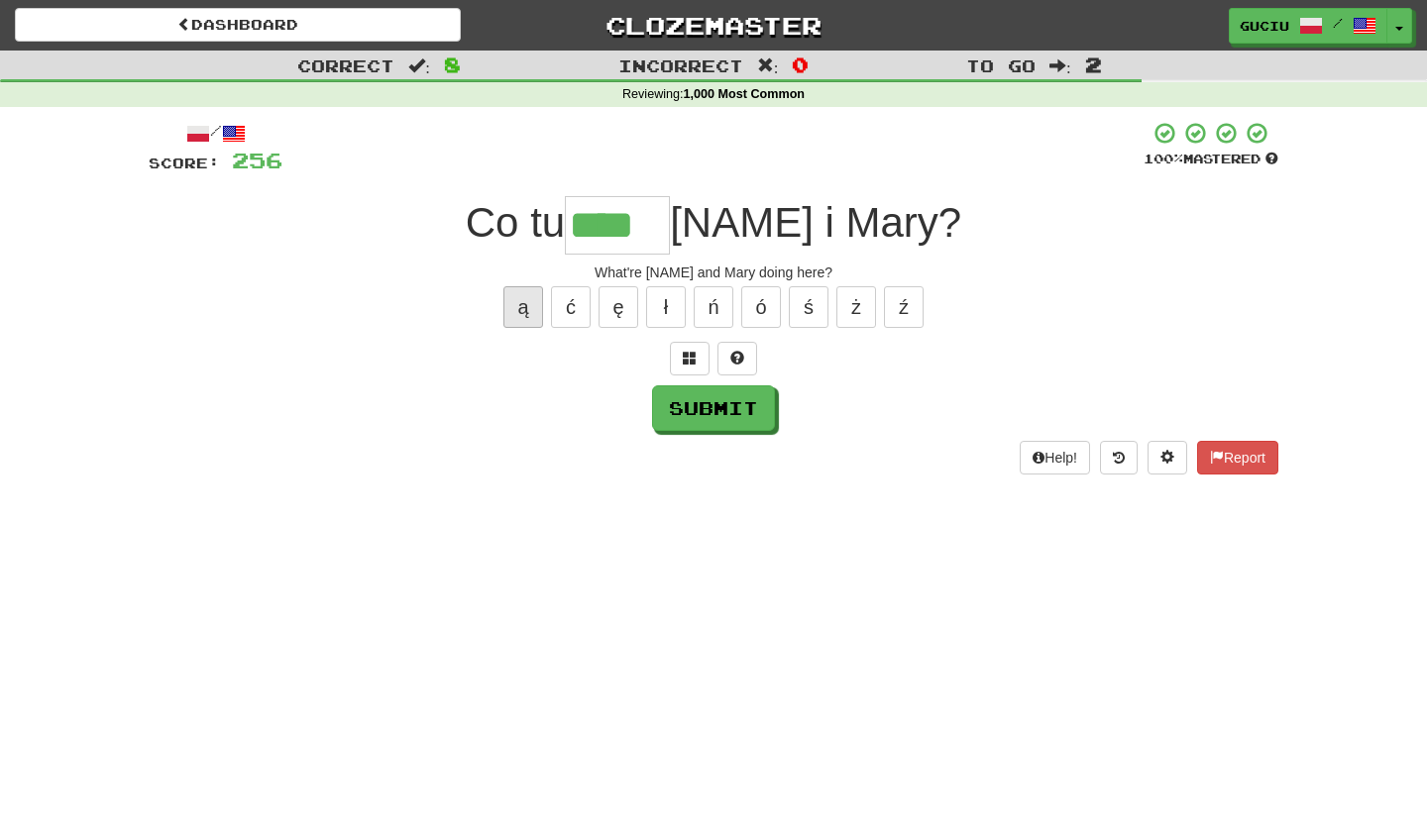 click on "ą" at bounding box center [523, 307] 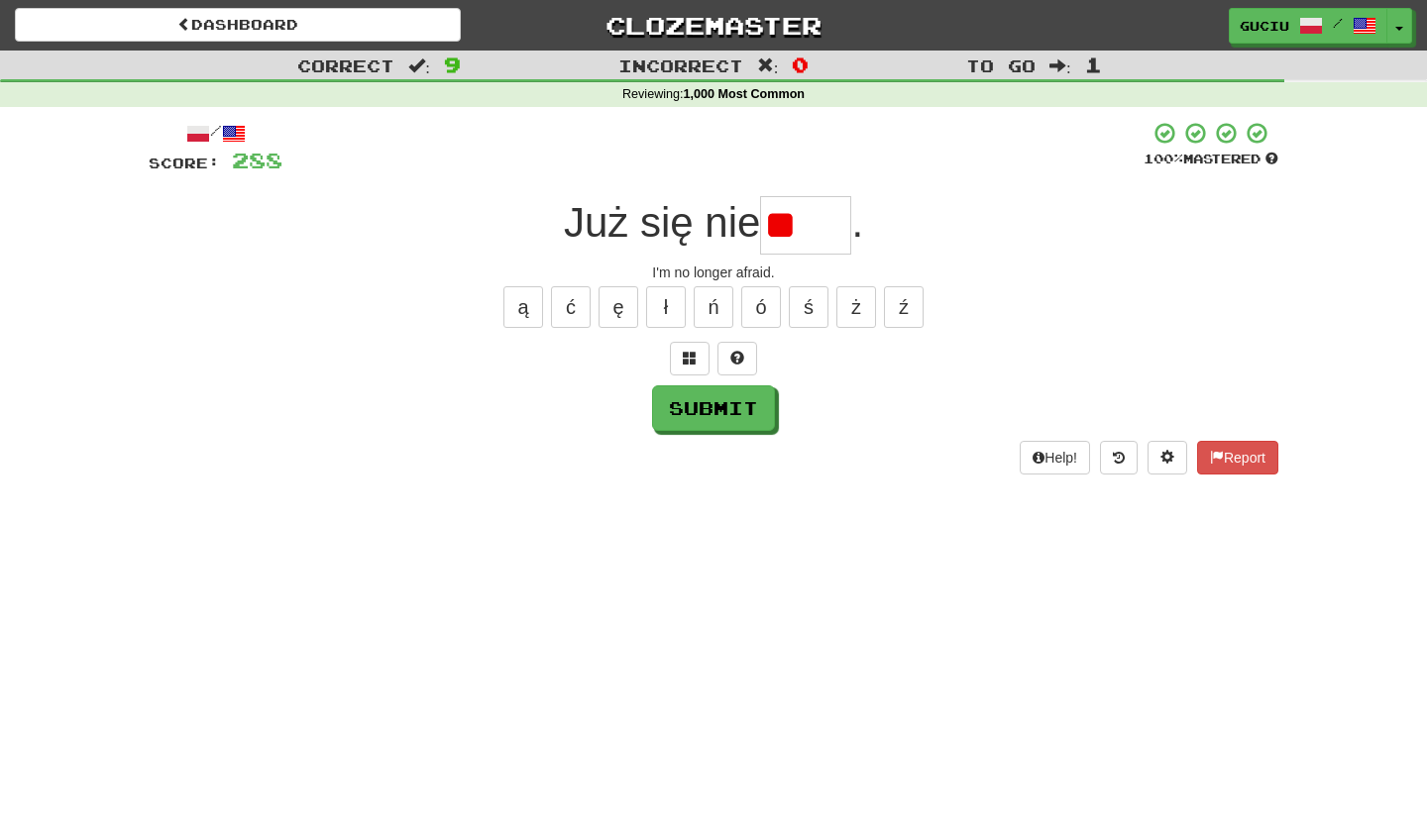 type on "*" 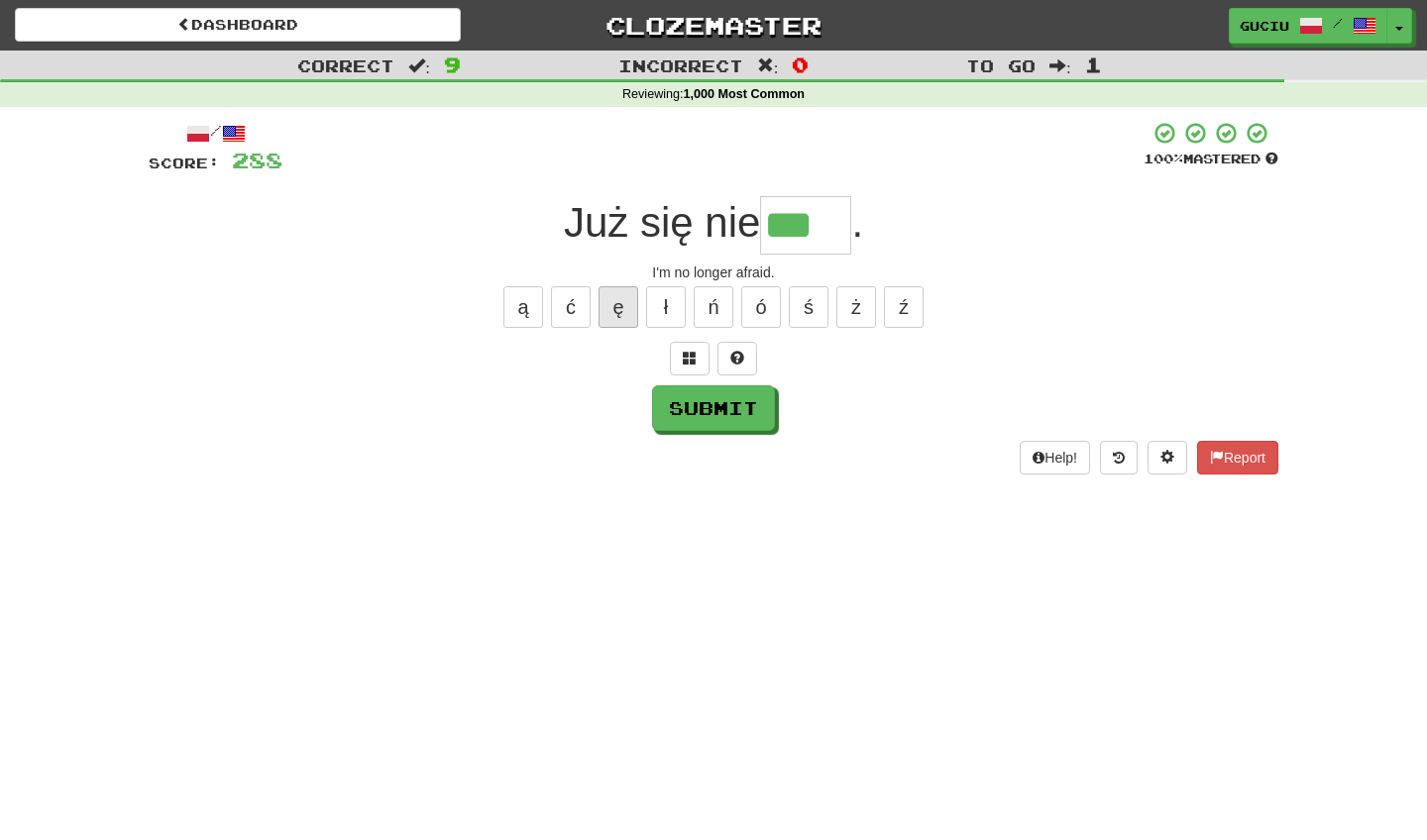click on "ę" at bounding box center [618, 307] 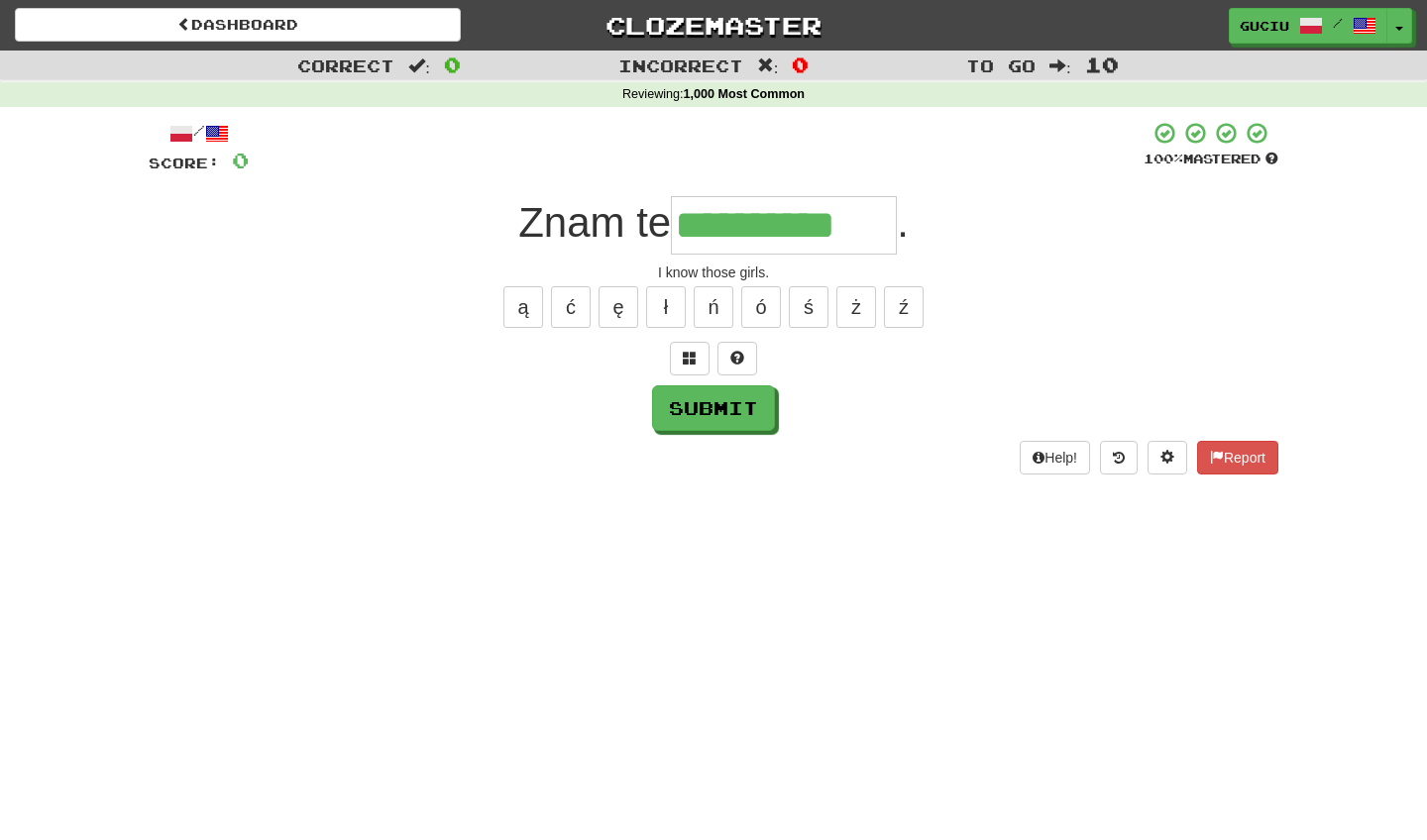 type on "**********" 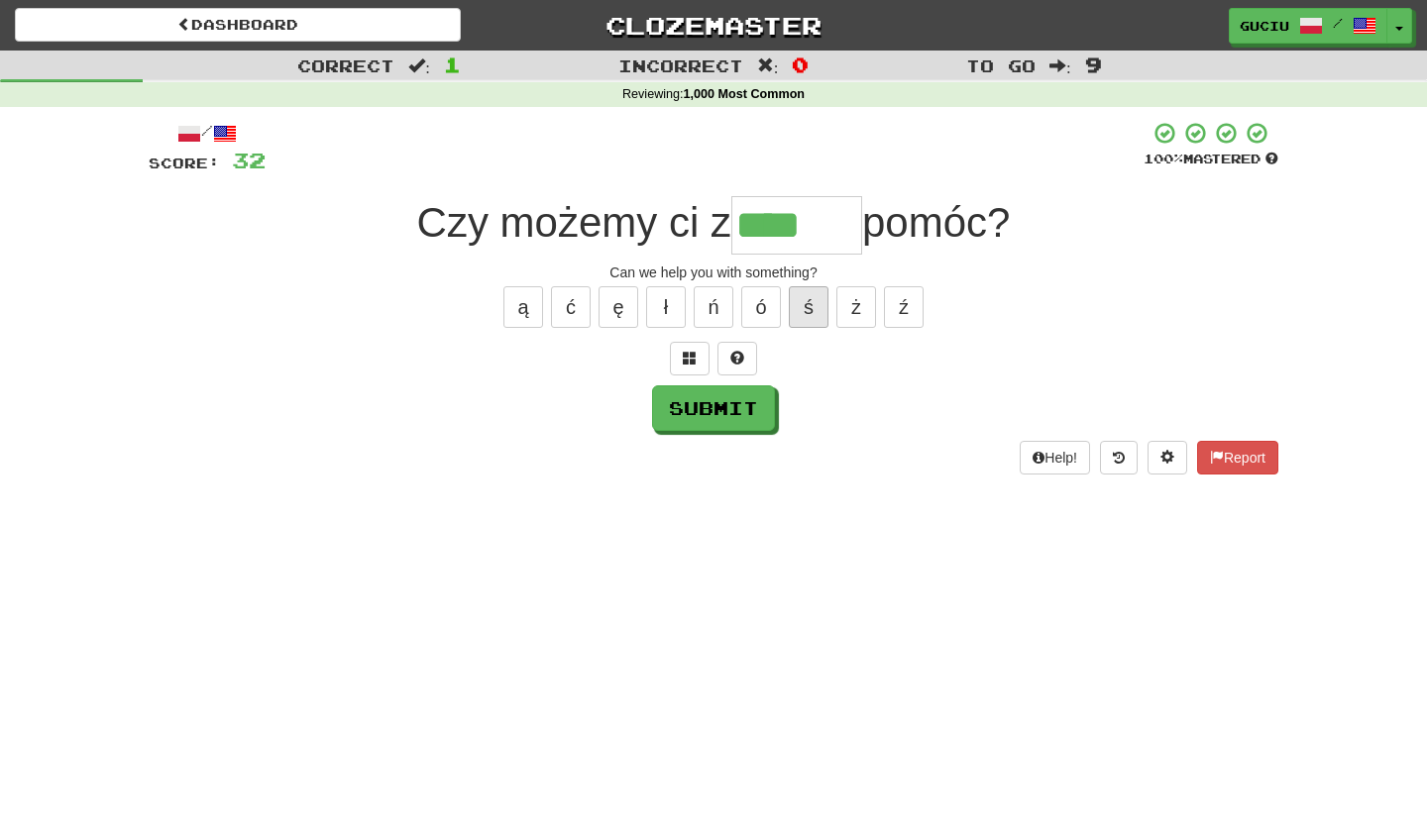 click on "ś" at bounding box center [809, 307] 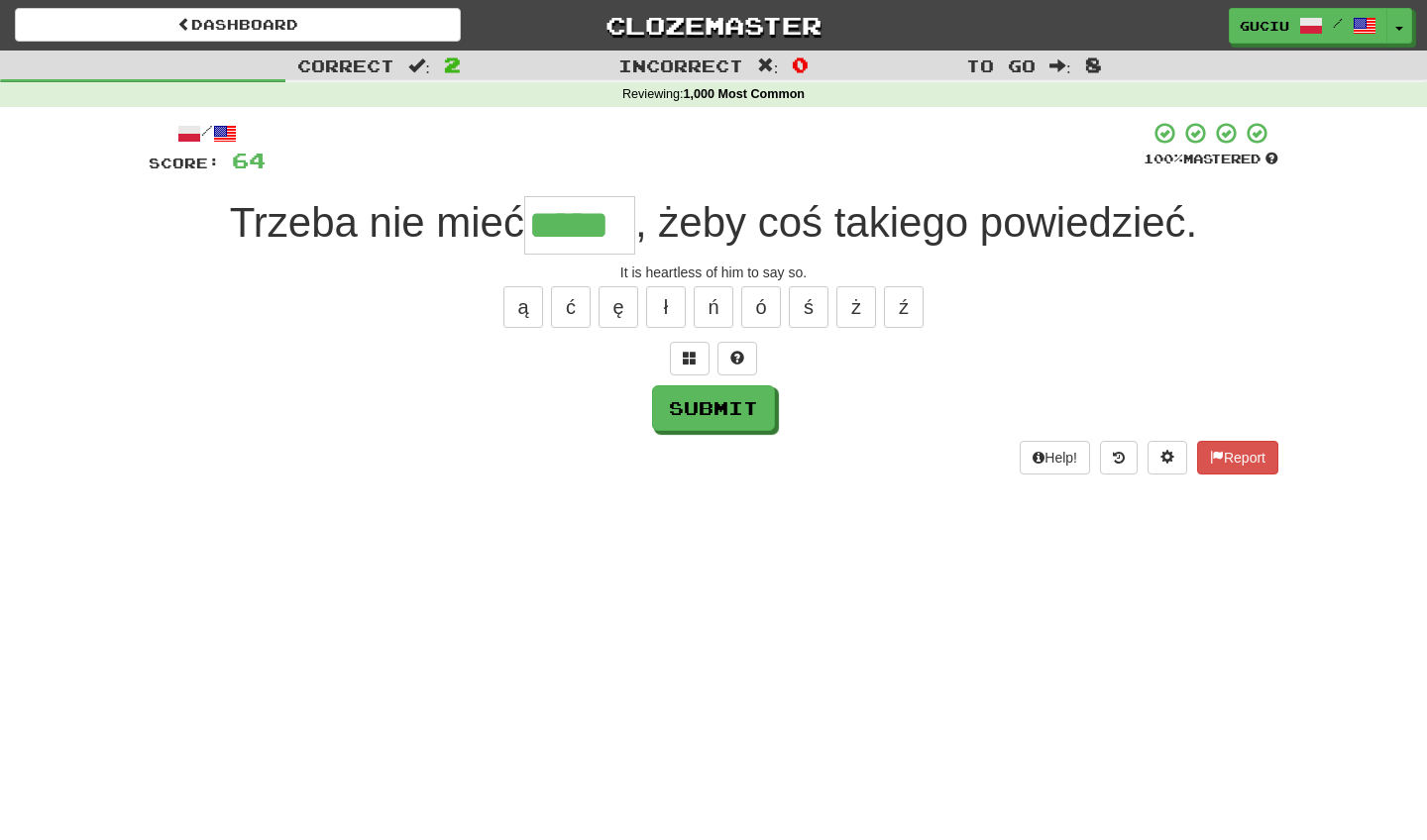 type on "*****" 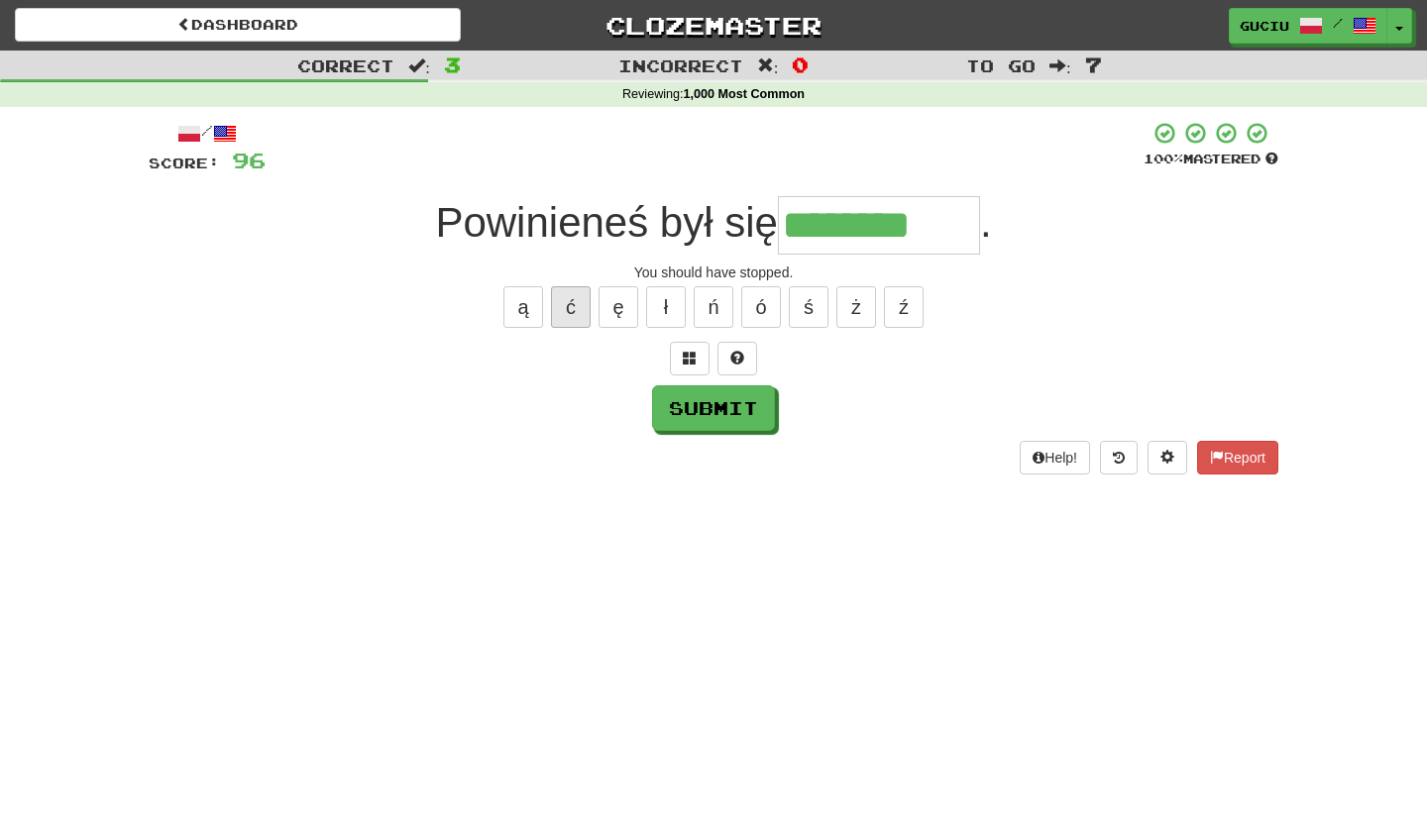 click on "ć" at bounding box center [571, 307] 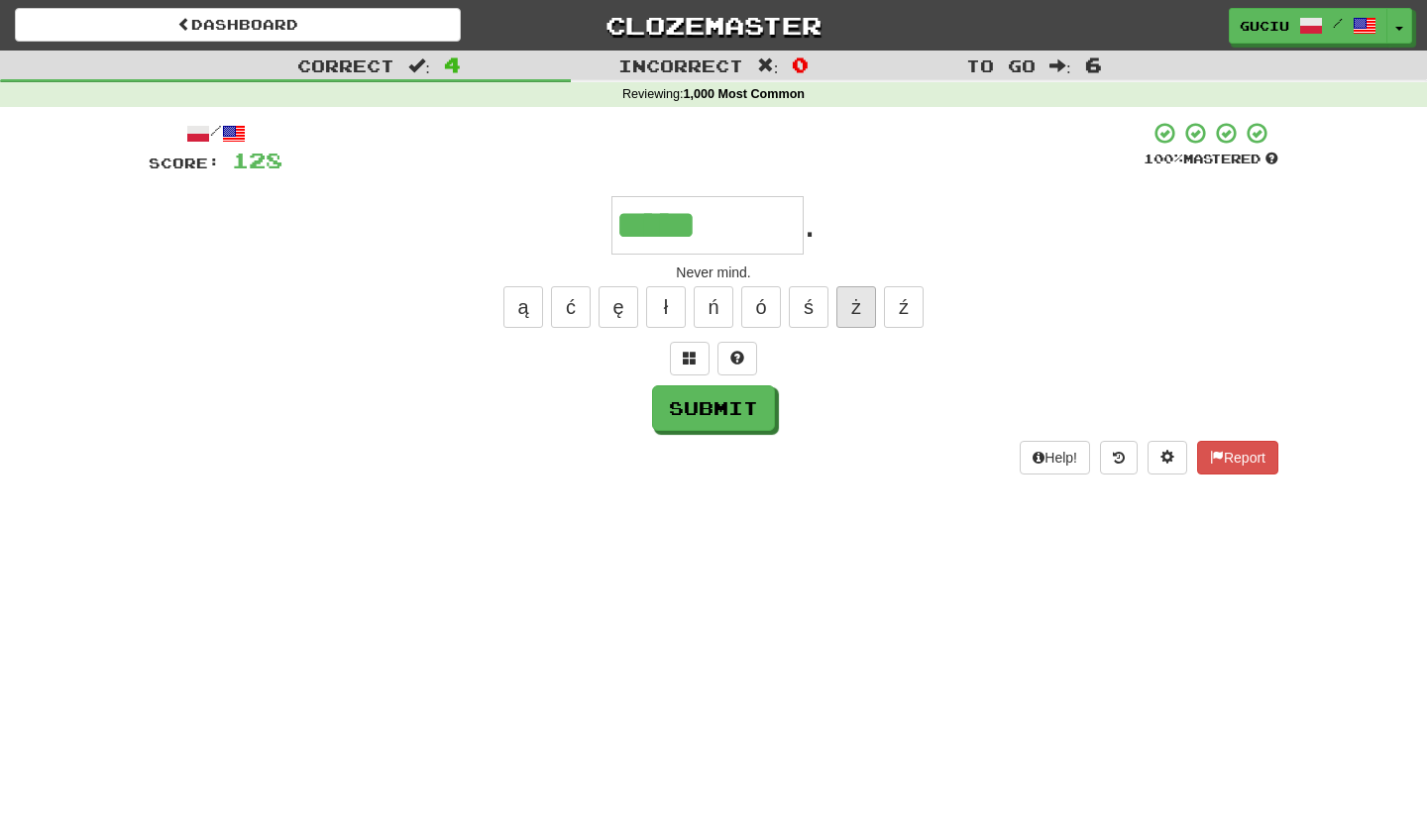 click on "ż" at bounding box center (856, 307) 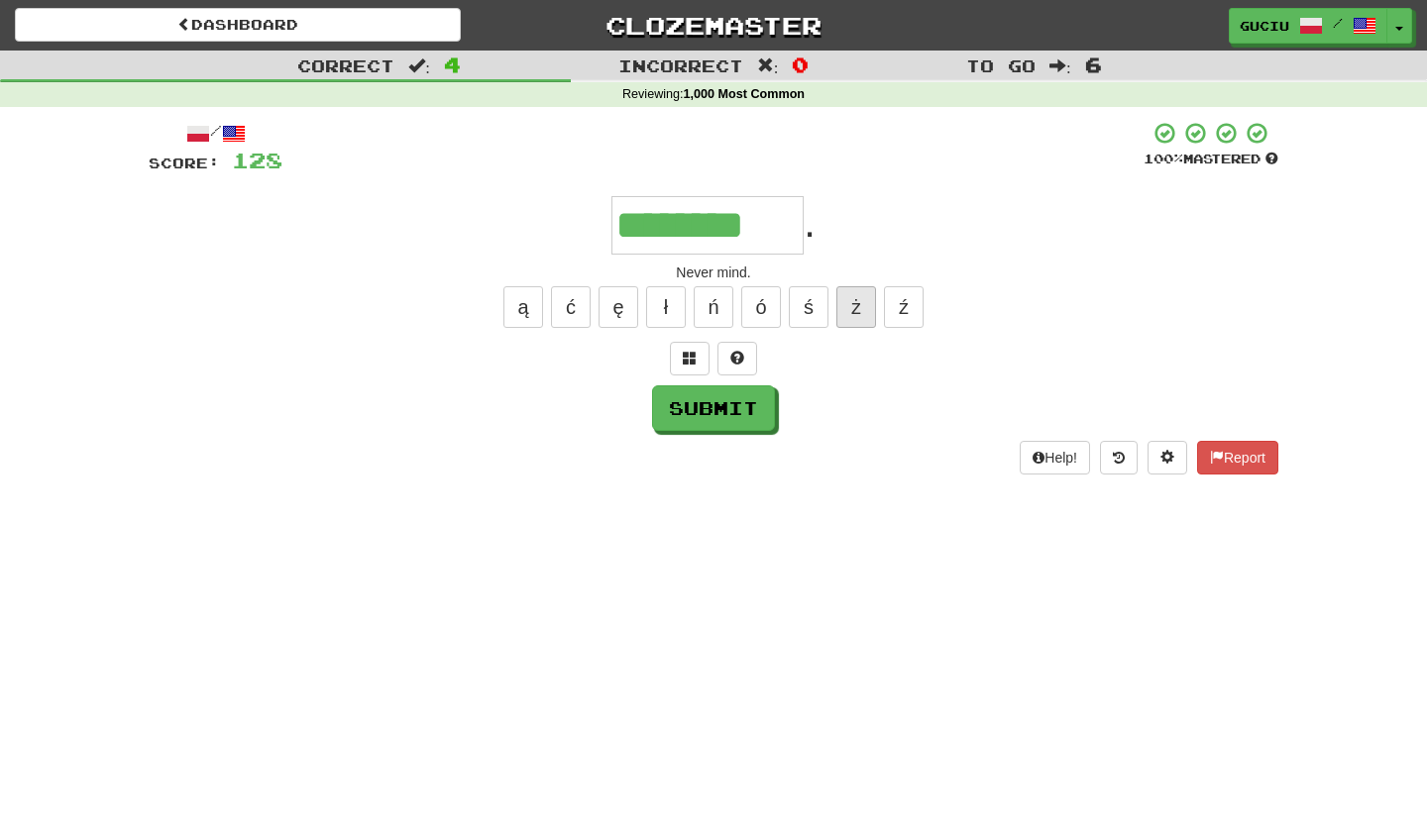 type on "********" 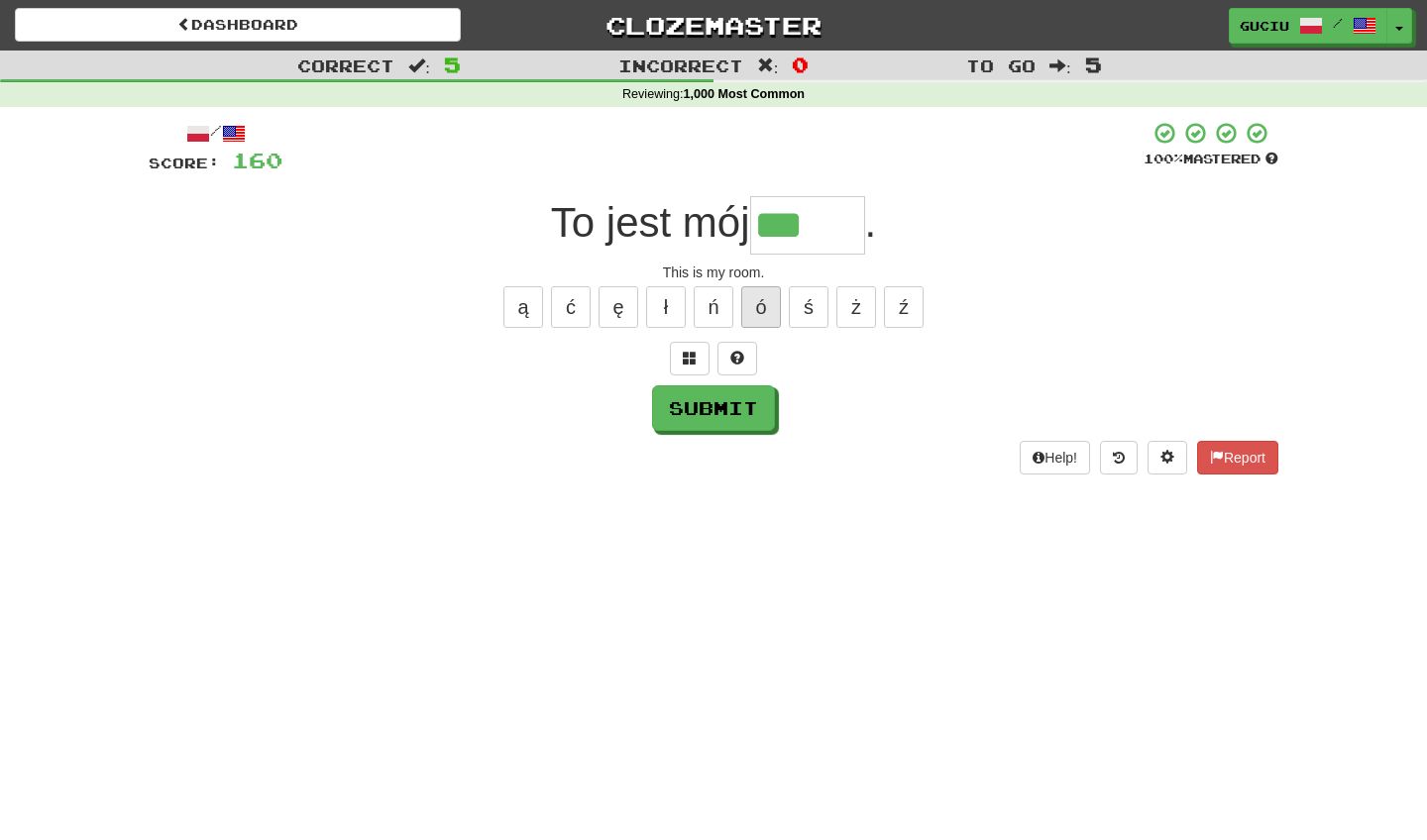 click on "ó" at bounding box center (761, 307) 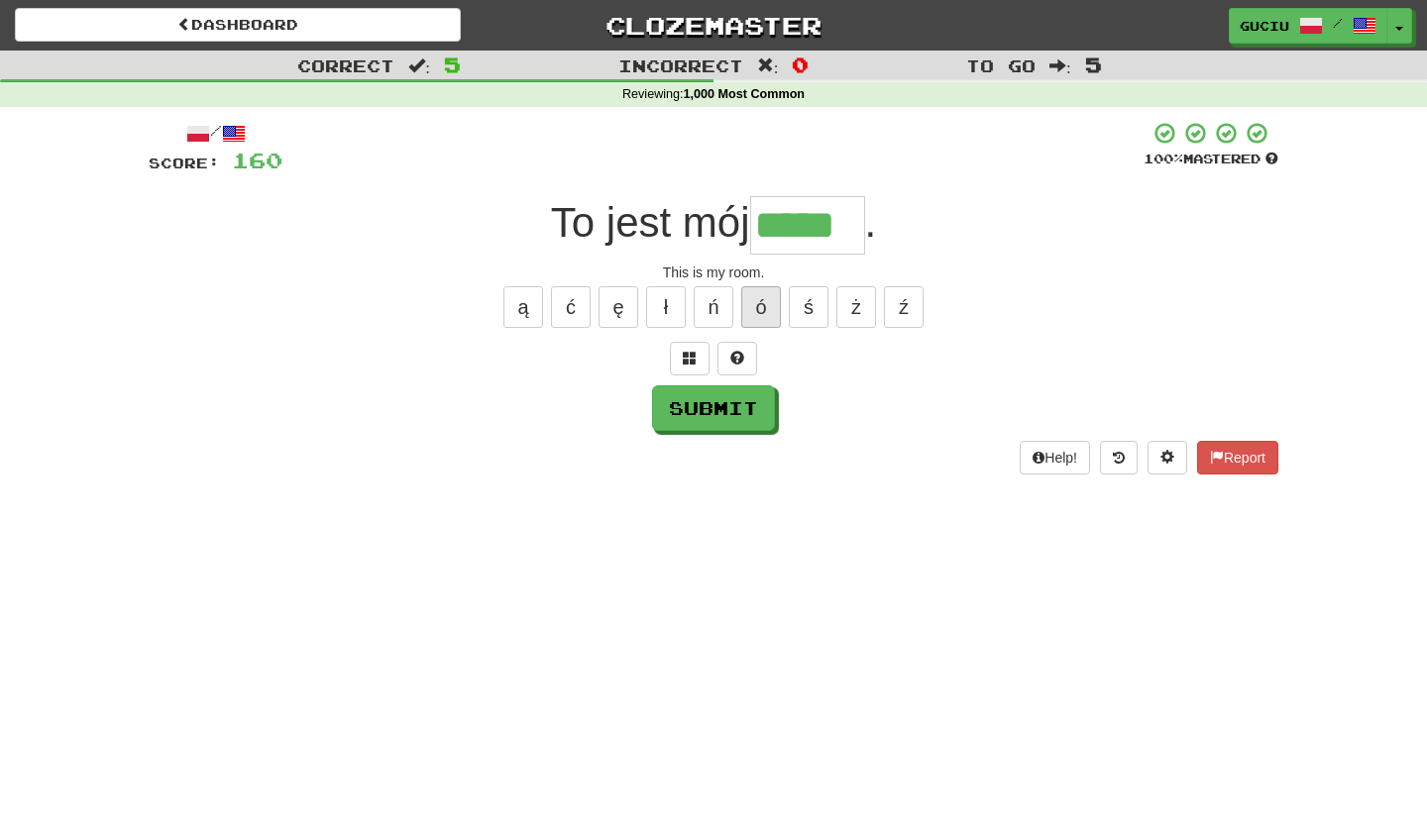 type on "*****" 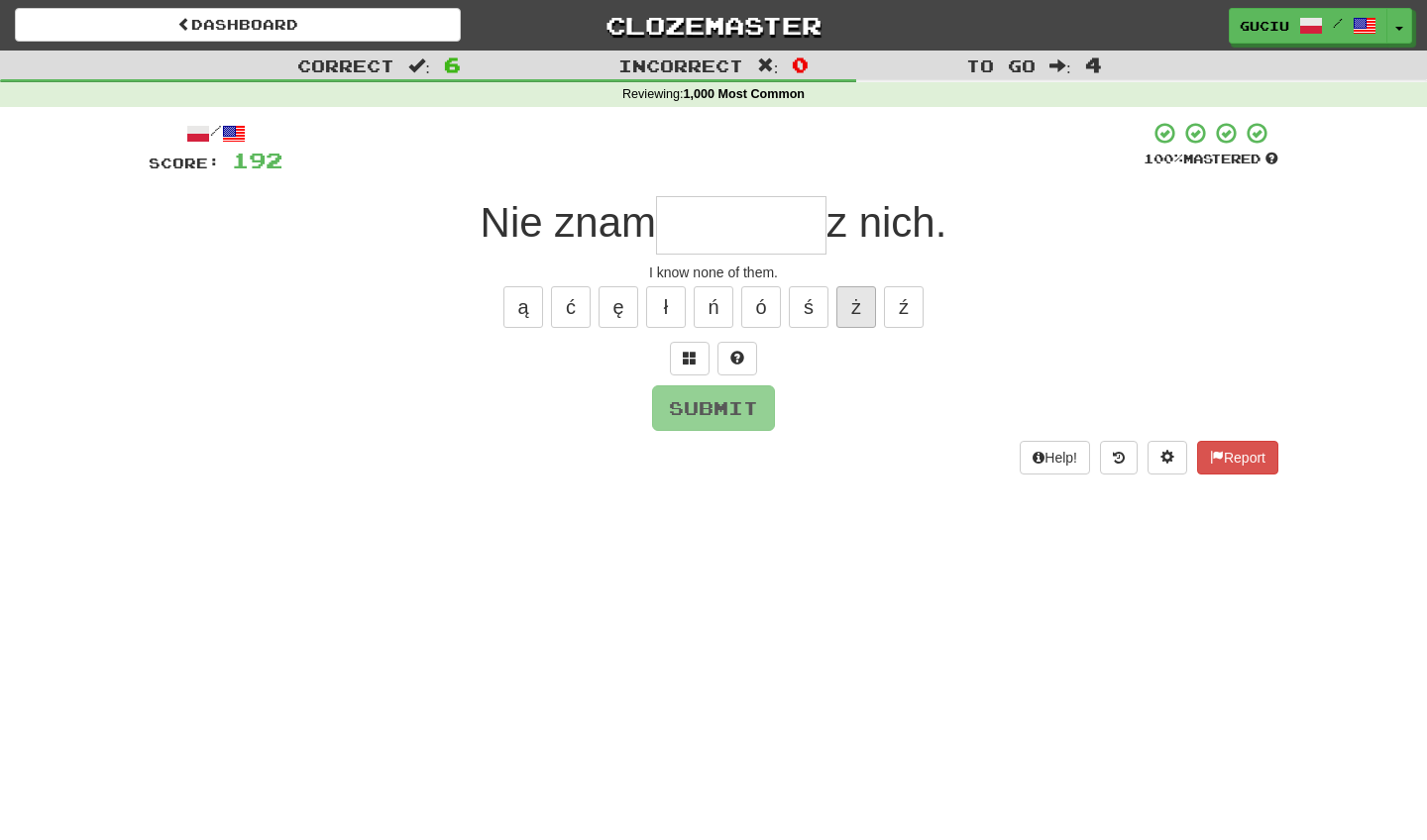 click on "ż" at bounding box center [856, 307] 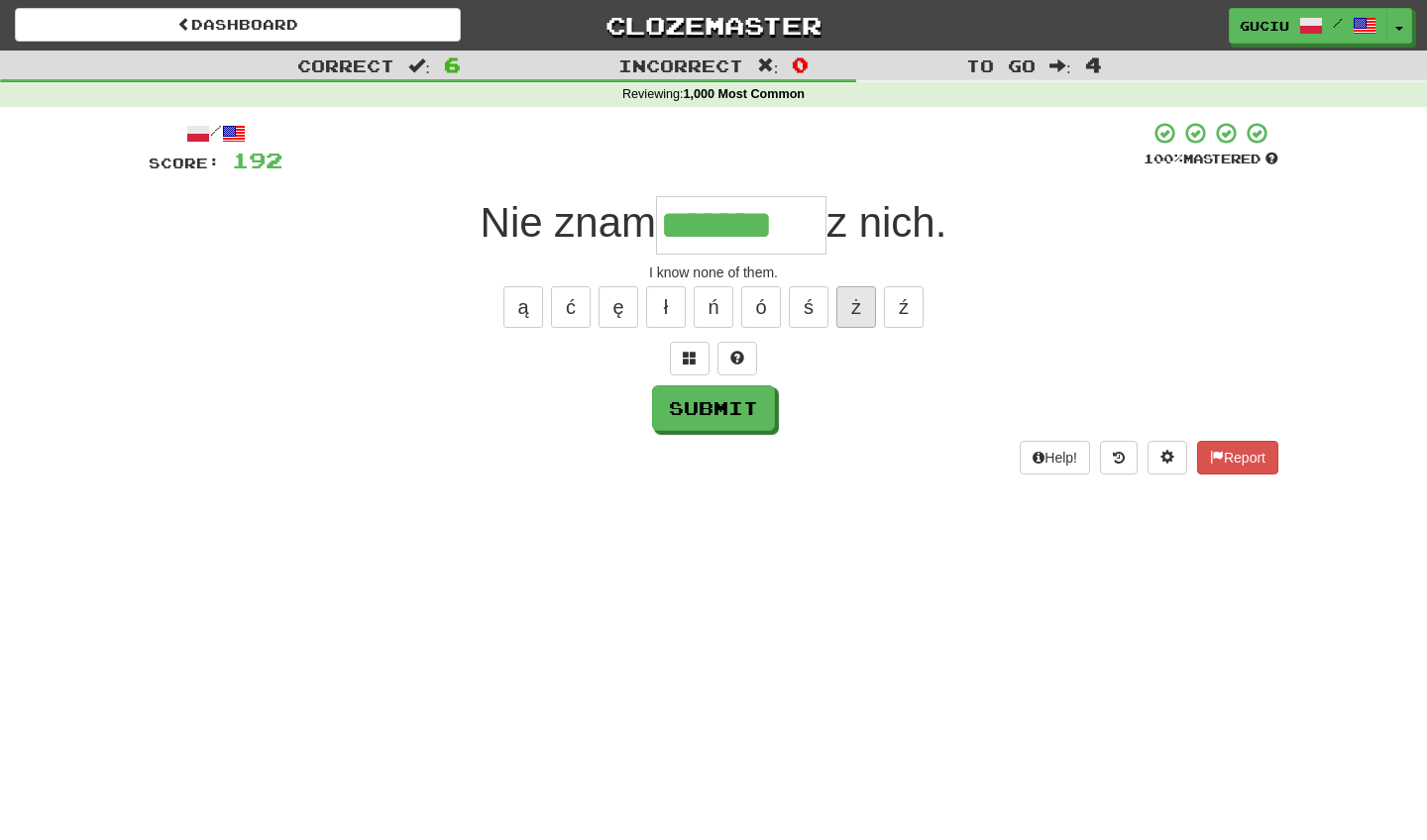 type on "*******" 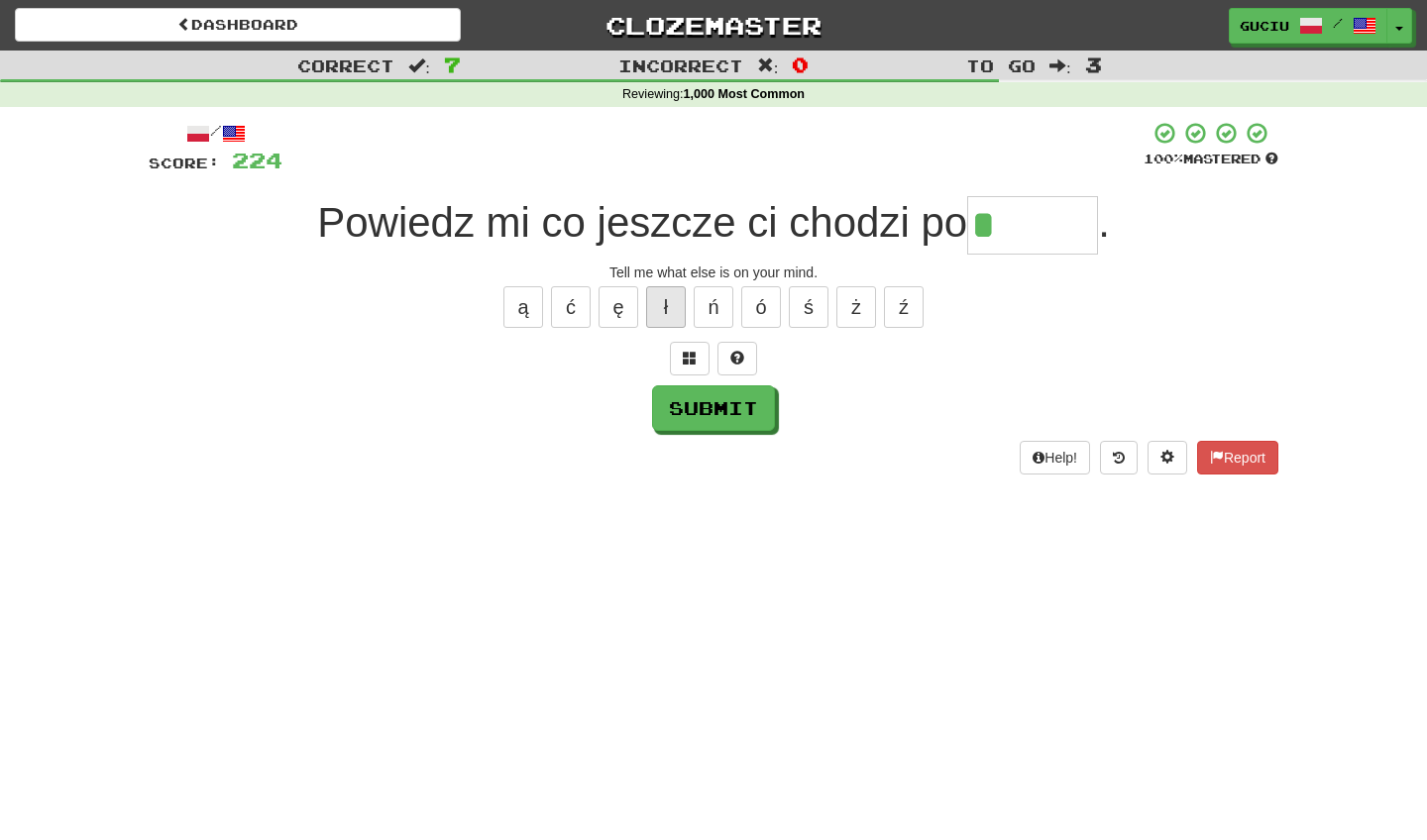 click on "ł" at bounding box center (666, 307) 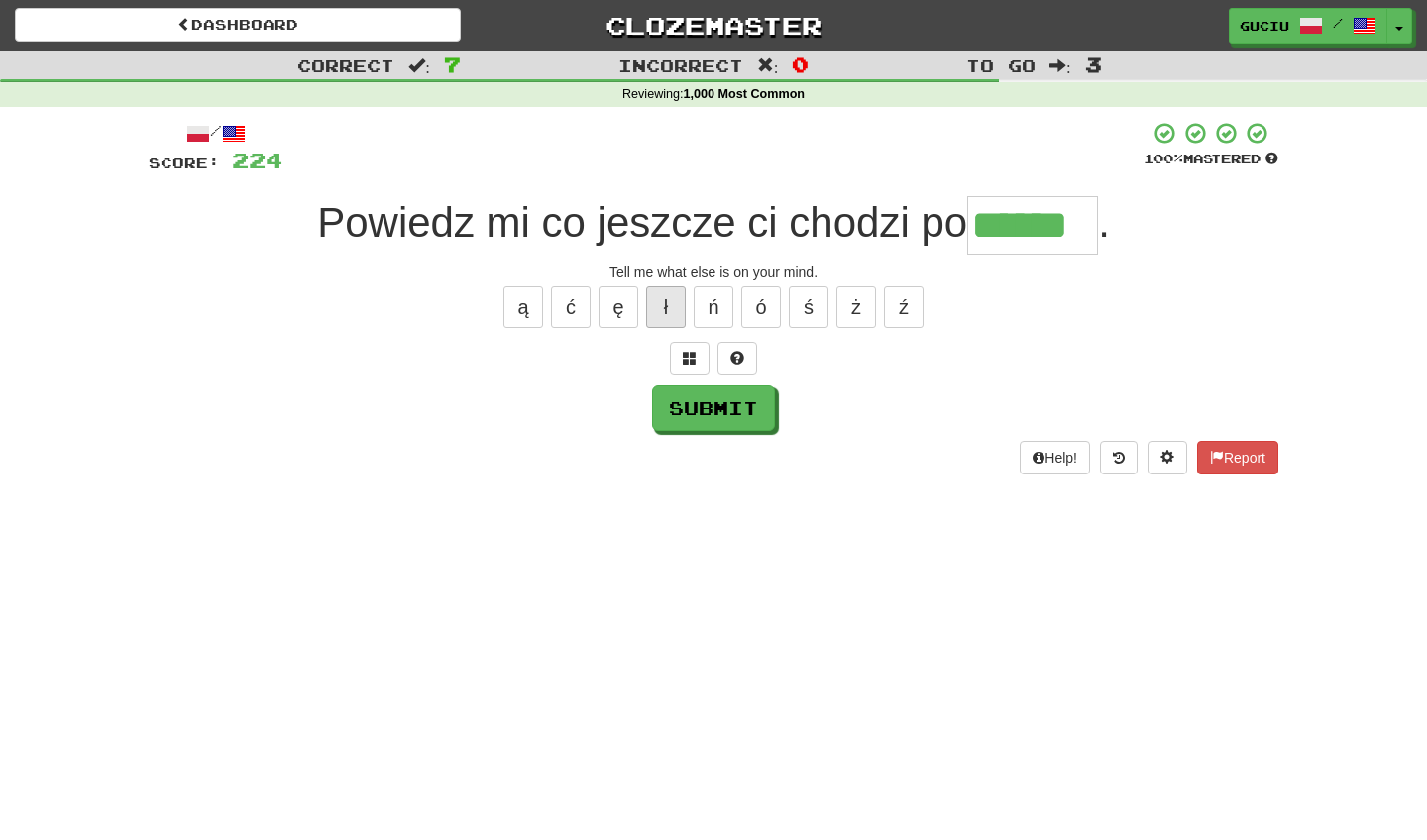 type on "******" 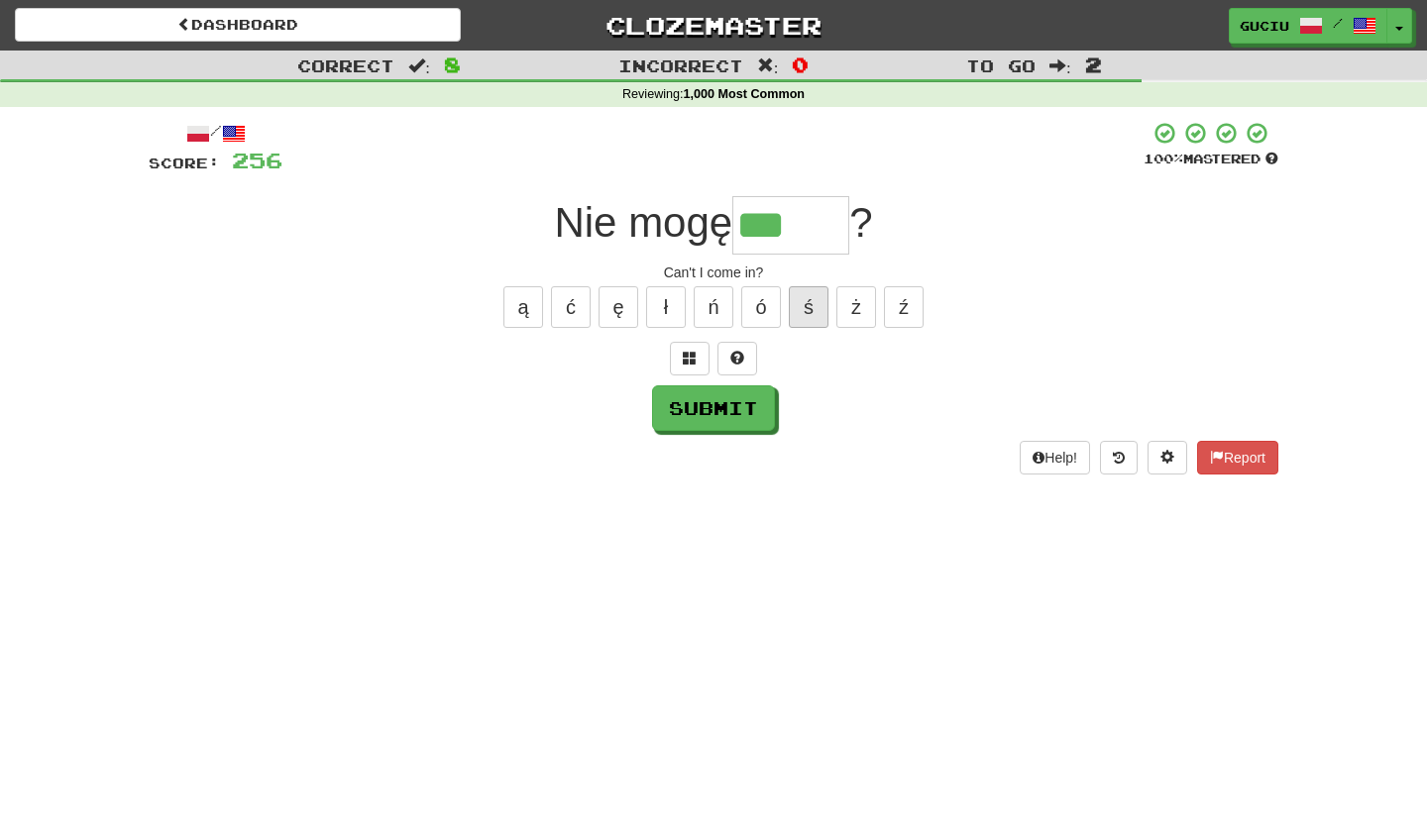 click on "ś" at bounding box center [809, 307] 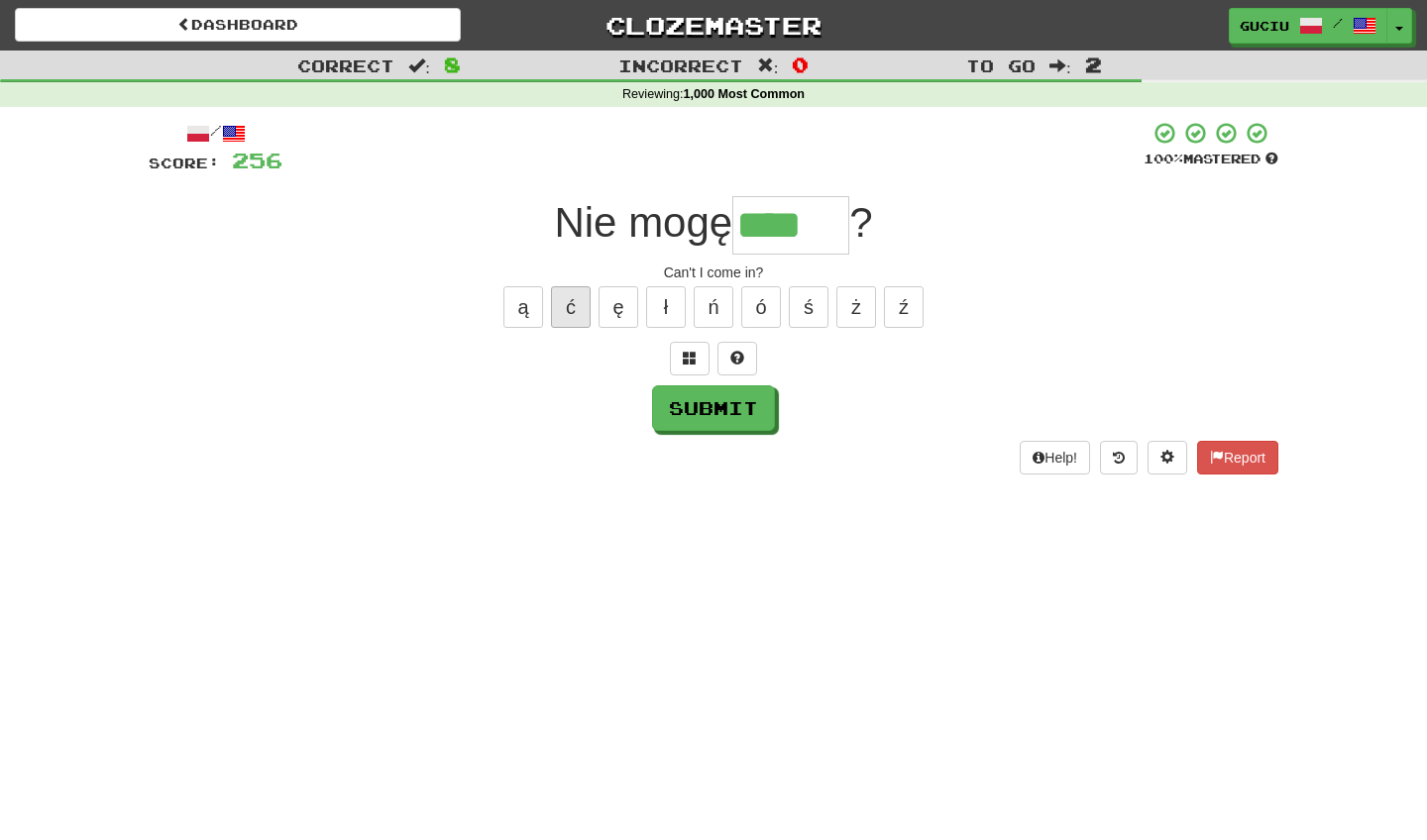 click on "ć" at bounding box center (571, 307) 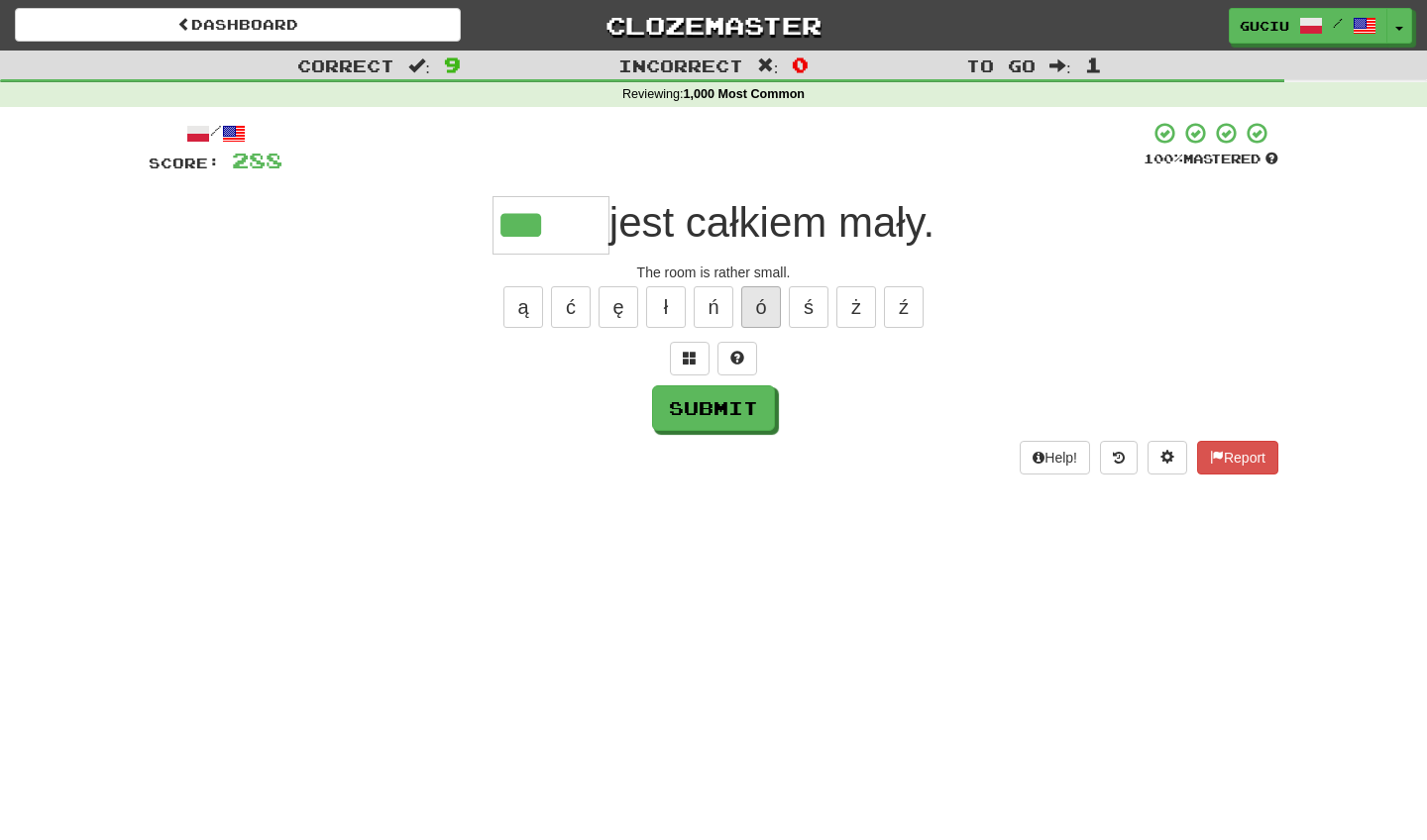 click on "ó" at bounding box center (761, 307) 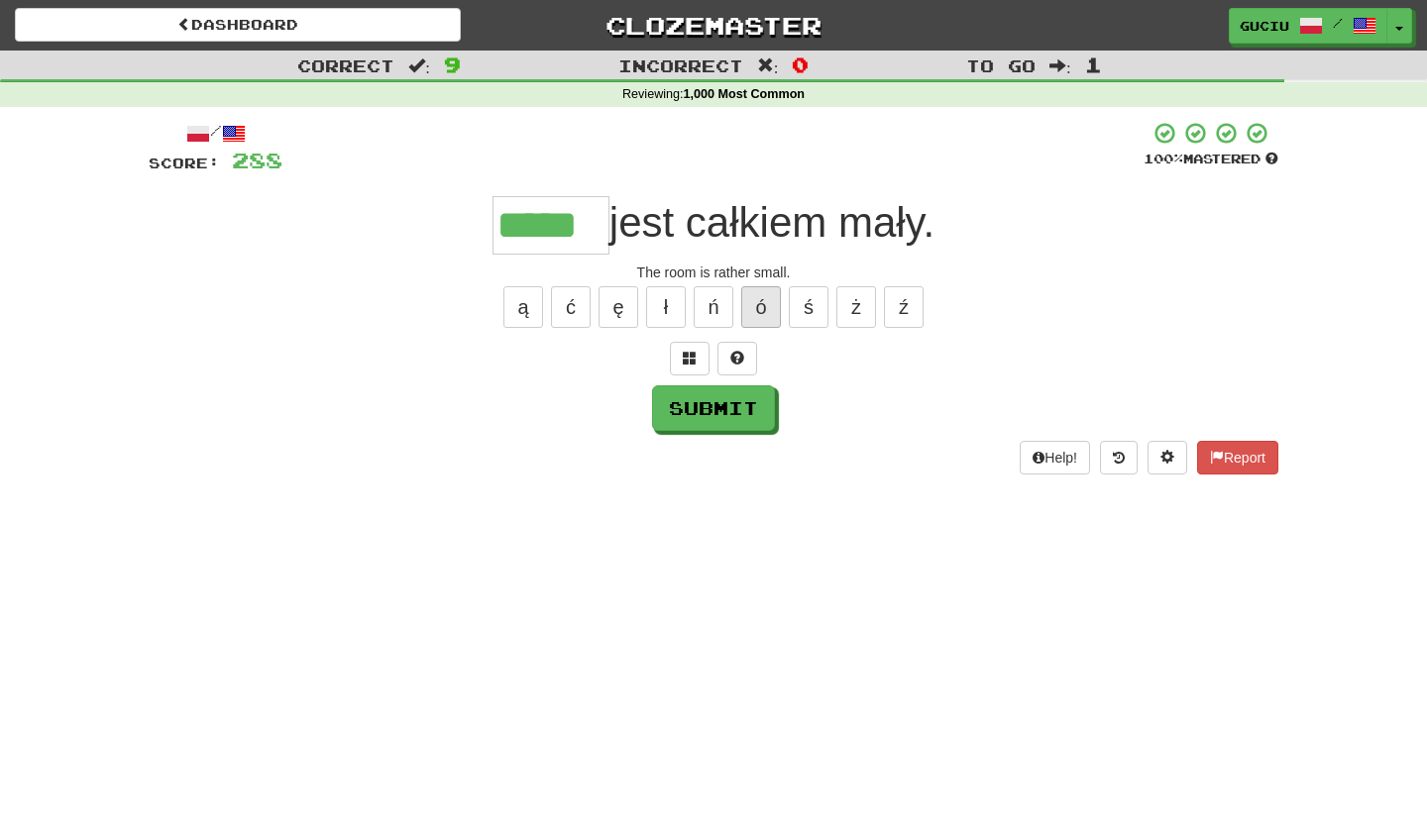 type on "*****" 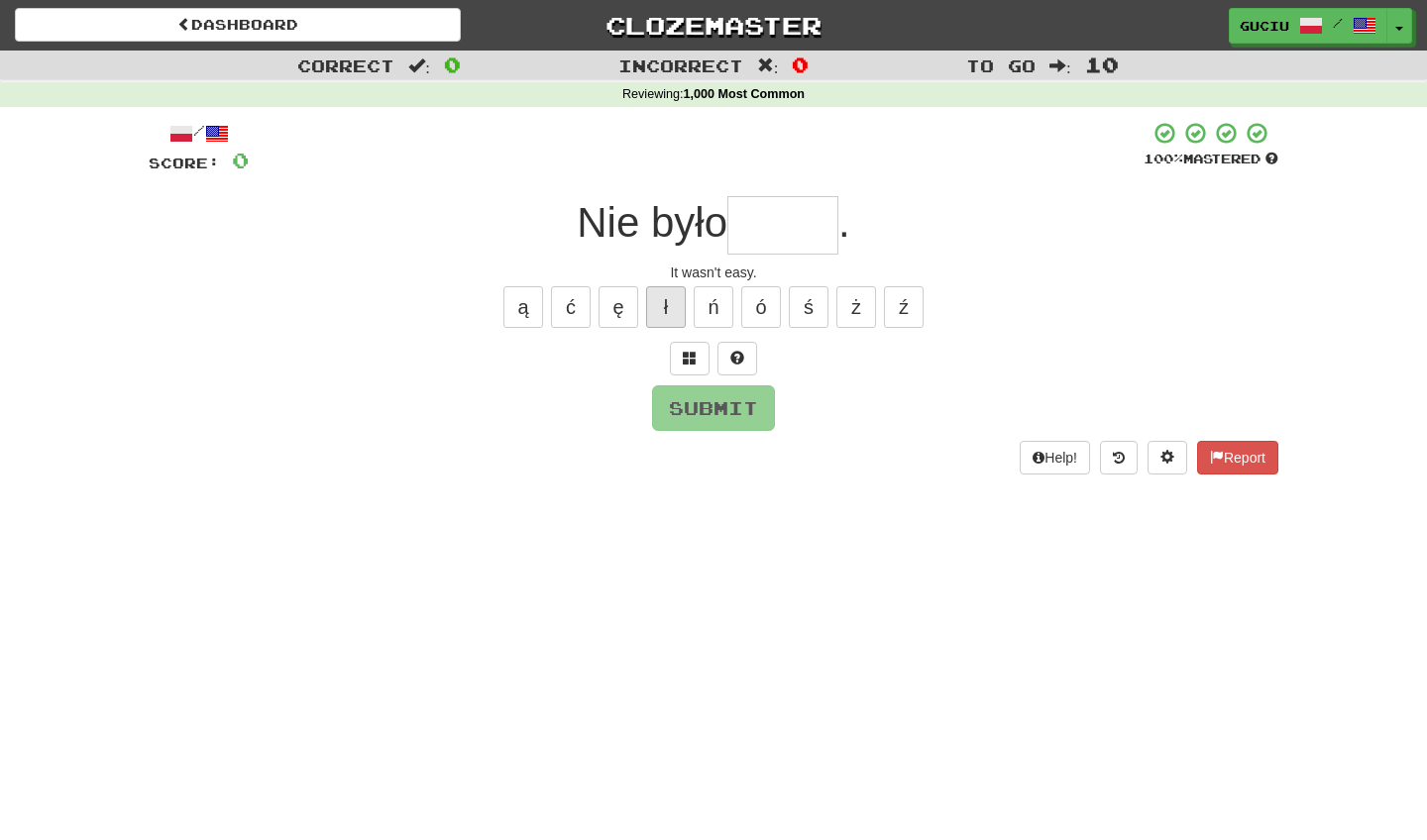 click on "ł" at bounding box center [666, 307] 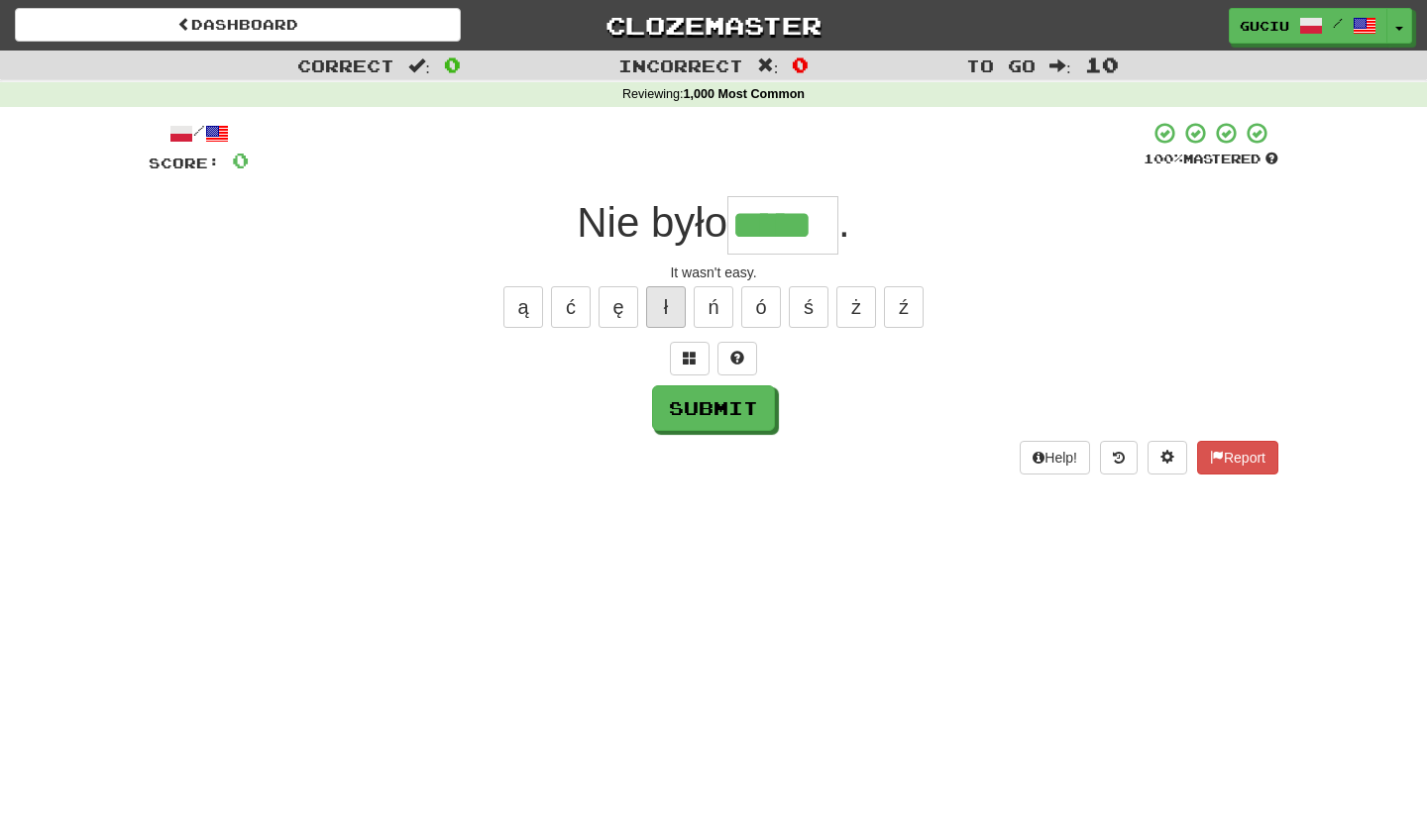 type on "*****" 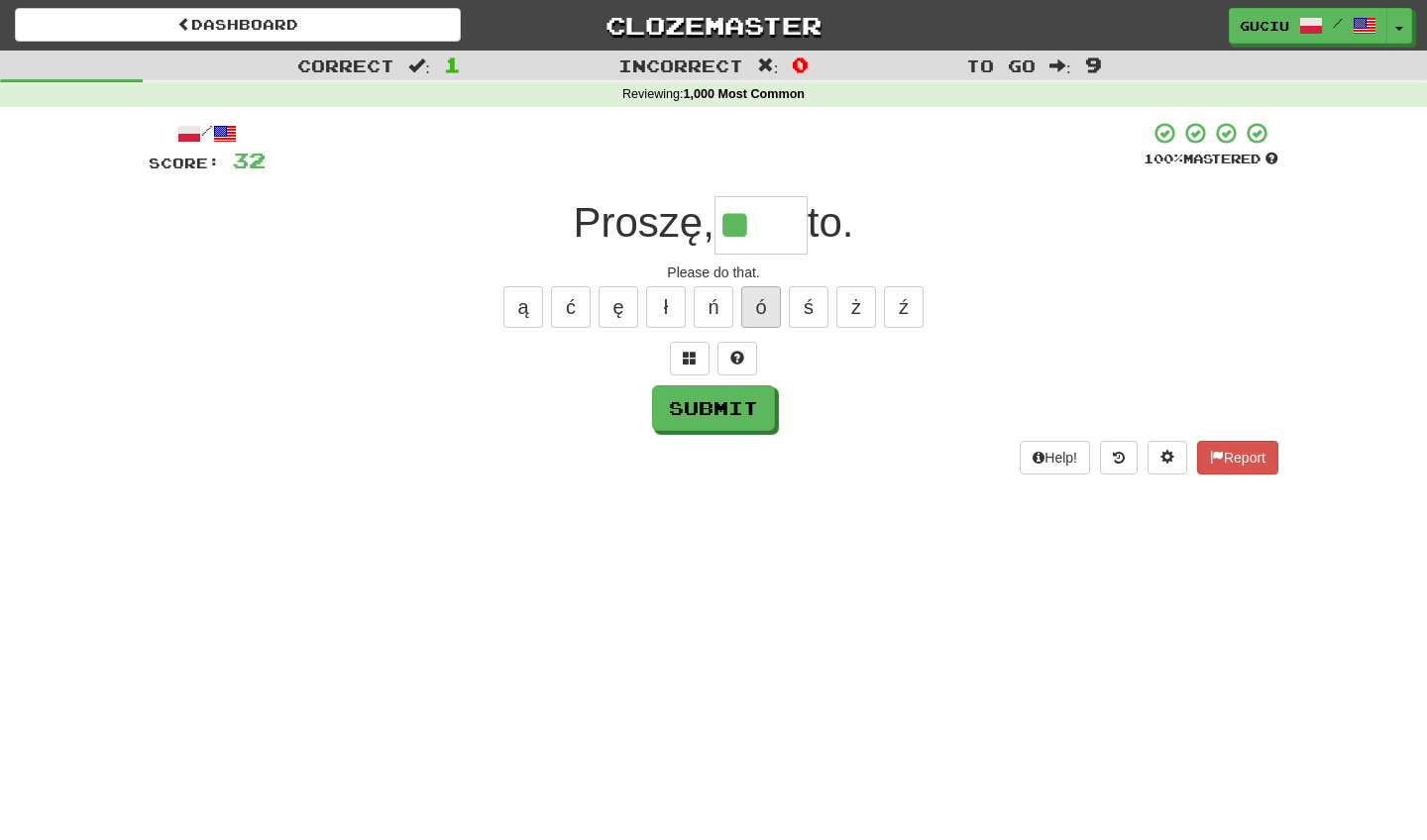 click on "ó" at bounding box center (761, 307) 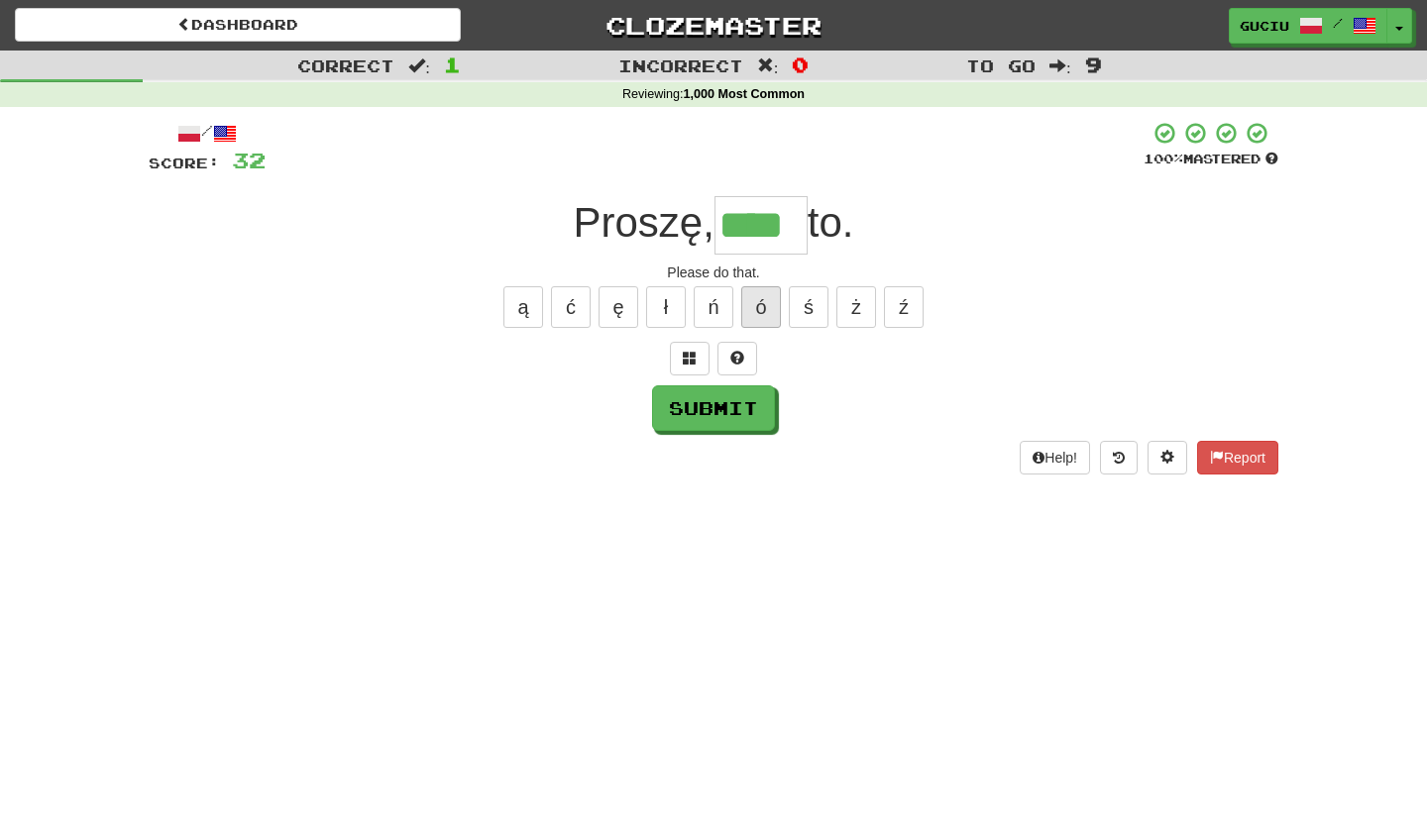 type on "****" 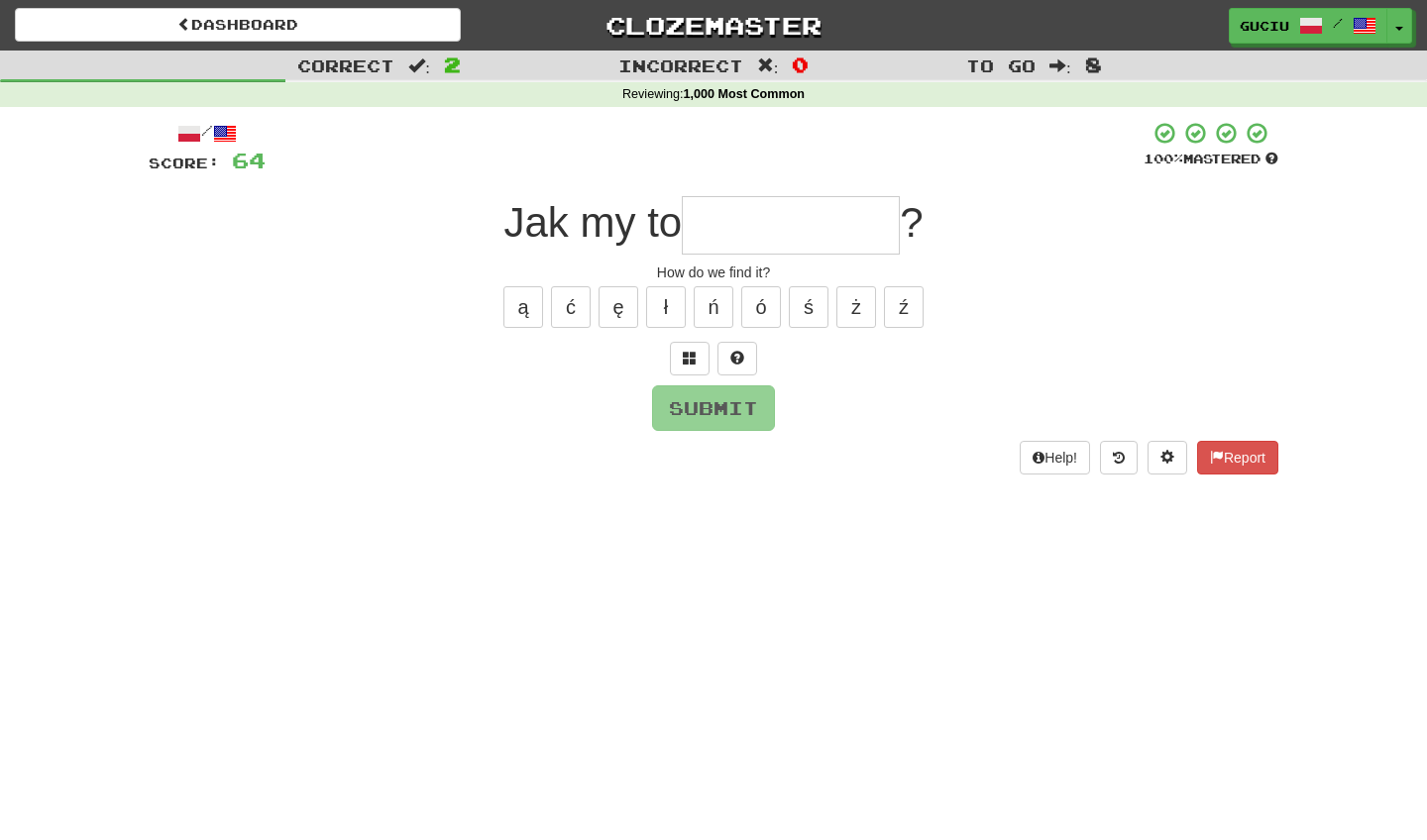 type on "*" 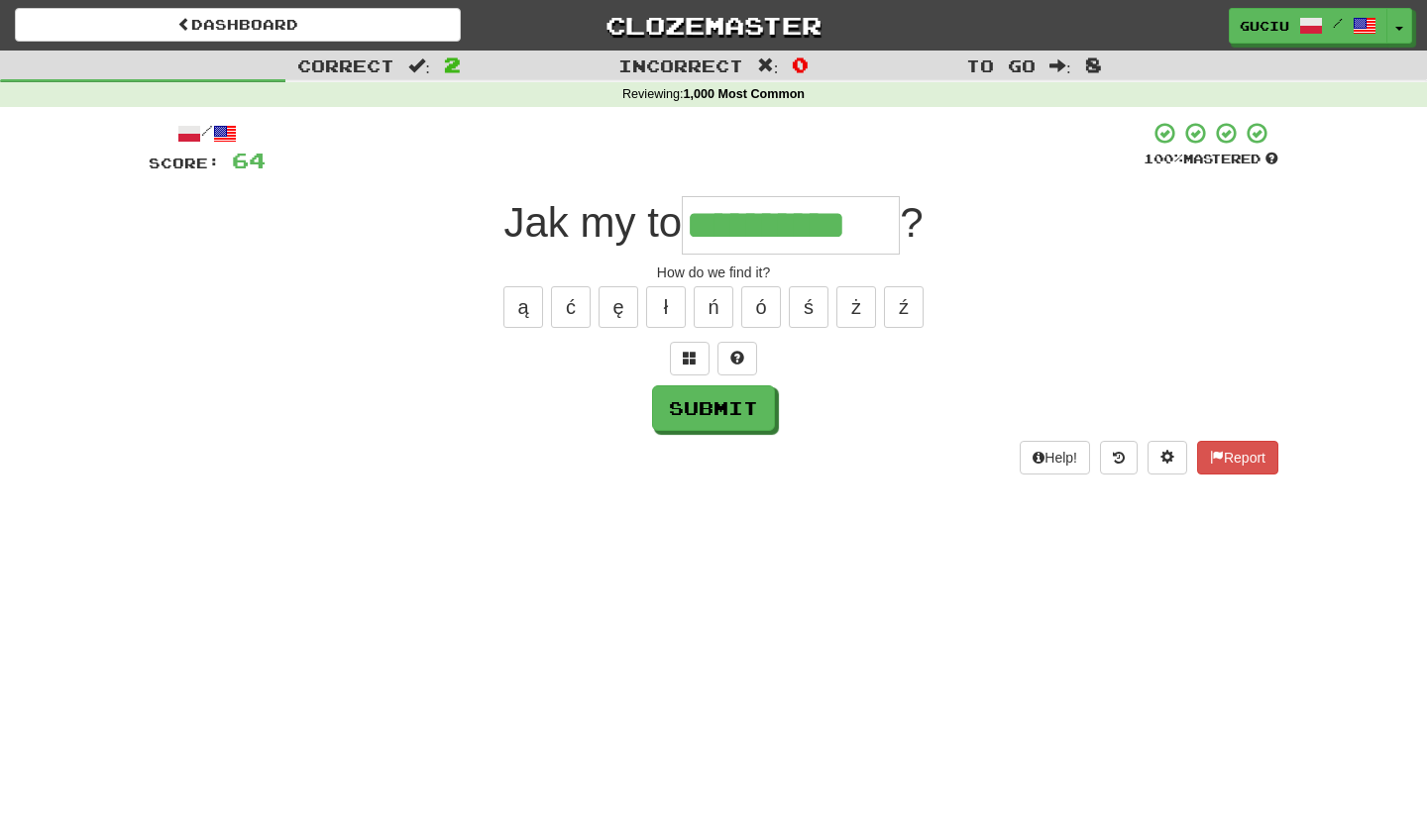 type on "**********" 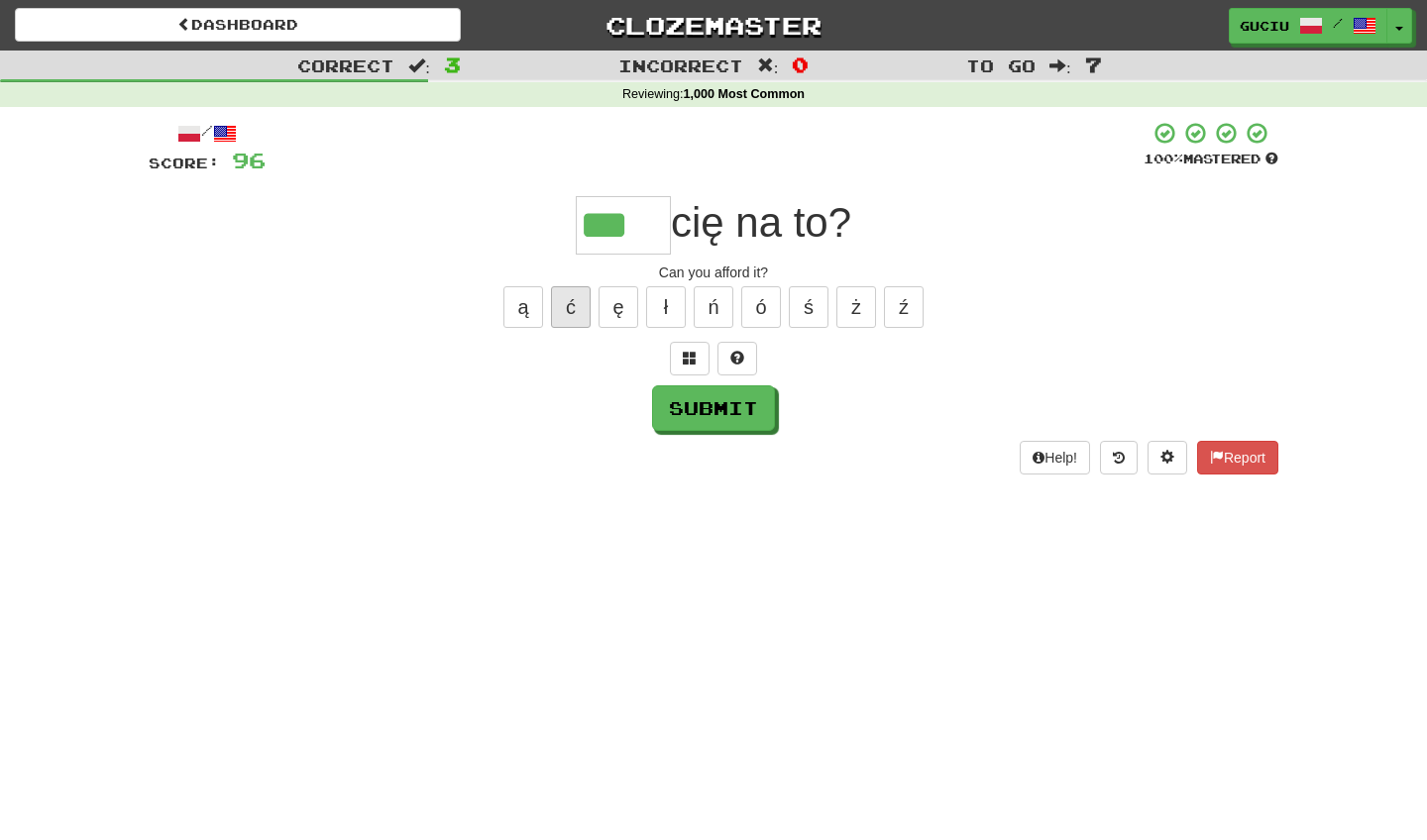 click on "ć" at bounding box center [571, 307] 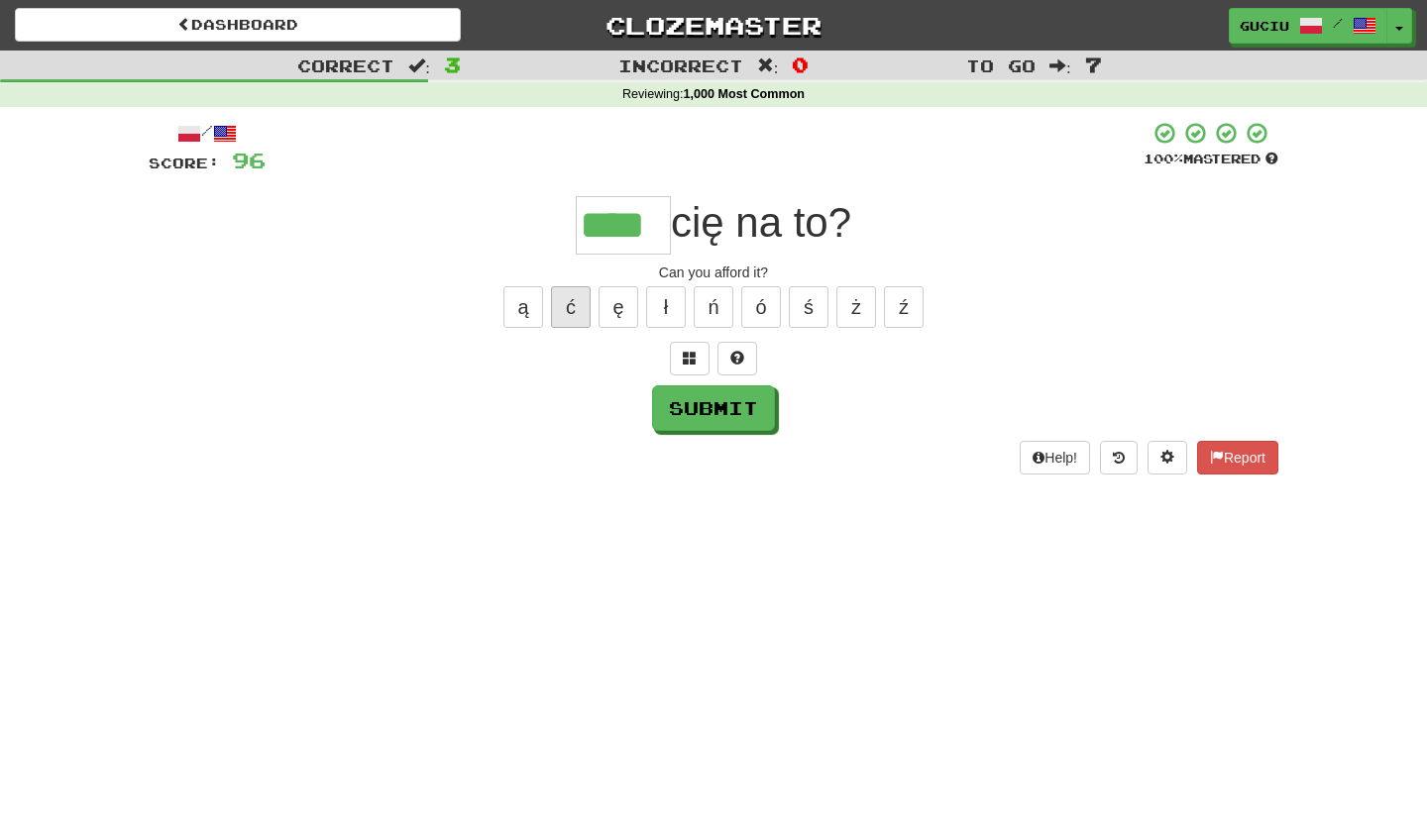 type on "****" 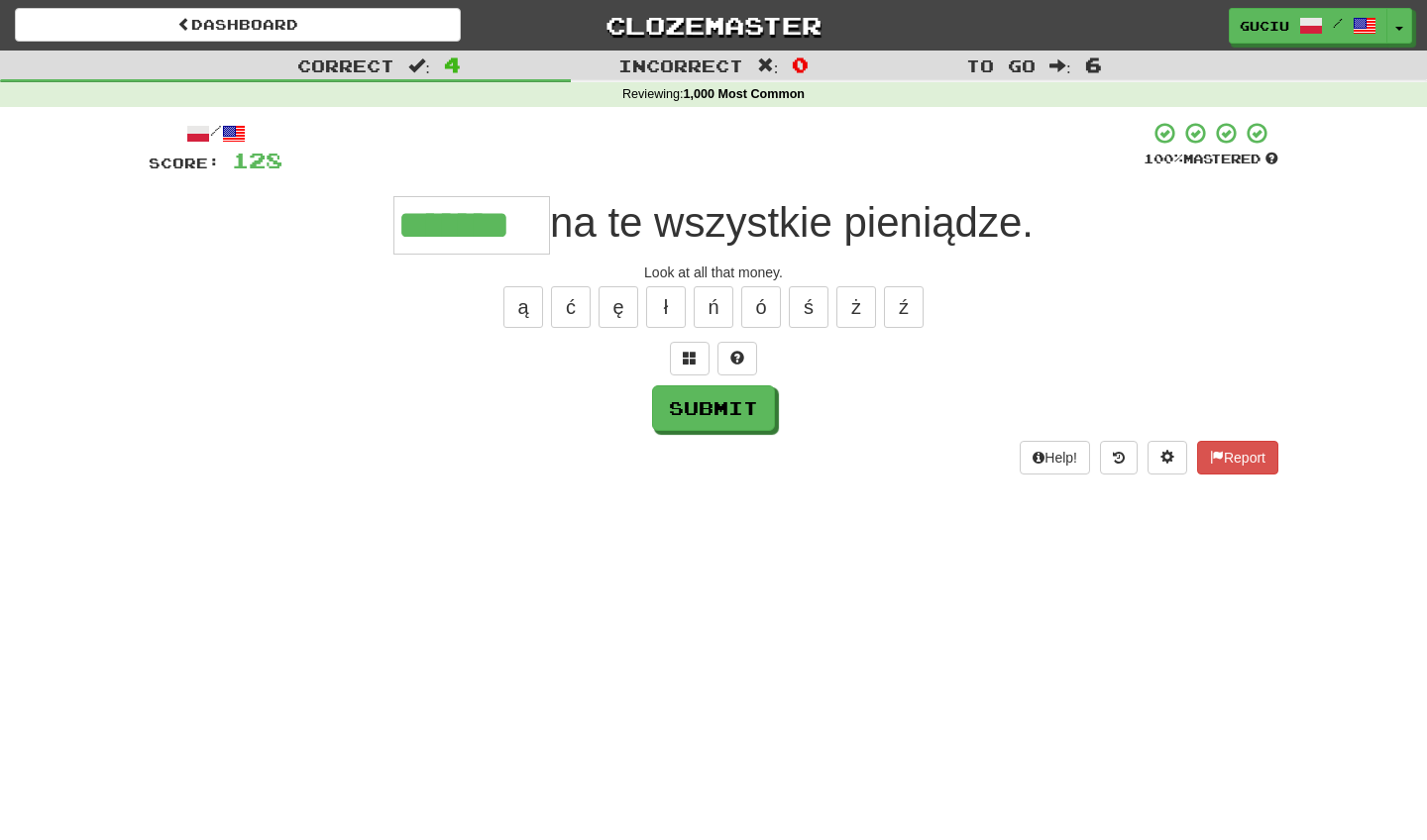 type on "*******" 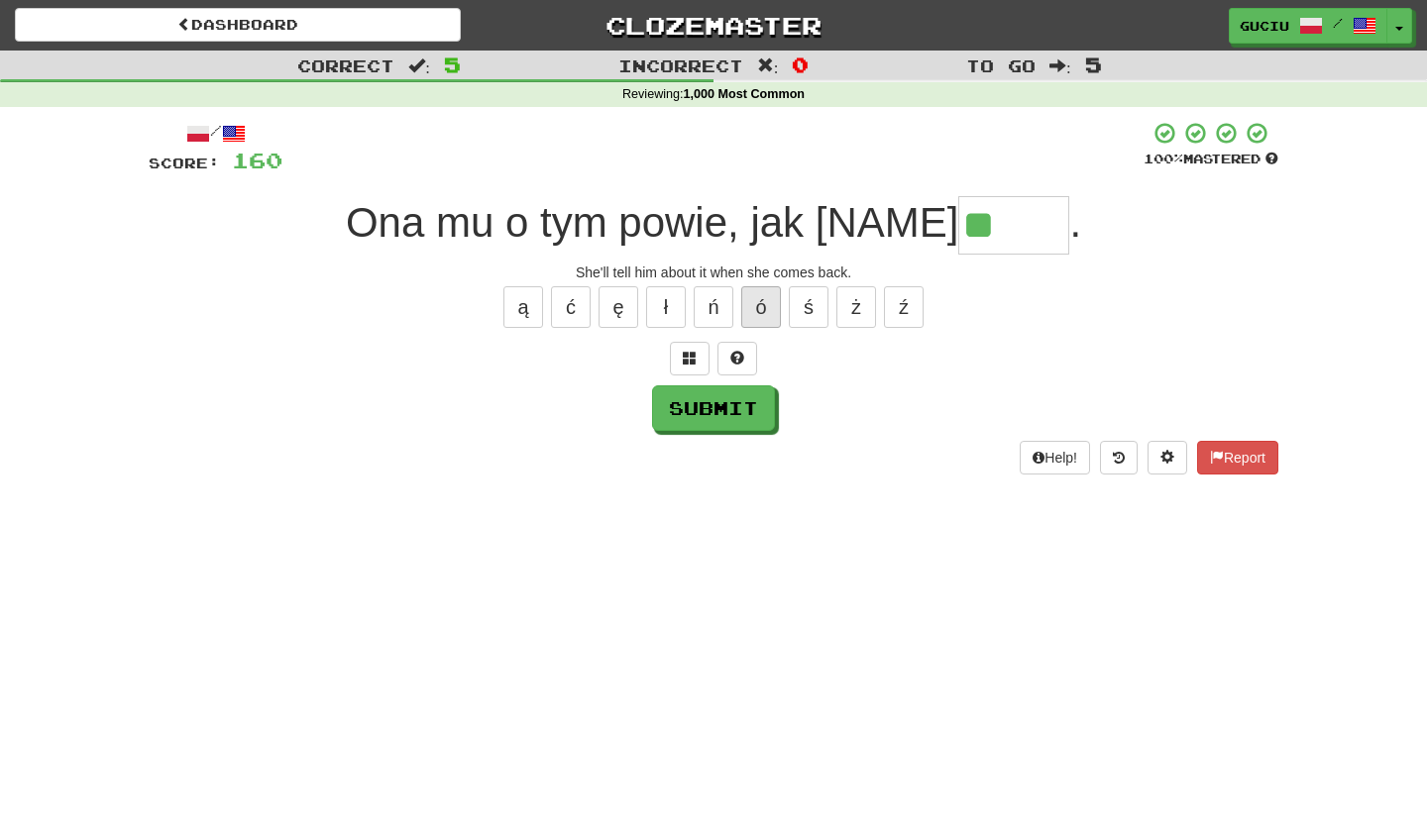 click on "ó" at bounding box center [761, 307] 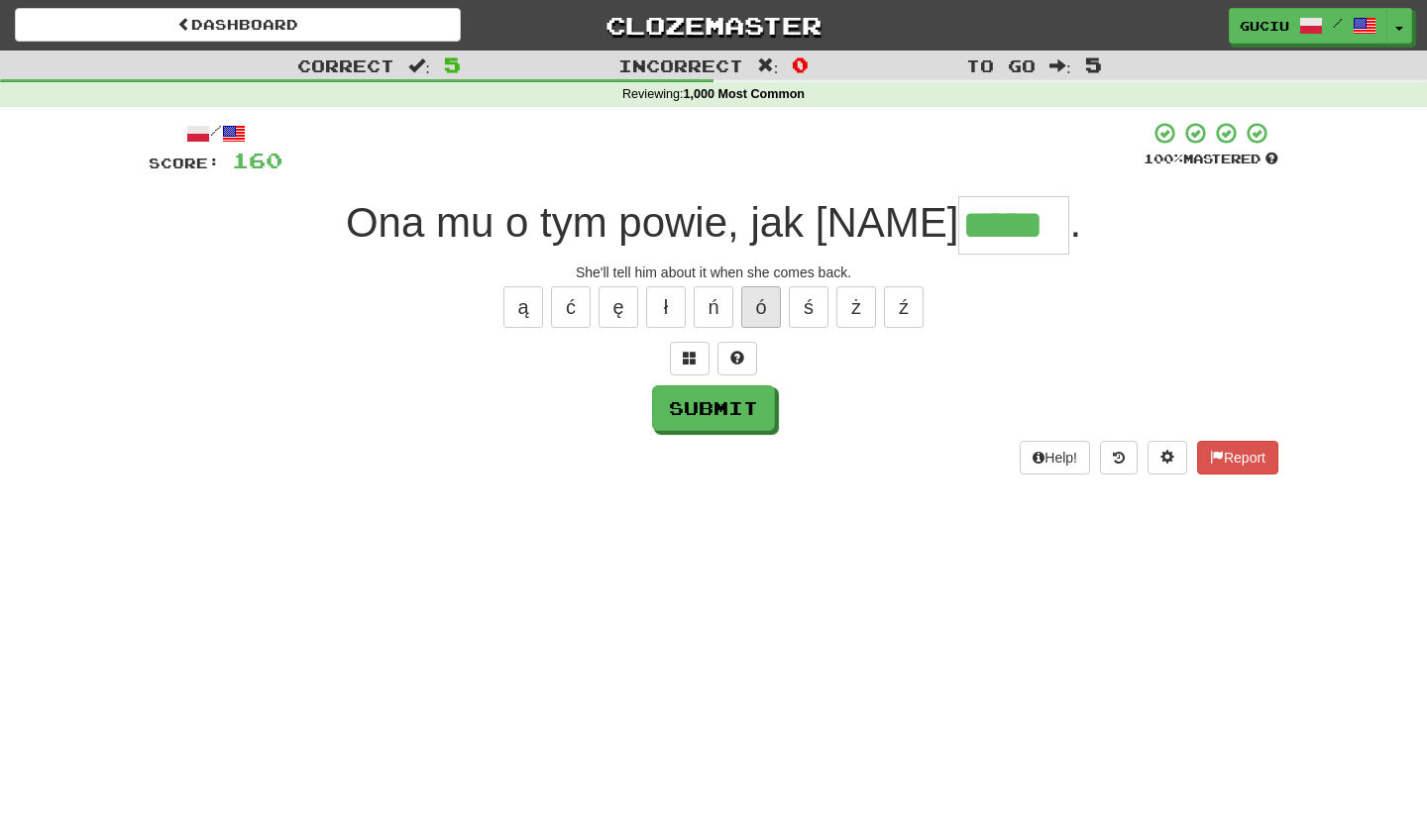 type on "*****" 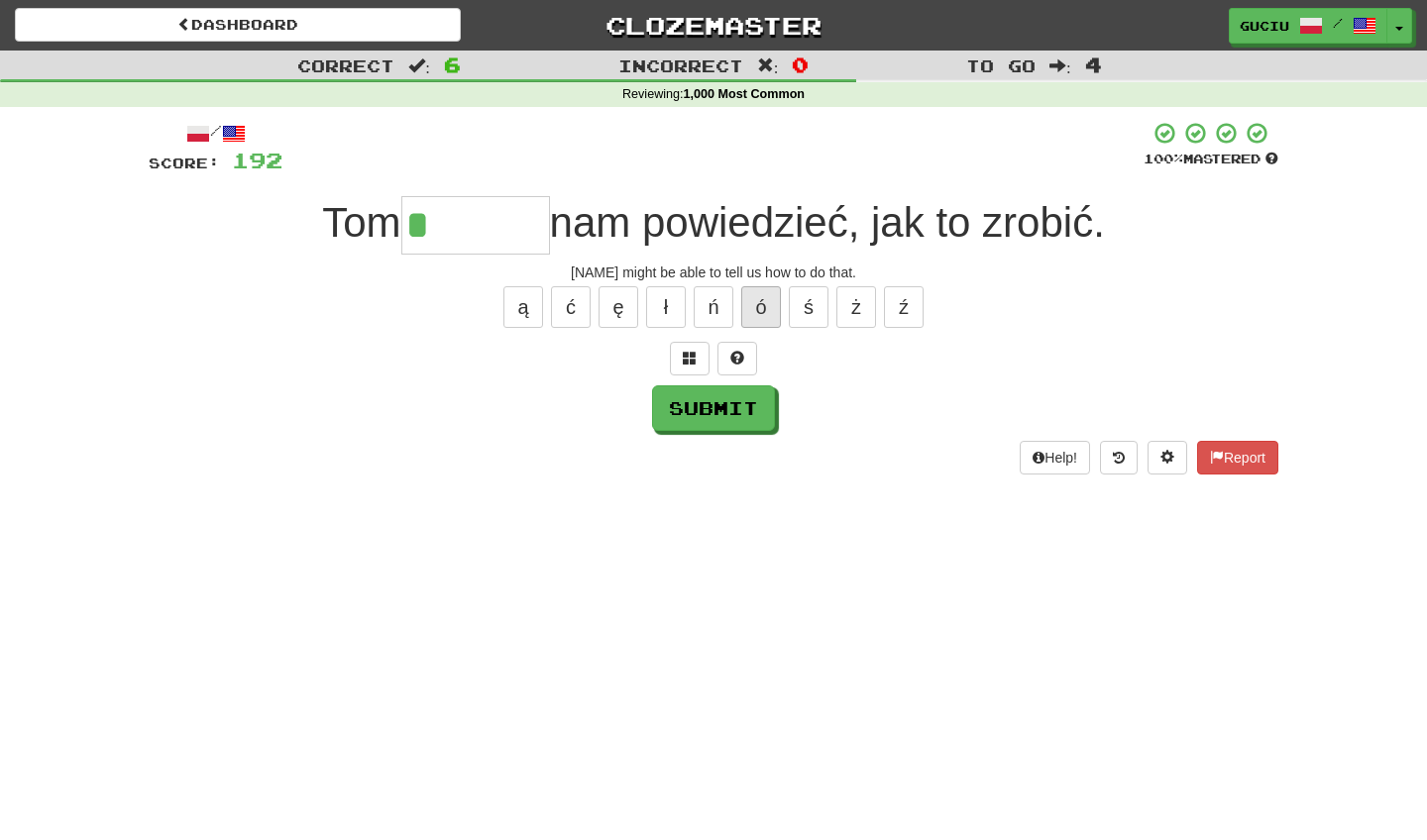 click on "ó" at bounding box center (761, 307) 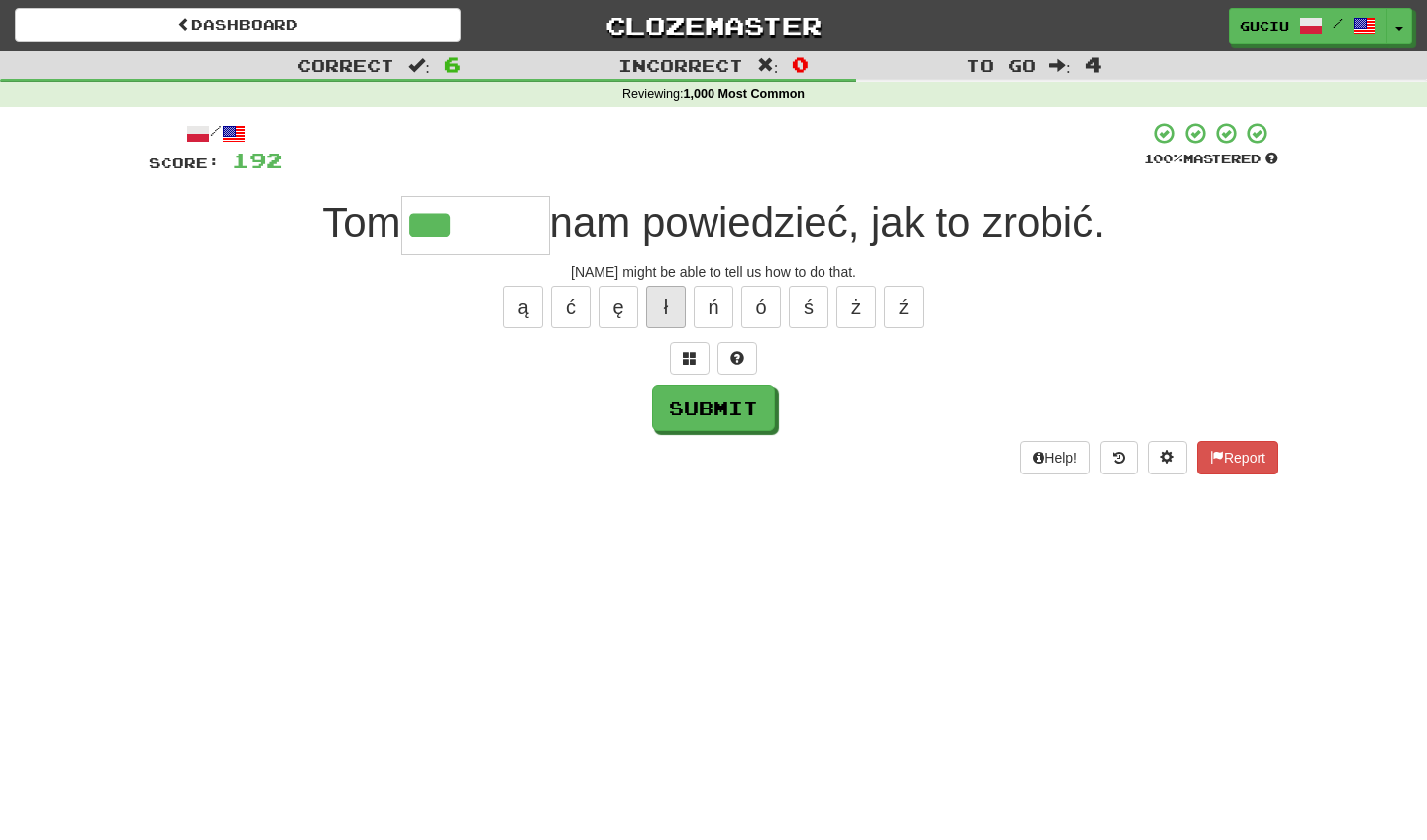 click on "ł" at bounding box center (666, 307) 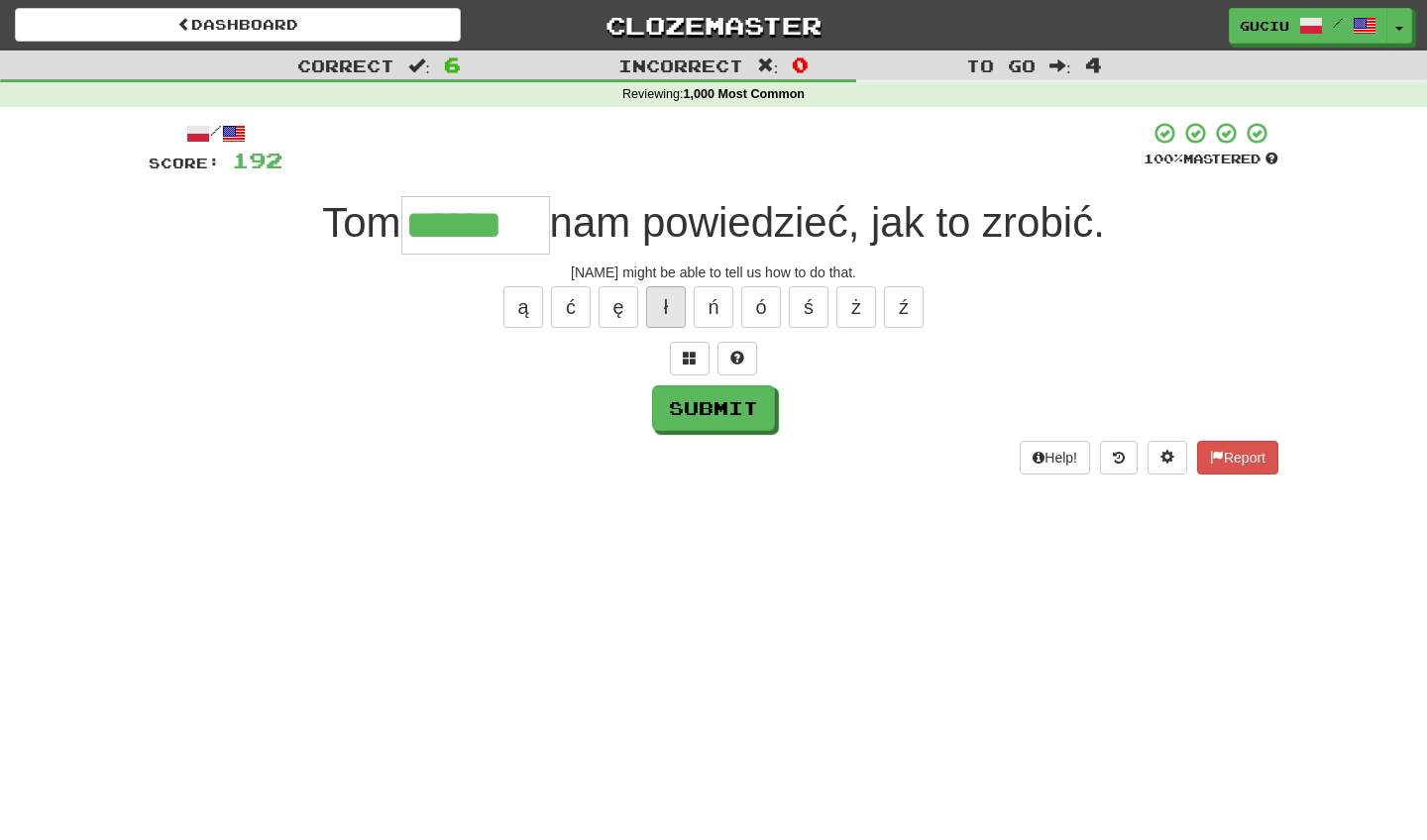 type on "******" 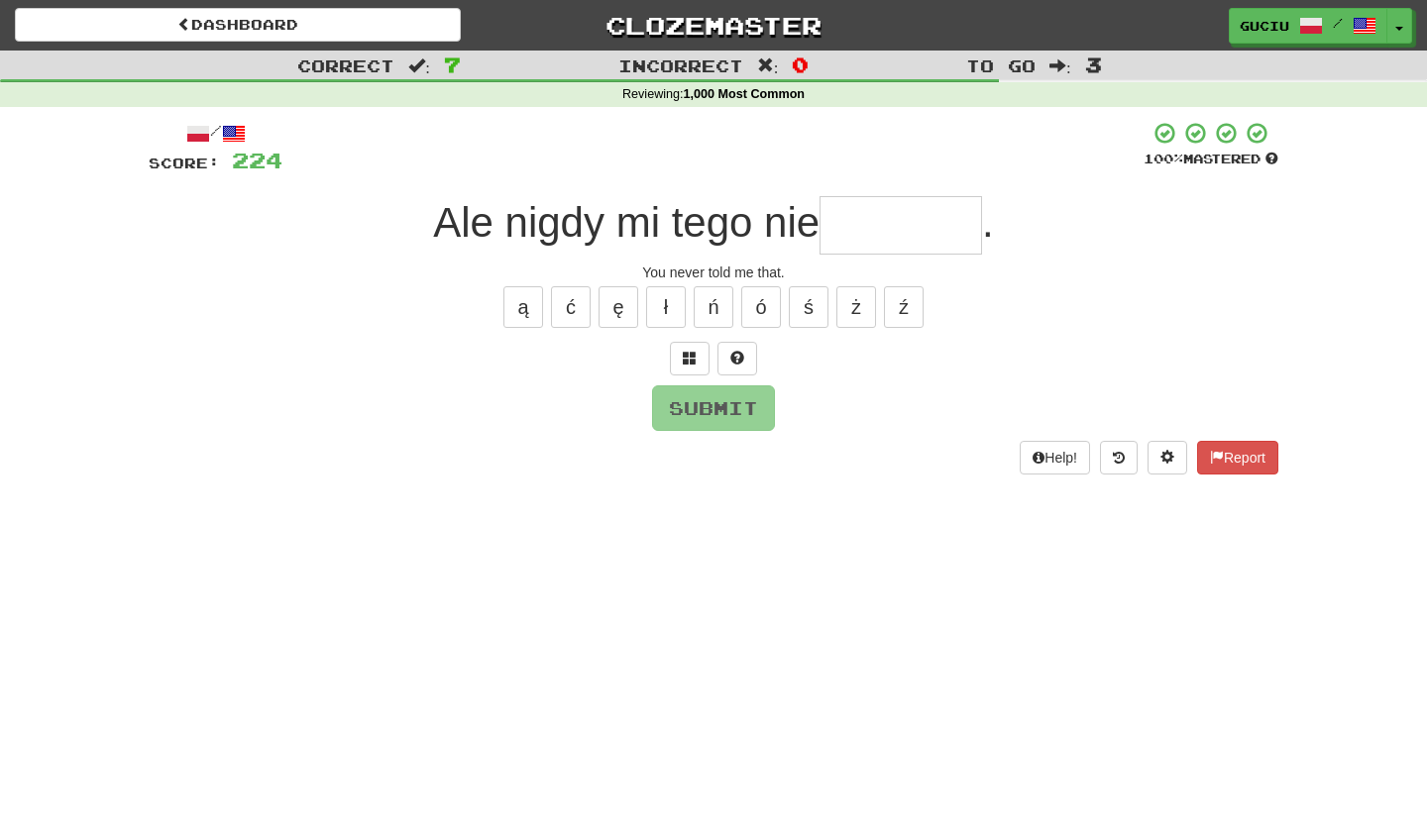 type on "*" 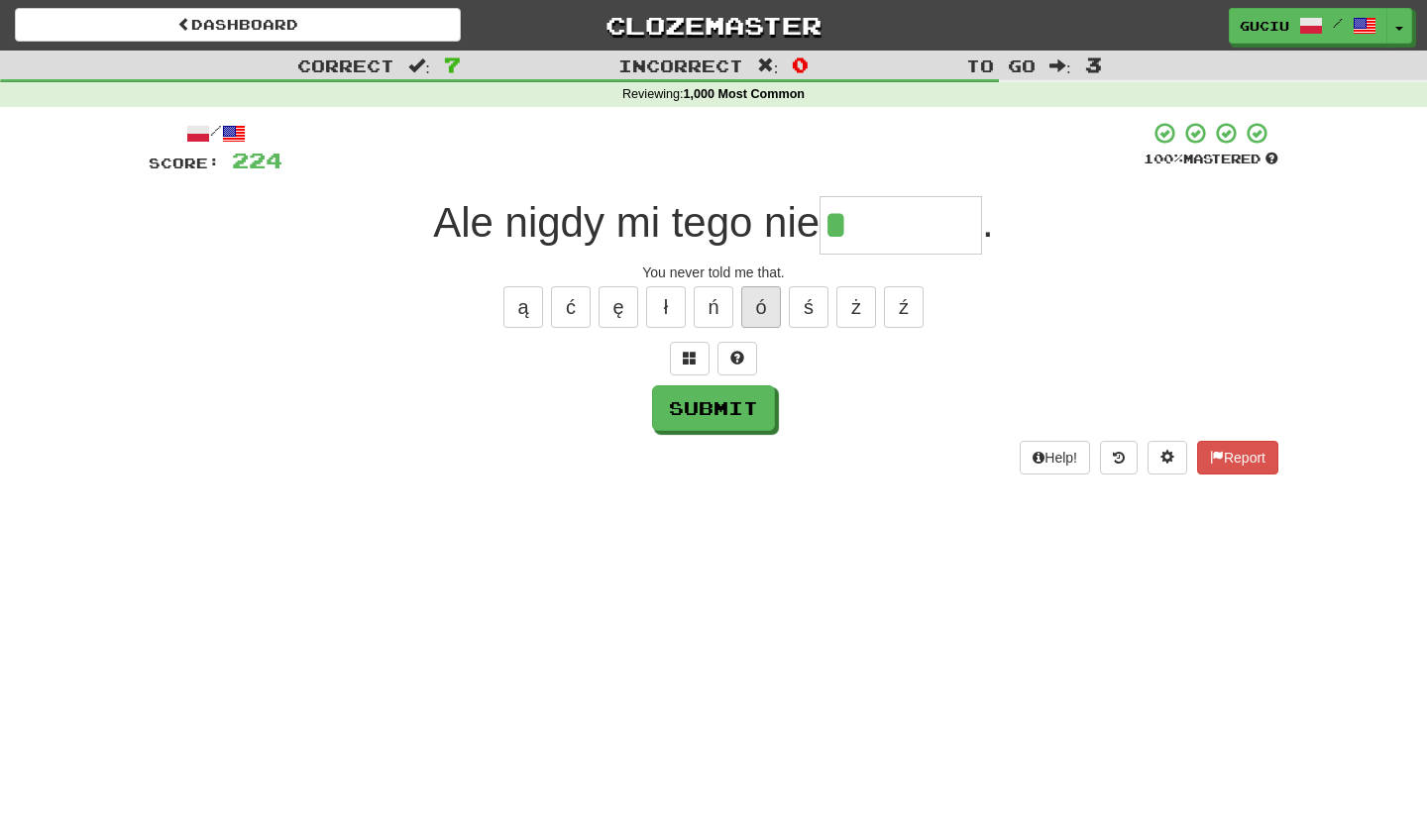 click on "ó" at bounding box center (761, 307) 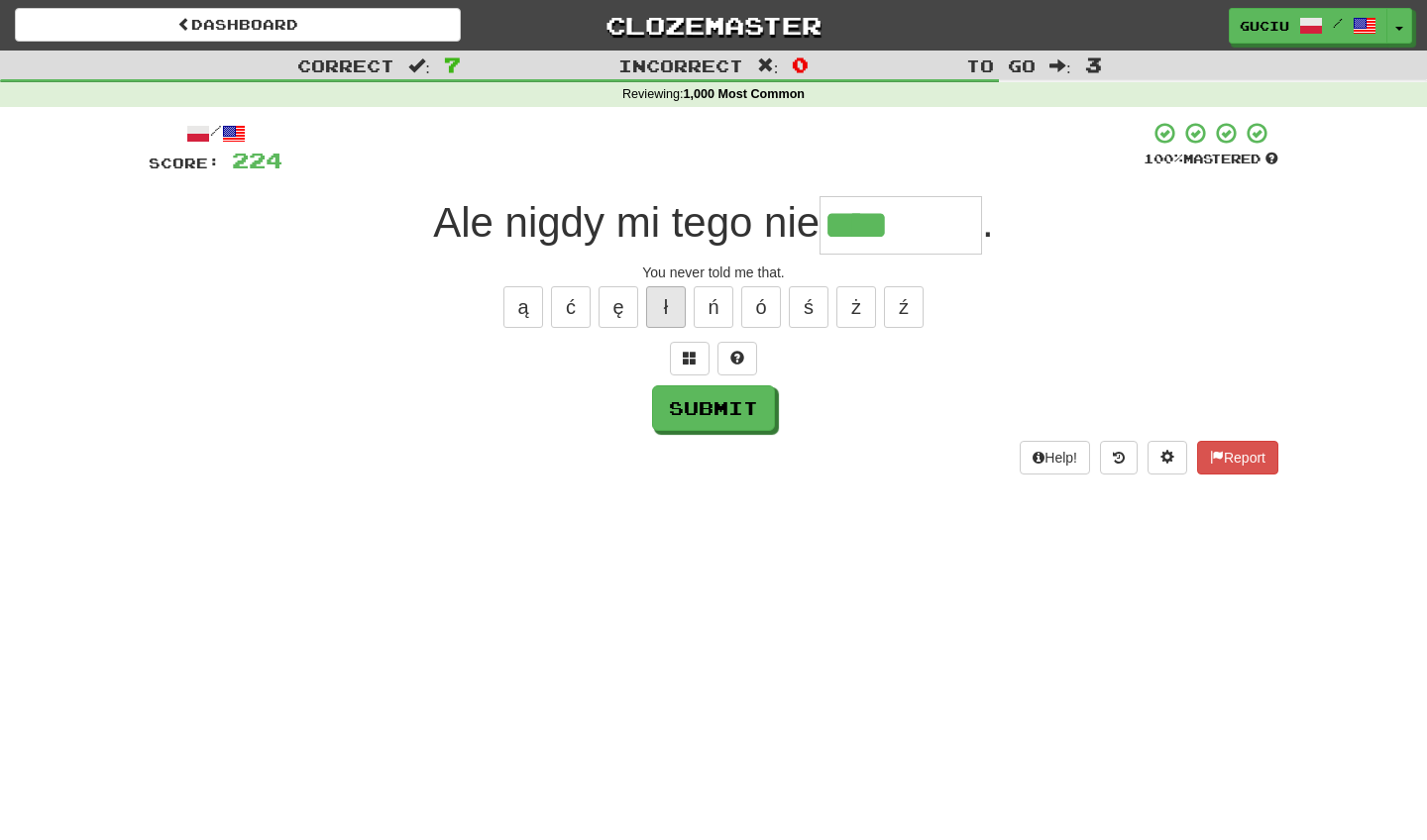 click on "ł" at bounding box center [666, 307] 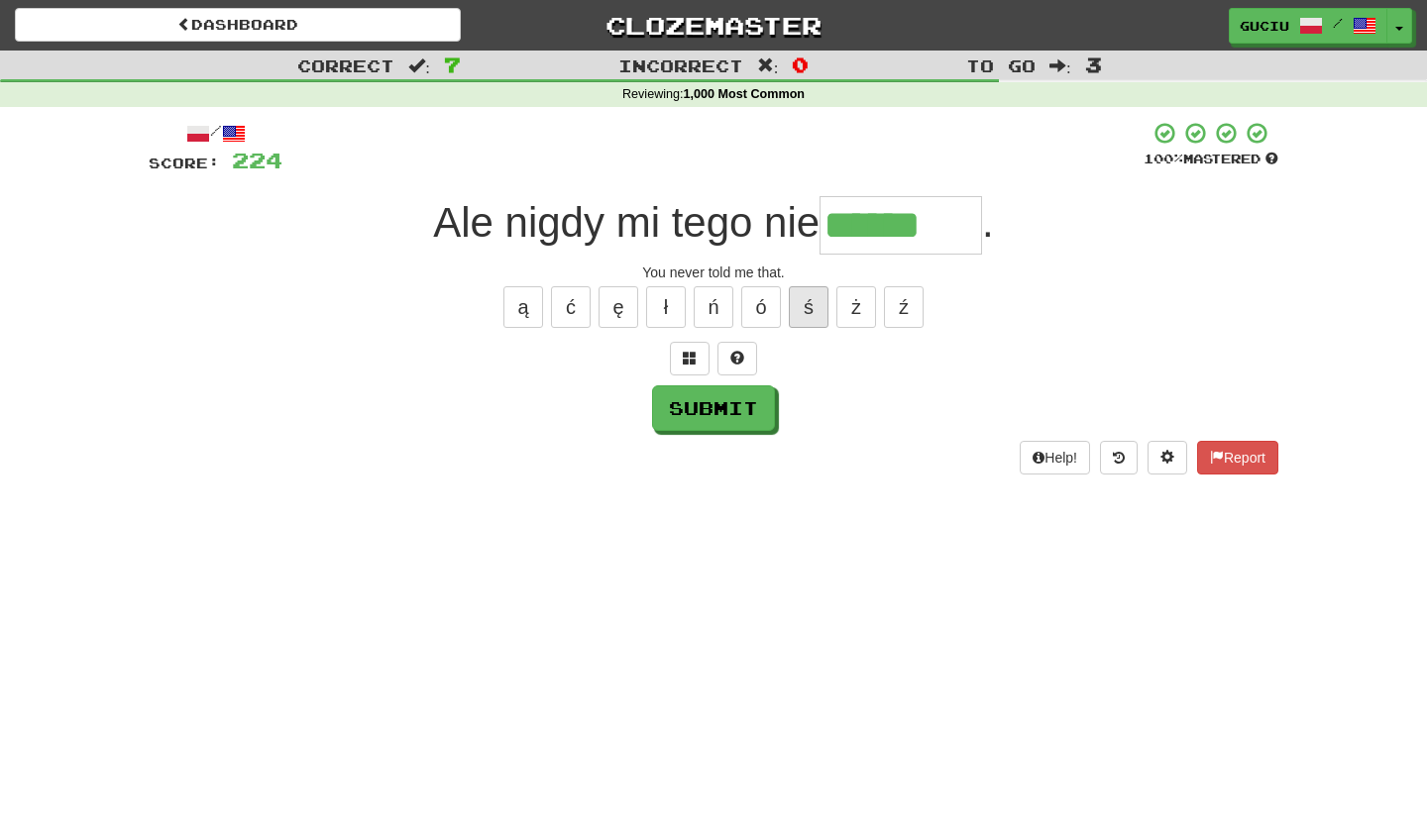 click on "ś" at bounding box center [809, 307] 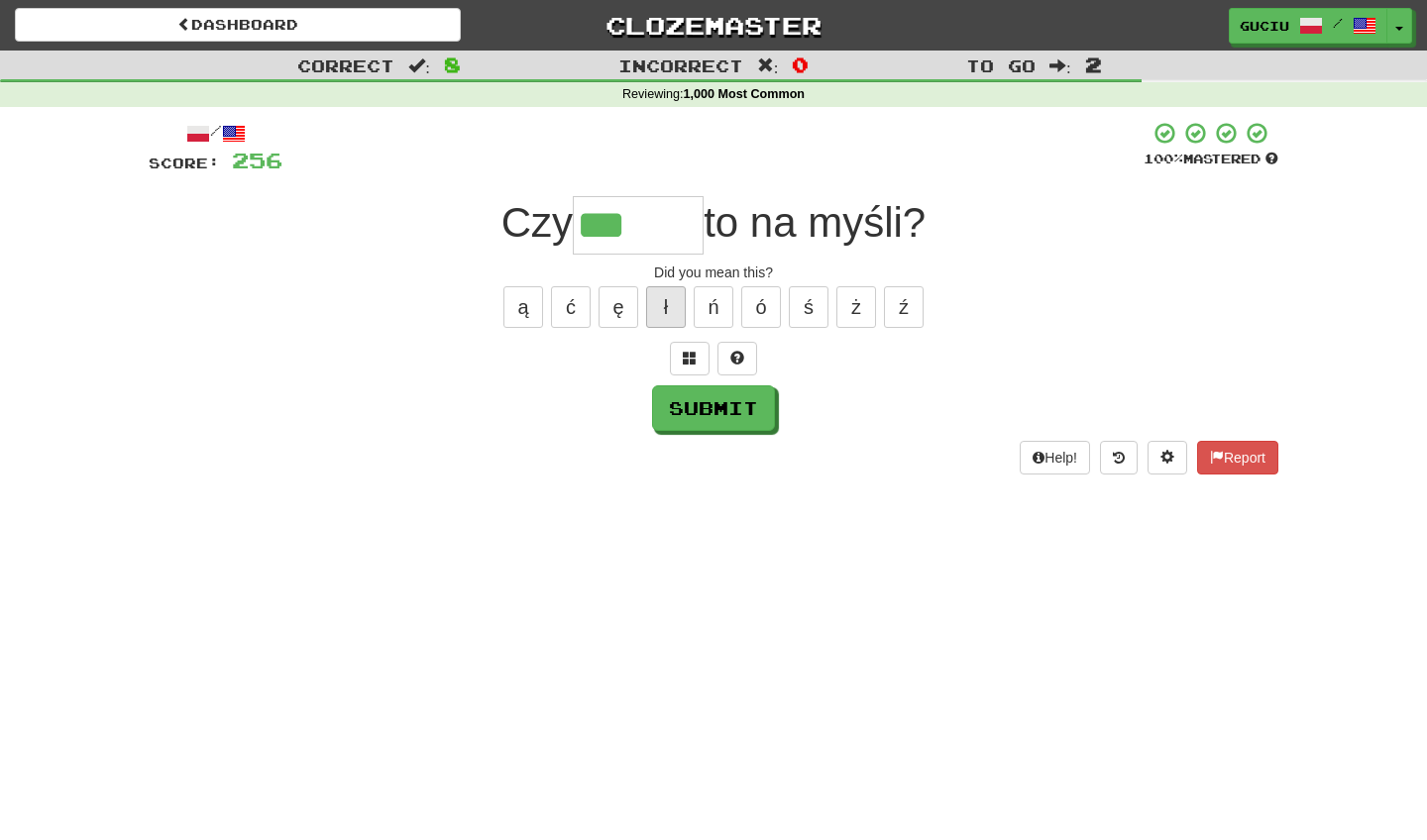 click on "ł" at bounding box center (666, 307) 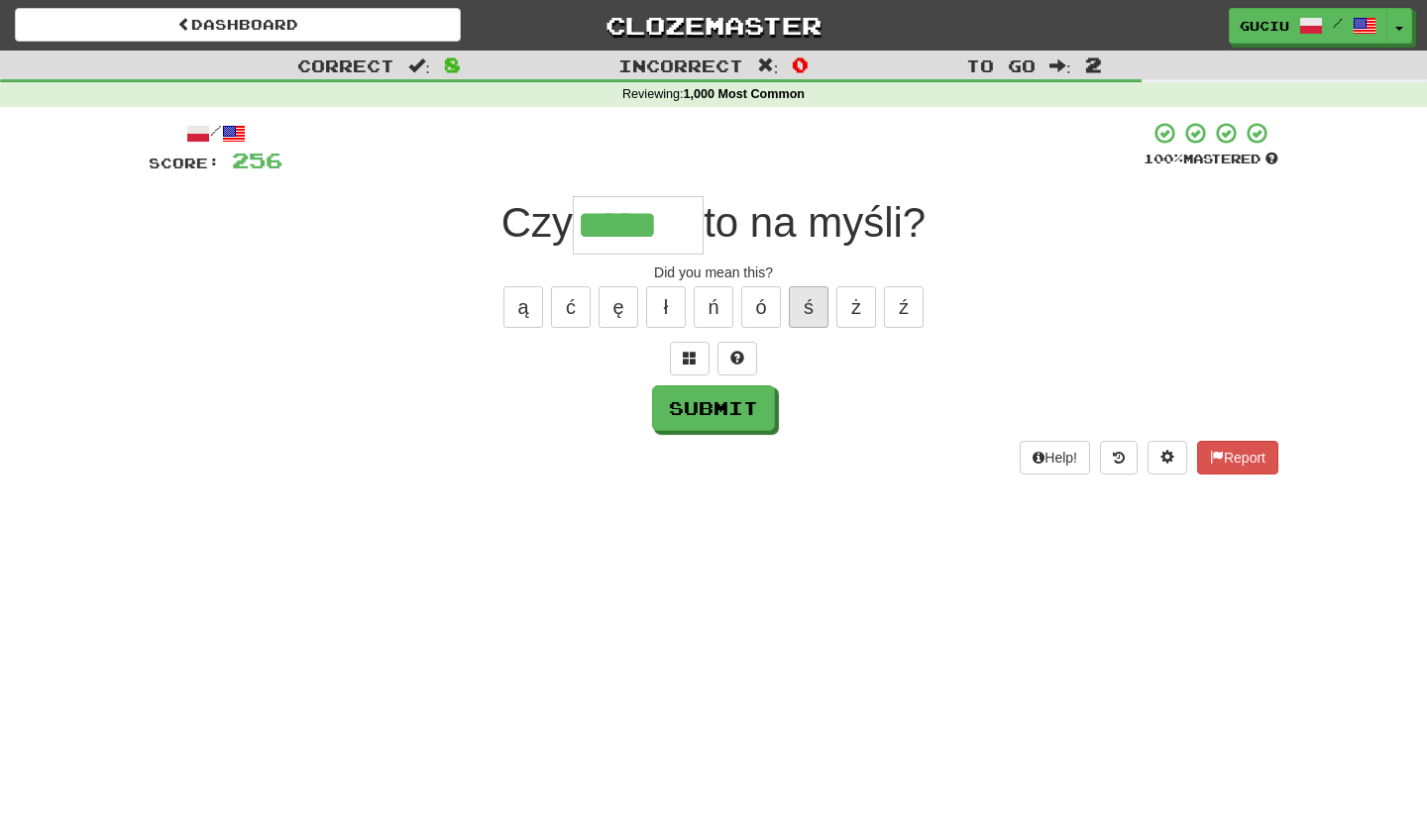 click on "ś" at bounding box center (809, 307) 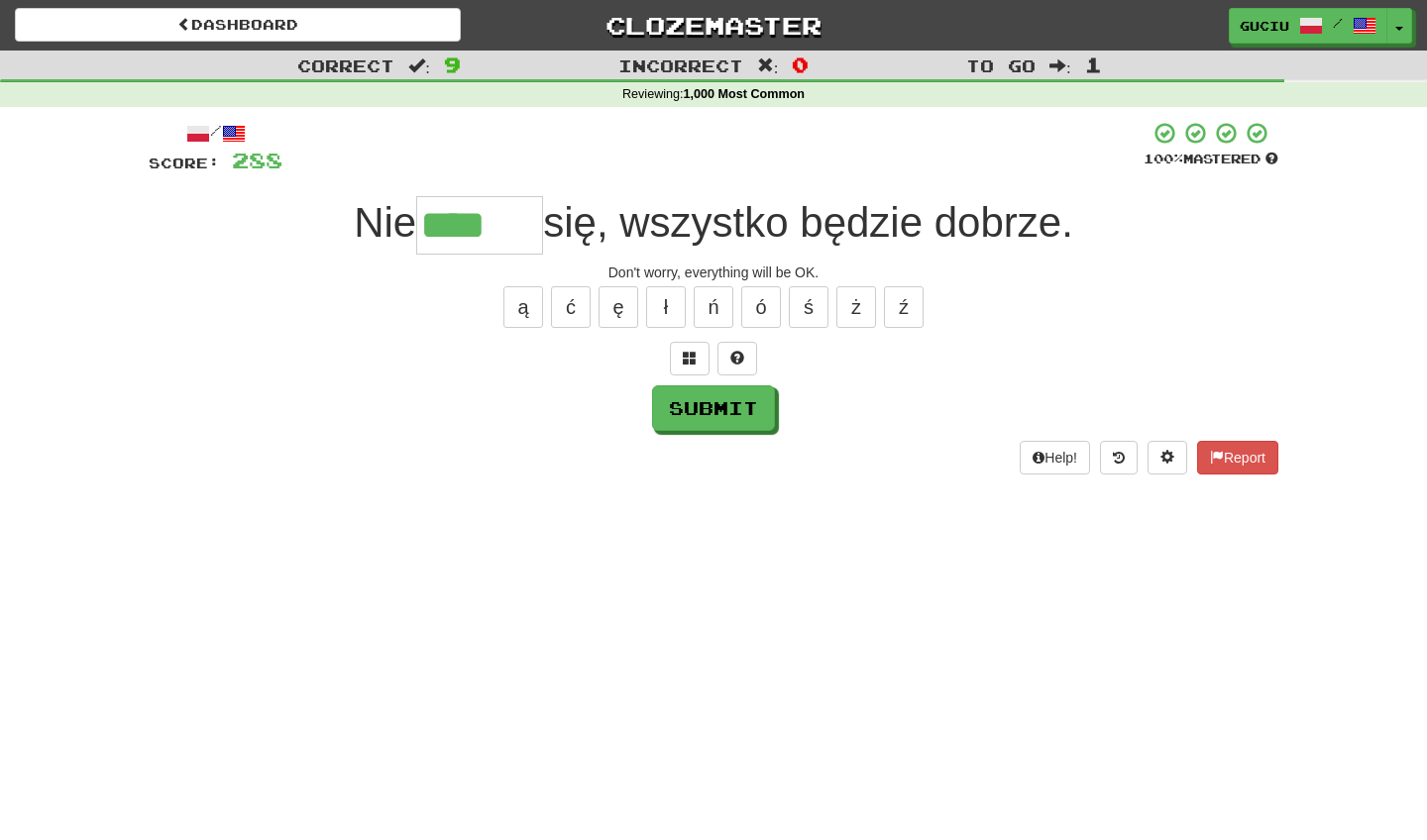 type on "*****" 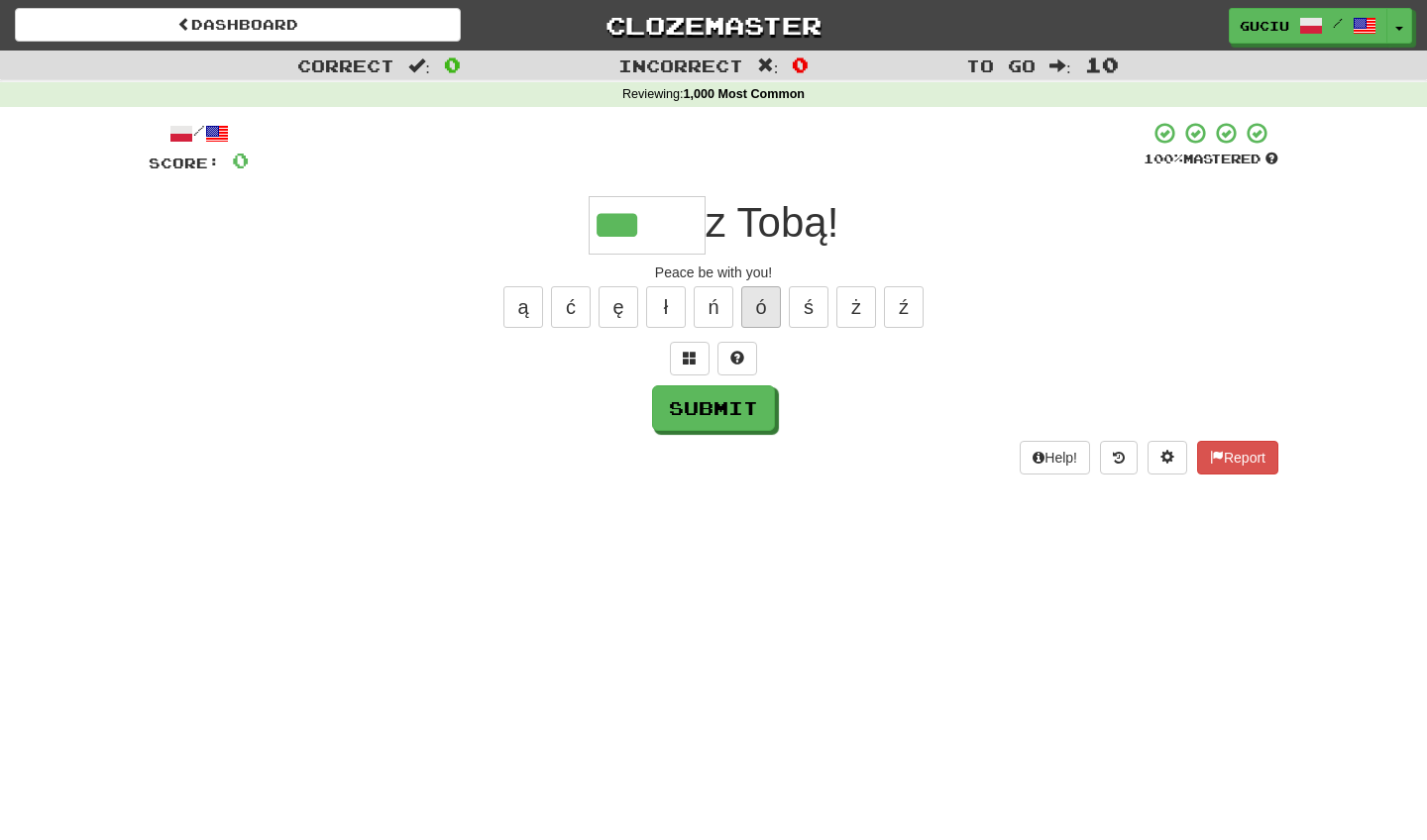 click on "ó" at bounding box center [761, 307] 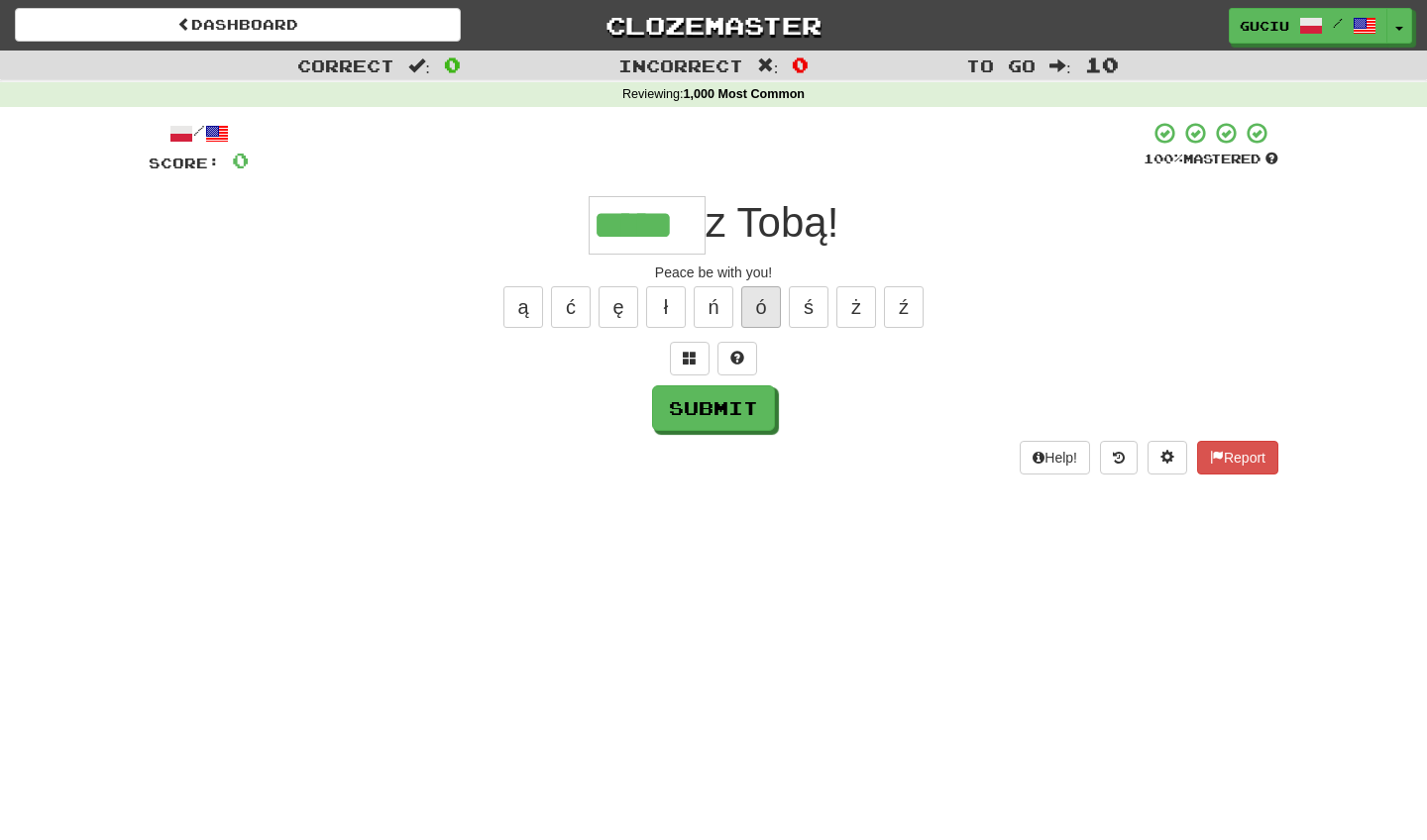 type on "*****" 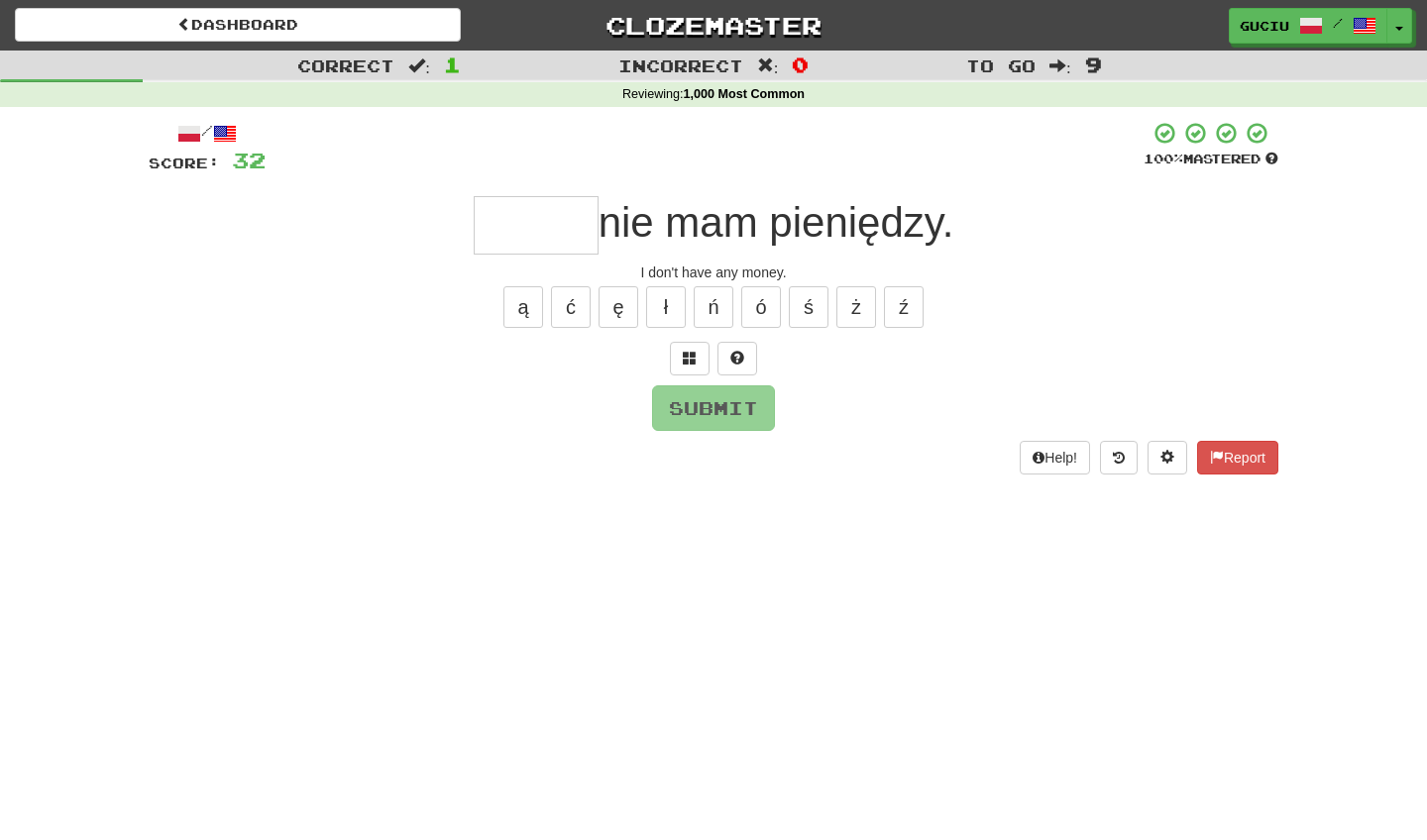 type on "*" 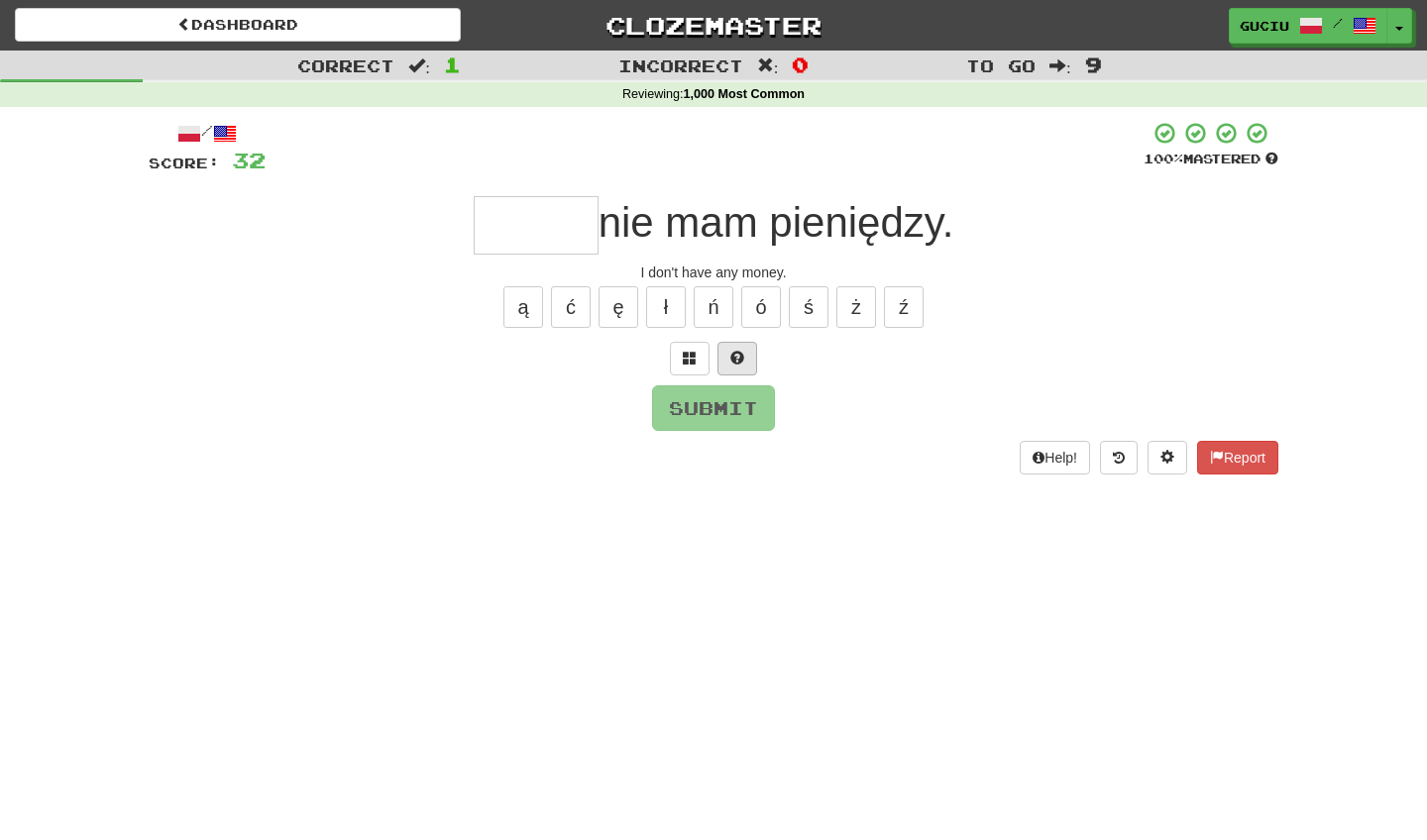 click at bounding box center [737, 358] 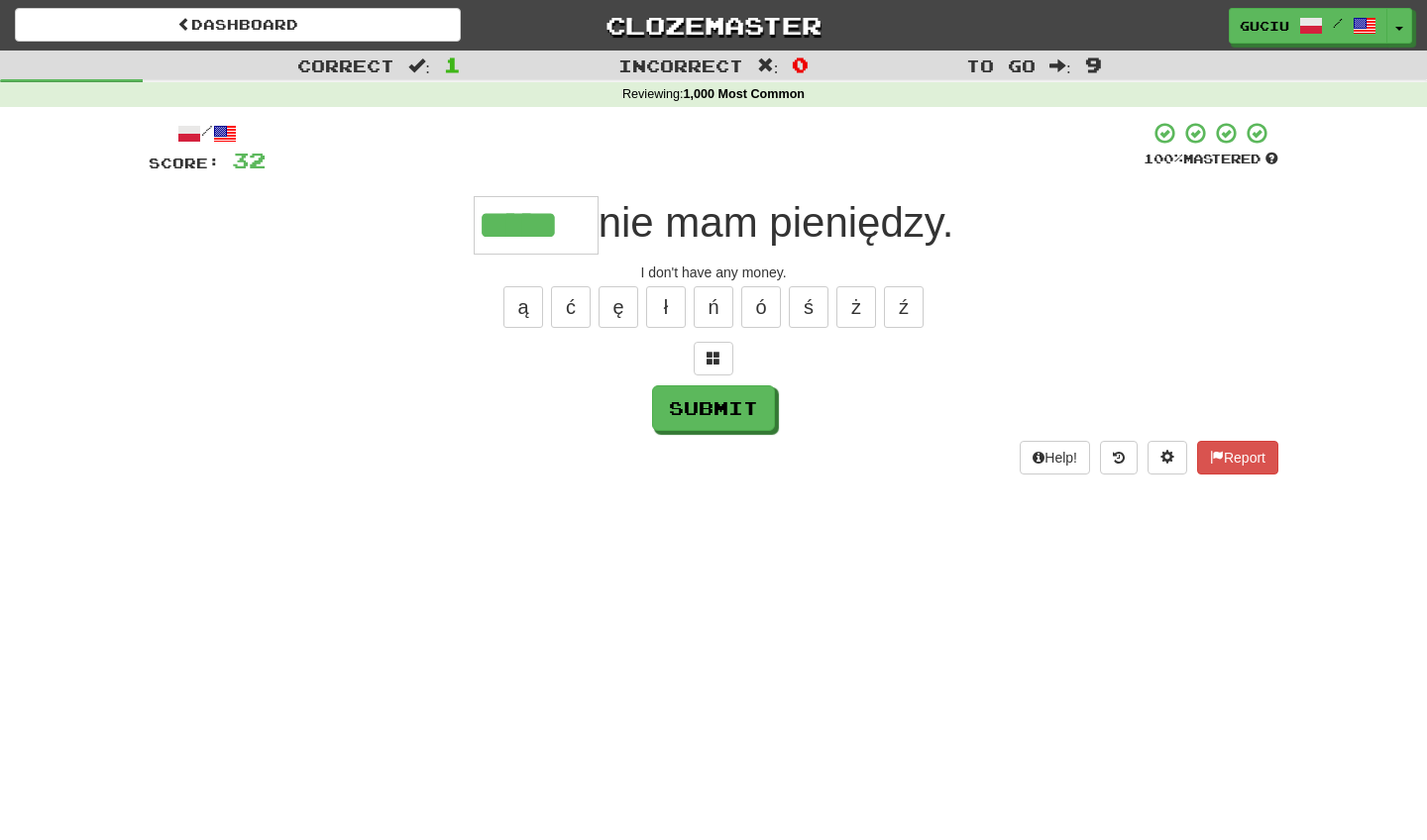 type on "*****" 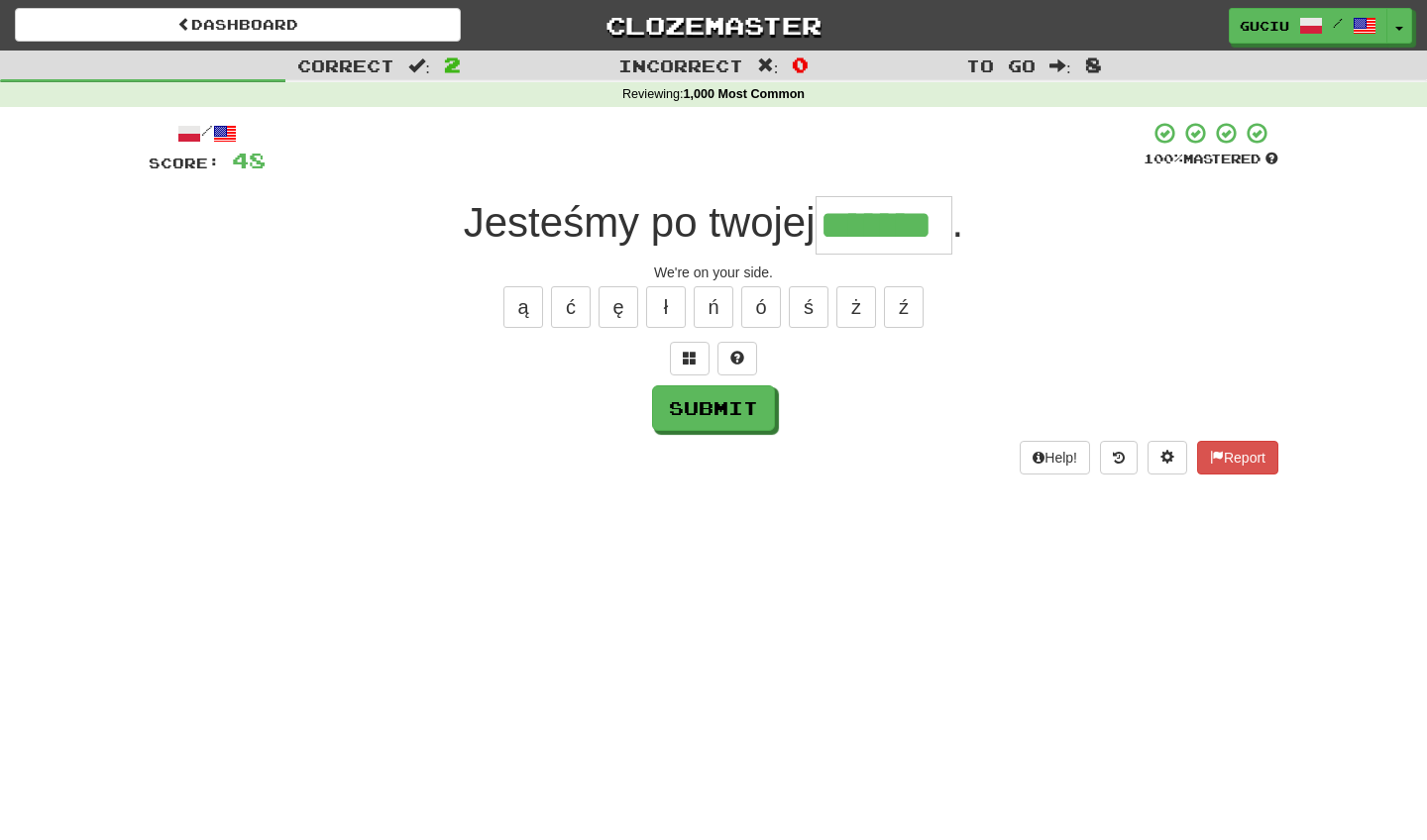 type on "*******" 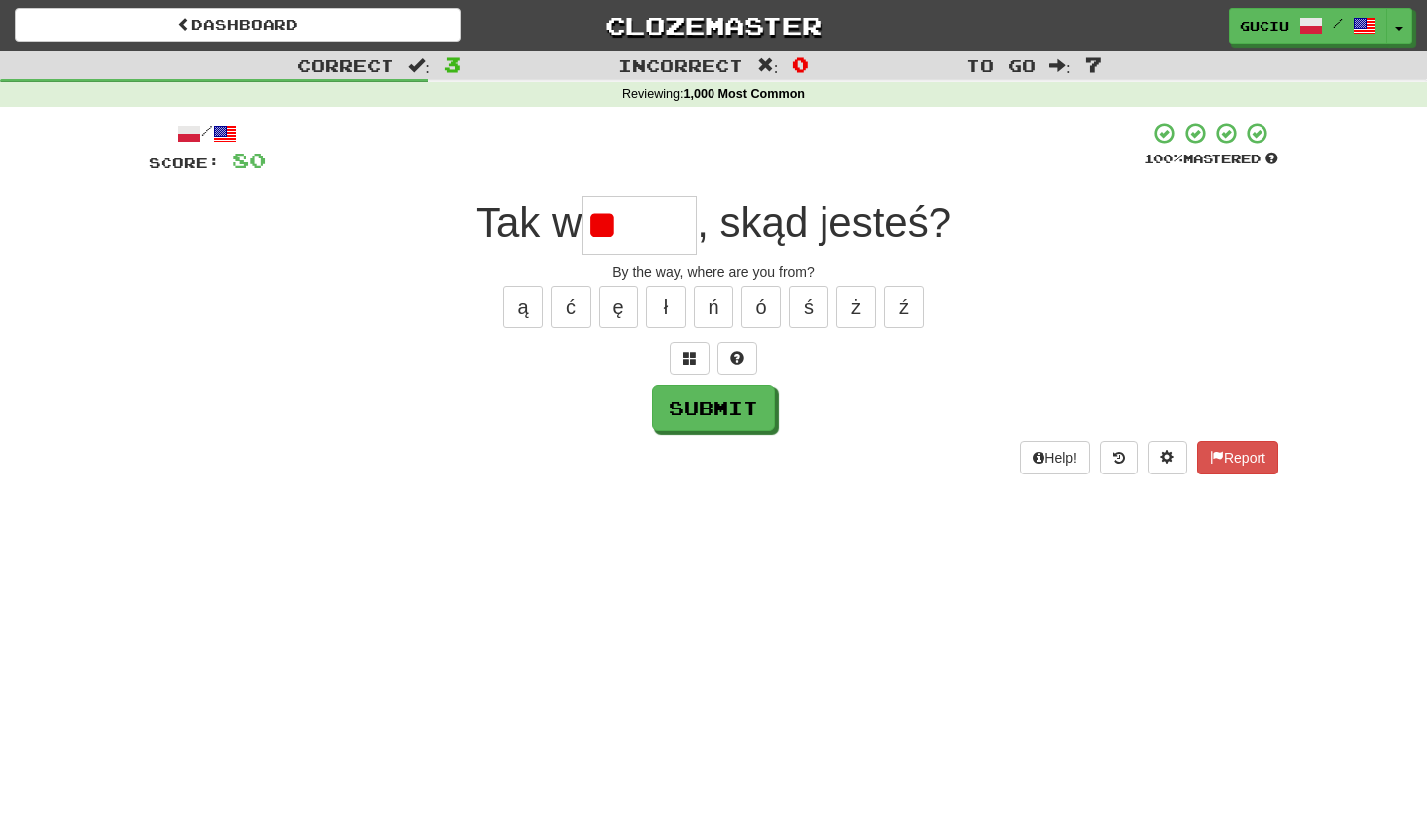 type on "*" 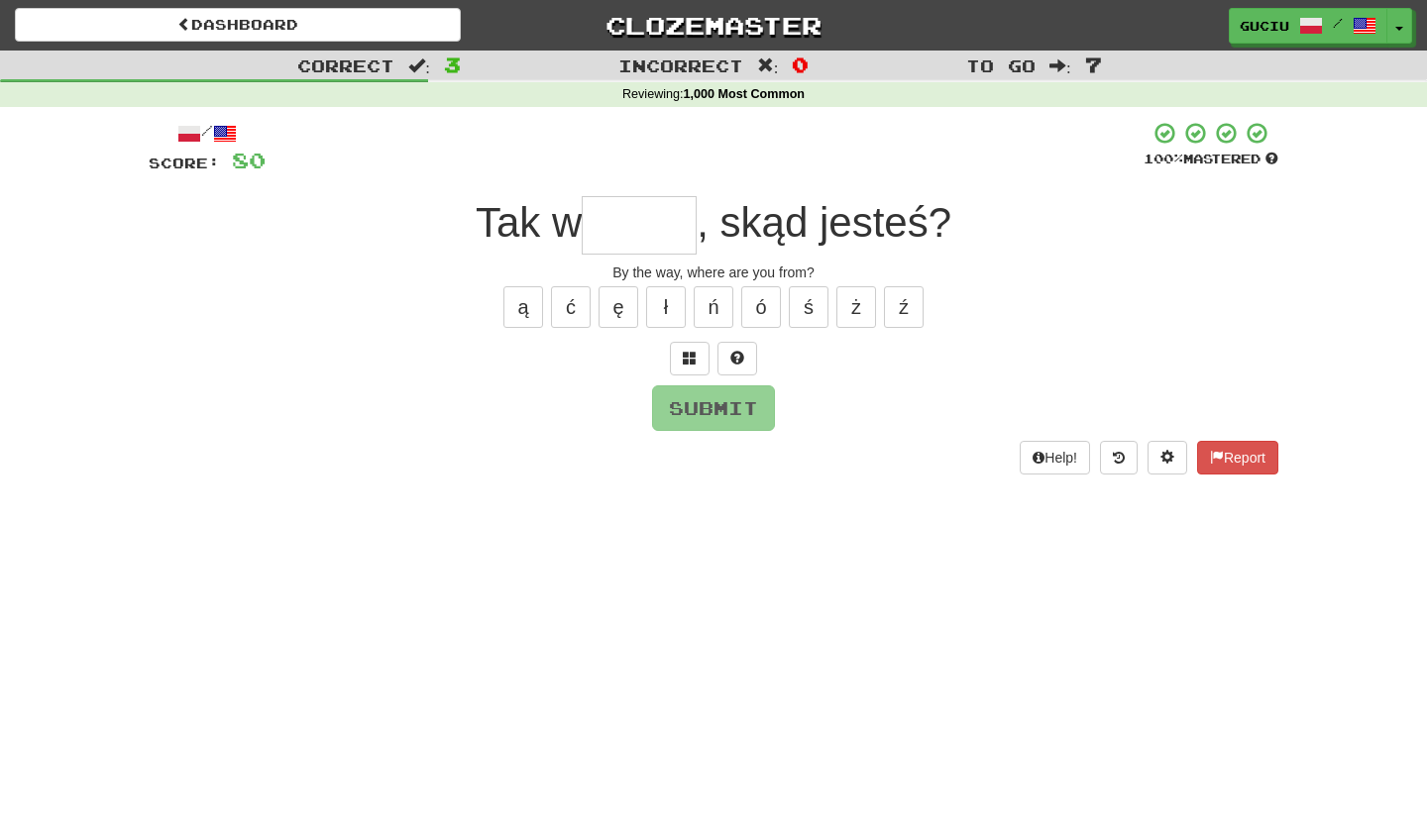 type on "*" 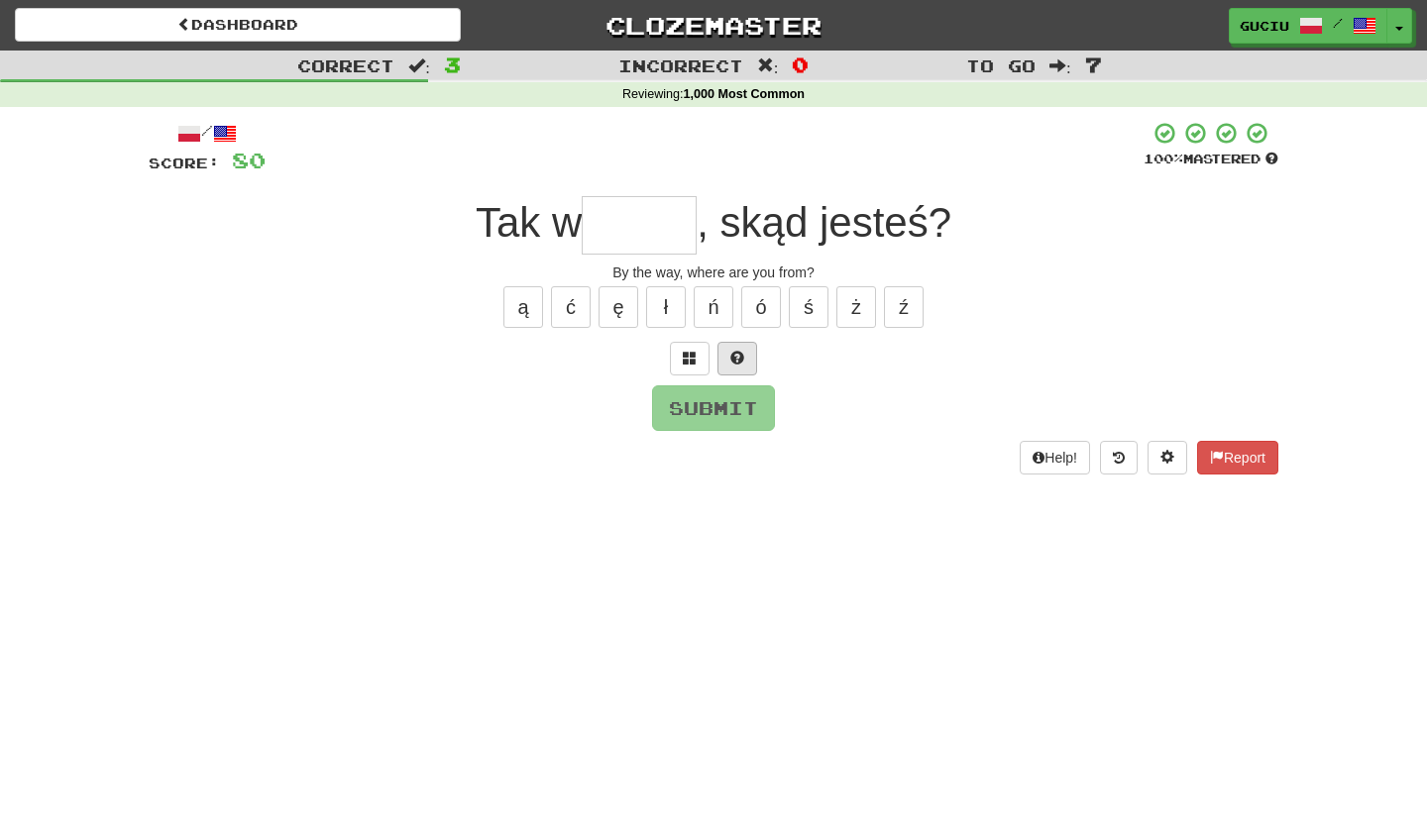click at bounding box center [737, 358] 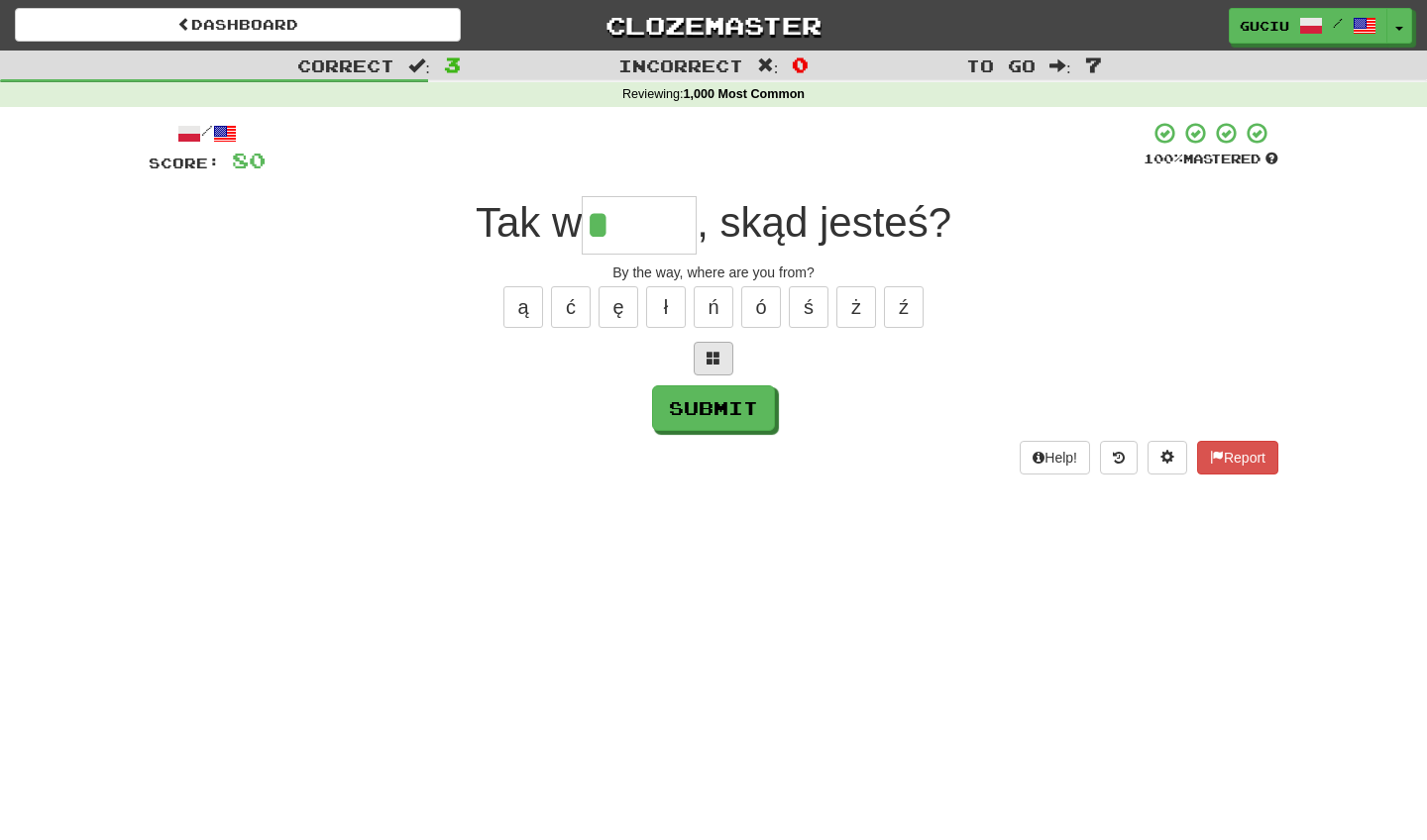 click at bounding box center [714, 358] 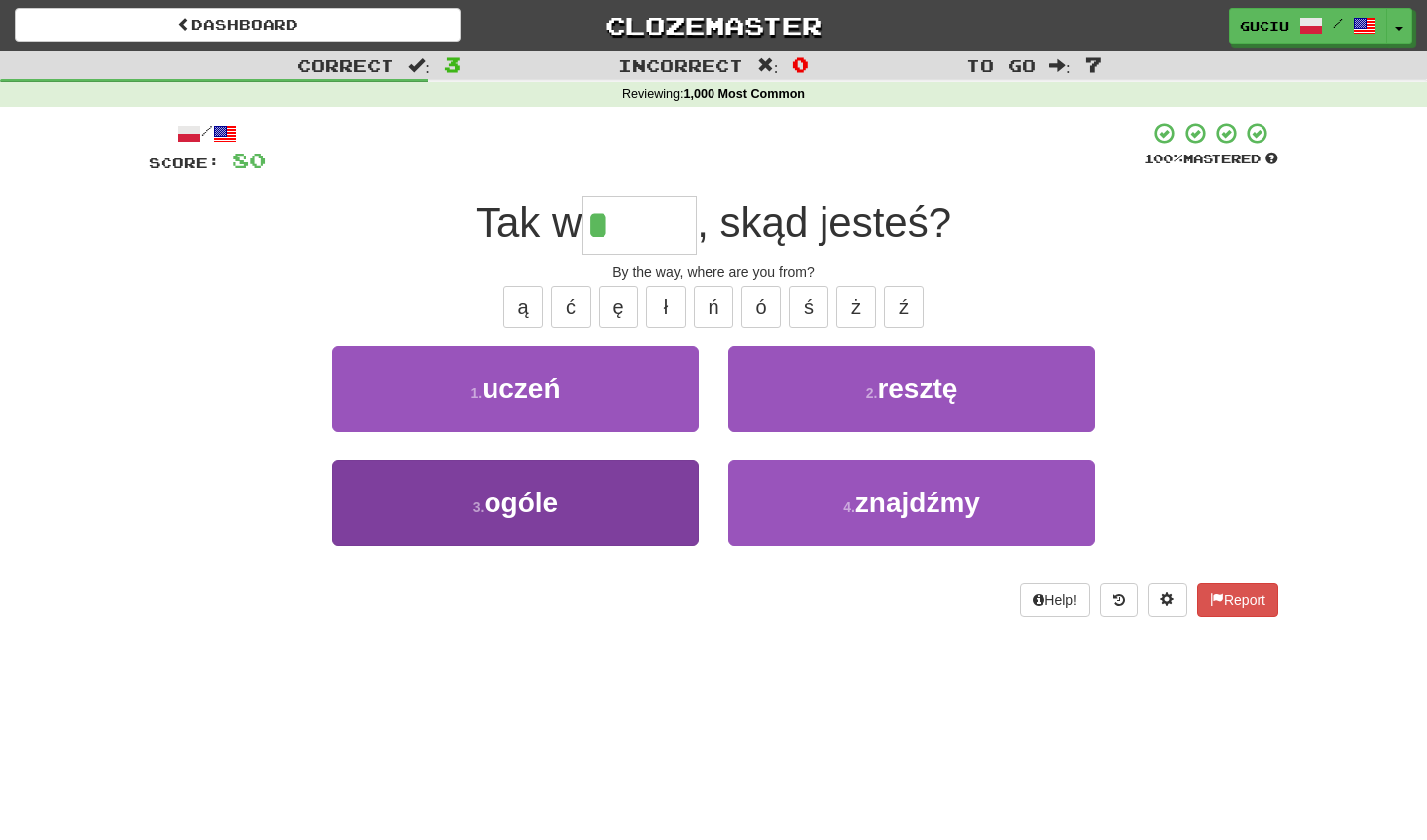 click on "3 .  ogóle" at bounding box center (515, 502) 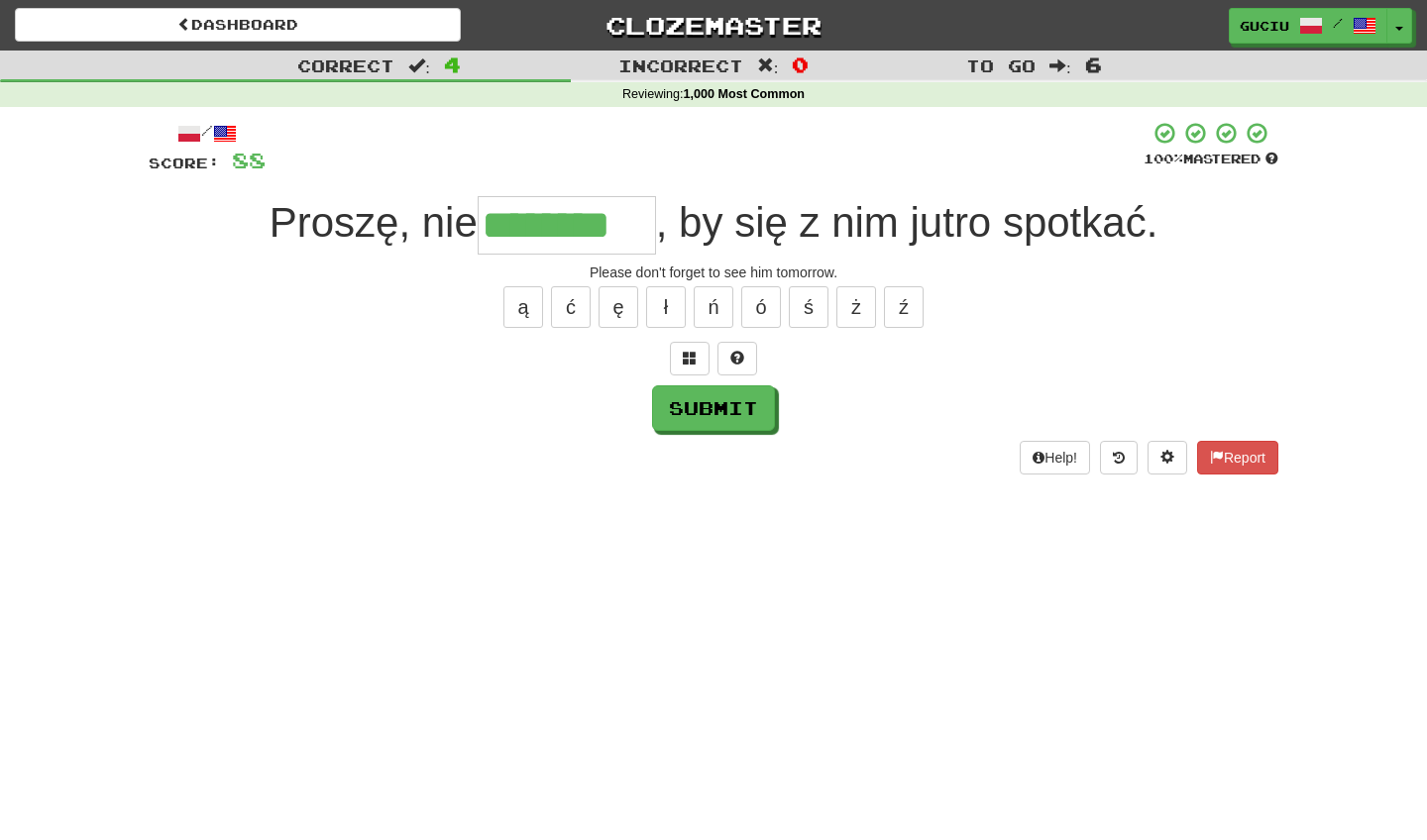type on "********" 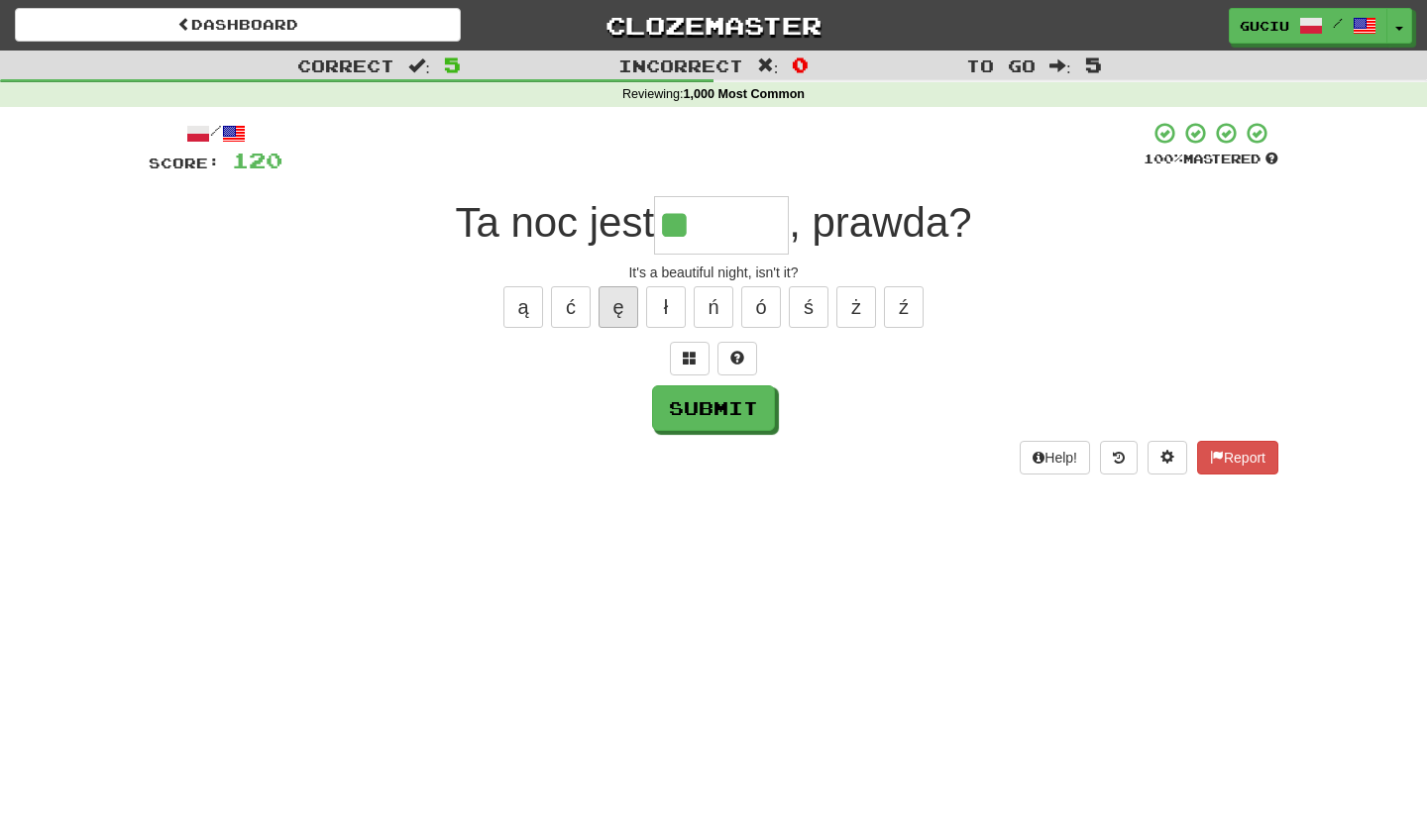 click on "ę" at bounding box center [618, 307] 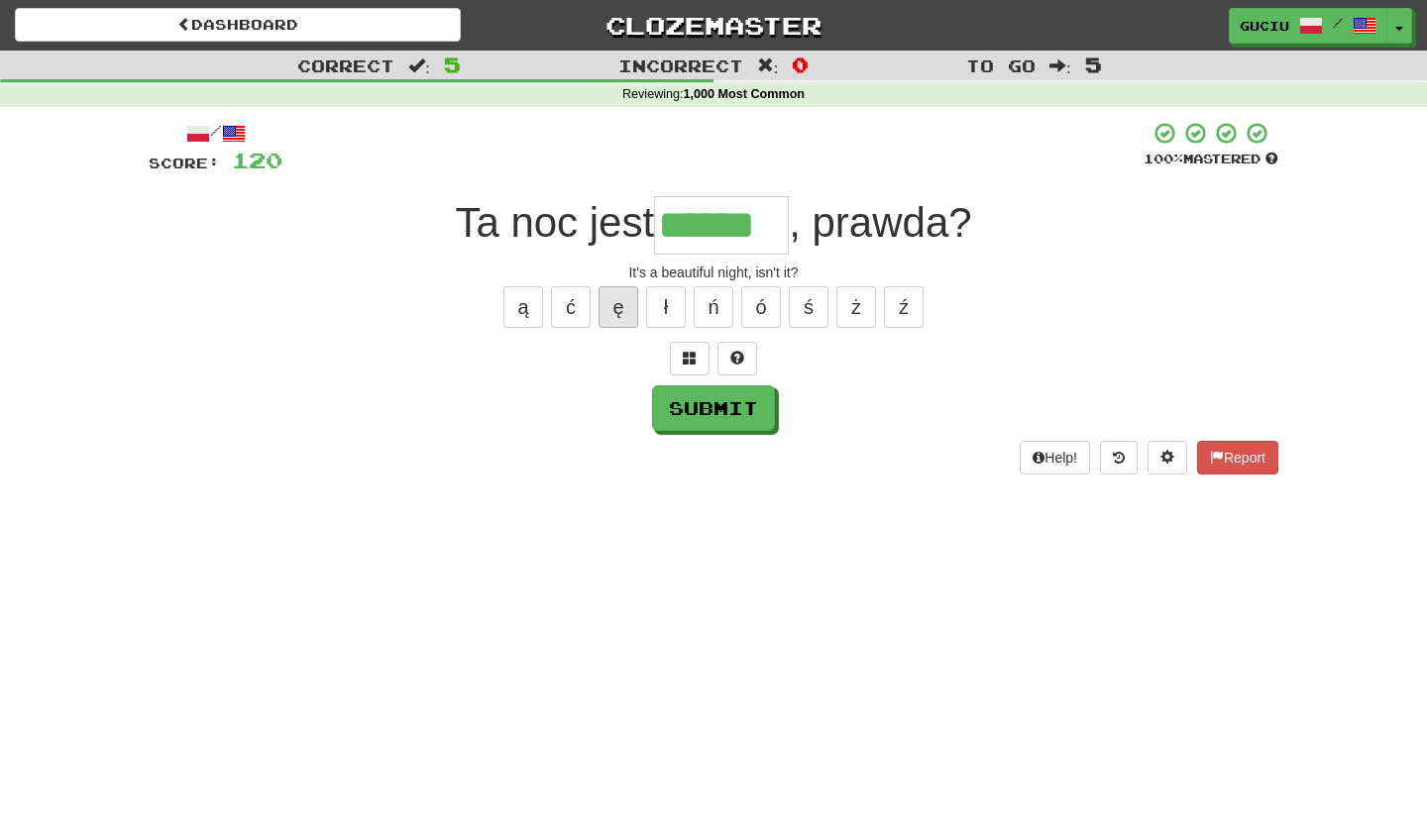 type on "******" 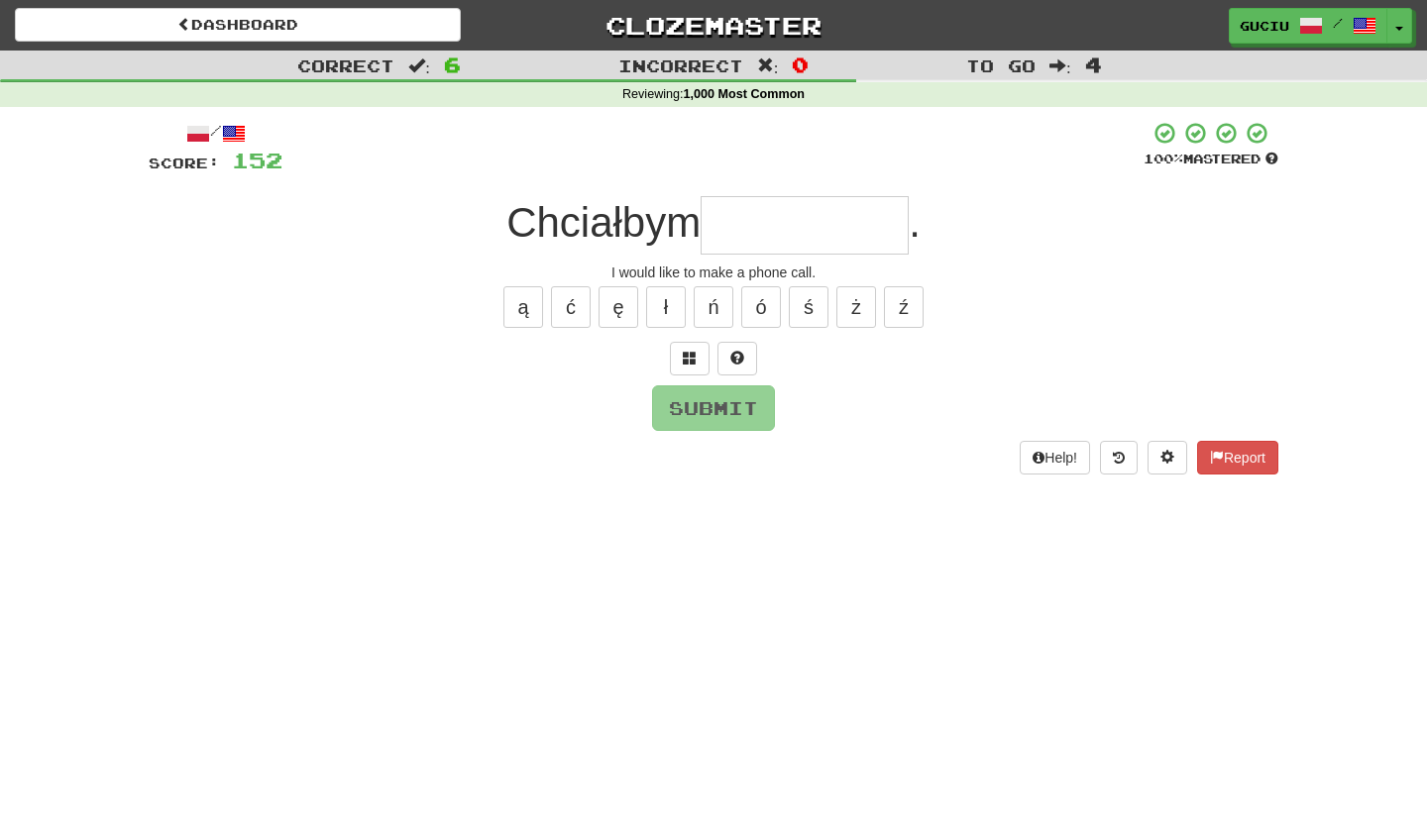 type on "*" 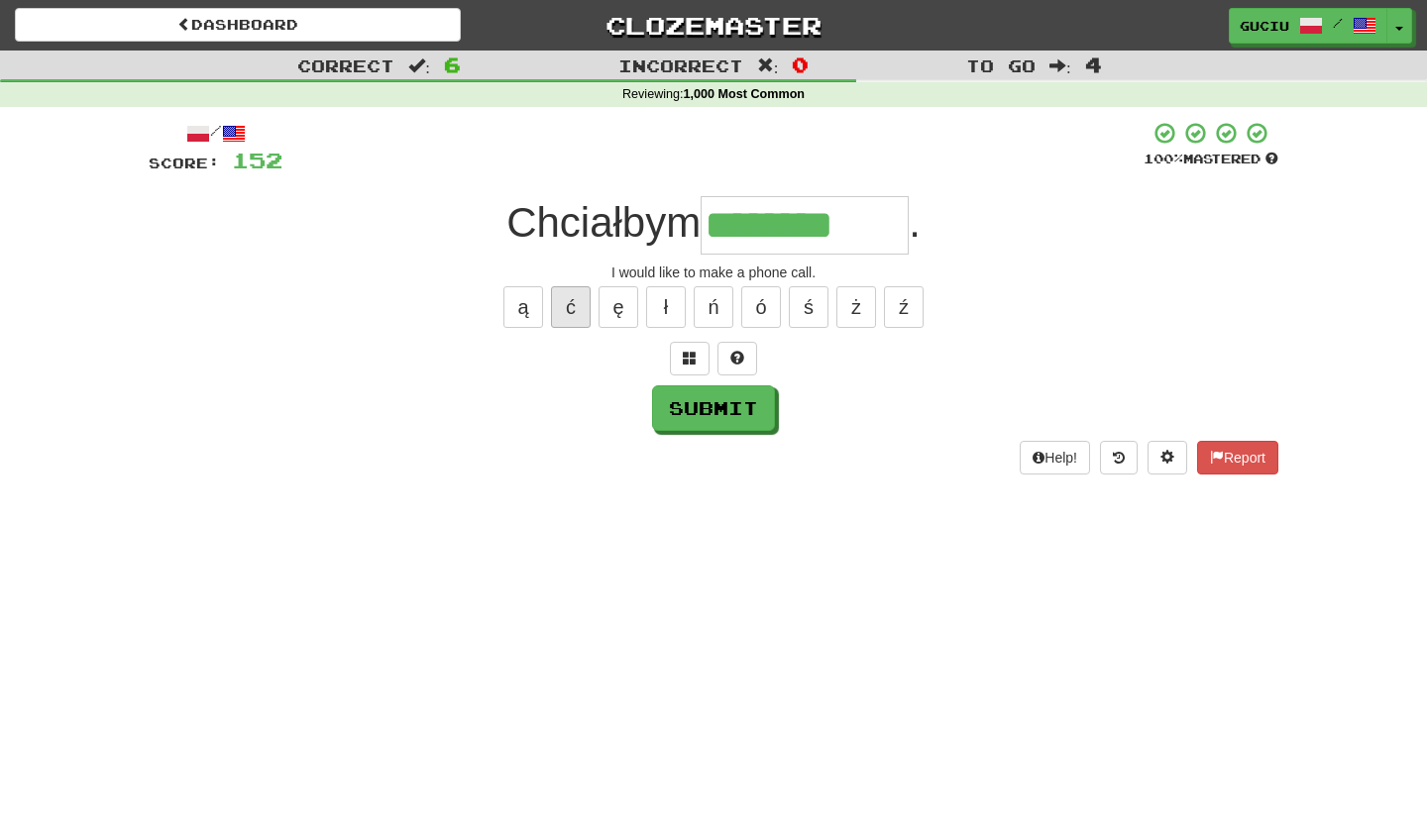 click on "ć" at bounding box center [571, 307] 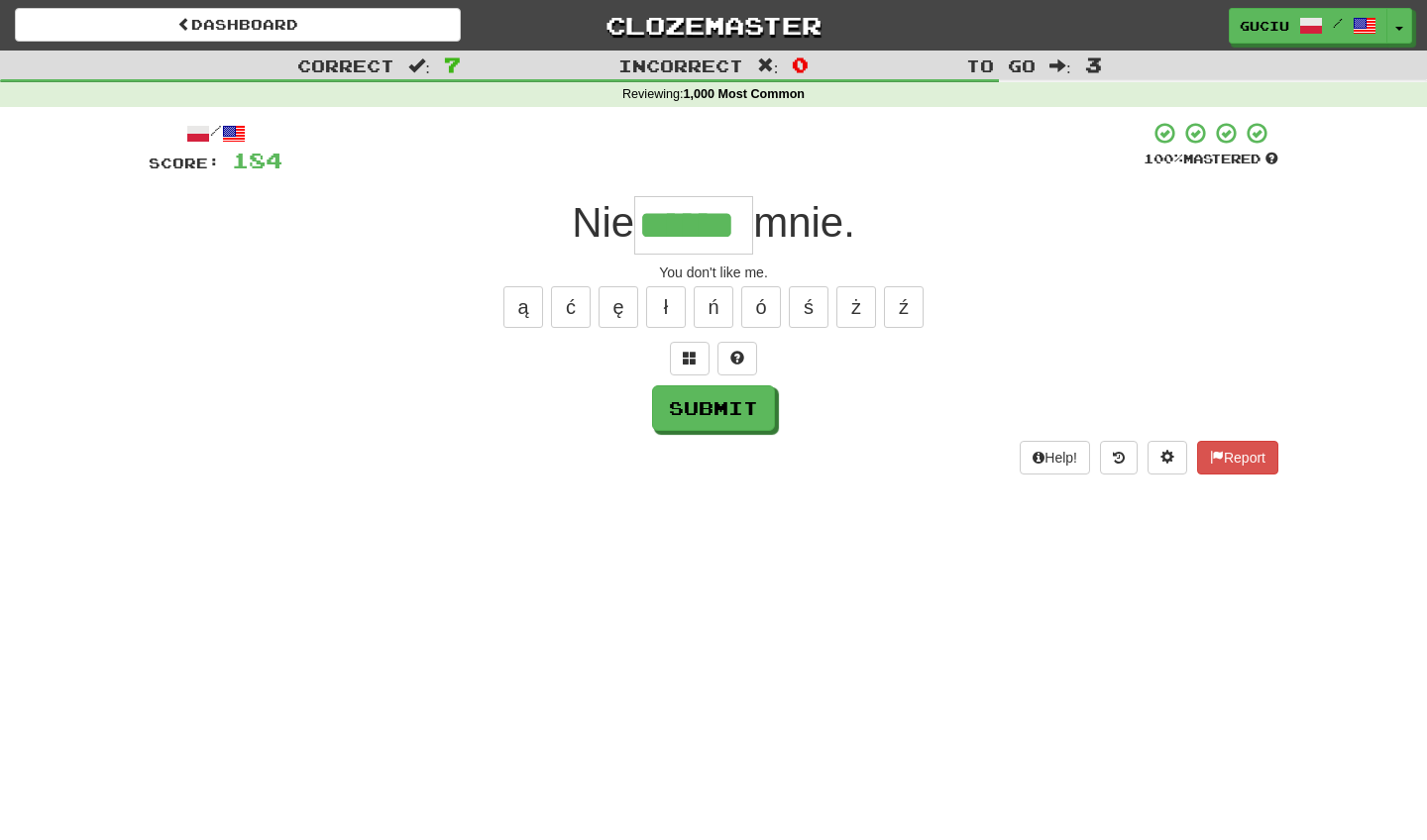 type on "******" 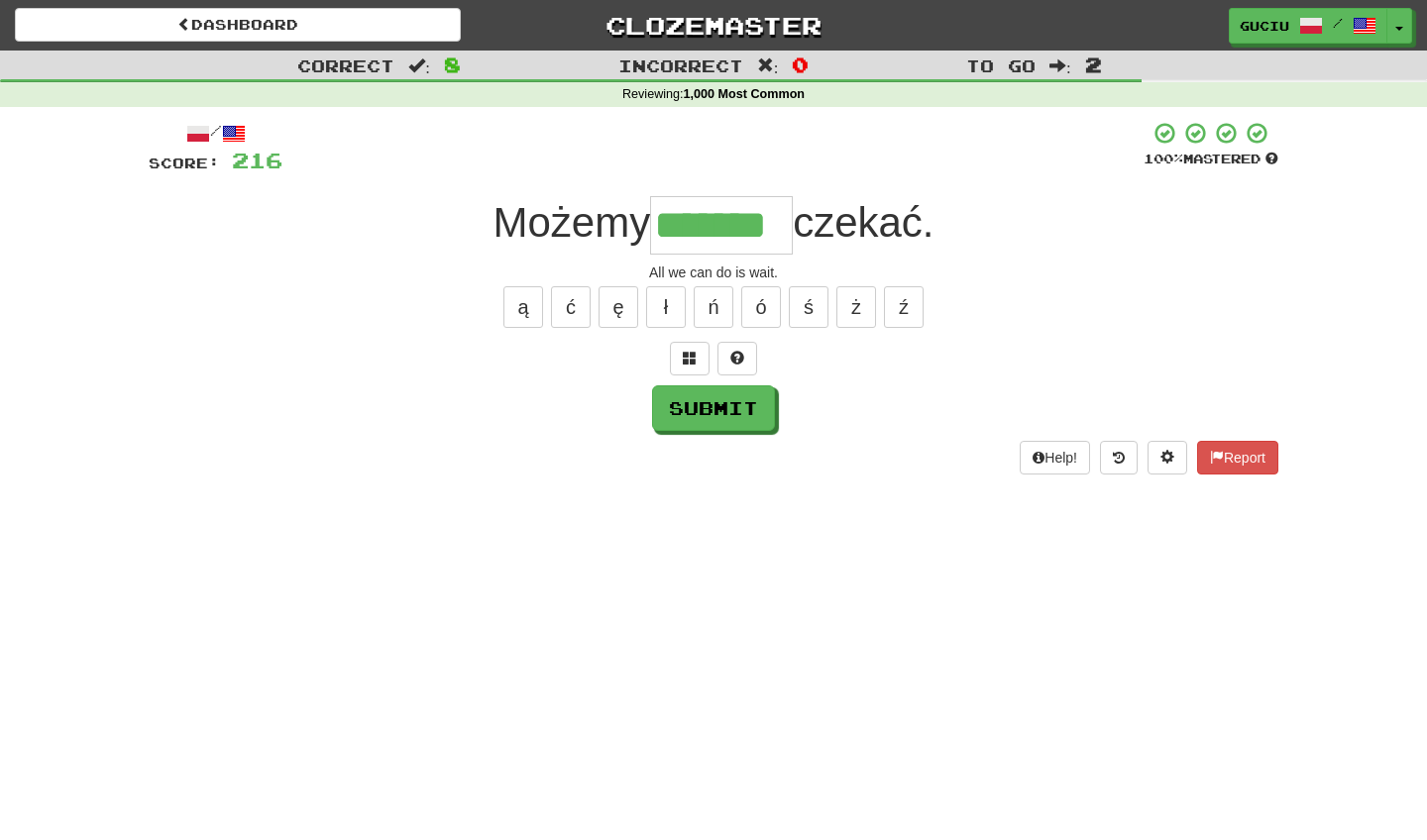type on "*******" 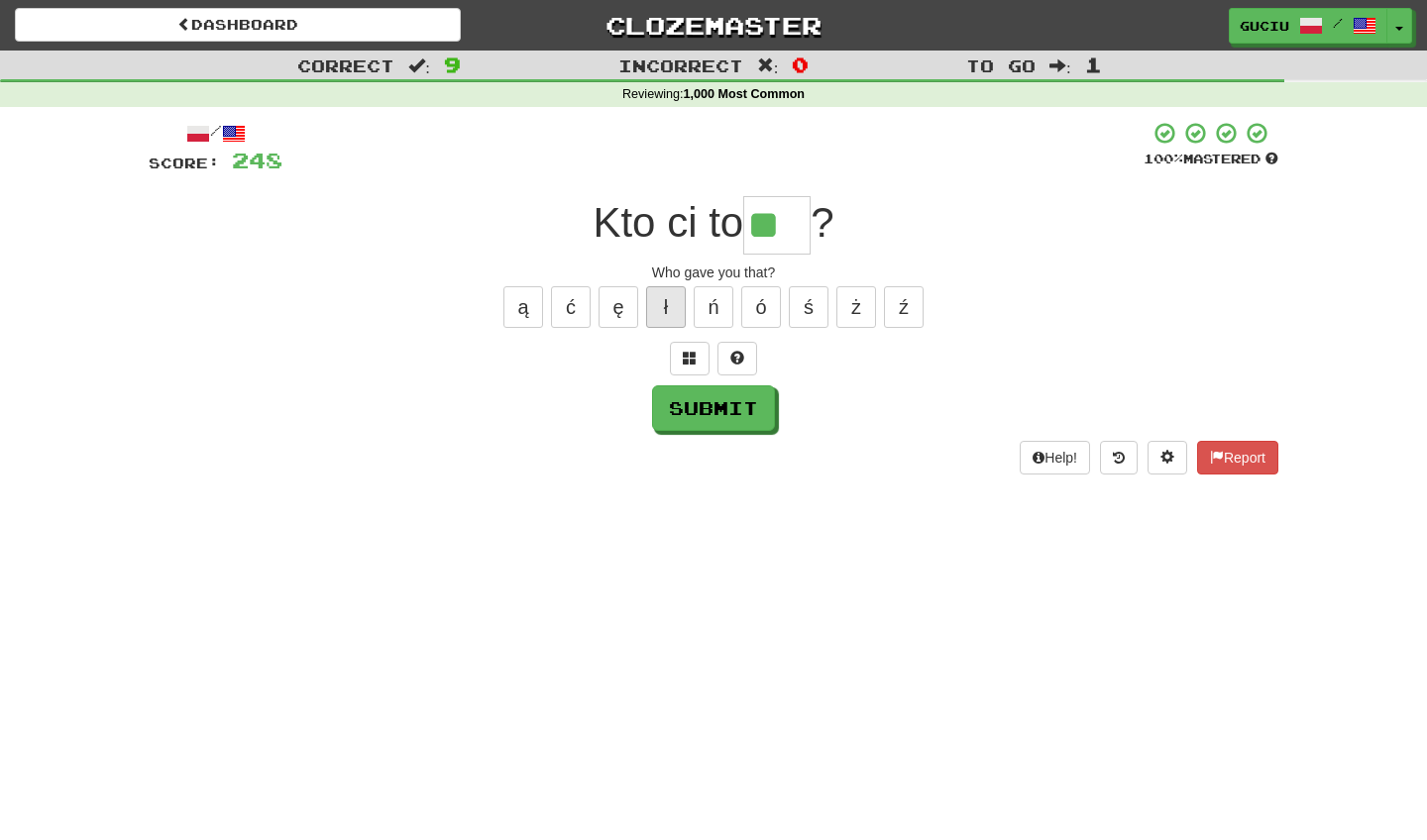 click on "ł" at bounding box center (666, 307) 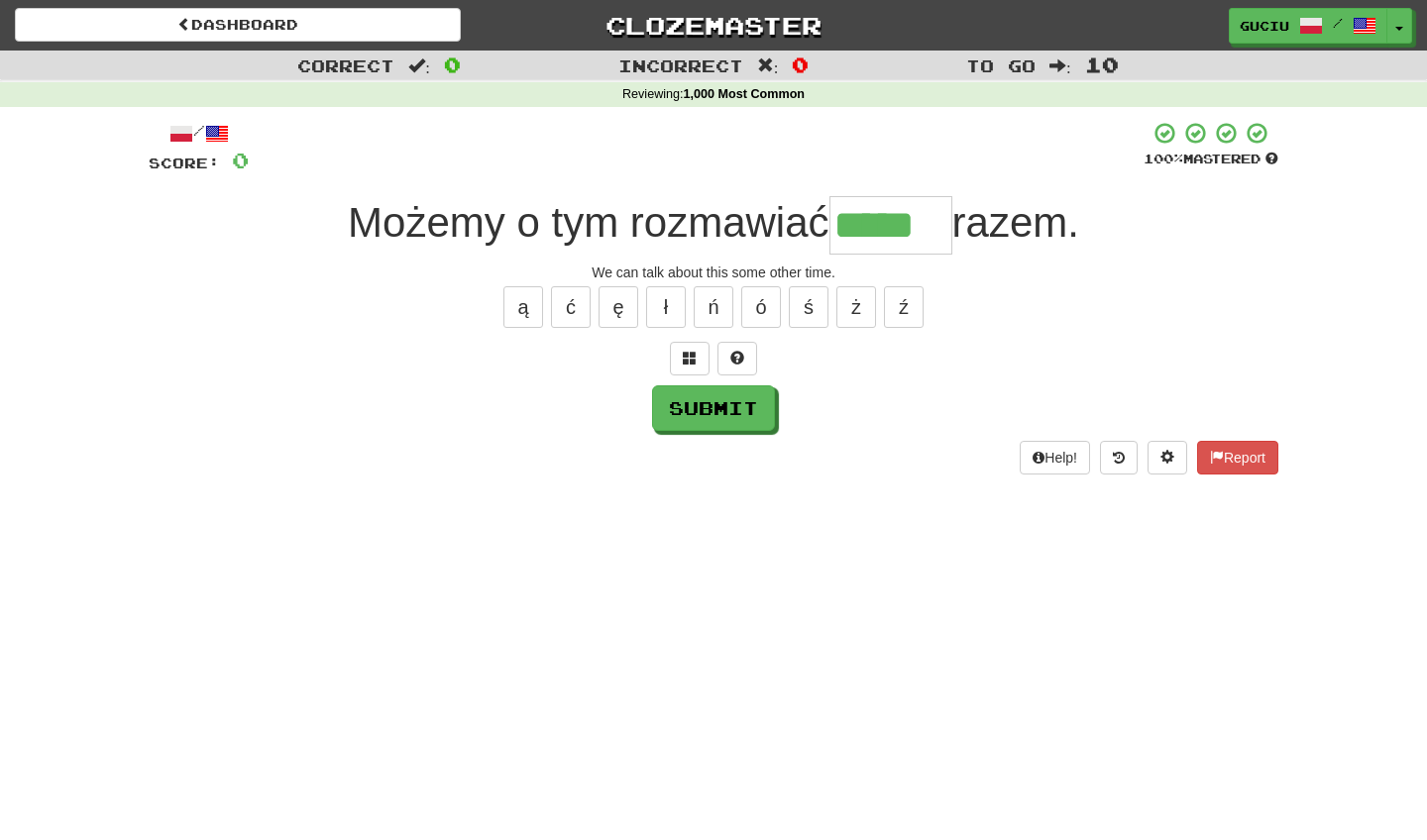 type on "*****" 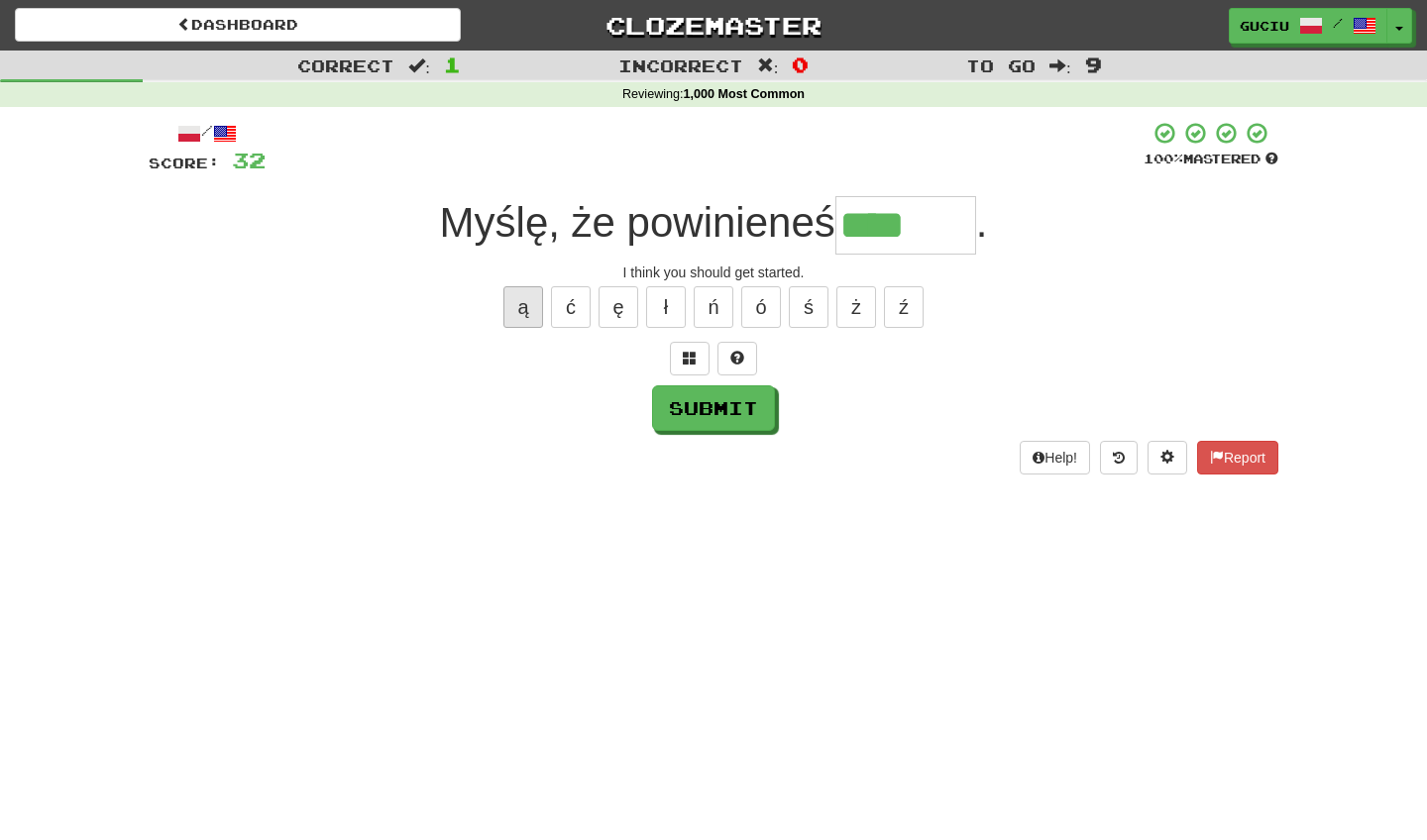 click on "ą" at bounding box center (523, 307) 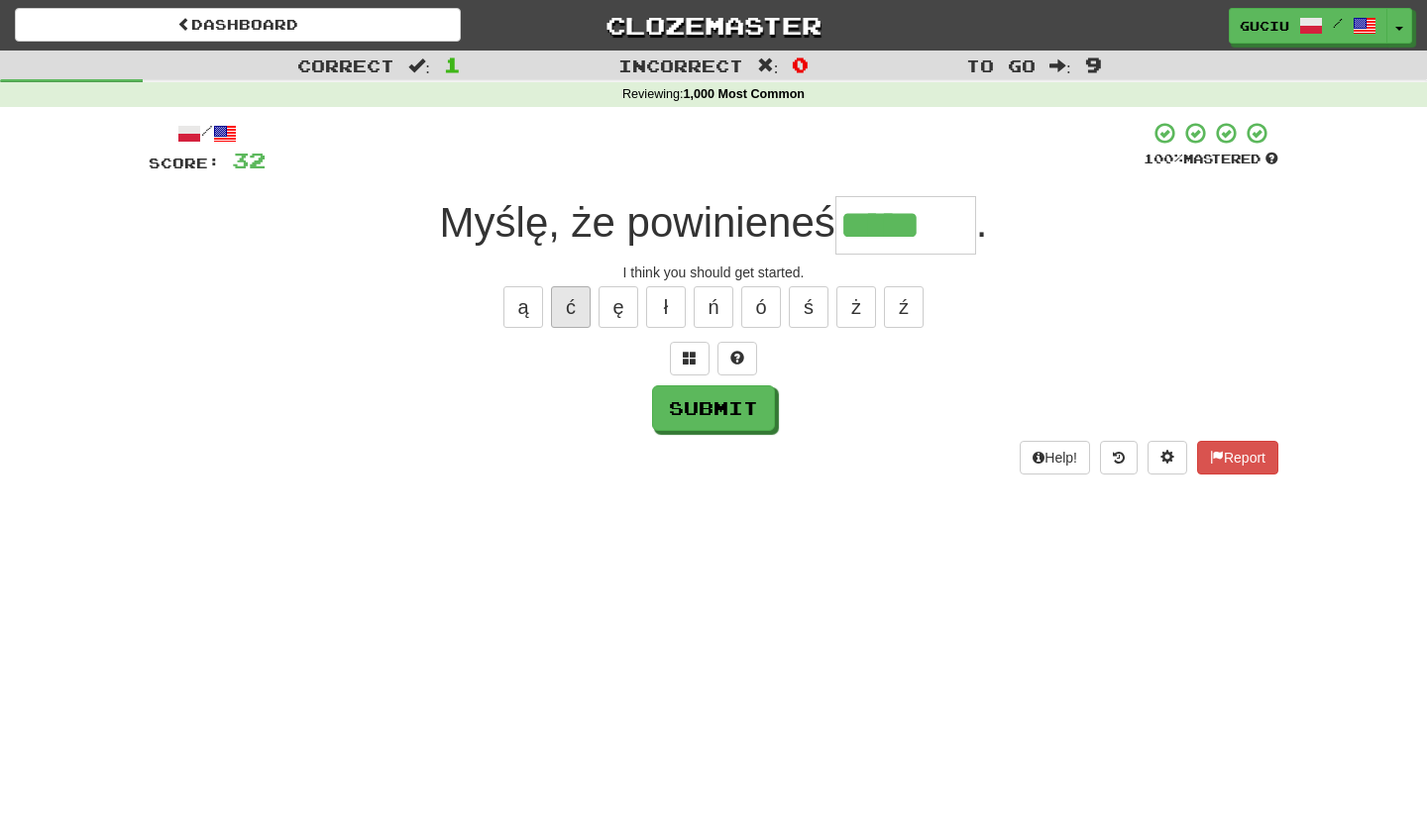 click on "ć" at bounding box center (571, 307) 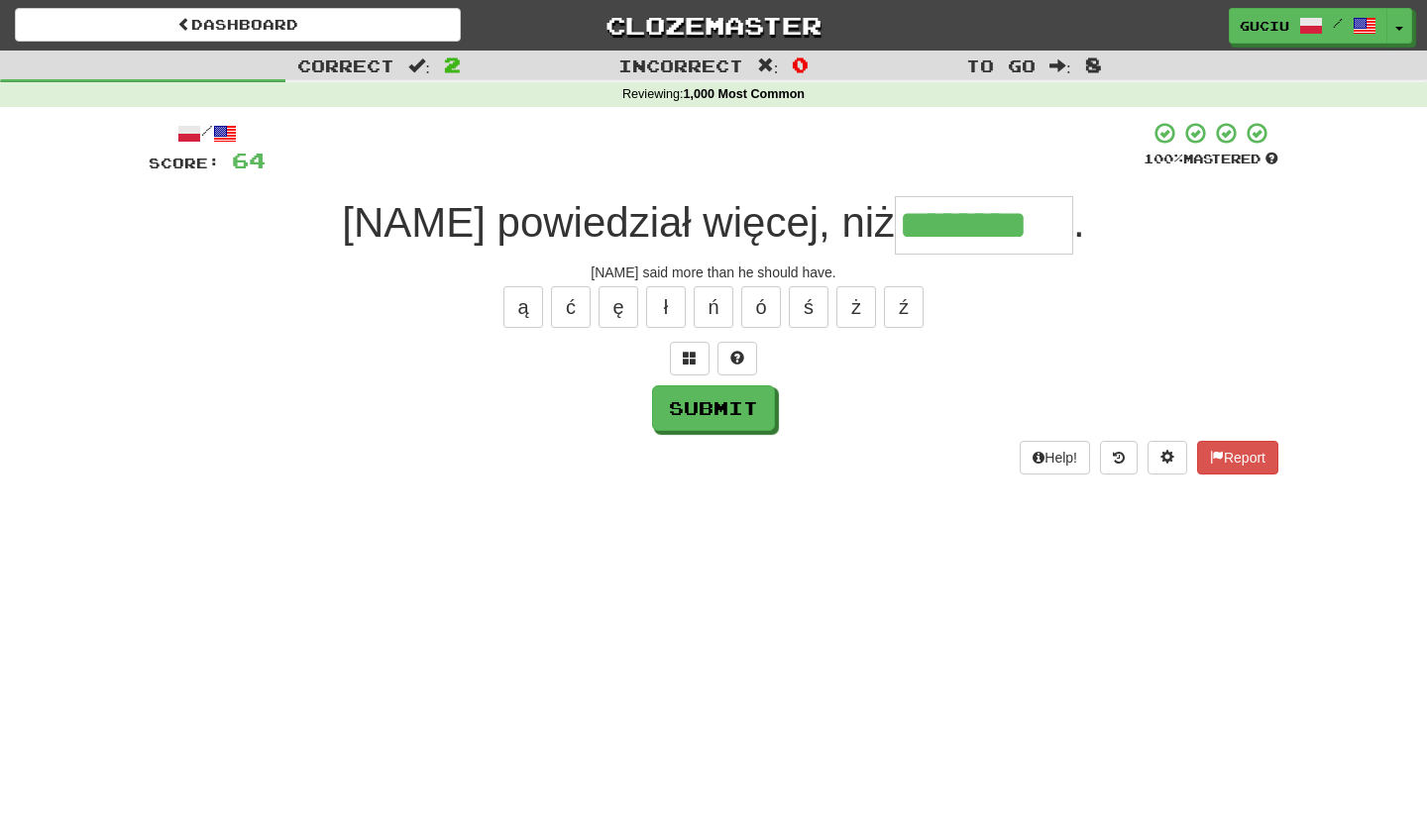 type on "********" 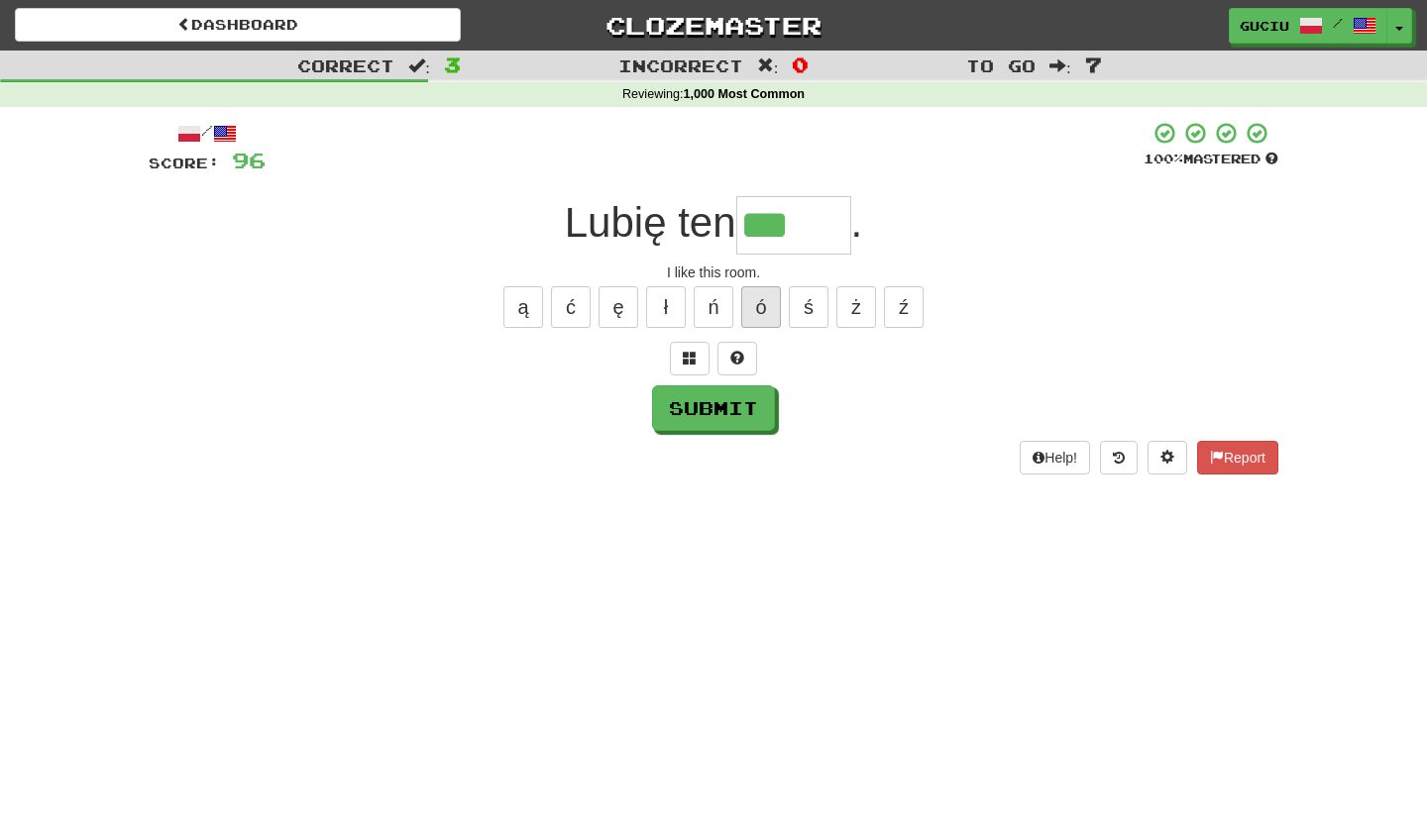click on "ó" at bounding box center (761, 307) 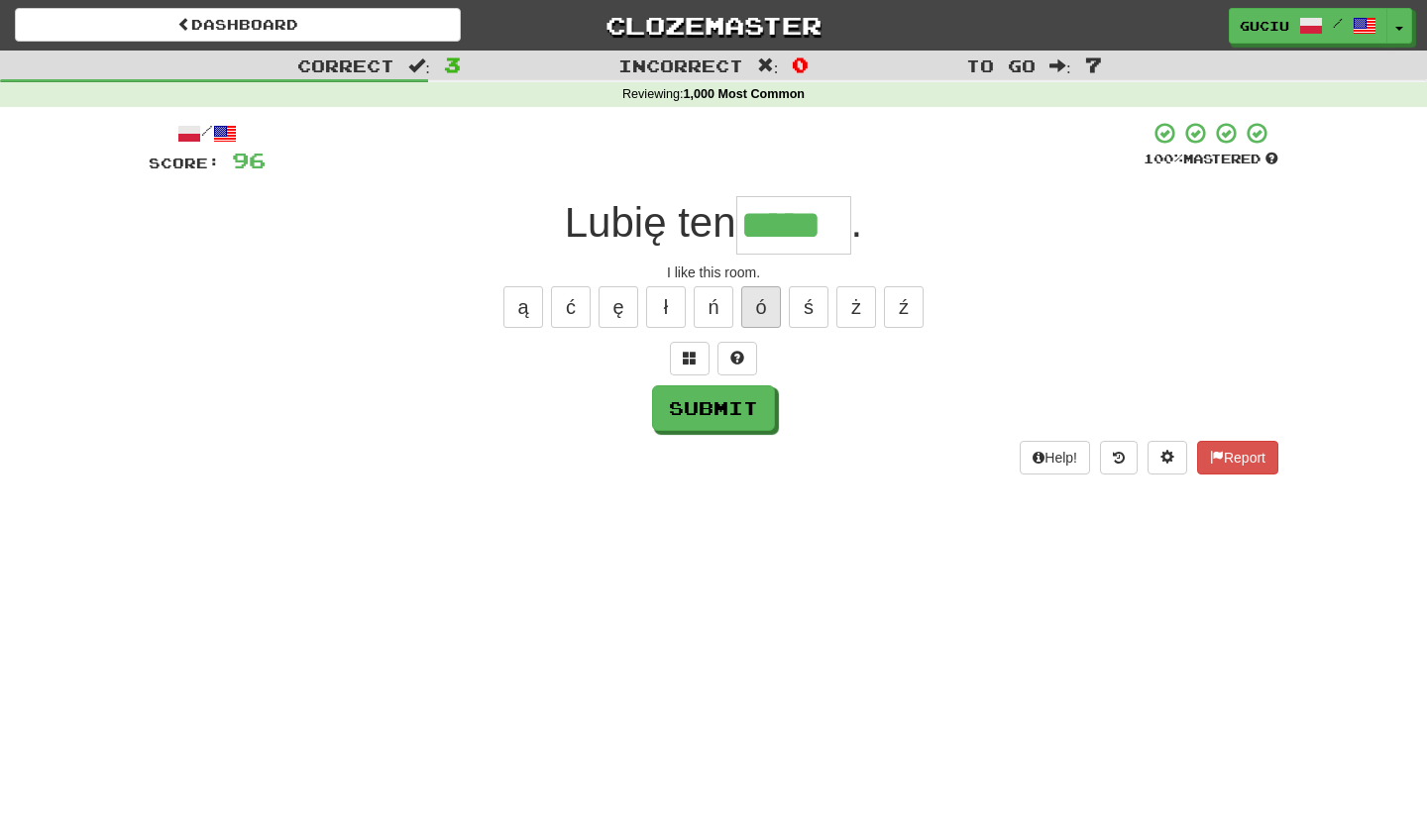 type on "*****" 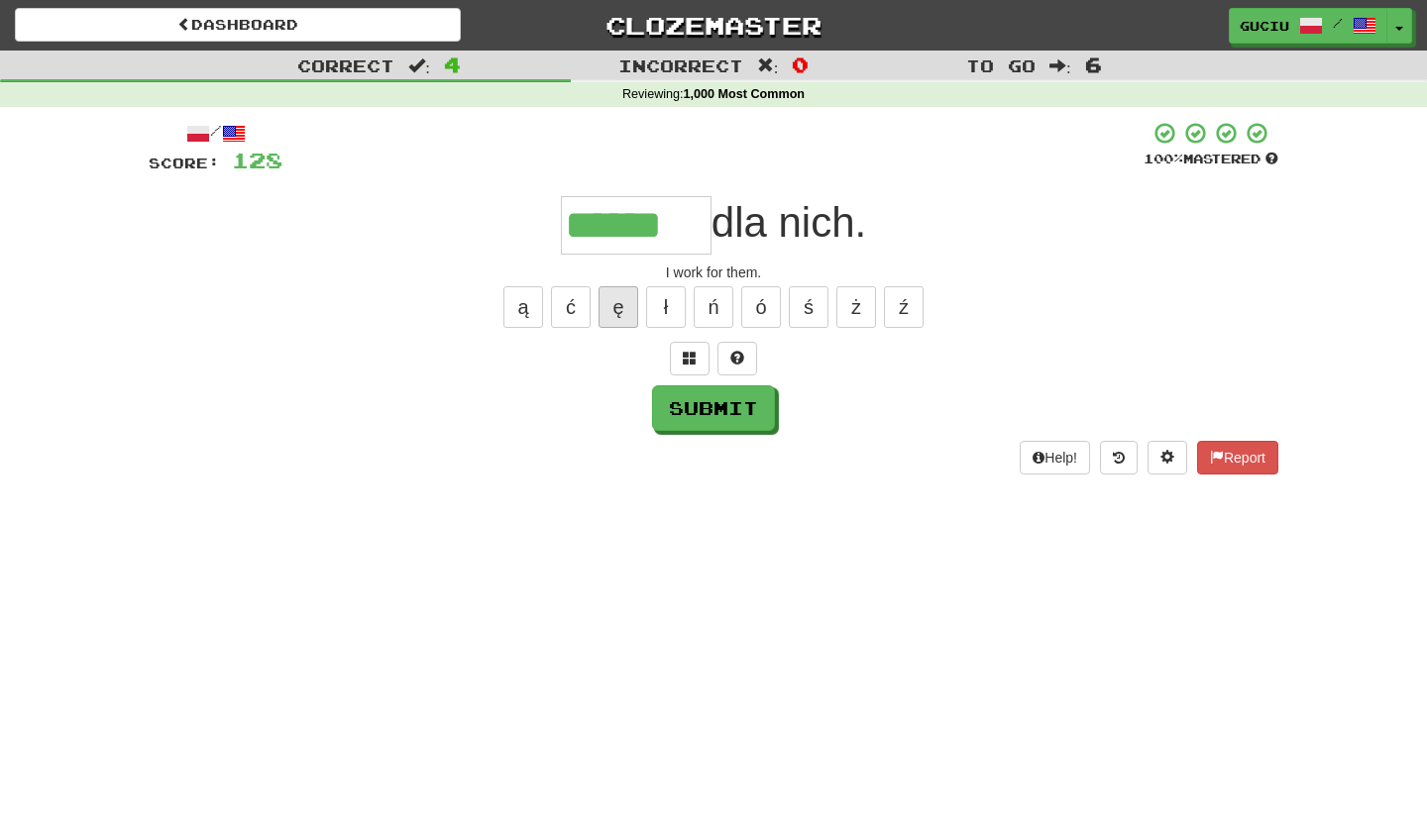 click on "ę" at bounding box center [618, 307] 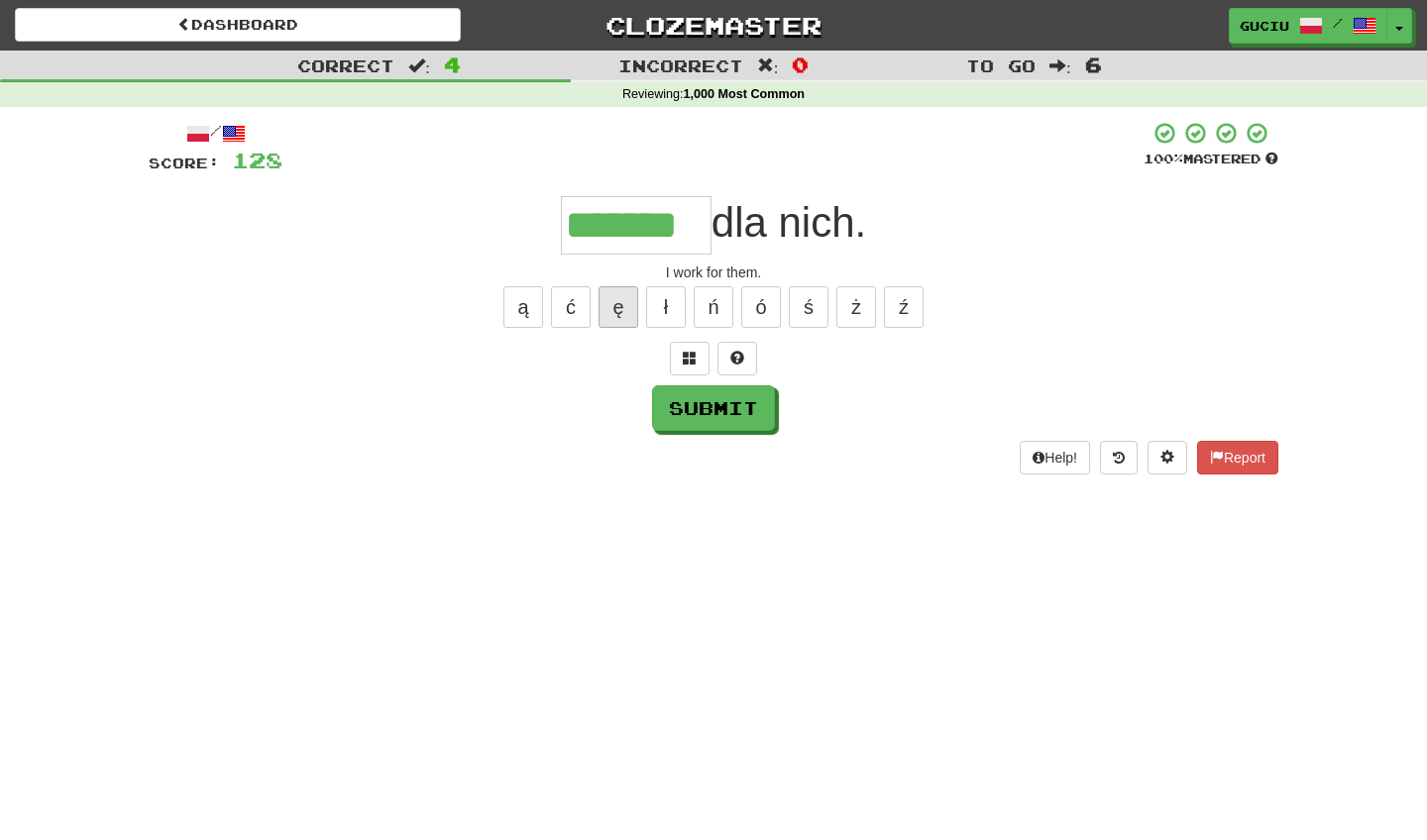 type on "*******" 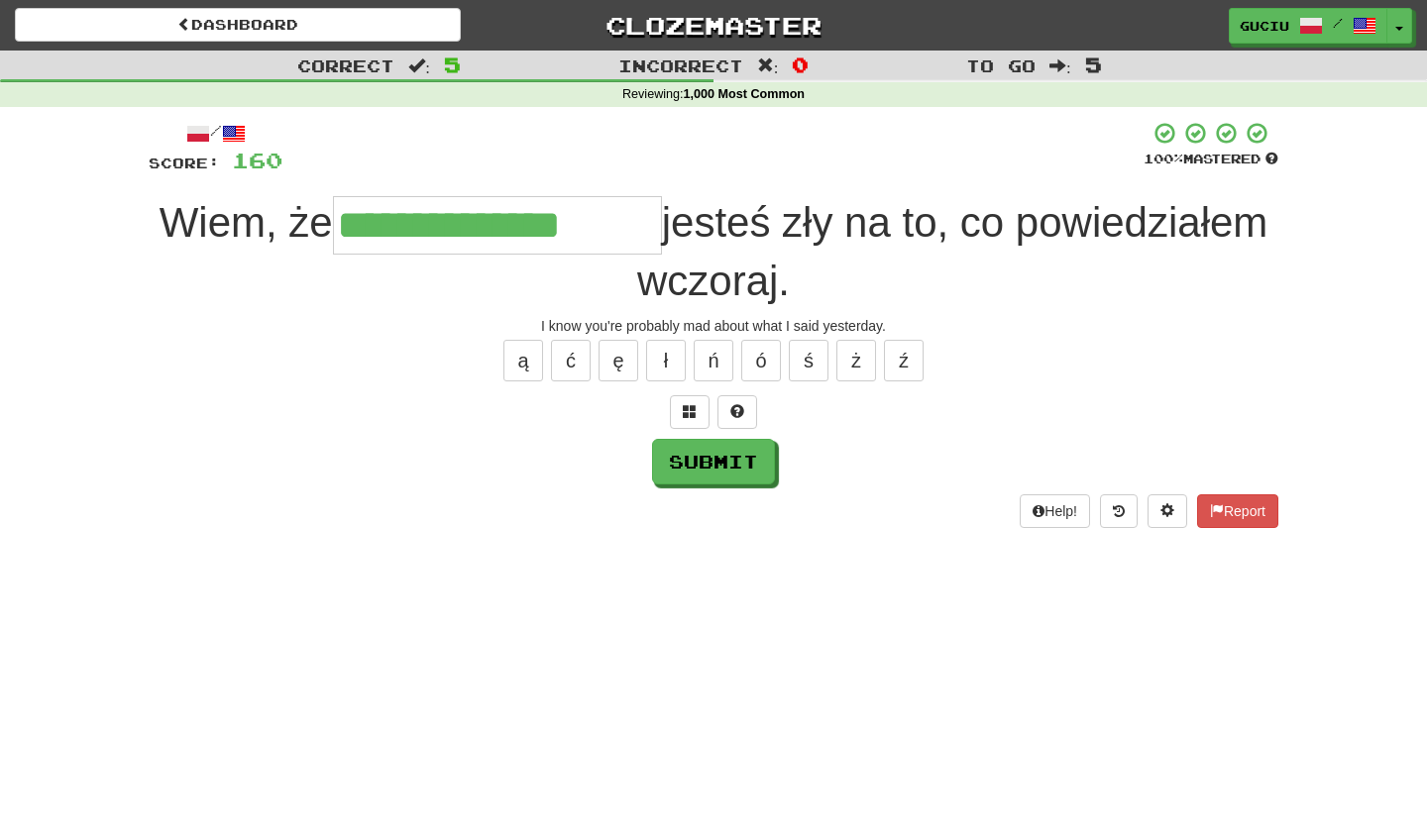 type on "**********" 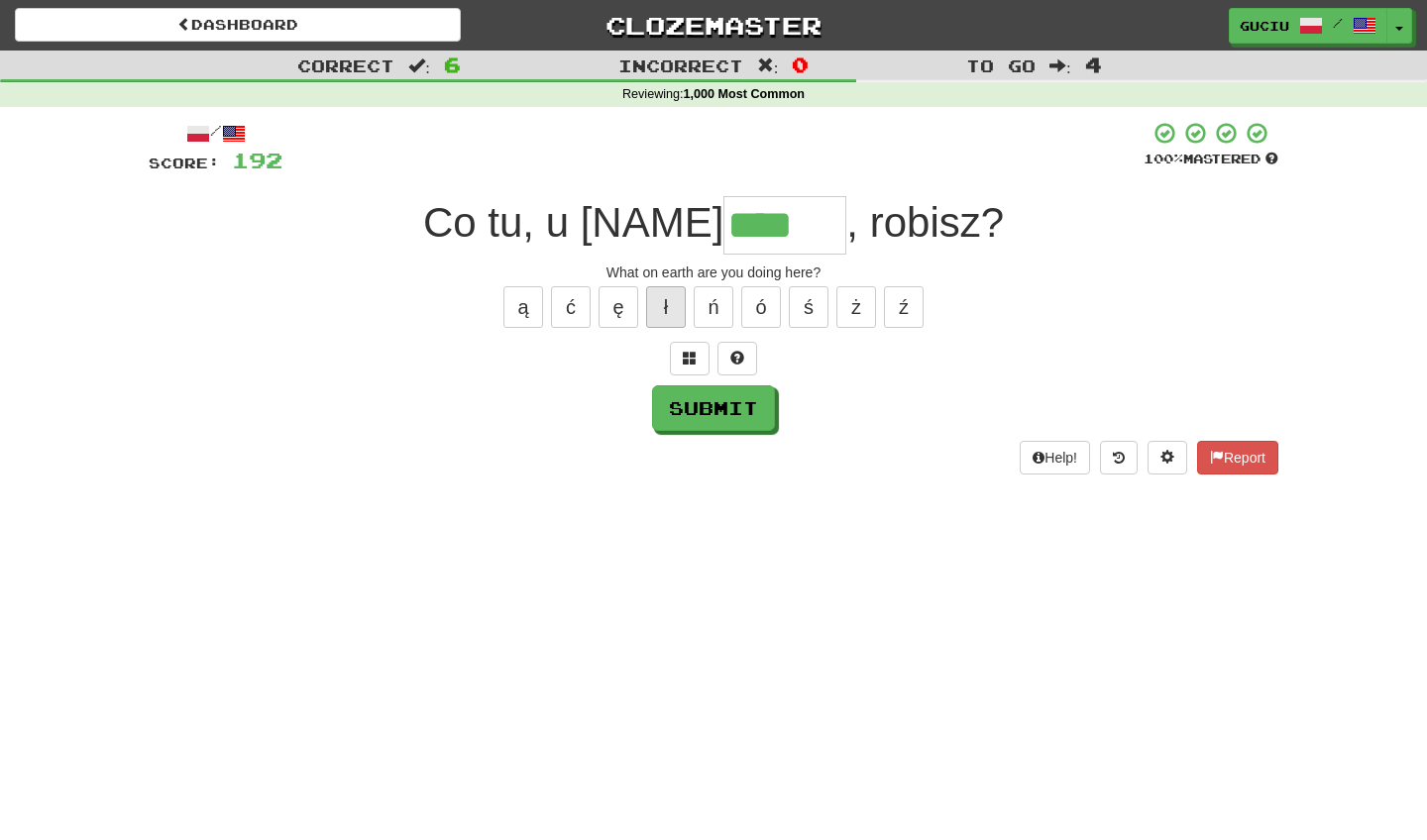 click on "ł" at bounding box center (666, 307) 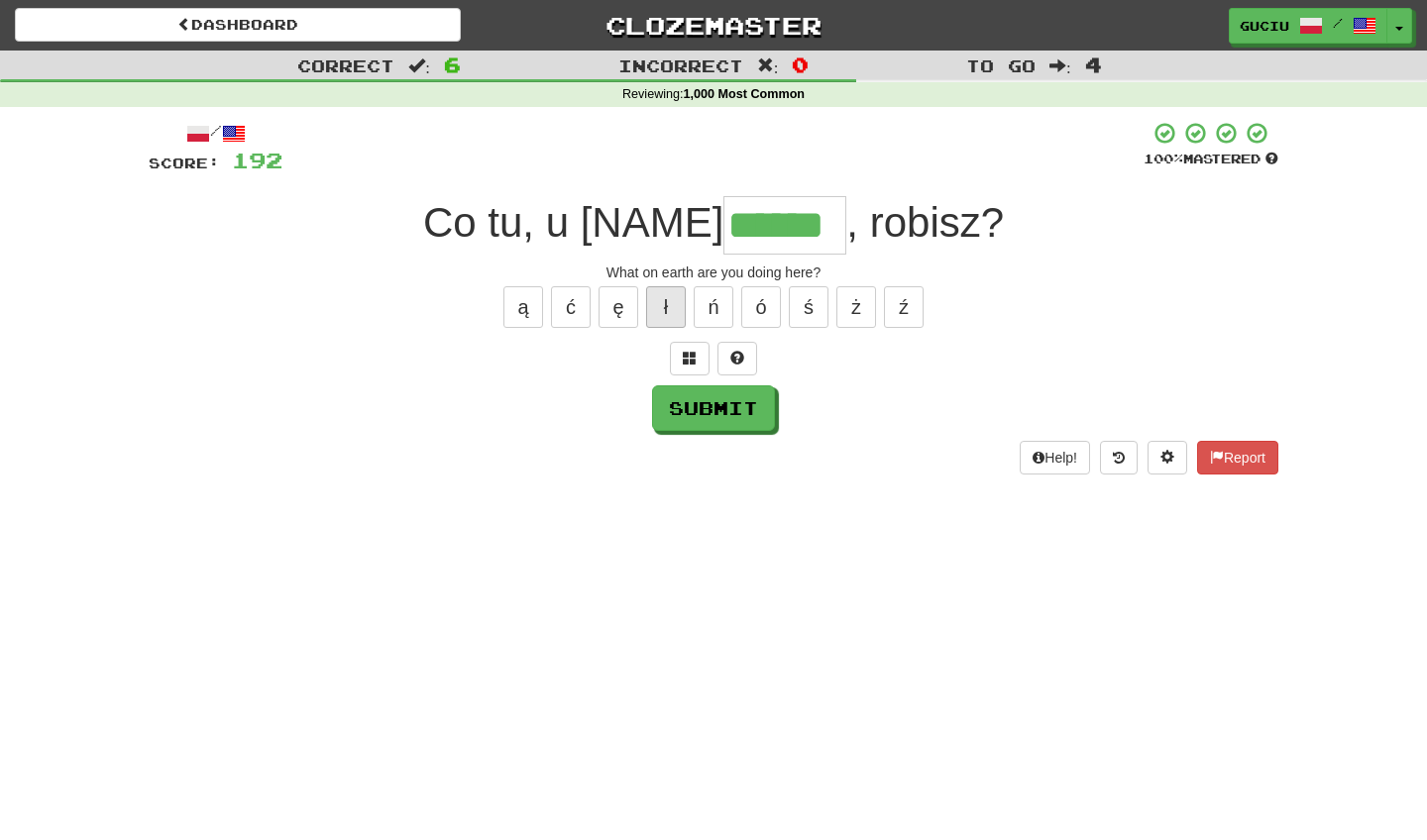 type on "******" 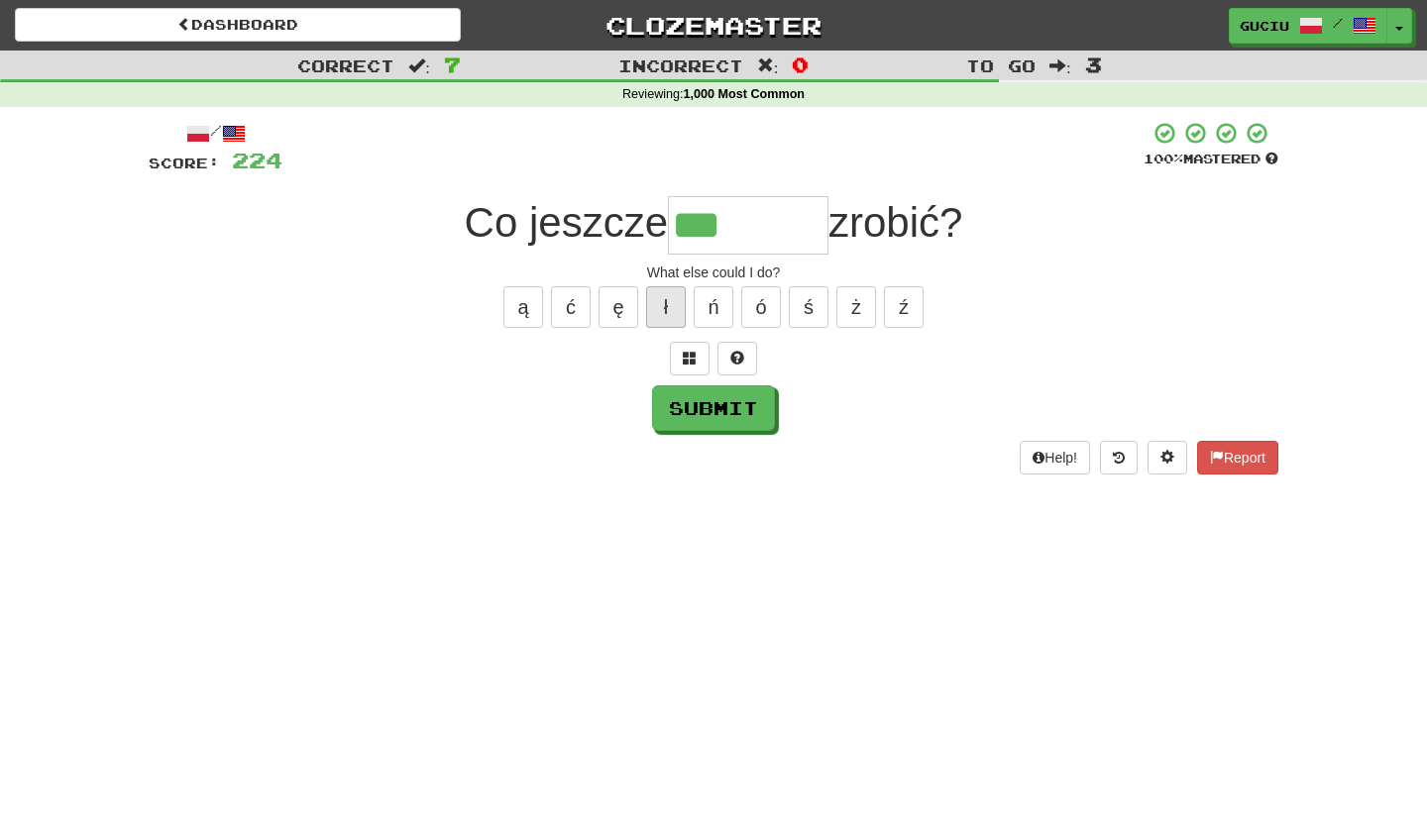 click on "ł" at bounding box center [666, 307] 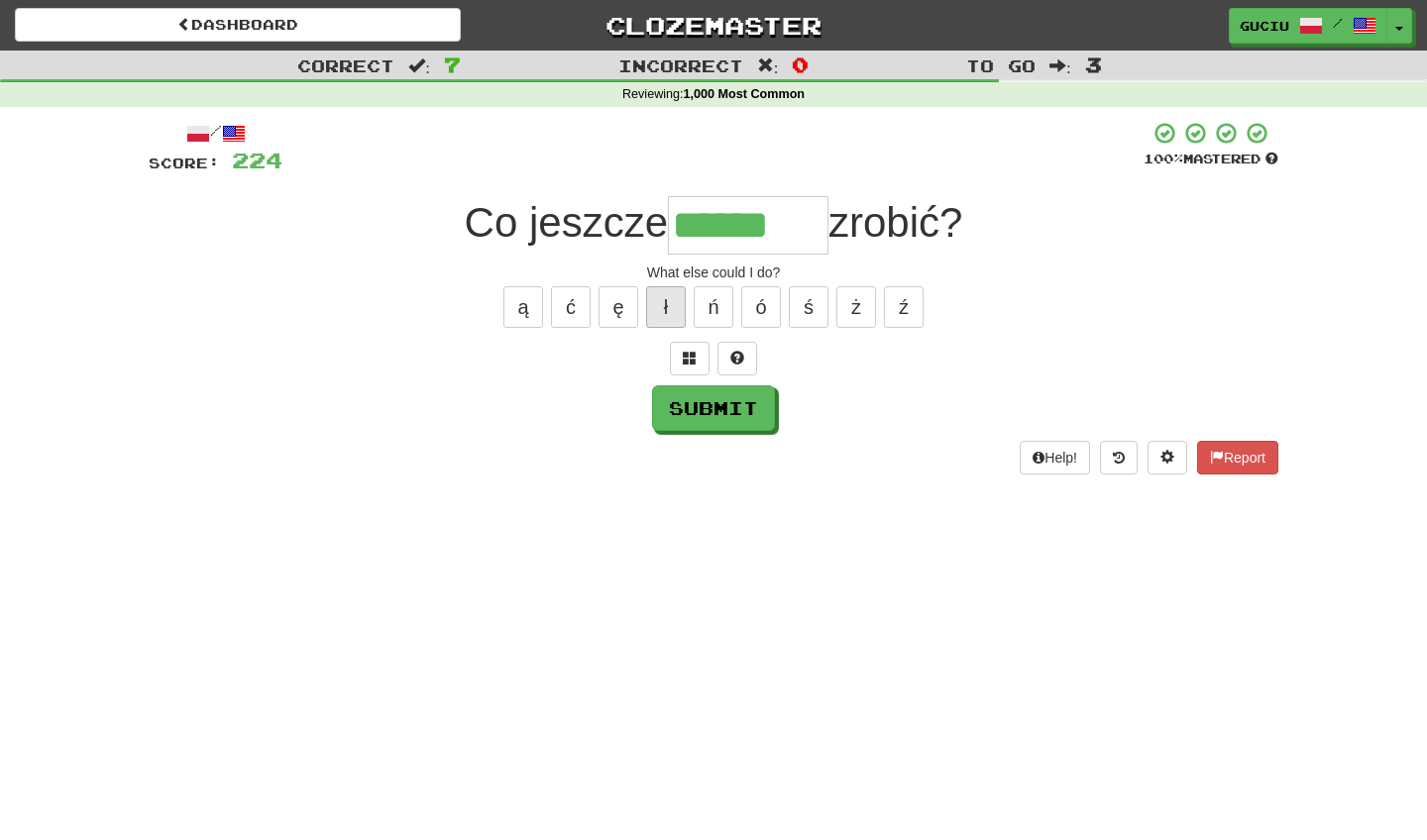 type on "******" 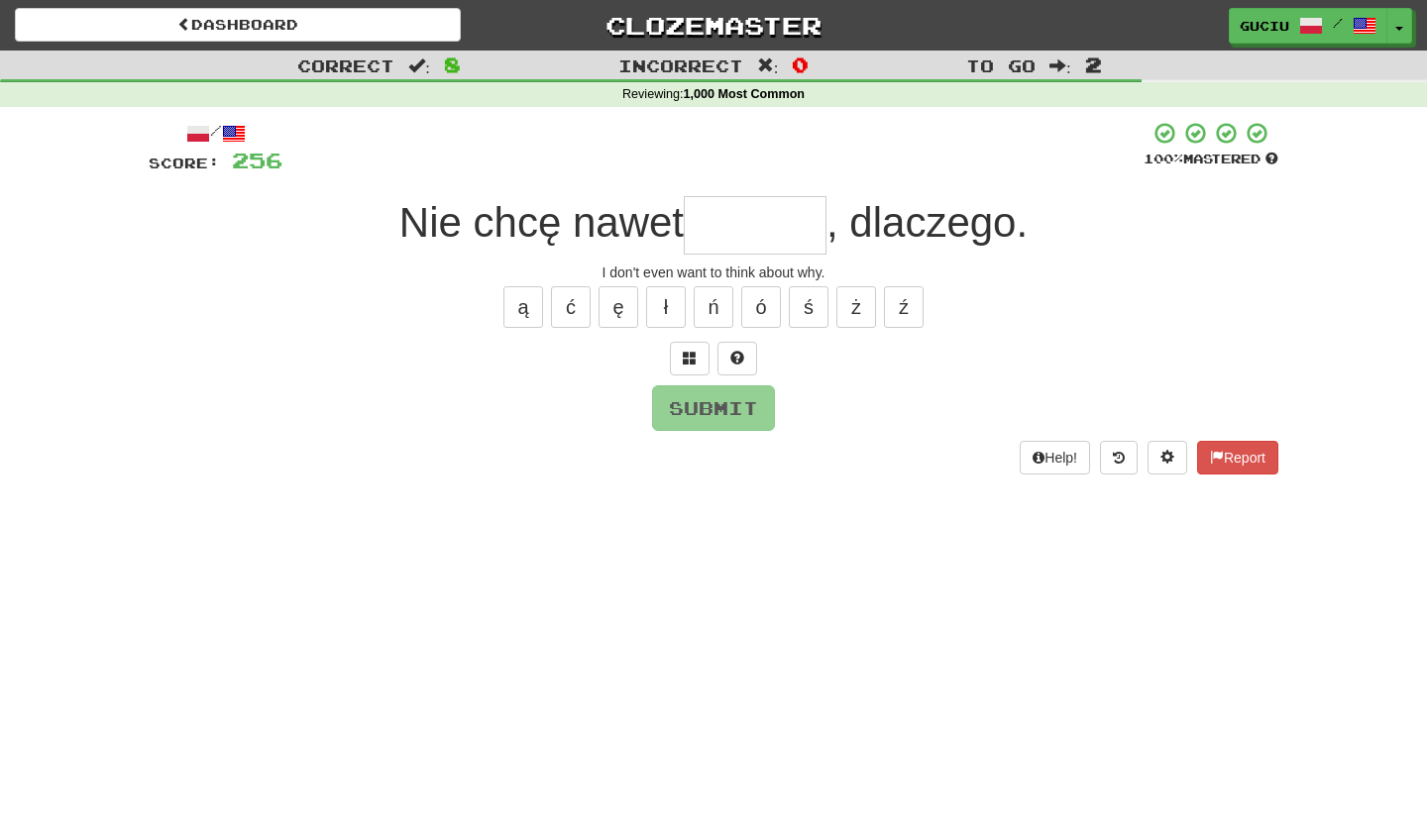 type on "*" 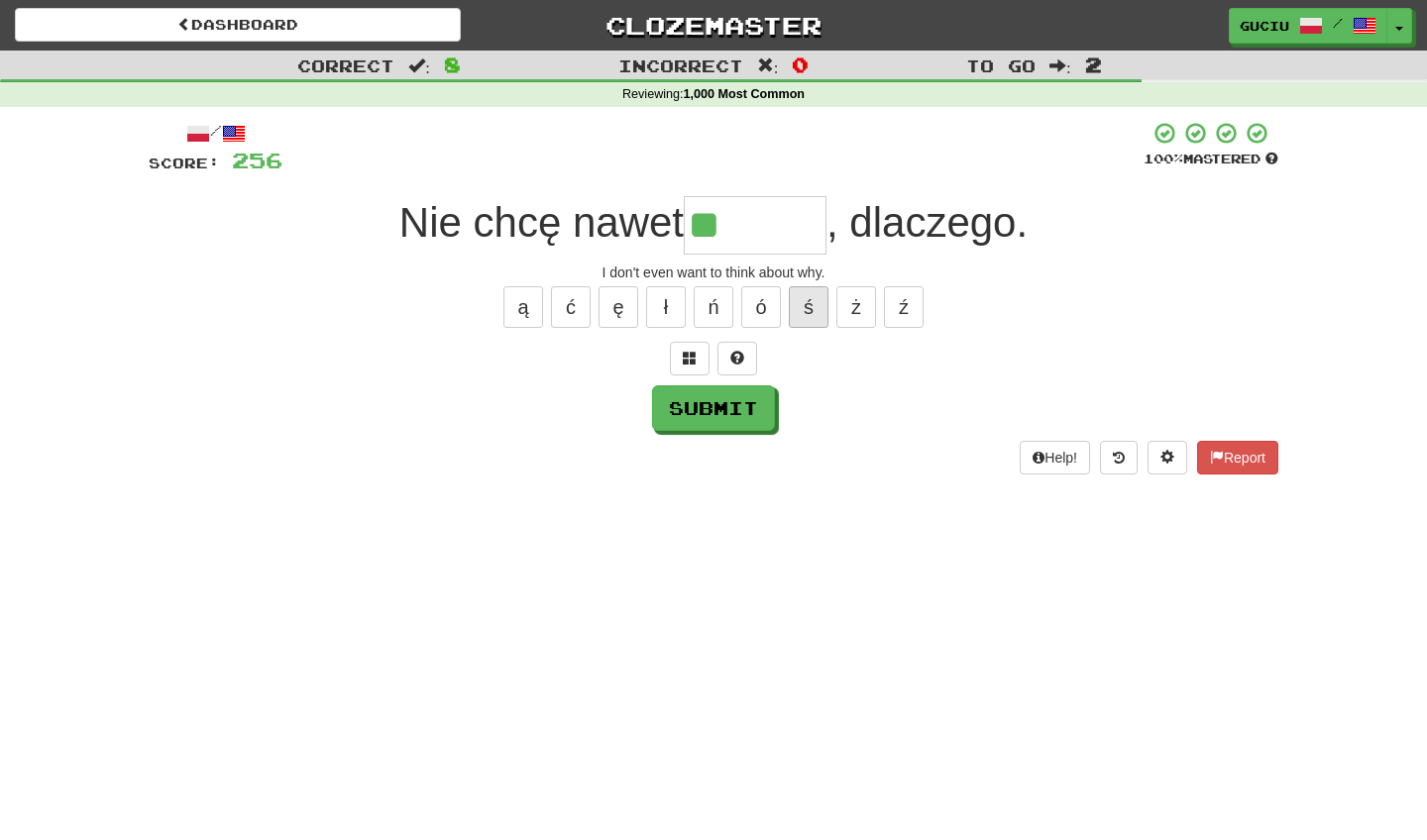 click on "ś" at bounding box center [809, 307] 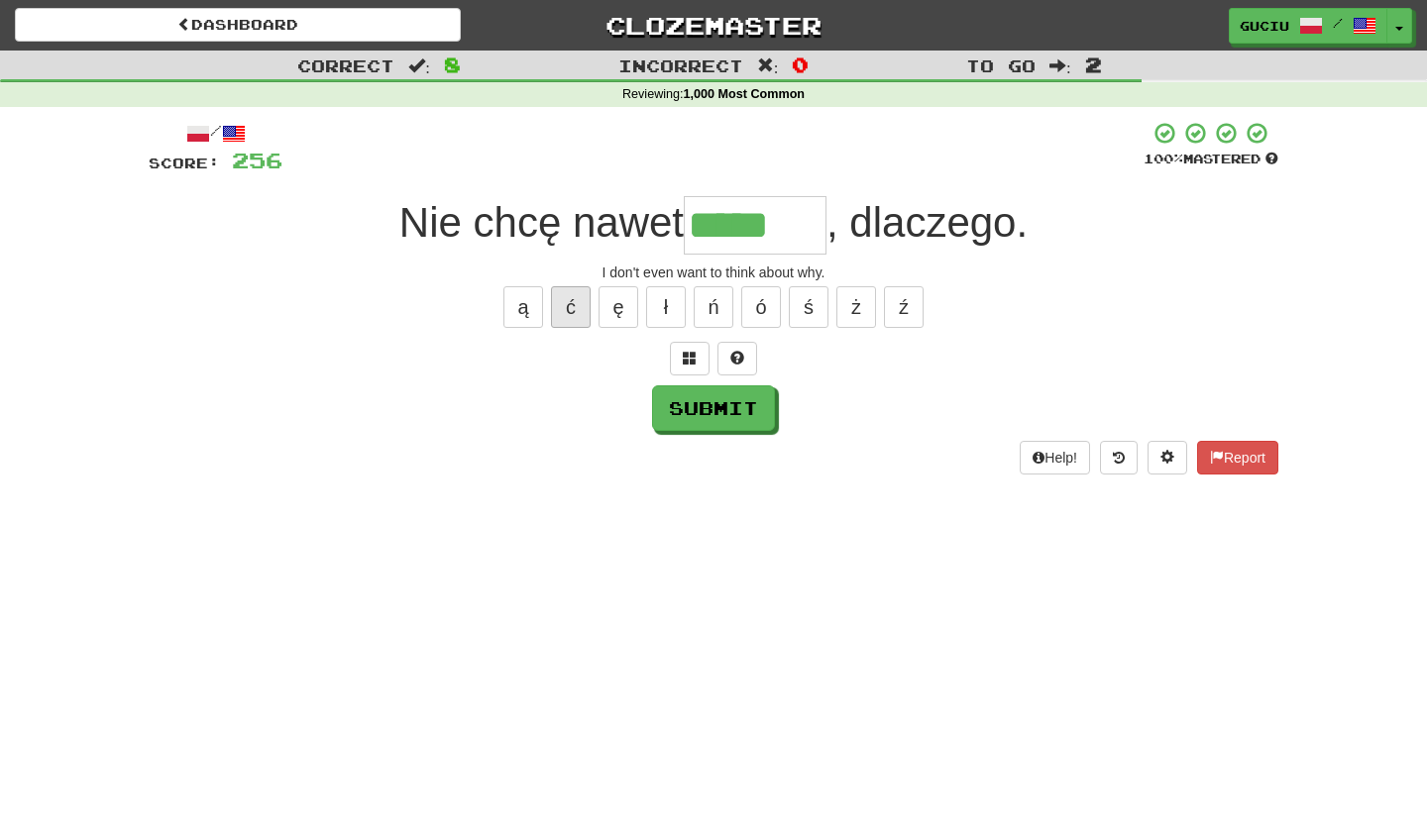 click on "ć" at bounding box center [571, 307] 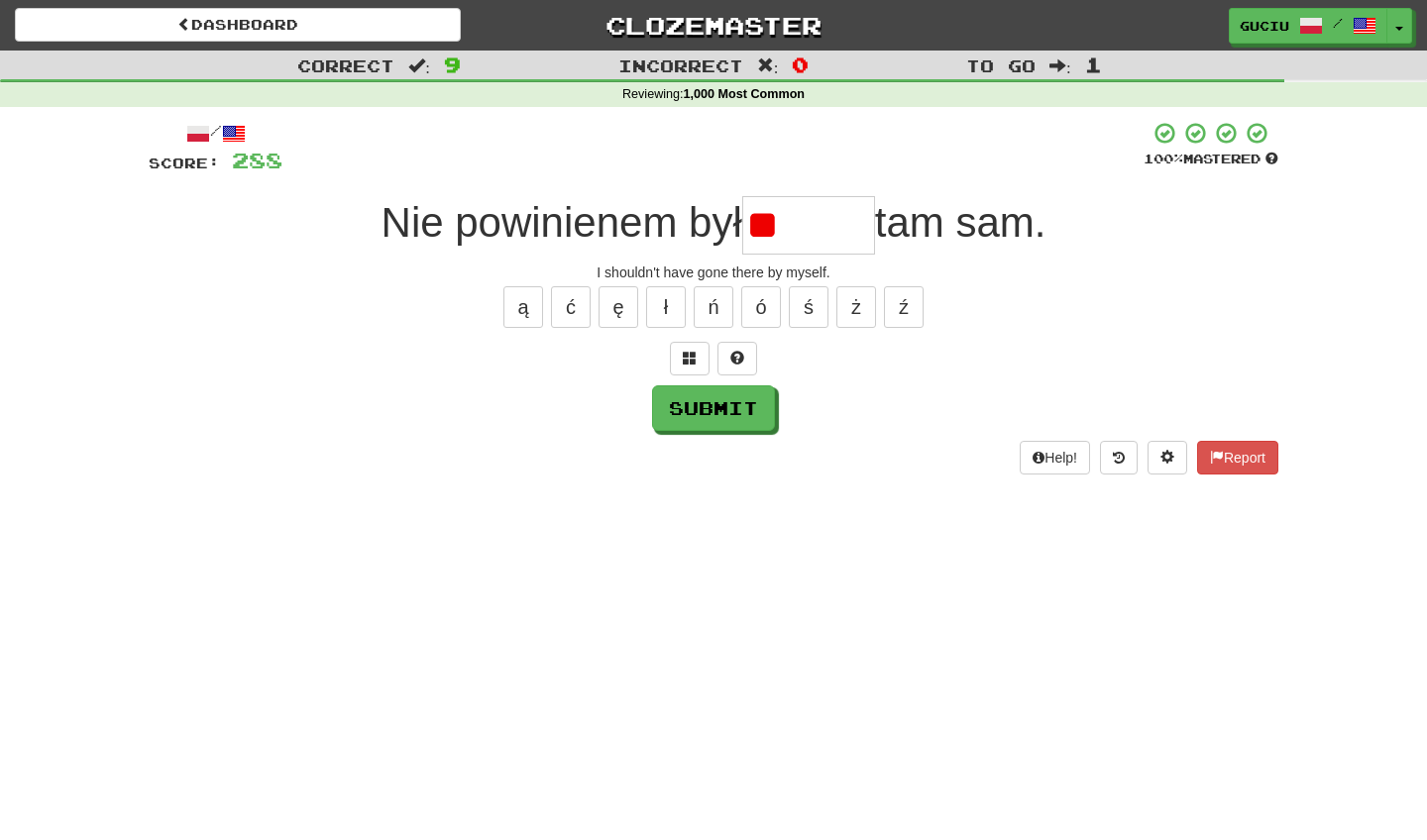 type on "*" 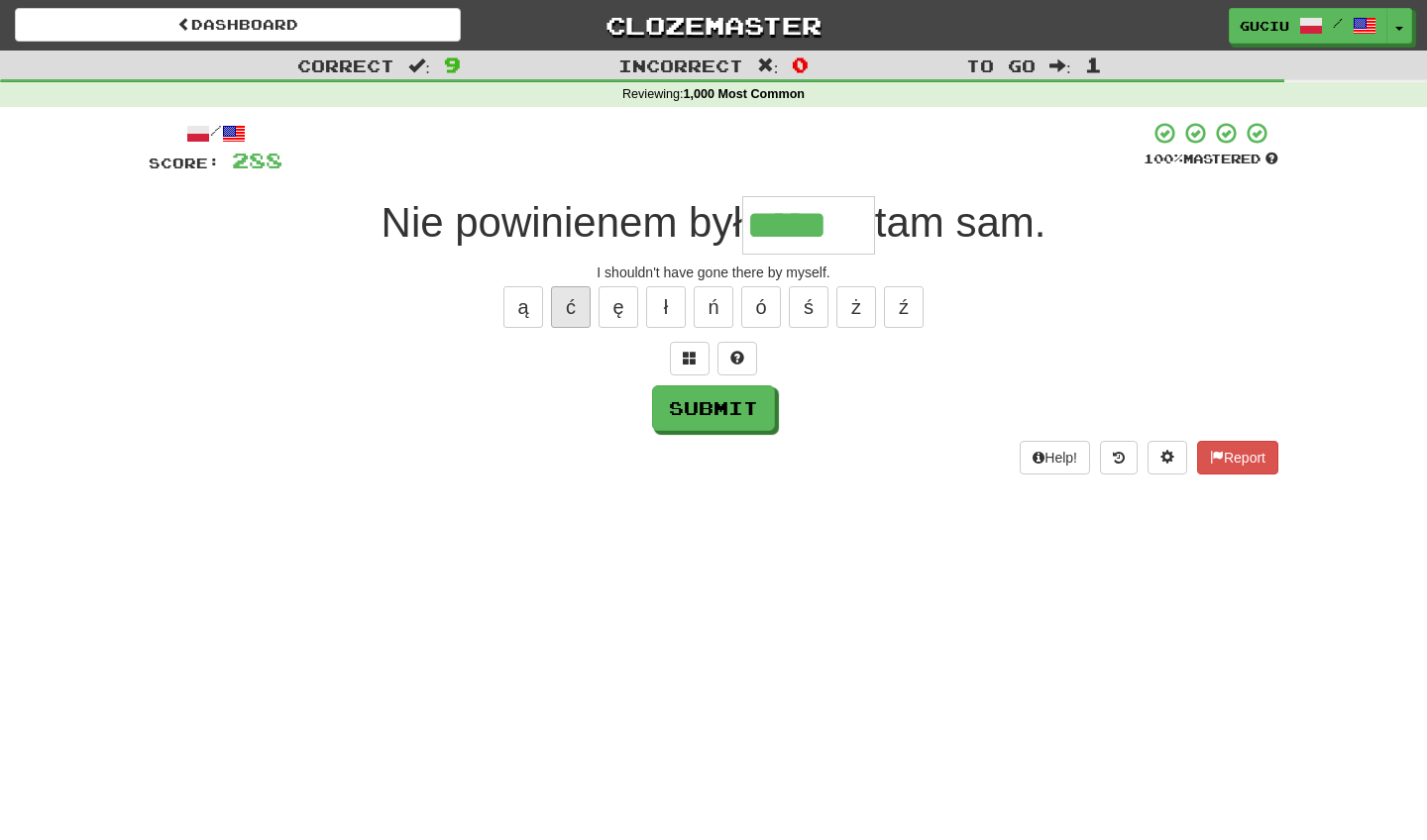 click on "ć" at bounding box center [571, 307] 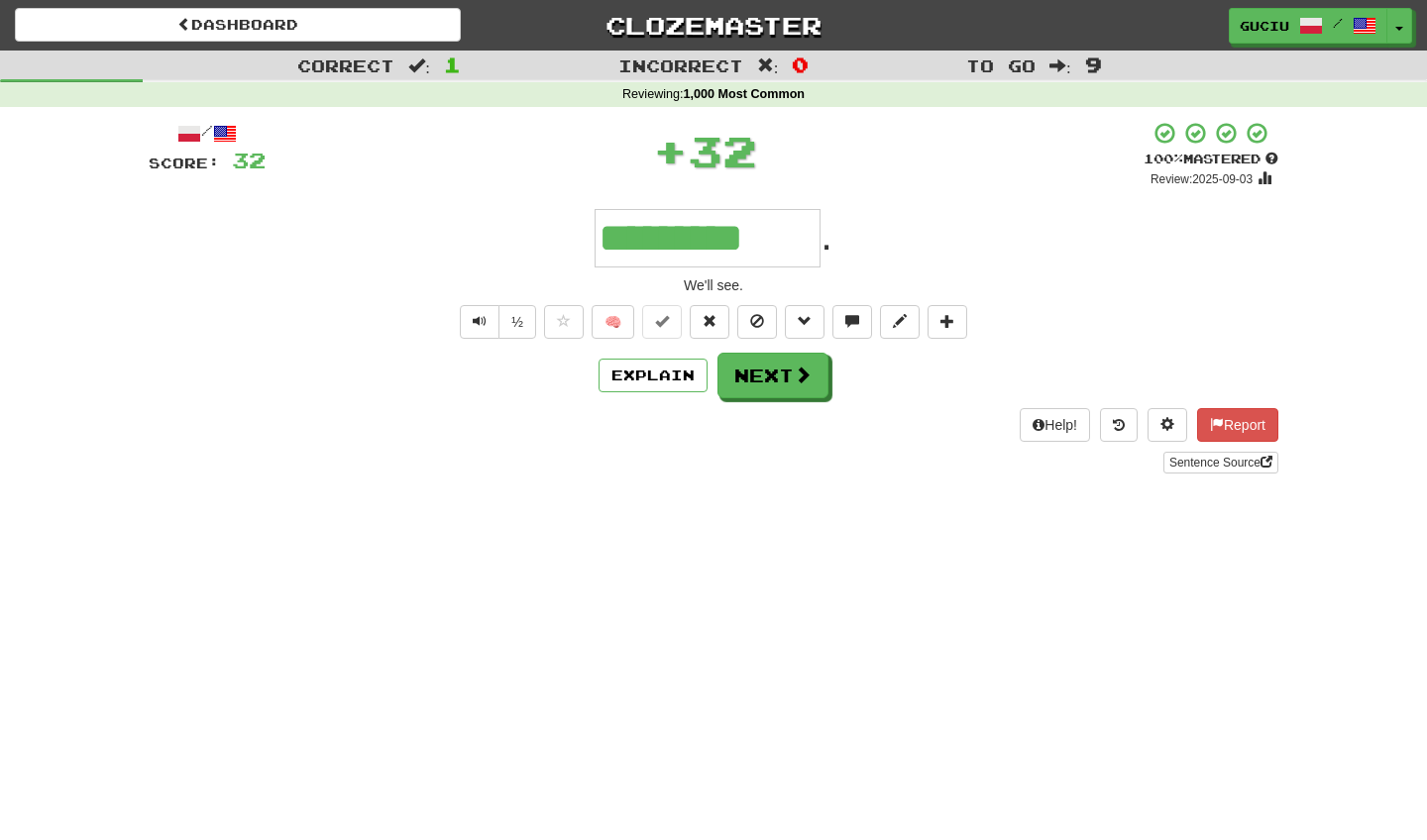 type on "*********" 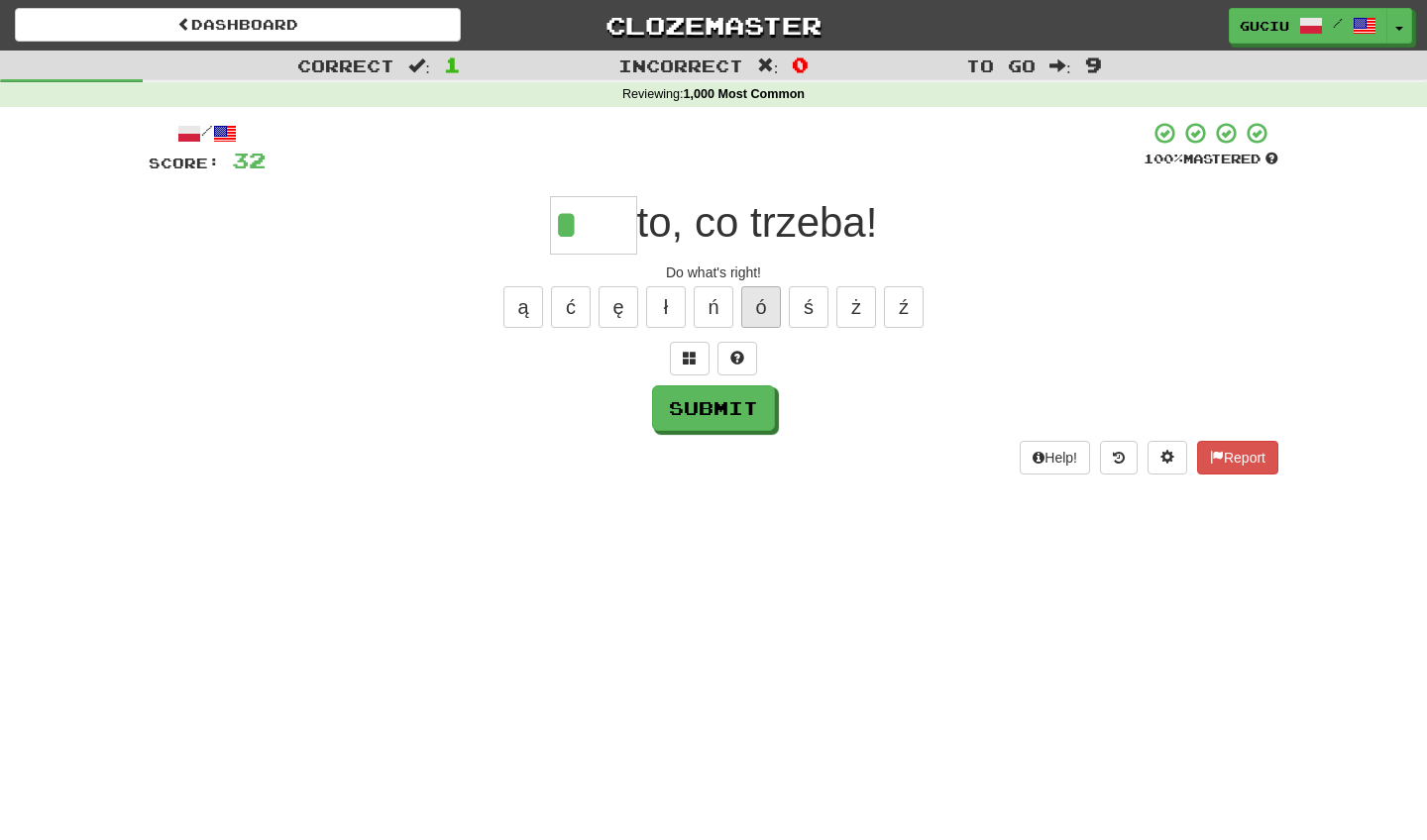 click on "ó" at bounding box center (761, 307) 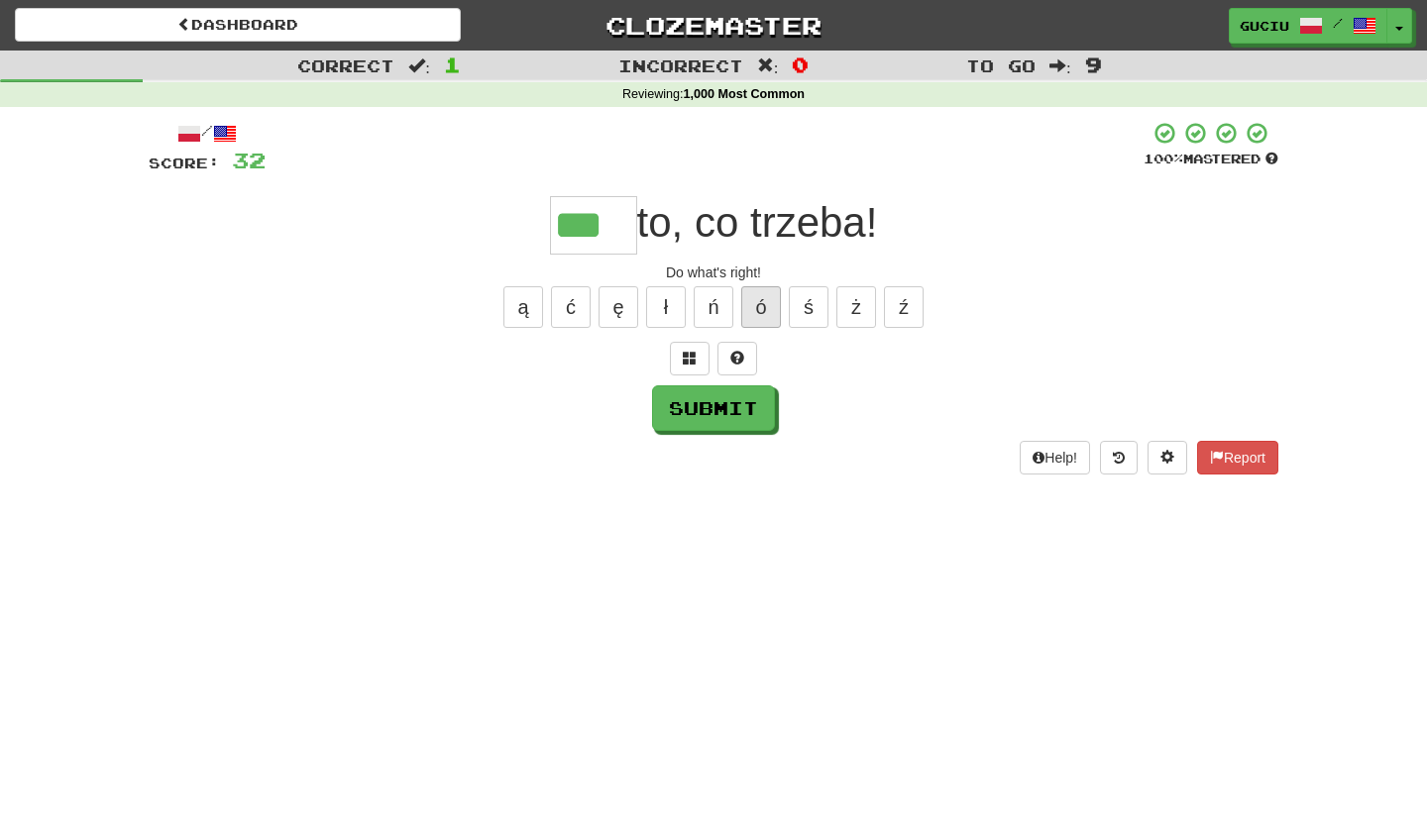 type on "***" 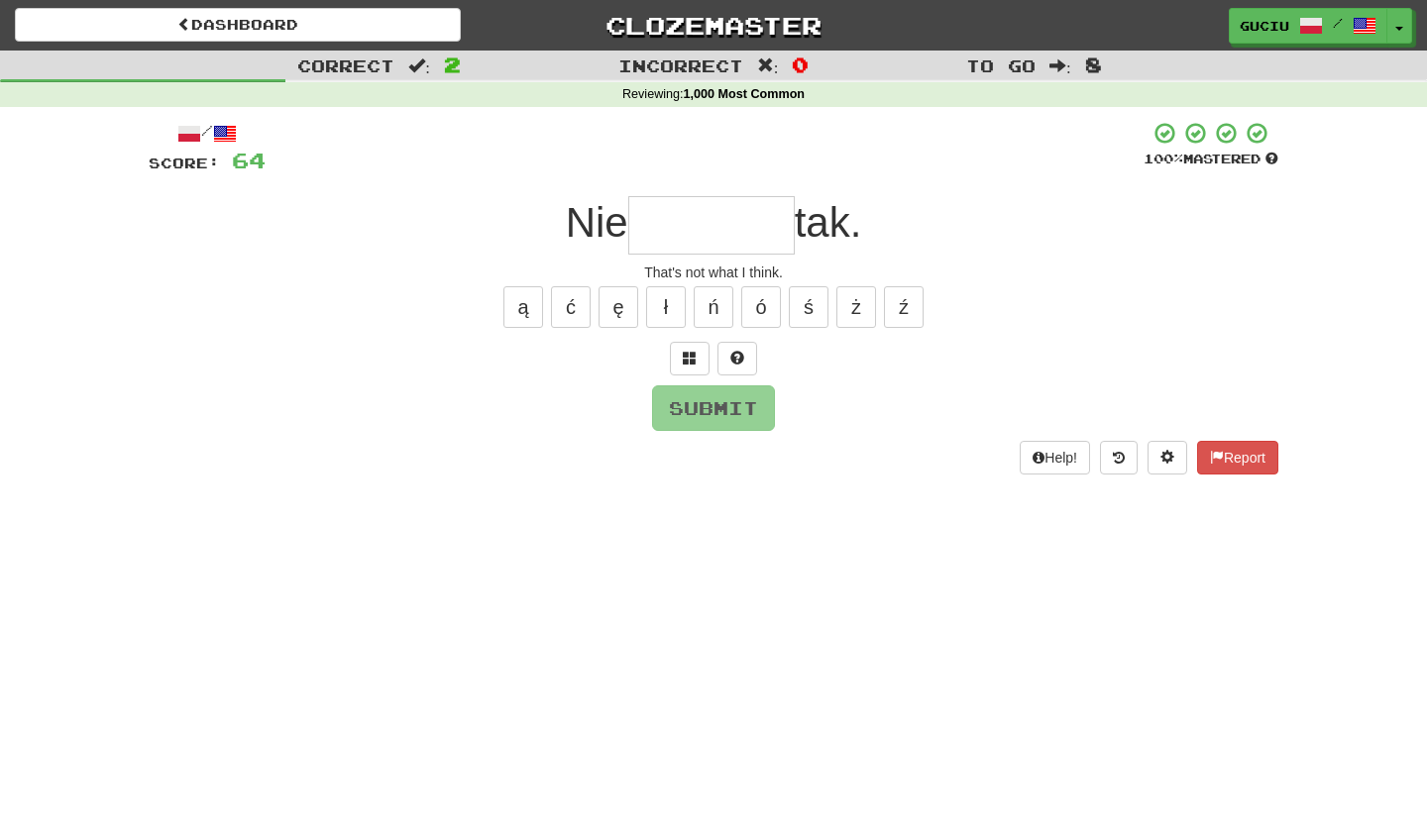 type on "*" 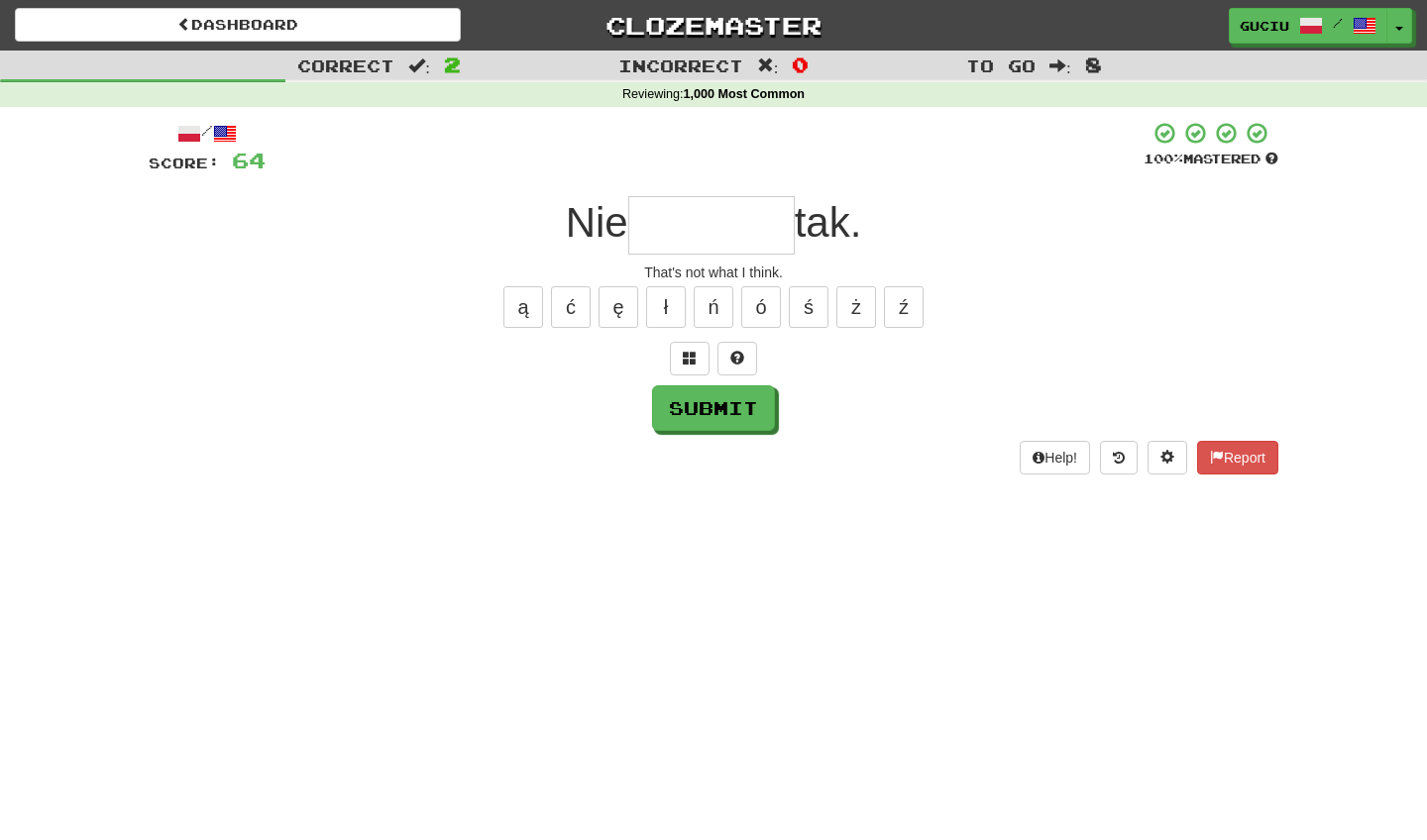 type on "*" 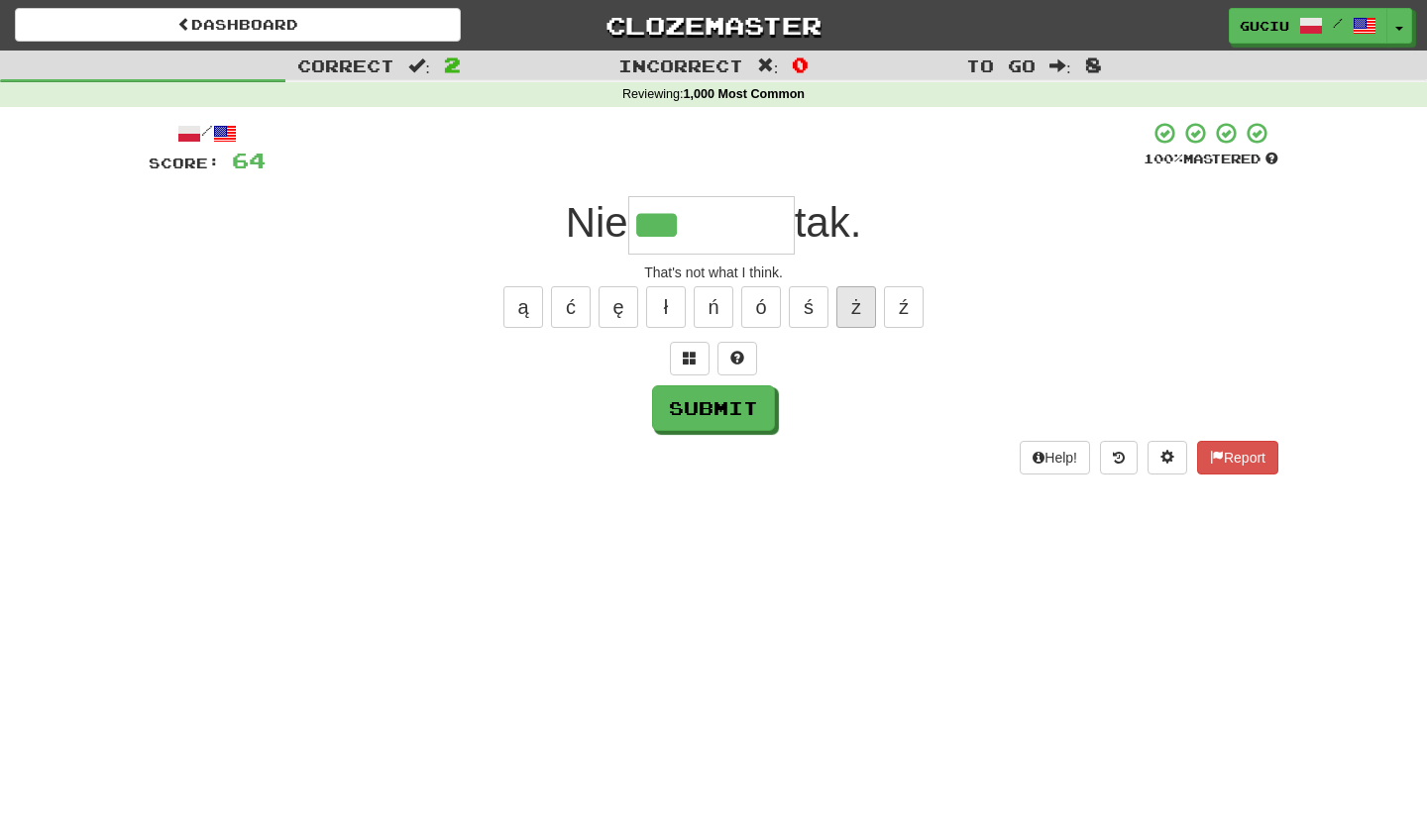 click on "ż" at bounding box center [856, 307] 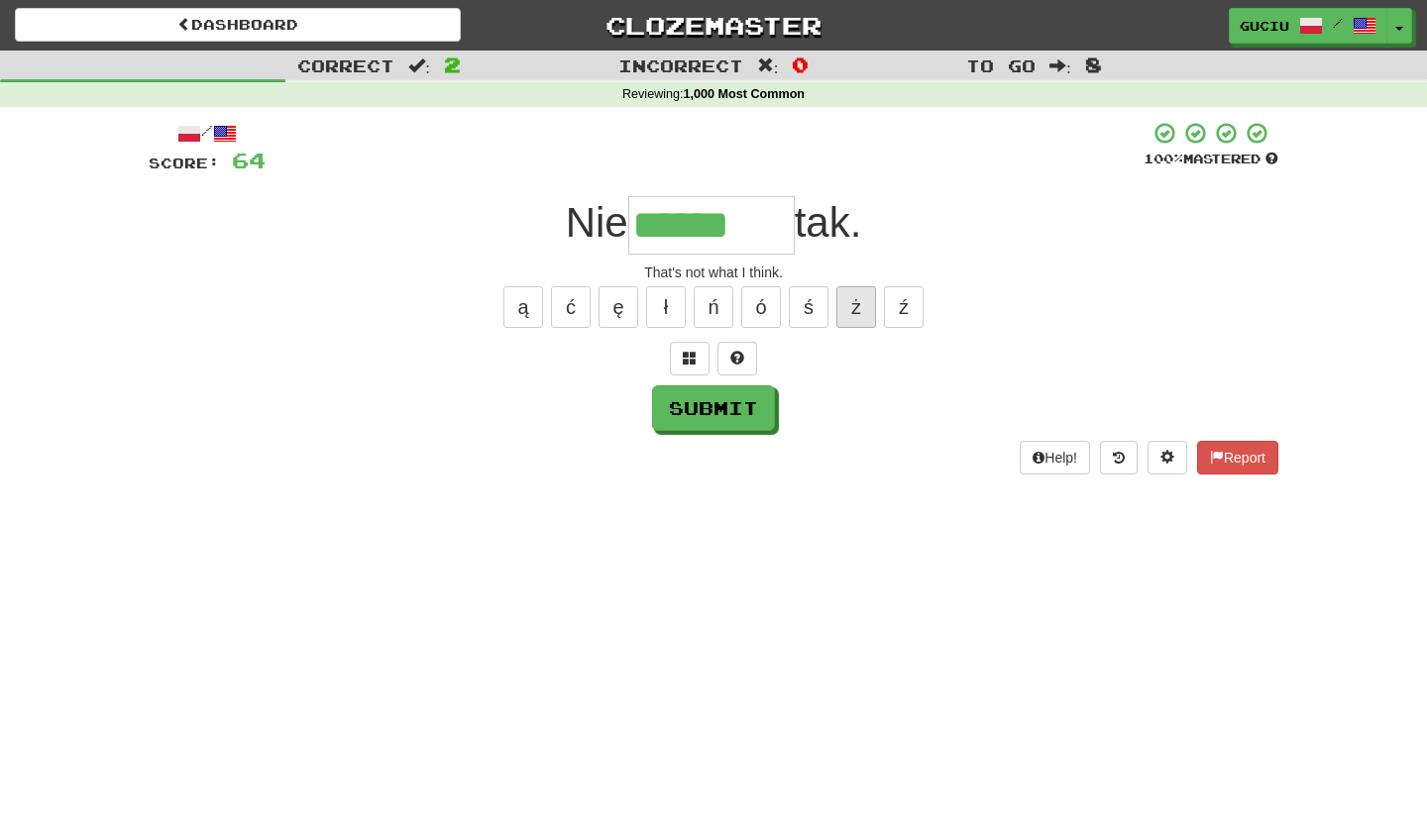 type on "******" 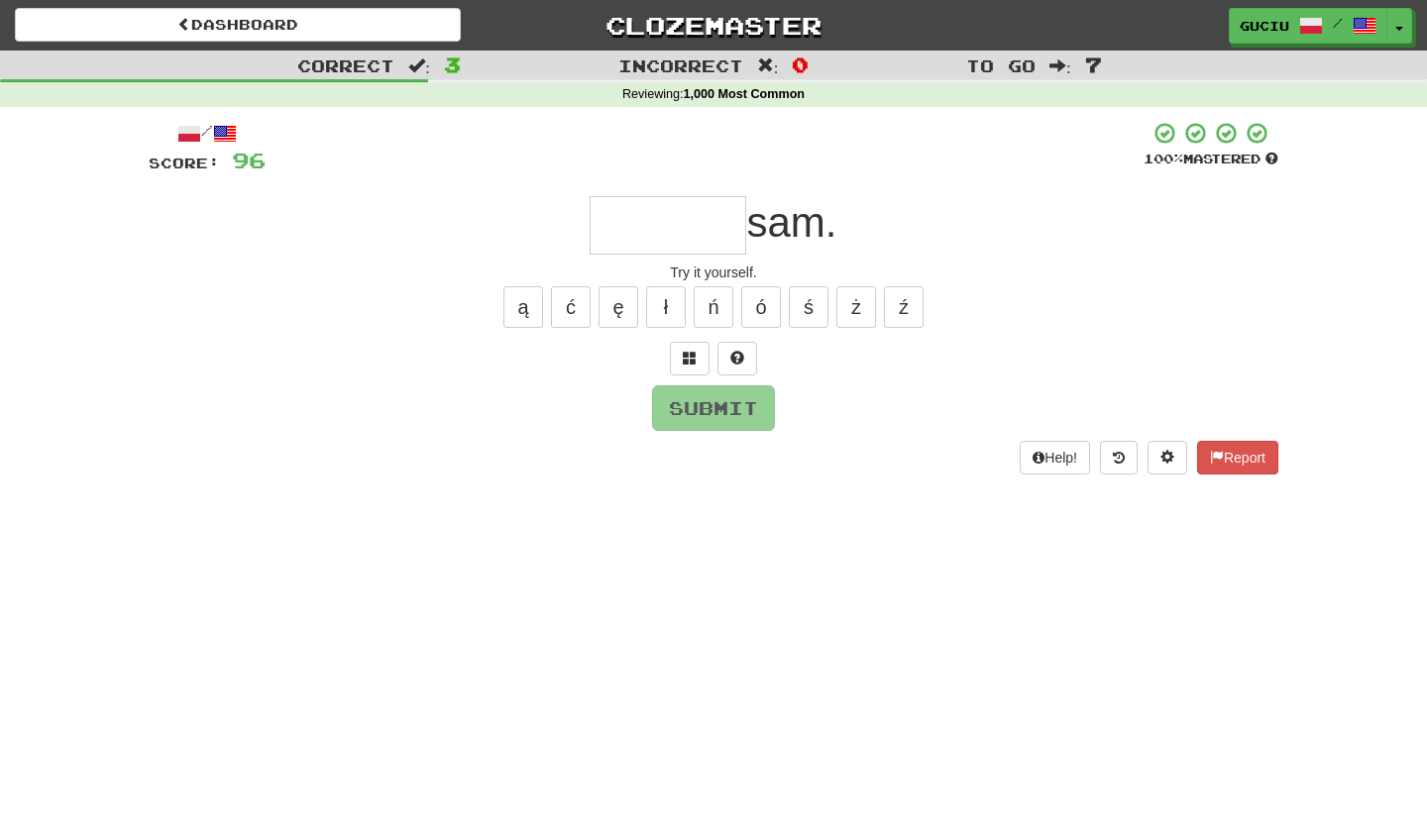 type on "*" 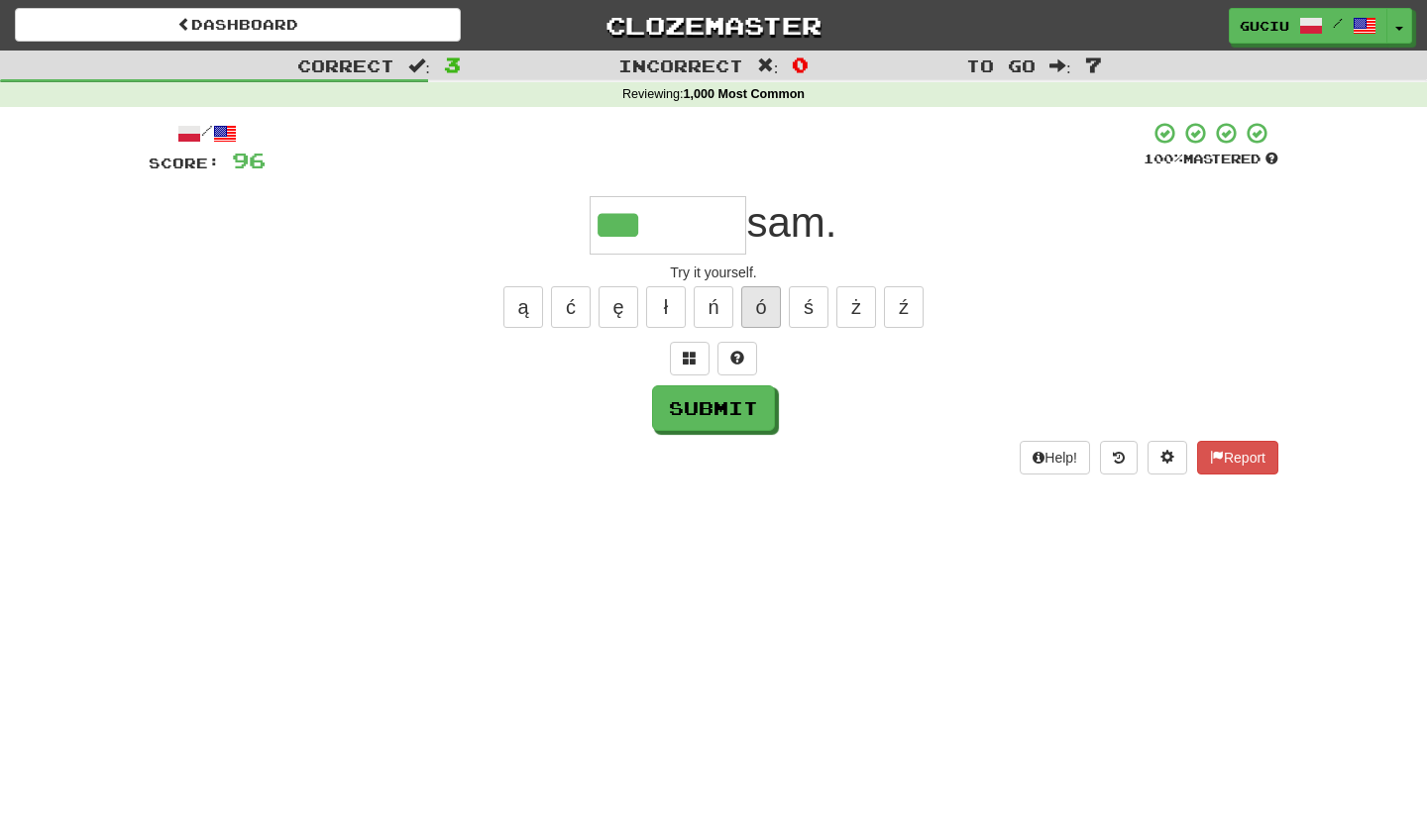 click on "ó" at bounding box center [761, 307] 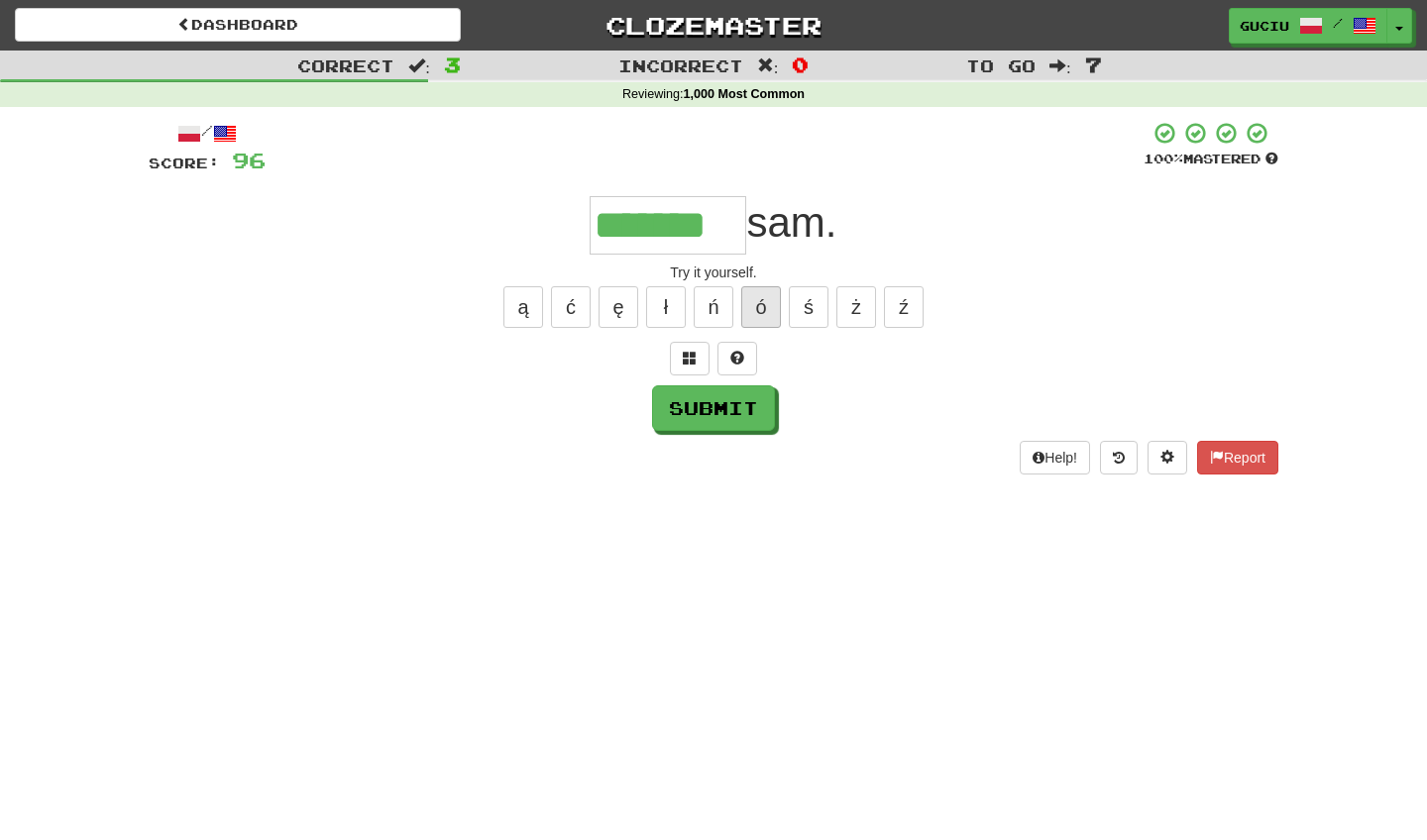 type on "*******" 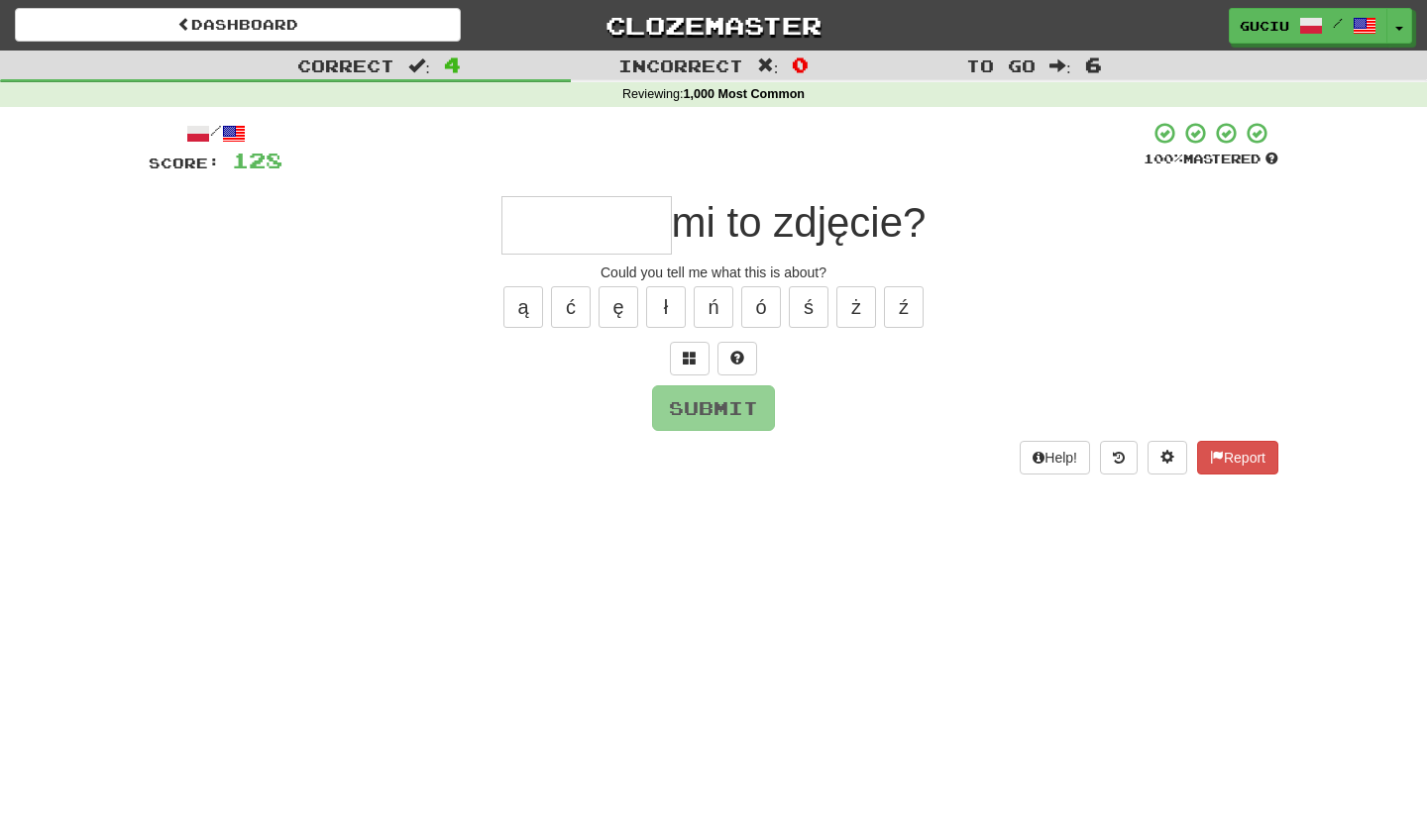 type on "*" 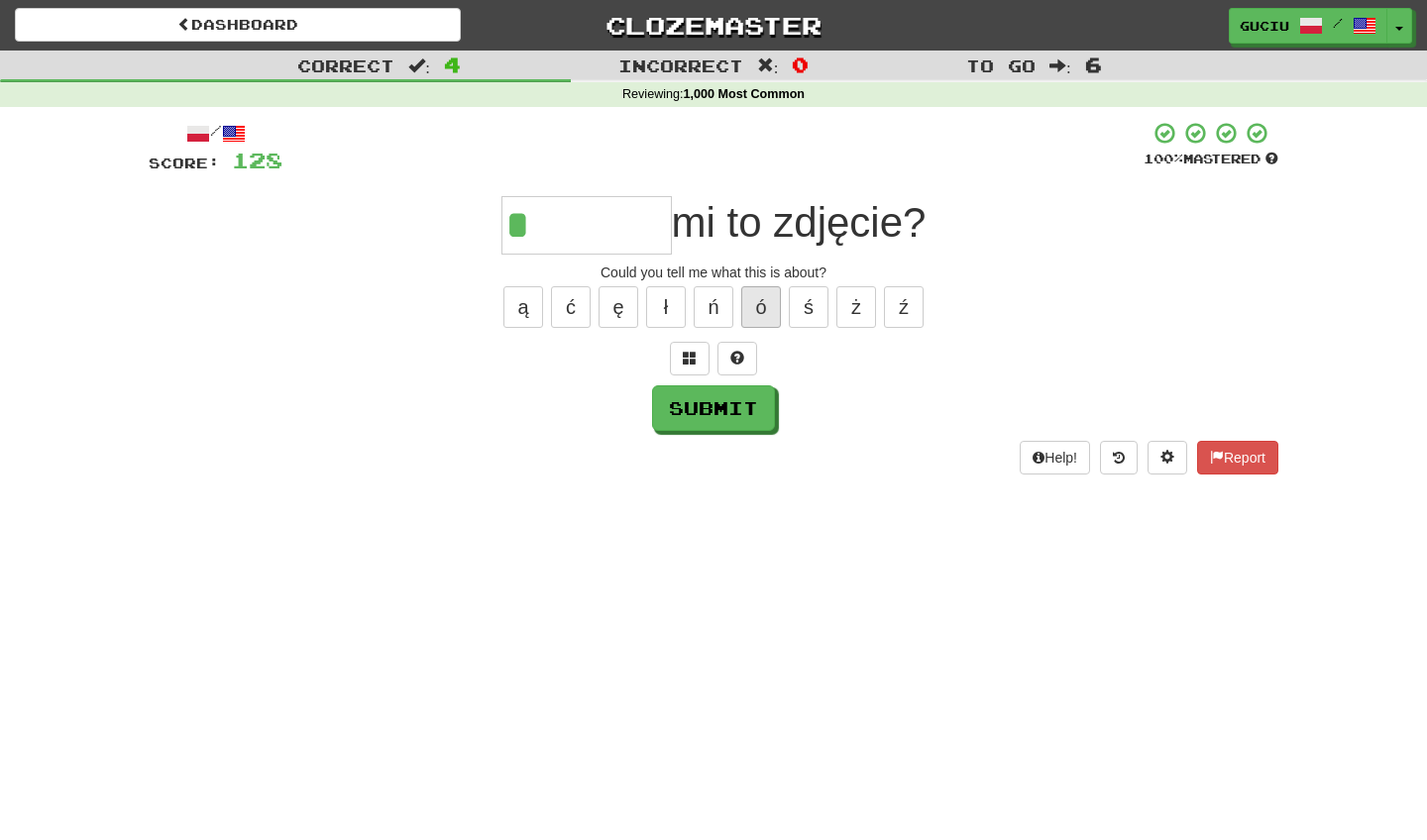 click on "ó" at bounding box center (761, 307) 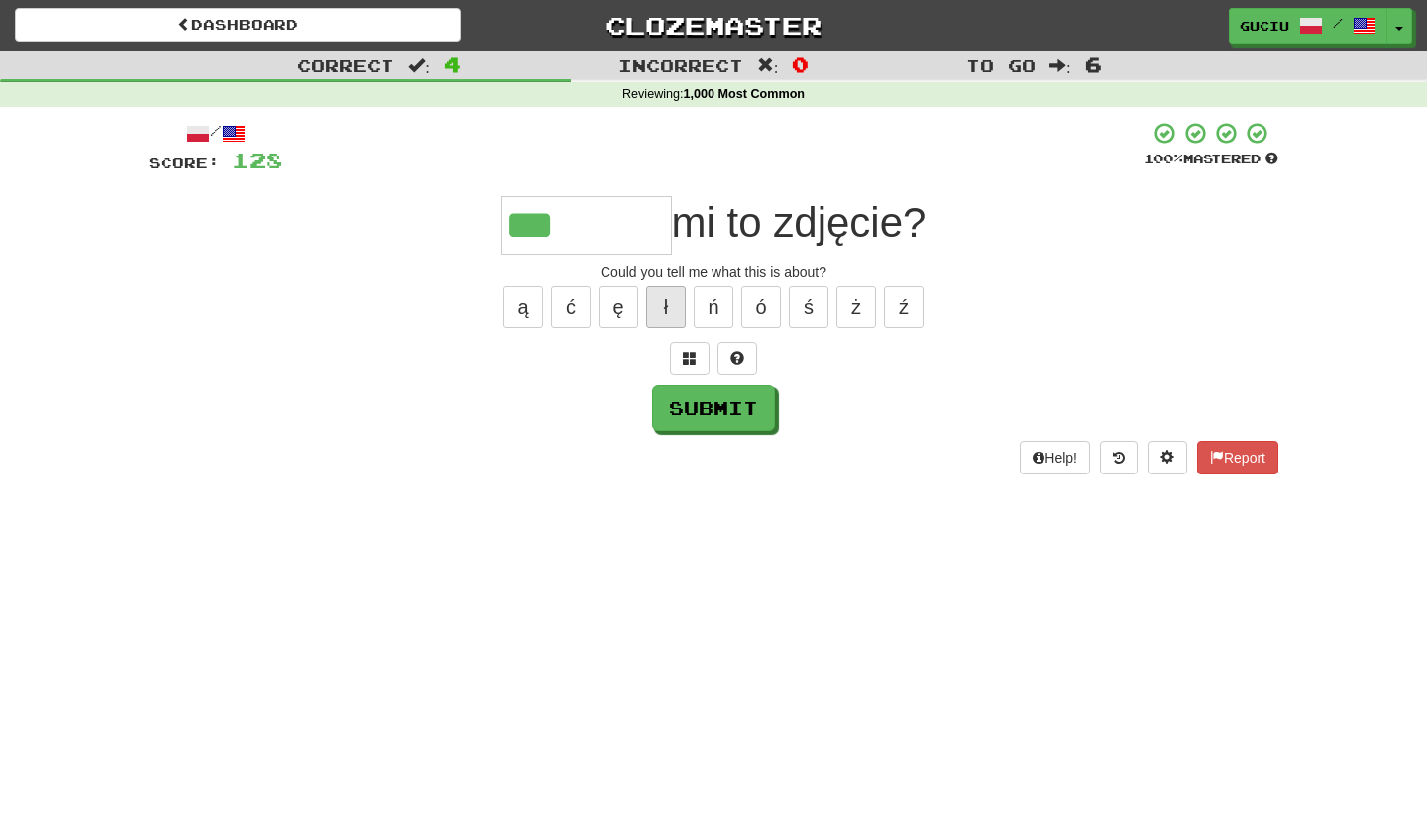 click on "ł" at bounding box center [666, 307] 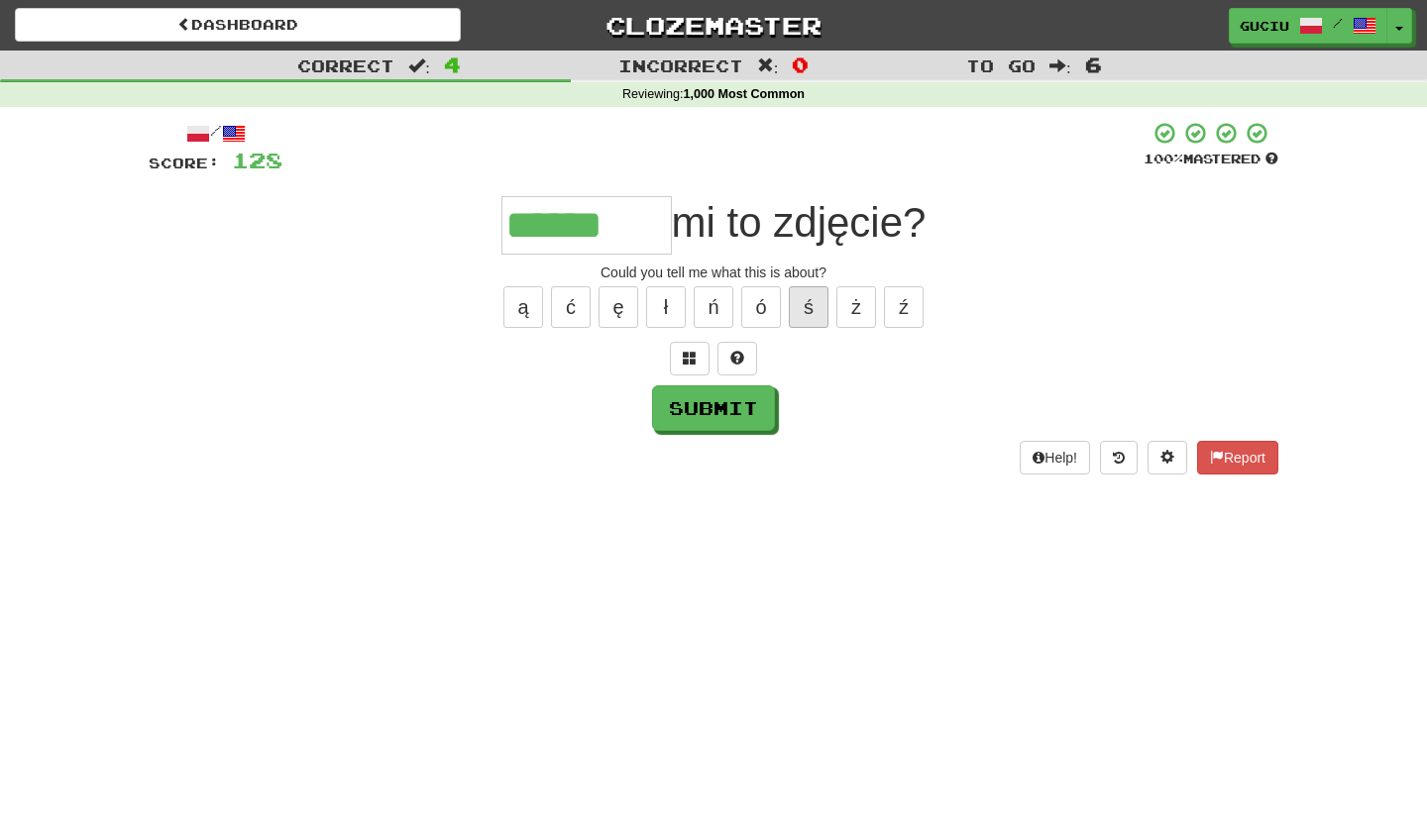 click on "ś" at bounding box center [809, 307] 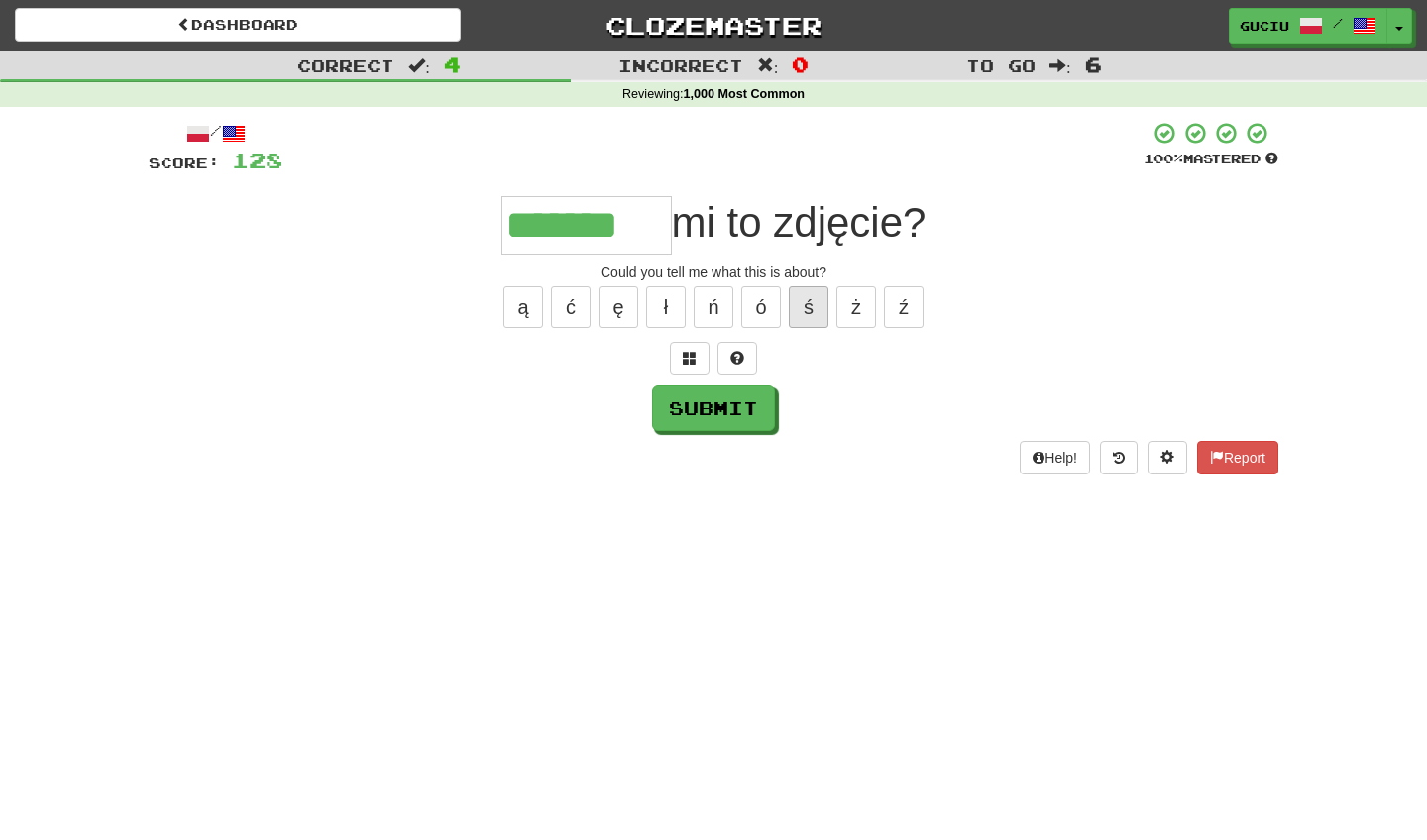 type on "*******" 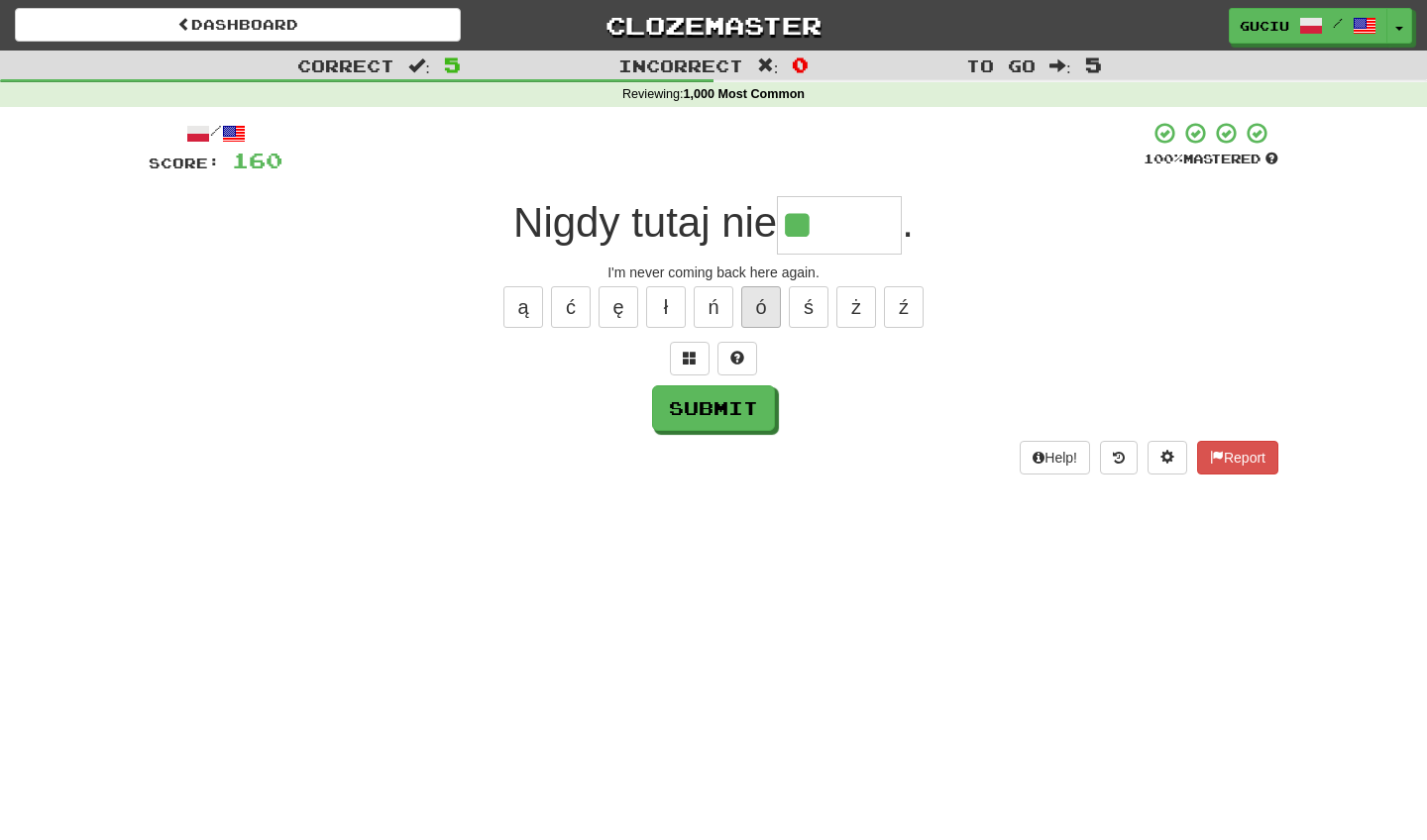 click on "ó" at bounding box center (761, 307) 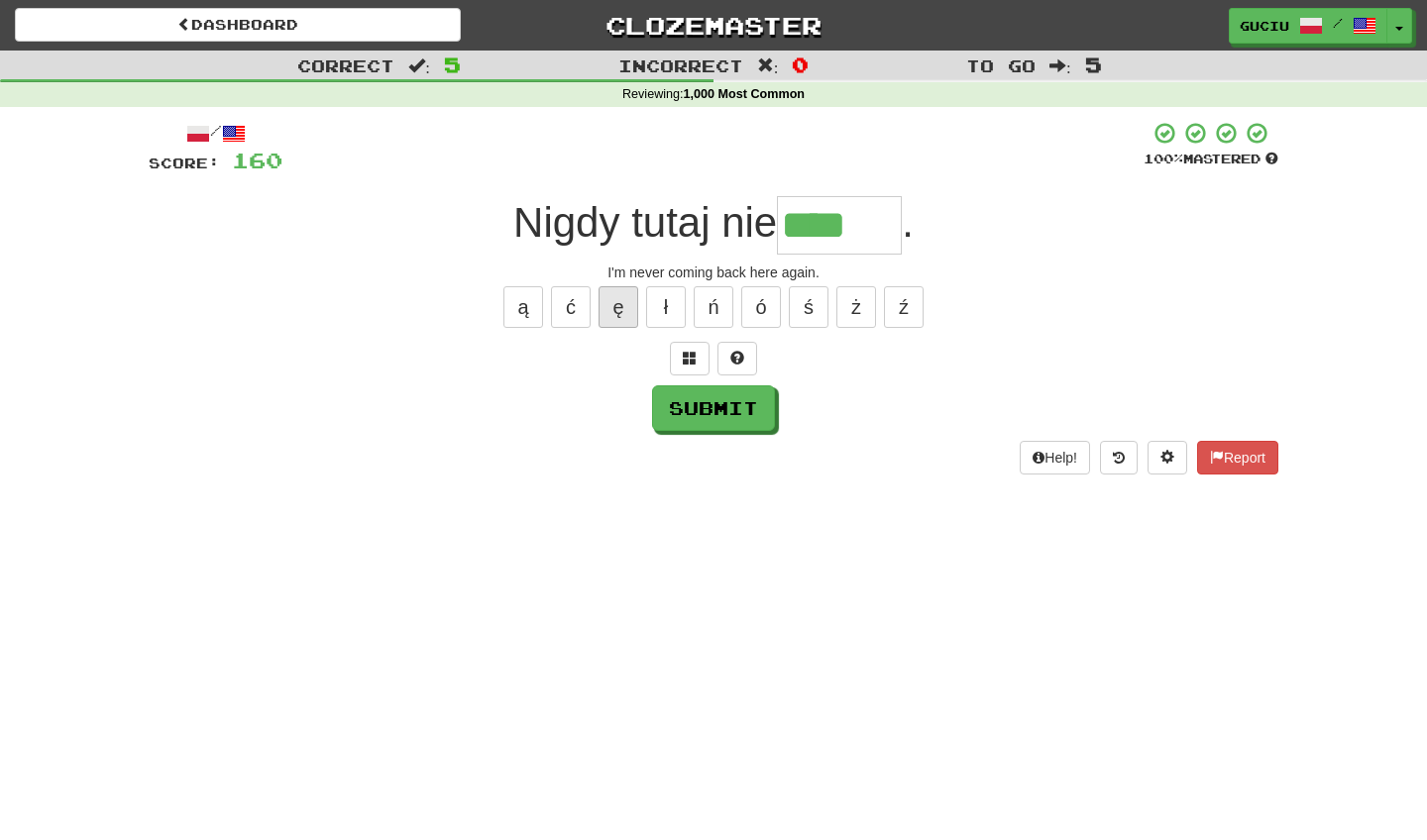 click on "ę" at bounding box center (618, 307) 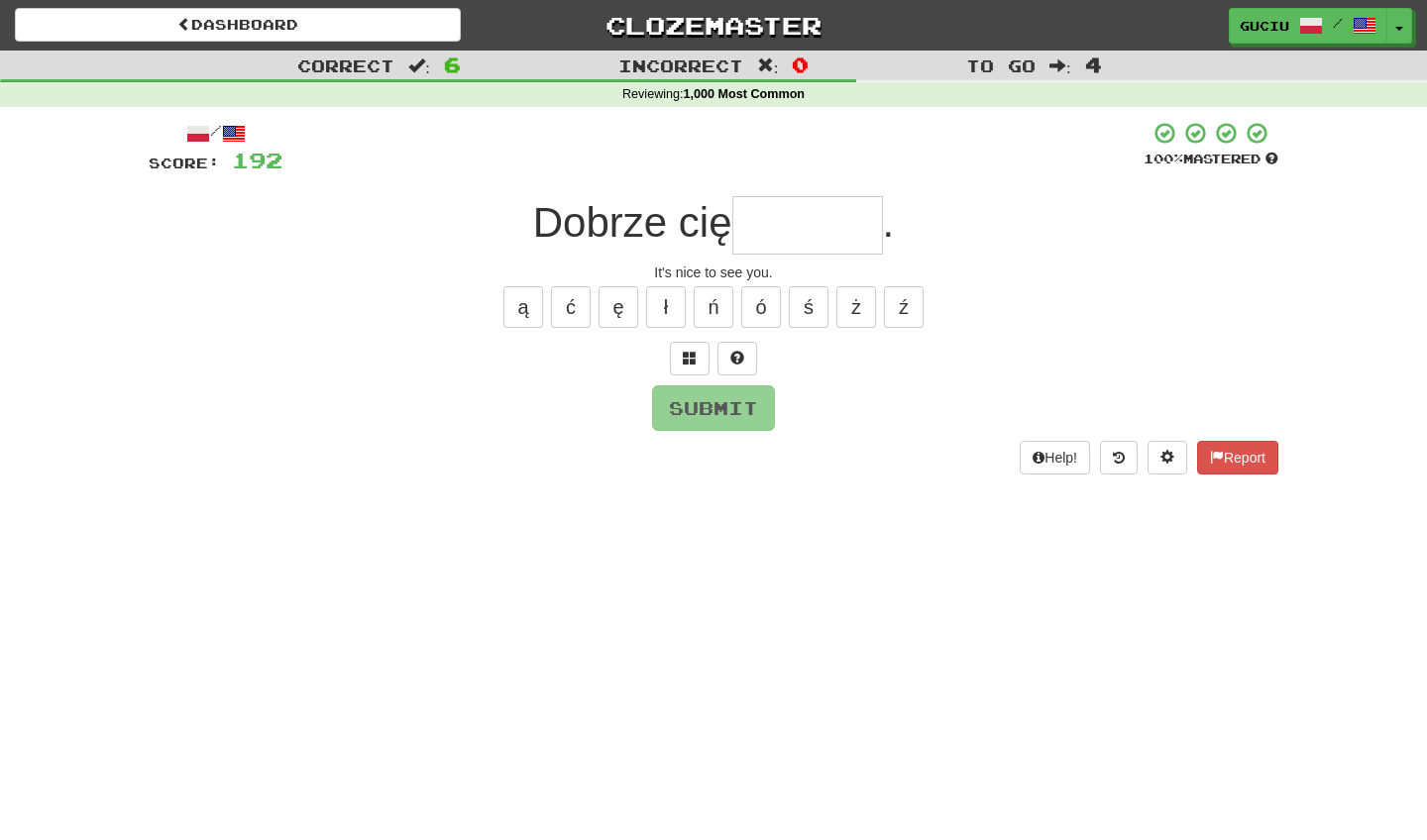 type on "*" 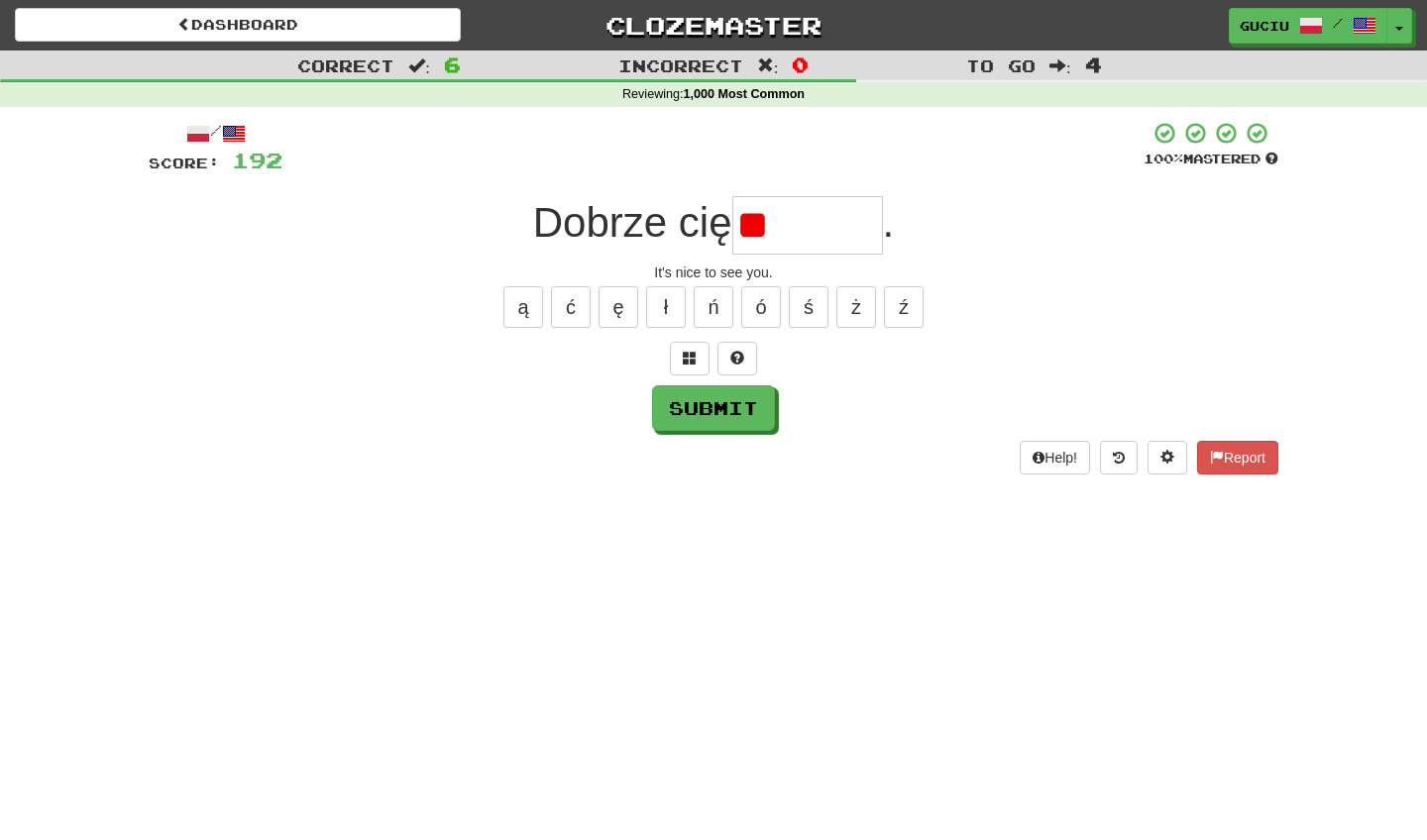 type on "*" 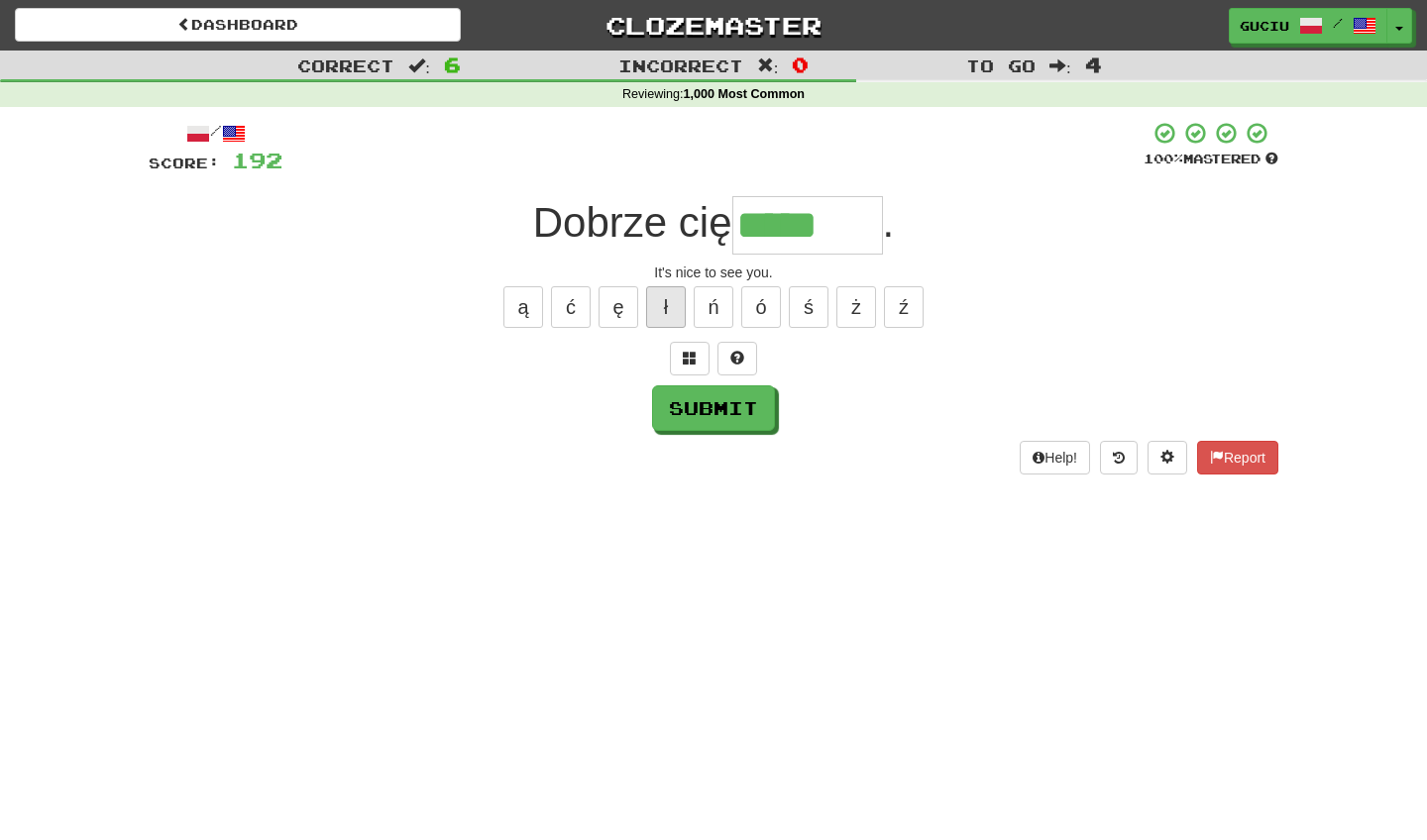click on "ł" at bounding box center (666, 307) 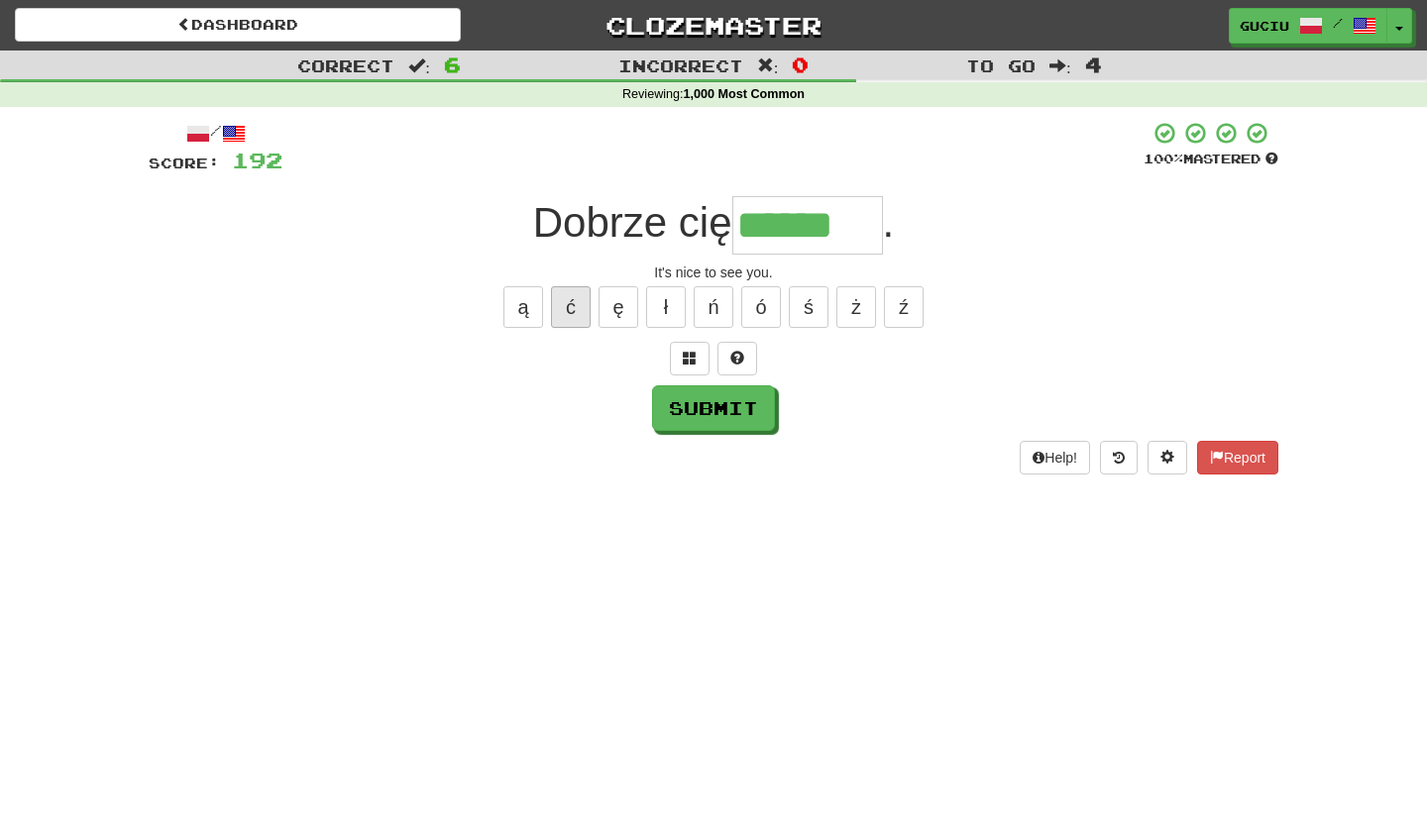 click on "ć" at bounding box center (571, 307) 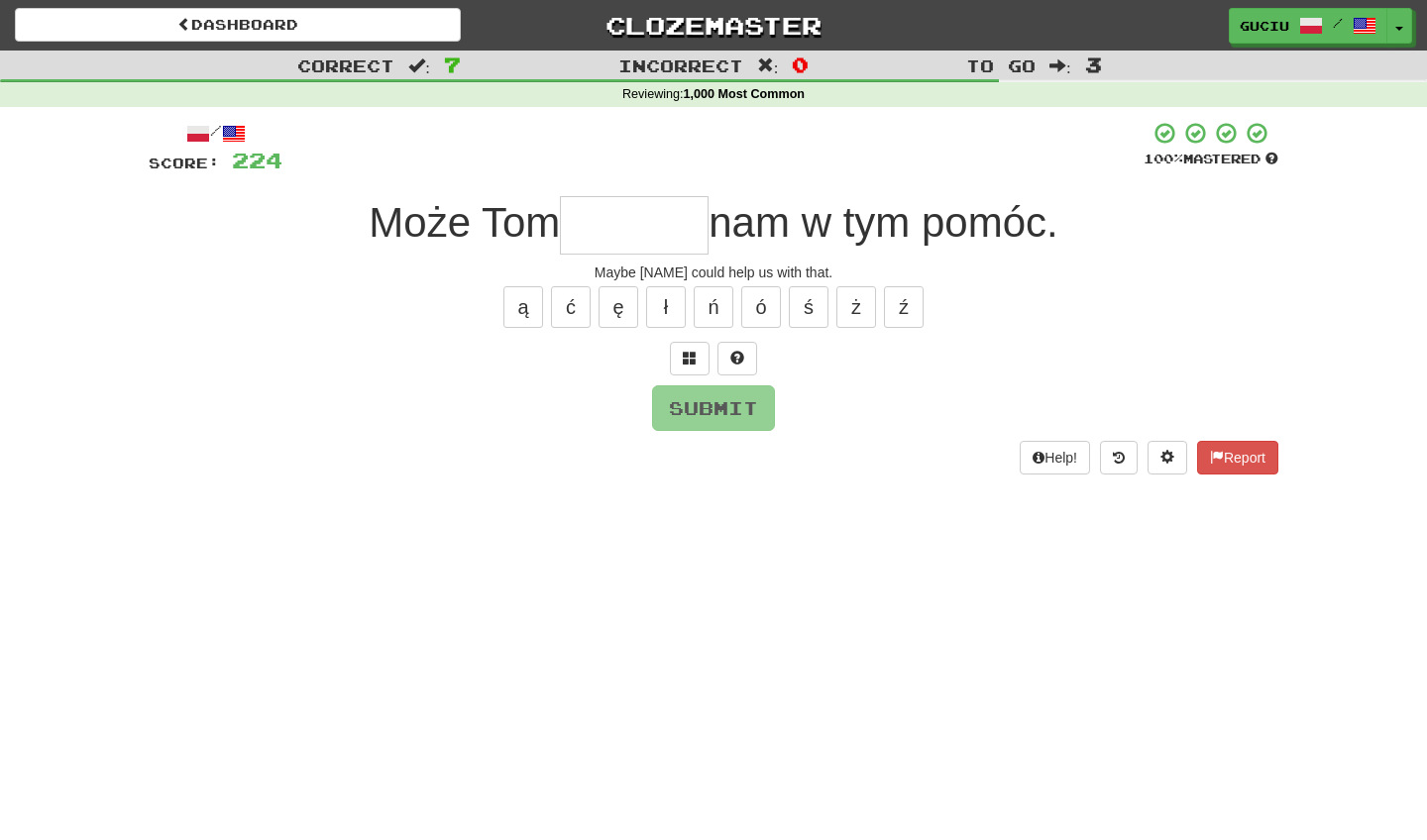 type on "*" 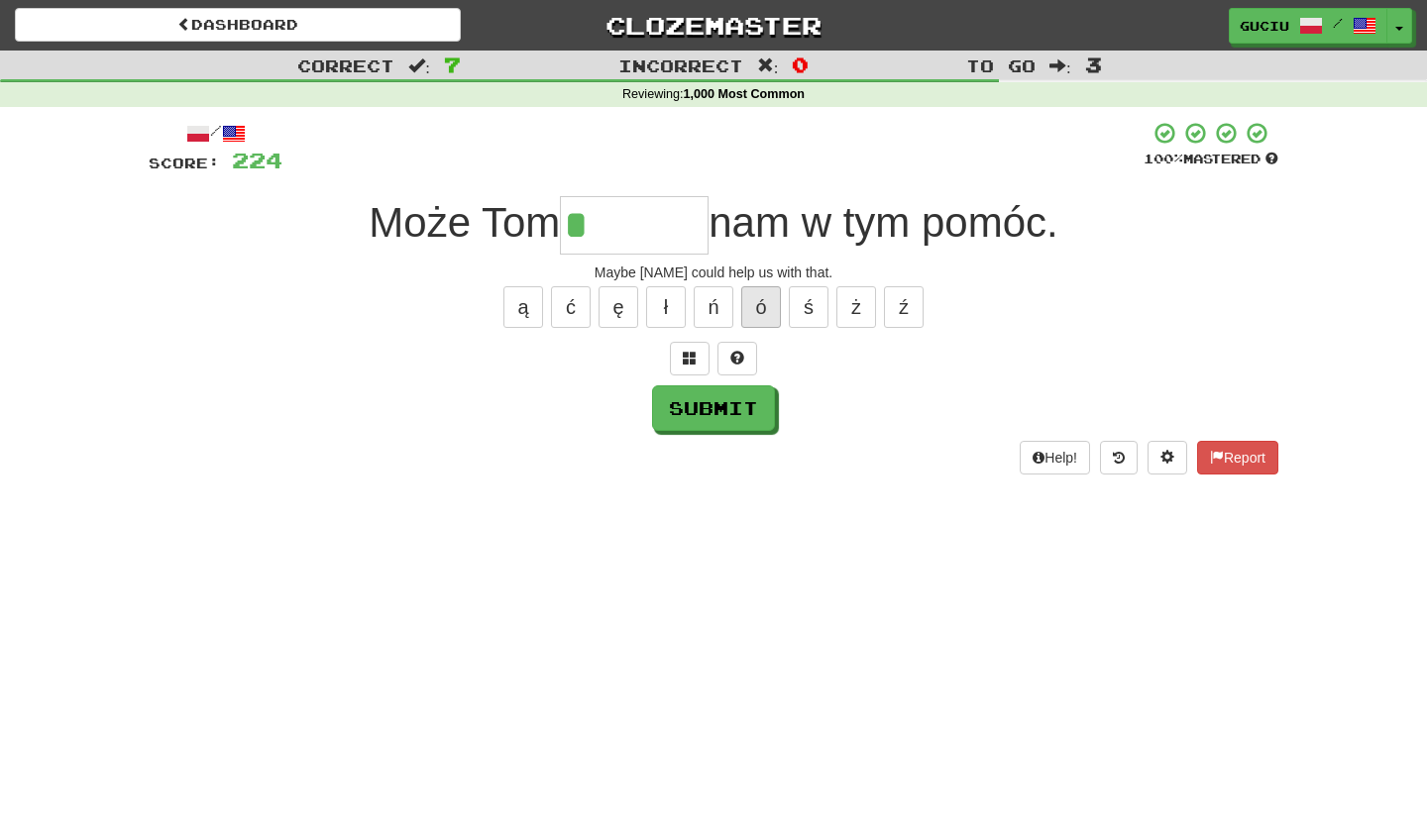 click on "ó" at bounding box center [761, 307] 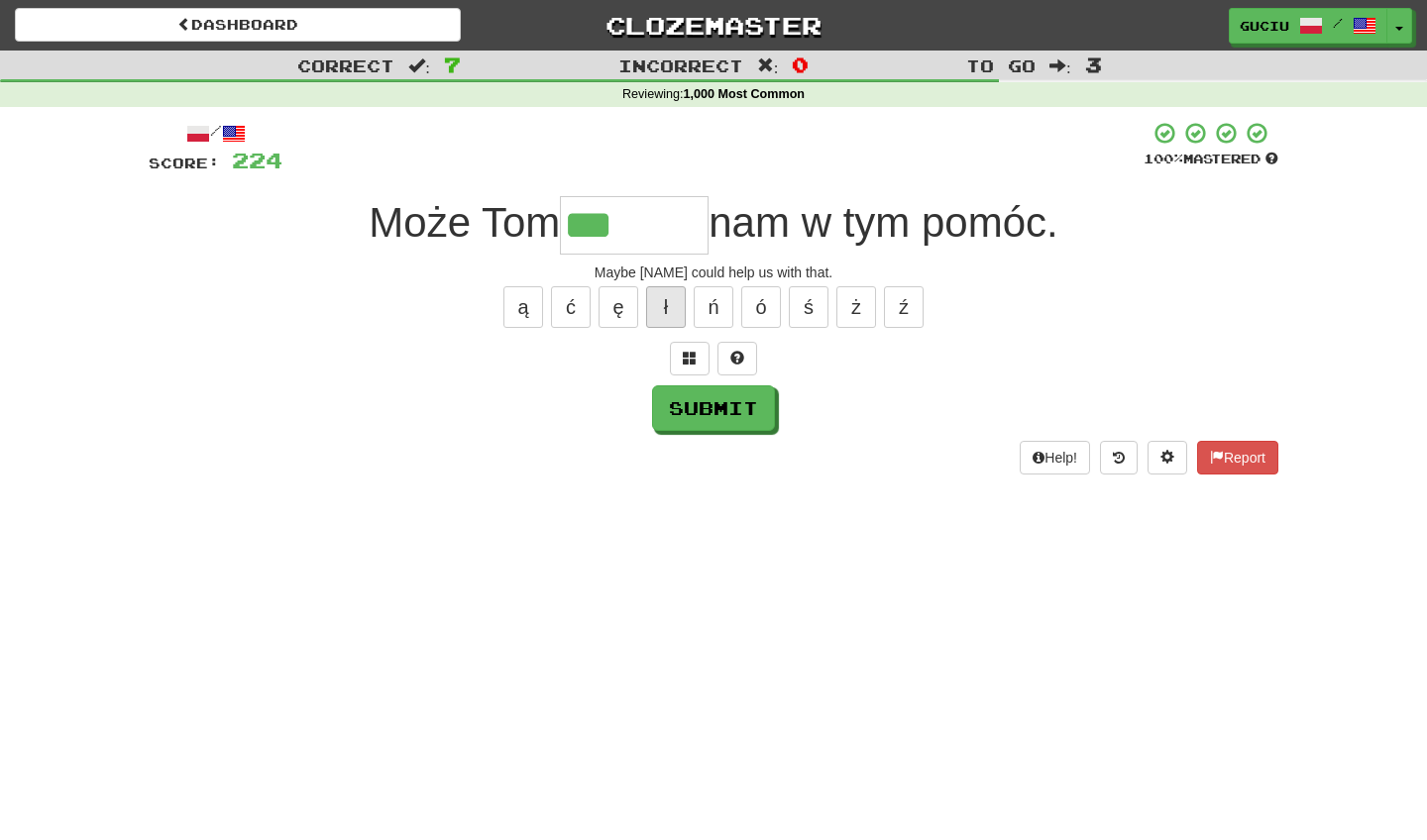 click on "ł" at bounding box center [666, 307] 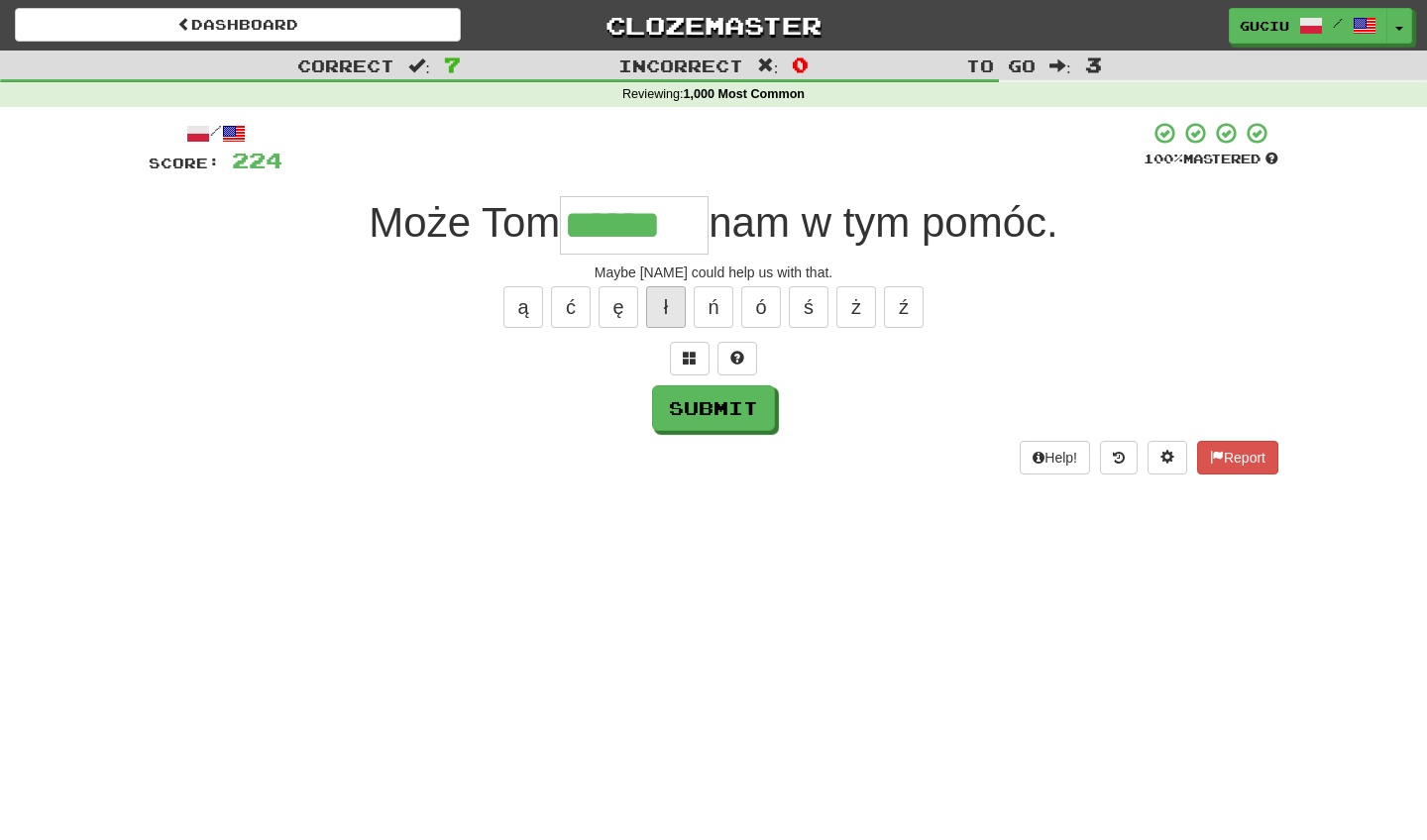 type on "******" 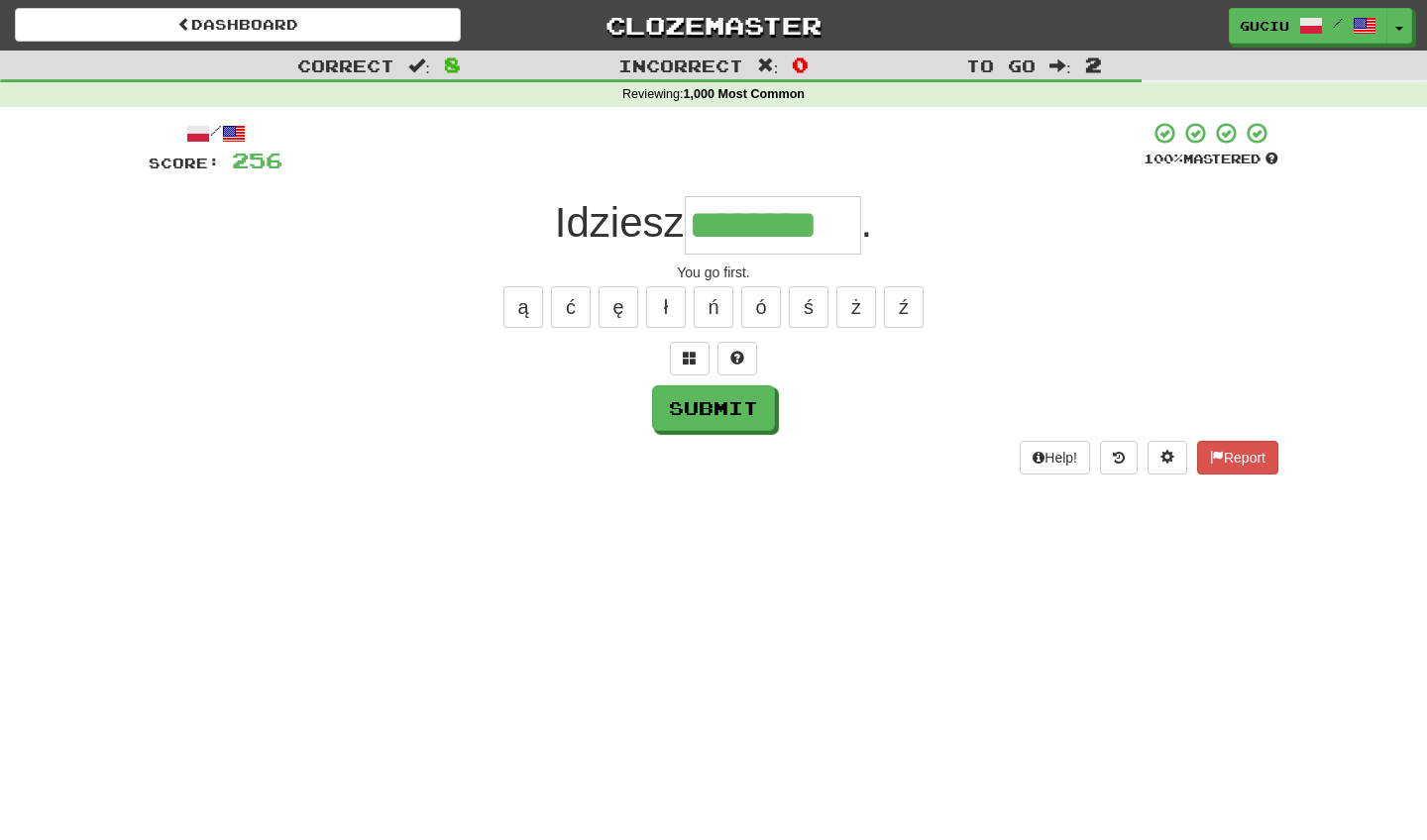 type on "********" 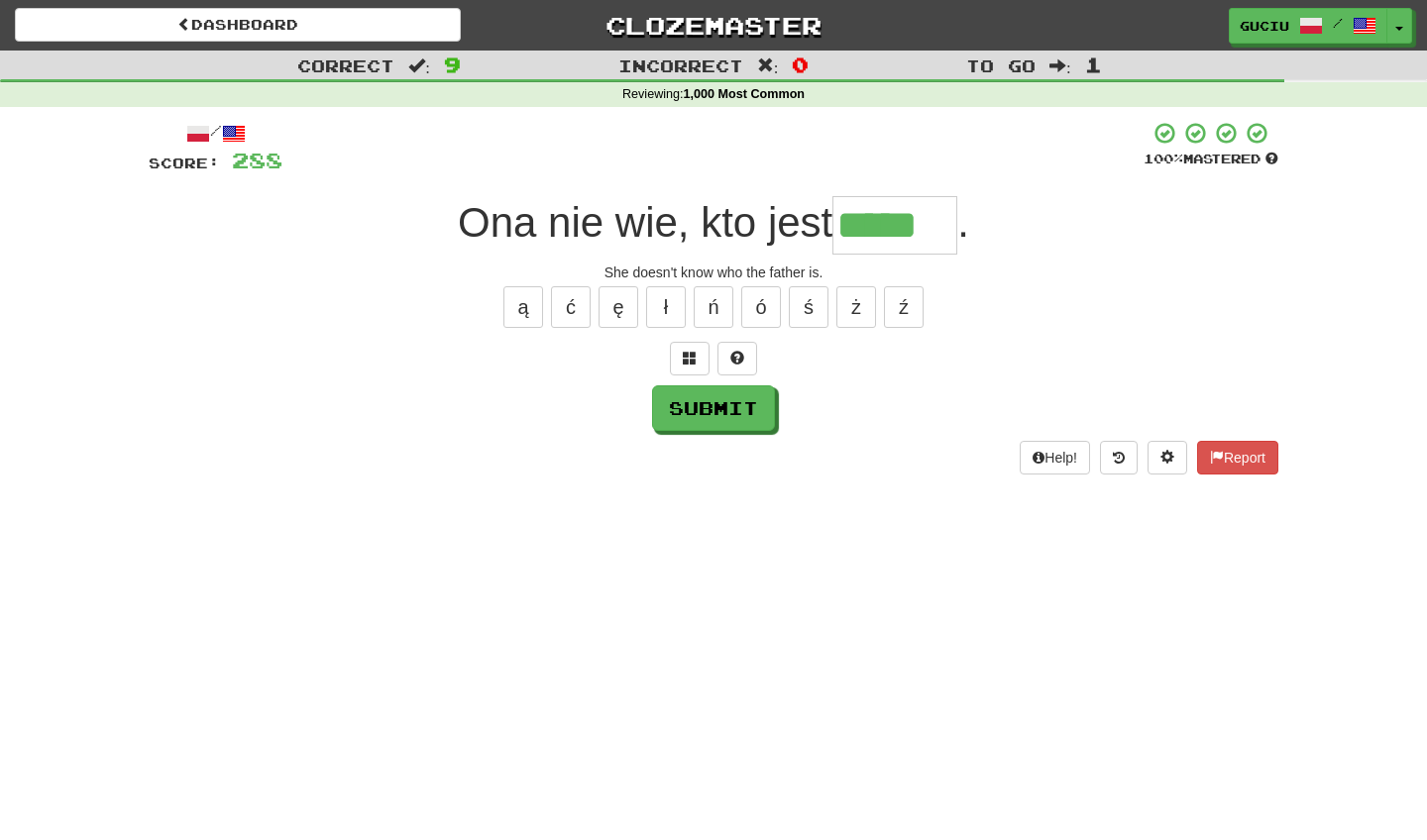 type on "*****" 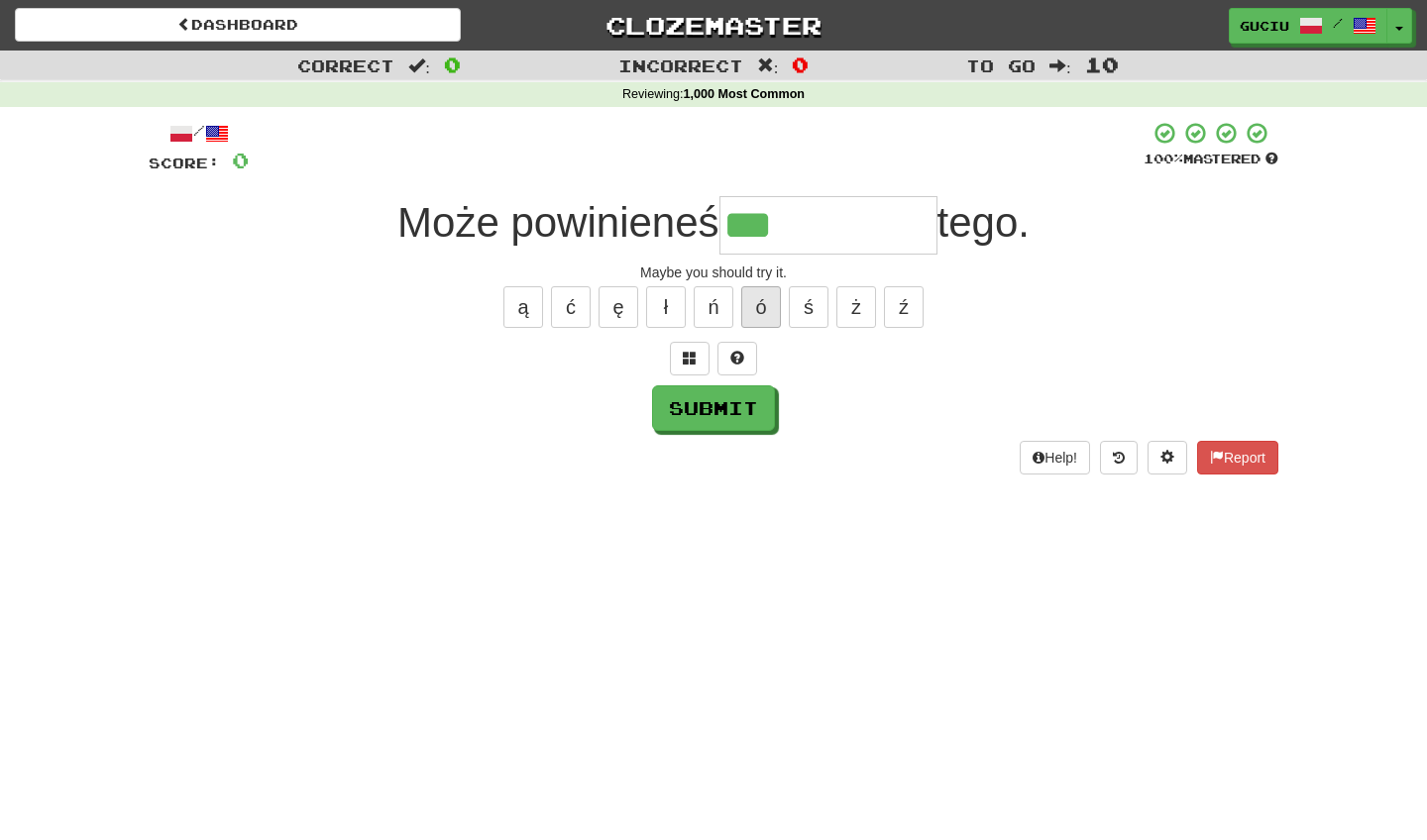 click on "ó" at bounding box center (761, 307) 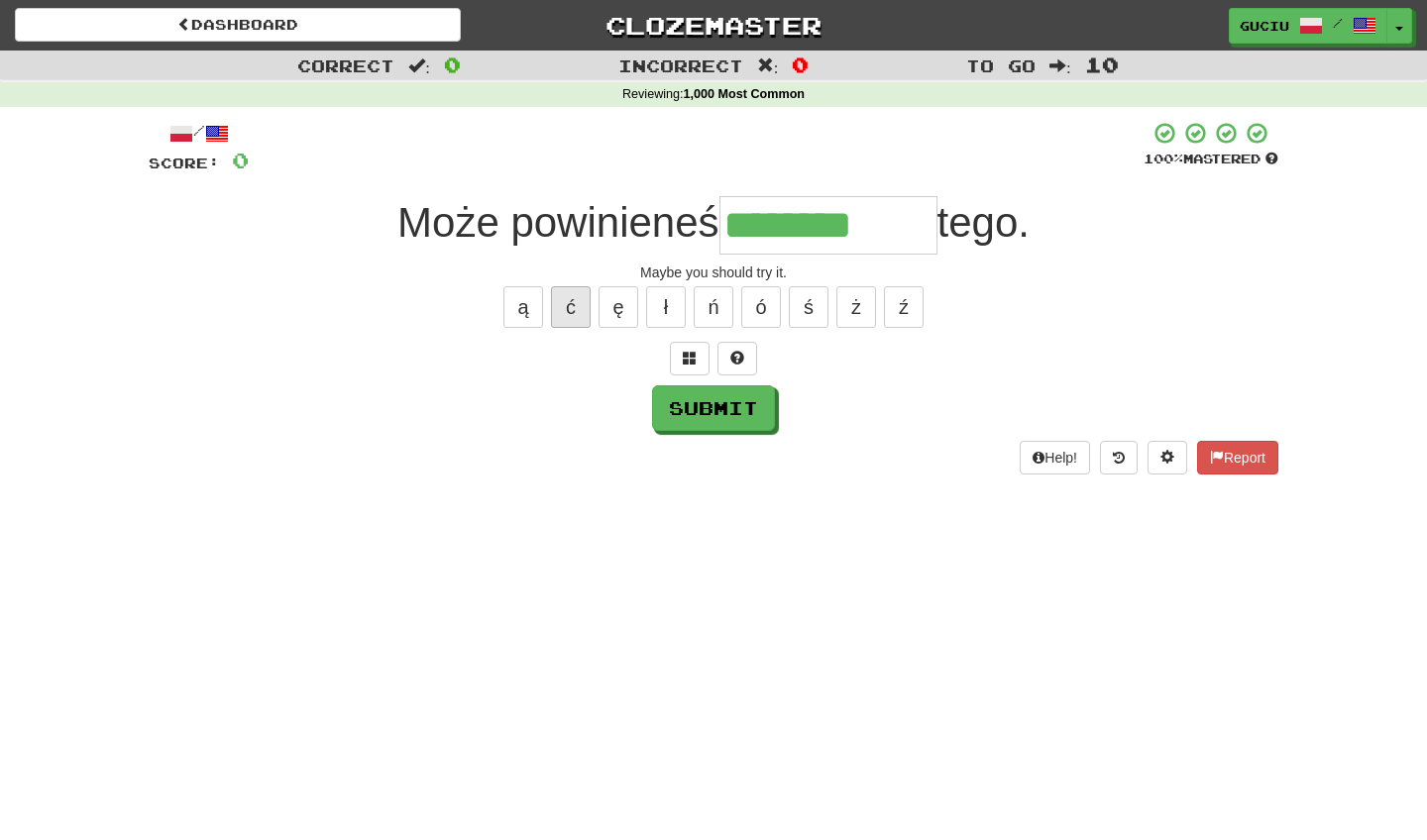 click on "ć" at bounding box center [571, 307] 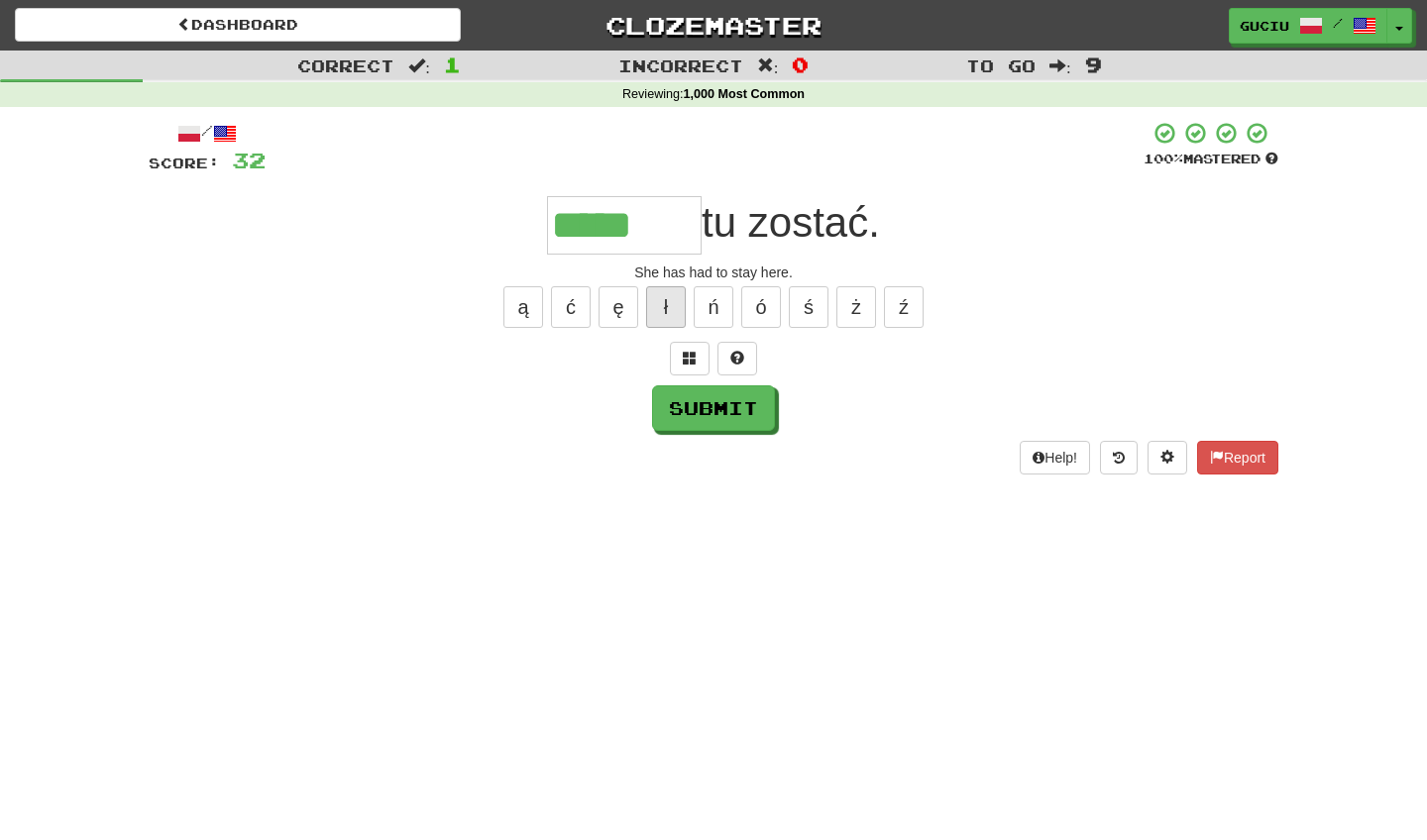 click on "ł" at bounding box center (666, 307) 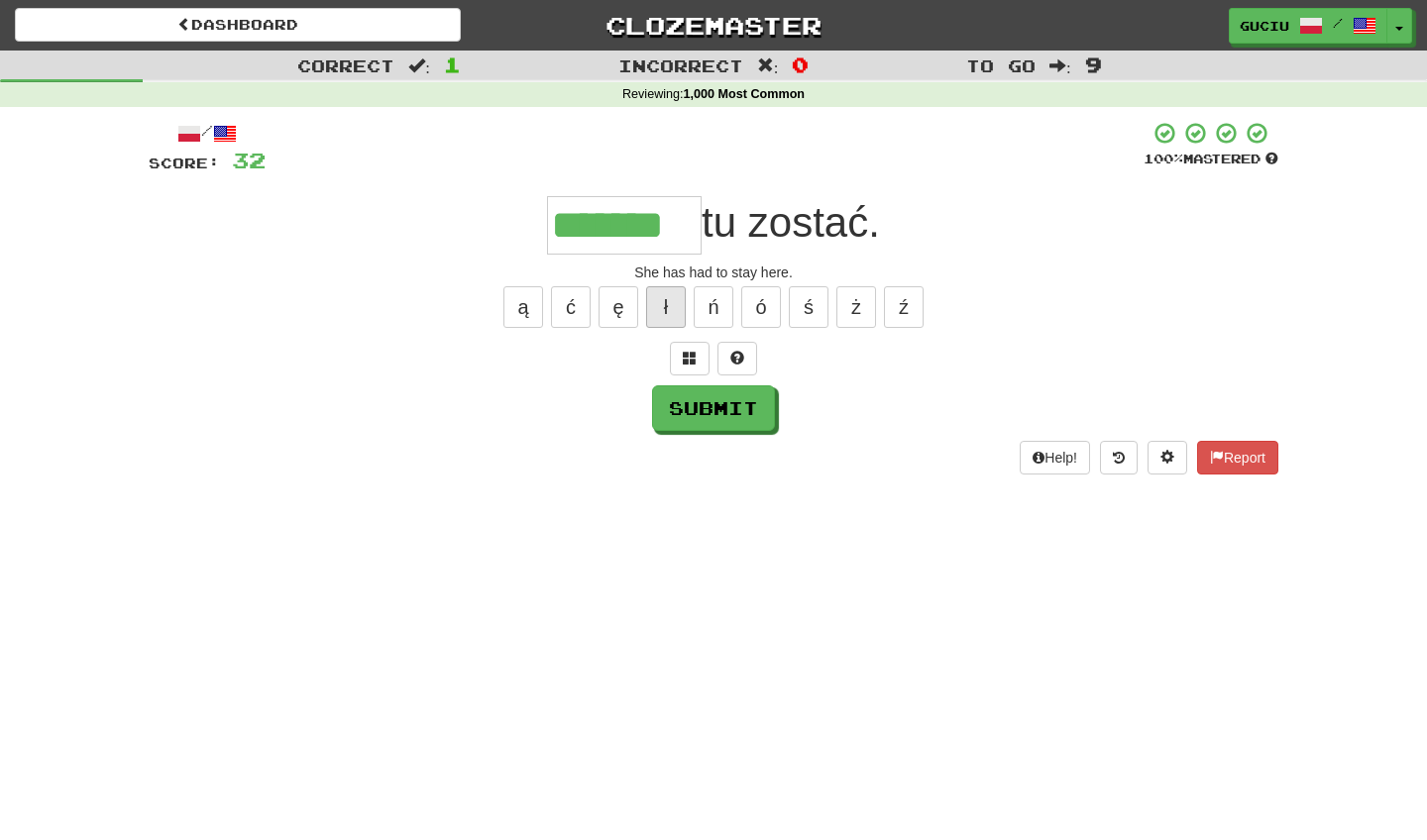 type on "*******" 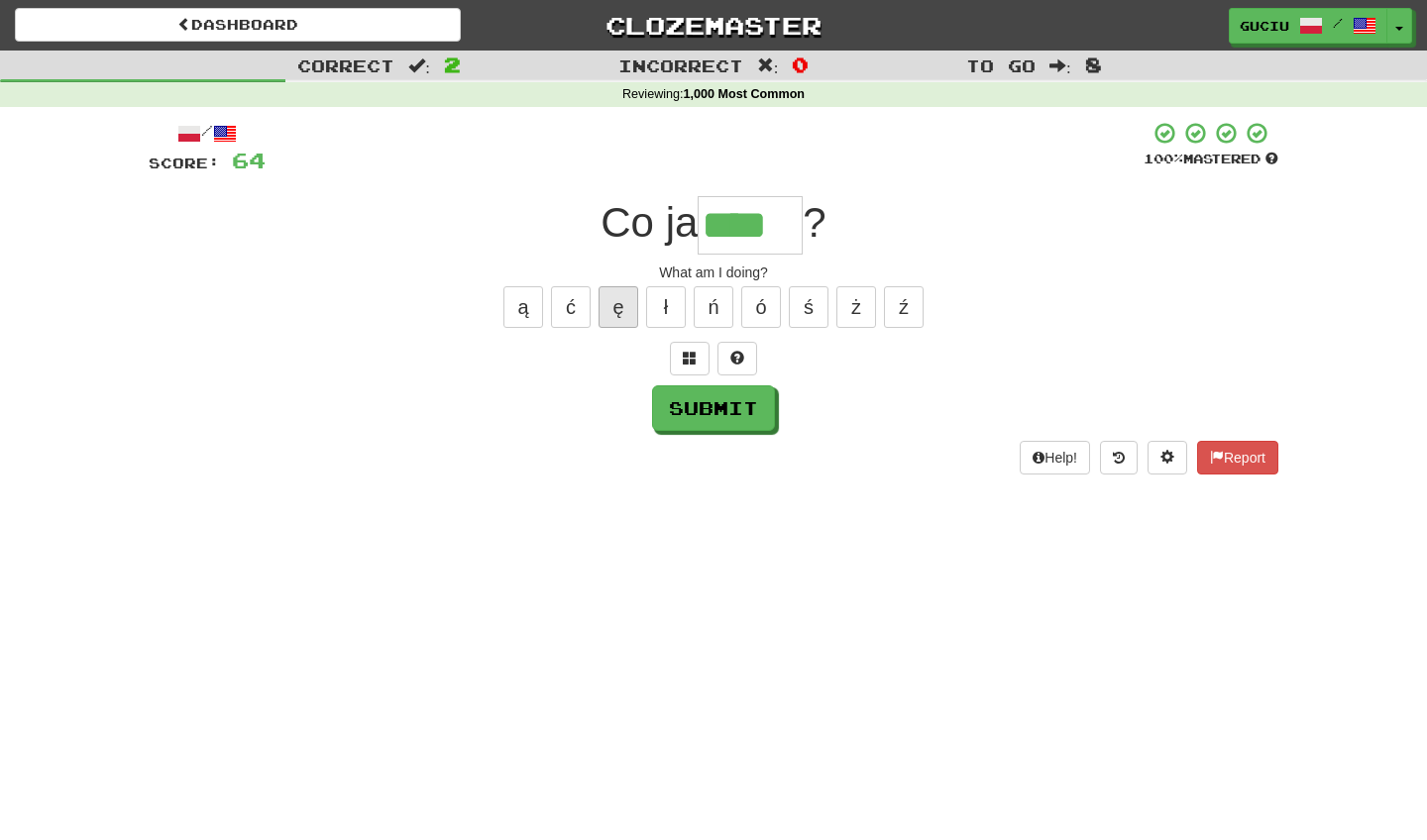 click on "ę" at bounding box center (618, 307) 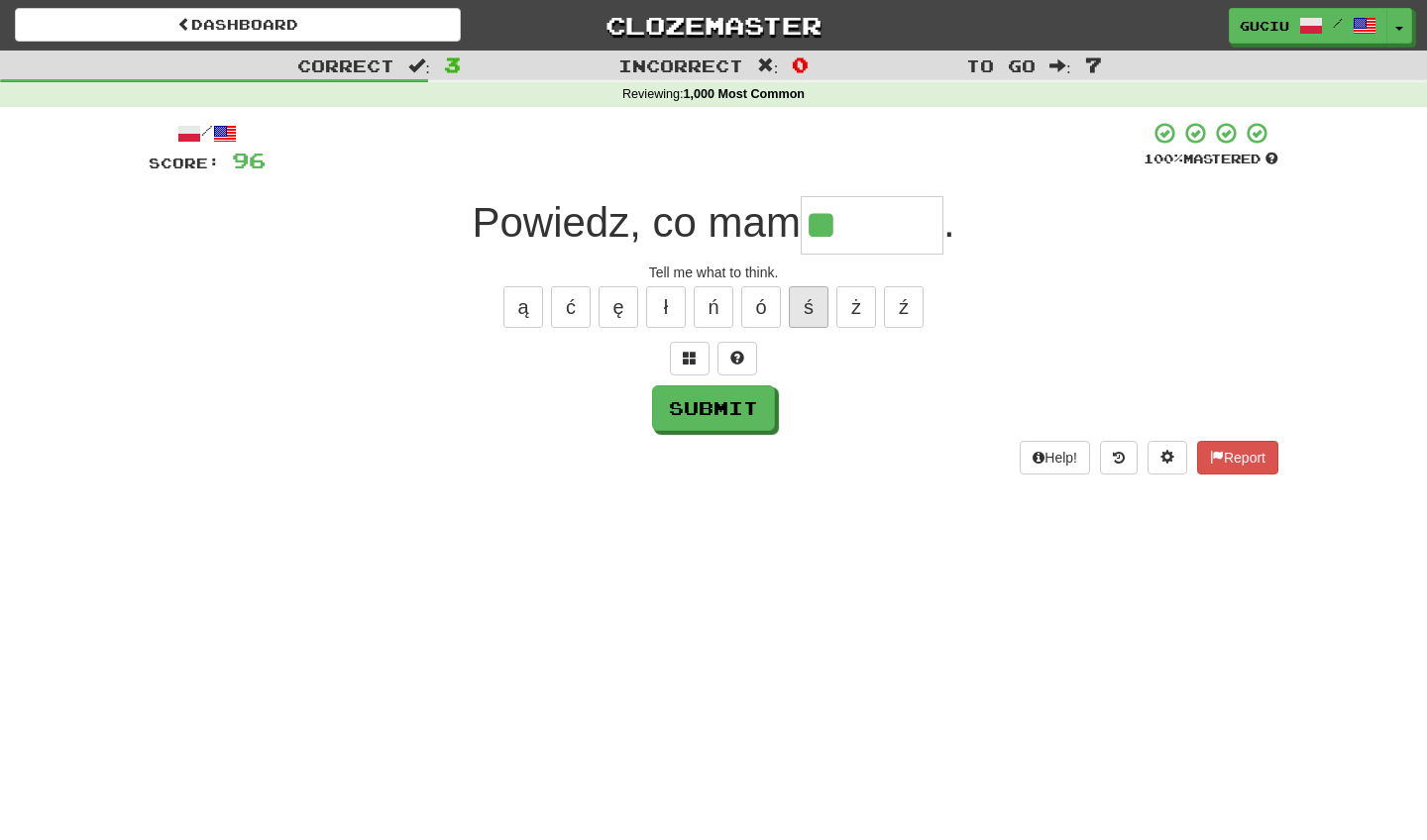 click on "ś" at bounding box center (809, 307) 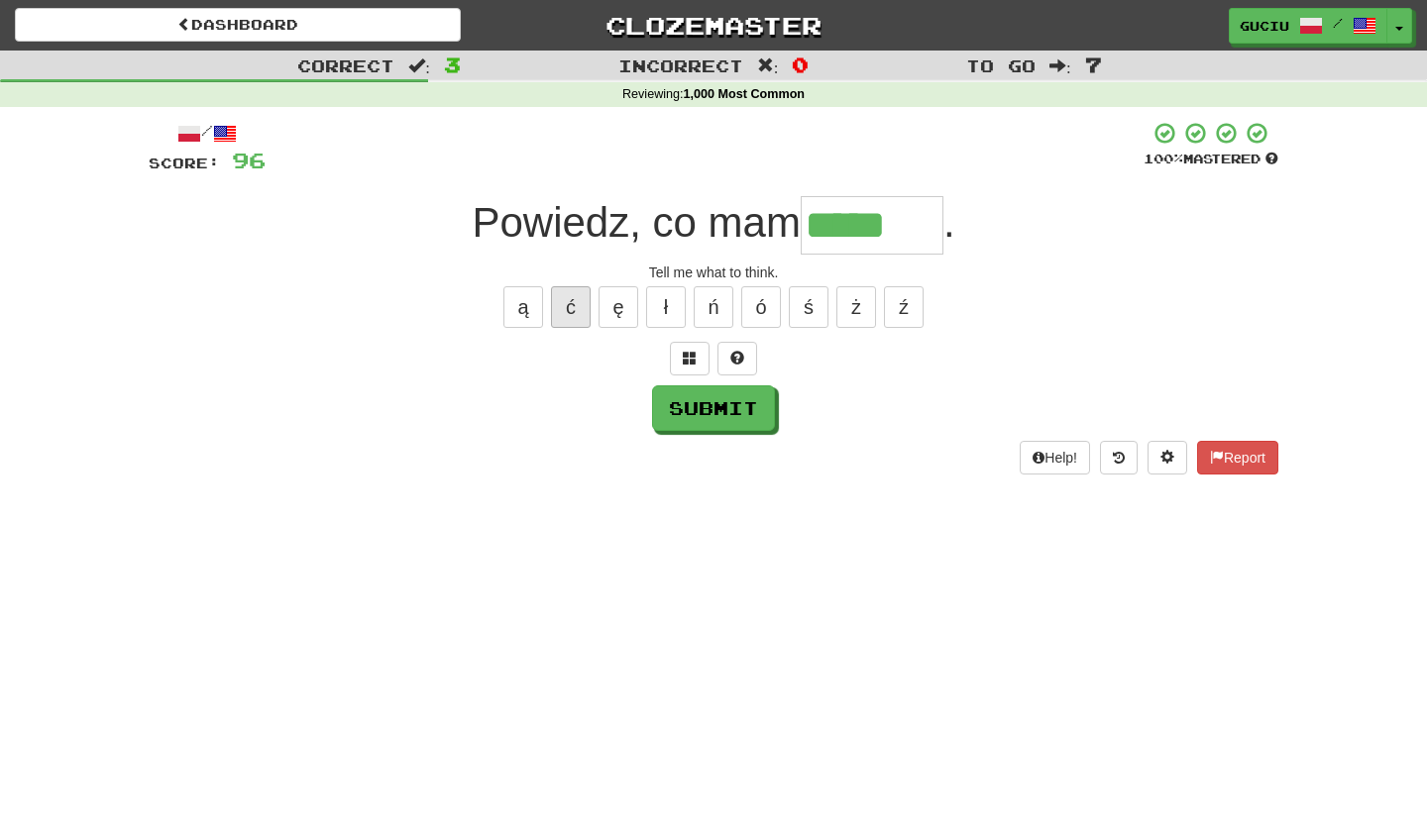 click on "ć" at bounding box center [571, 307] 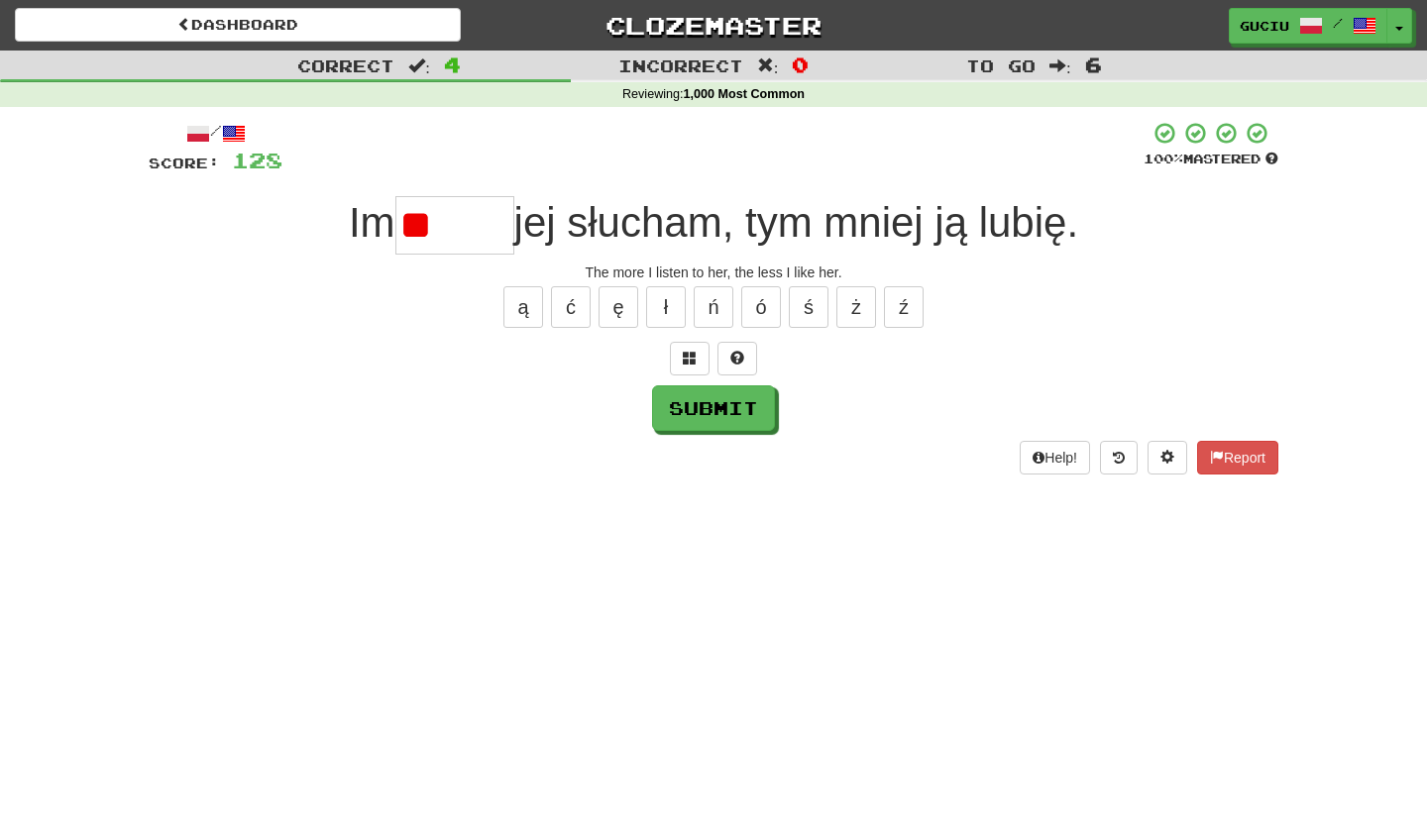 type on "*" 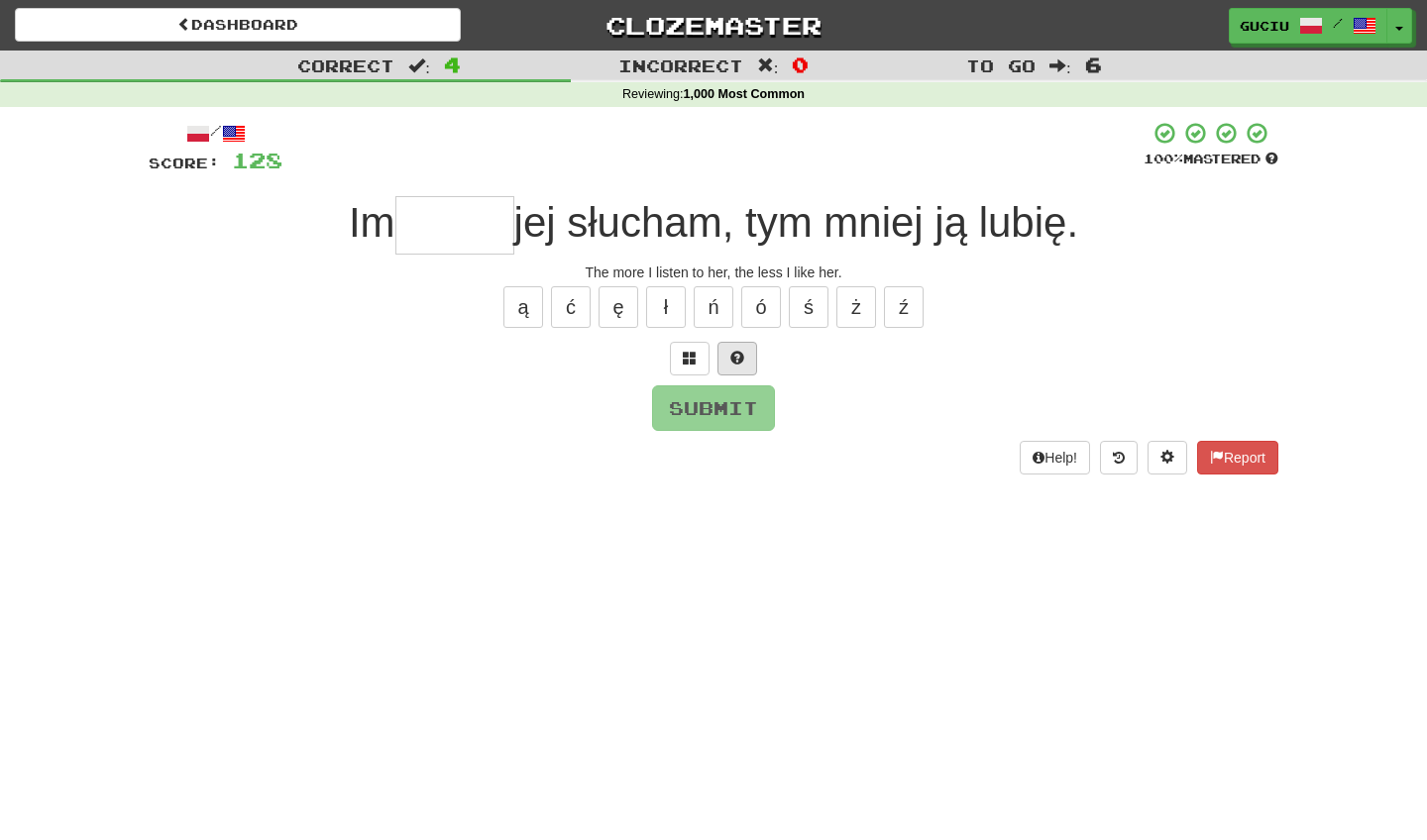 click at bounding box center [737, 359] 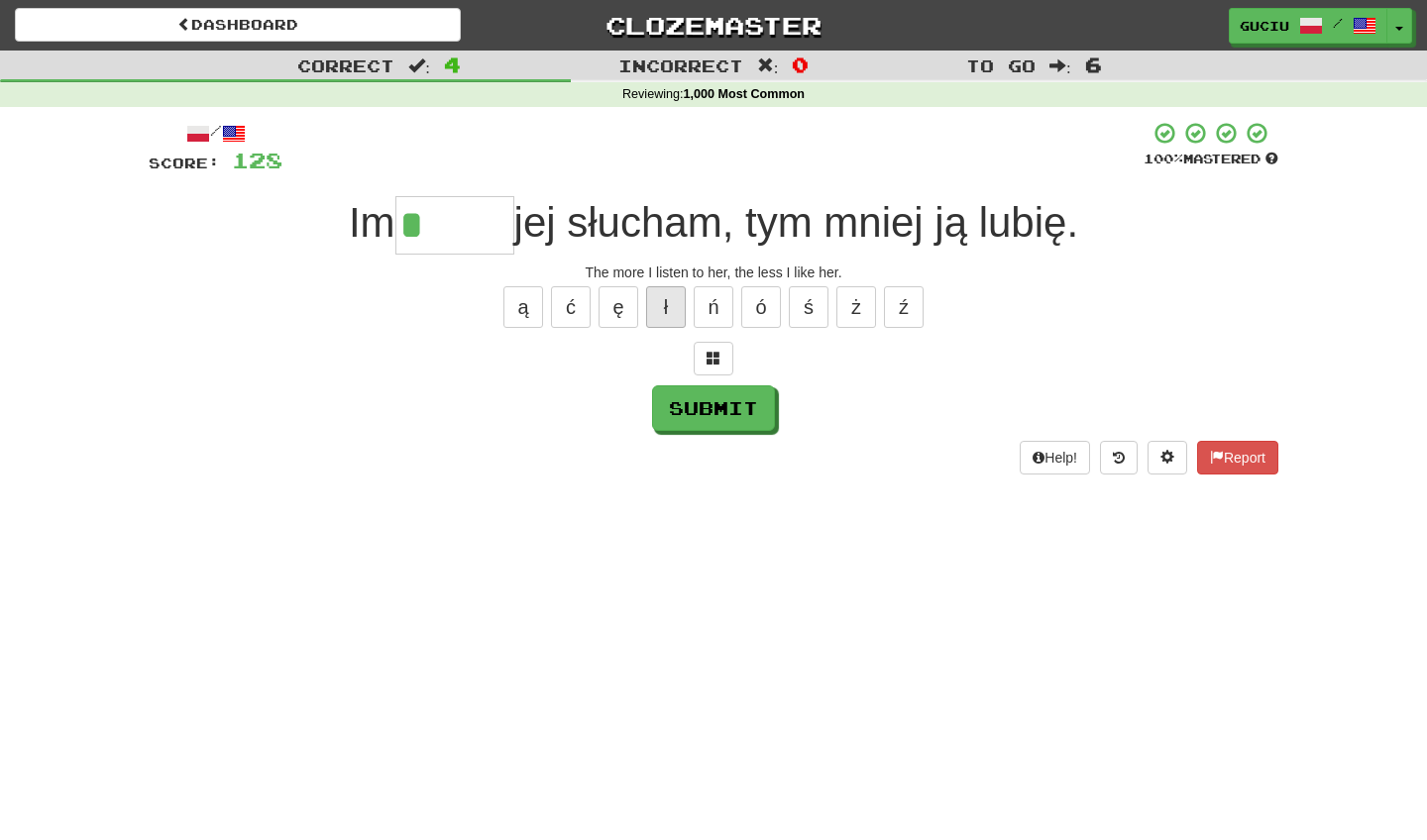 click on "ł" at bounding box center [666, 307] 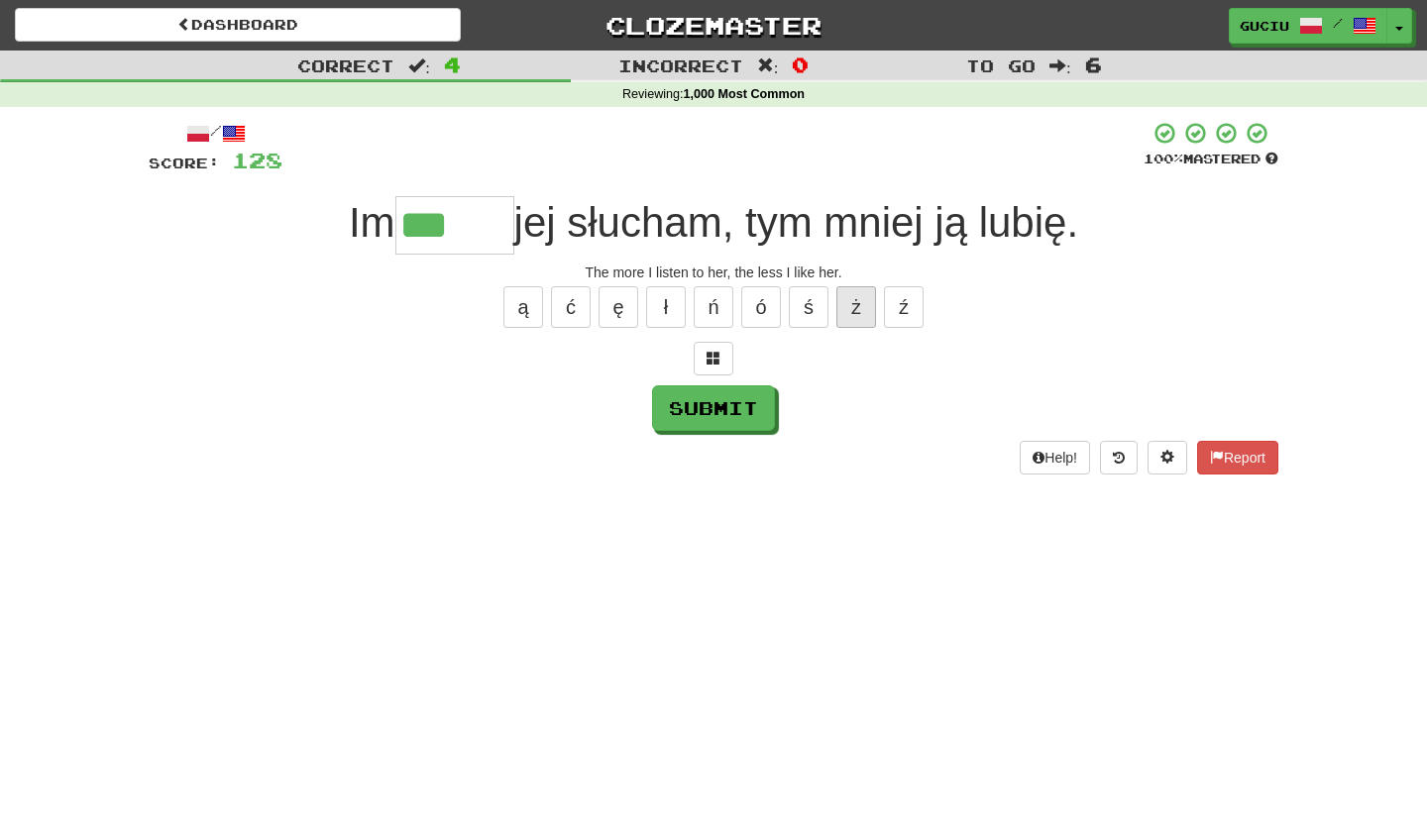 click on "ż" at bounding box center (856, 307) 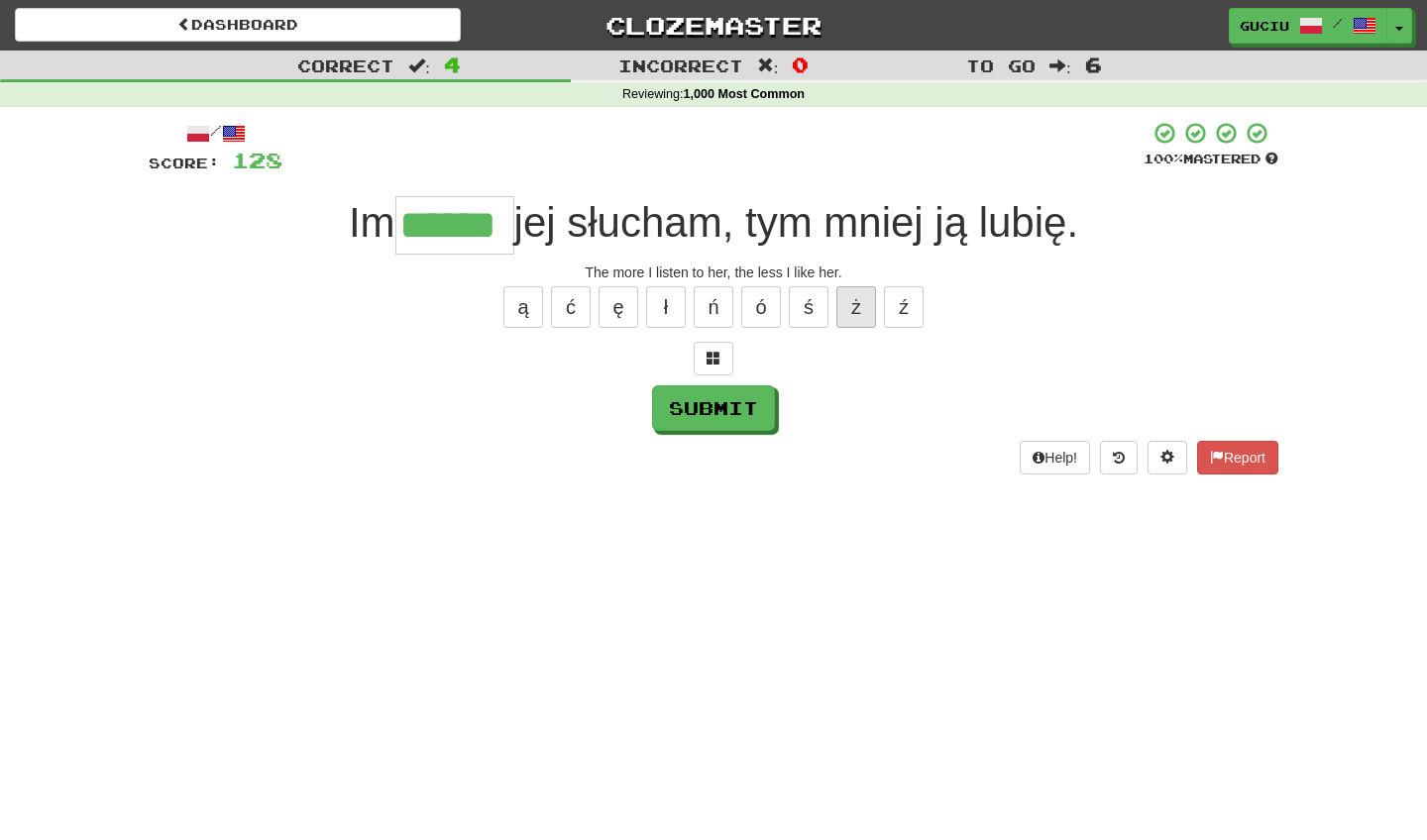 type on "******" 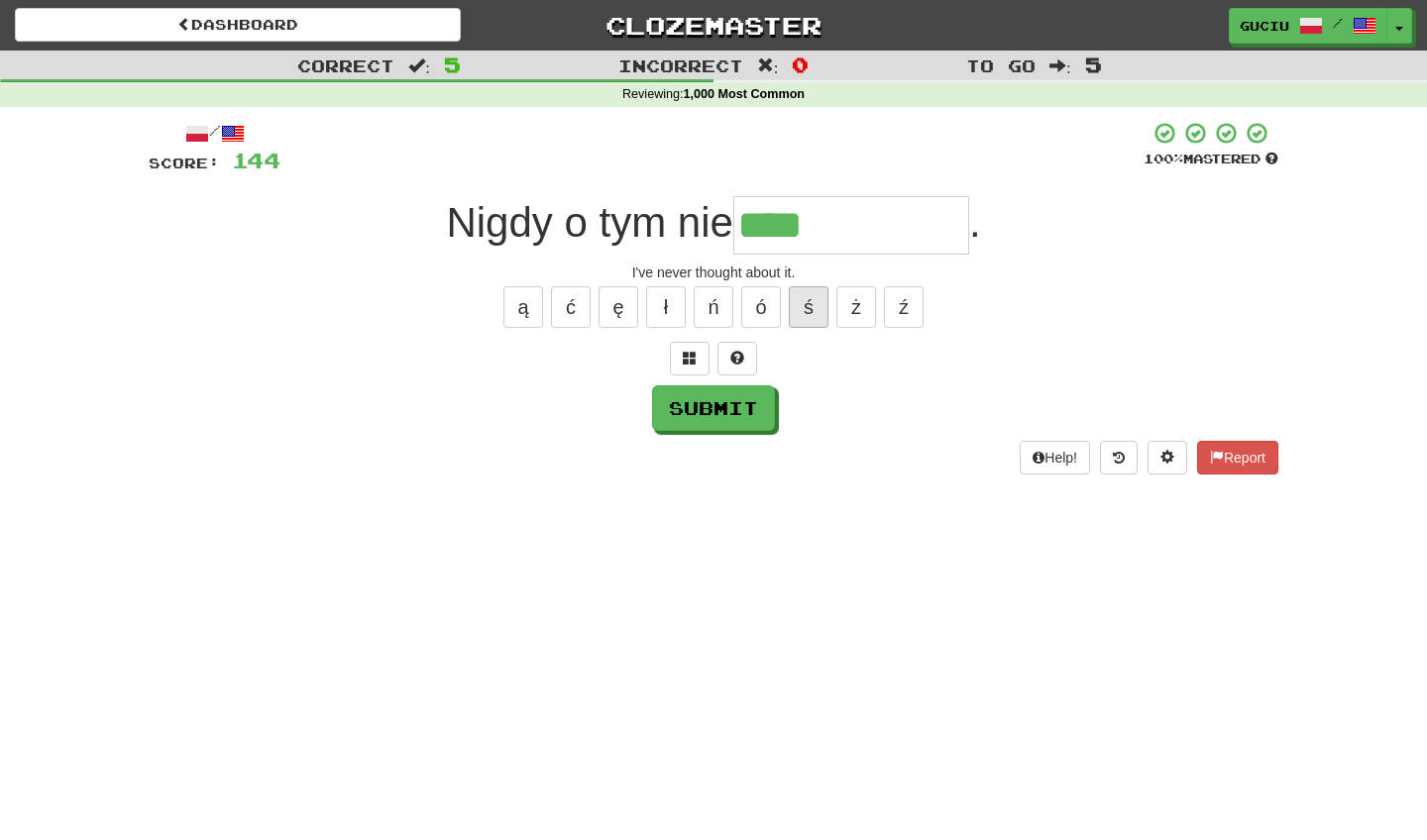 click on "ś" at bounding box center (809, 307) 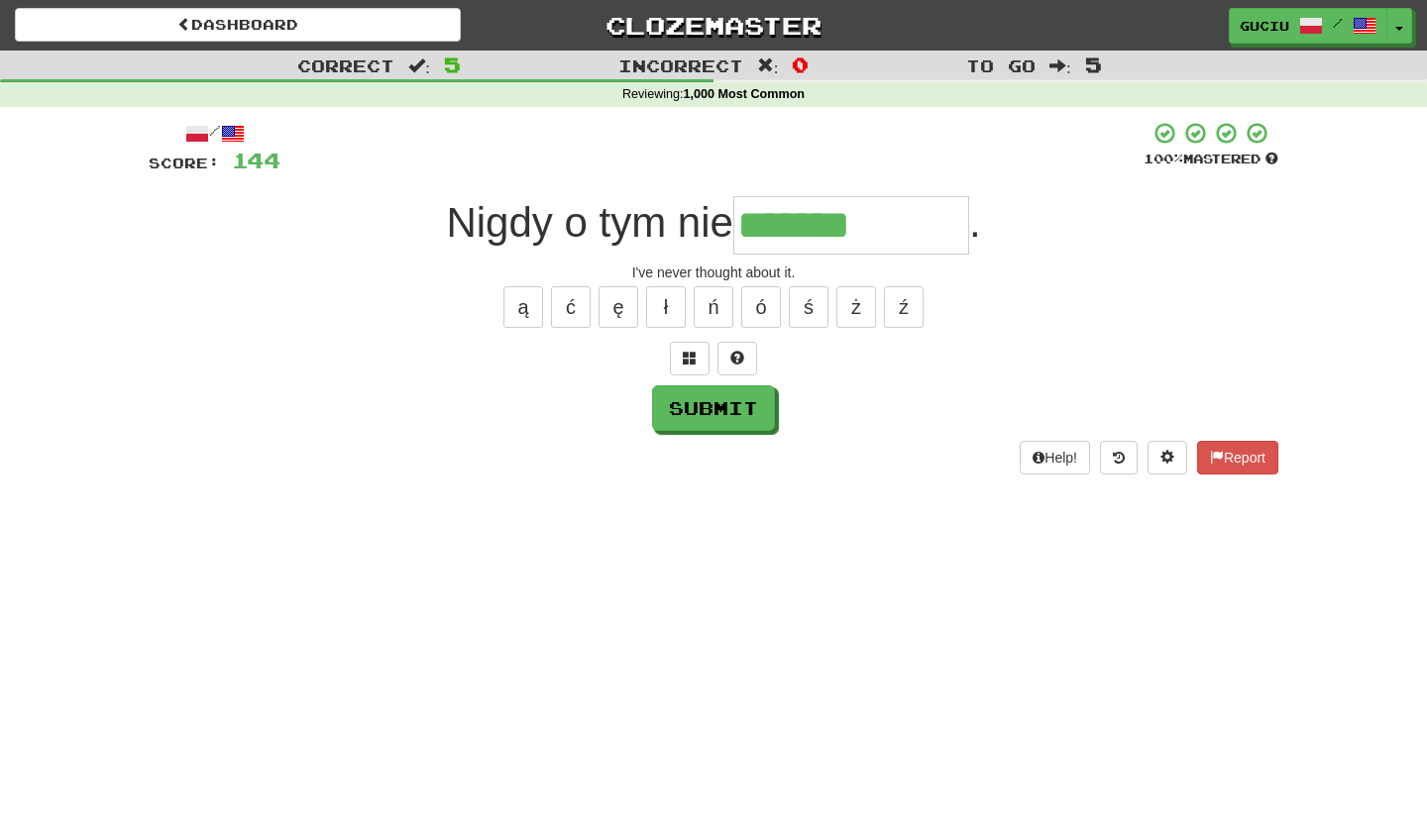 click on "ą ć ę ł ń ó ś ż ź" at bounding box center [714, 307] 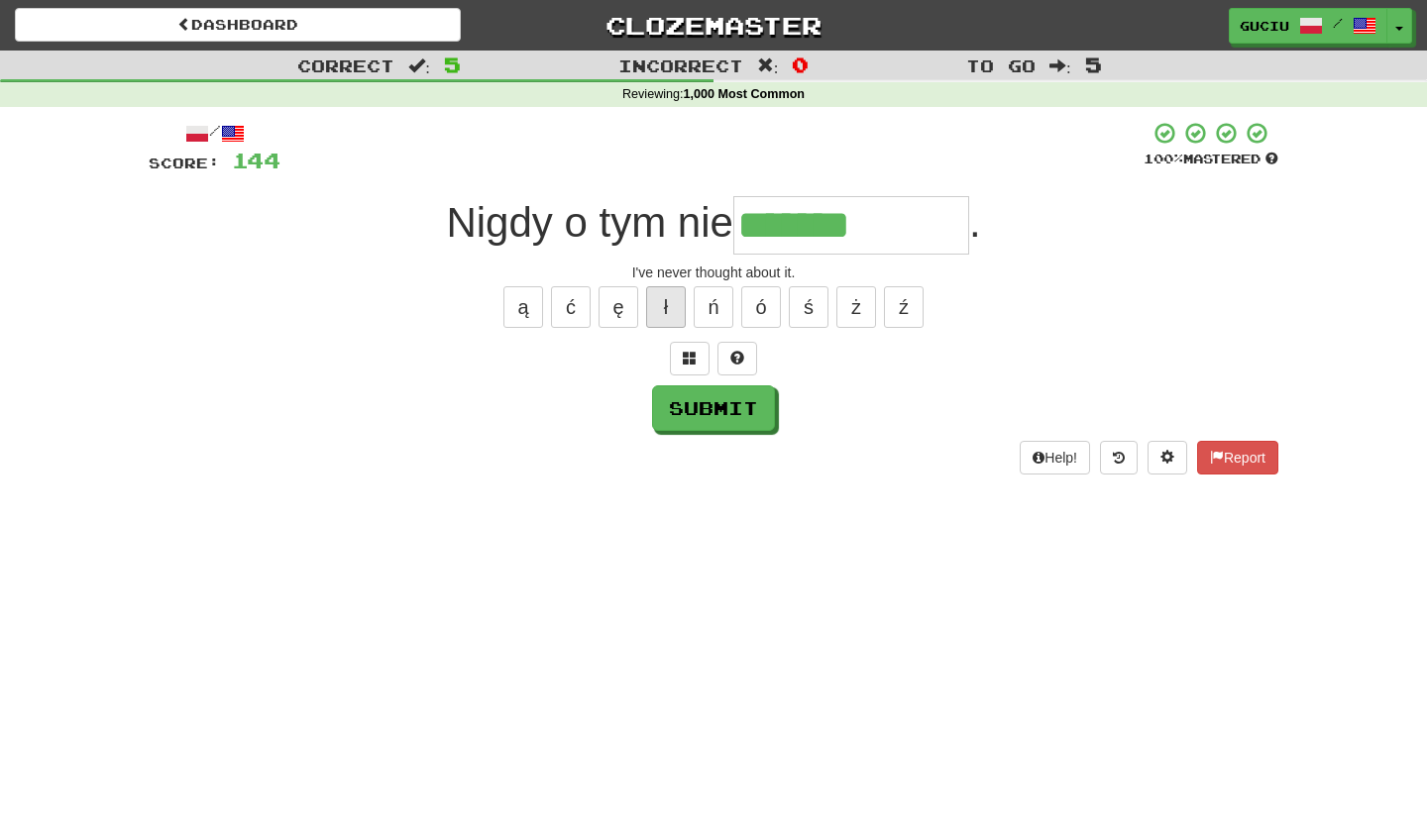 click on "ł" at bounding box center [666, 307] 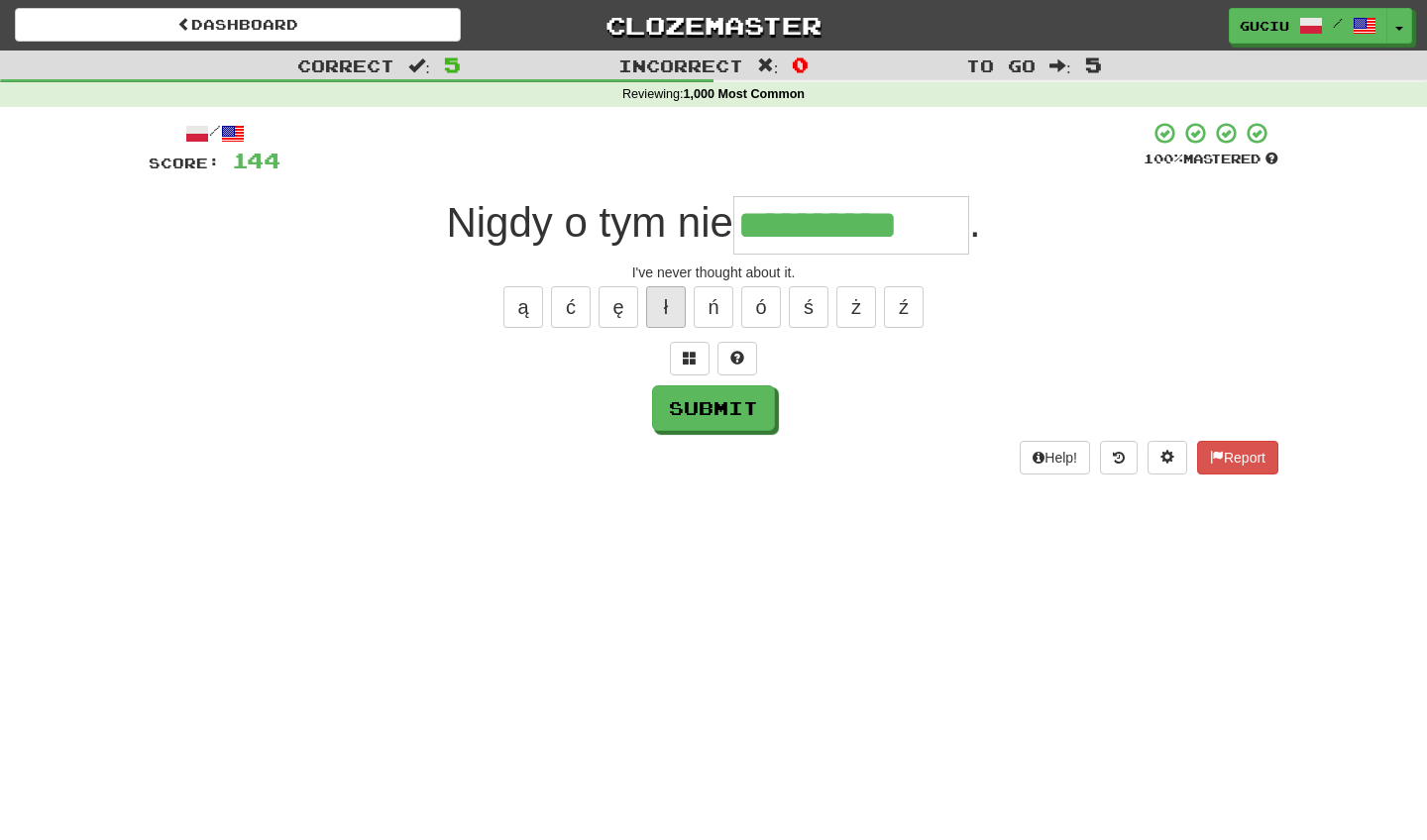 type on "**********" 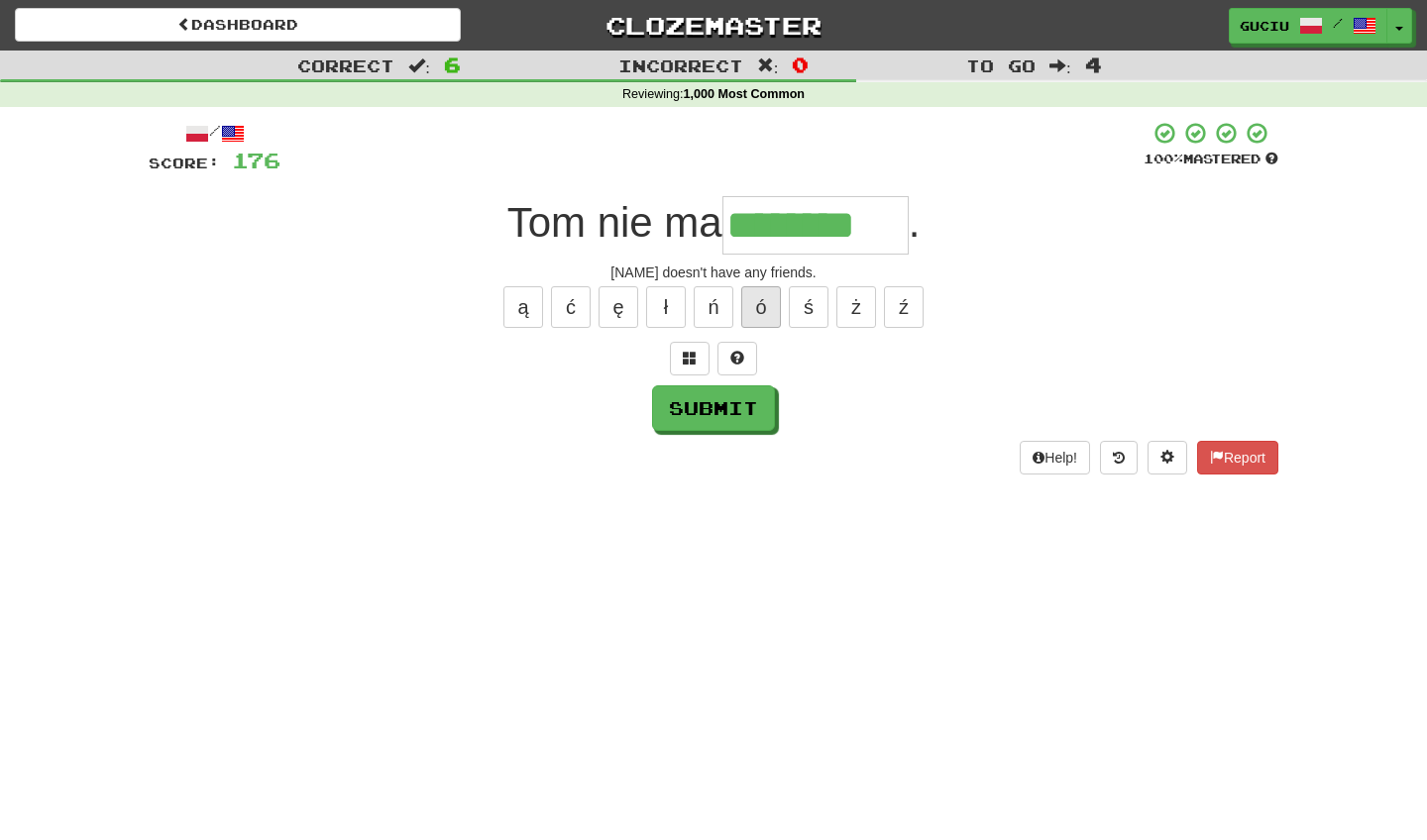 click on "ó" at bounding box center (761, 307) 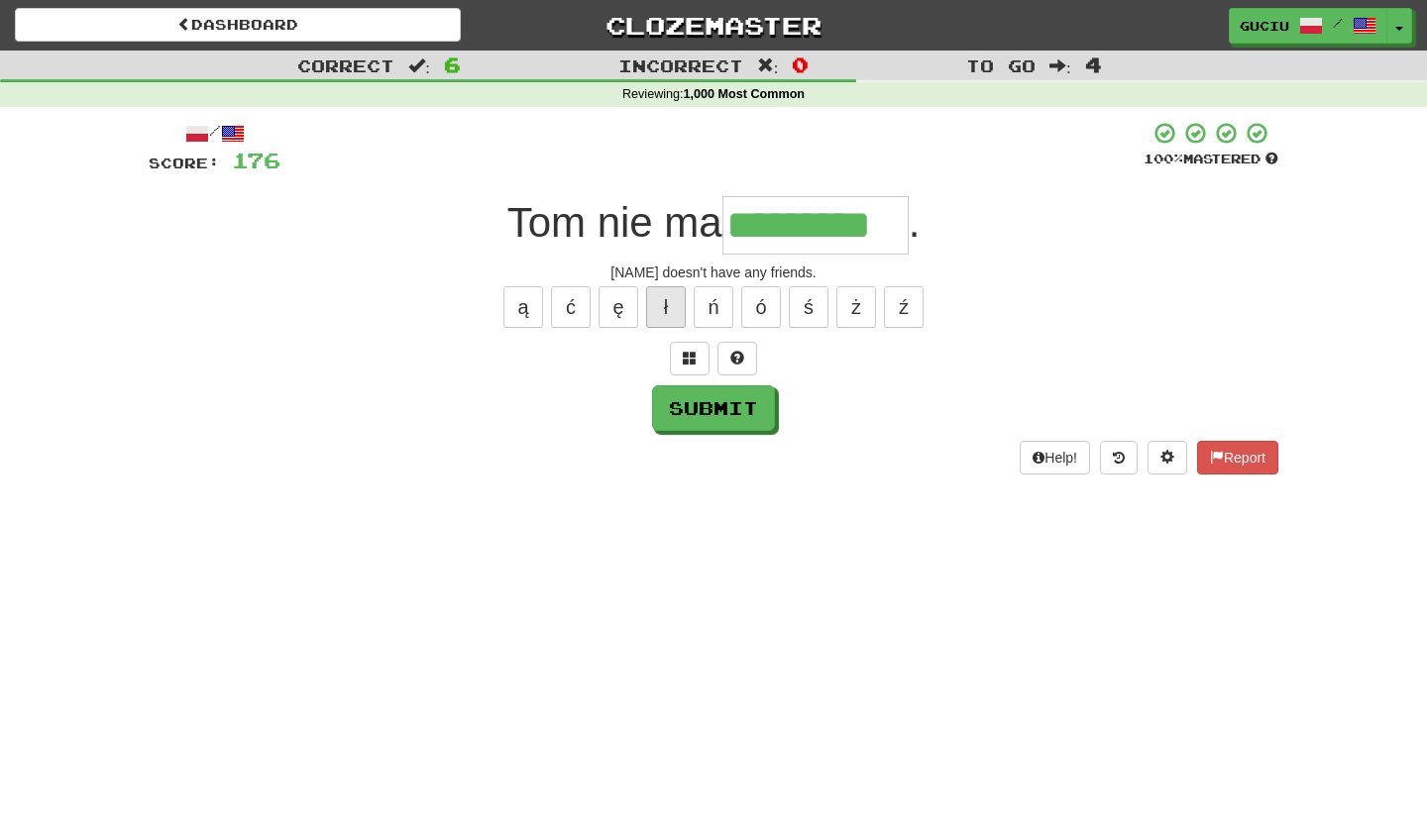 click on "ł" at bounding box center (666, 307) 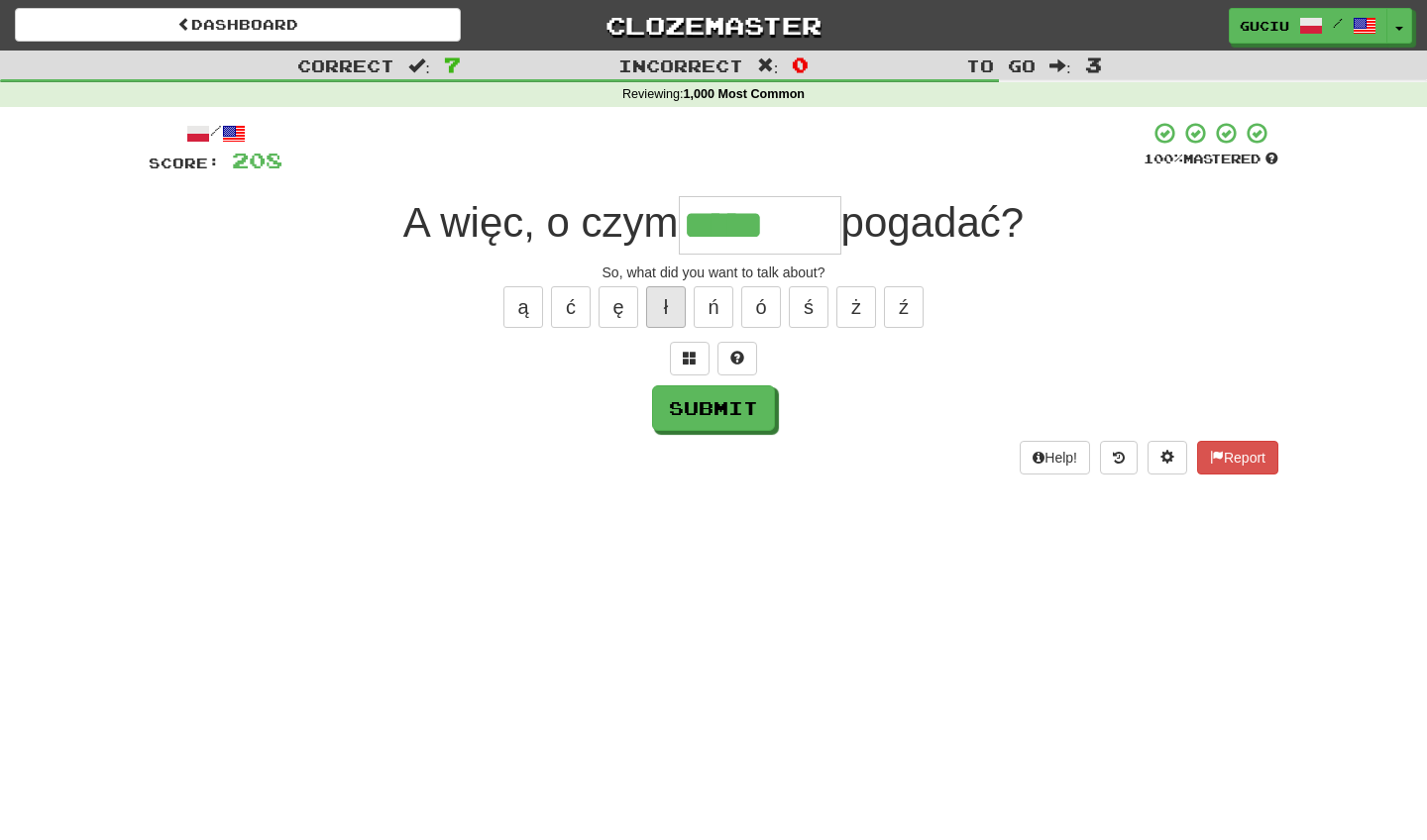 click on "ł" at bounding box center (666, 307) 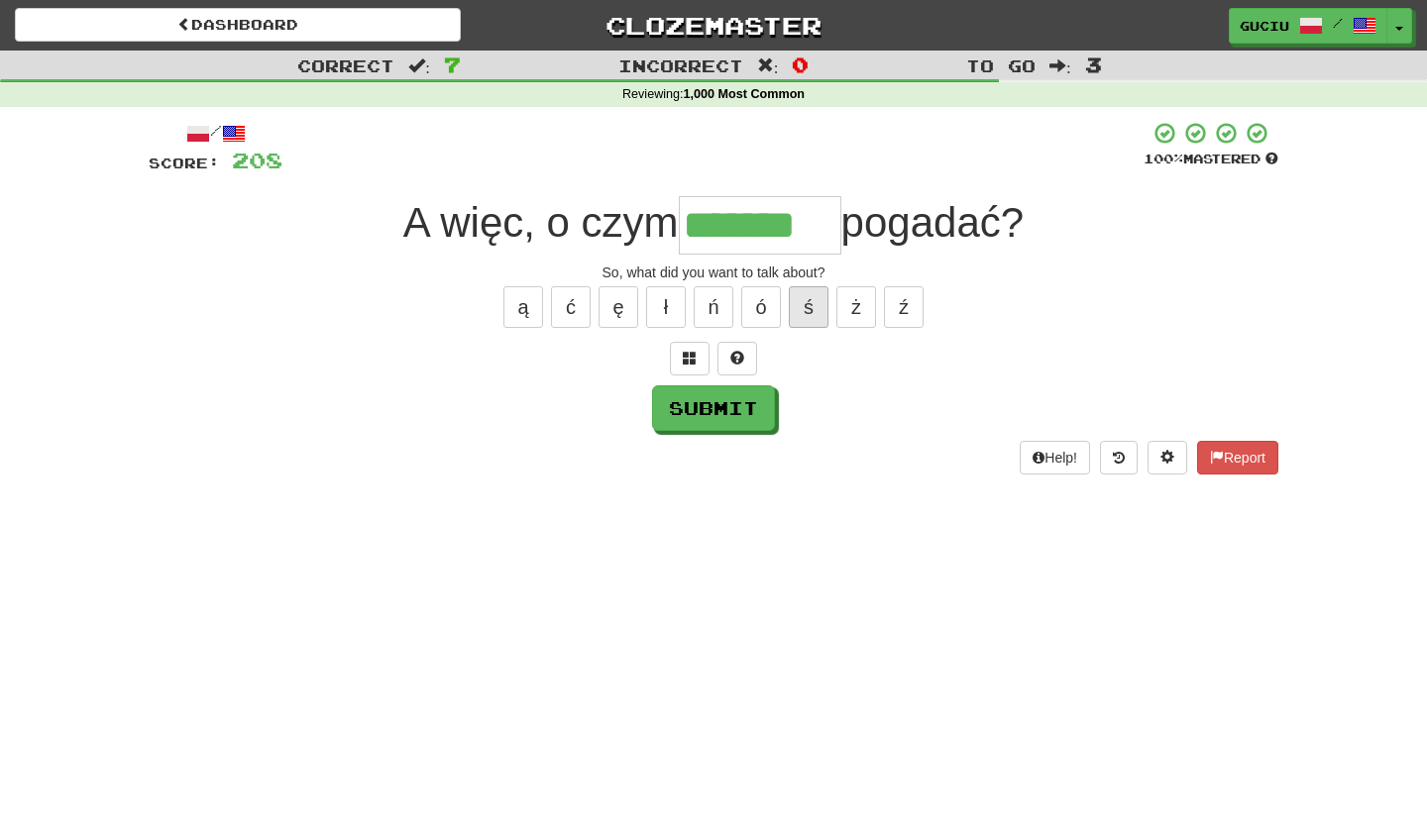 click on "ś" at bounding box center (809, 307) 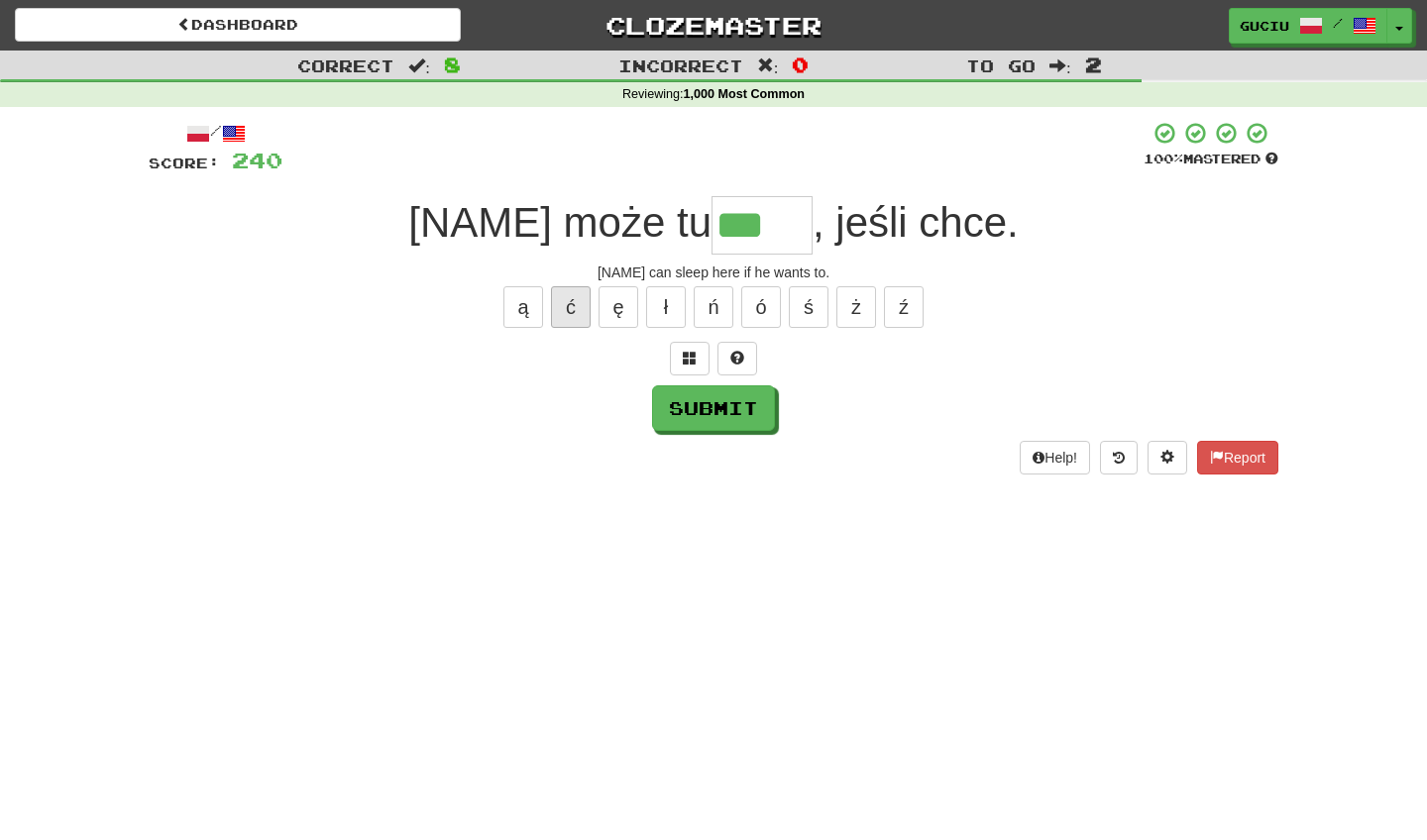 click on "ć" at bounding box center (571, 307) 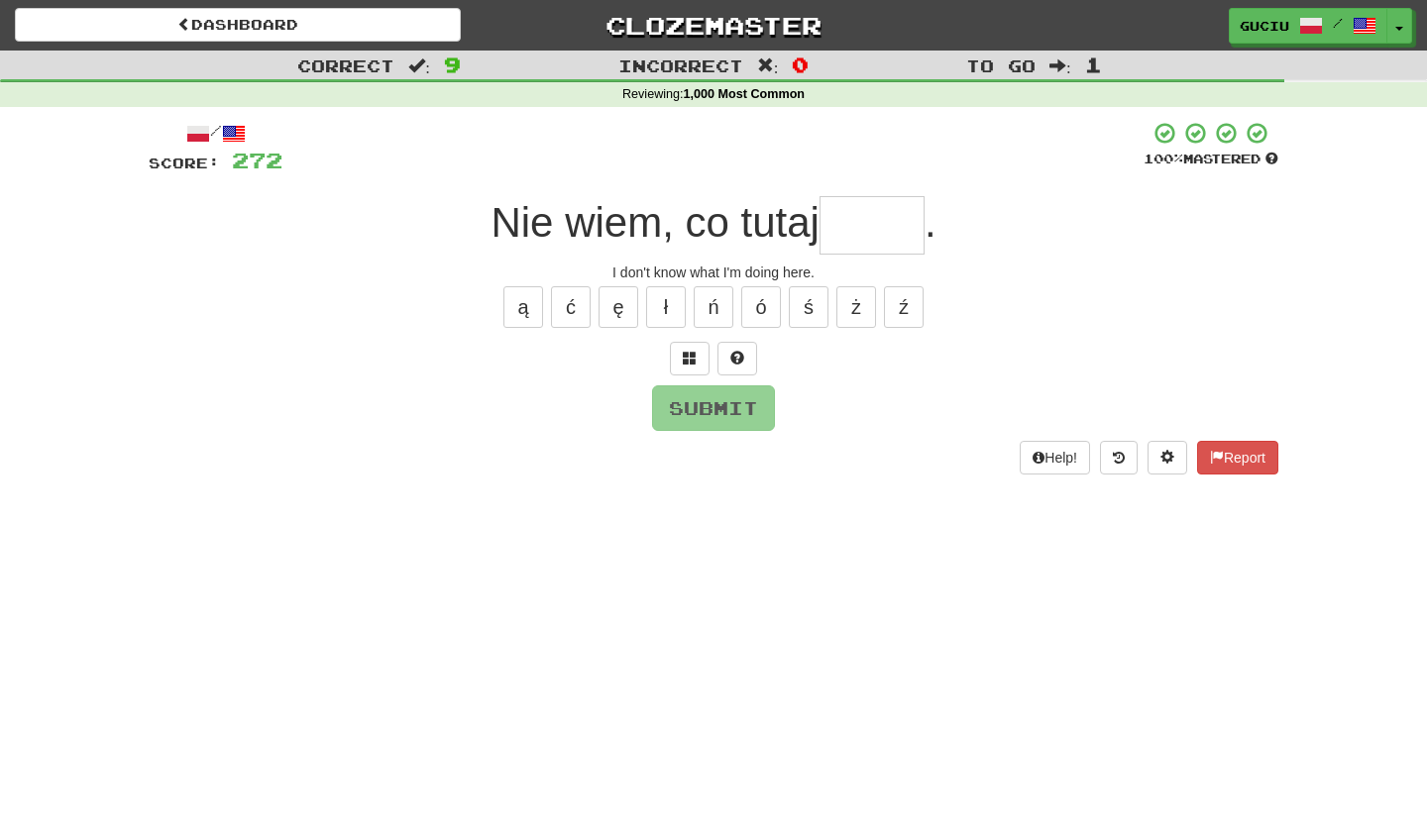 type on "*" 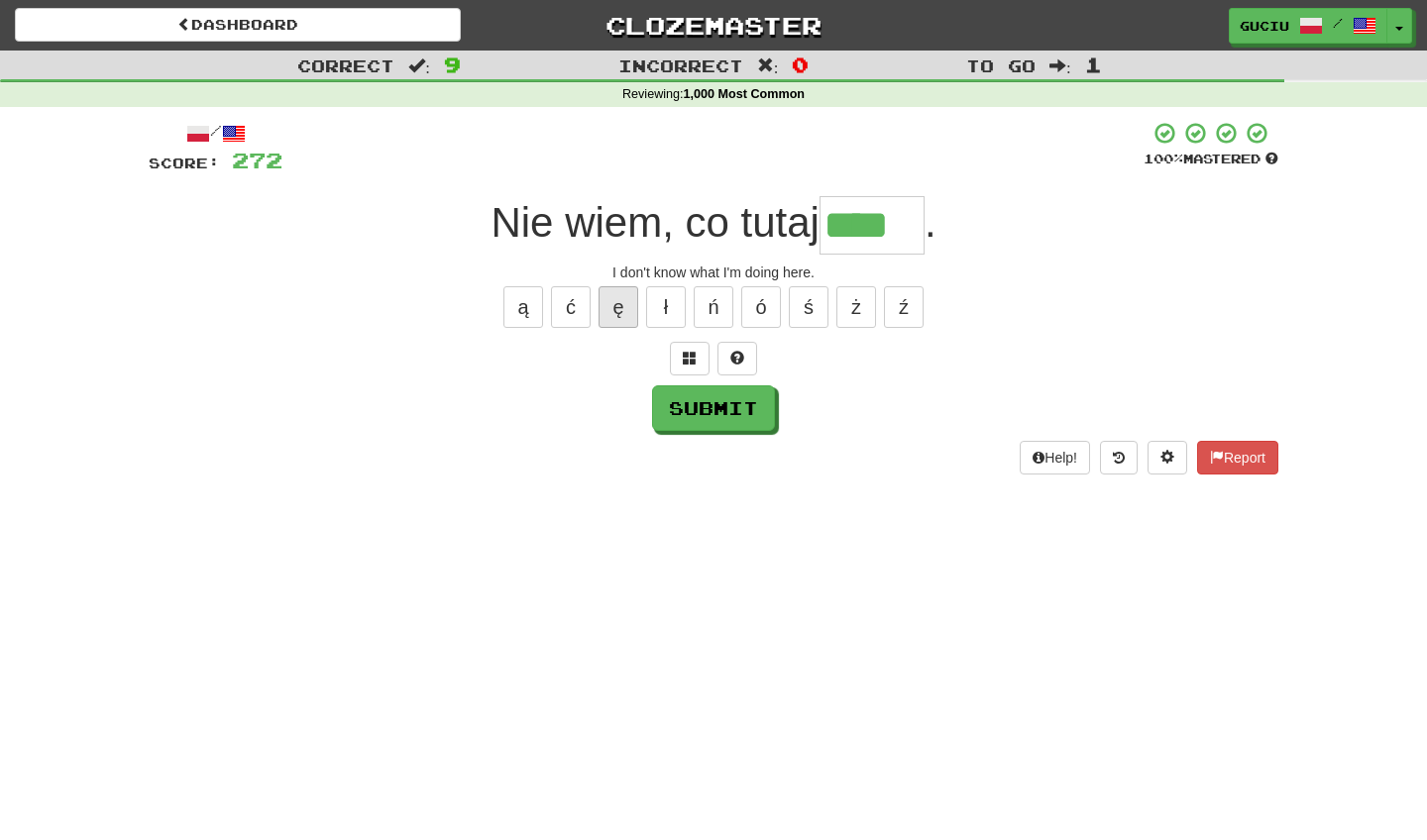 click on "ę" at bounding box center [618, 307] 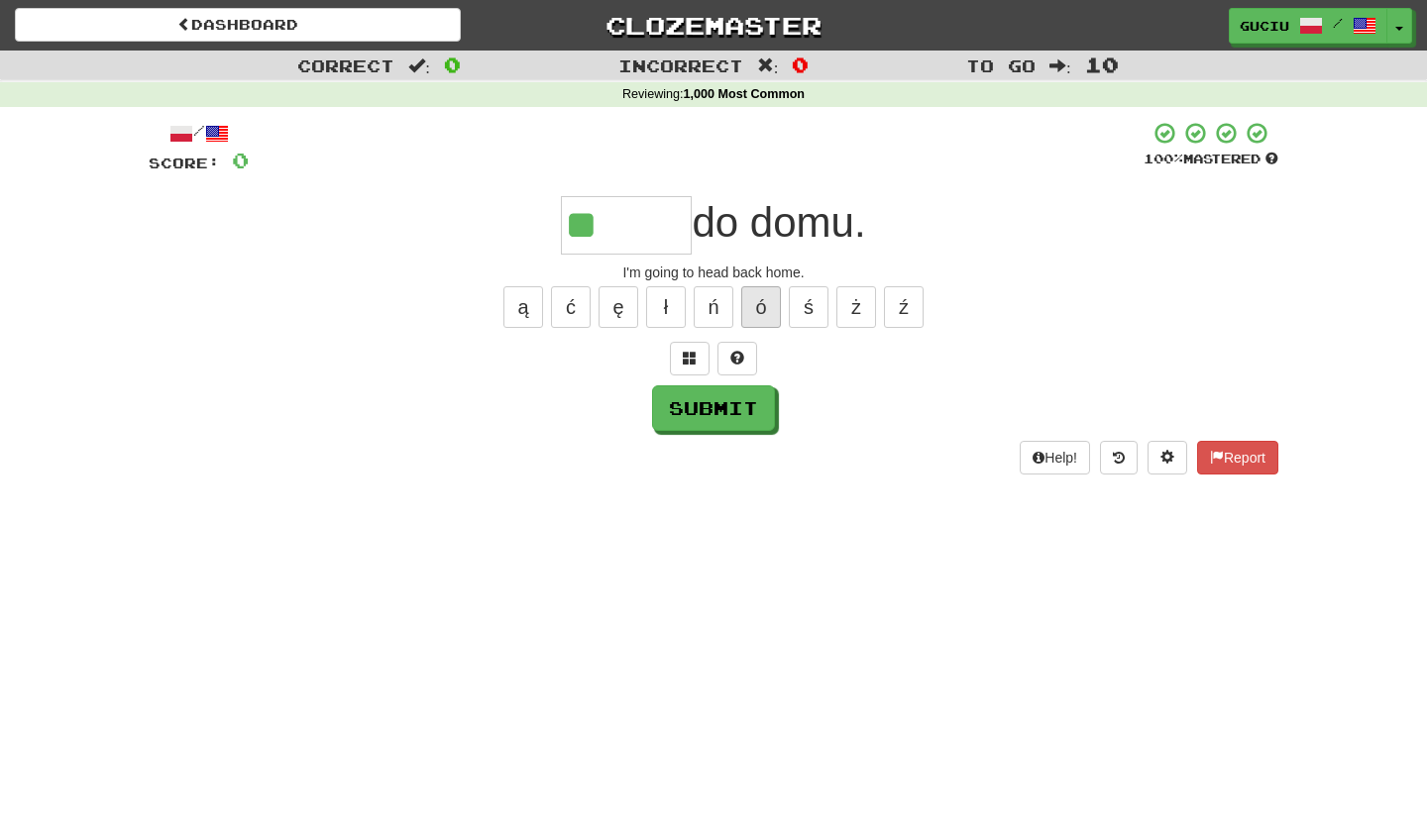 click on "ó" at bounding box center [761, 307] 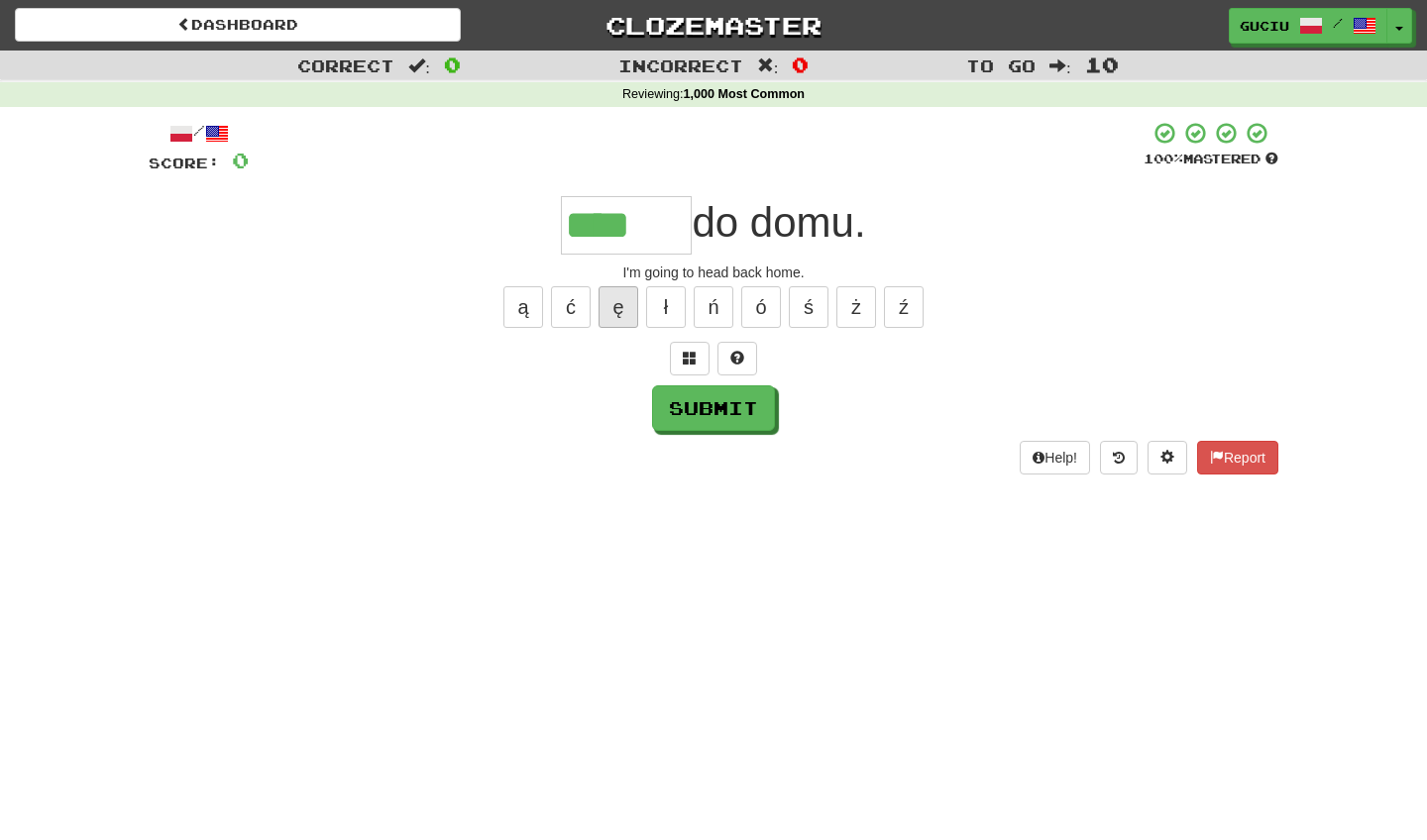 click on "ę" at bounding box center [618, 307] 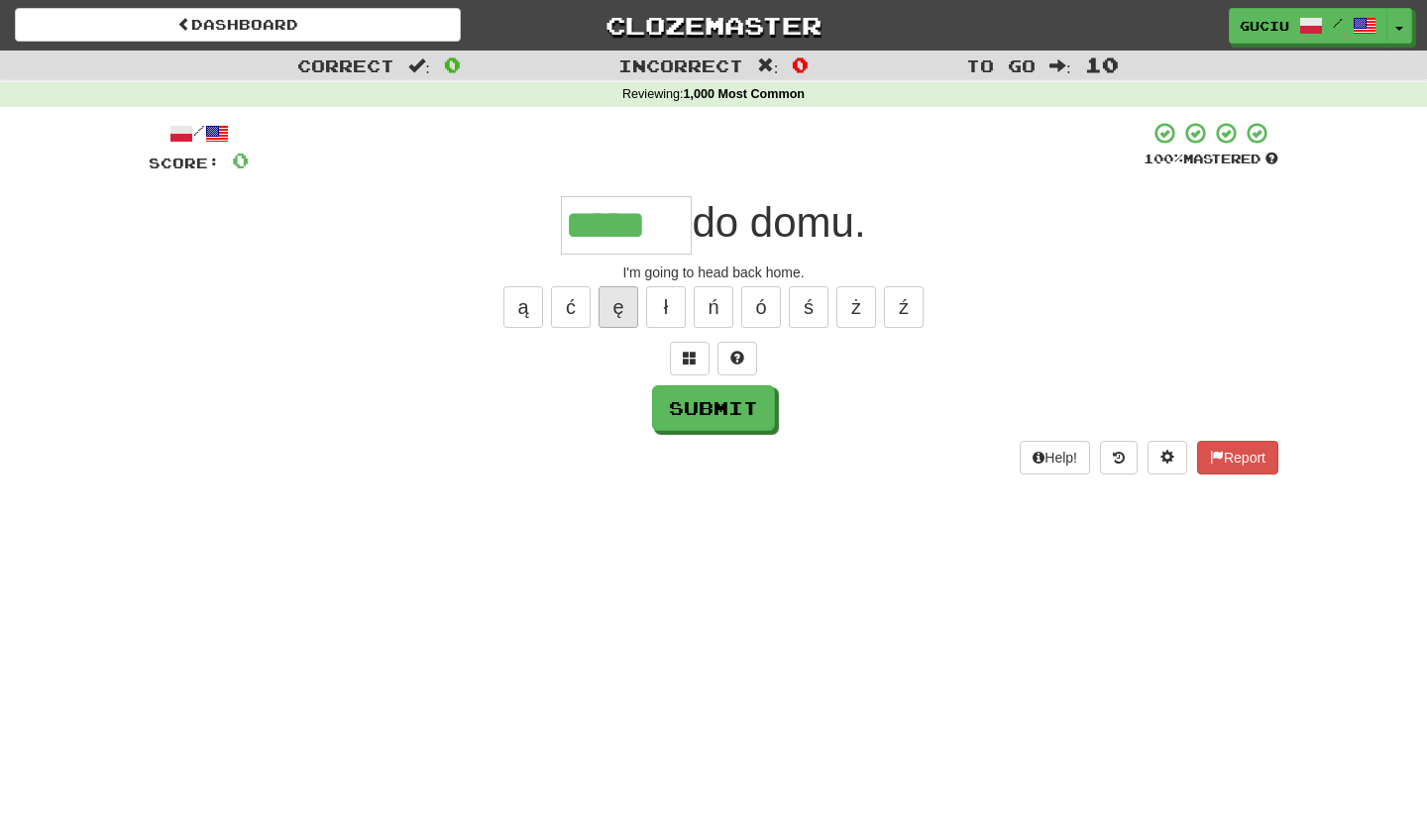 type on "*****" 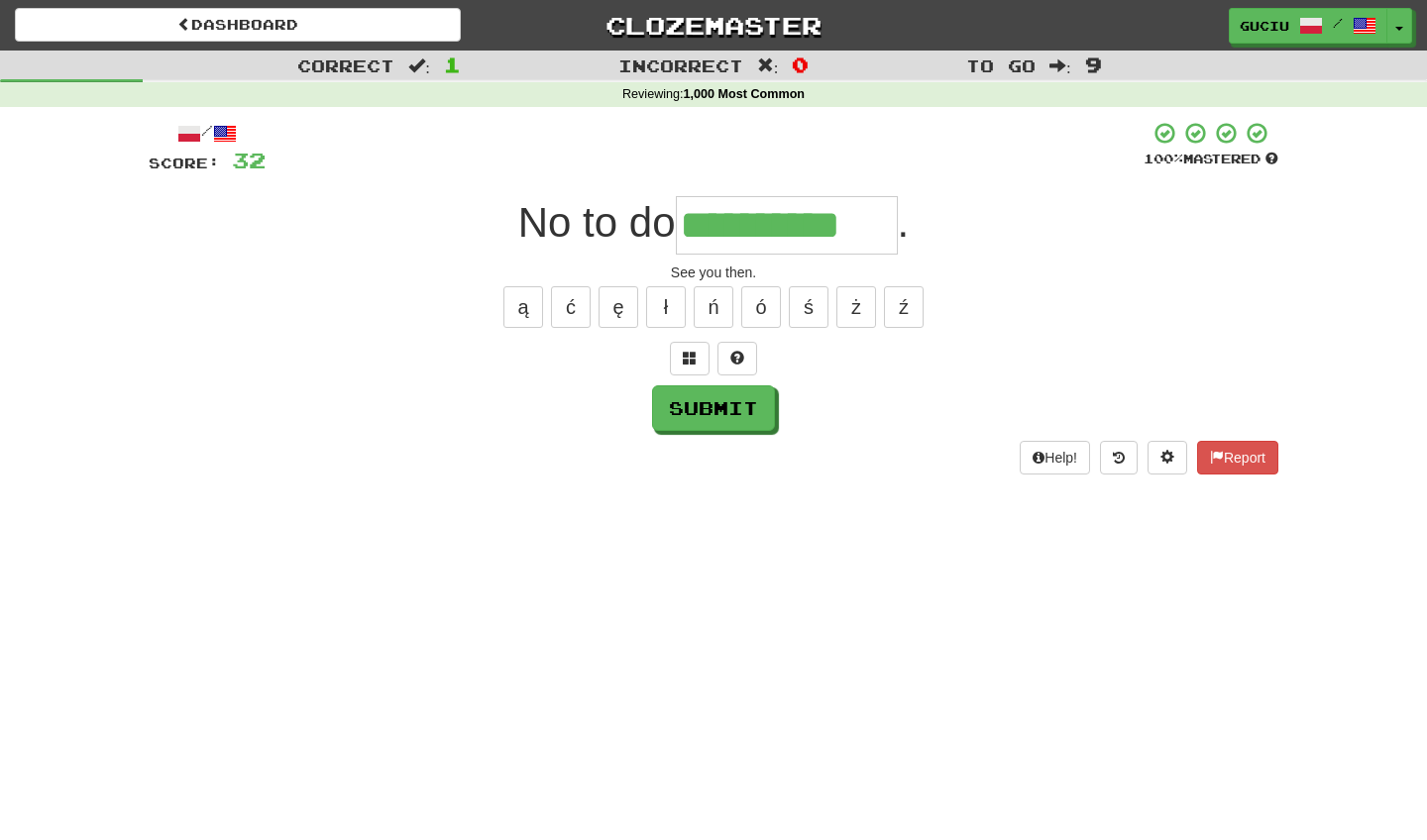 type on "**********" 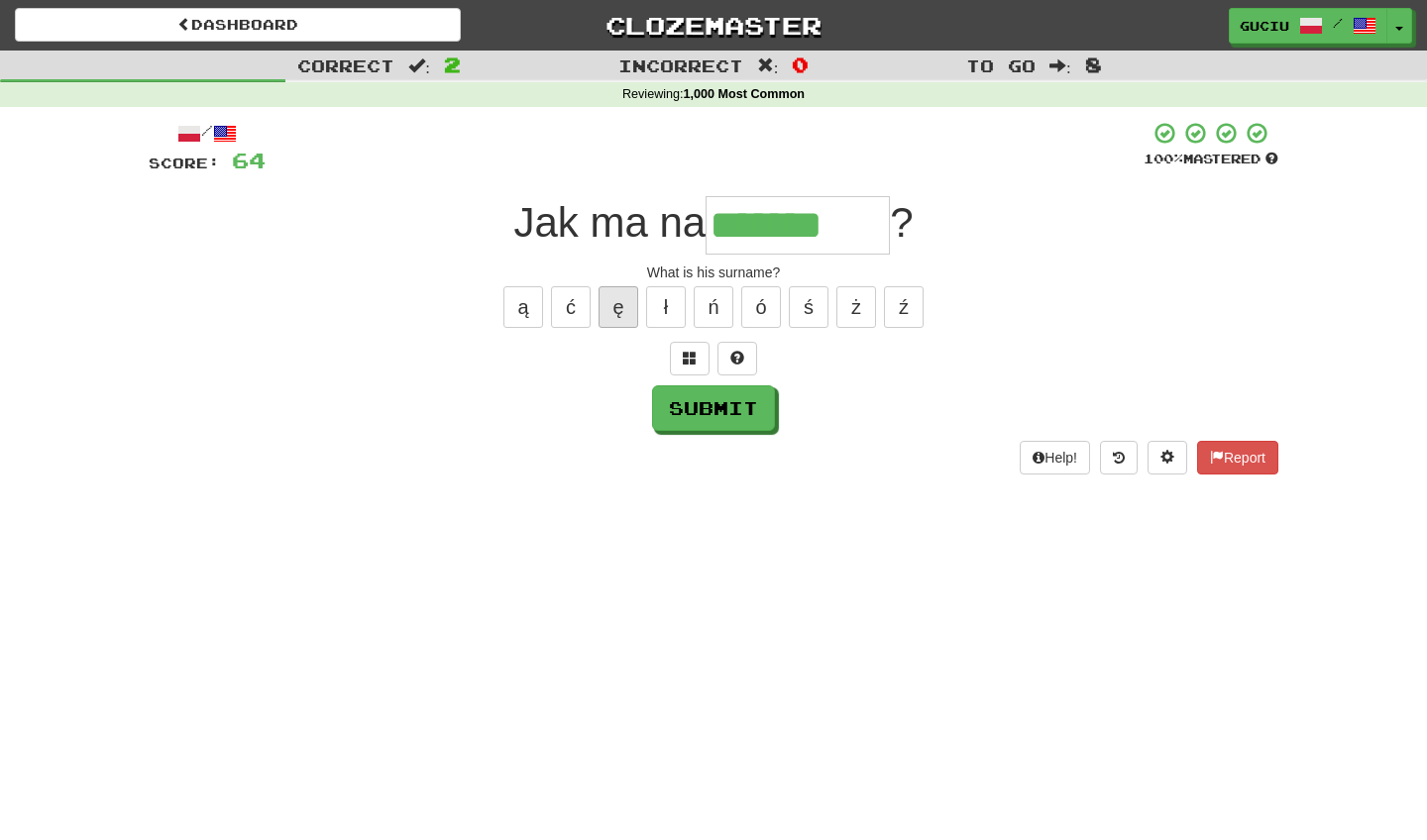 click on "ę" at bounding box center (618, 307) 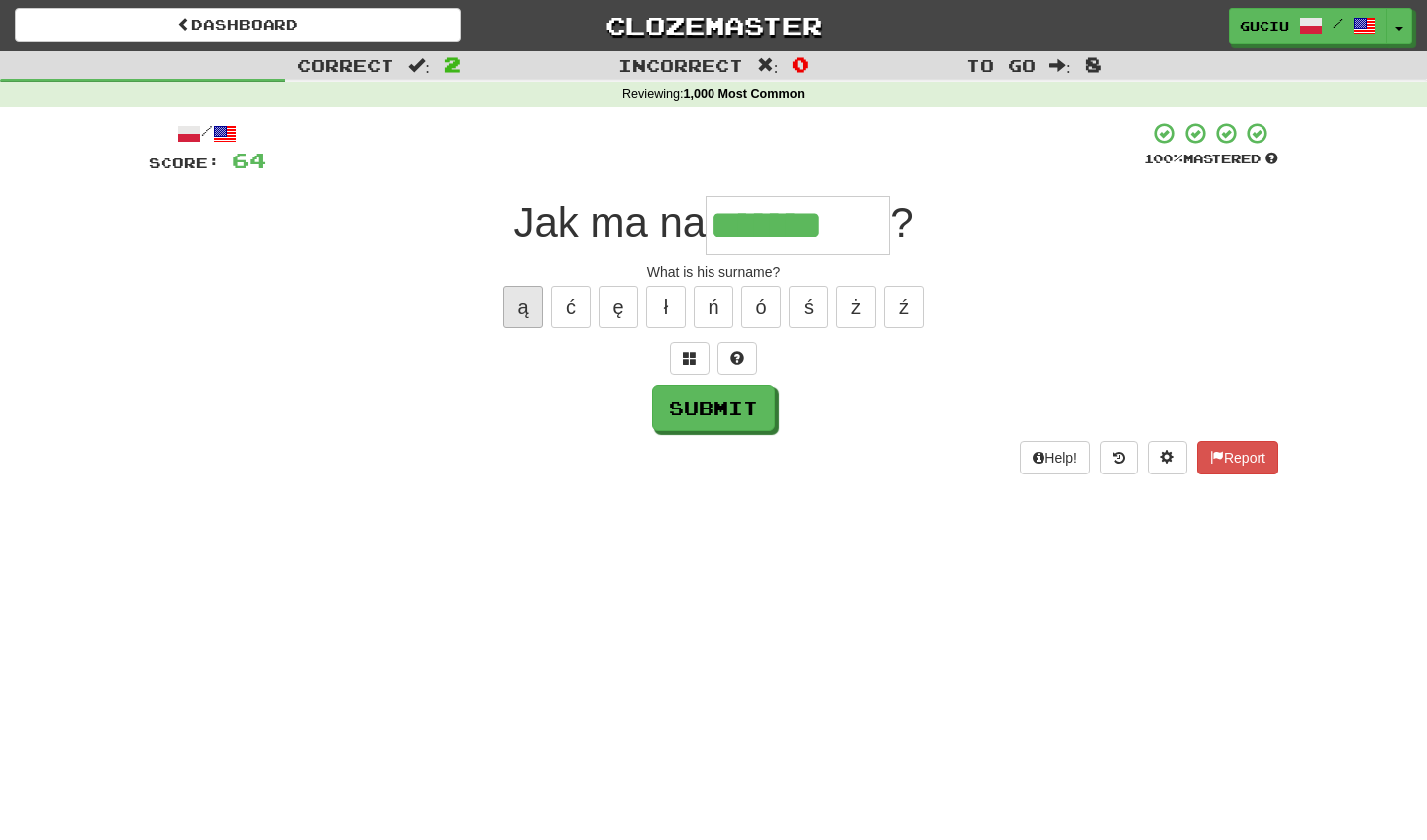 click on "ą" at bounding box center [523, 307] 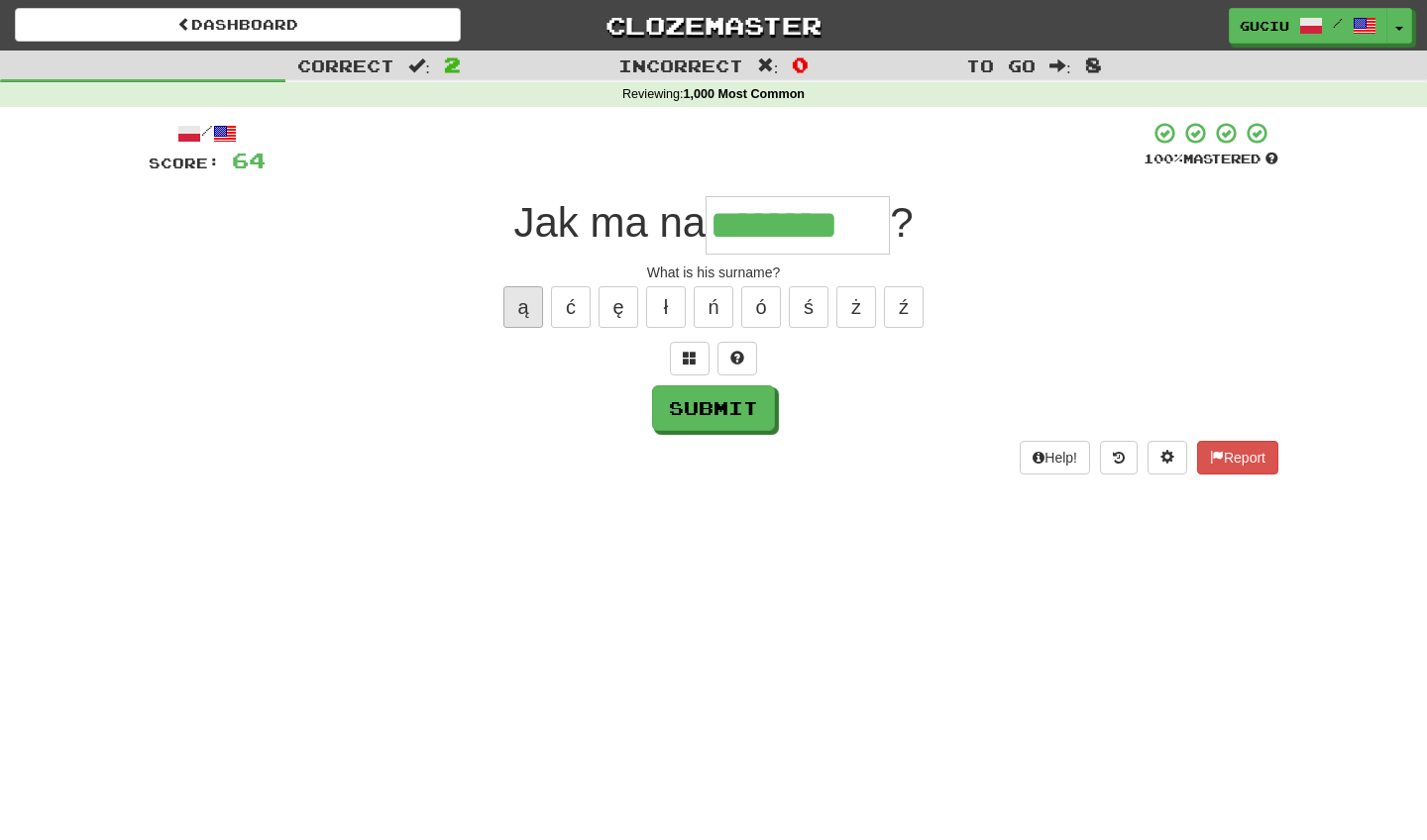 type on "********" 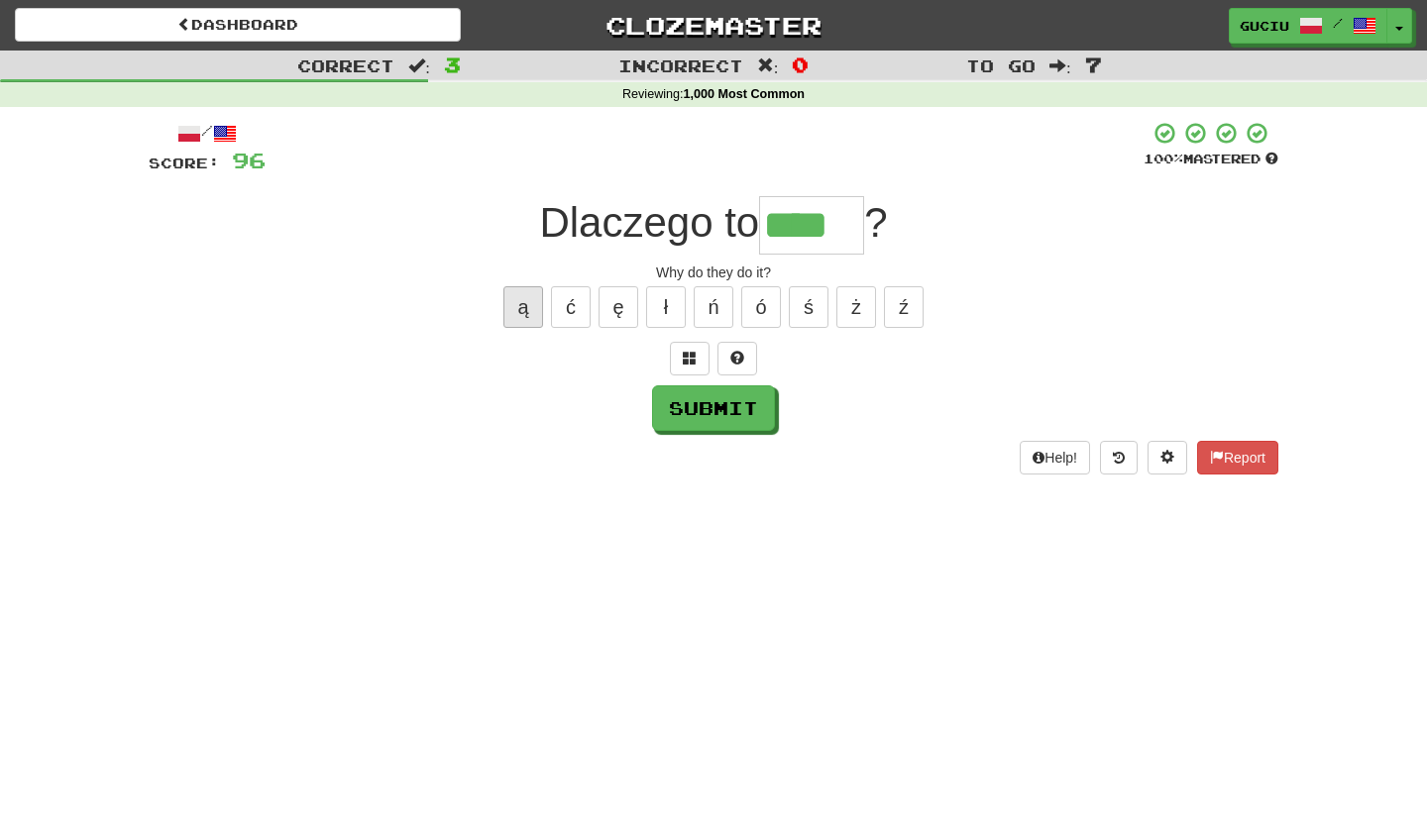 click on "ą" at bounding box center (523, 307) 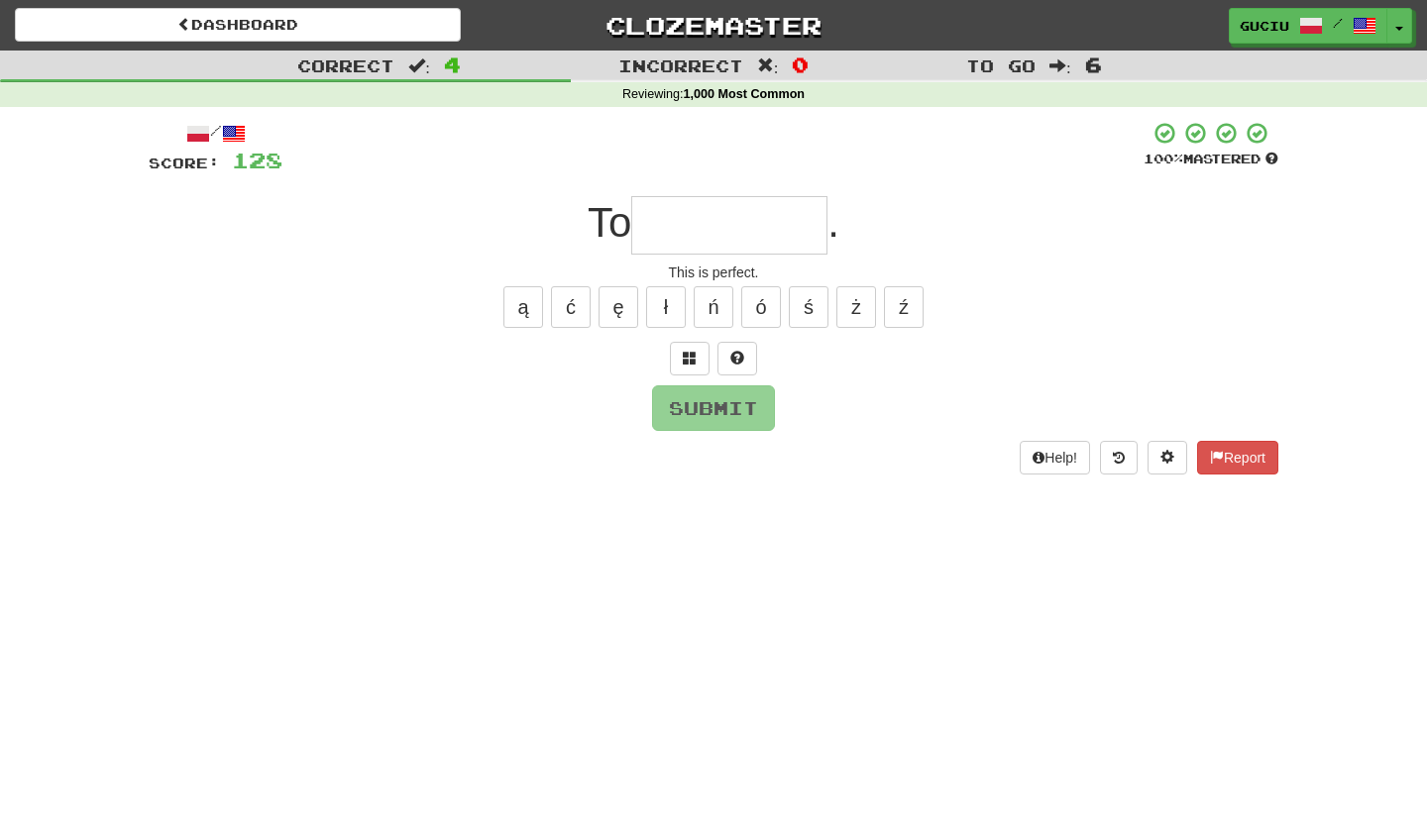 type on "*" 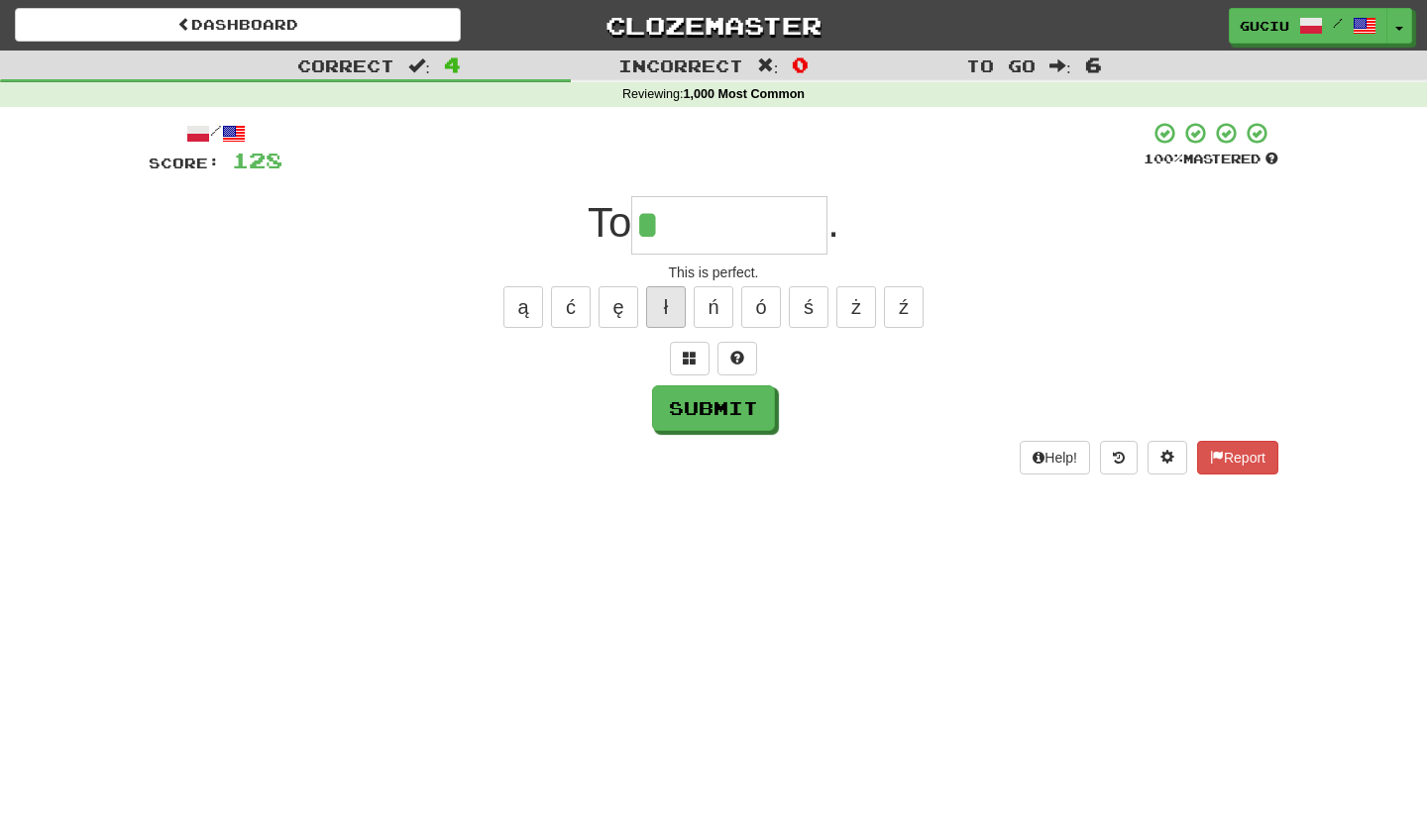 click on "ł" at bounding box center (666, 307) 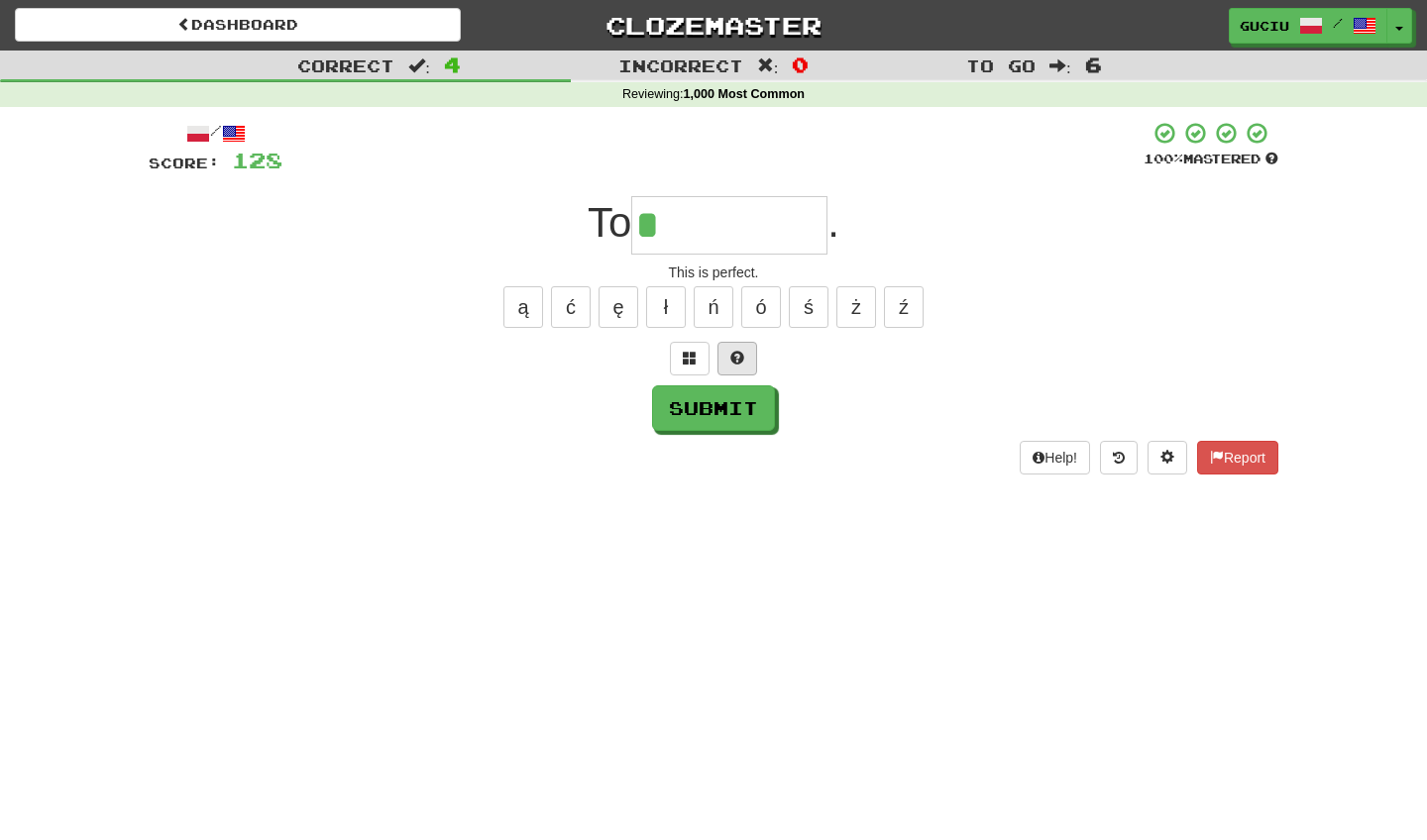 click at bounding box center (737, 358) 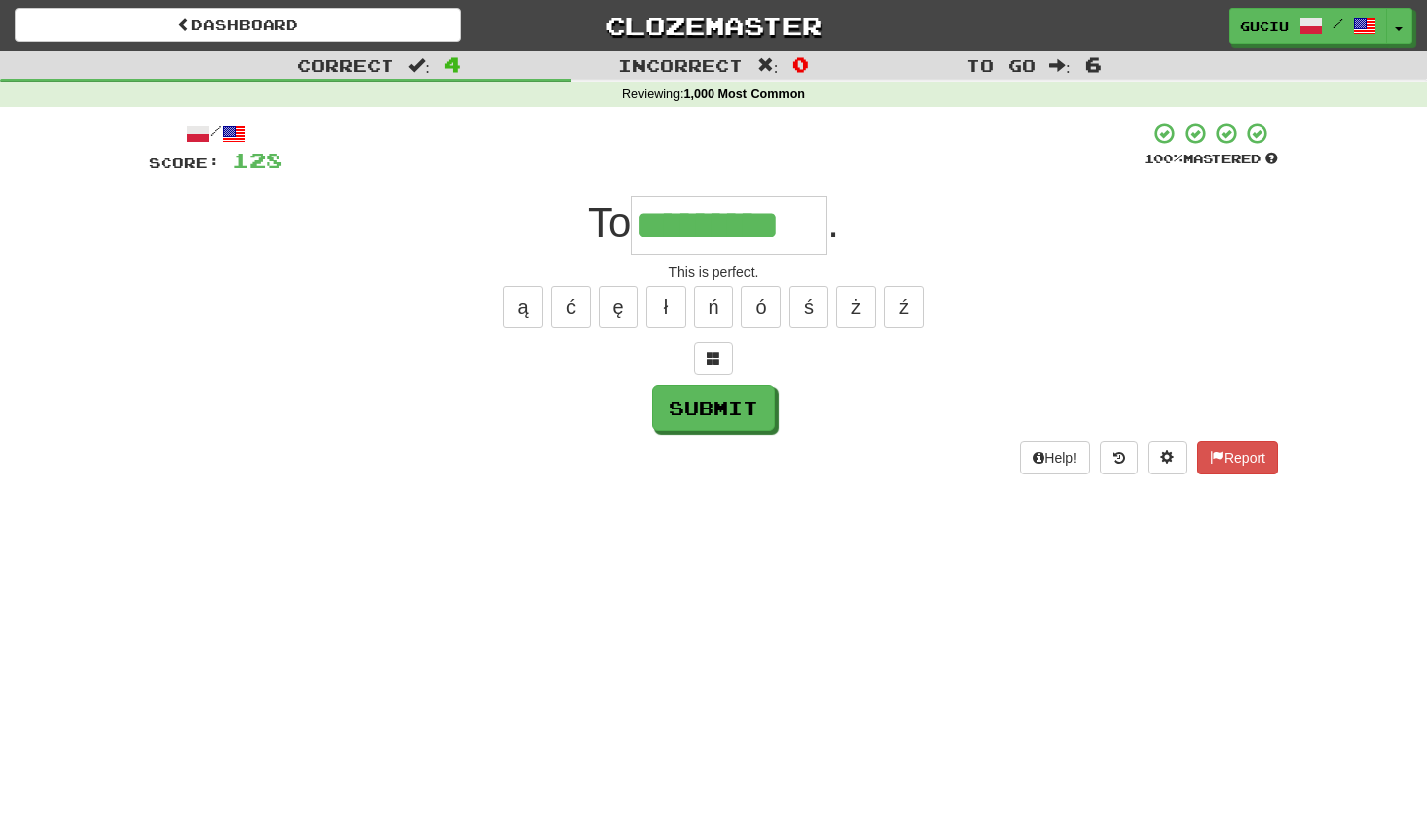 type on "*********" 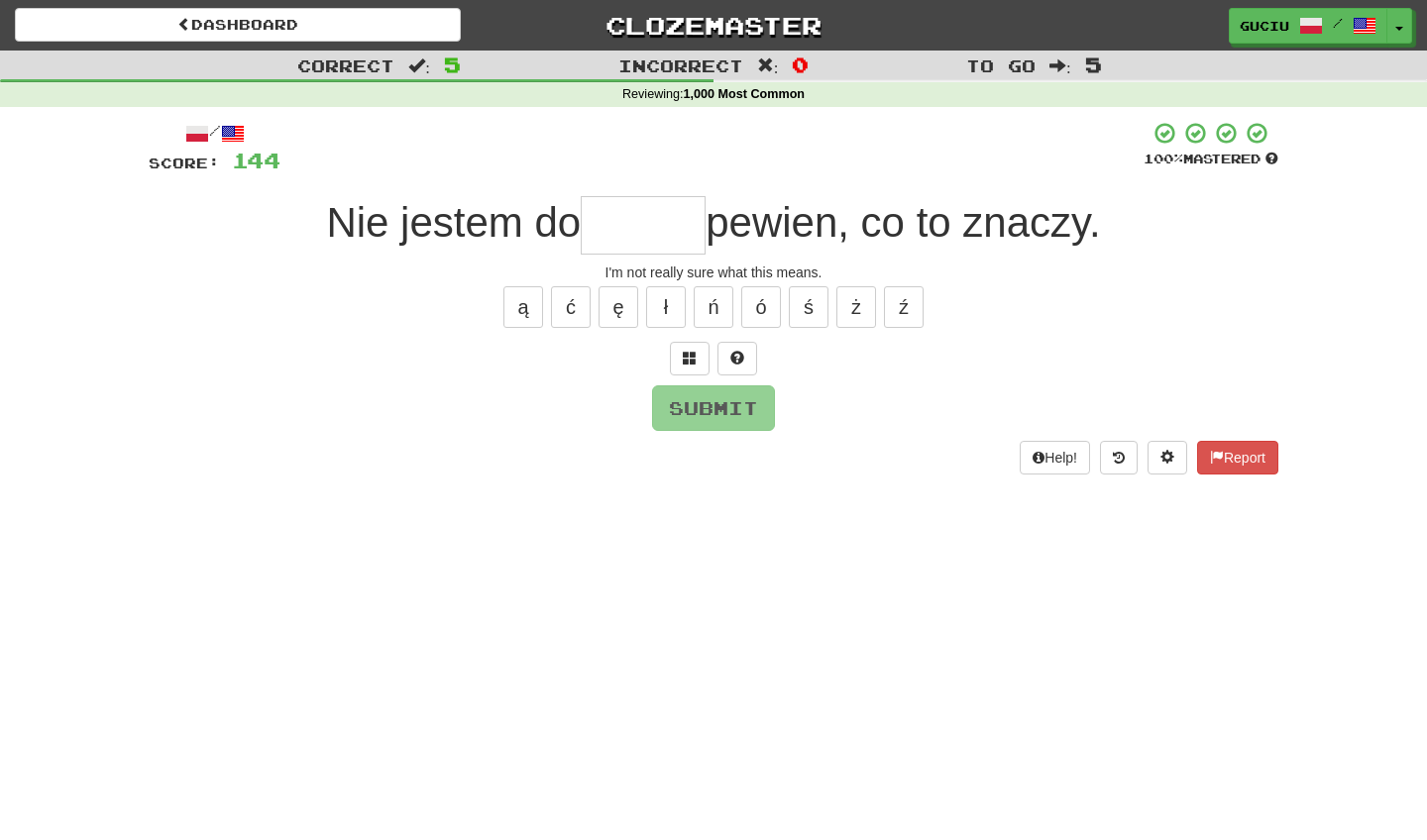 type on "*" 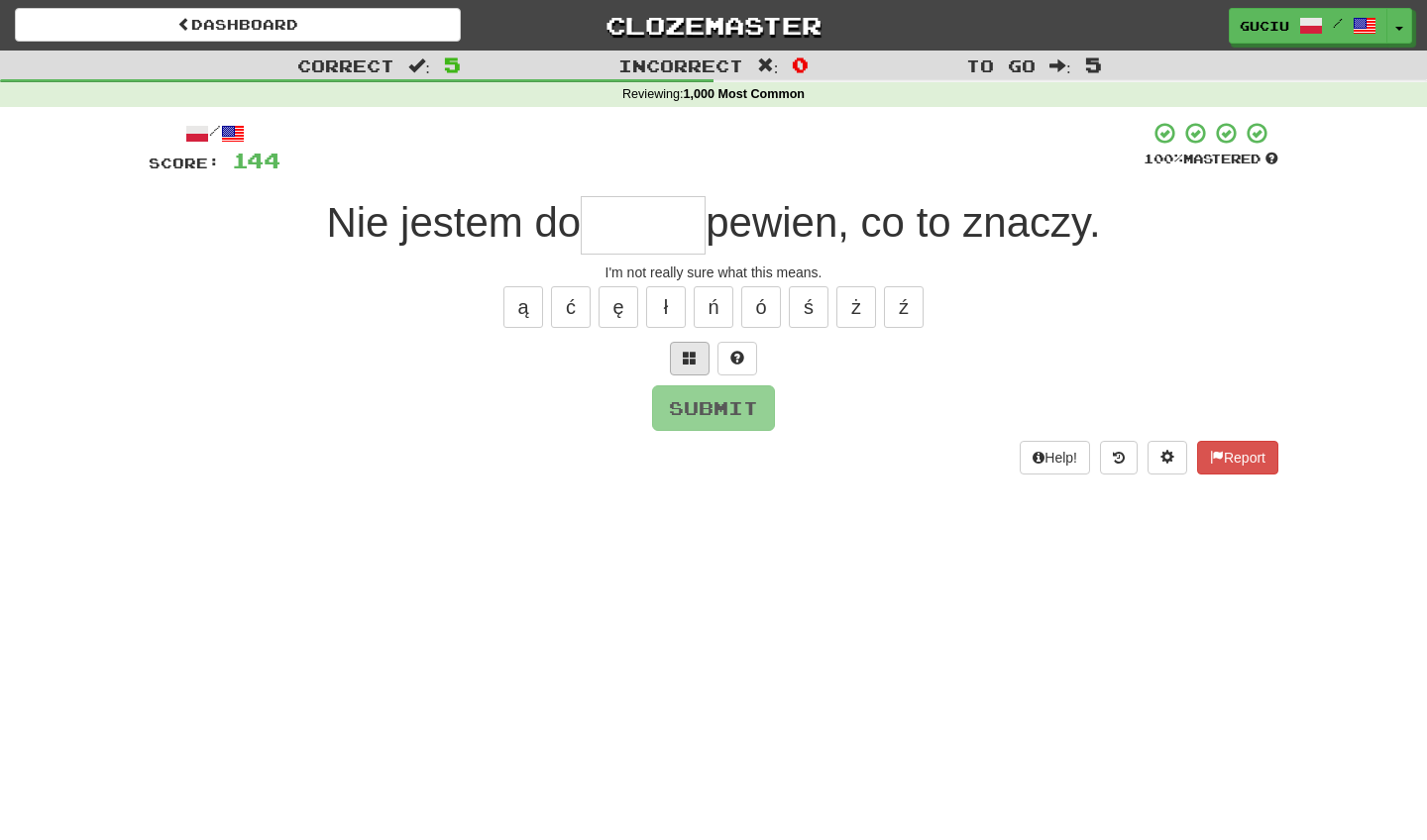 click at bounding box center [690, 359] 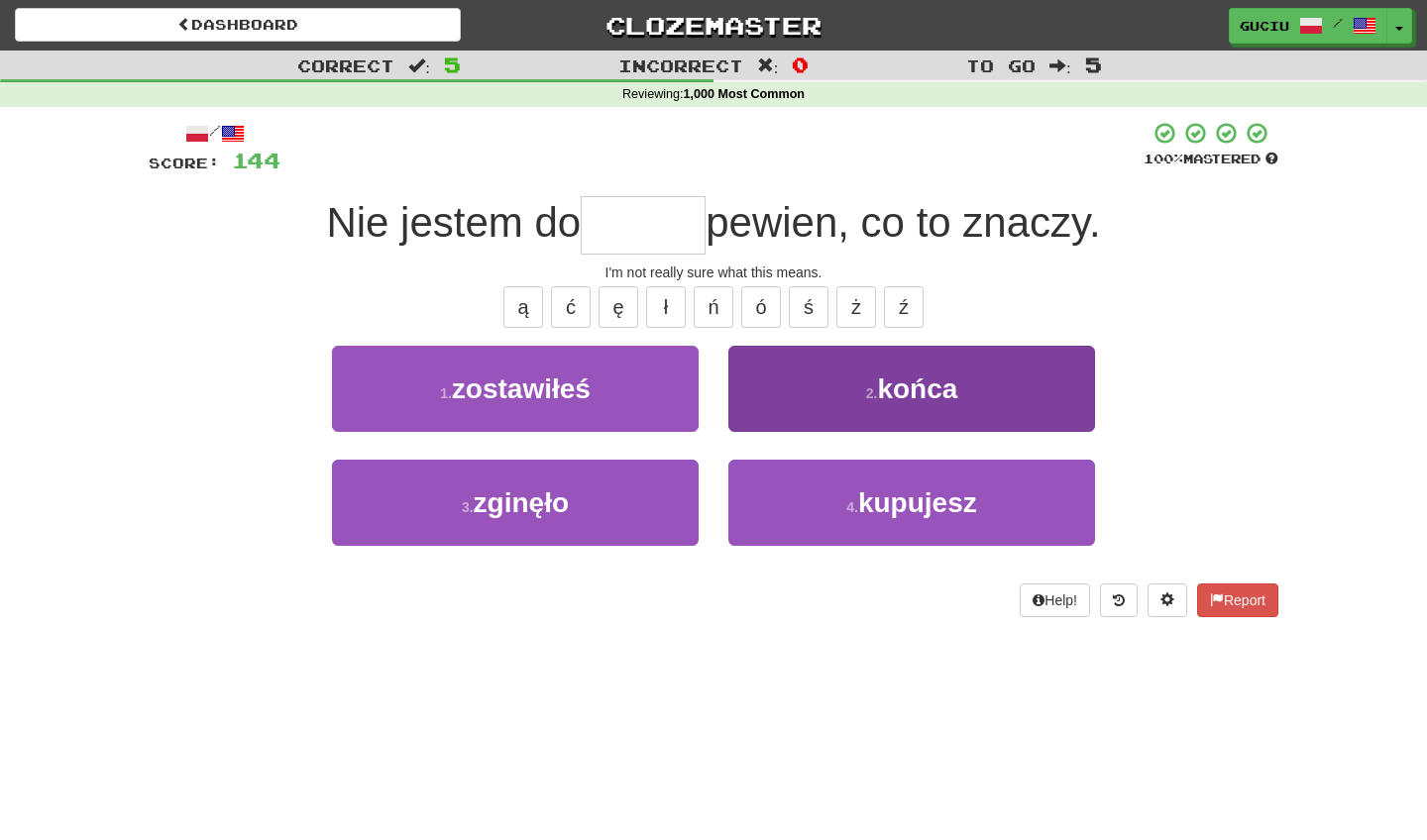 click on "2 .  końca" at bounding box center [912, 388] 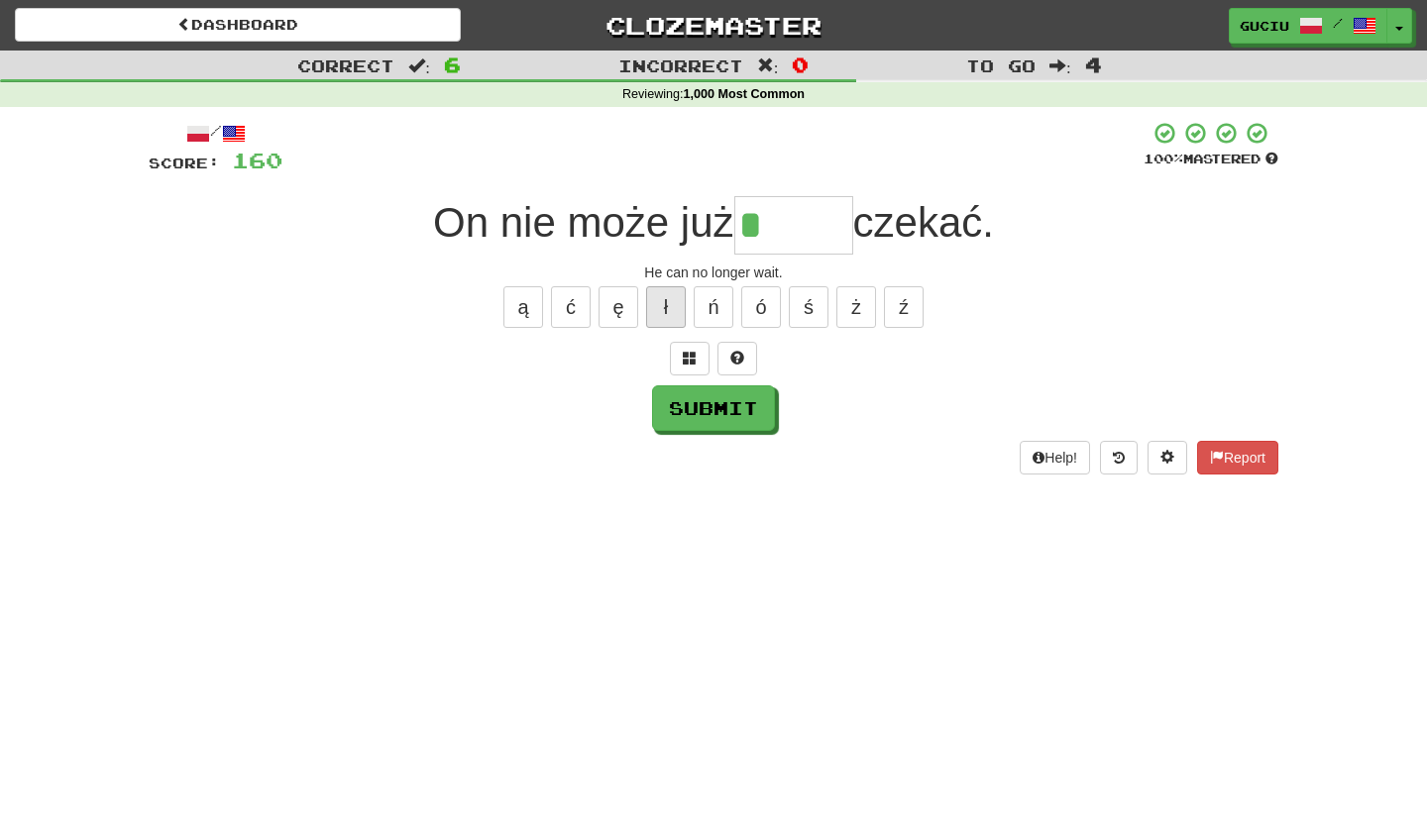click on "ł" at bounding box center [666, 307] 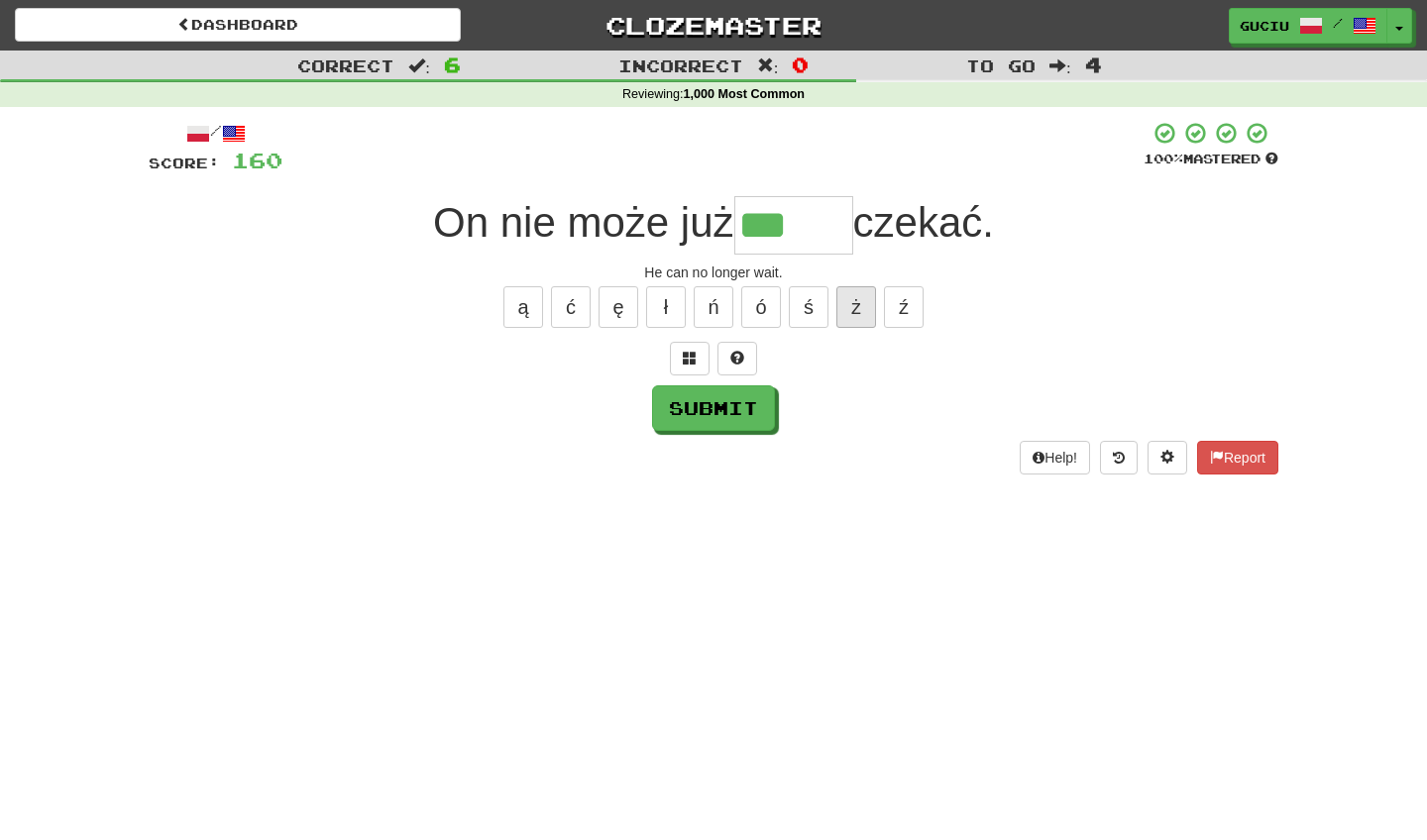 click on "ż" at bounding box center [856, 307] 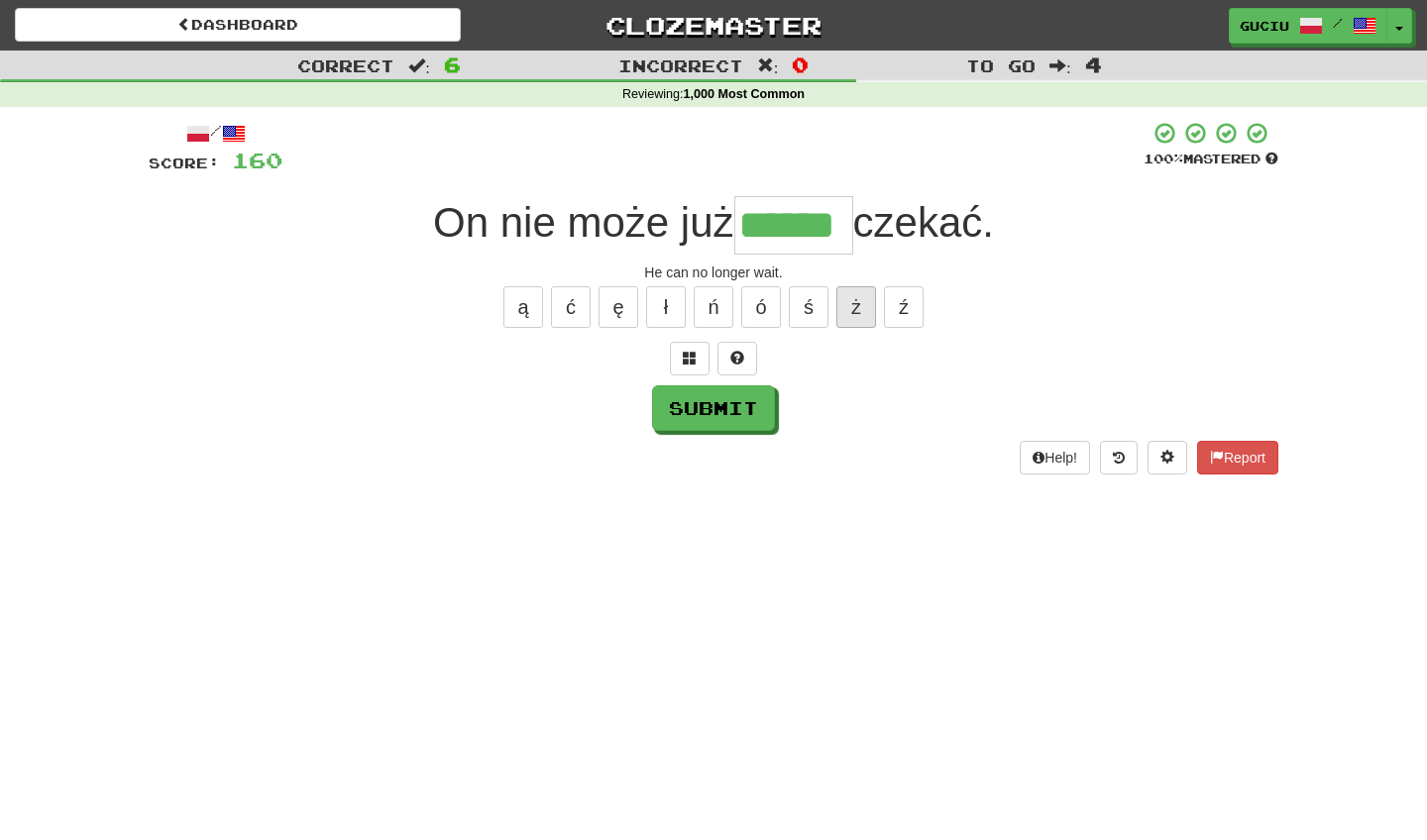 type on "******" 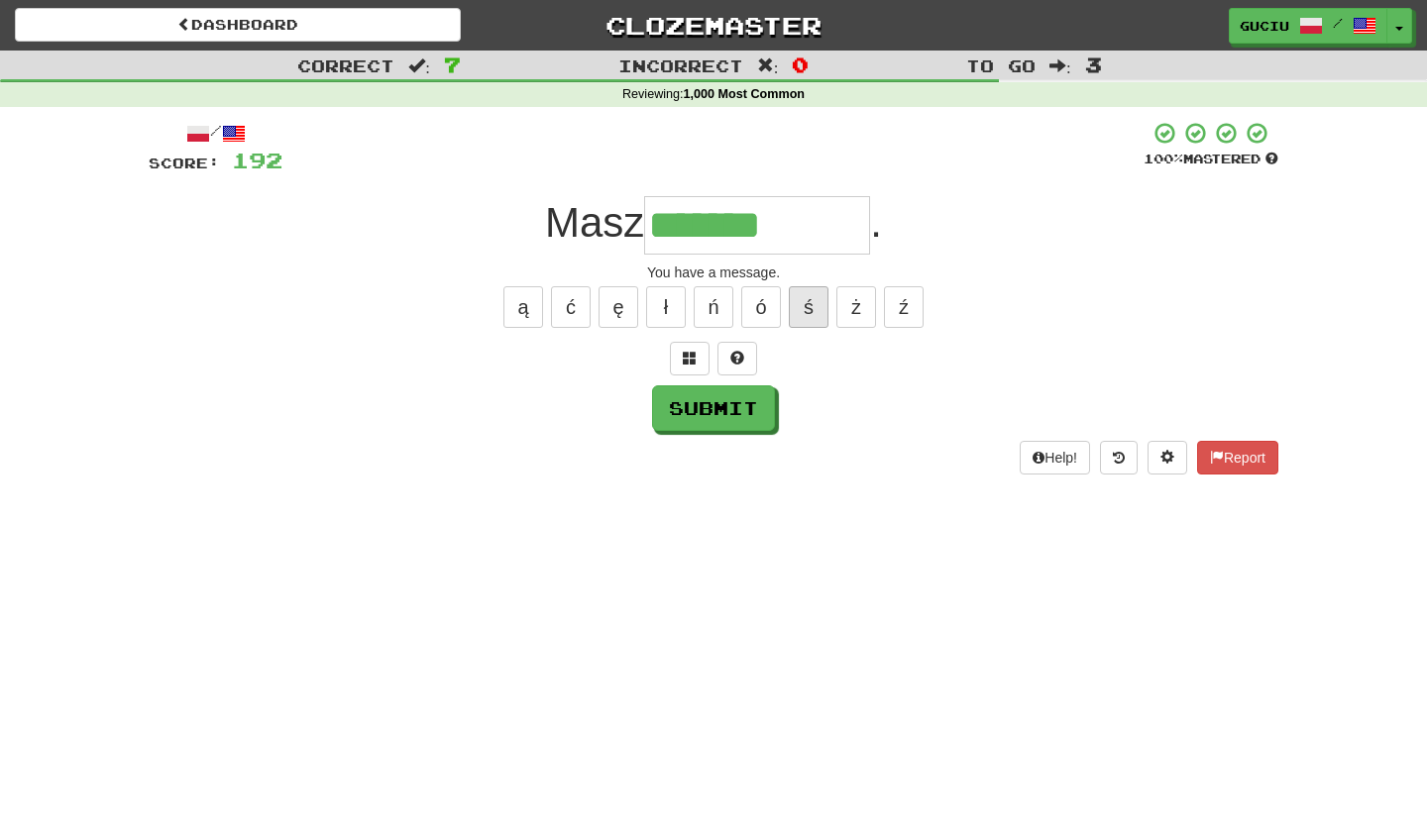 click on "ś" at bounding box center [809, 307] 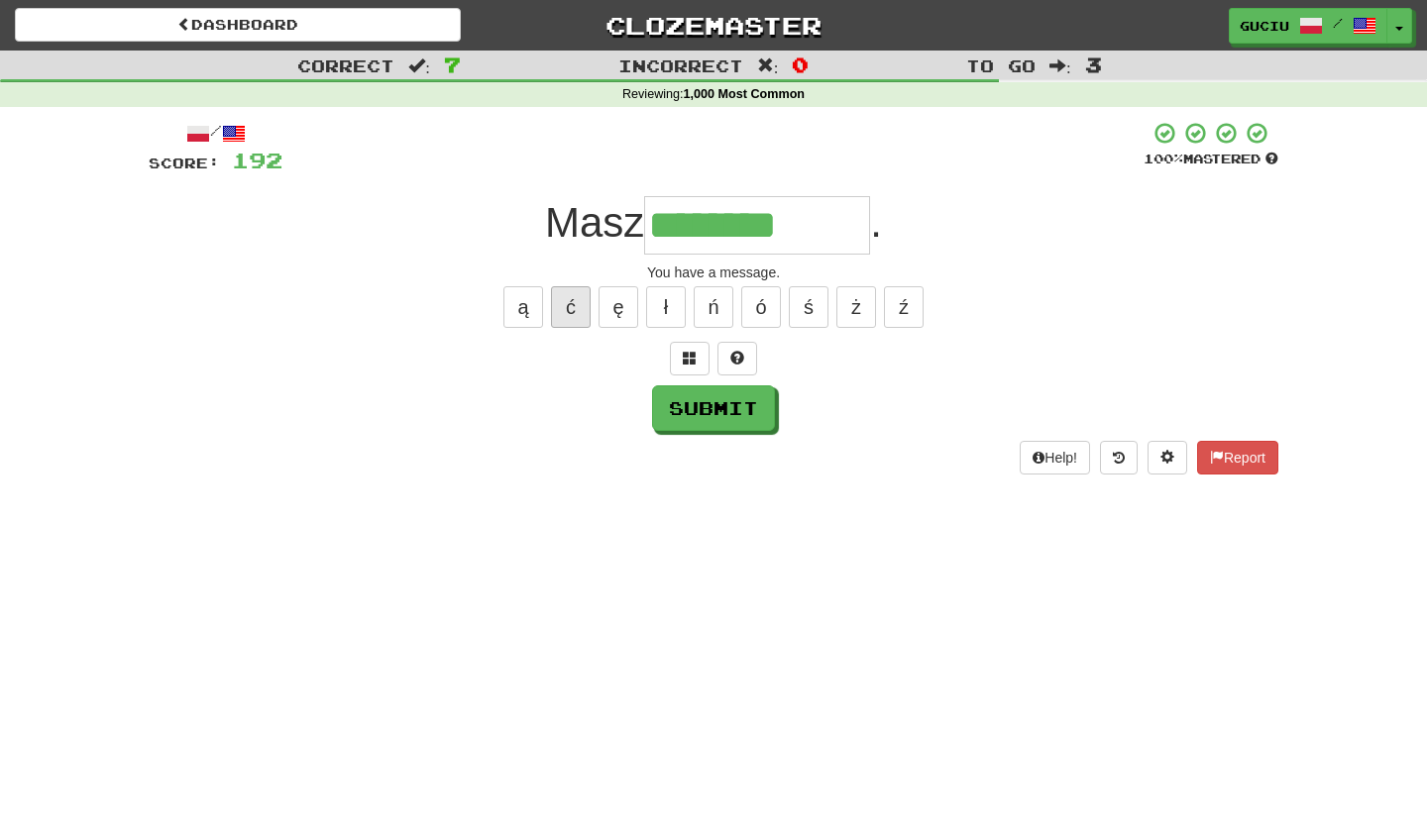 click on "ć" at bounding box center (571, 307) 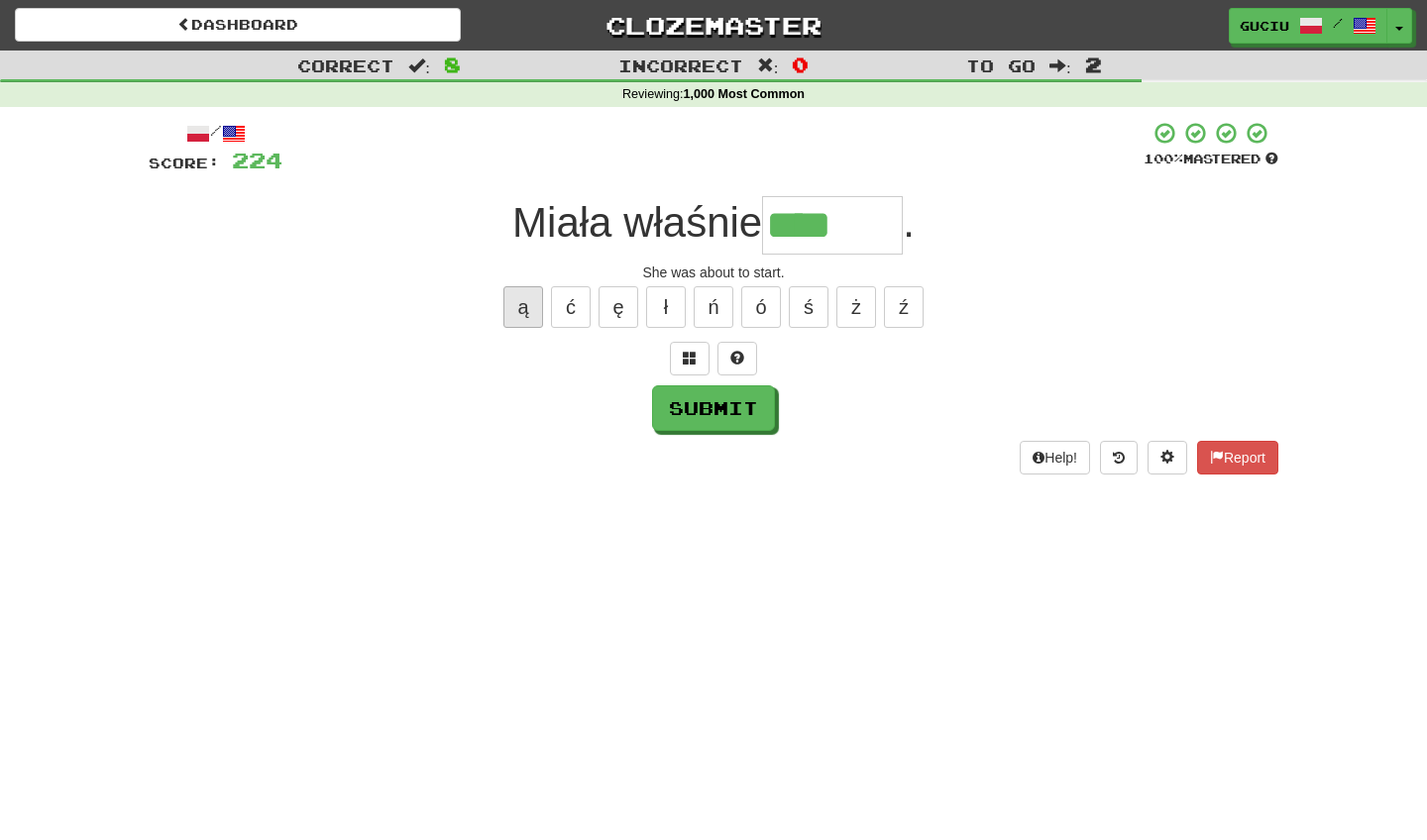 click on "ą" at bounding box center [523, 307] 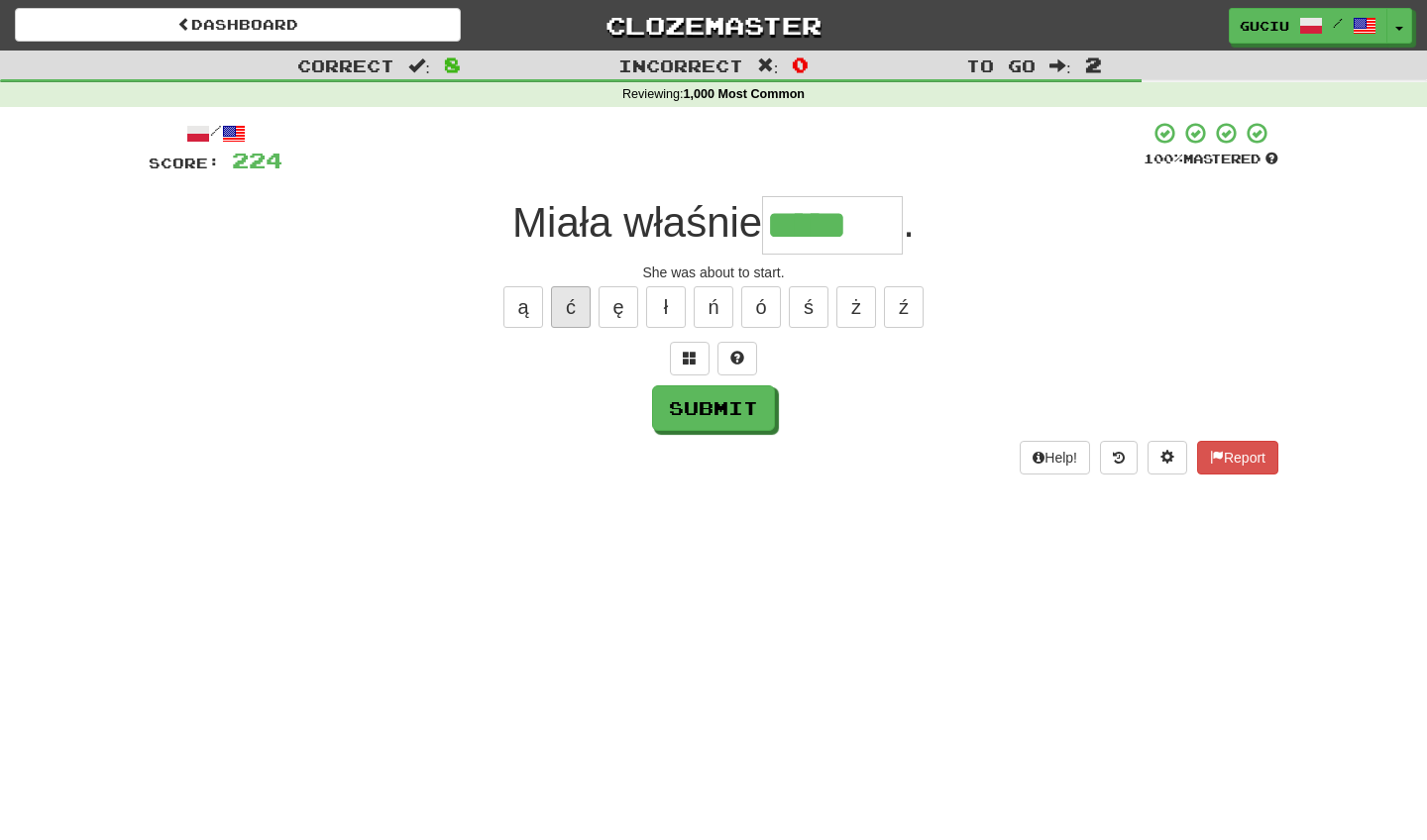 click on "ć" at bounding box center (571, 307) 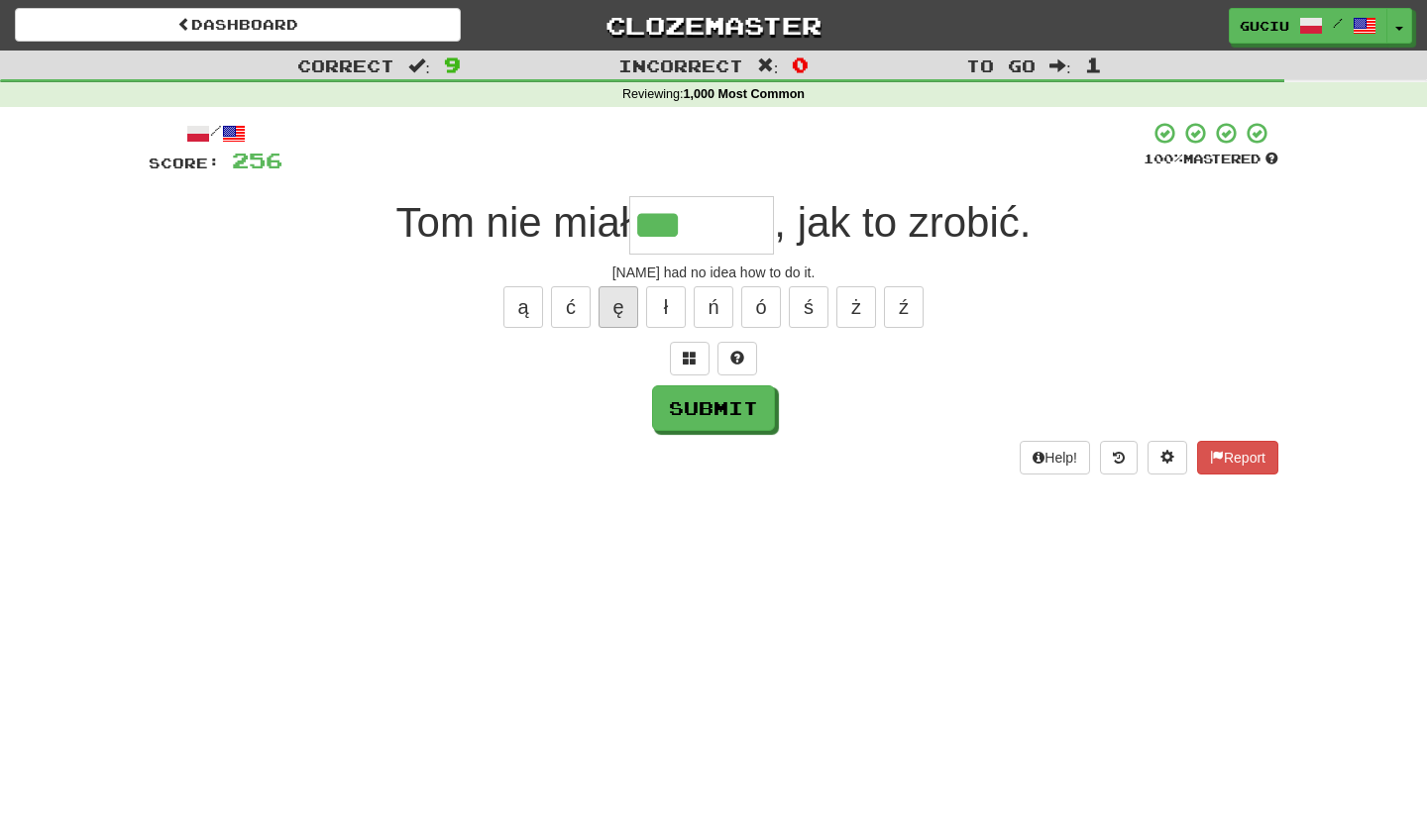 click on "ę" at bounding box center [618, 307] 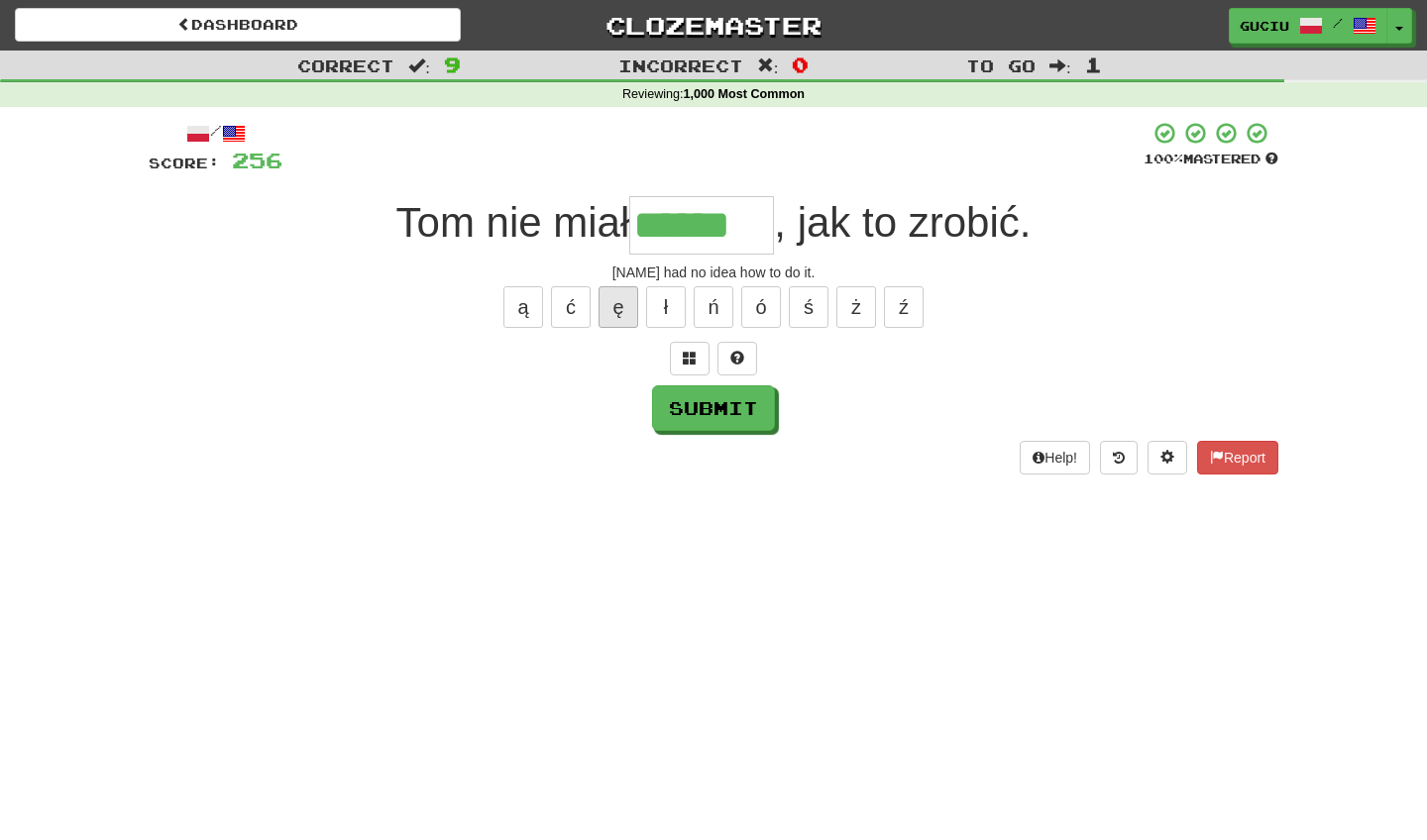 type on "*******" 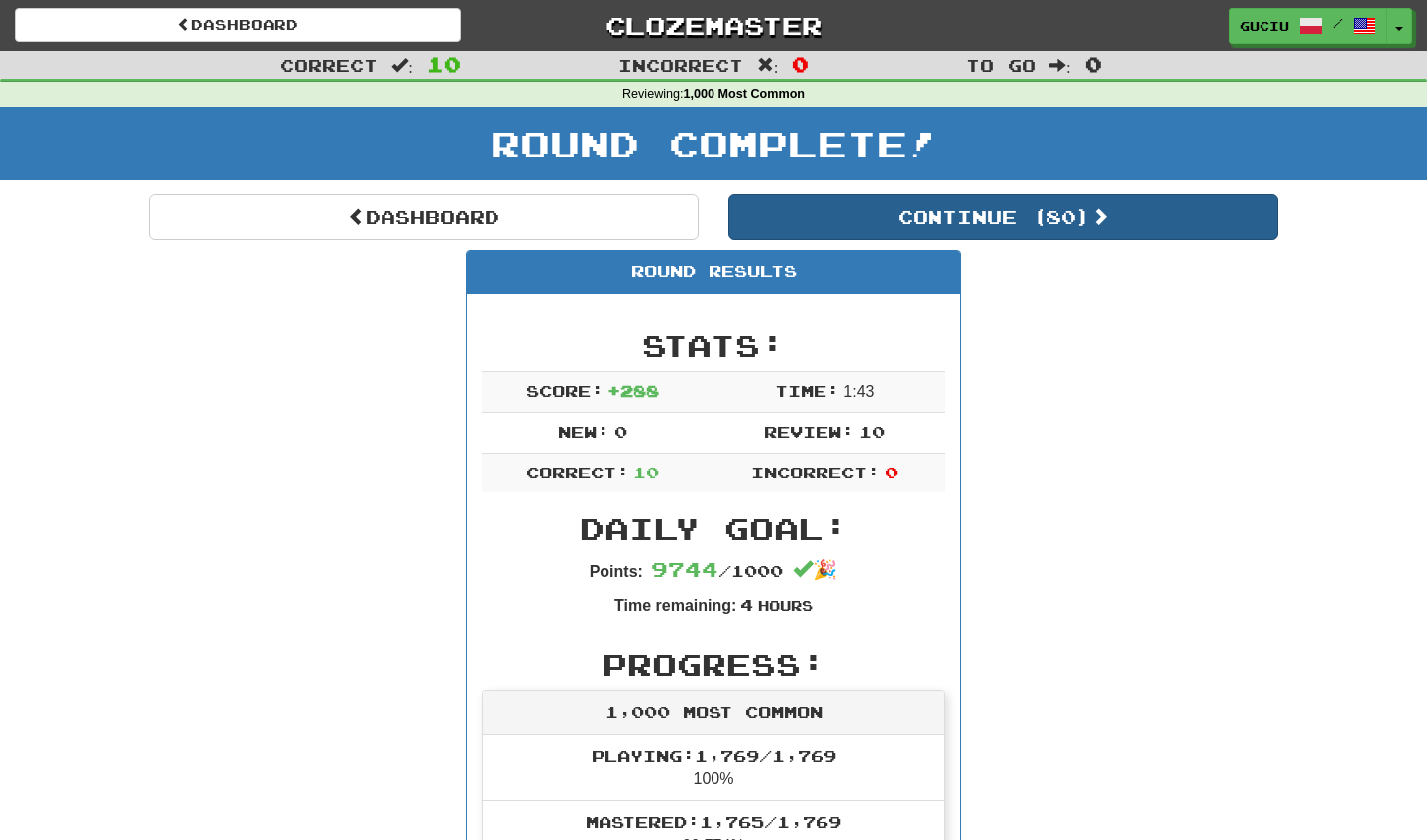 click on "Continue ( 80 )" at bounding box center (1003, 217) 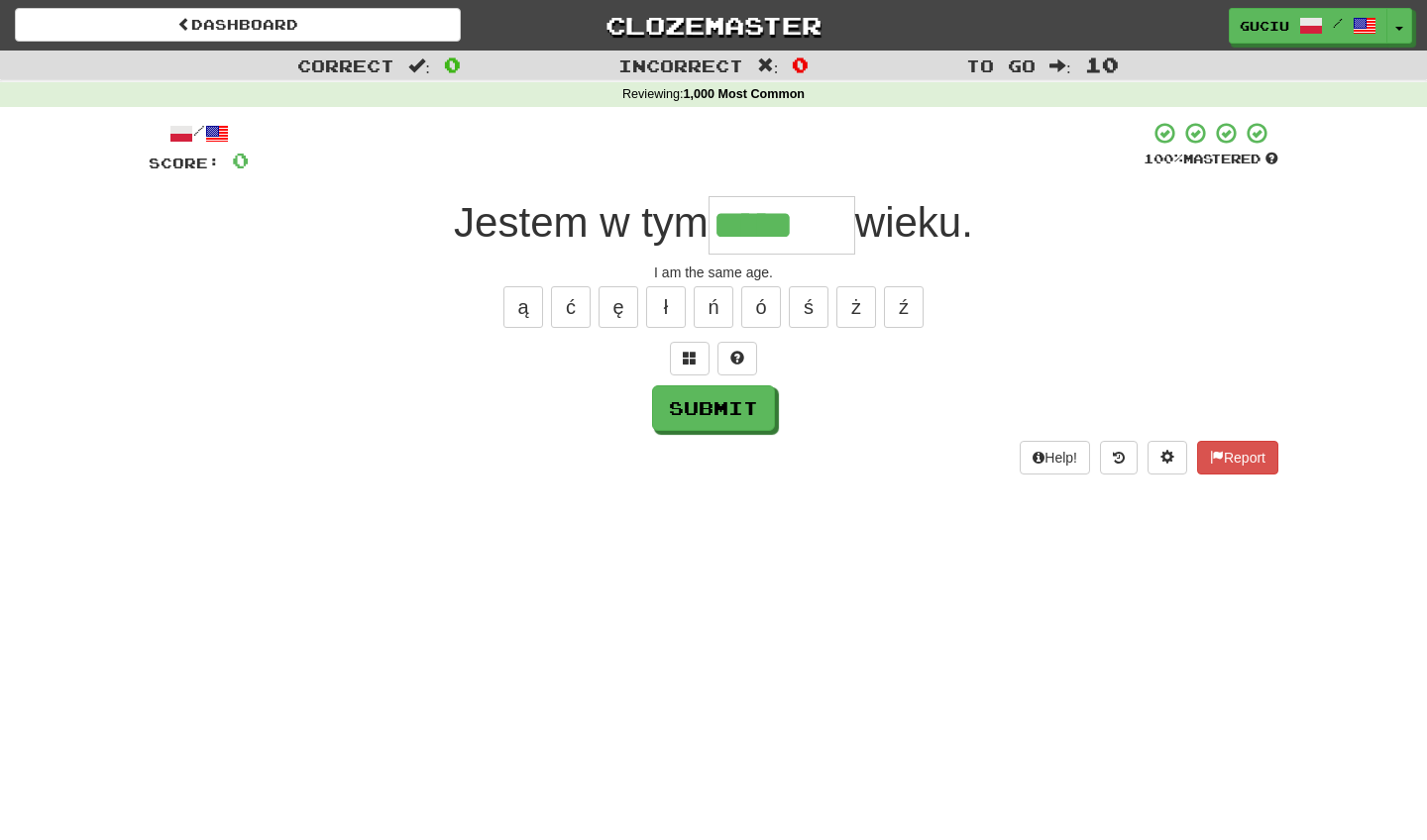 type on "*****" 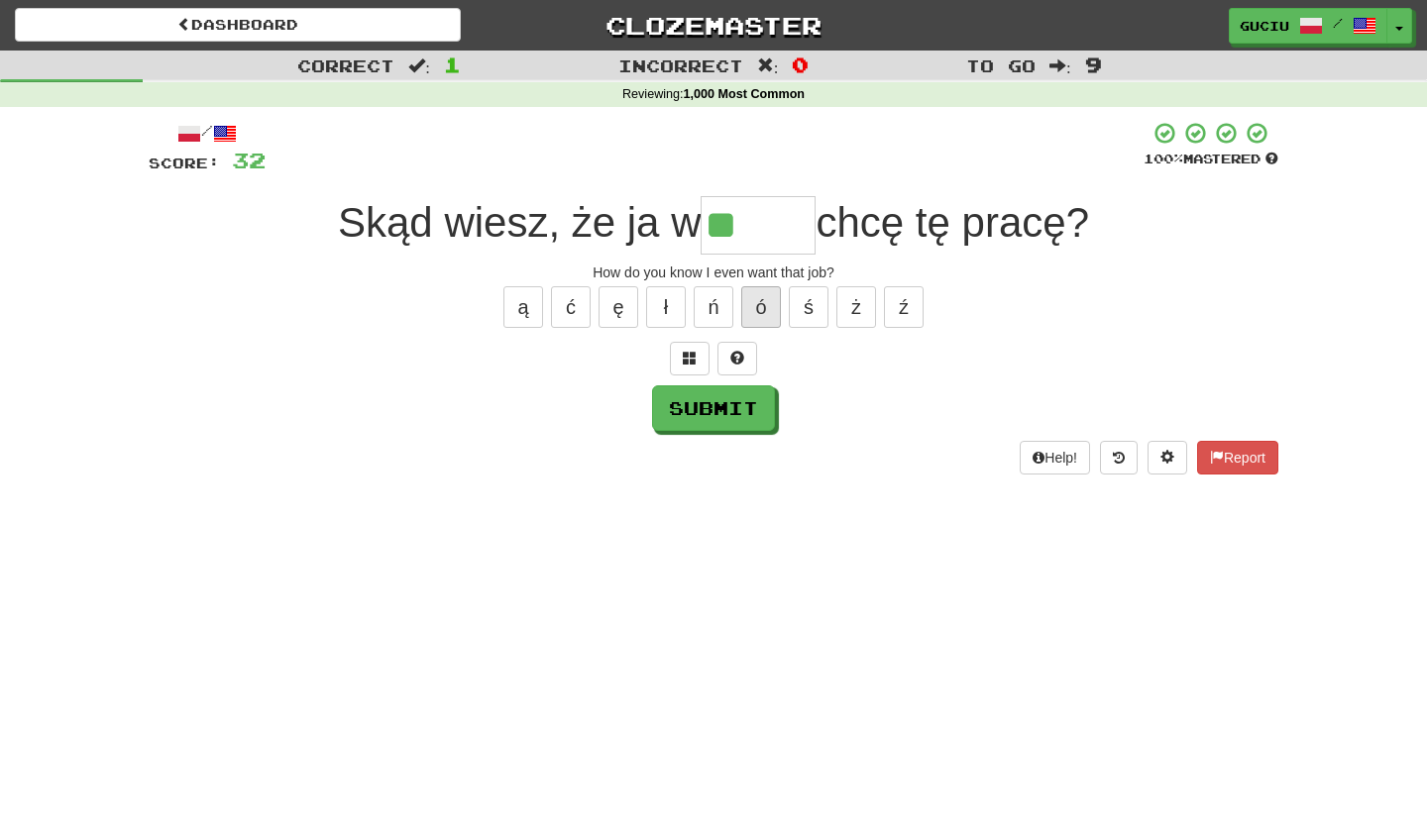 click on "ó" at bounding box center [761, 307] 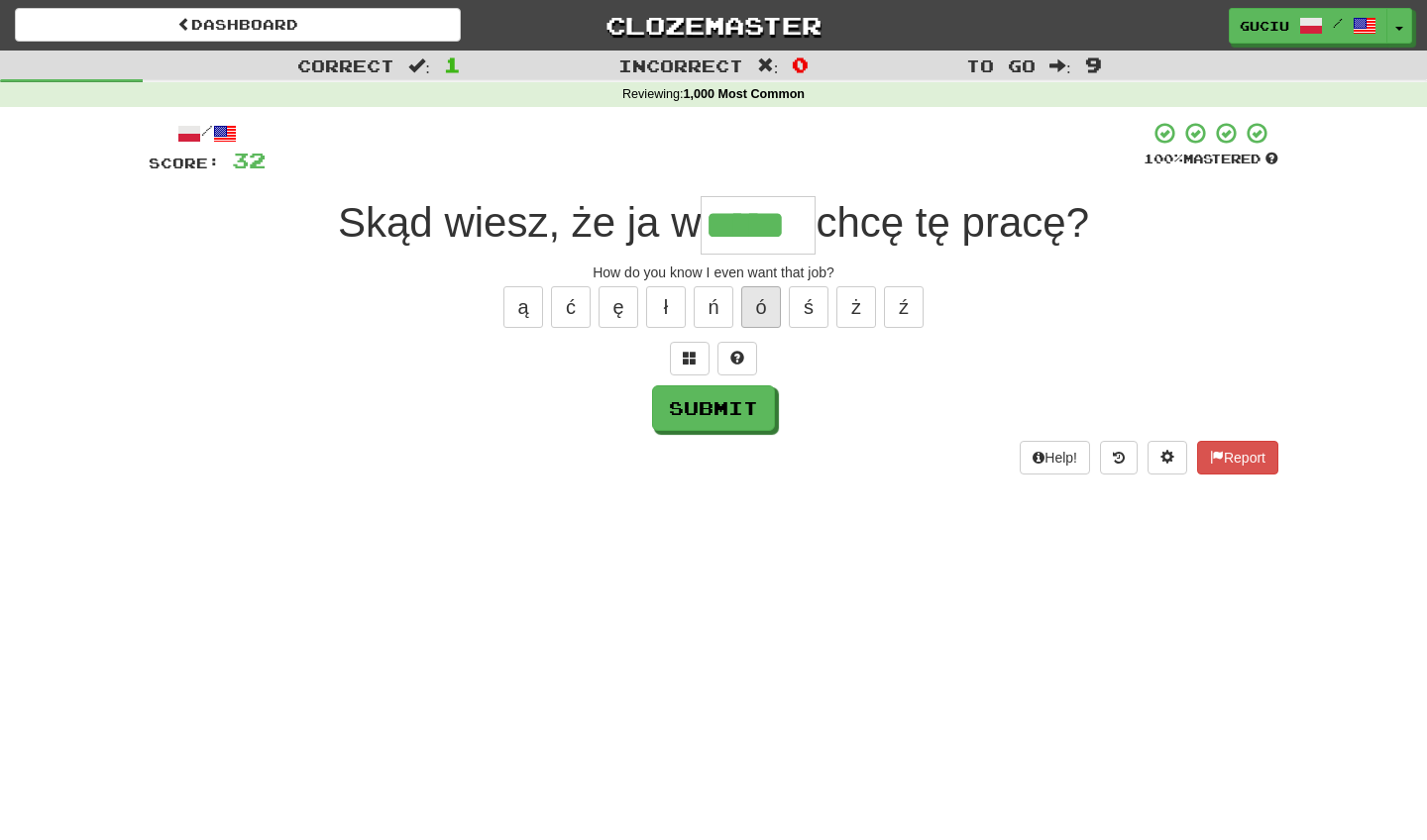 type on "*****" 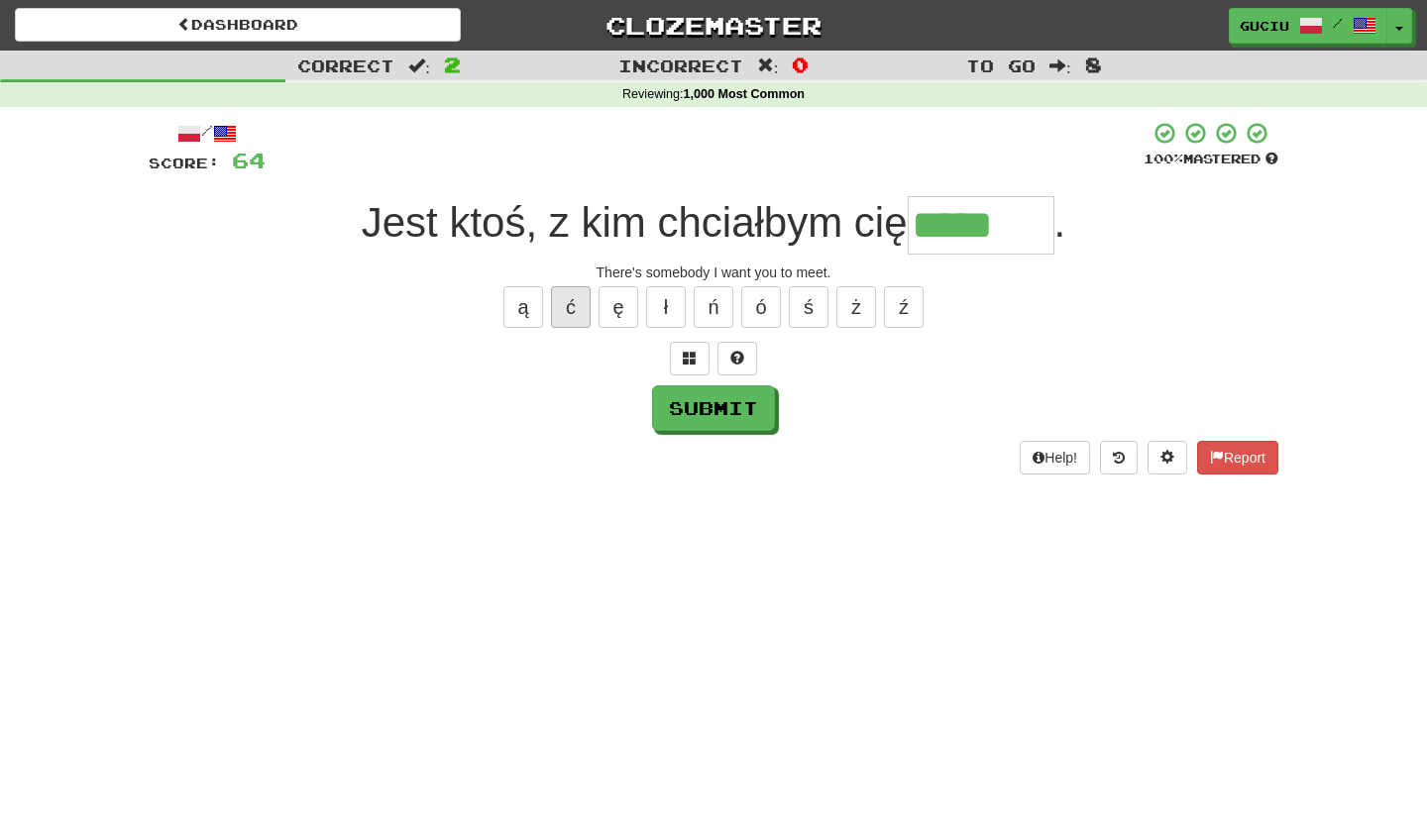click on "ć" at bounding box center [571, 307] 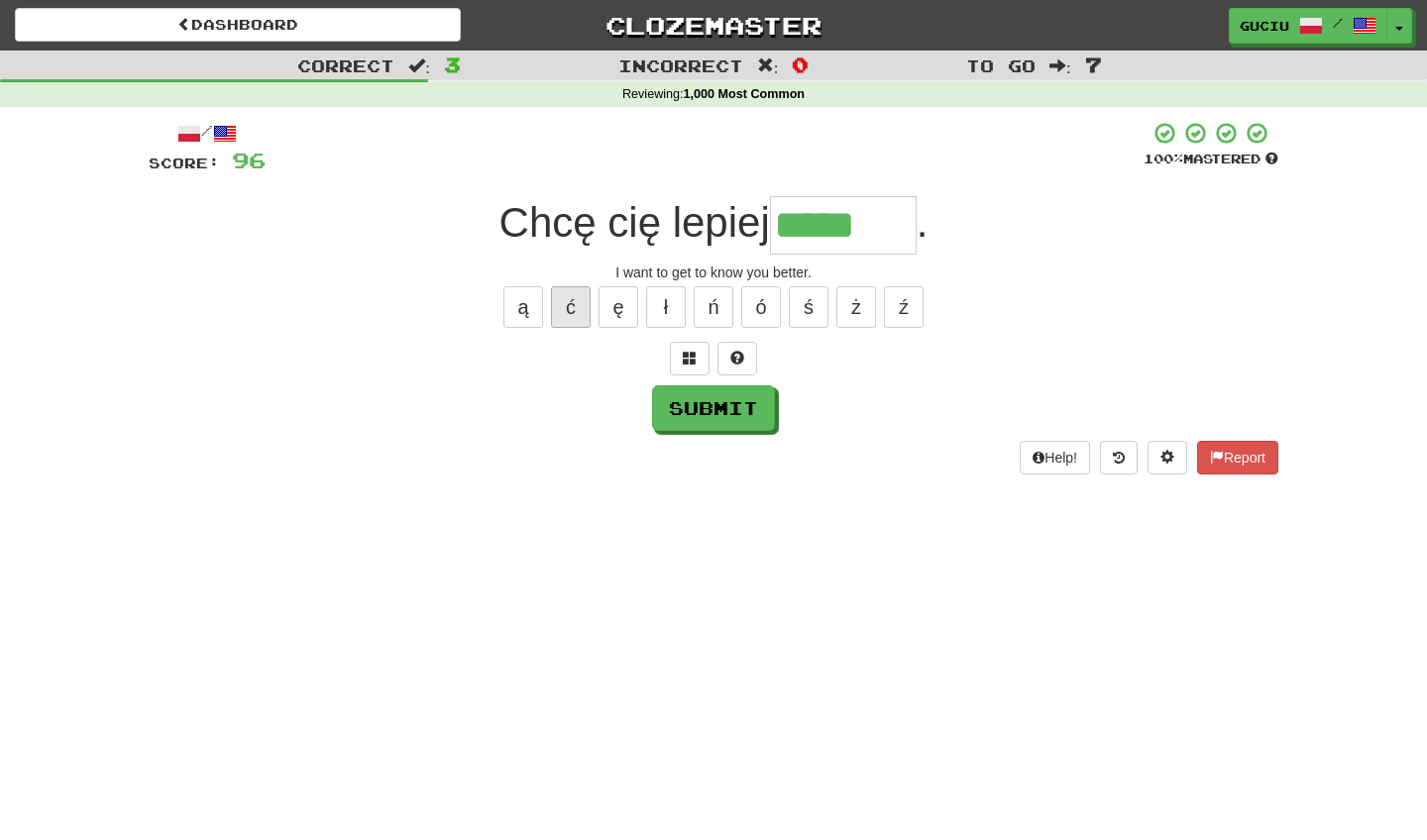 click on "ć" at bounding box center [571, 307] 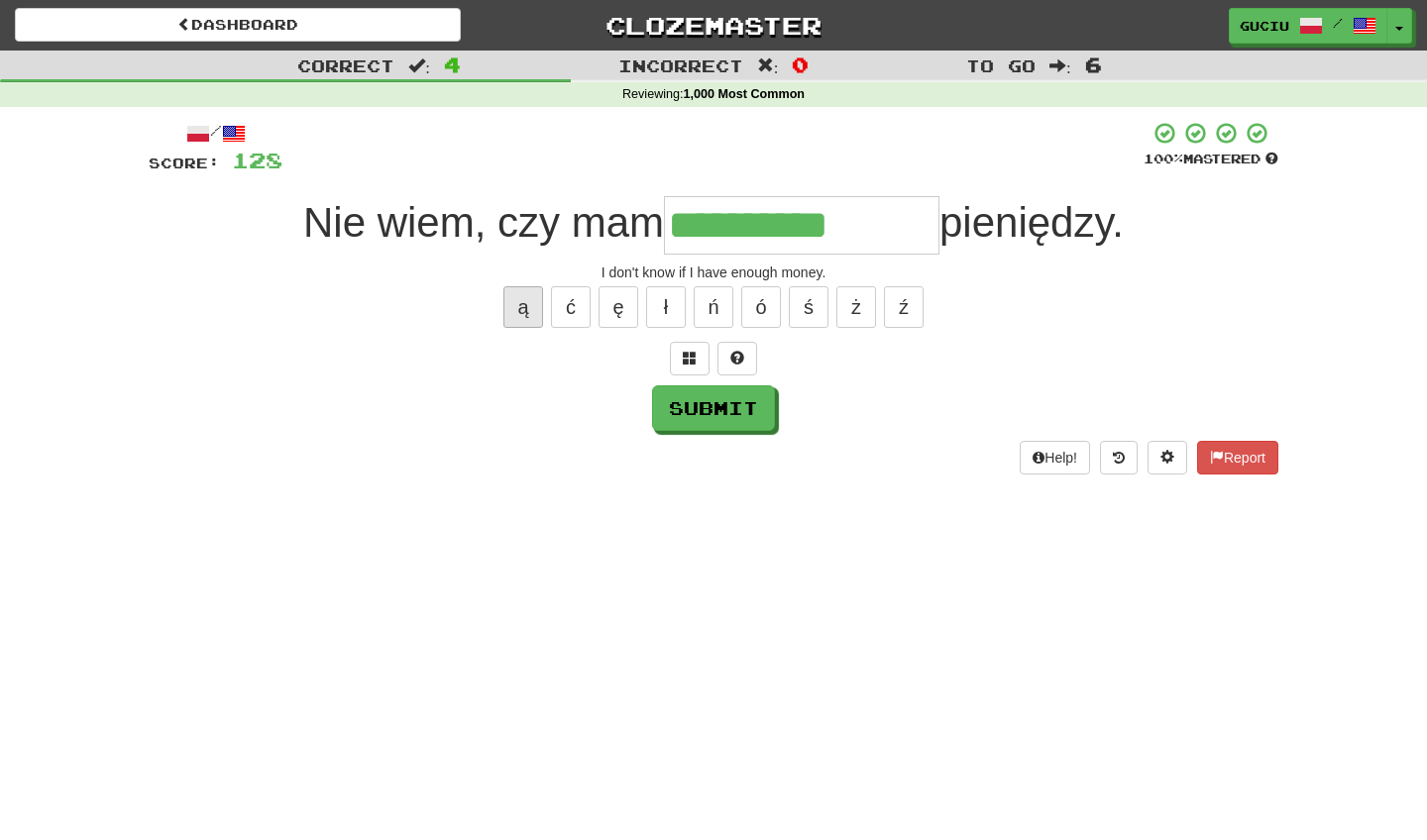 click on "ą" at bounding box center (523, 307) 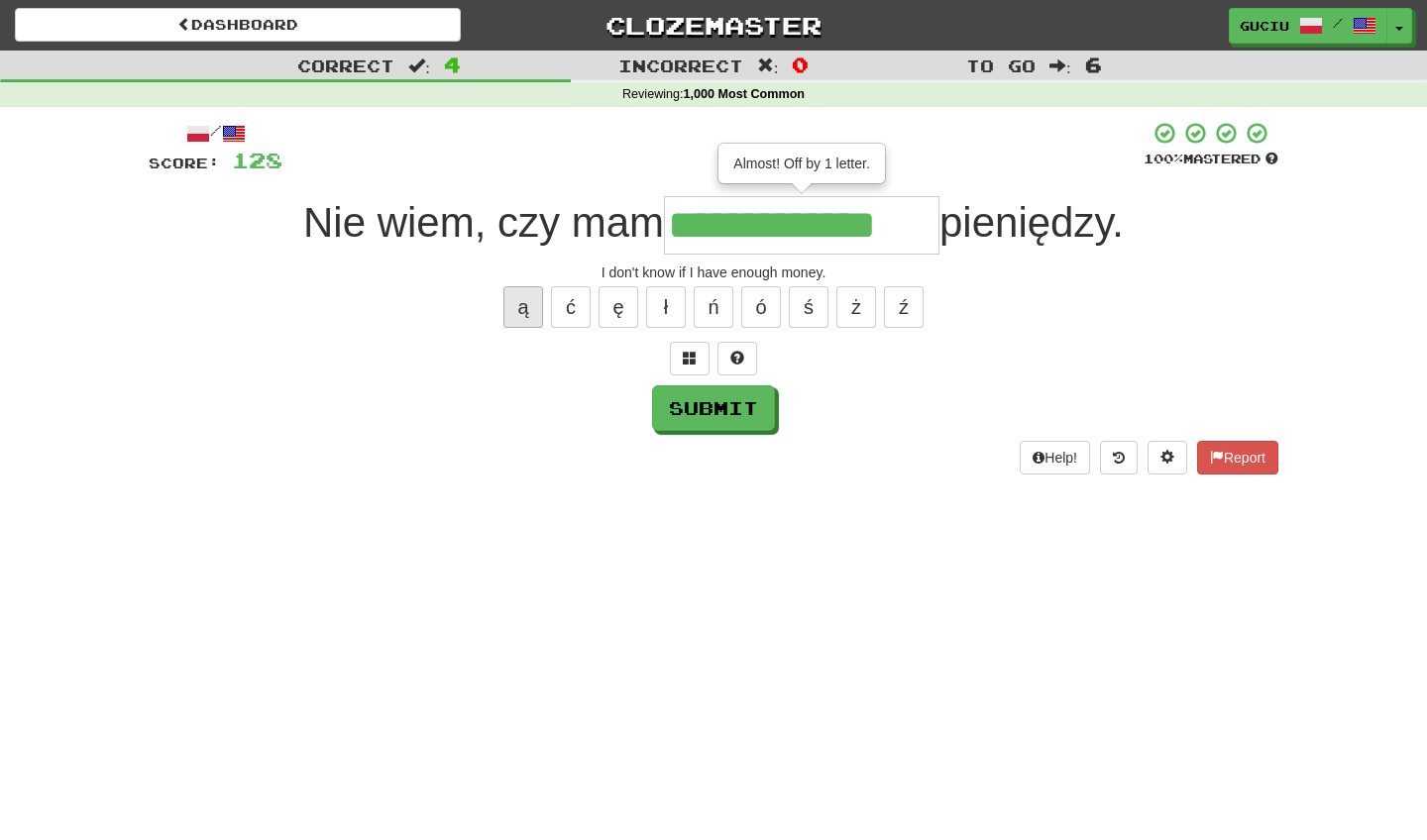 type on "**********" 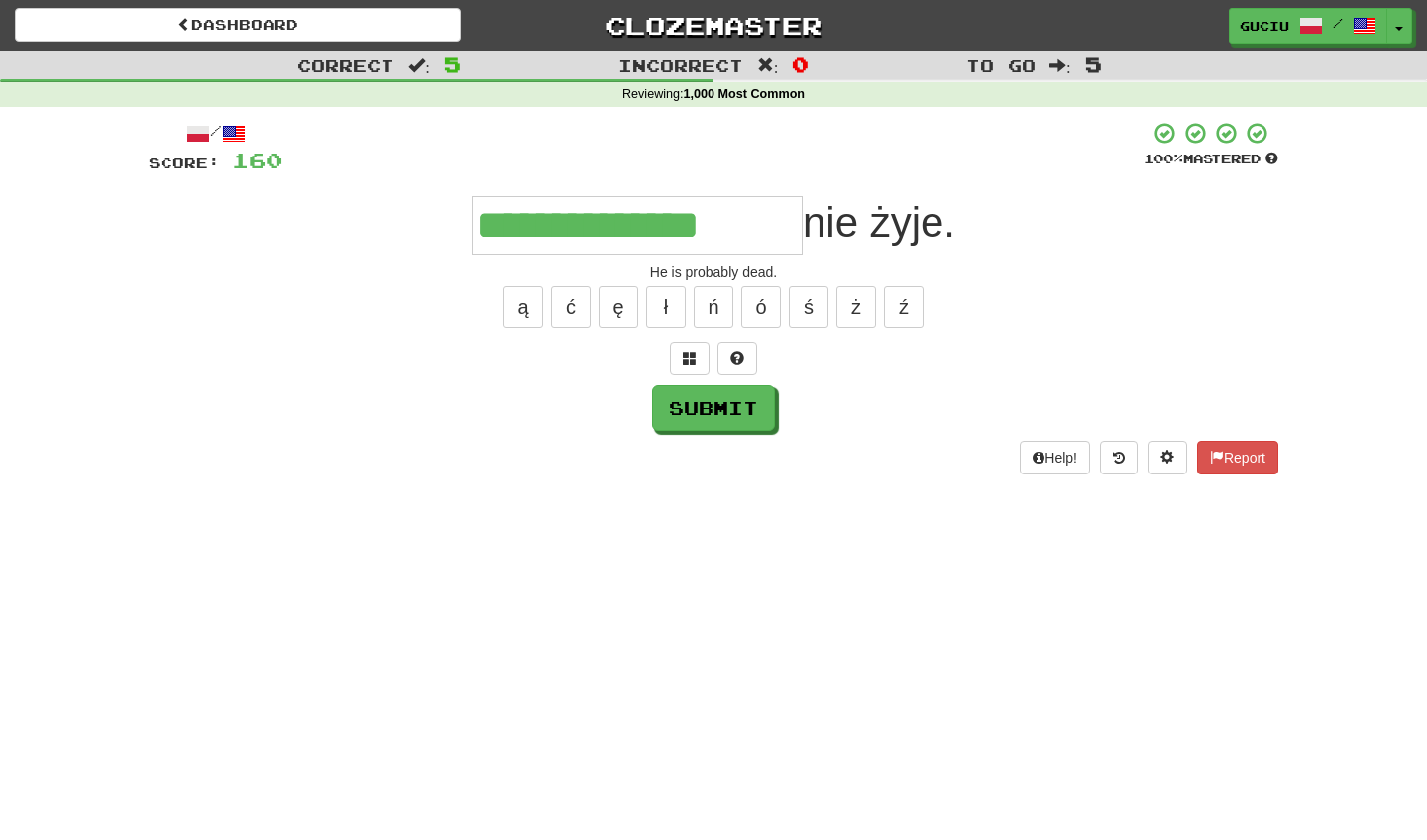 type on "**********" 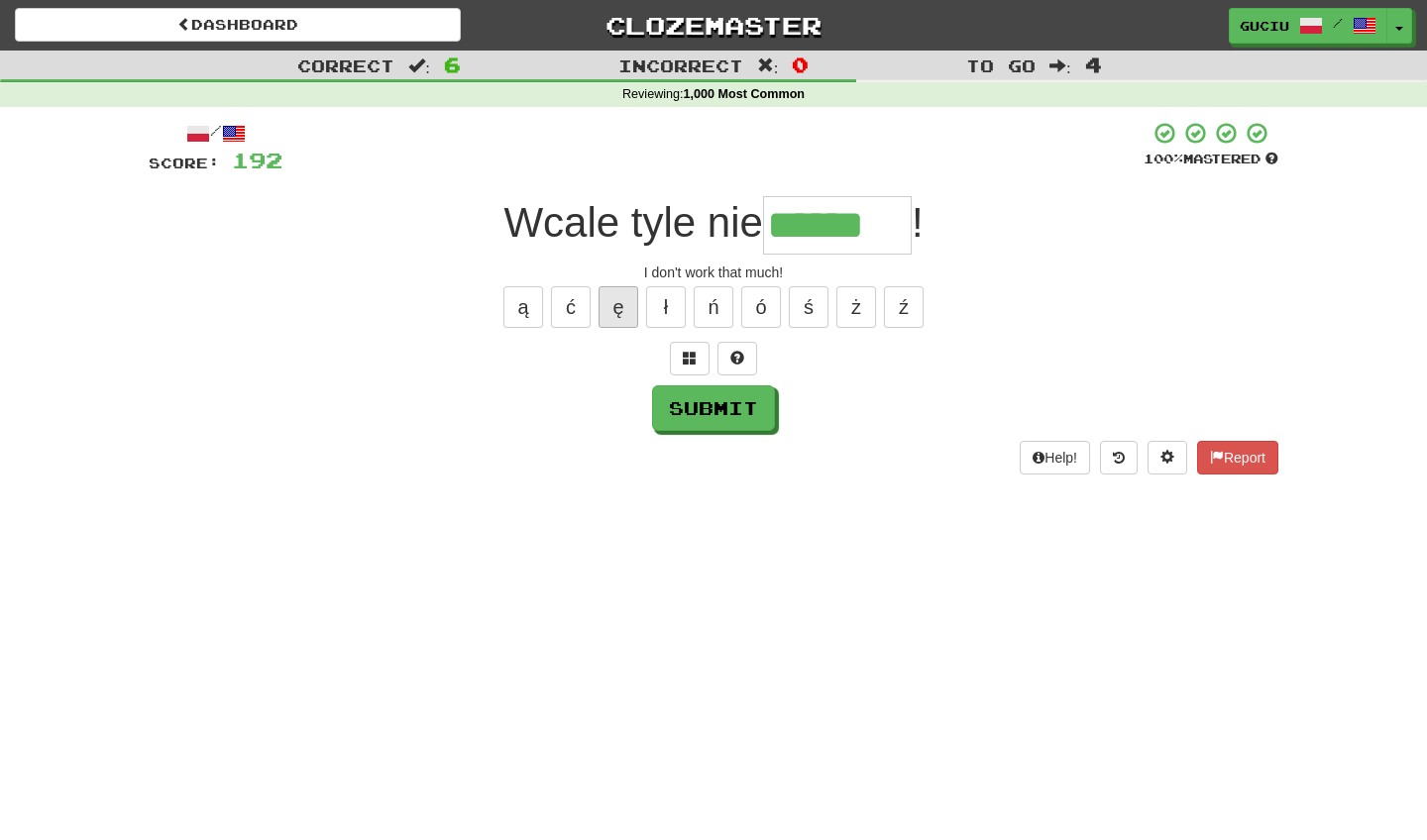 click on "ę" at bounding box center (618, 307) 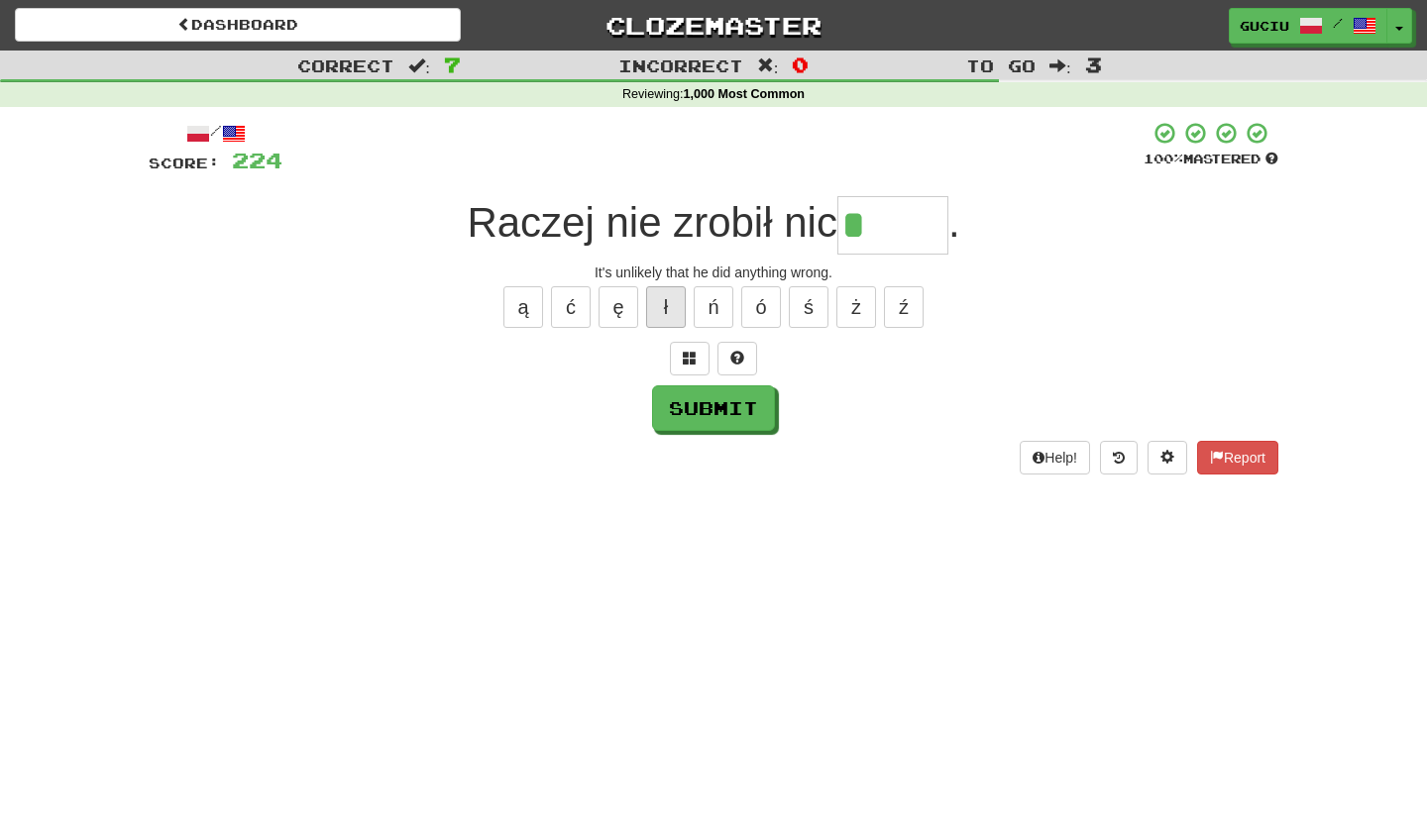 click on "ł" at bounding box center (666, 307) 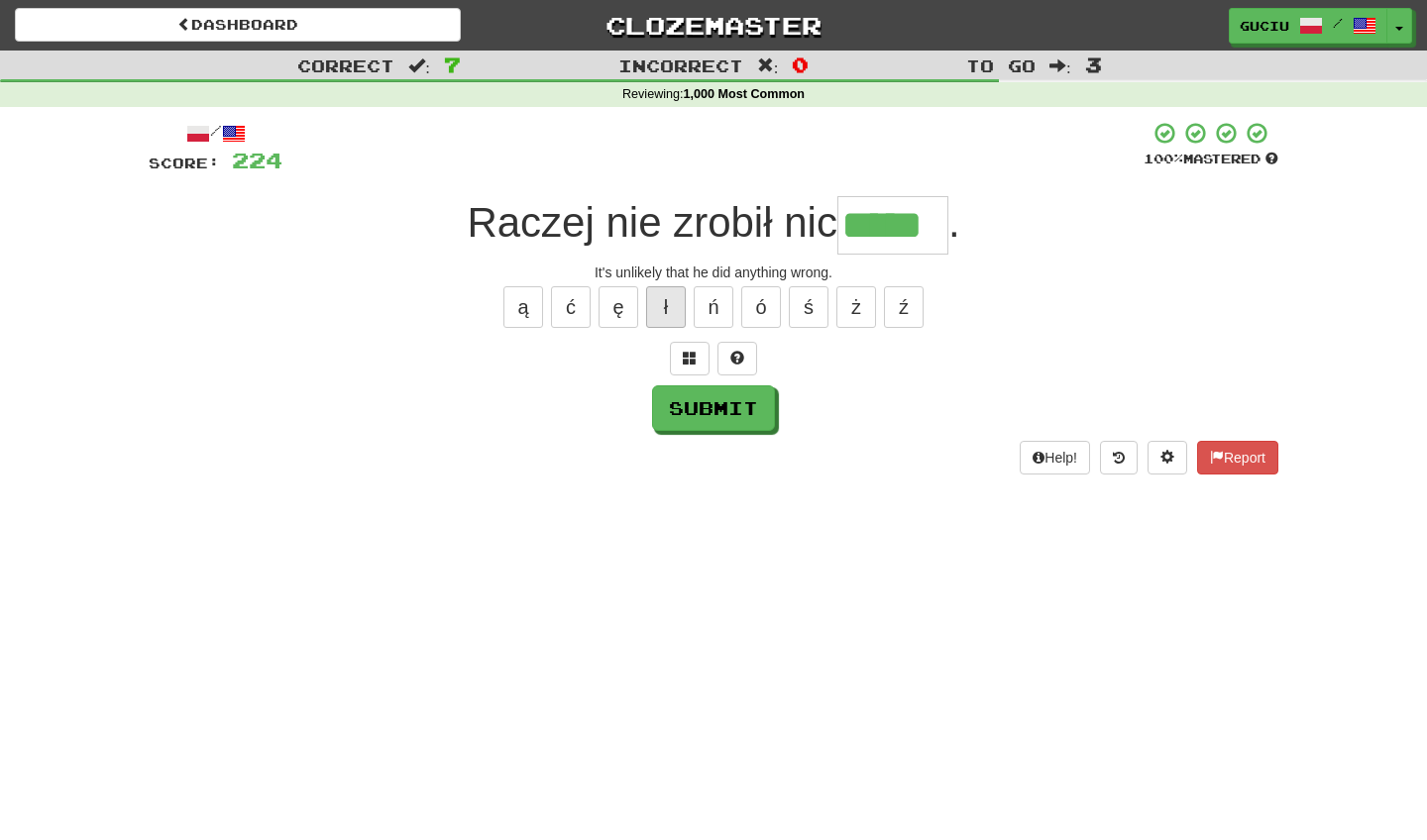 type on "*****" 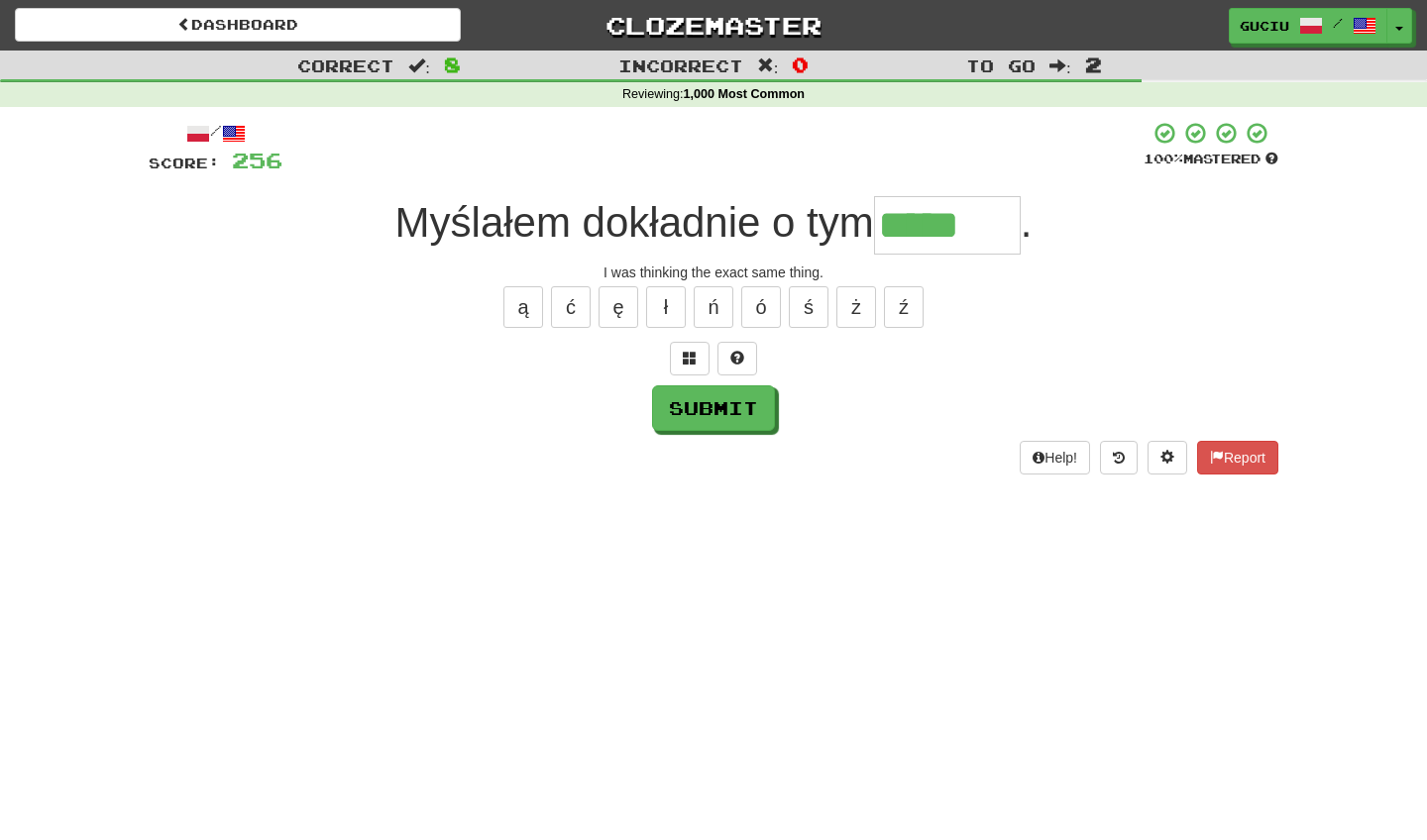 type on "*****" 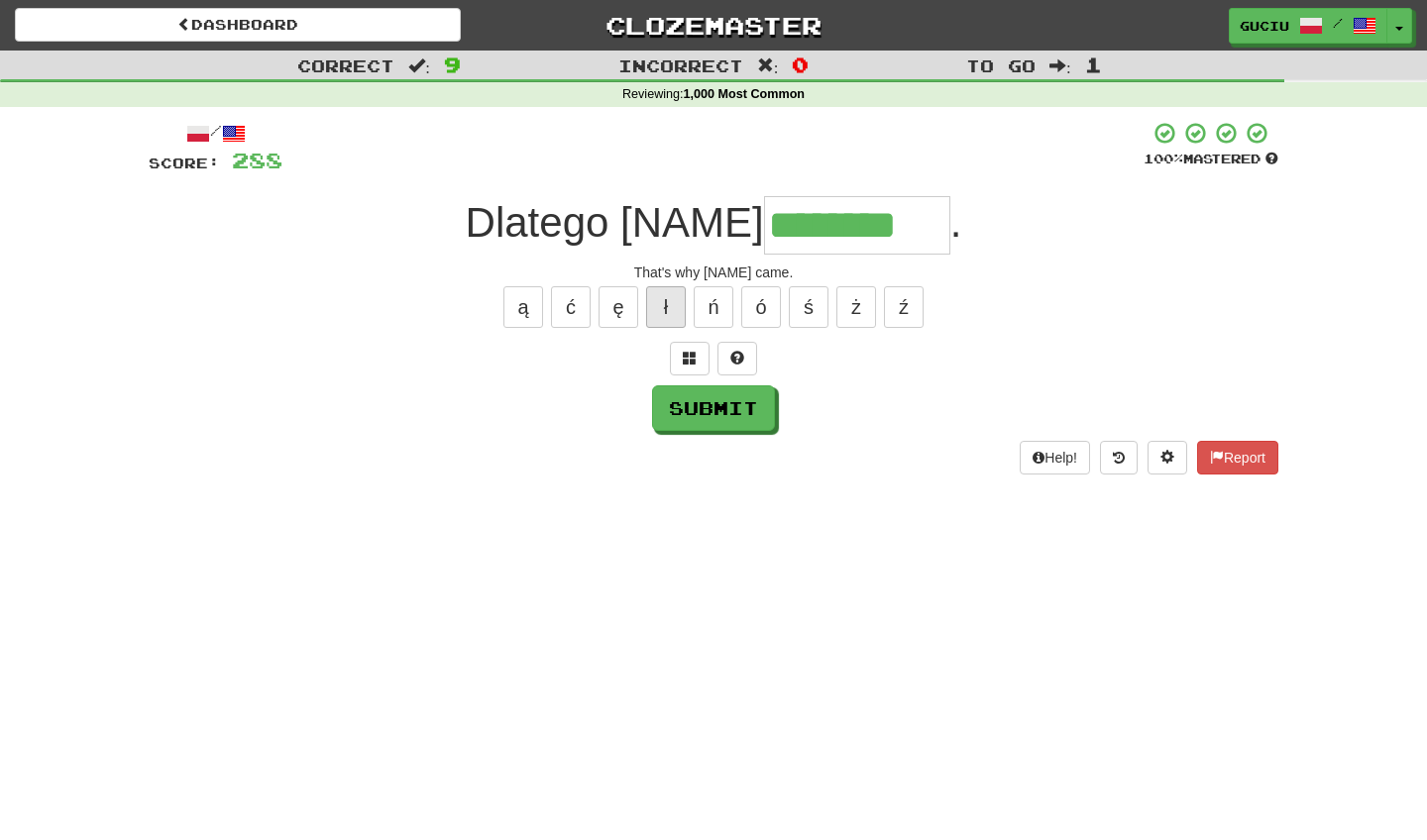 click on "ł" at bounding box center [666, 307] 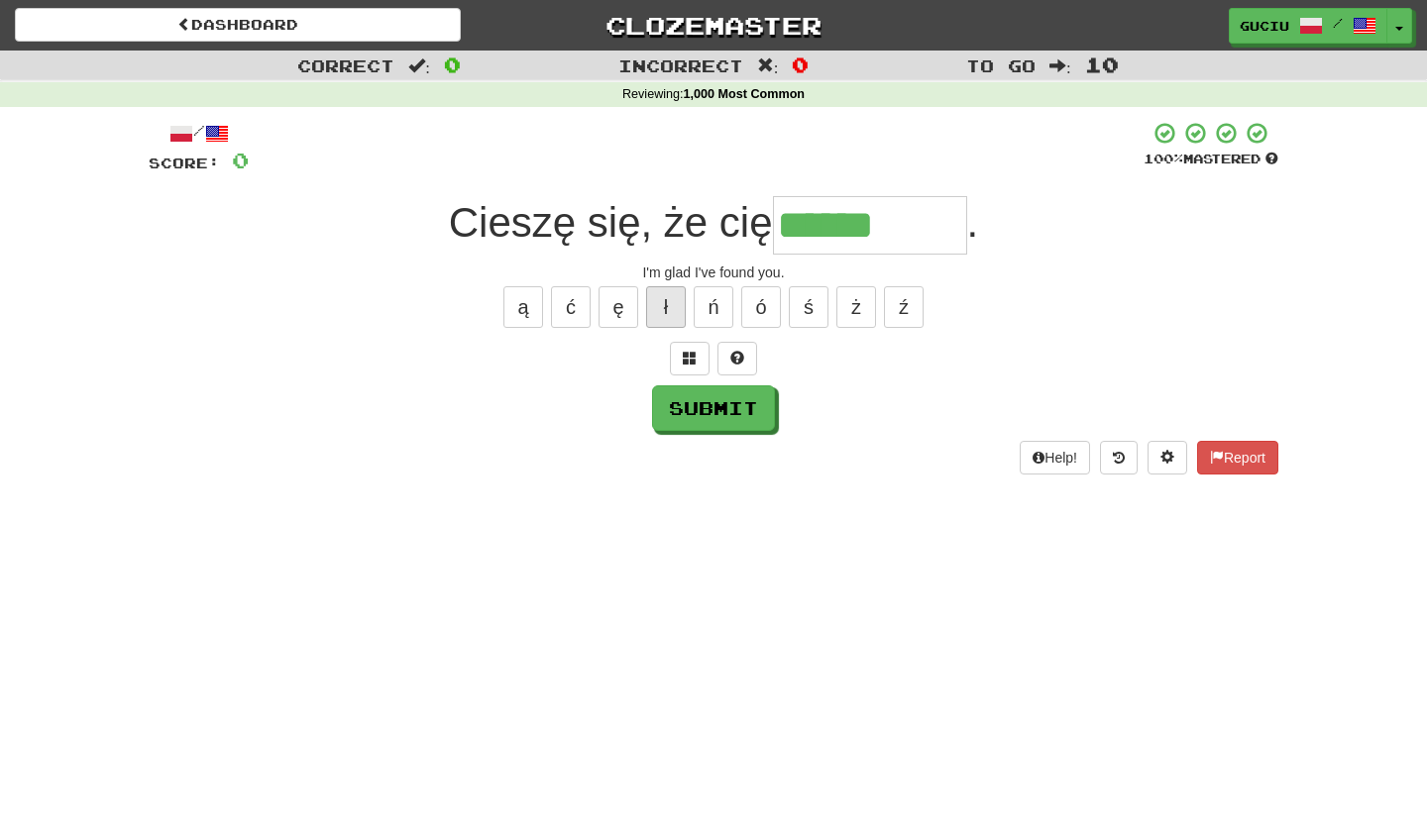 click on "ł" at bounding box center (666, 307) 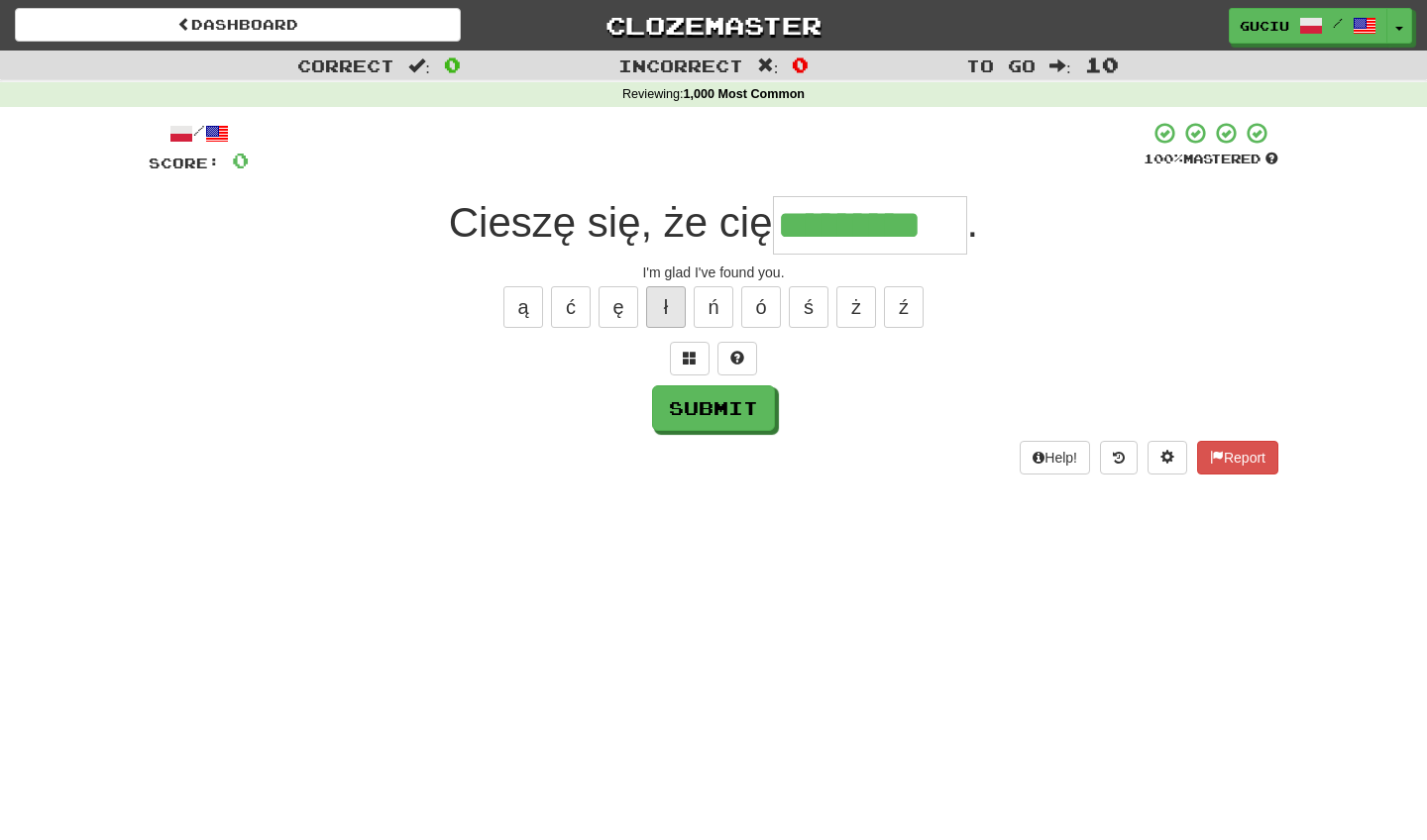 type on "*********" 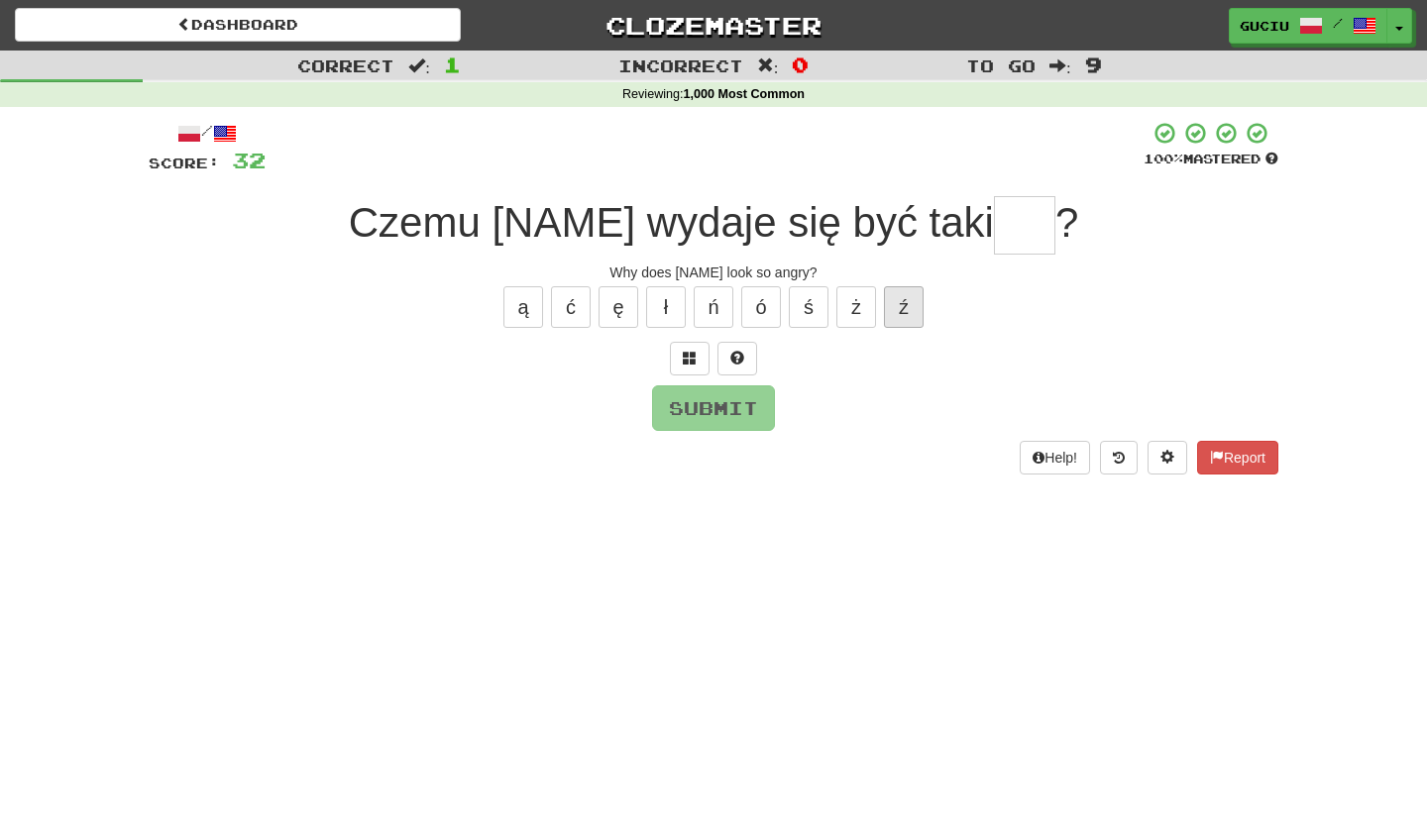 click on "ź" at bounding box center (904, 307) 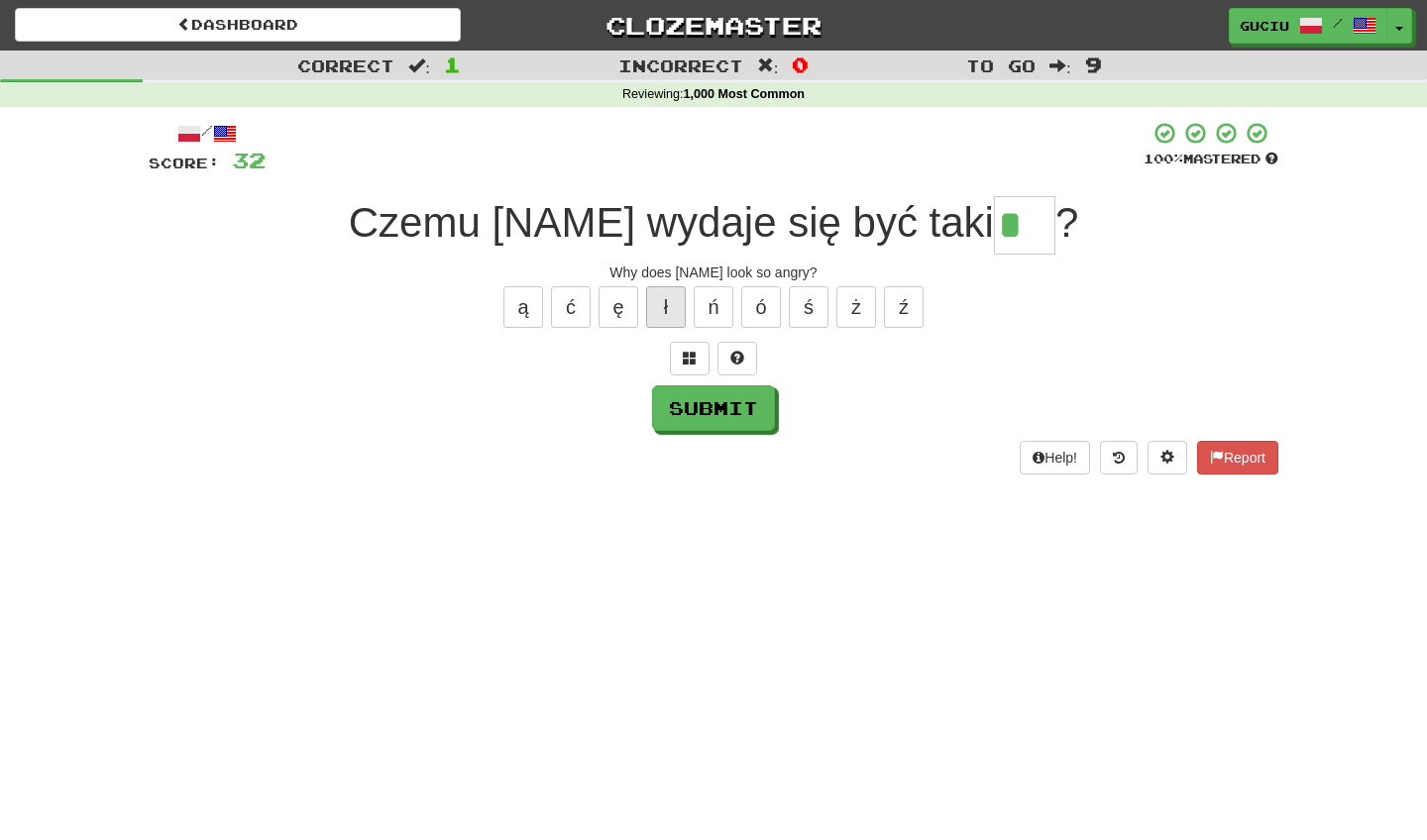 click on "ł" at bounding box center [666, 307] 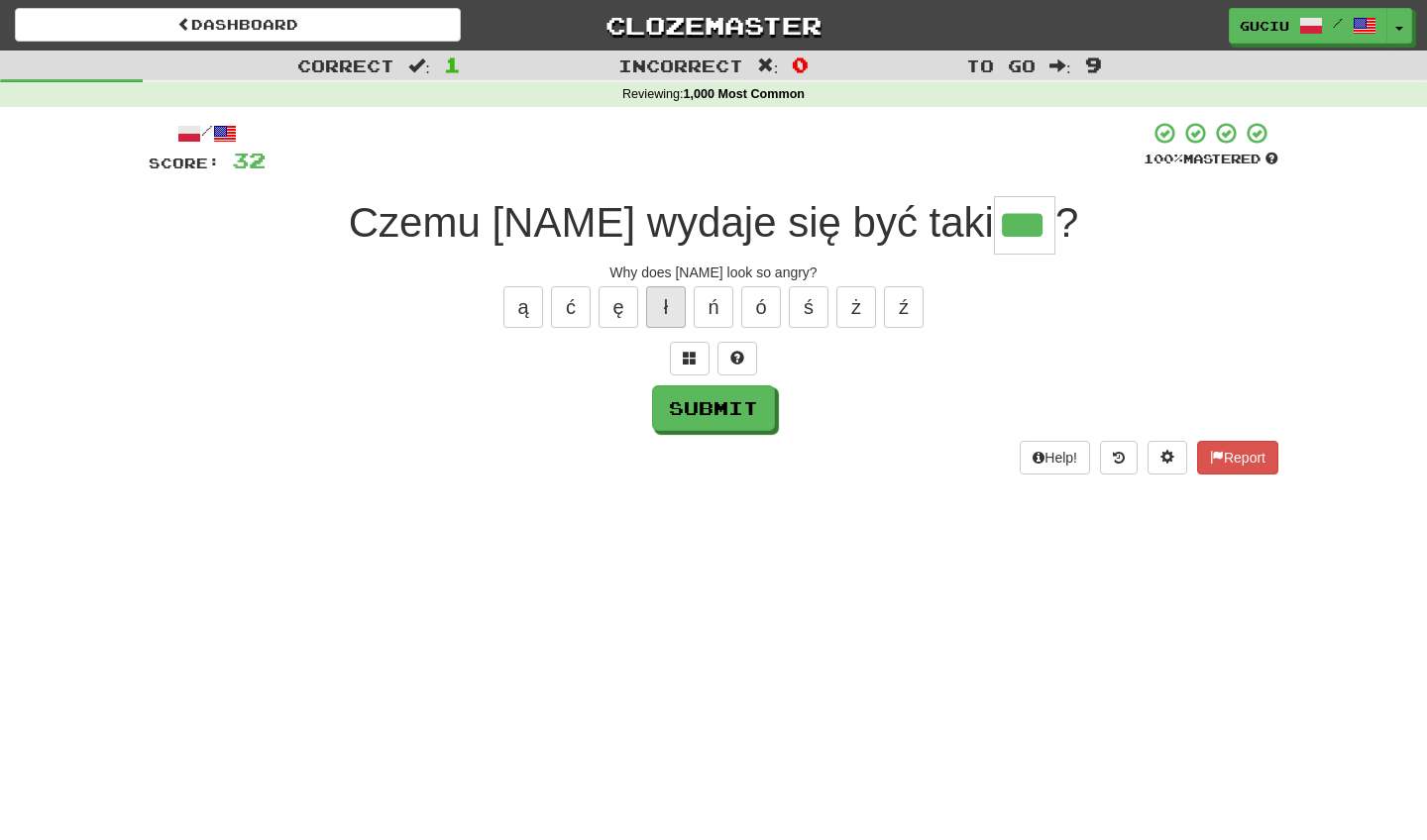 type on "***" 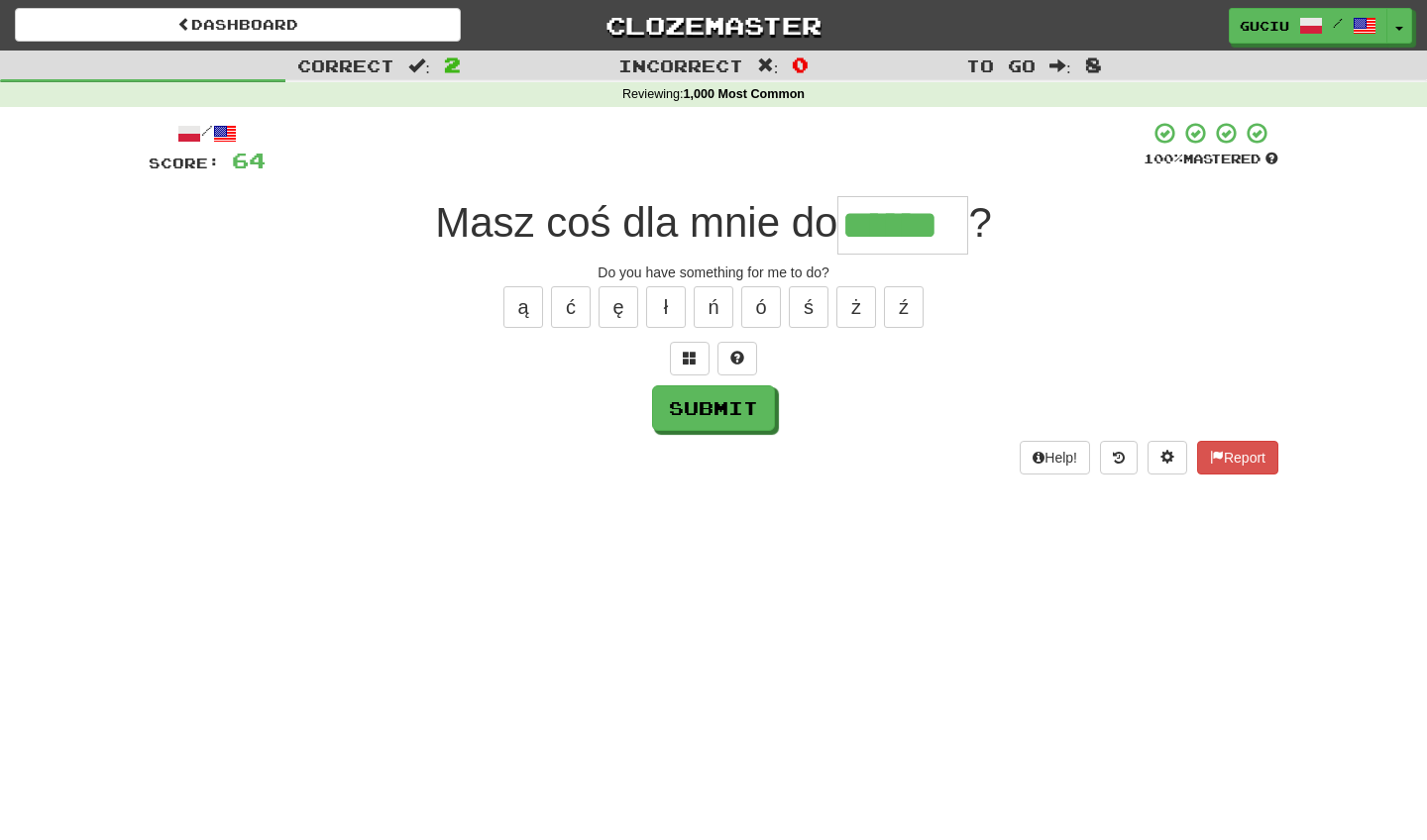 type on "******" 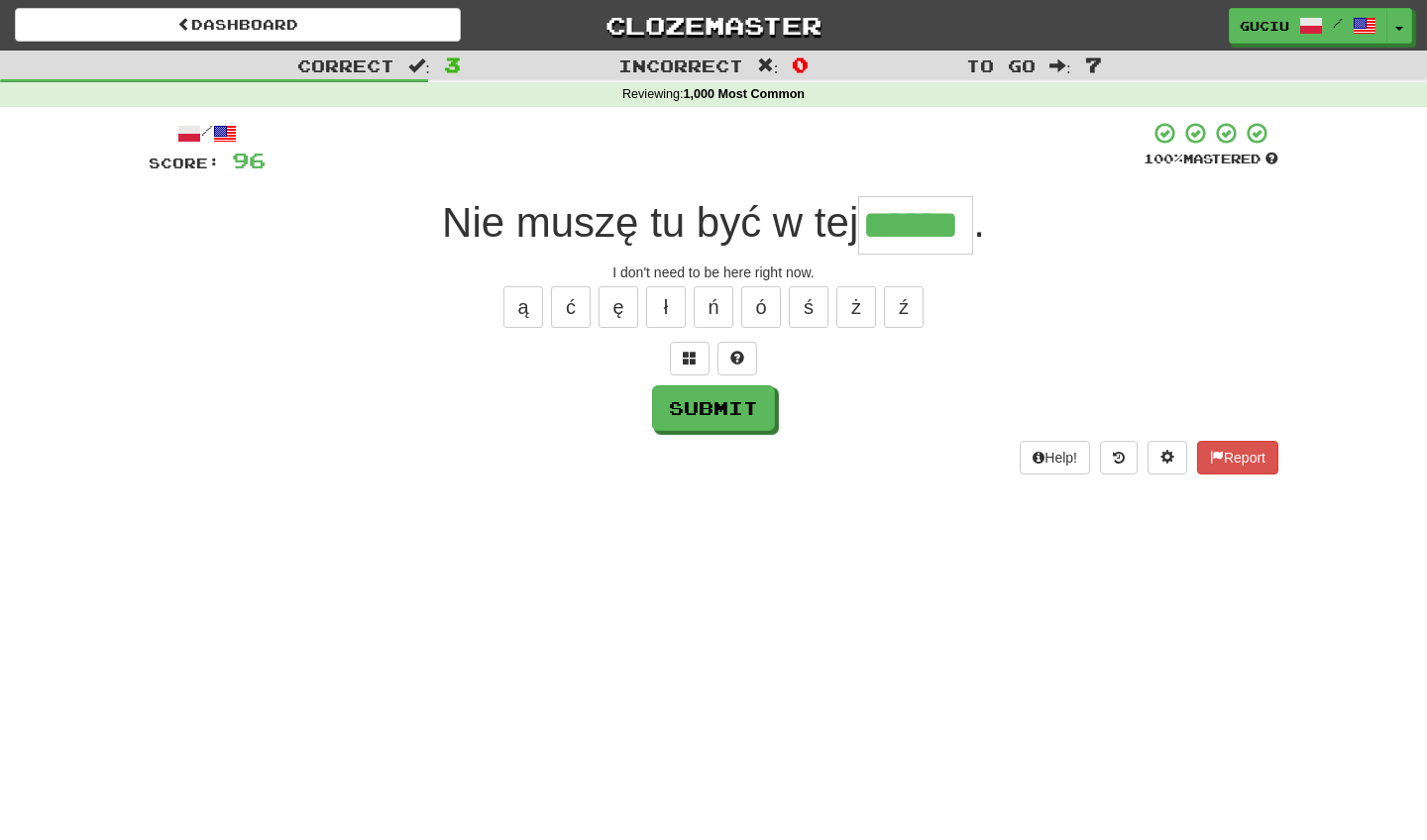 type on "******" 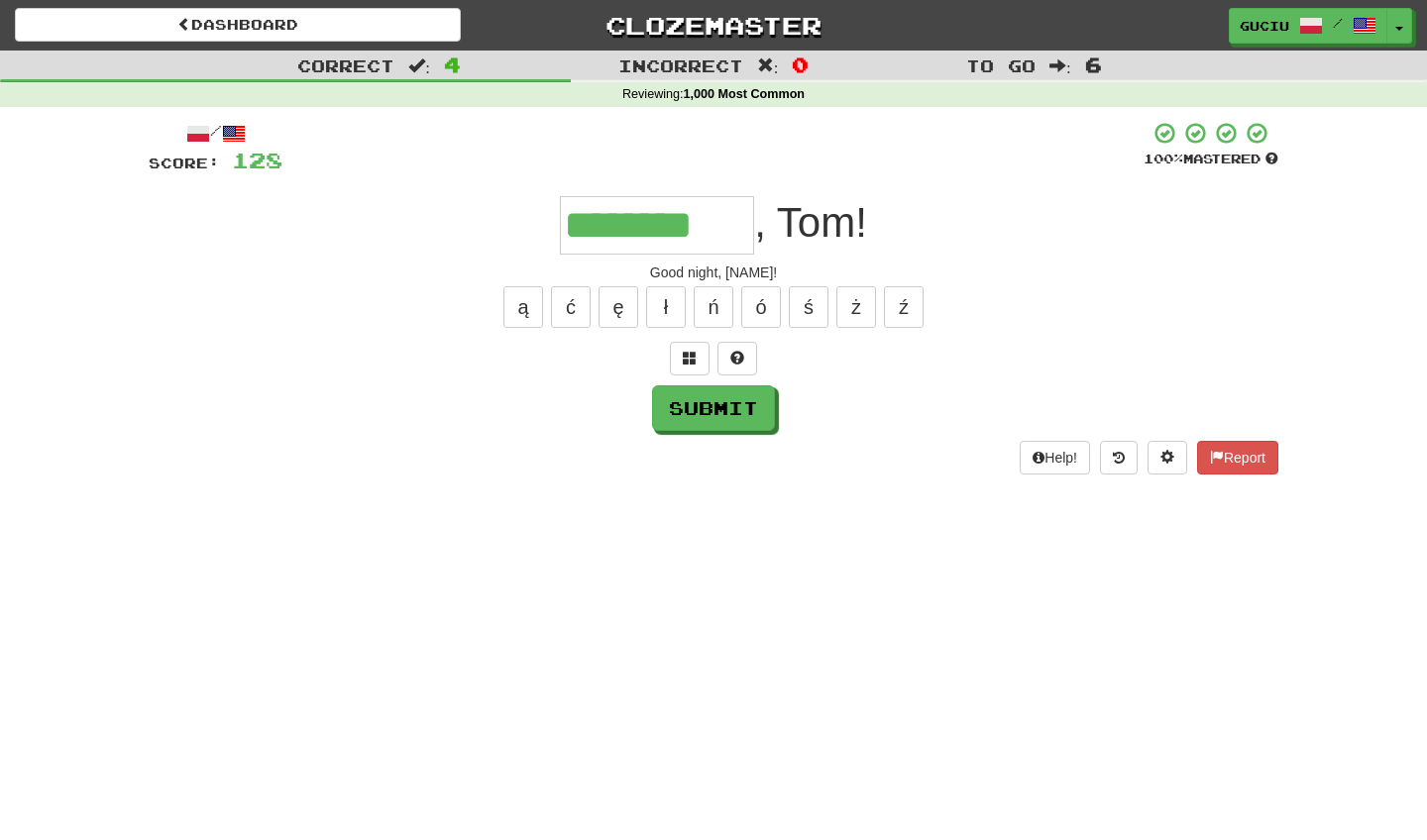 type on "********" 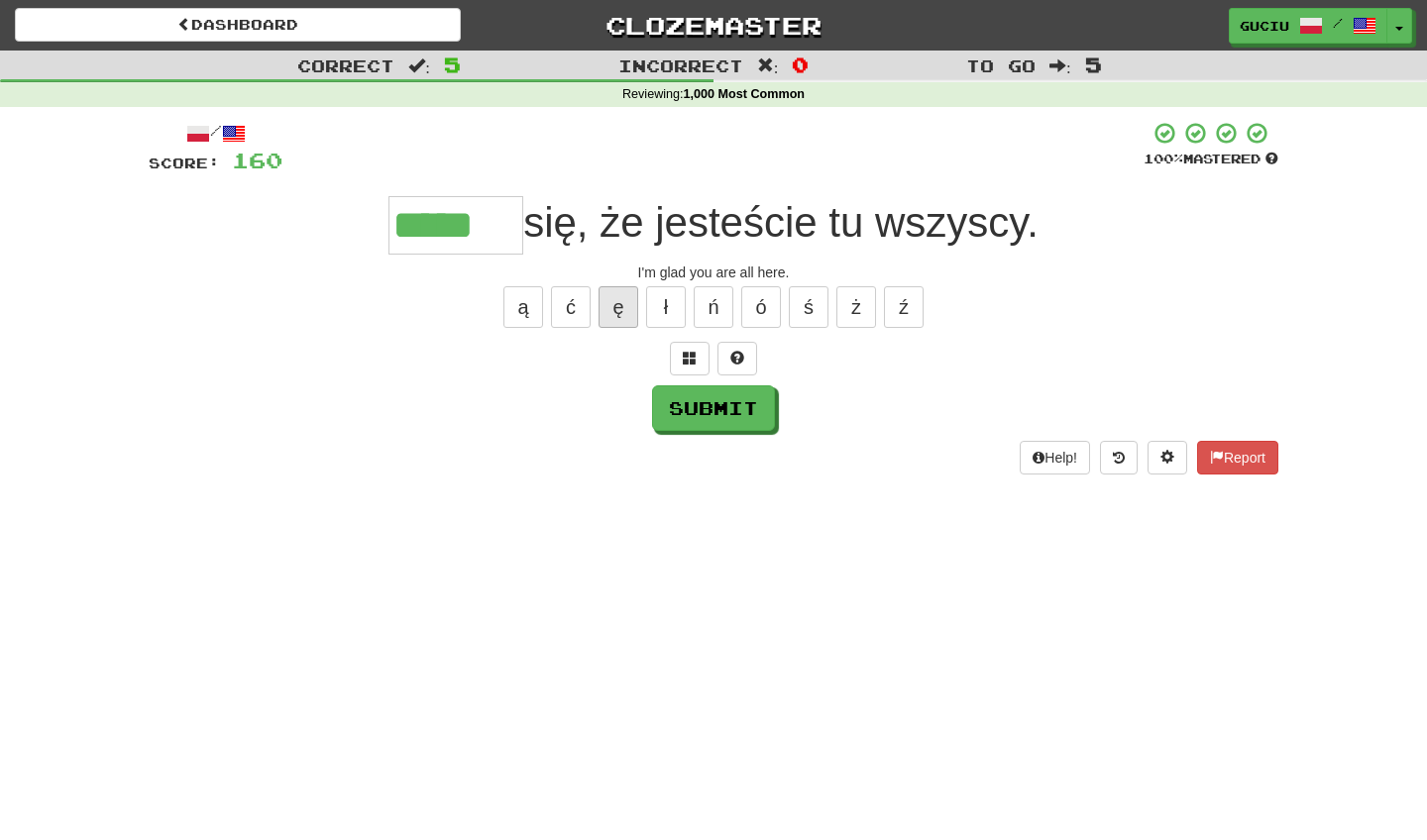 click on "ę" at bounding box center [618, 307] 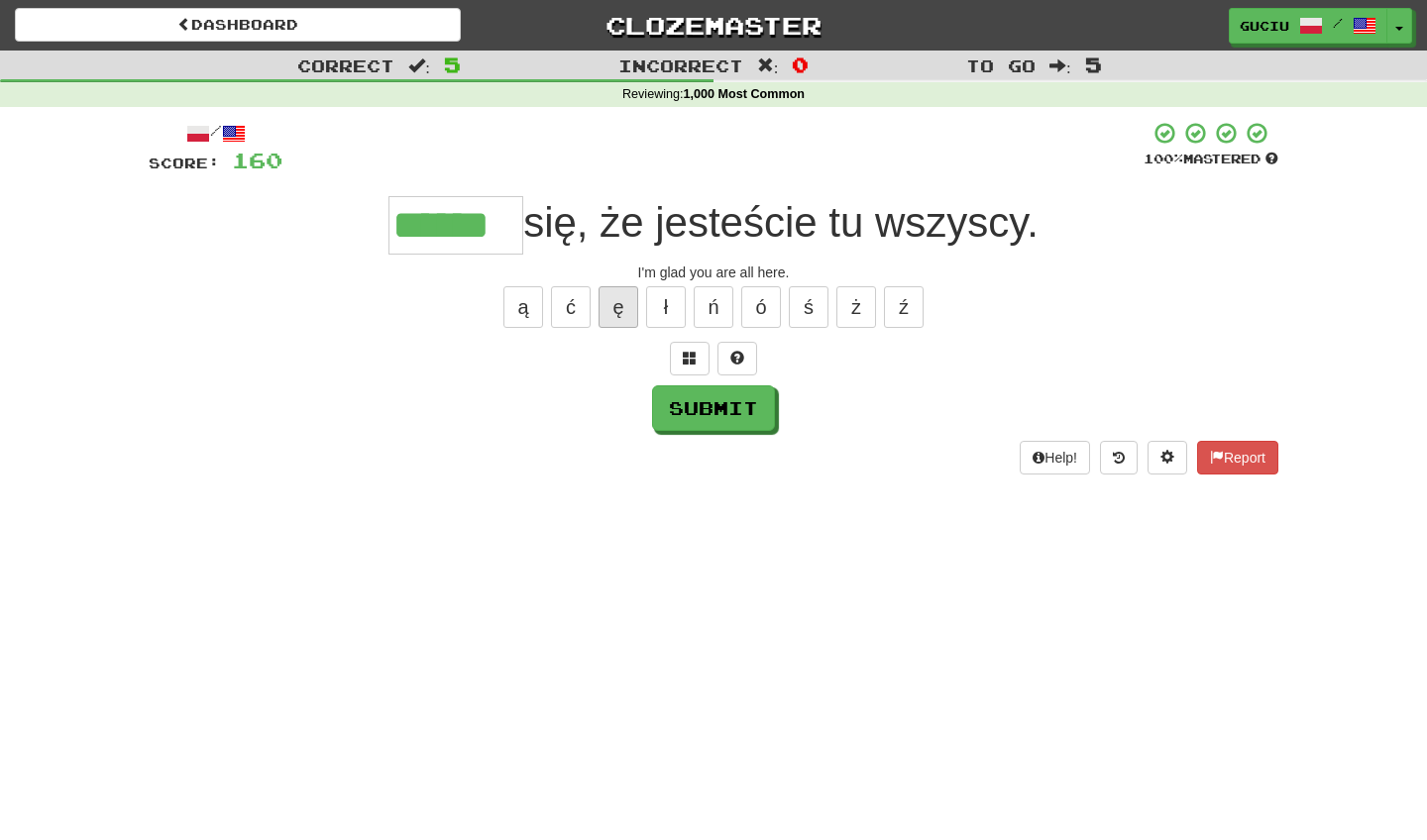 type on "******" 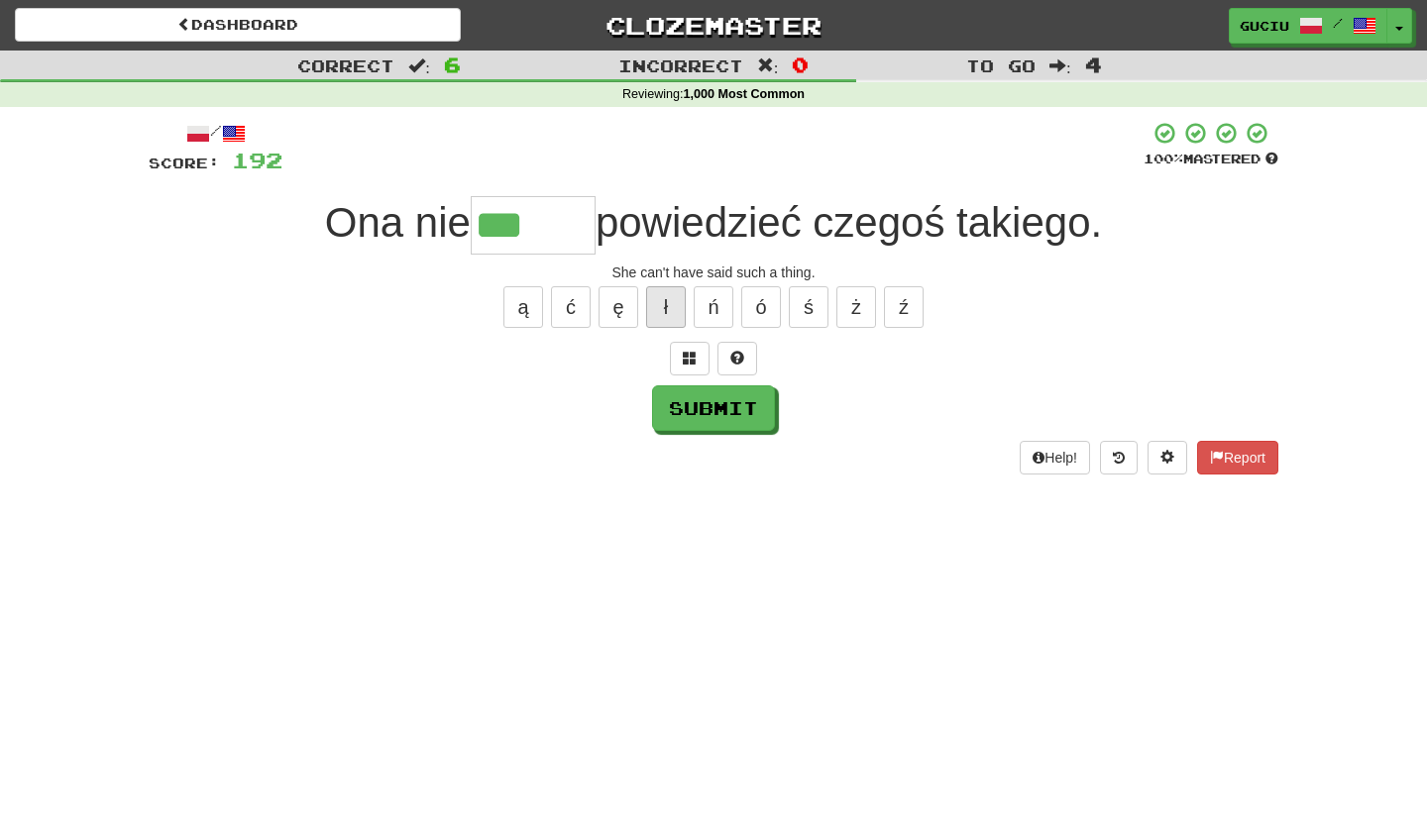 click on "ł" at bounding box center (666, 307) 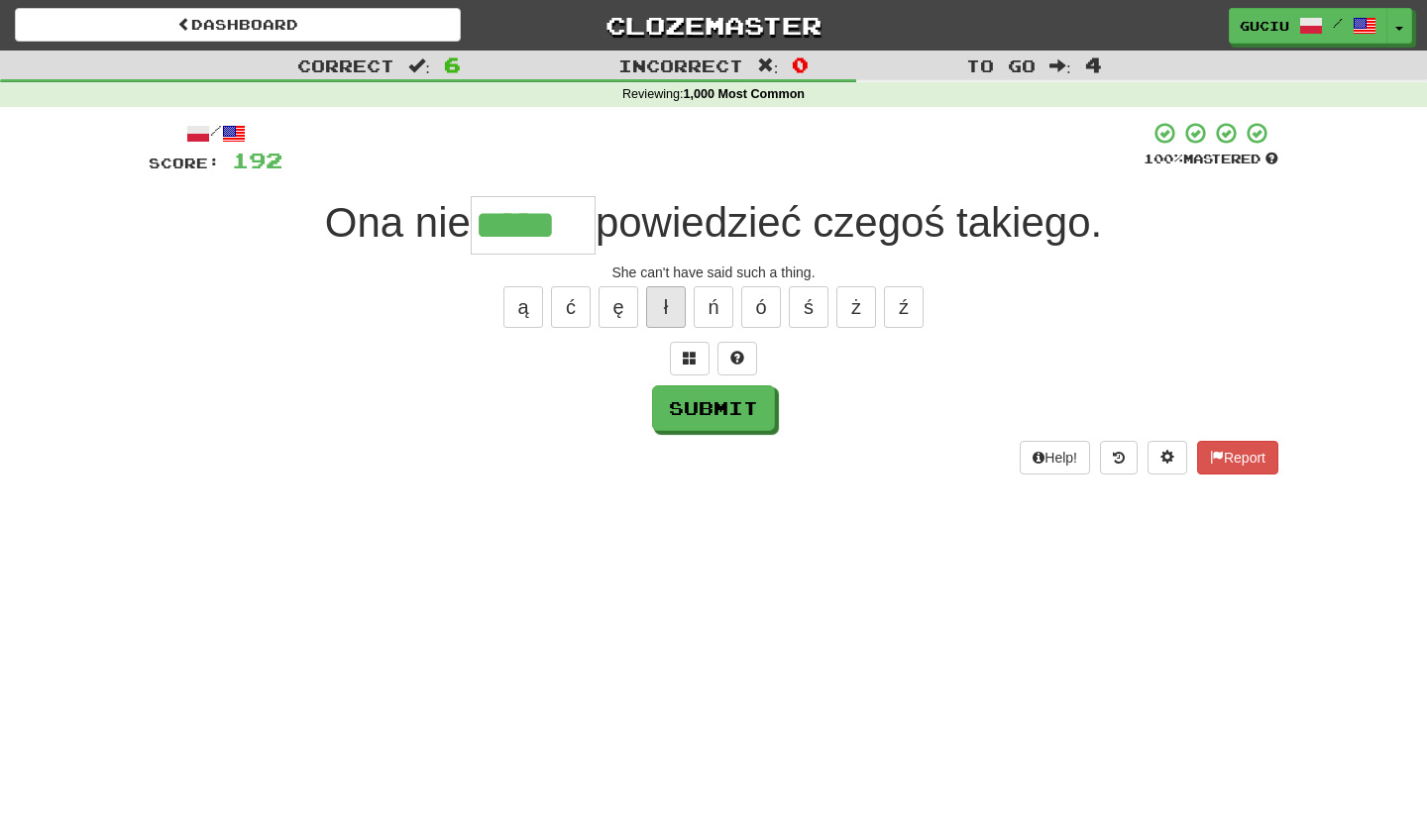 type on "*****" 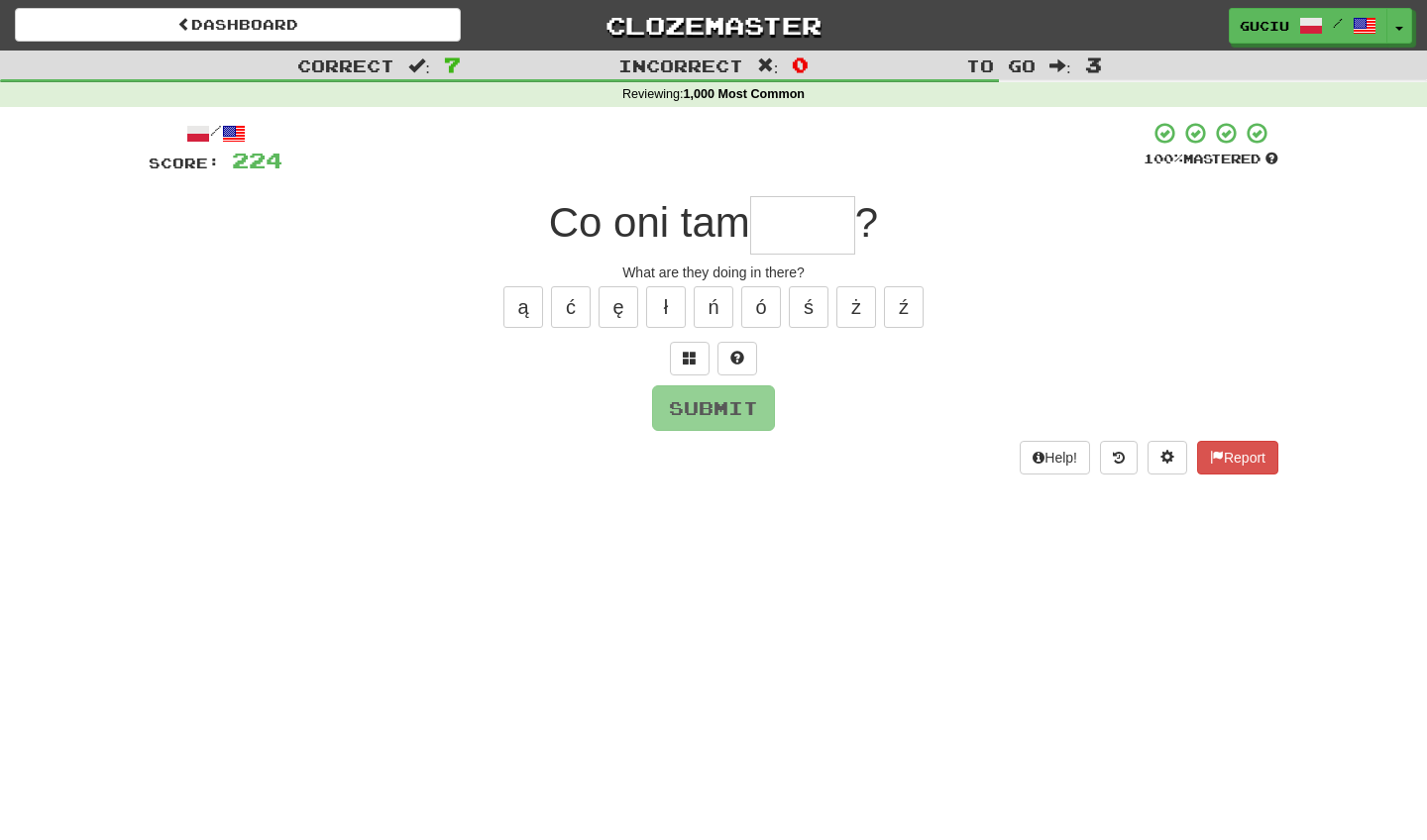 type on "*" 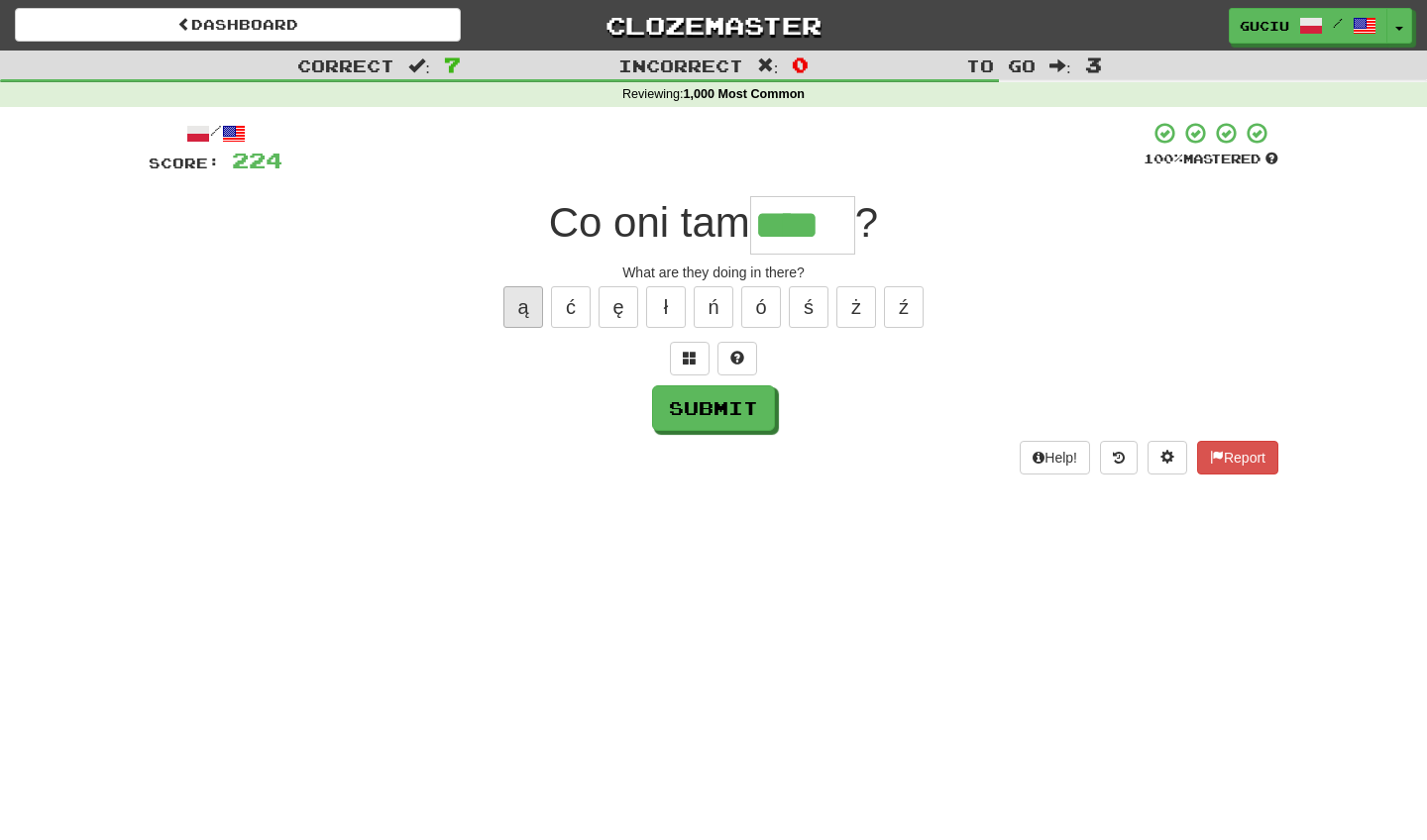 click on "ą" at bounding box center [523, 307] 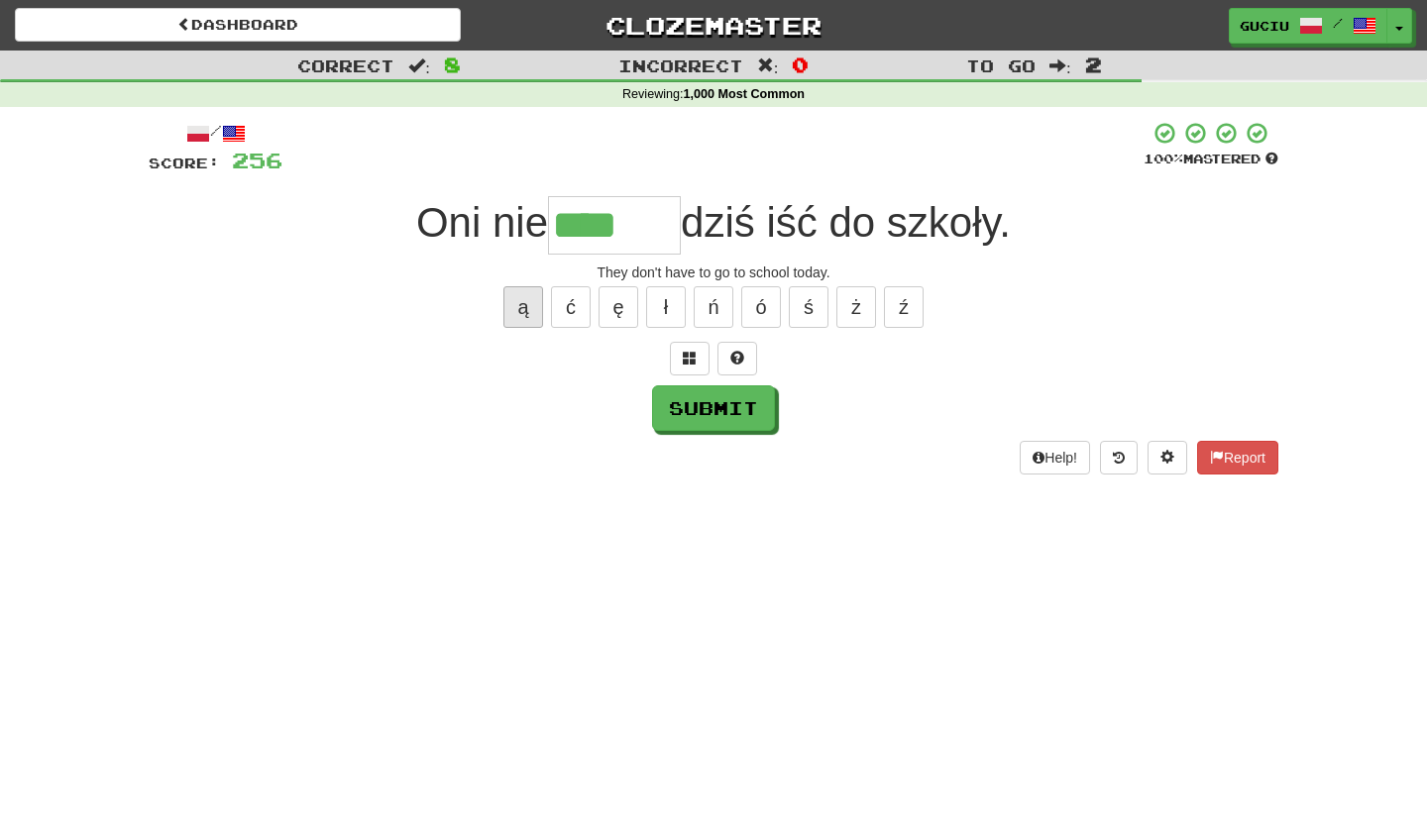 click on "ą" at bounding box center (523, 307) 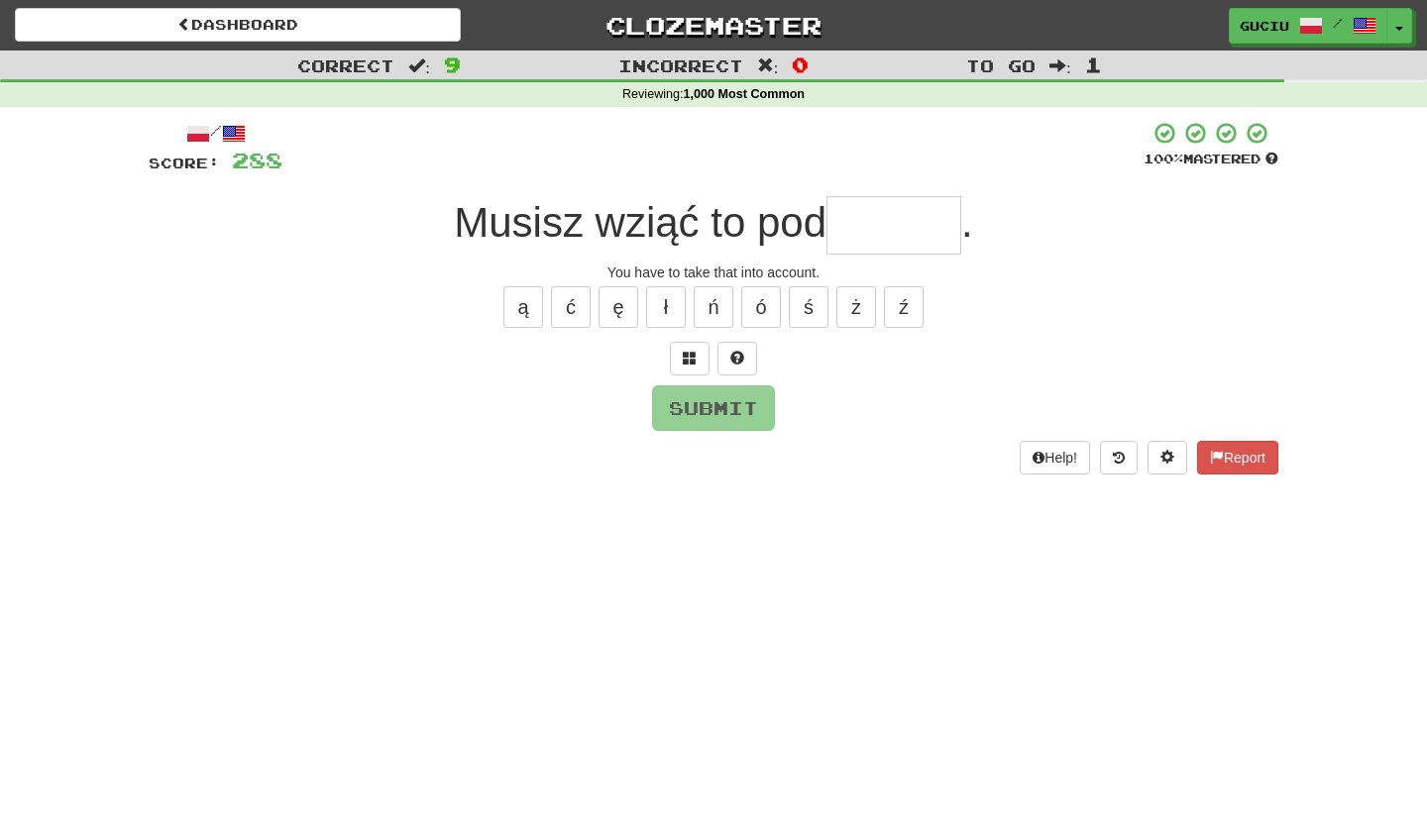 type on "*" 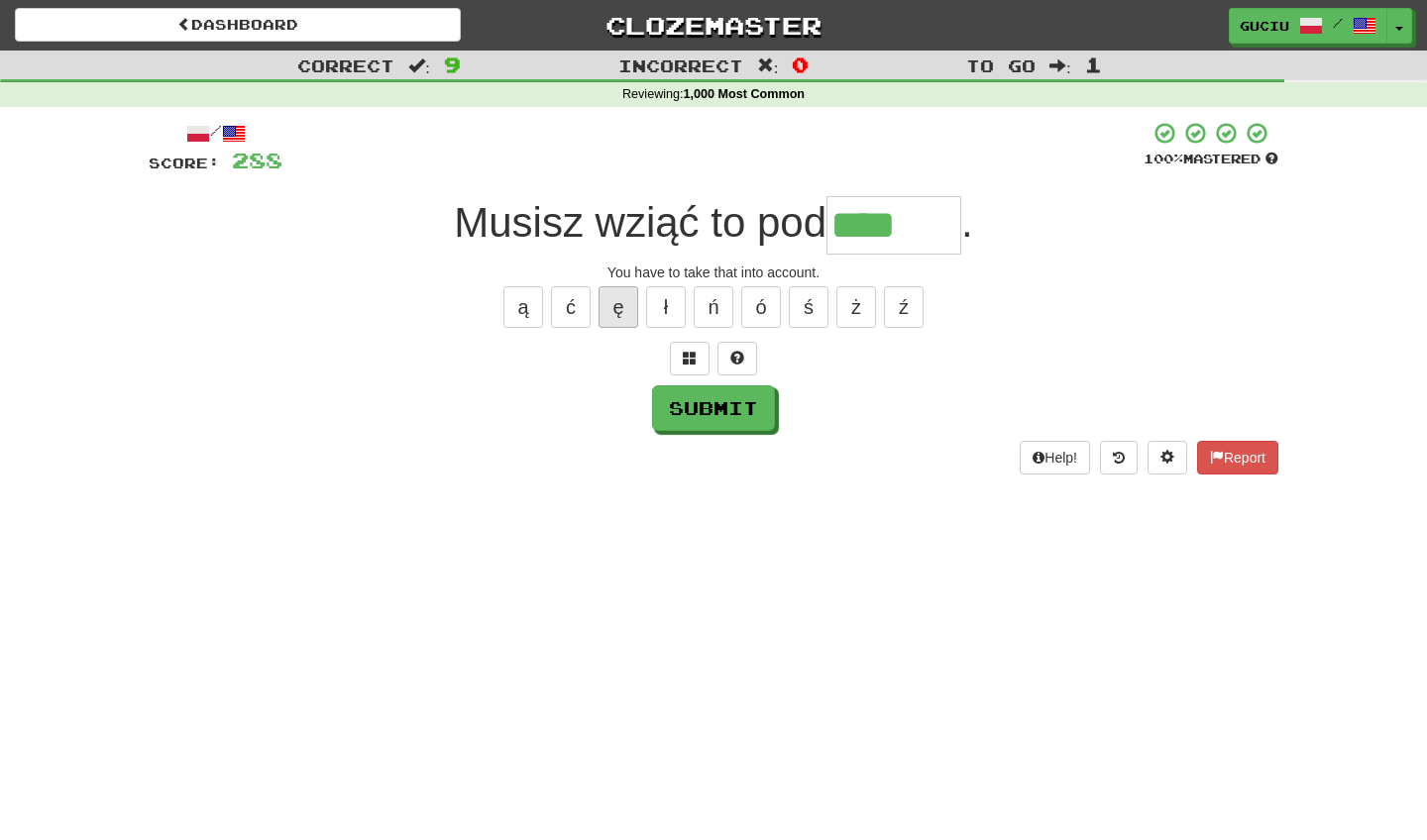 click on "ę" at bounding box center [618, 307] 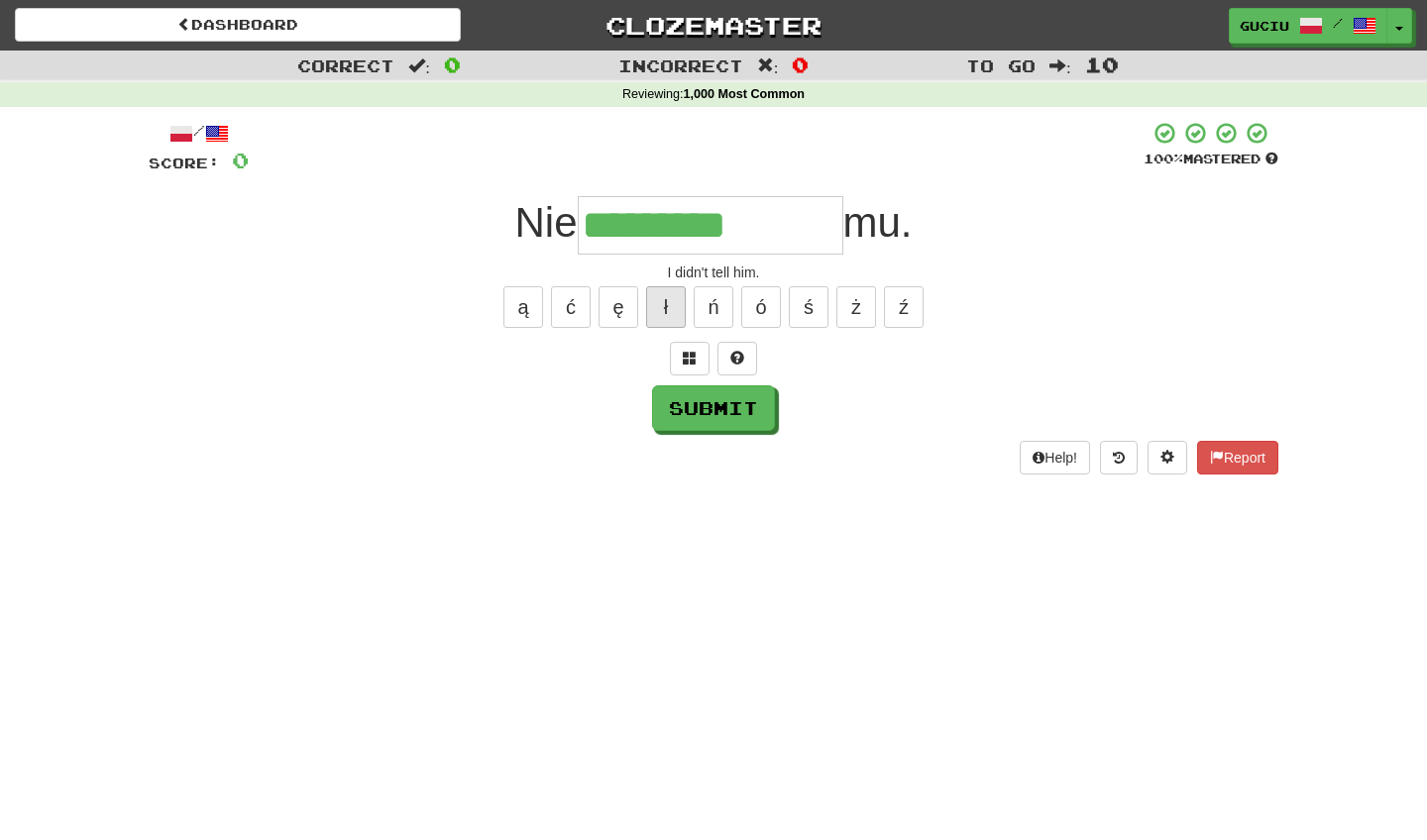 click on "ł" at bounding box center (666, 307) 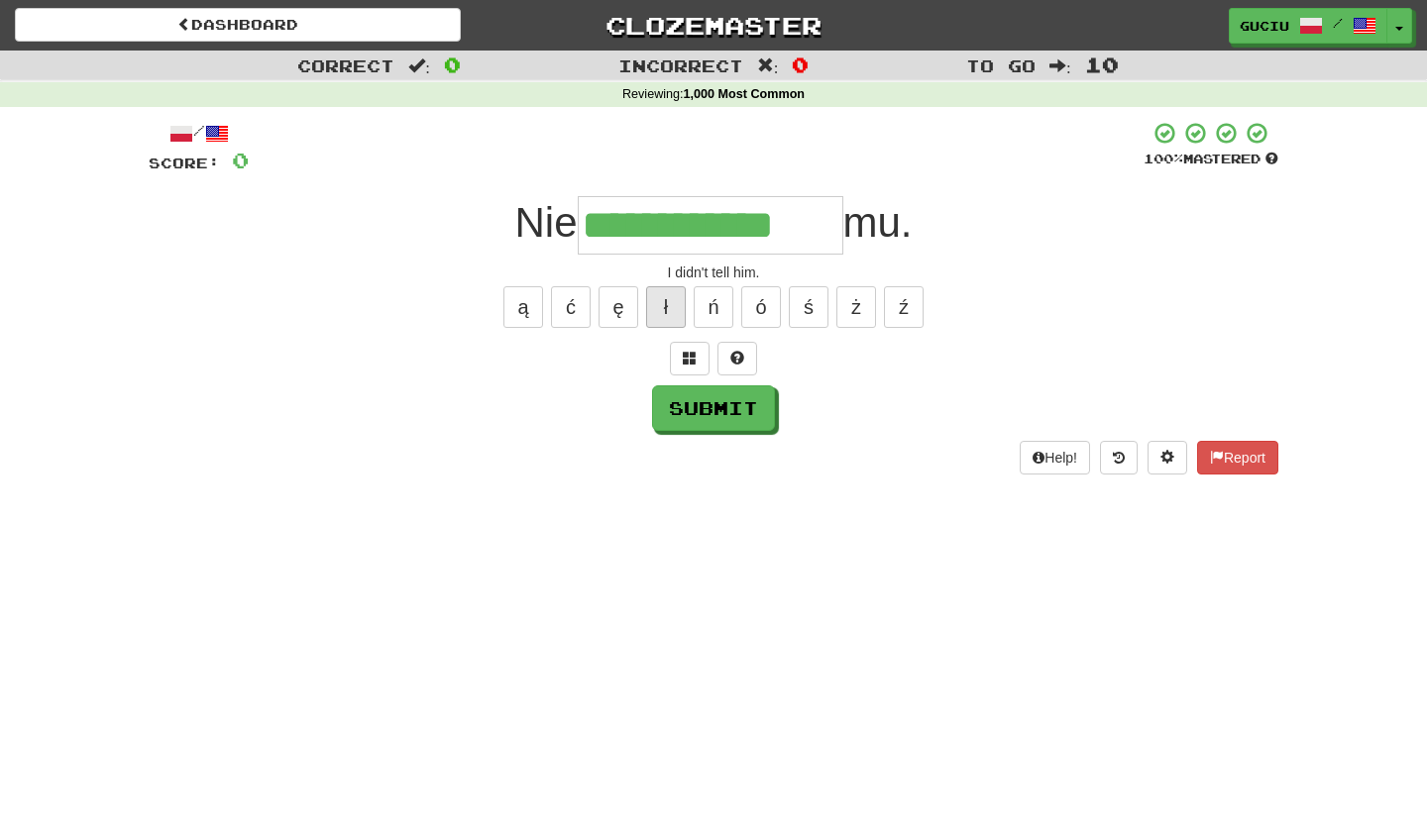 type on "**********" 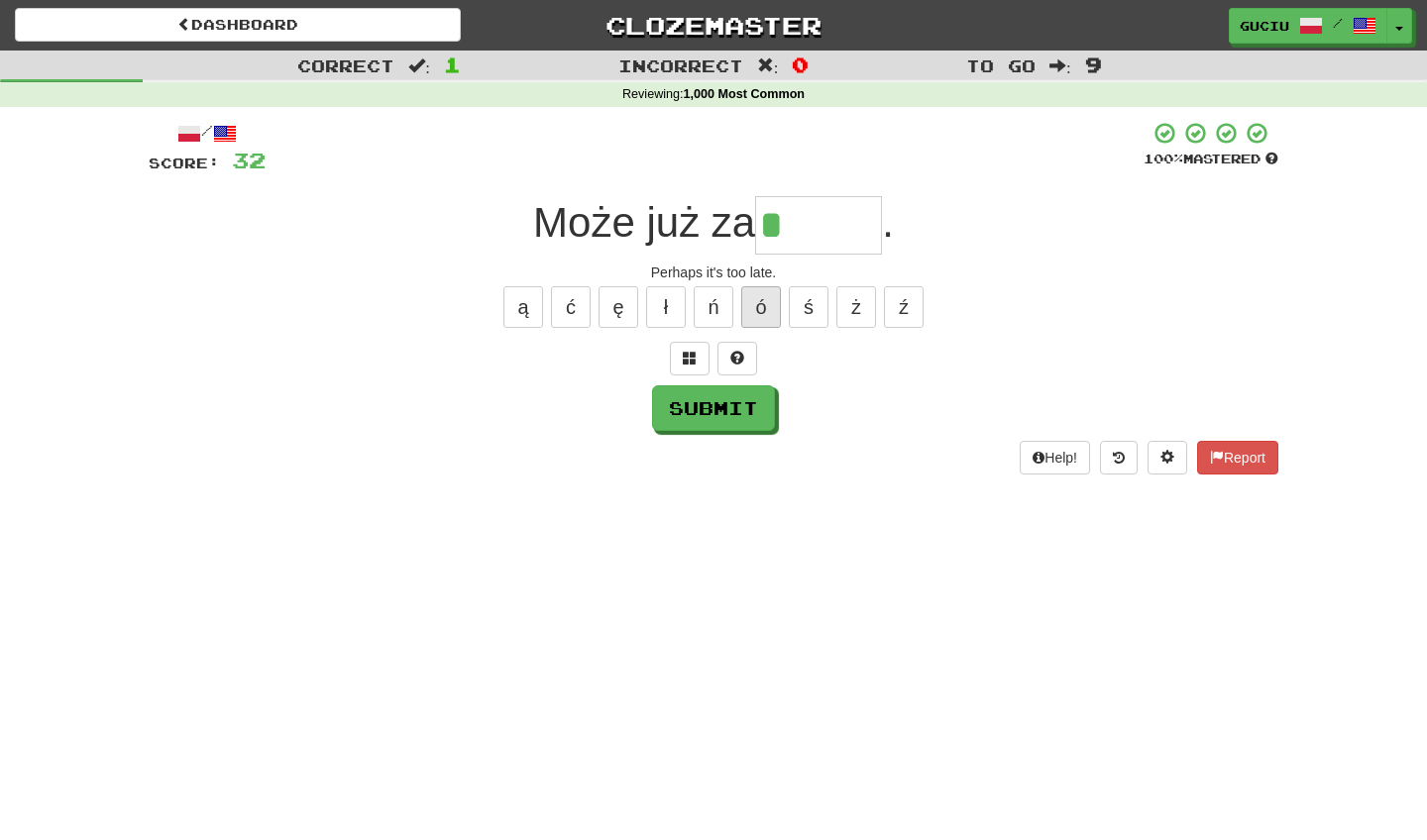 click on "ó" at bounding box center (761, 307) 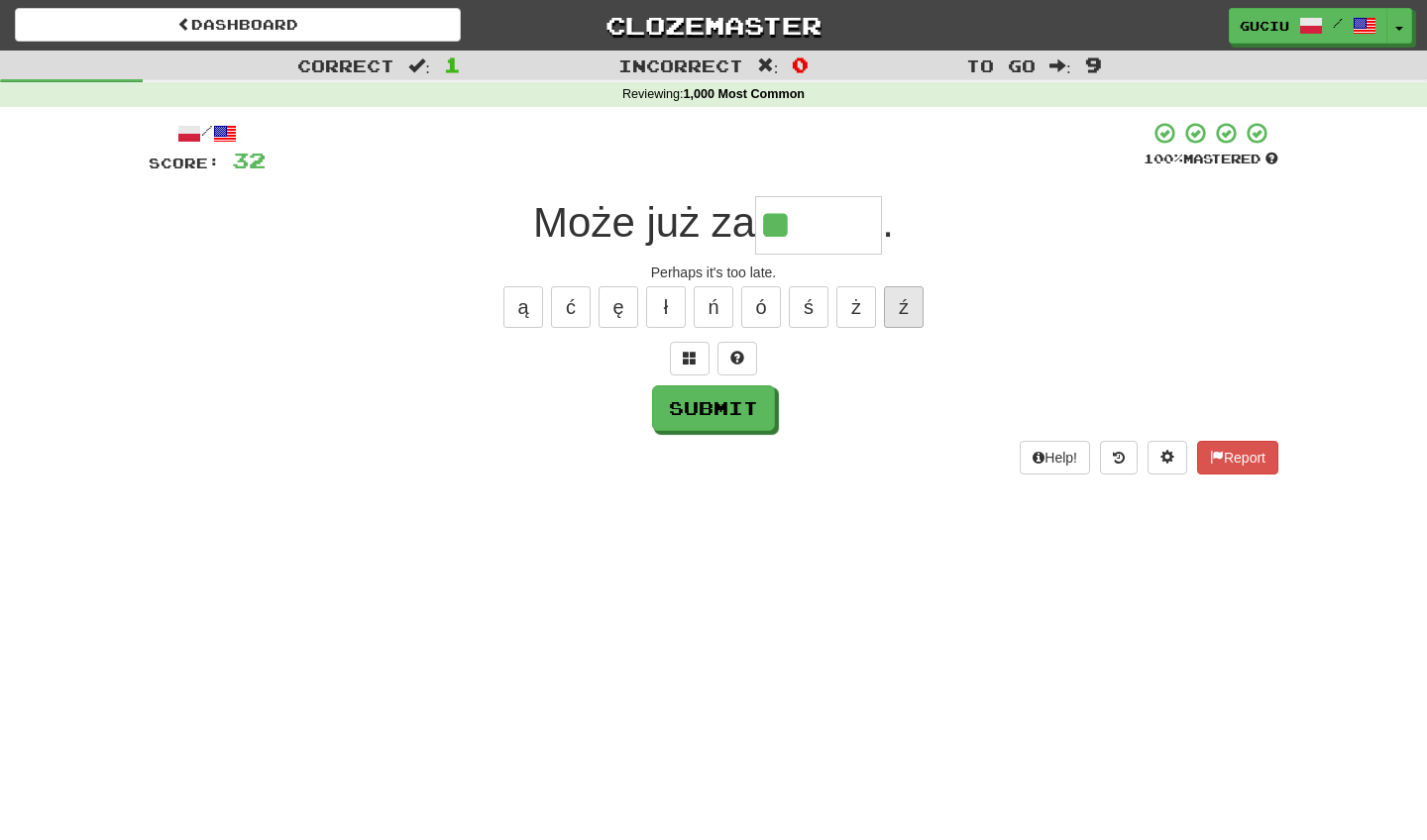 click on "ź" at bounding box center [904, 307] 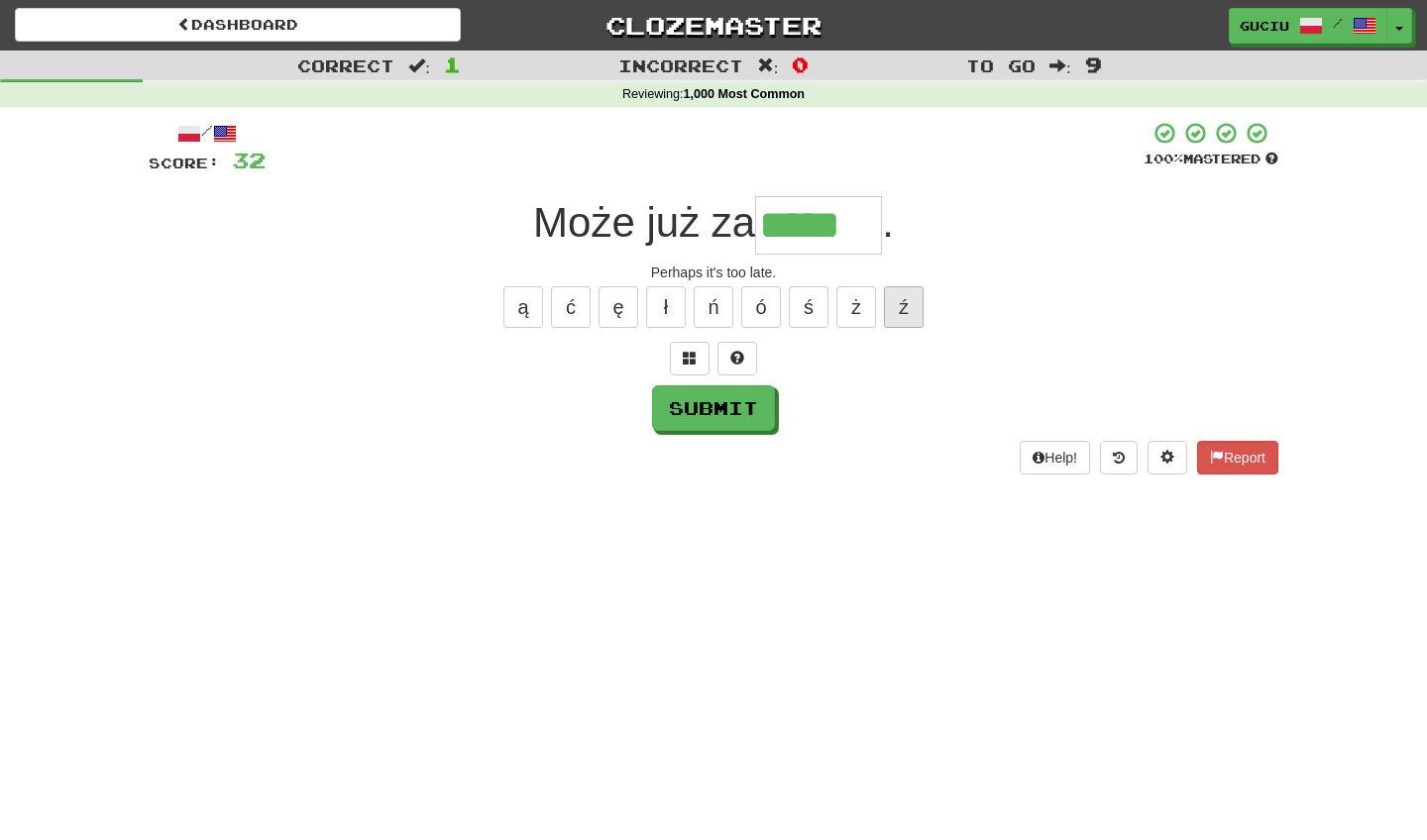 type on "*****" 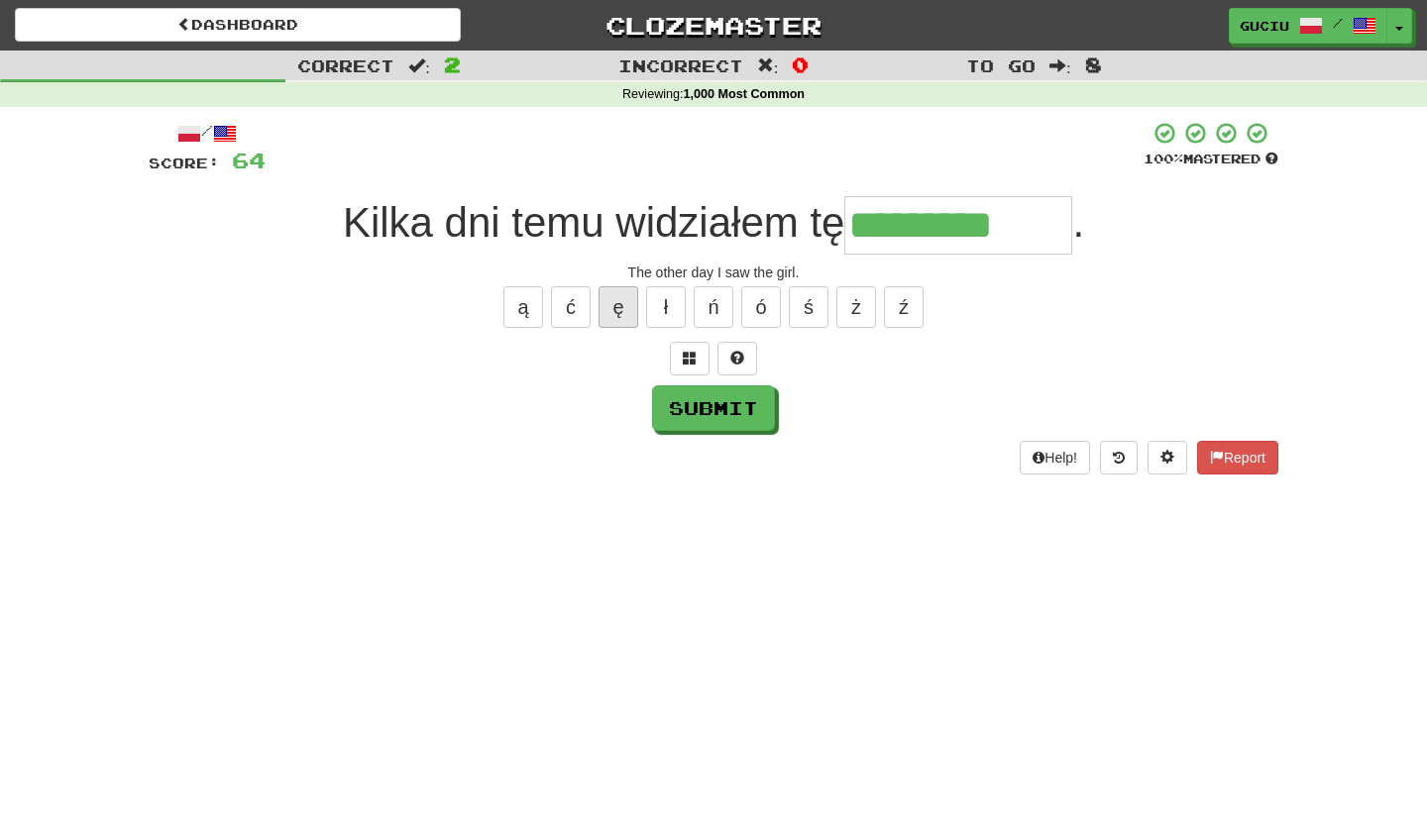 click on "ę" at bounding box center [618, 307] 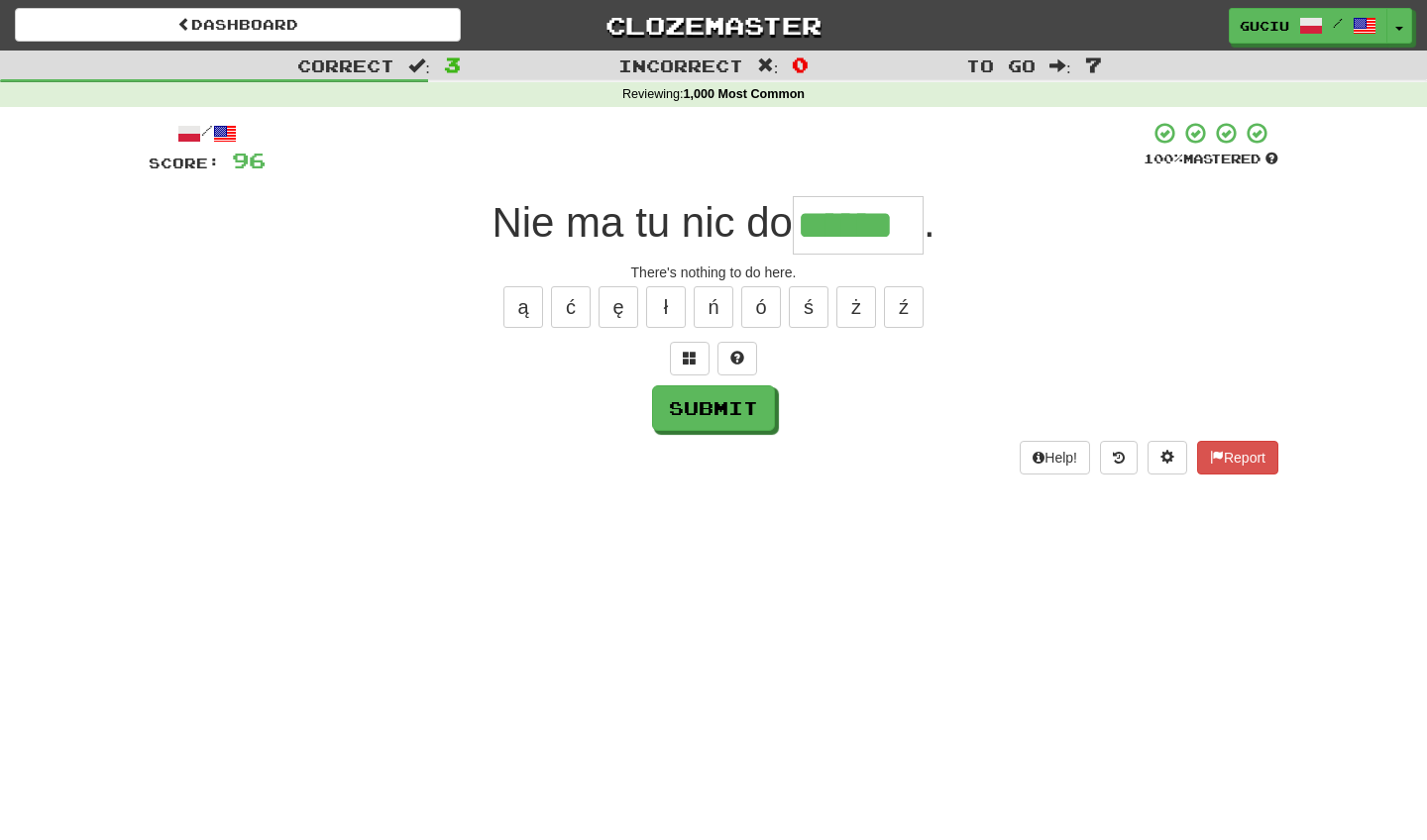 type on "******" 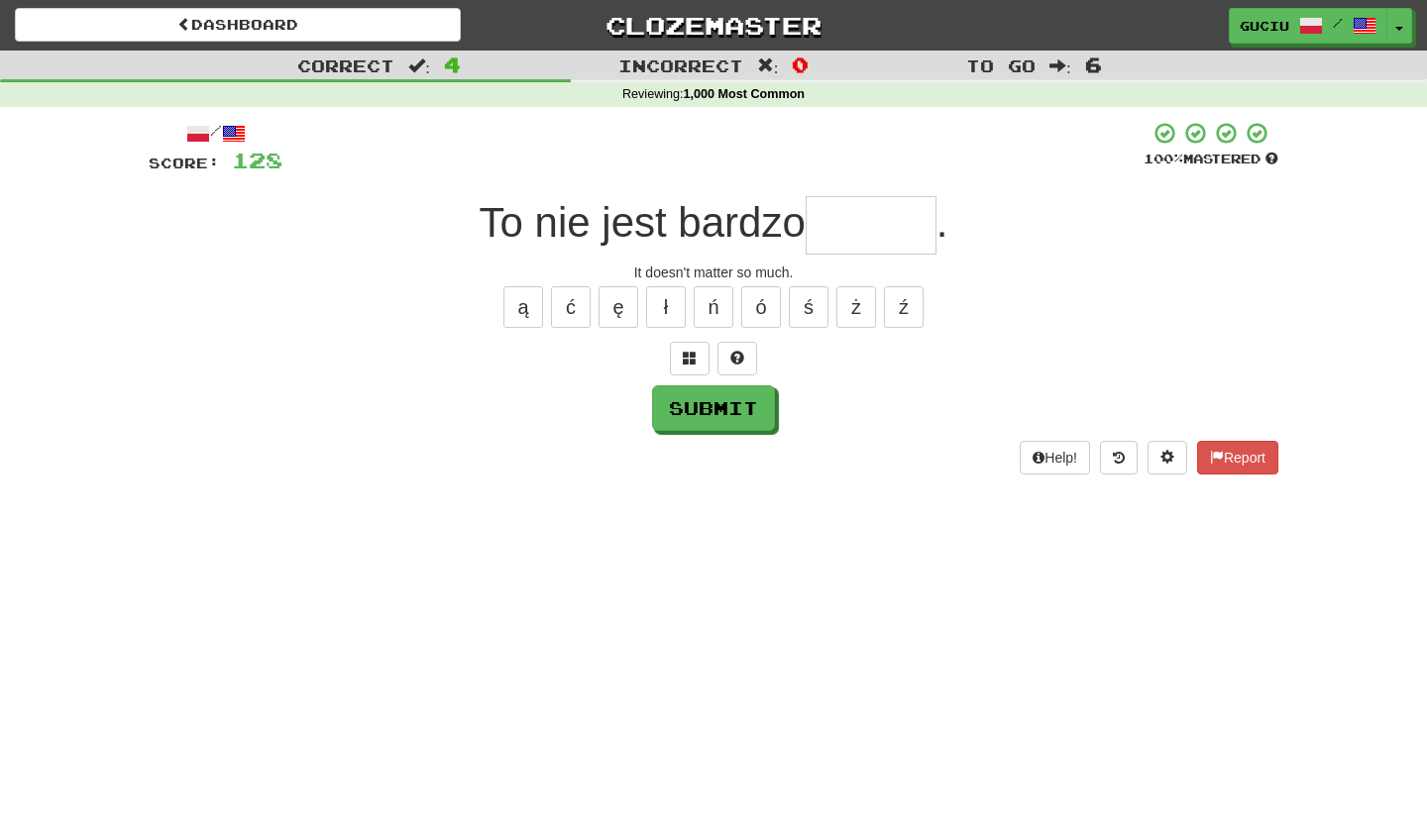 type on "*" 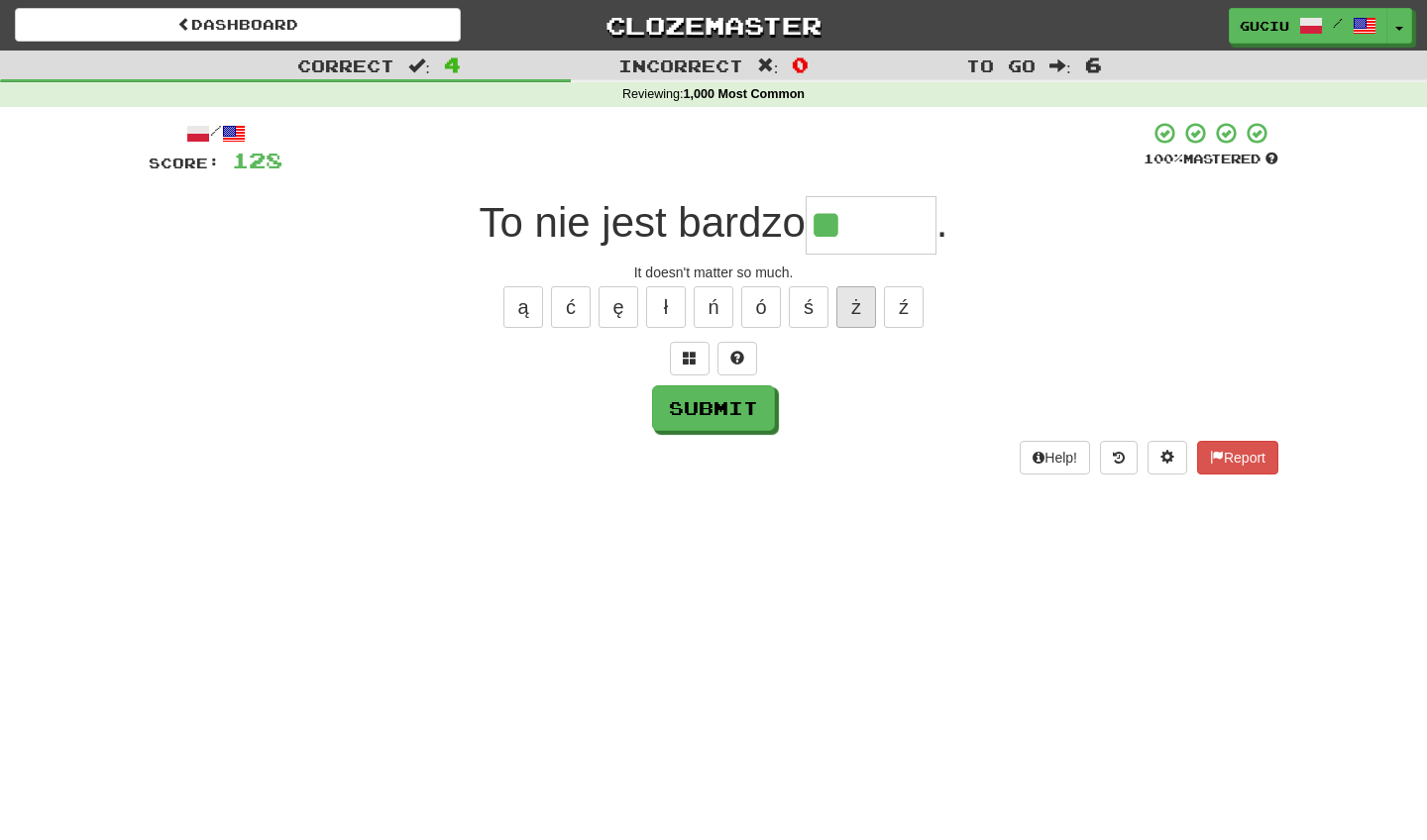 click on "ż" at bounding box center [856, 307] 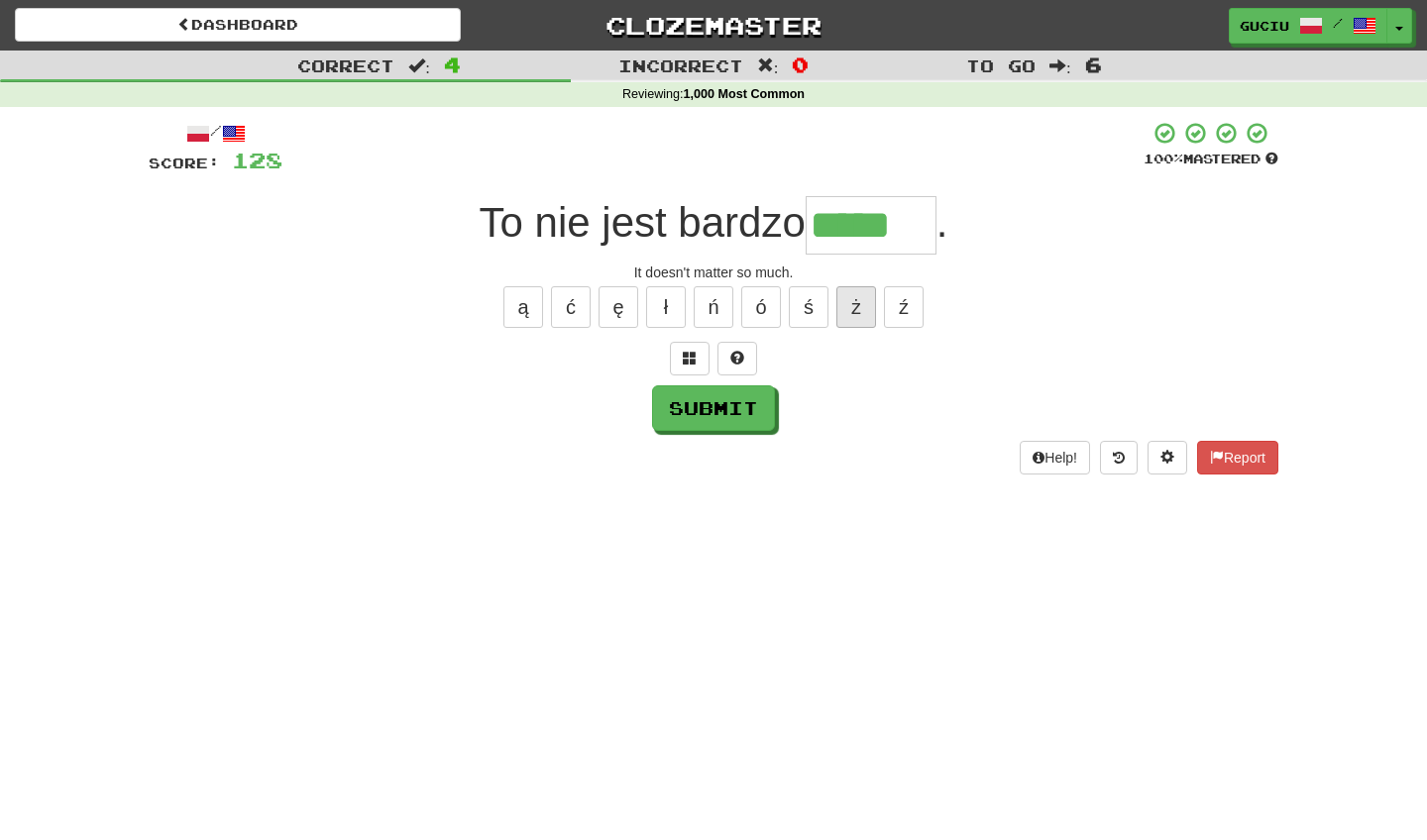 type on "*****" 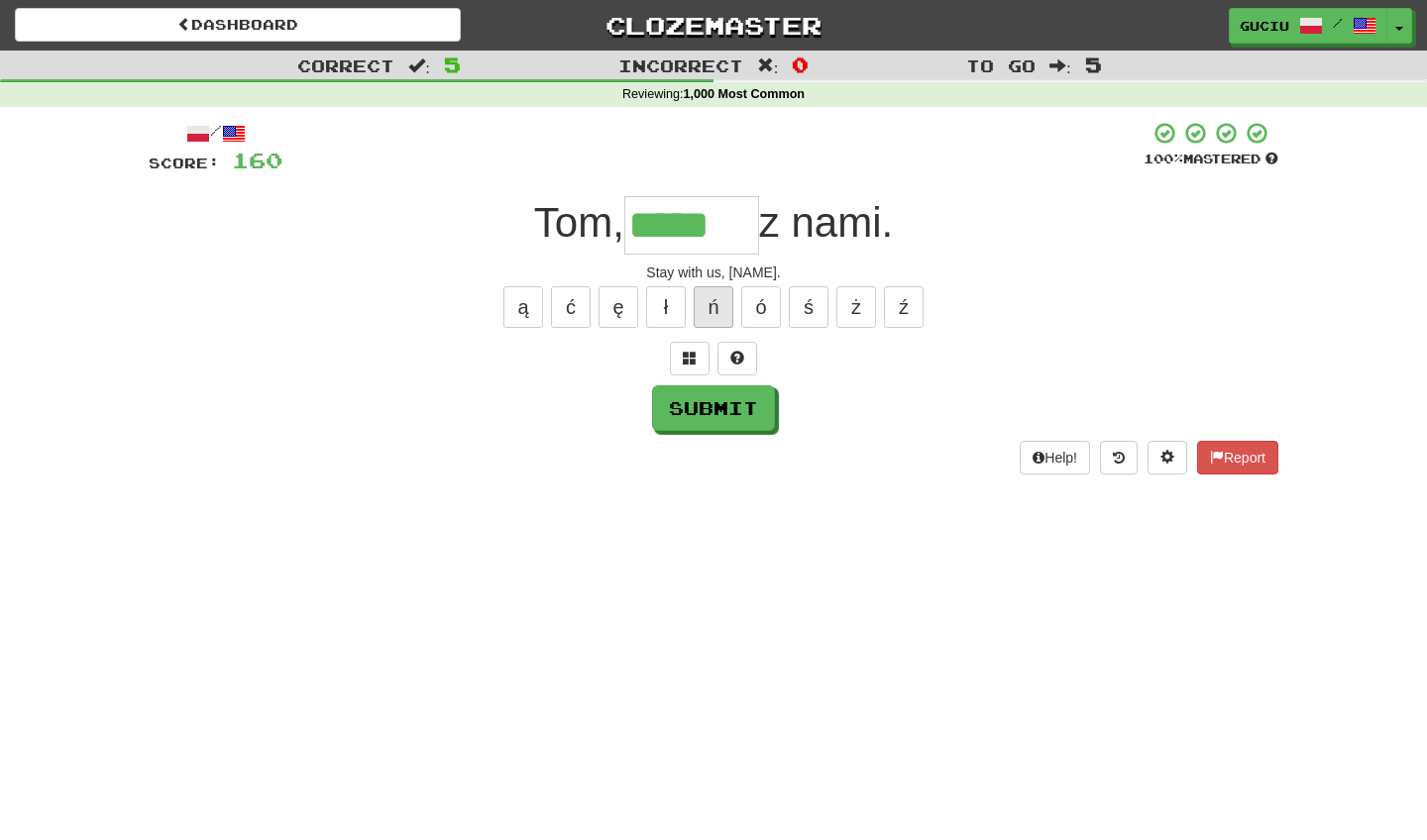 click on "ń" at bounding box center [714, 307] 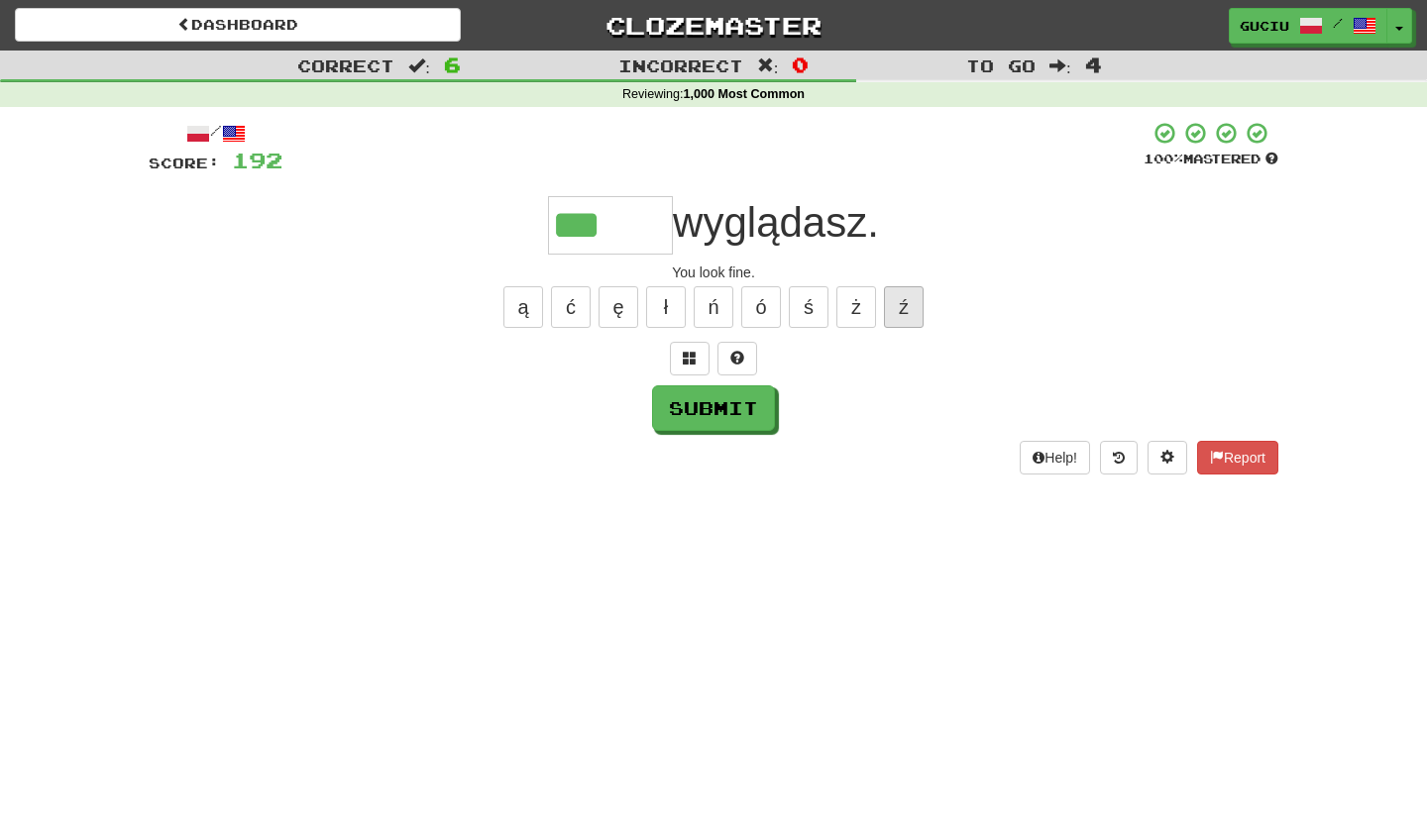 click on "ź" at bounding box center (904, 307) 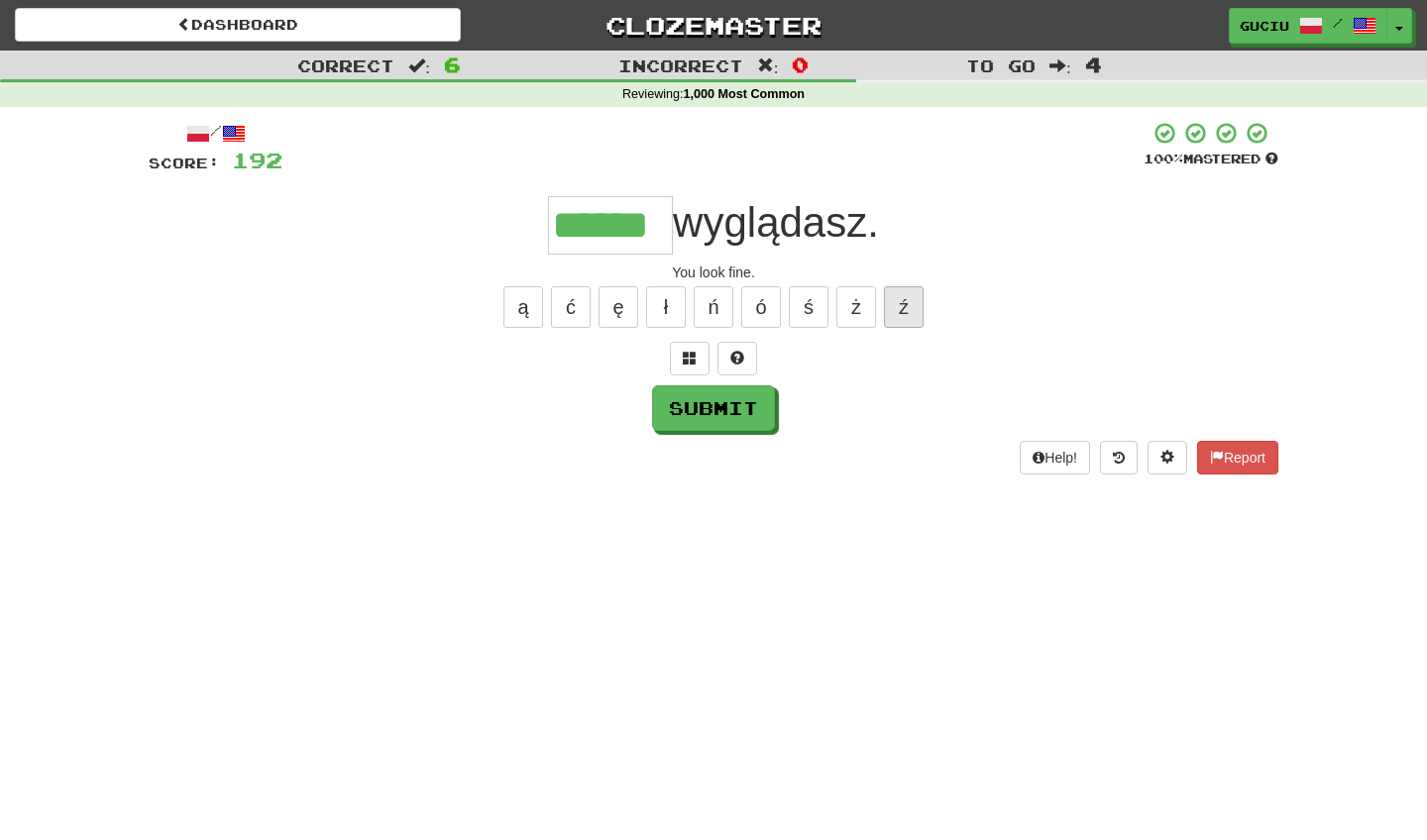 type on "******" 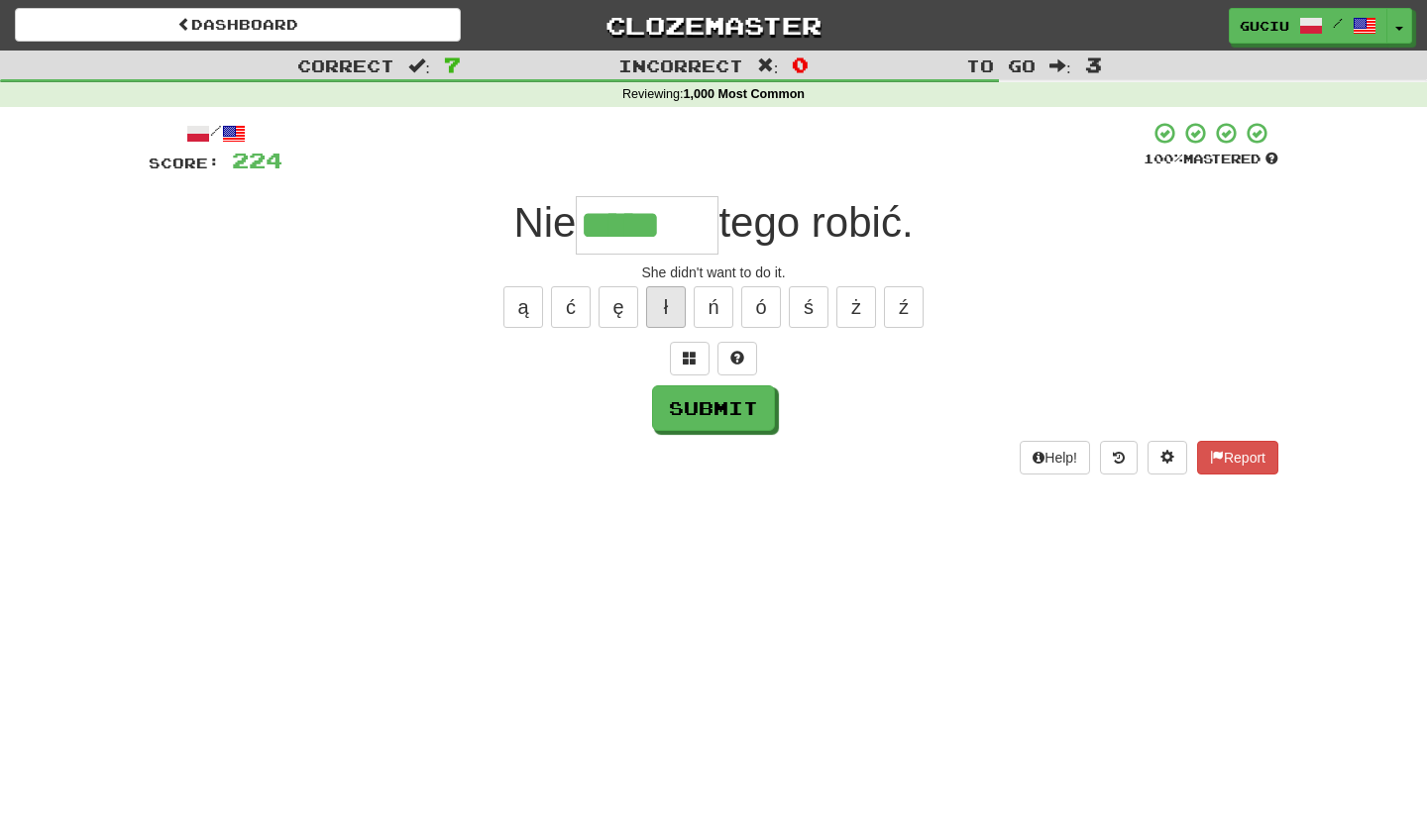 click on "ł" at bounding box center (666, 307) 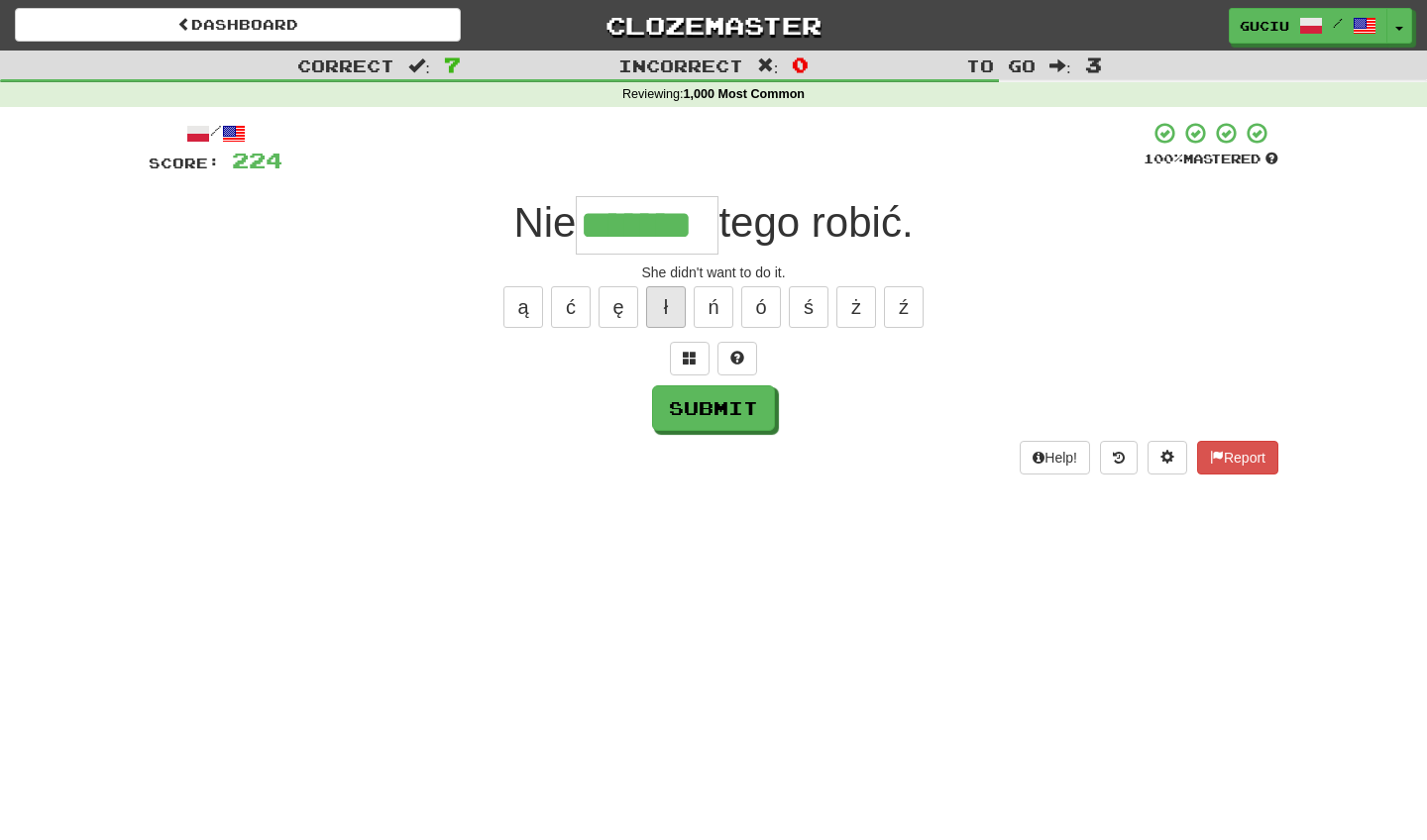 type on "*******" 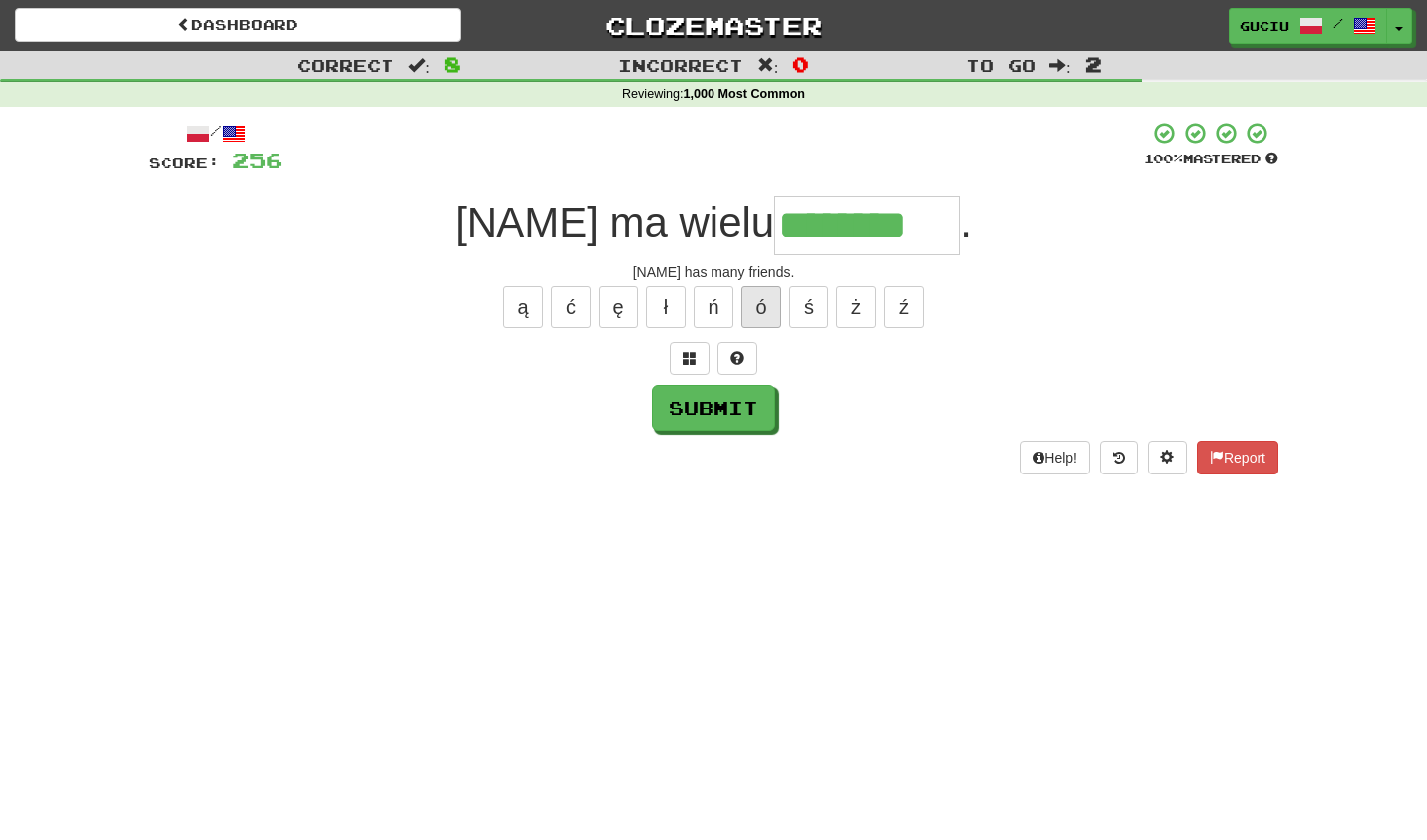 click on "ó" at bounding box center (761, 307) 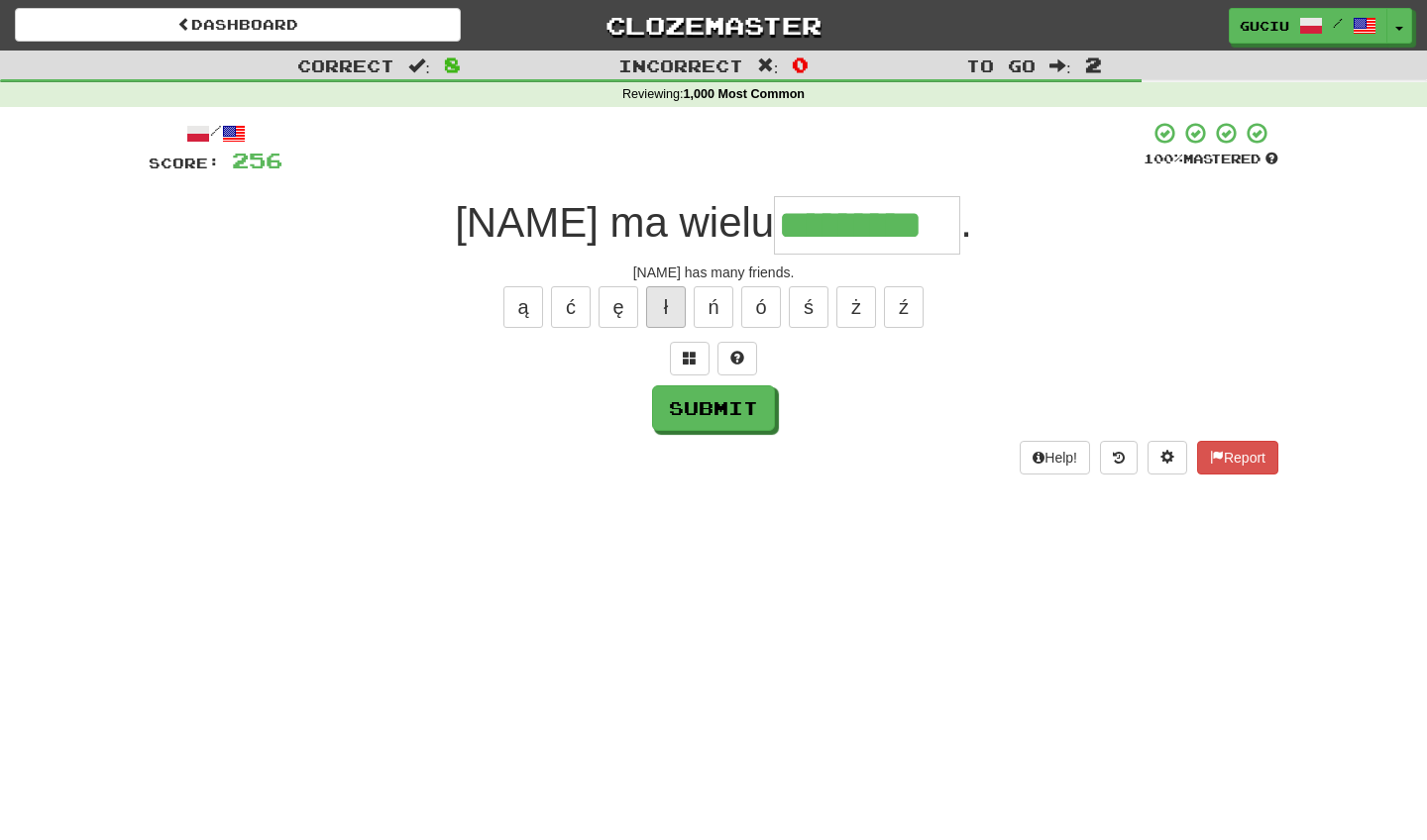 click on "ł" at bounding box center (666, 307) 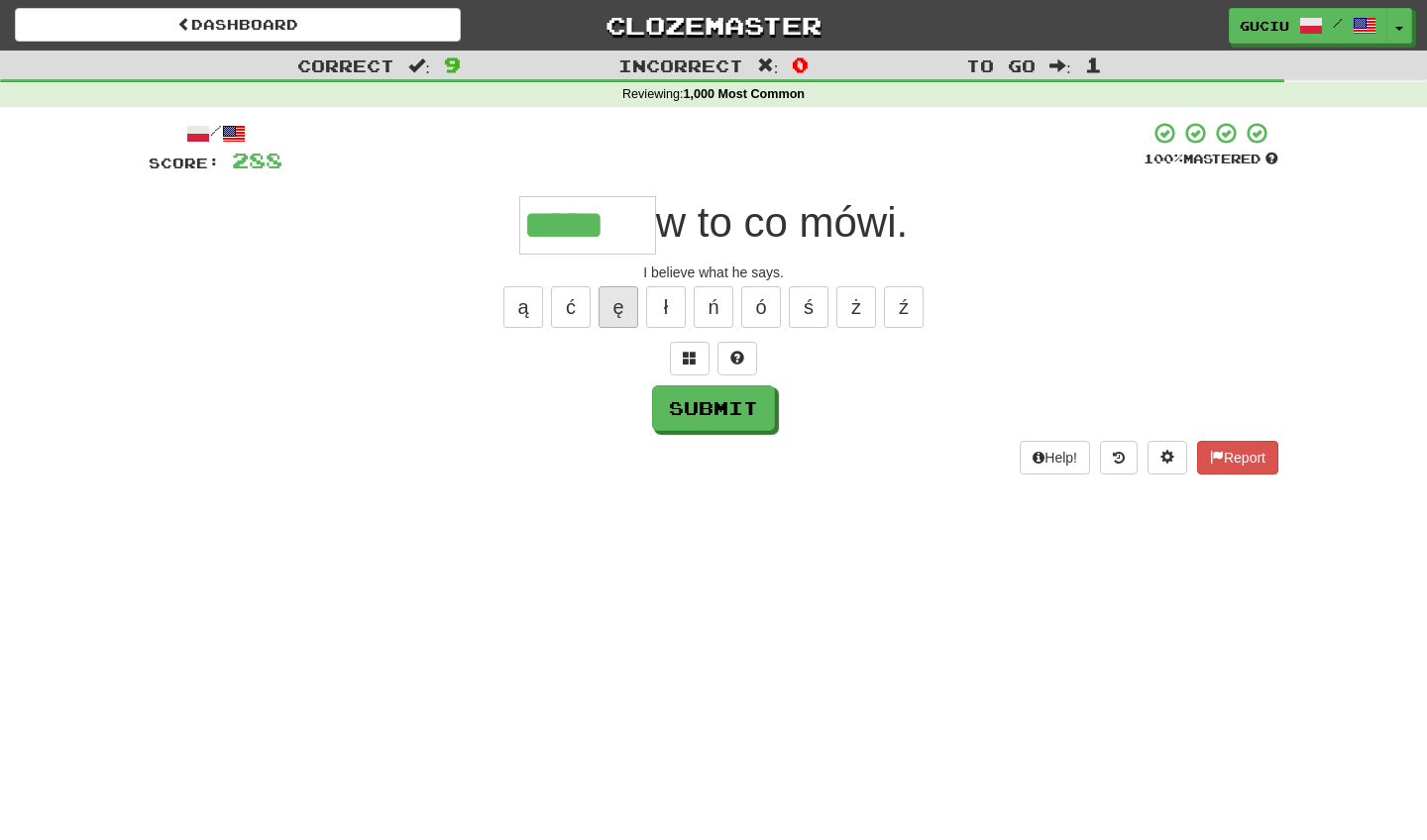 click on "ę" at bounding box center (618, 307) 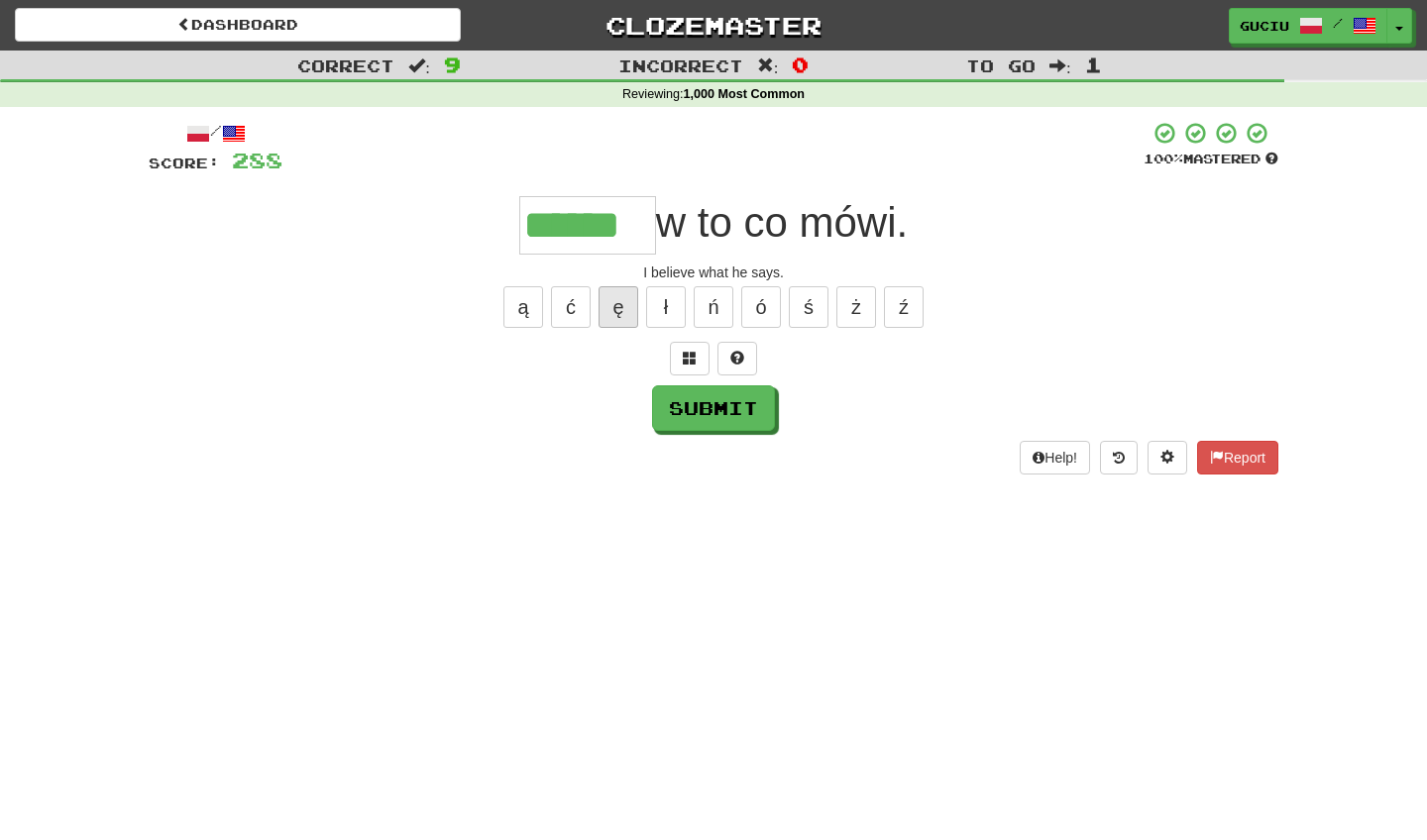 type on "******" 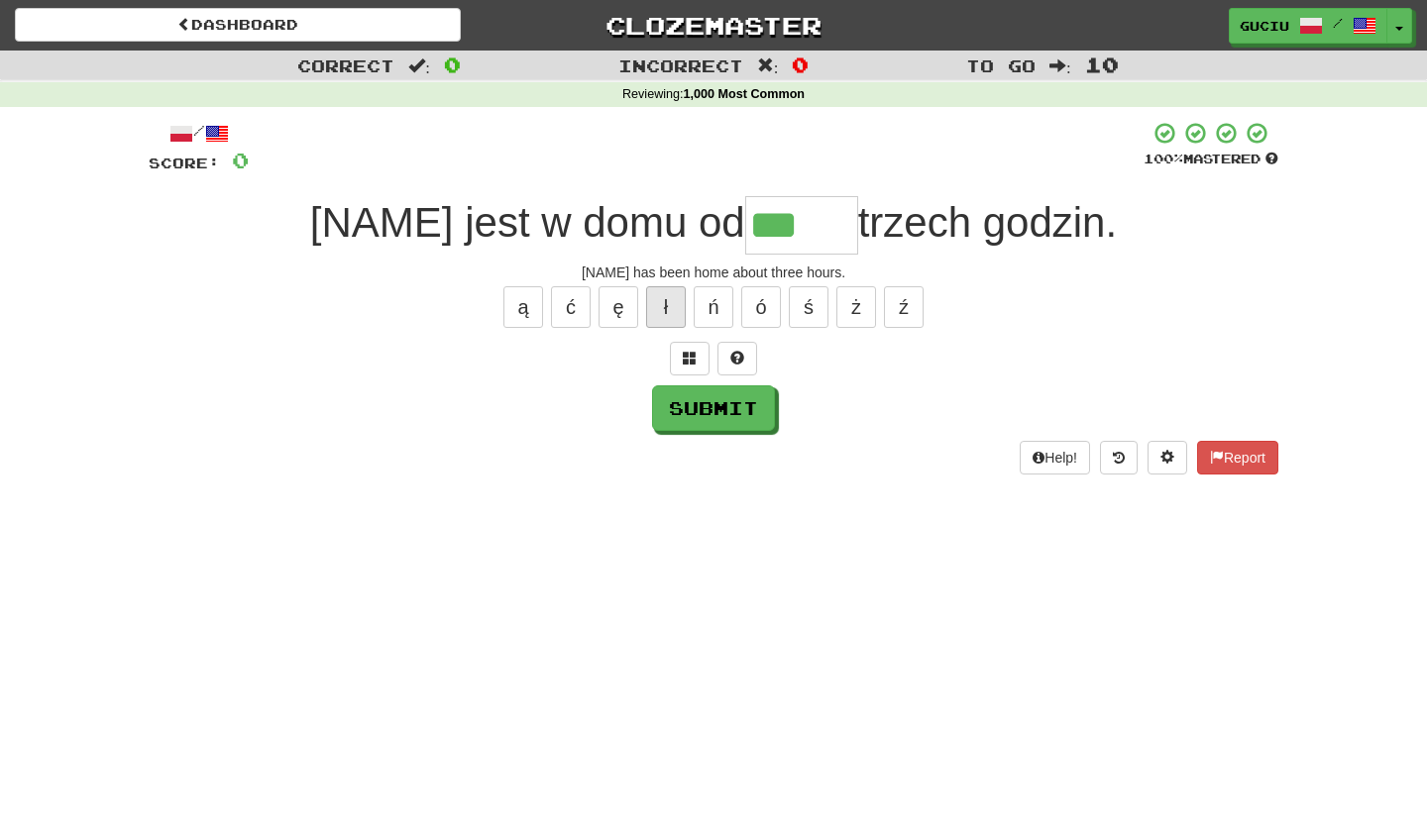 click on "ł" at bounding box center [666, 307] 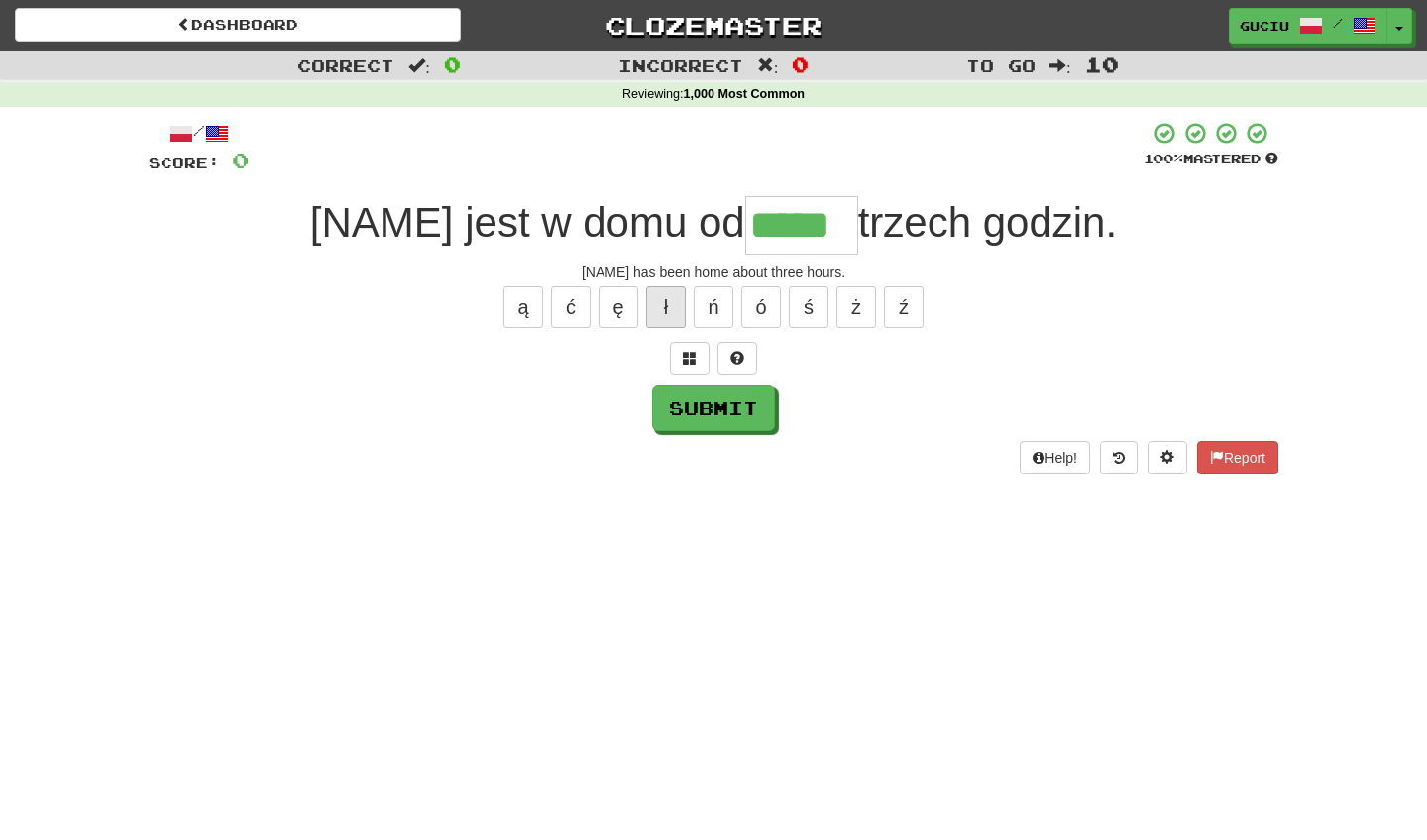 type on "*****" 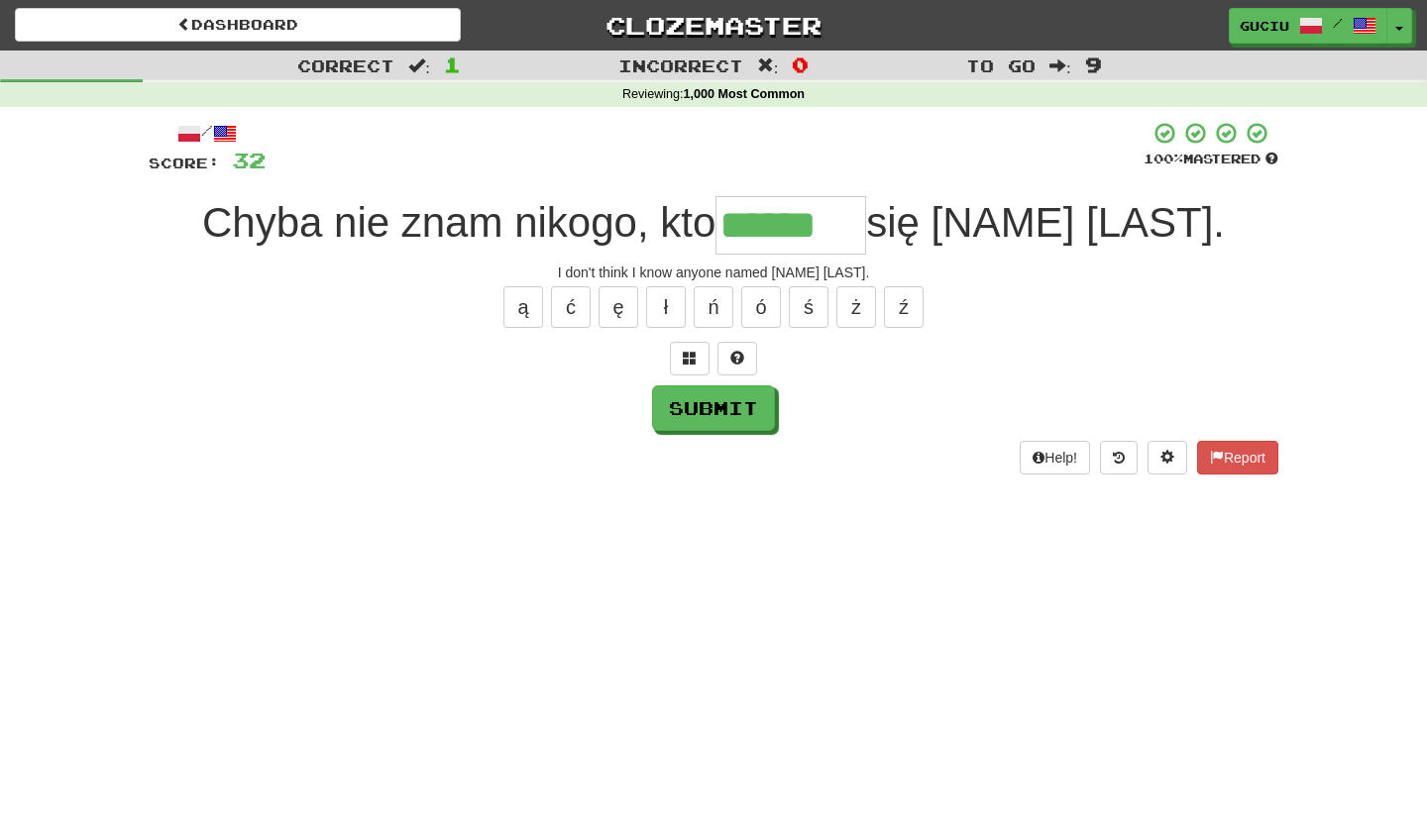 type on "******" 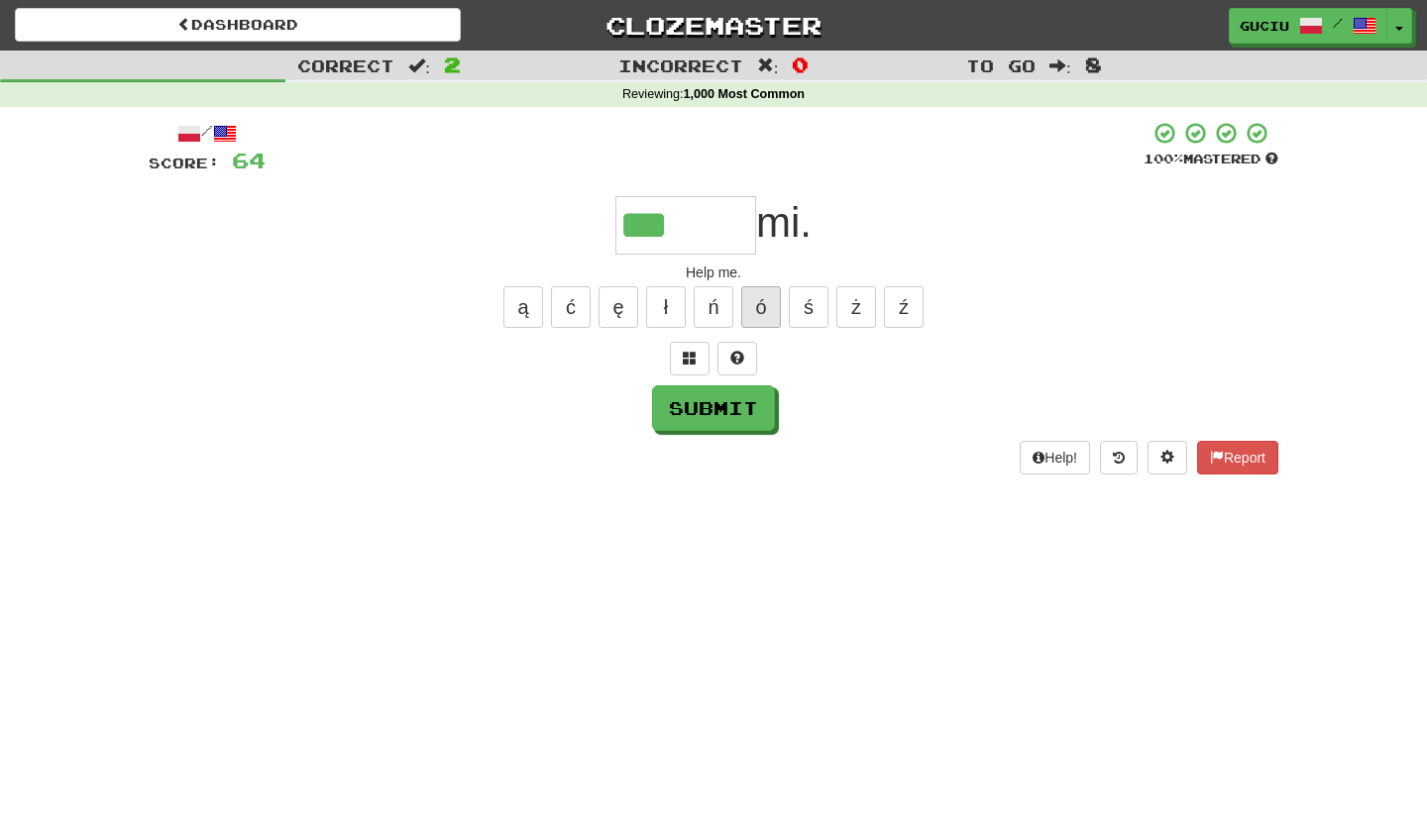 click on "ó" at bounding box center (761, 307) 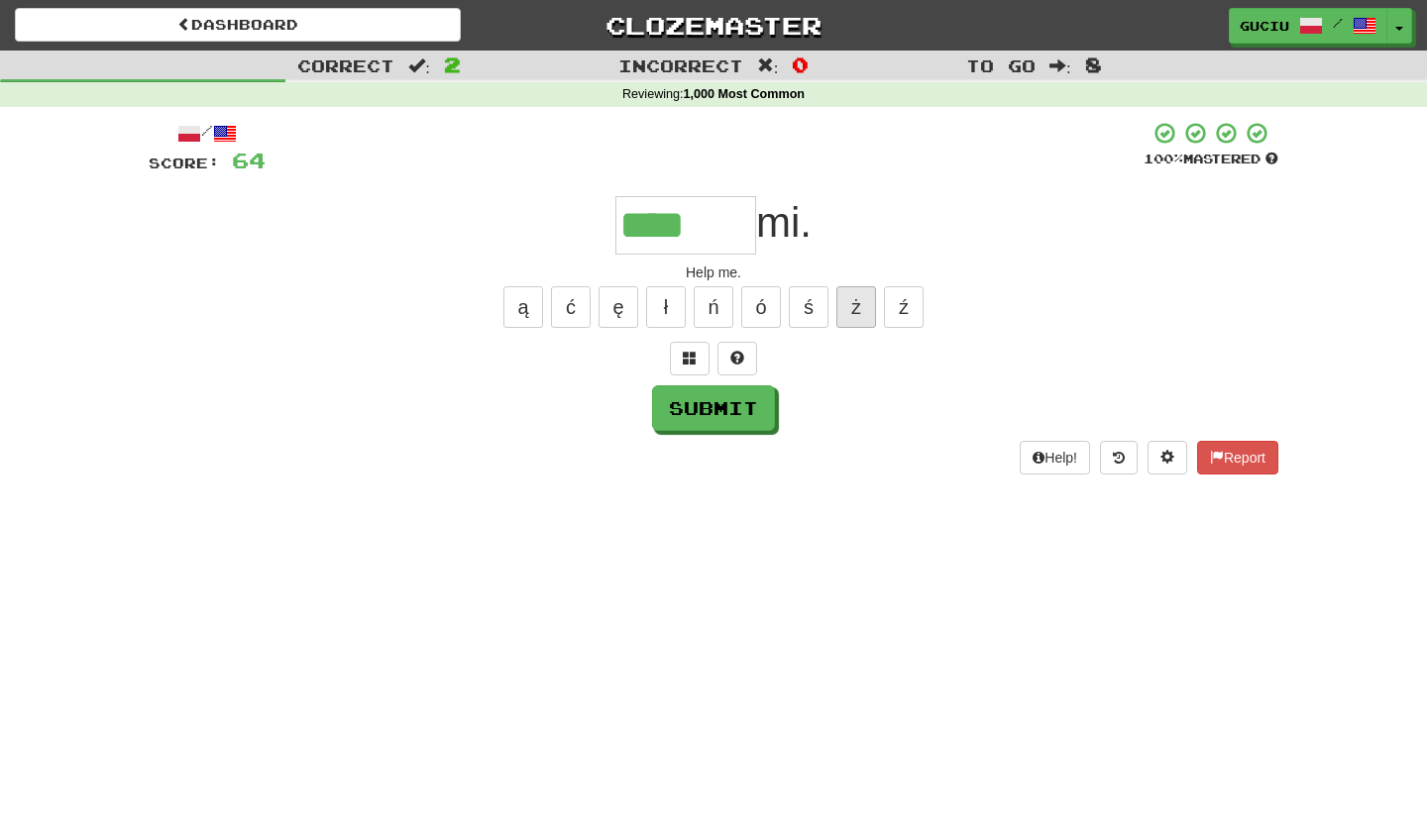 click on "ż" at bounding box center (856, 307) 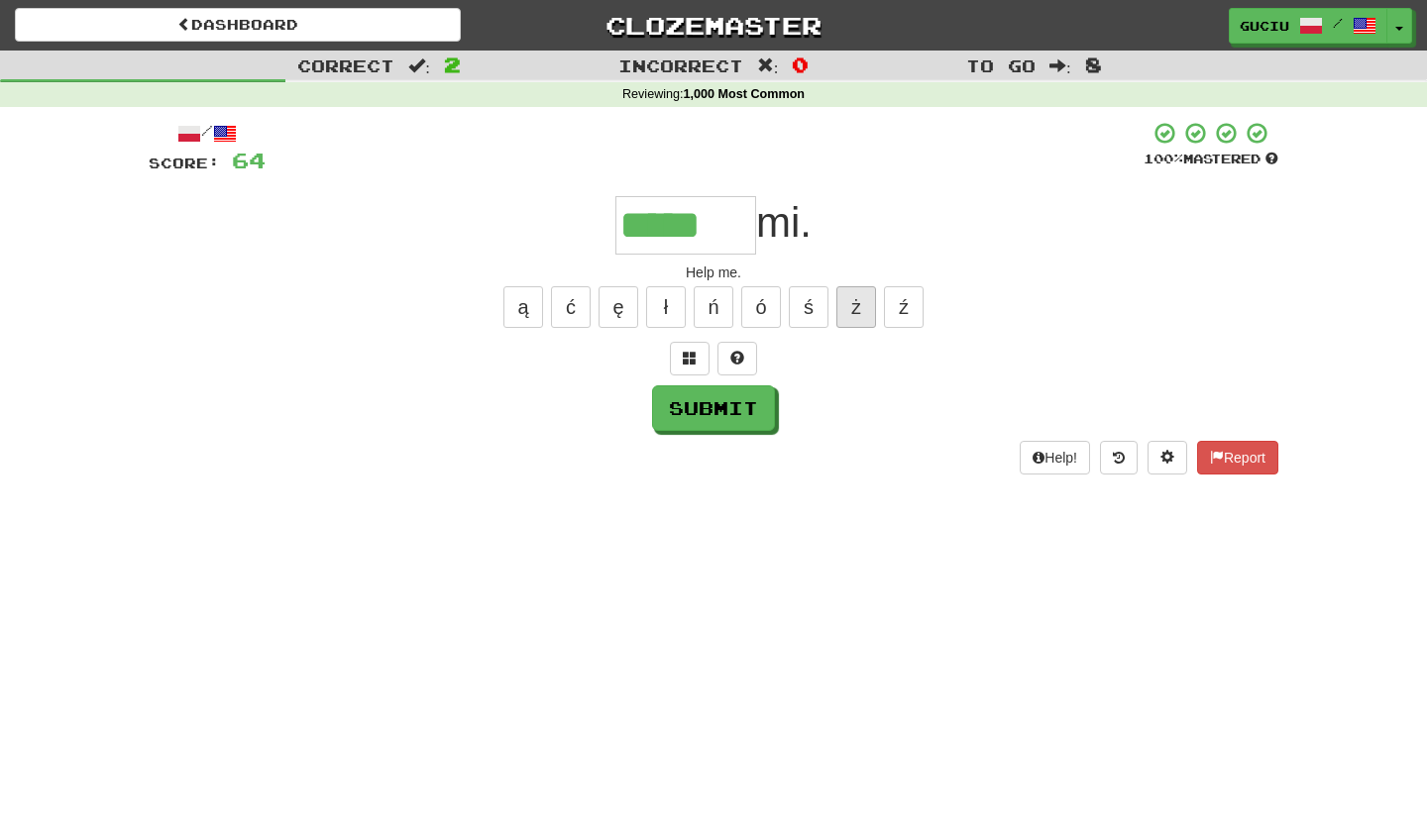 type on "*****" 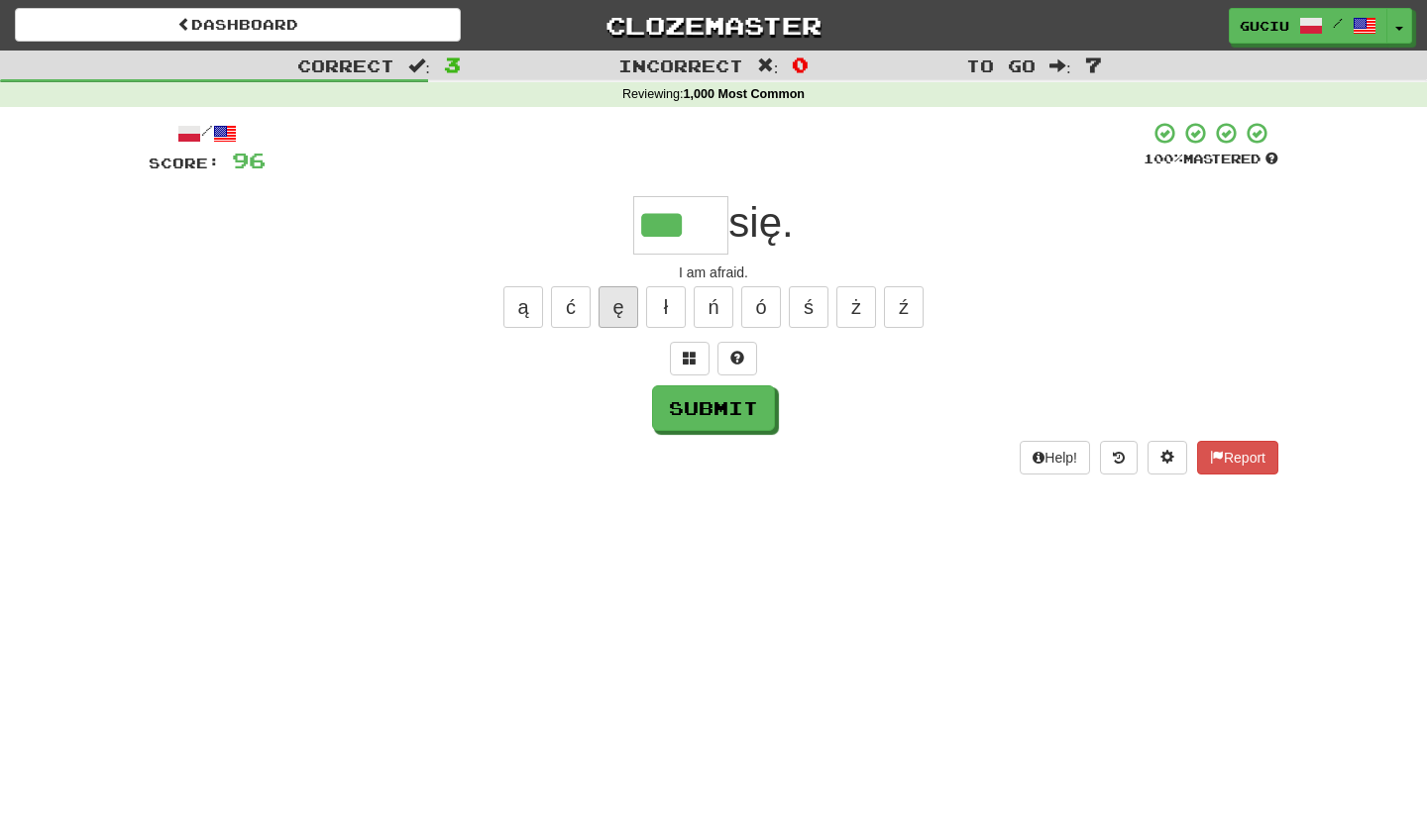 click on "ę" at bounding box center (618, 307) 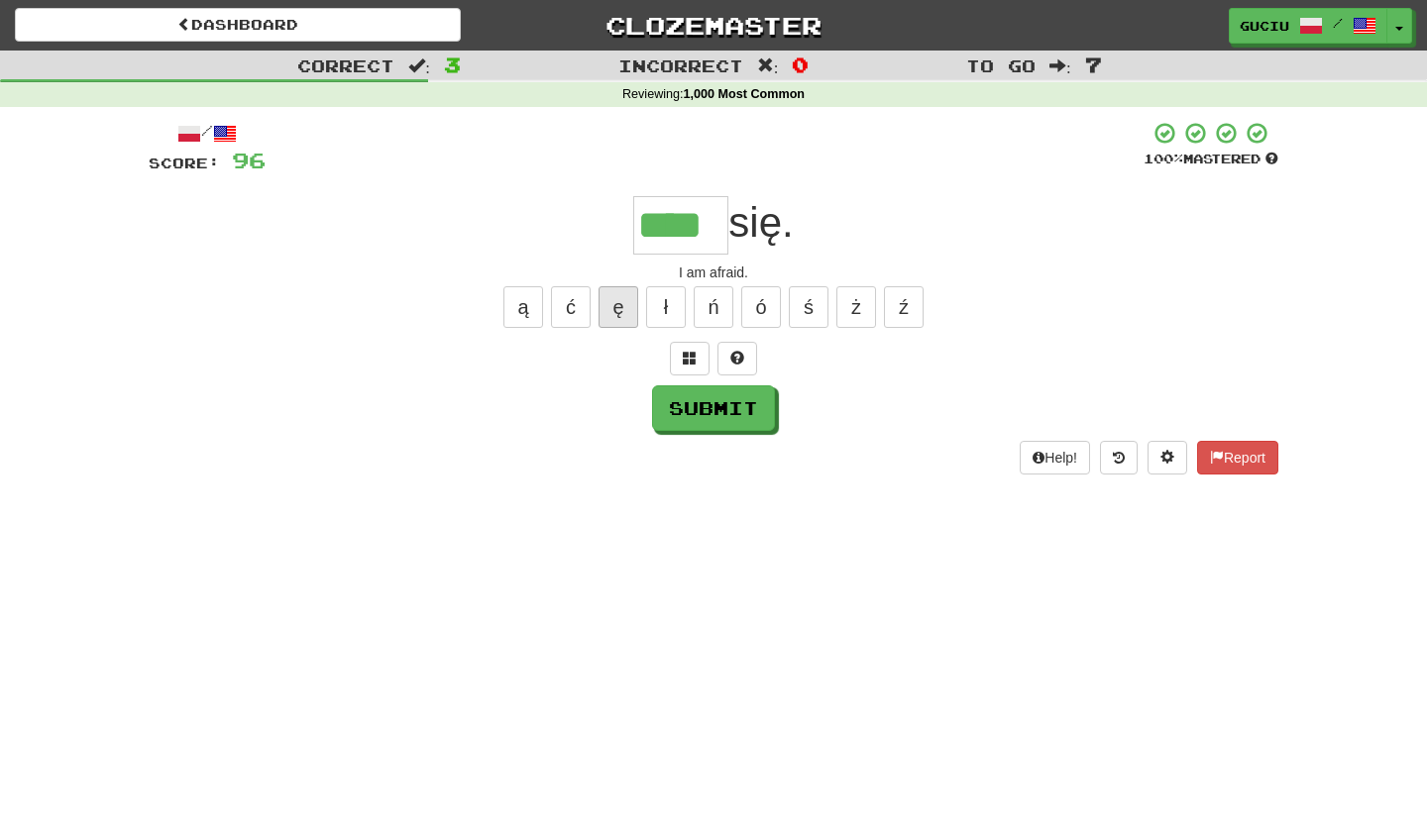type on "****" 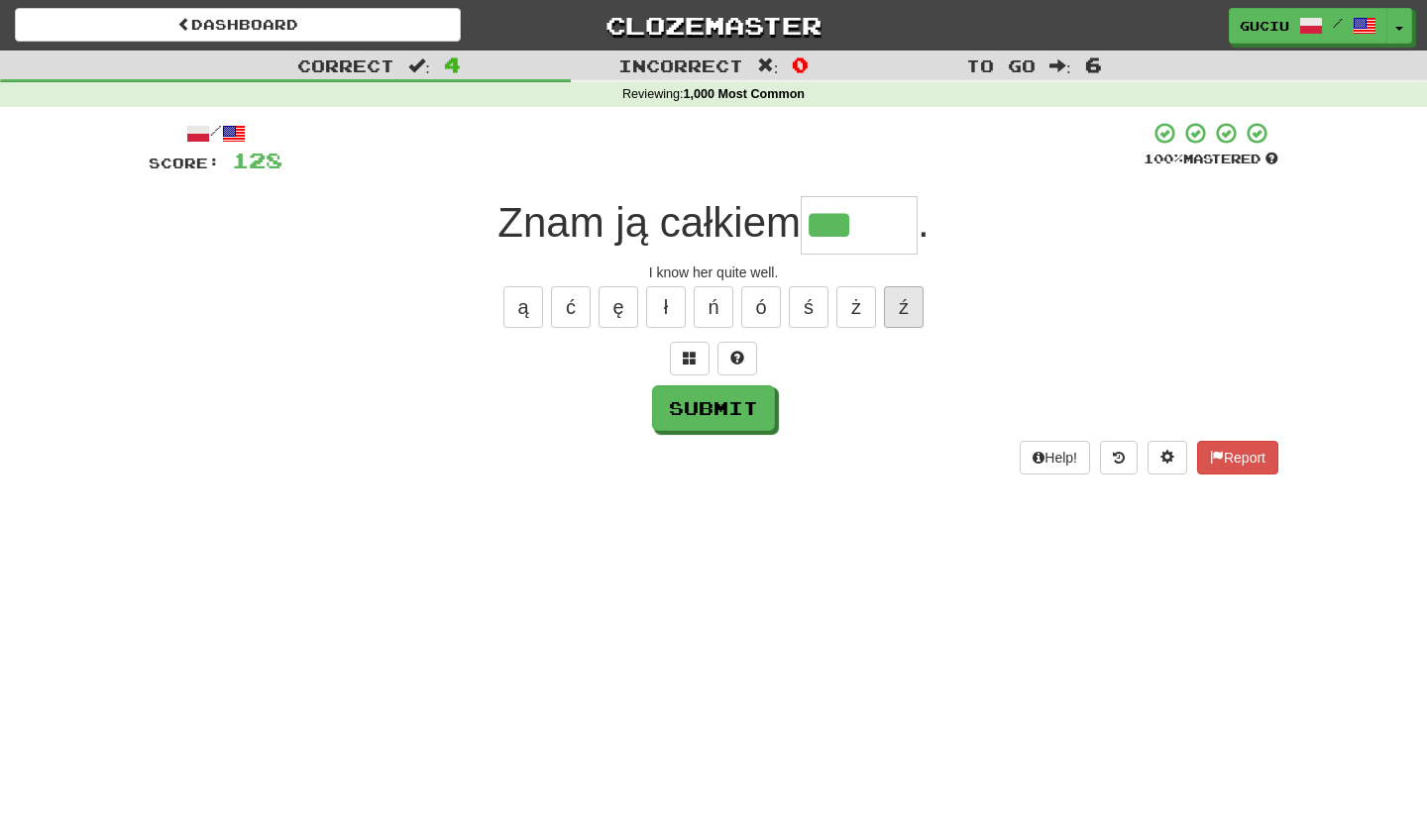 click on "ź" at bounding box center [904, 307] 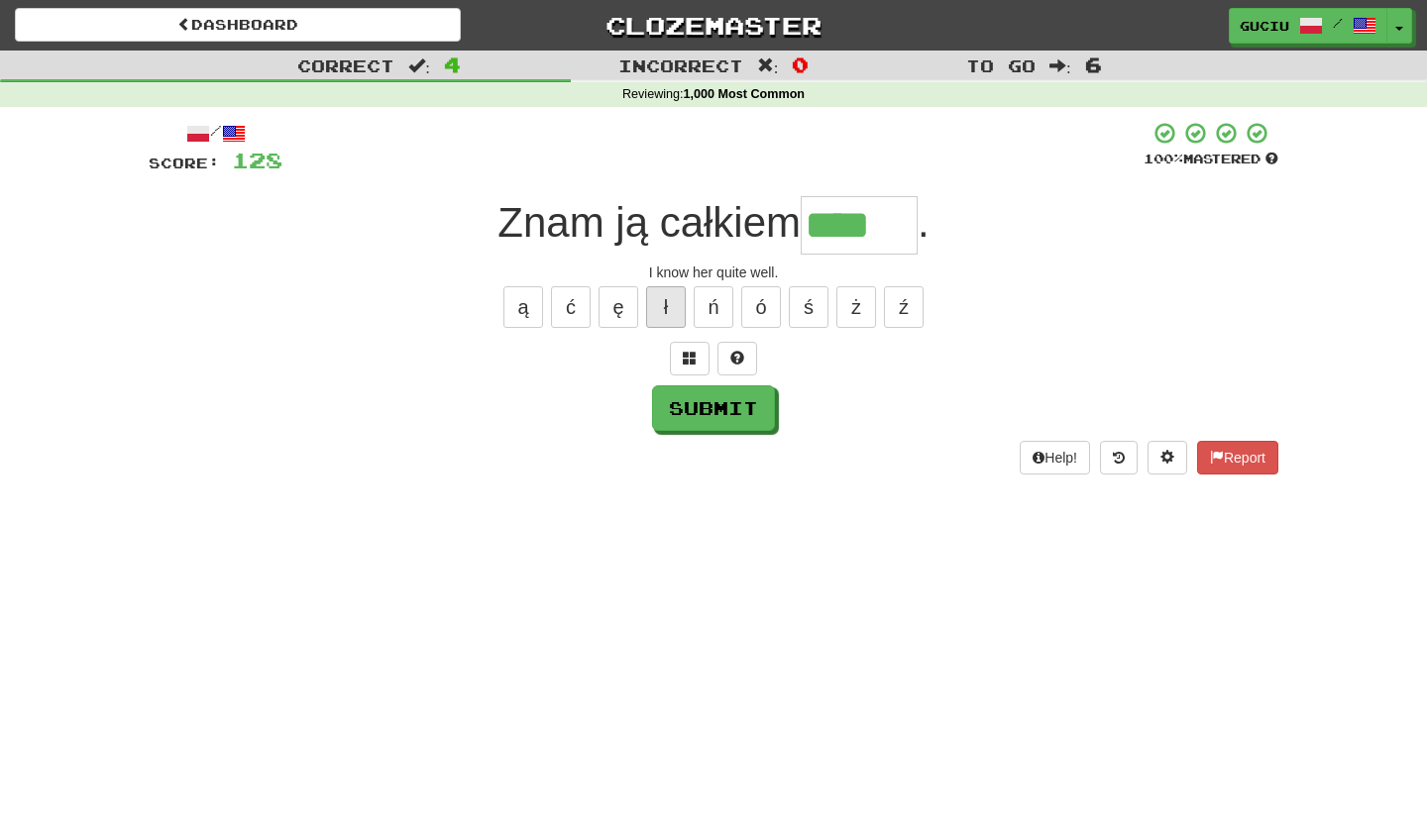 click on "ł" at bounding box center (666, 307) 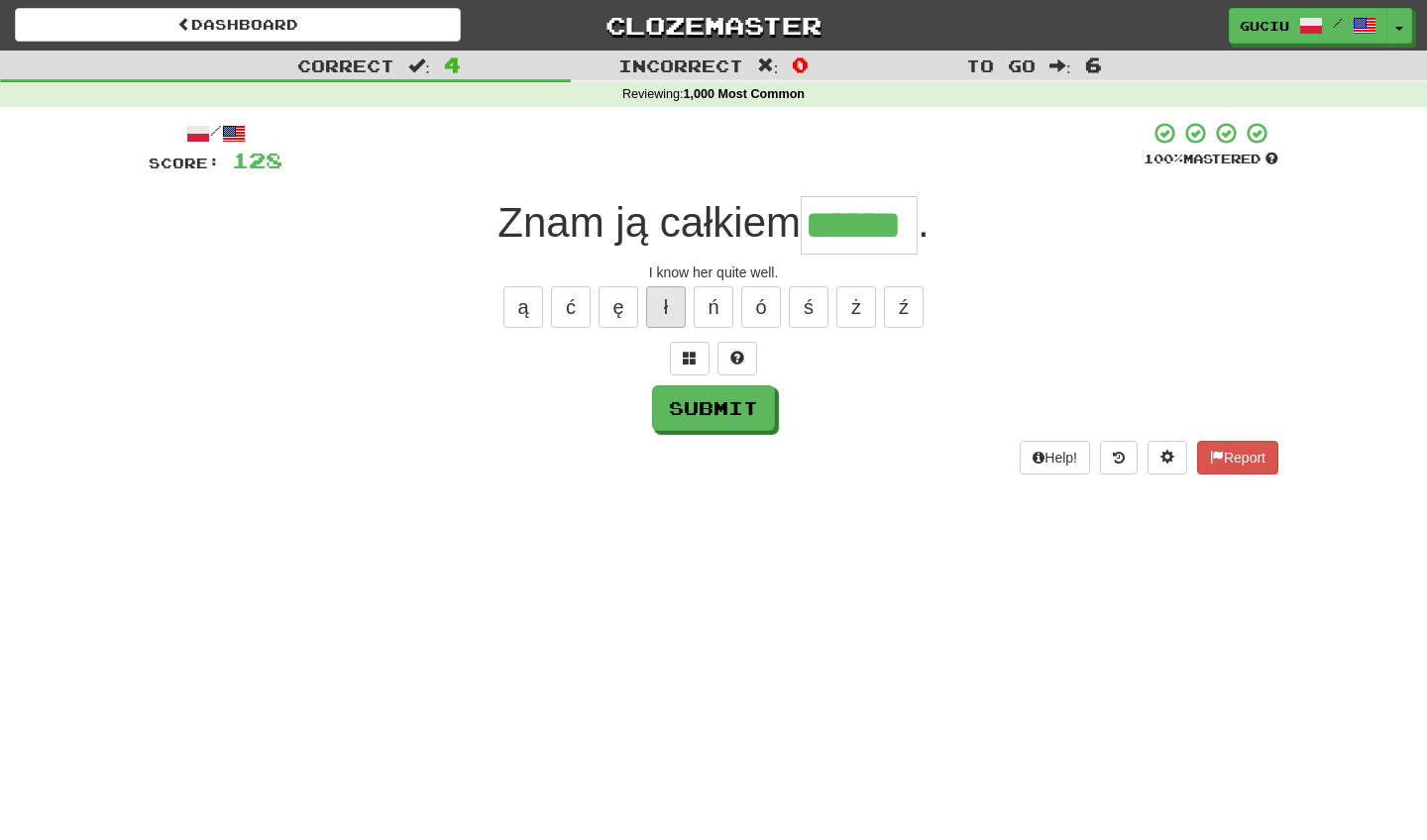 type on "******" 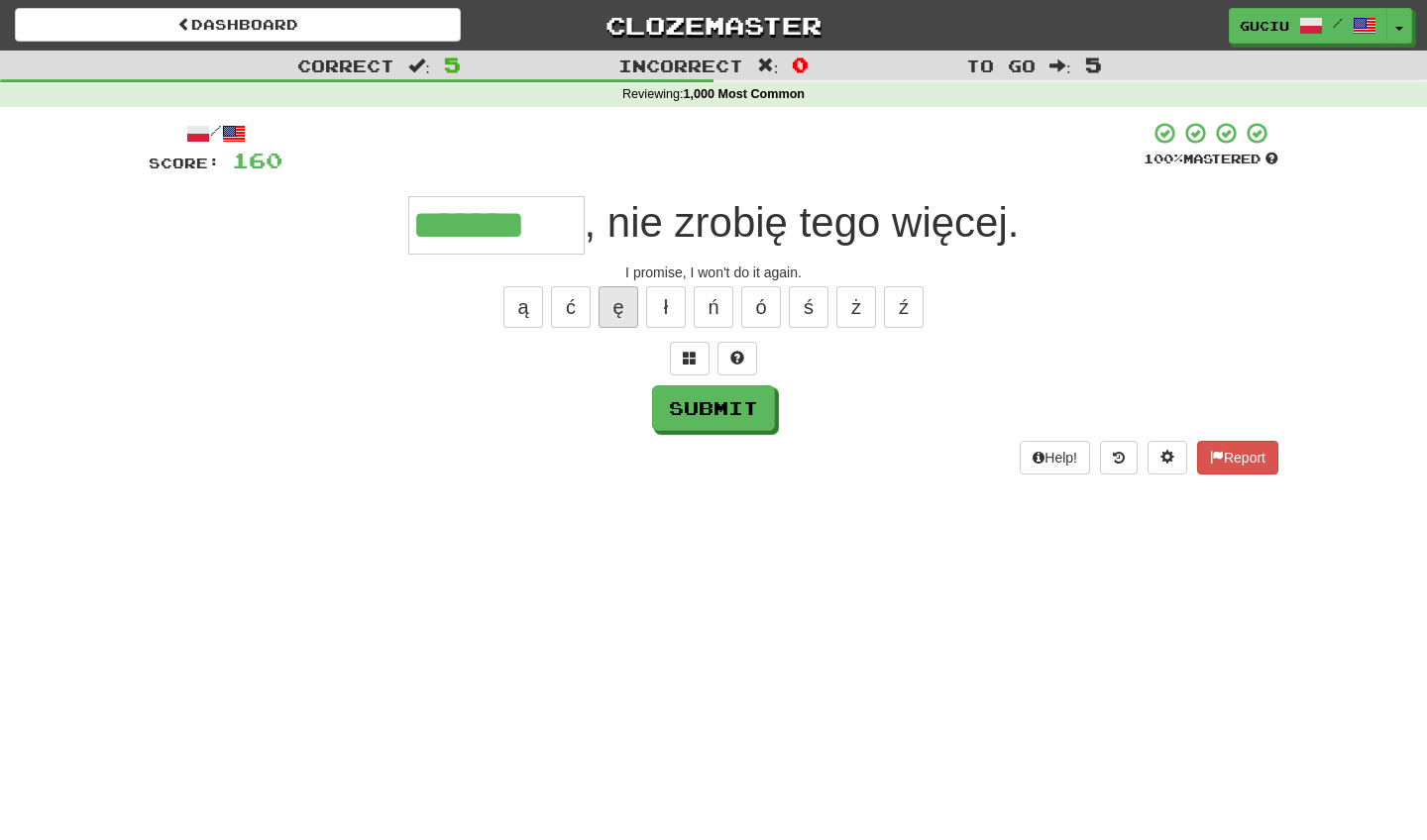 click on "ę" at bounding box center [618, 307] 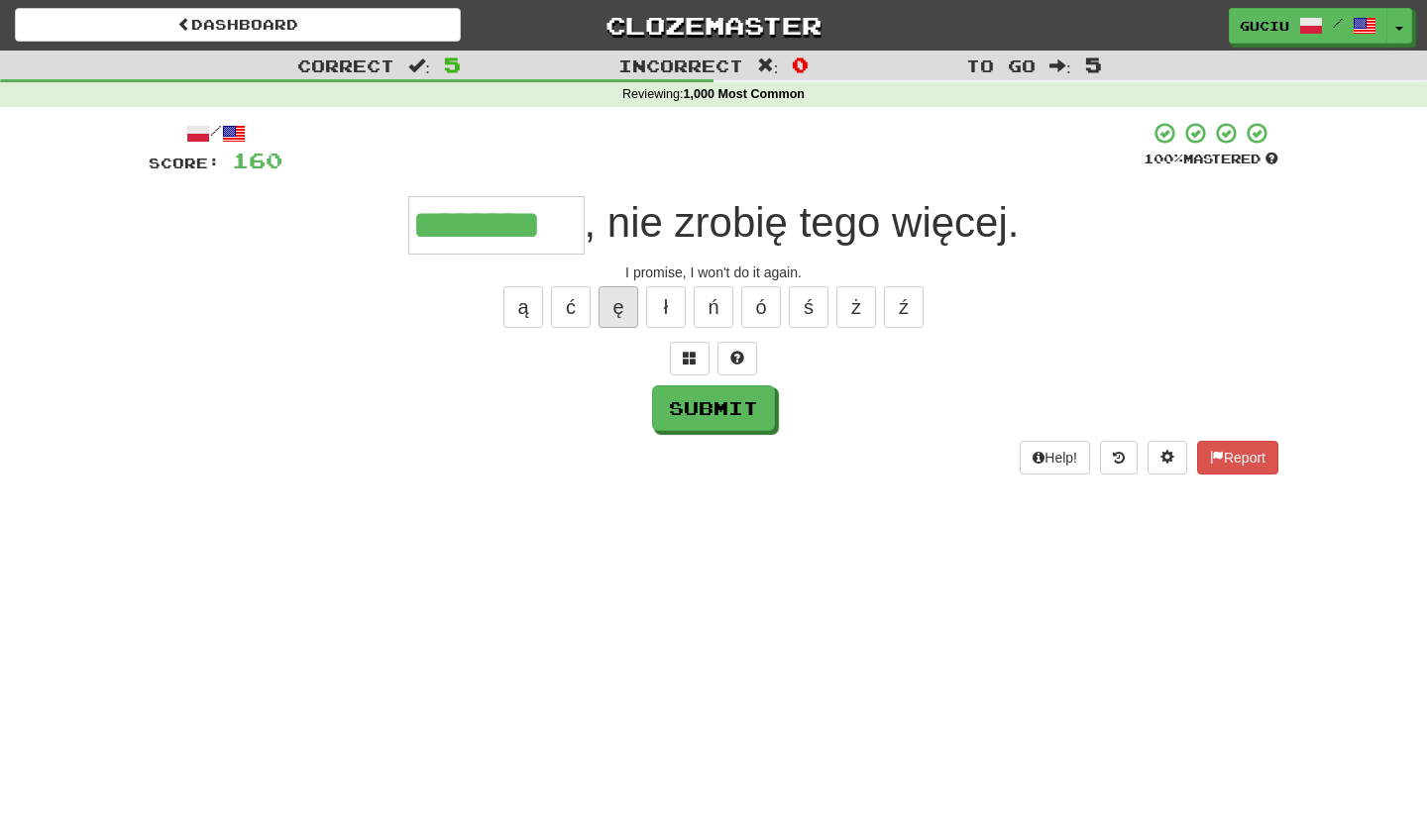 type on "********" 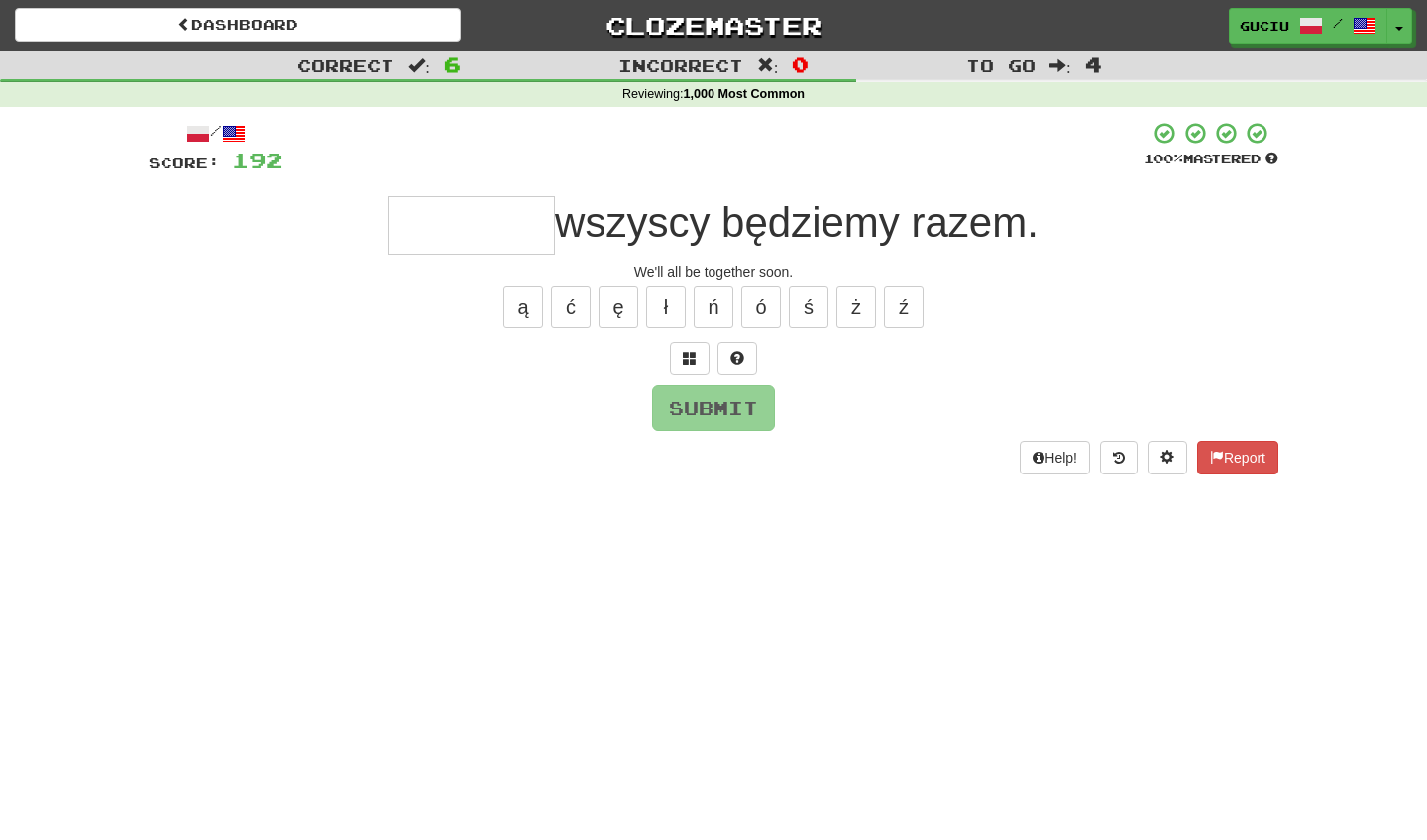 type on "*" 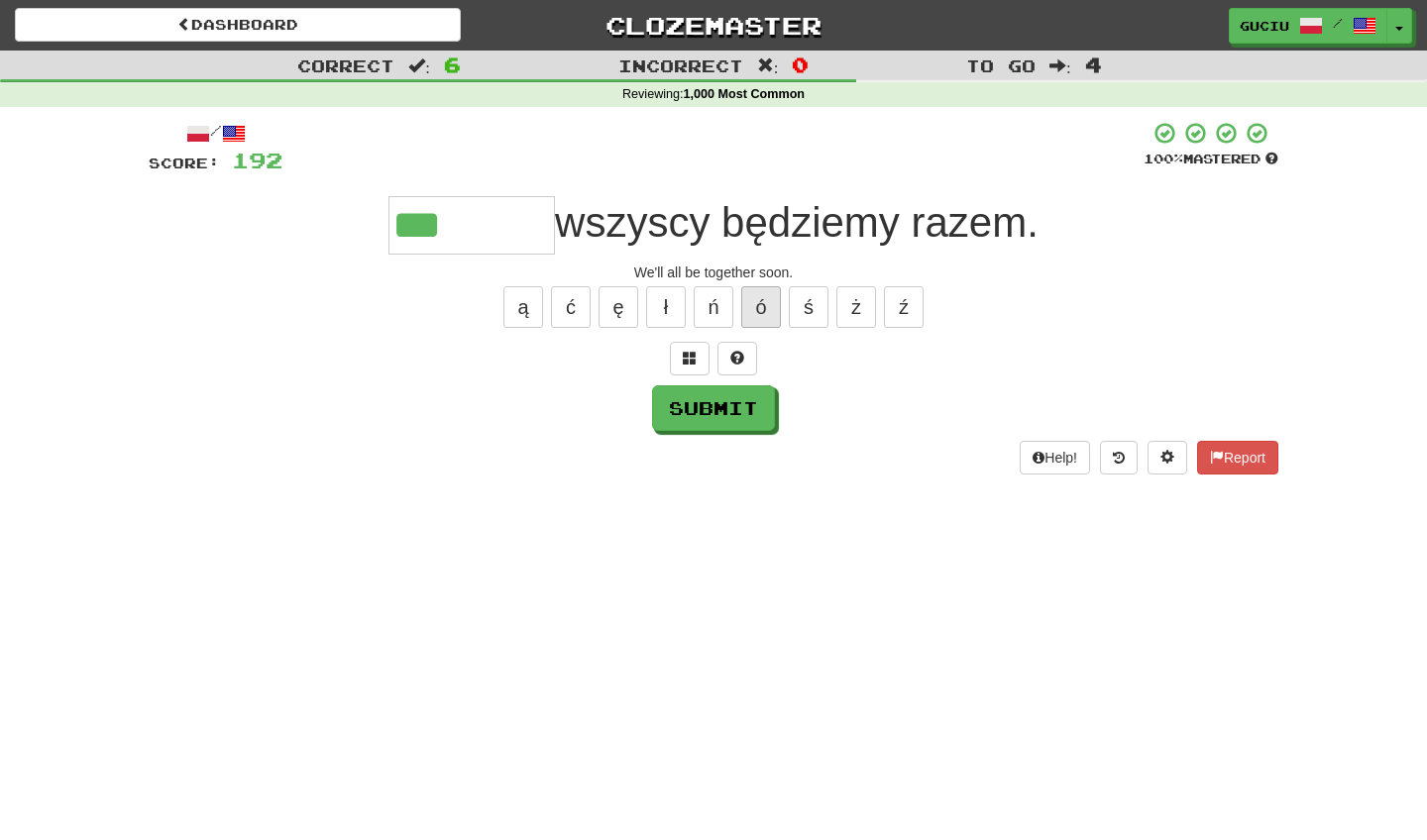 click on "ó" at bounding box center (761, 307) 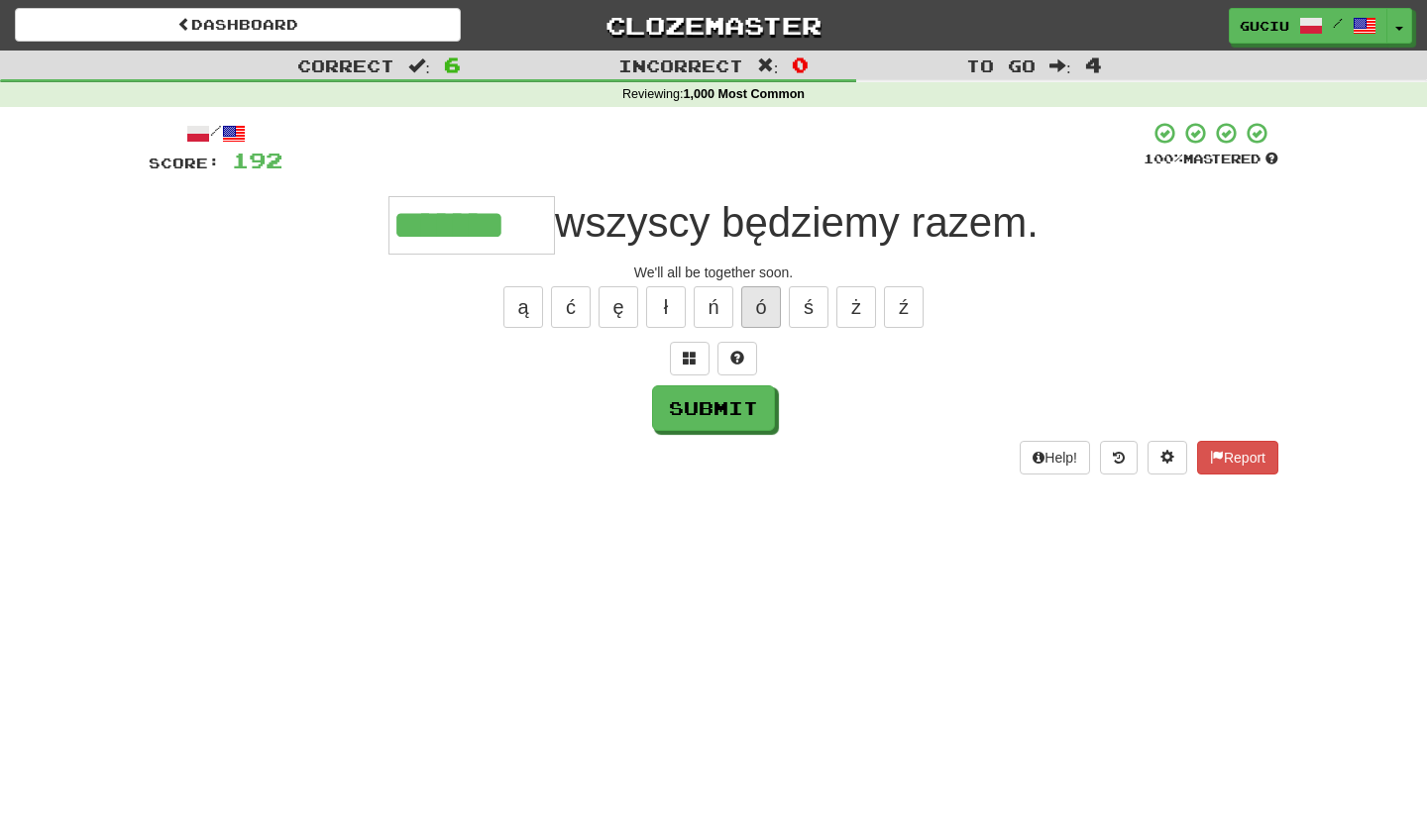 type on "*******" 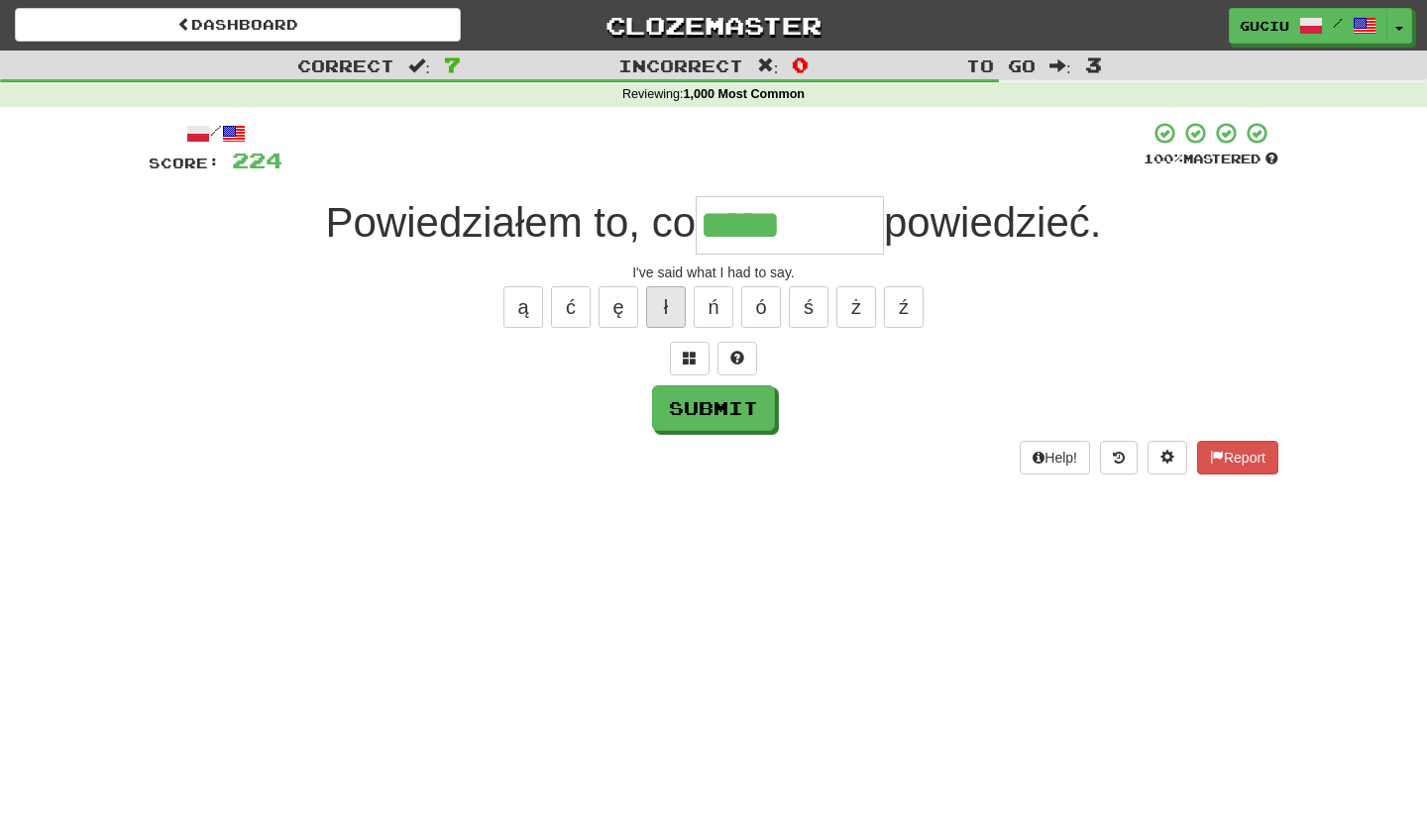 click on "ł" at bounding box center (666, 307) 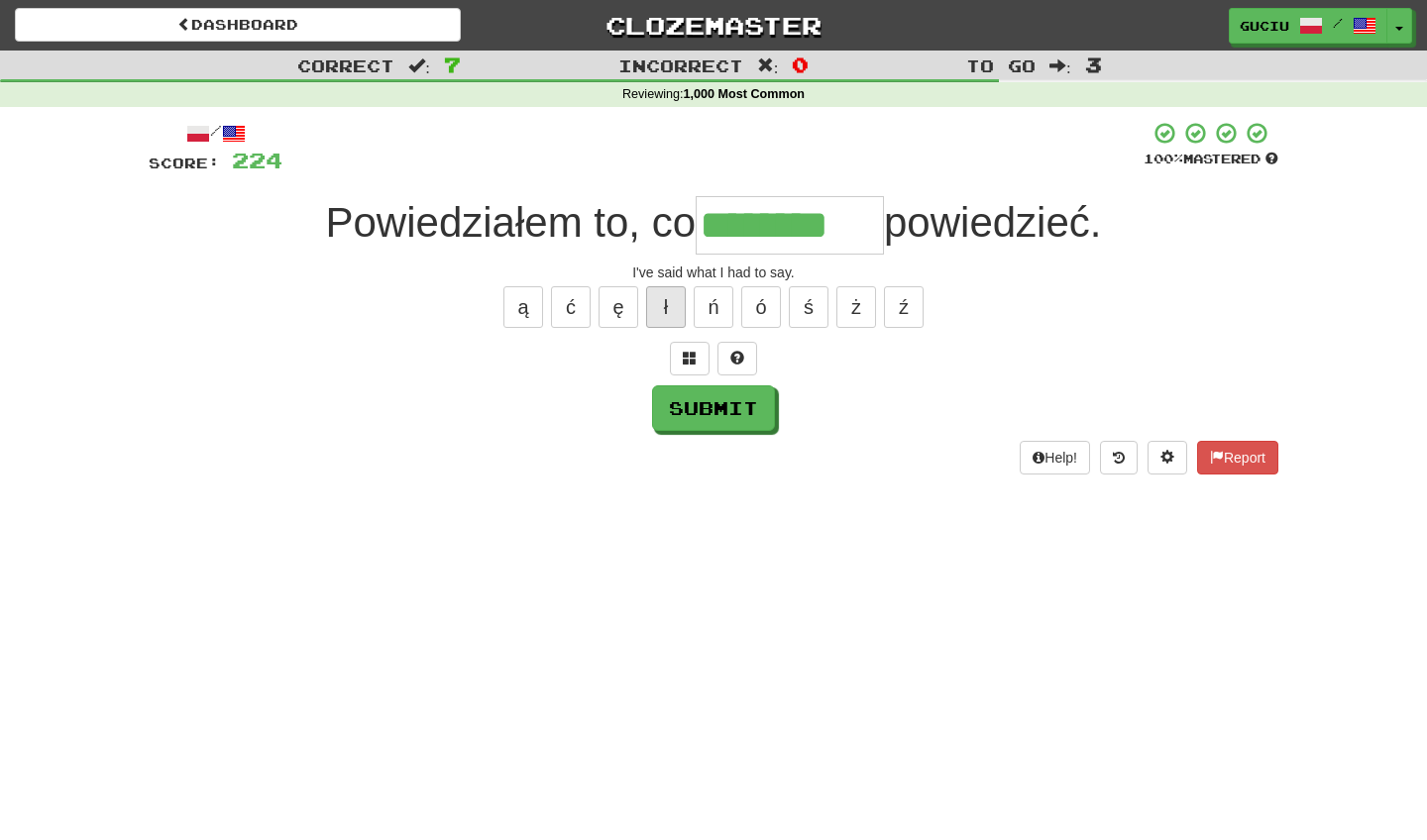 type on "********" 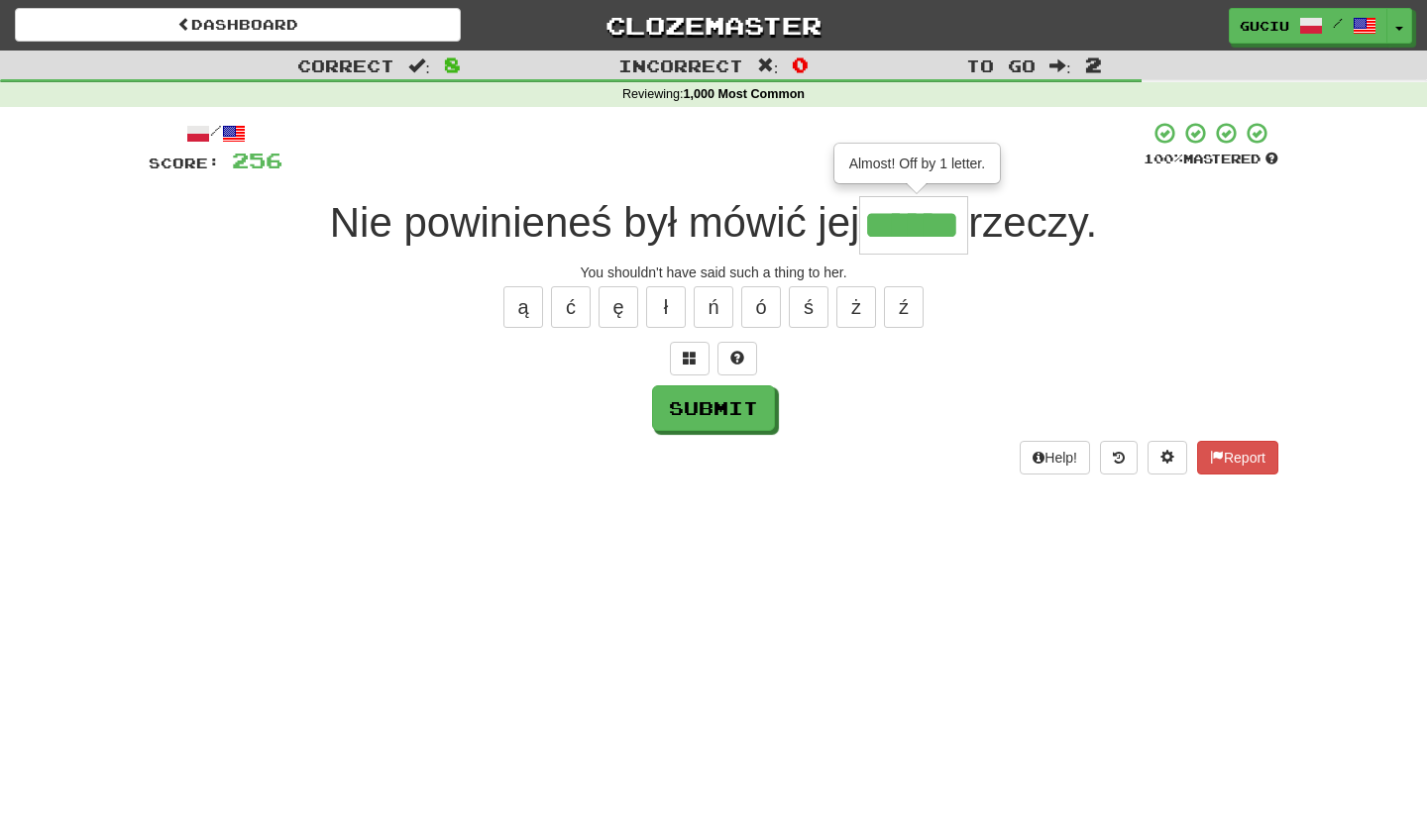 type on "******" 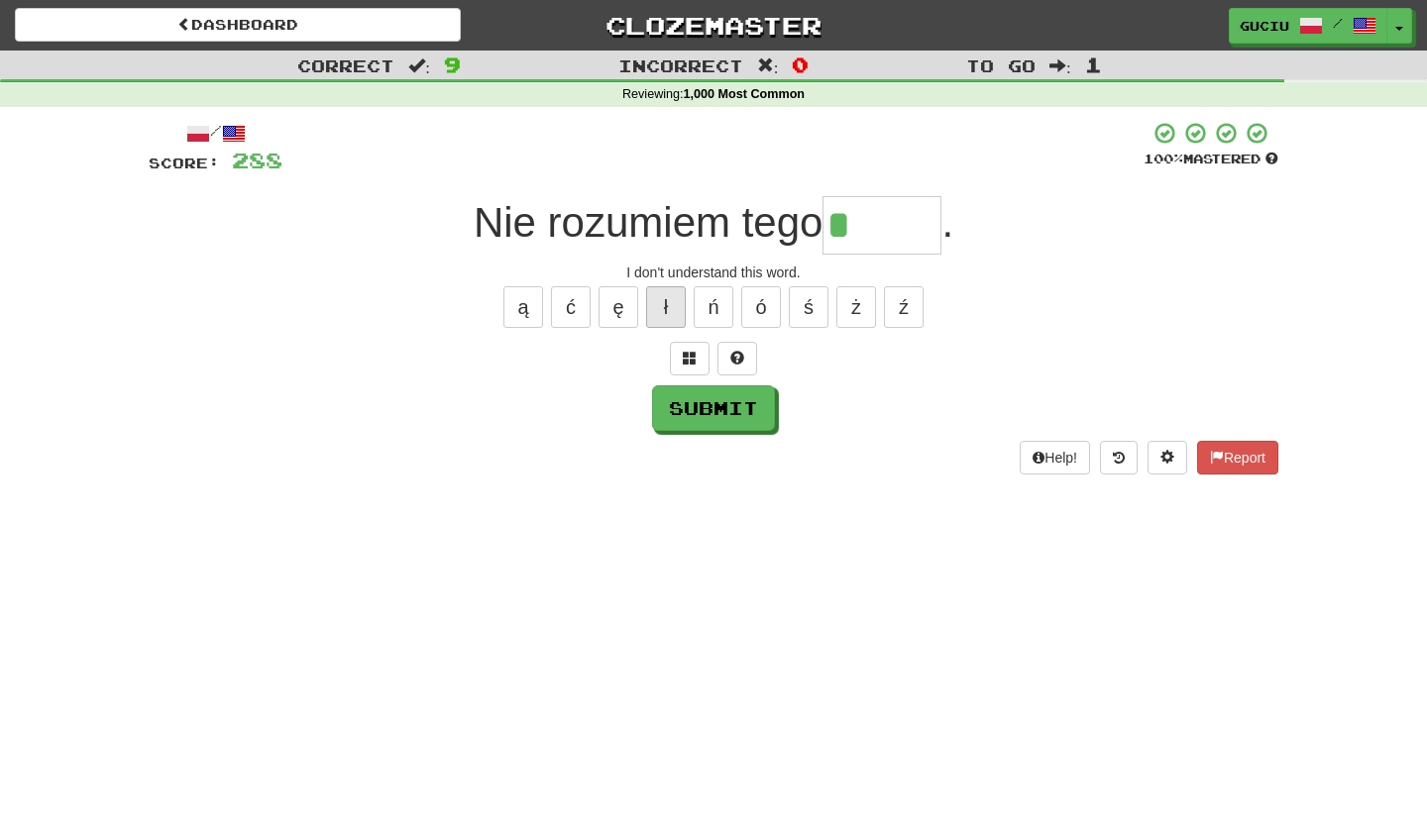 click on "ł" at bounding box center [666, 307] 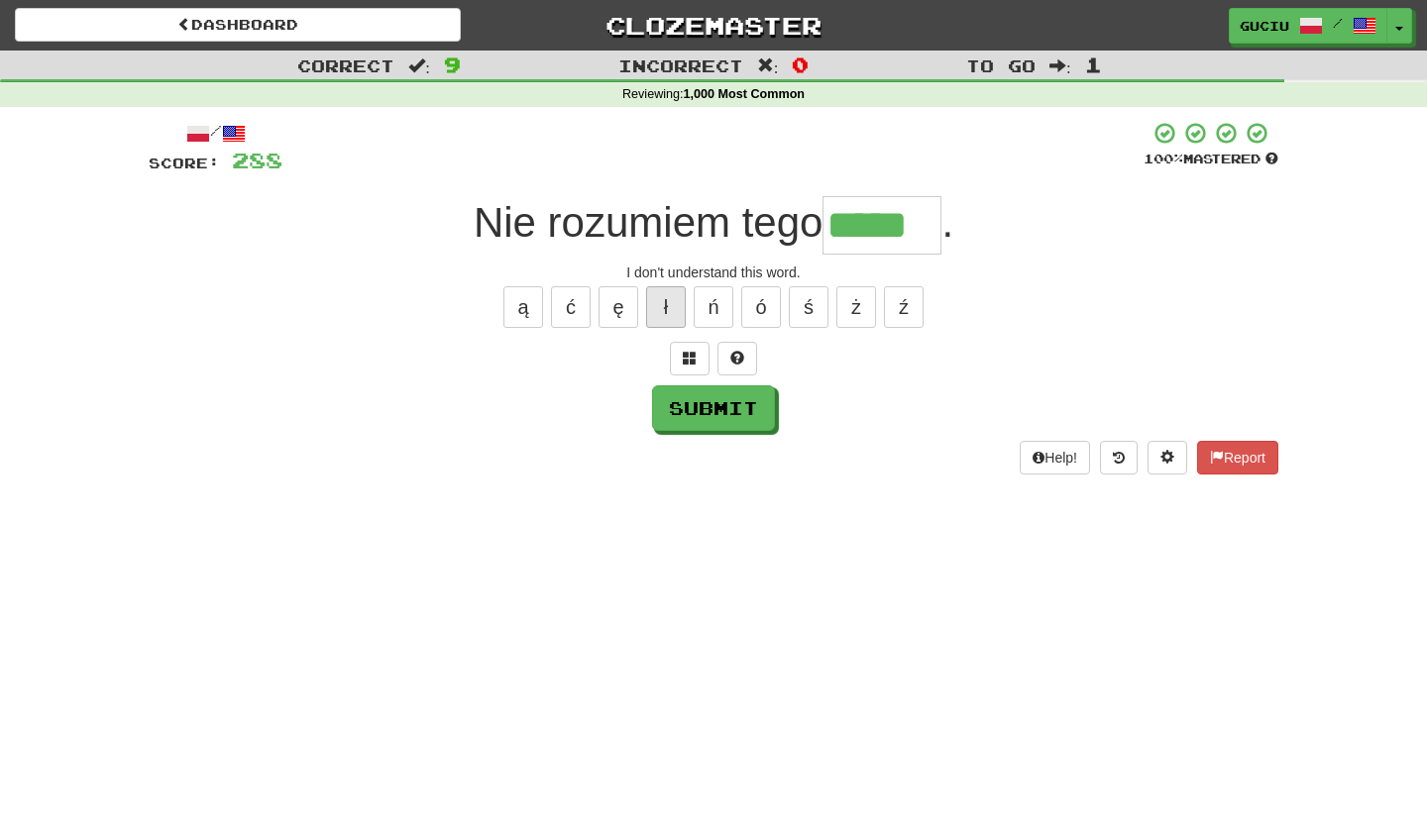 type on "*****" 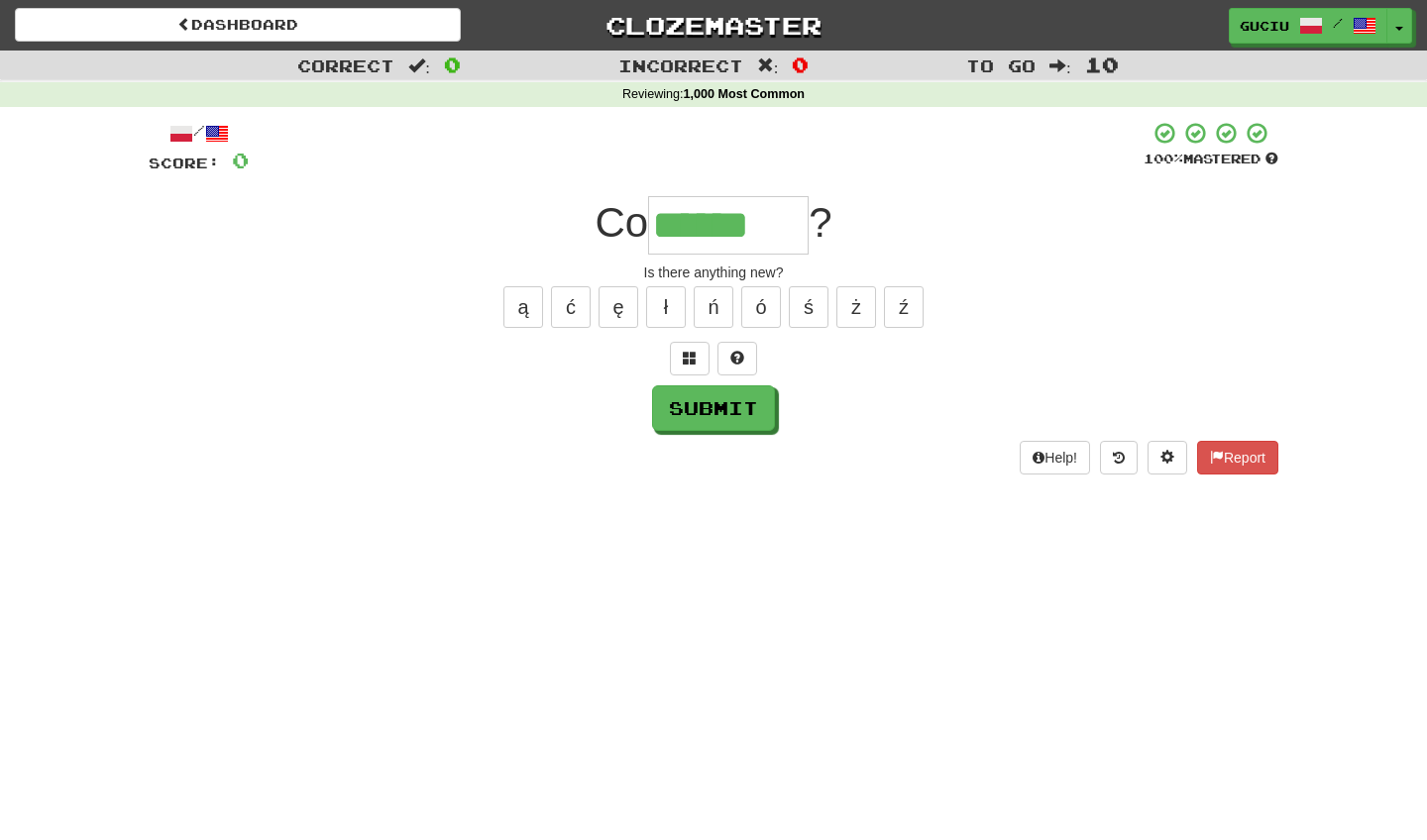 type on "******" 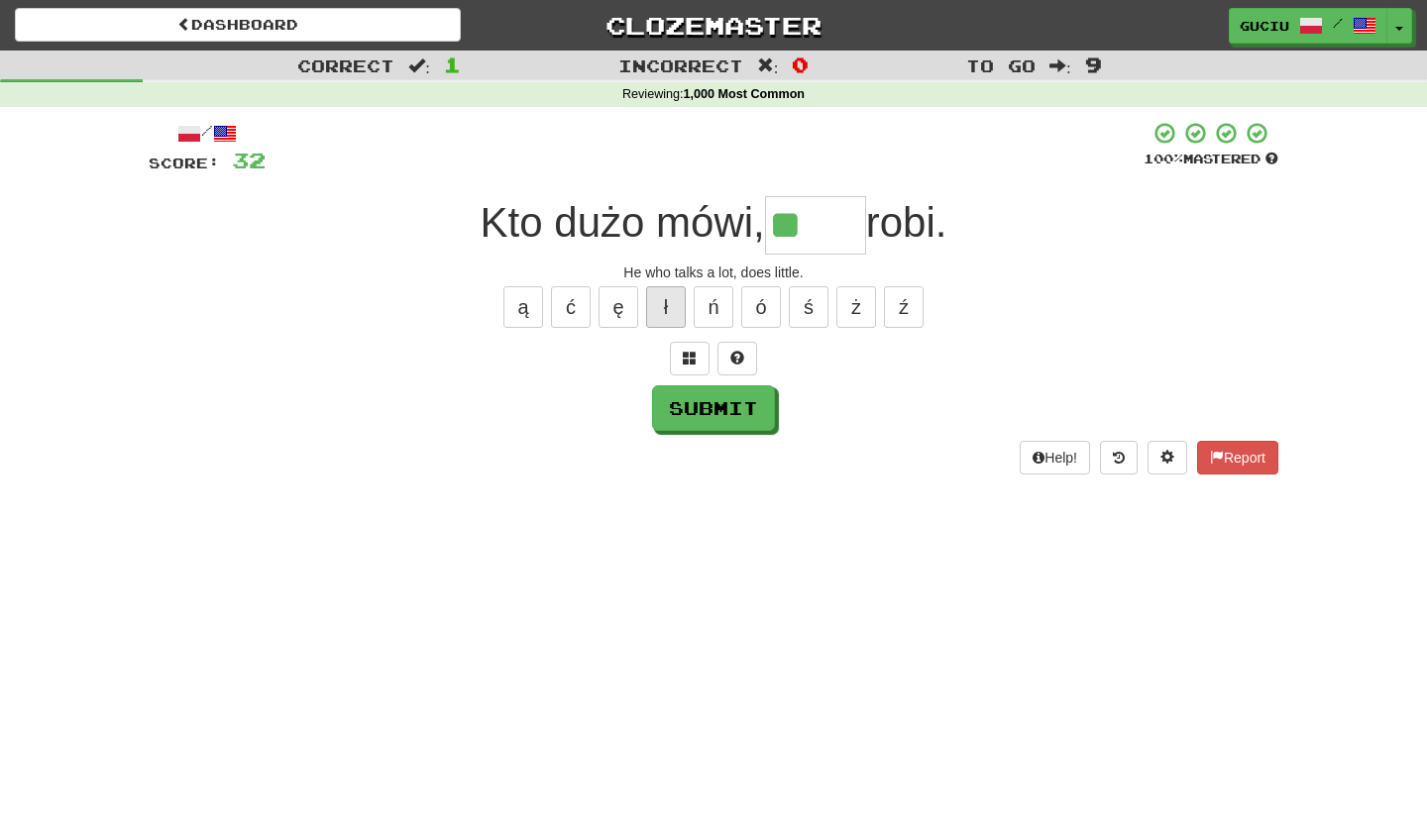 click on "ł" at bounding box center [666, 307] 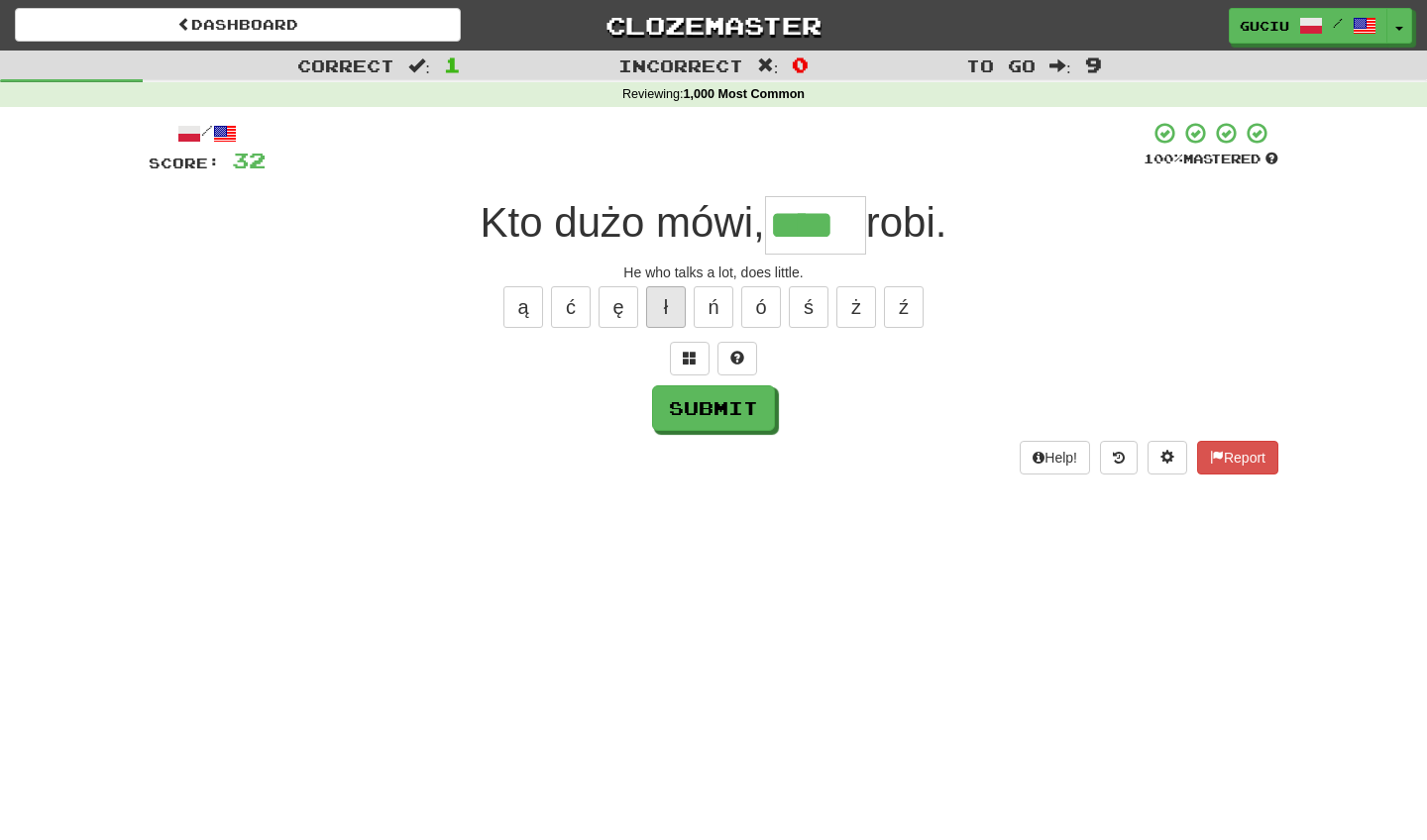 type on "****" 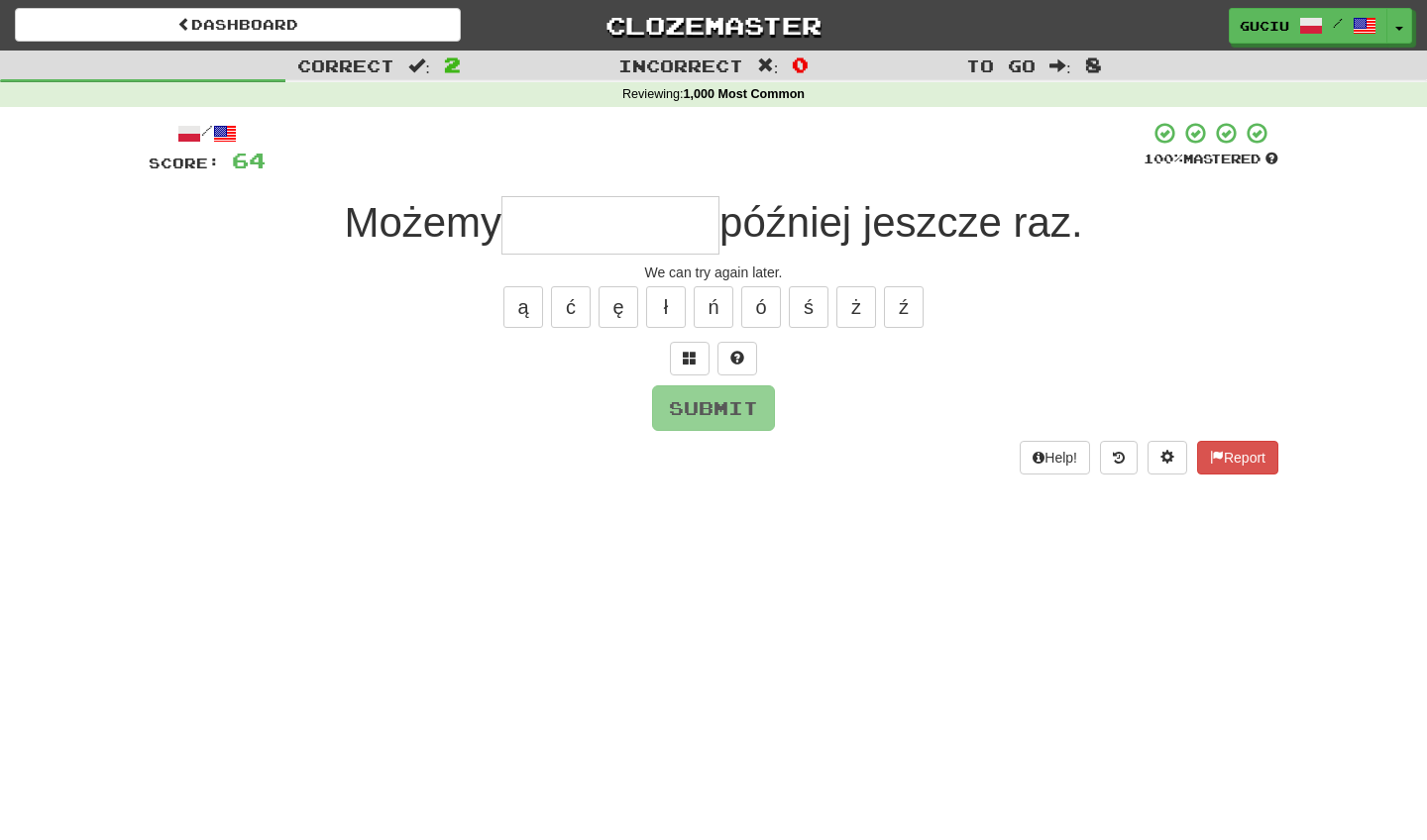 type on "*" 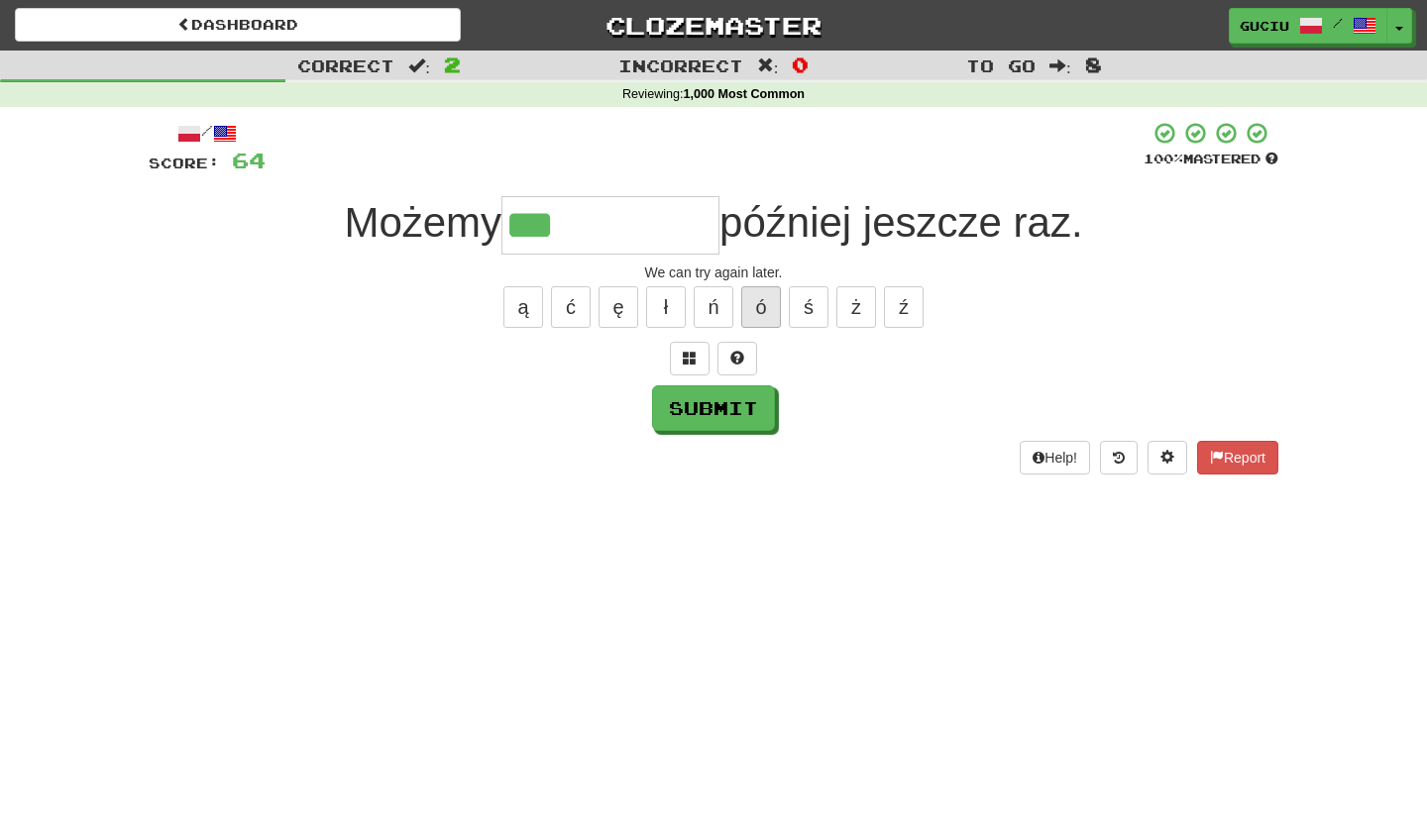 click on "ó" at bounding box center [761, 307] 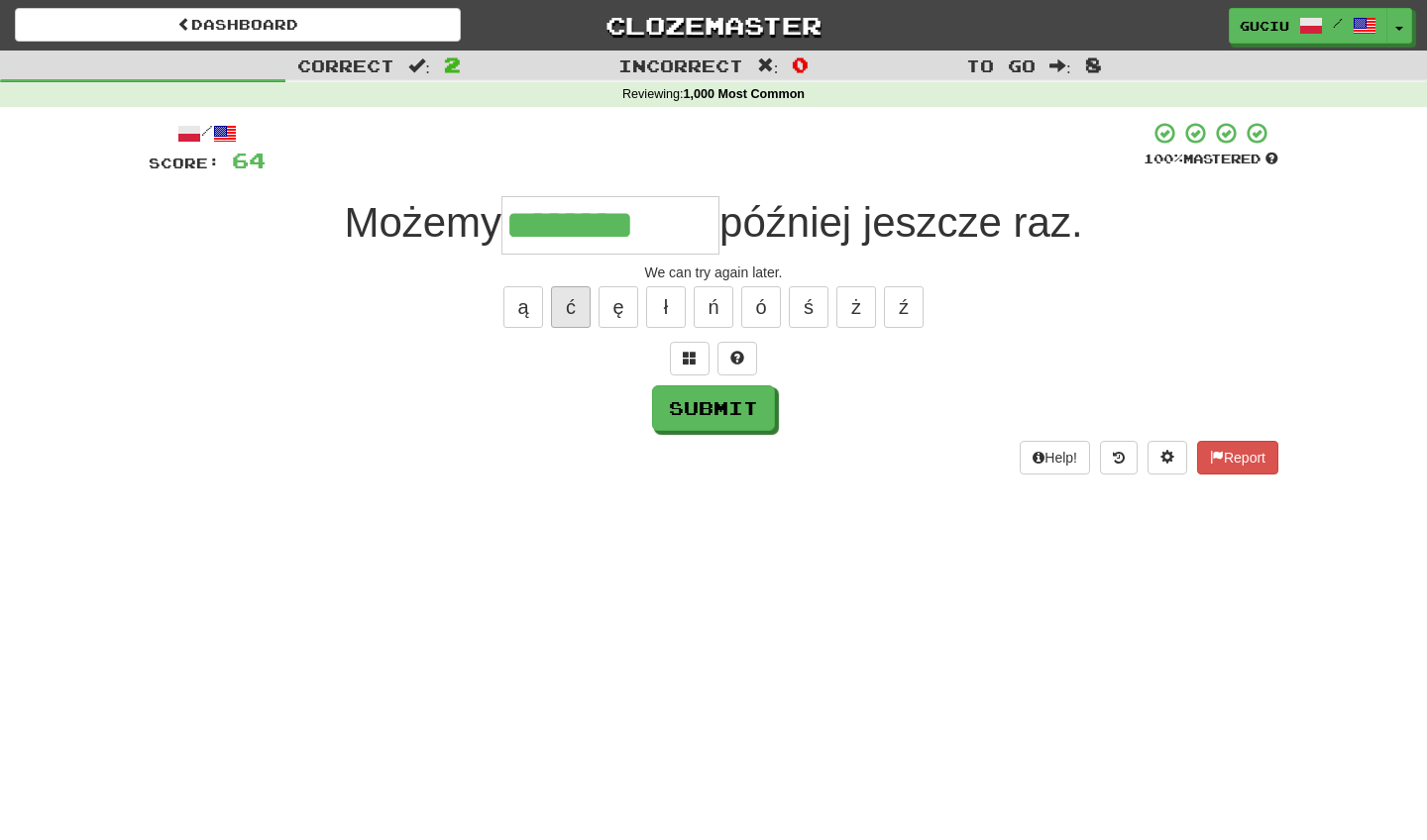 click on "ć" at bounding box center [571, 307] 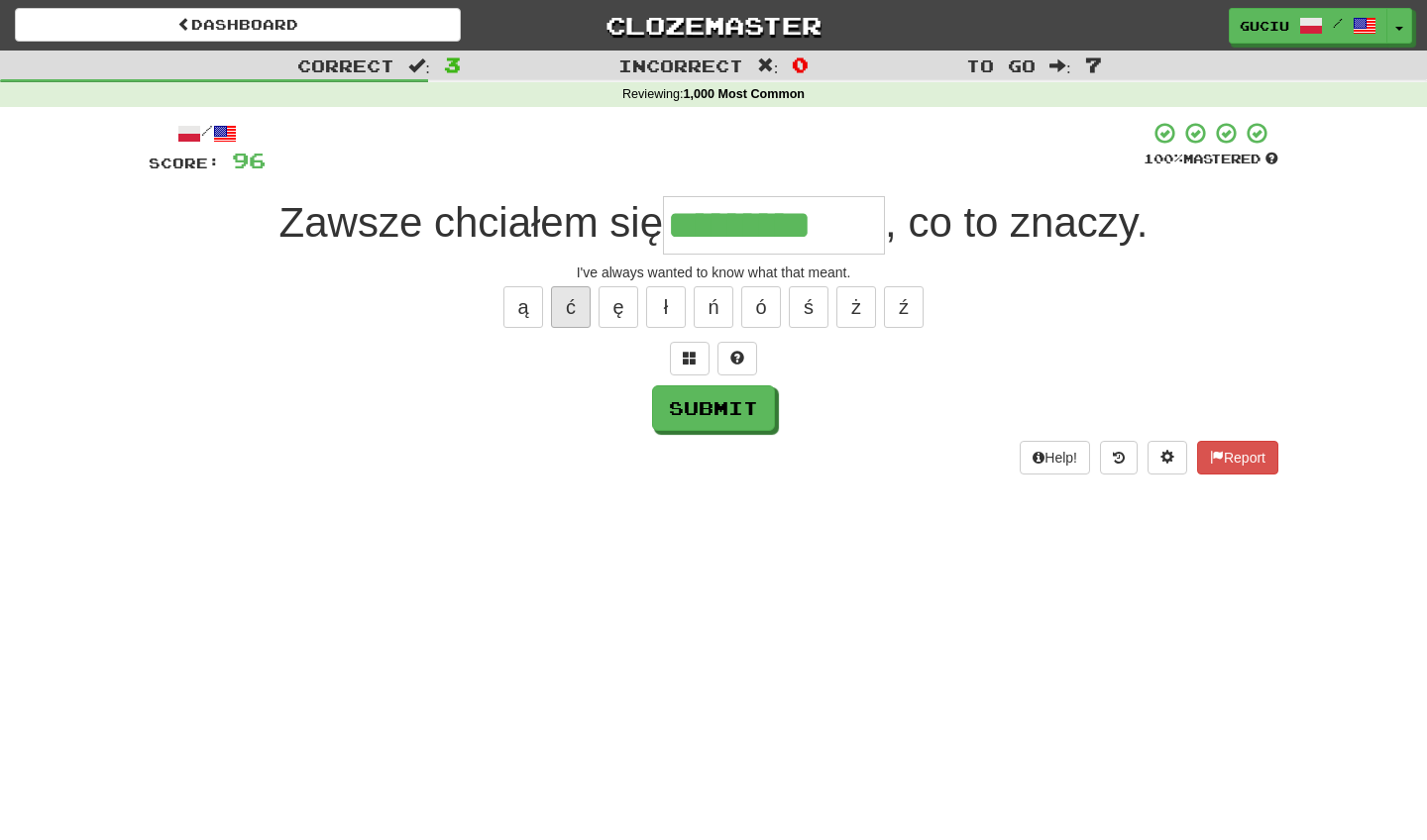 click on "ć" at bounding box center (571, 307) 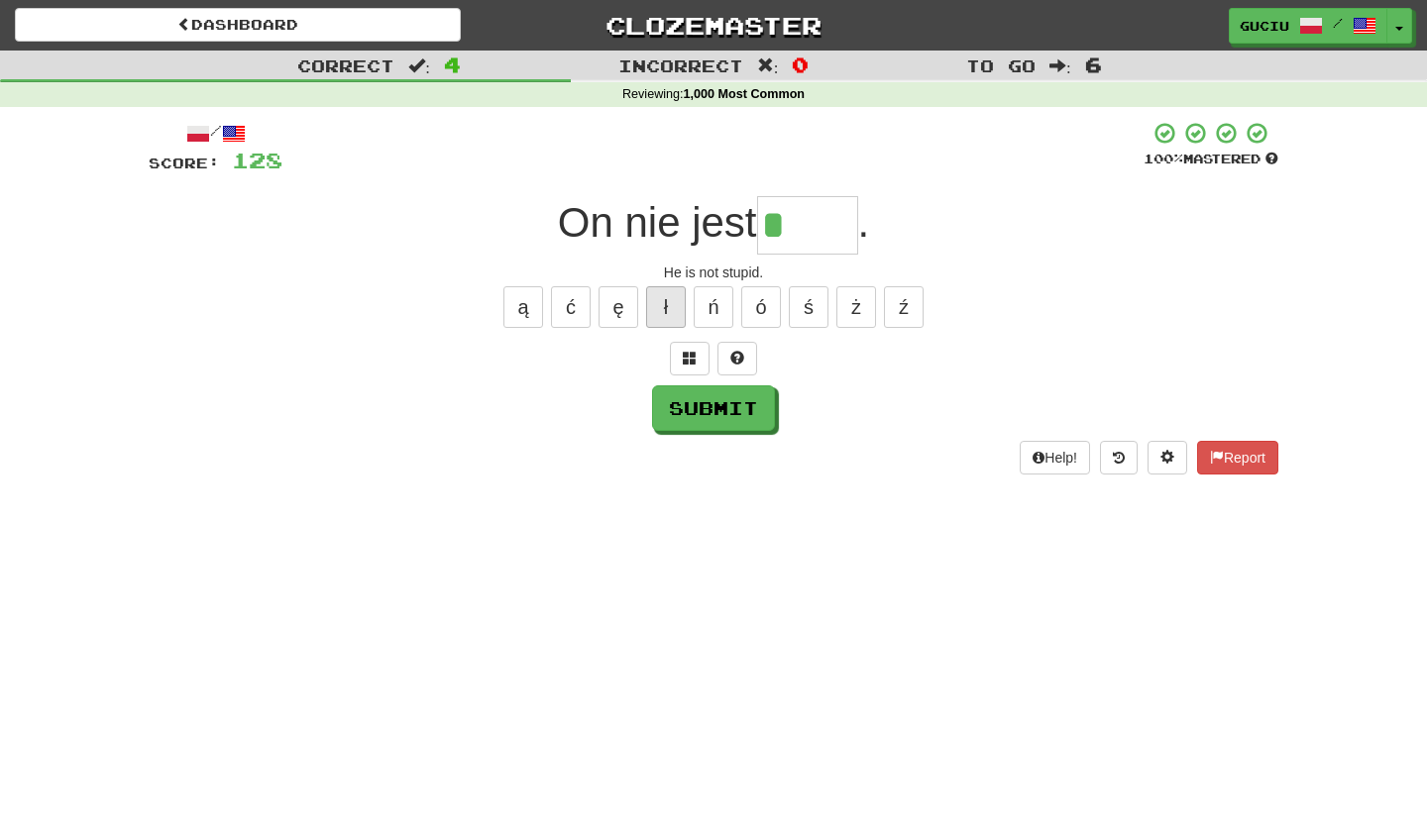 click on "ł" at bounding box center (666, 307) 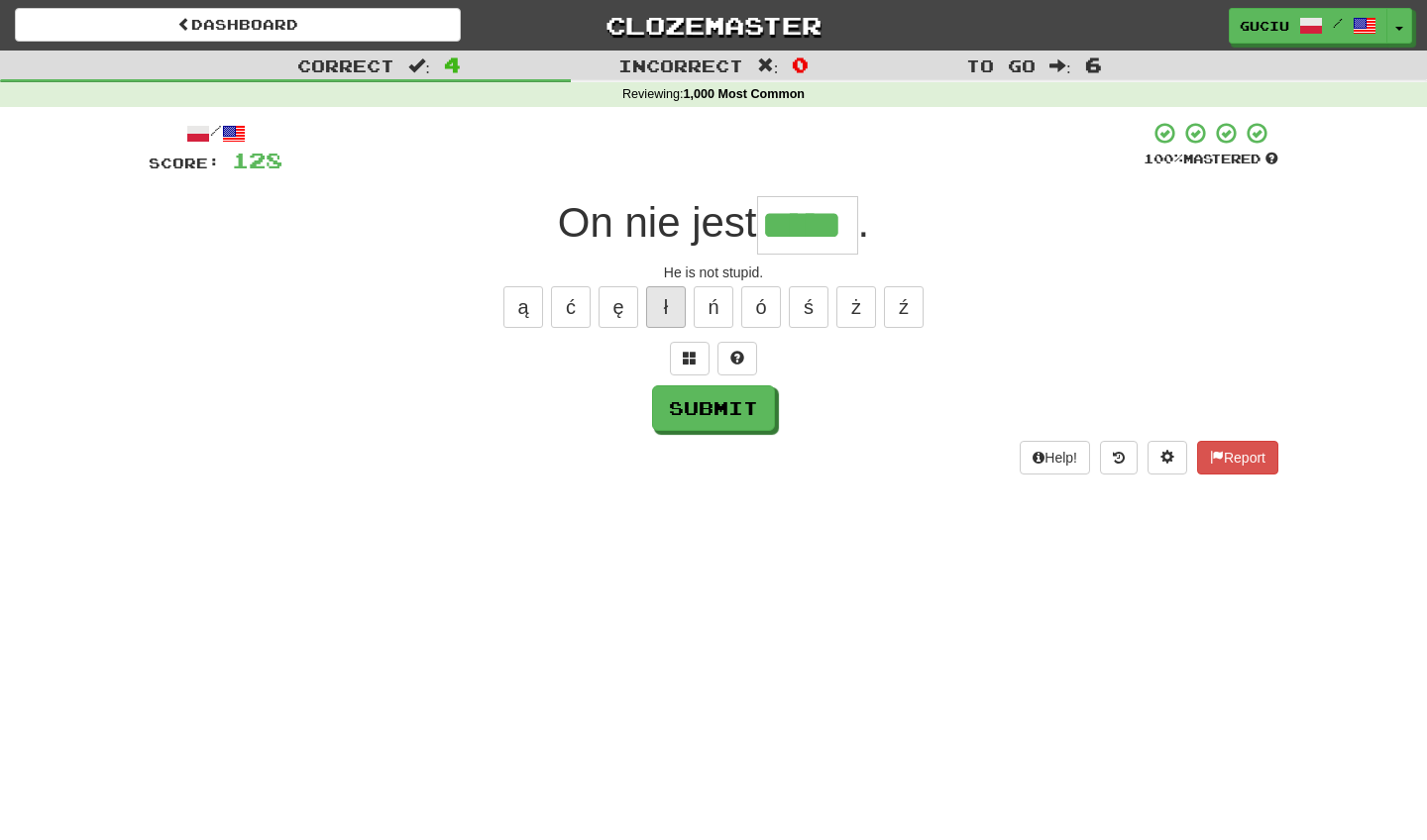 type on "*****" 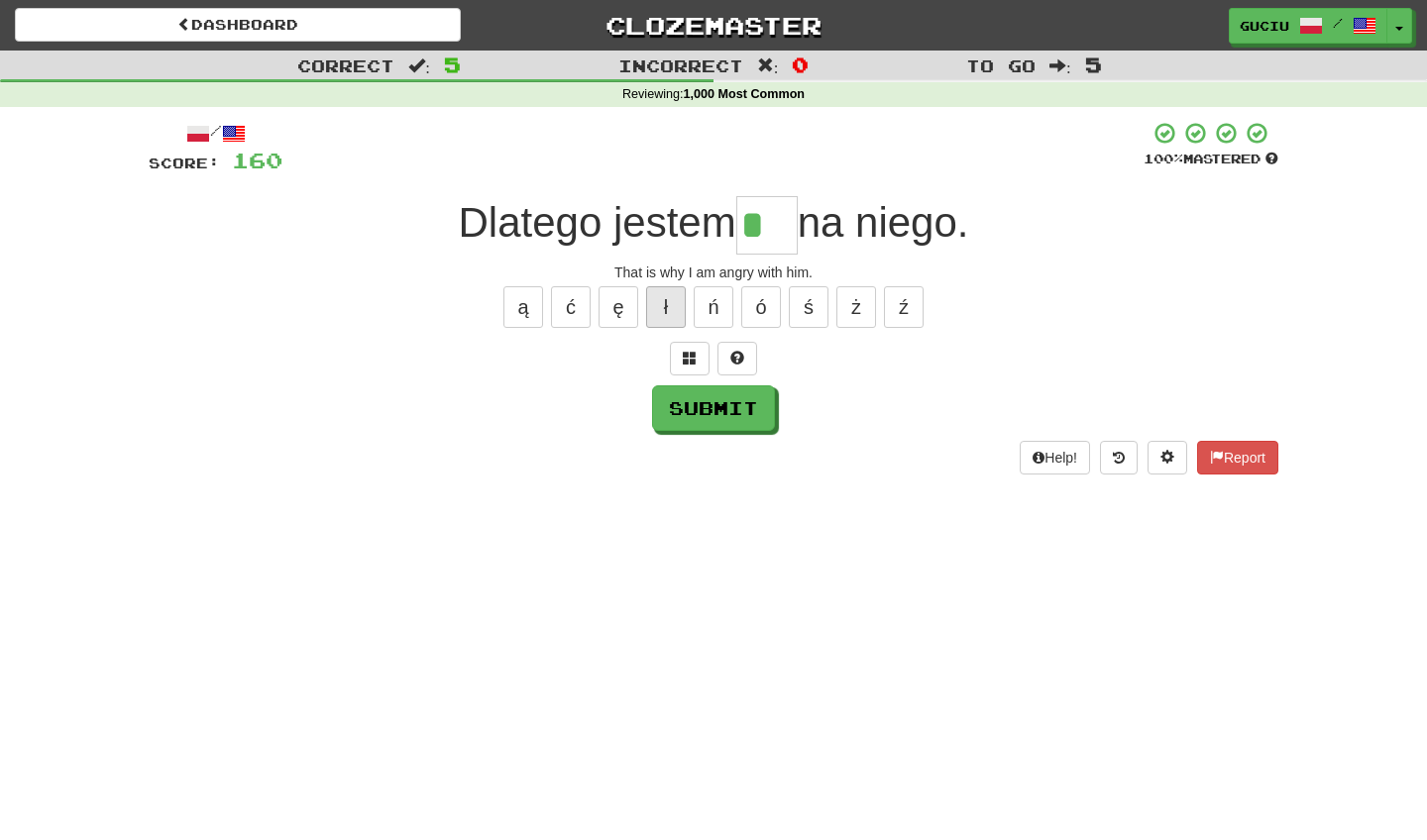 click on "ł" at bounding box center (666, 307) 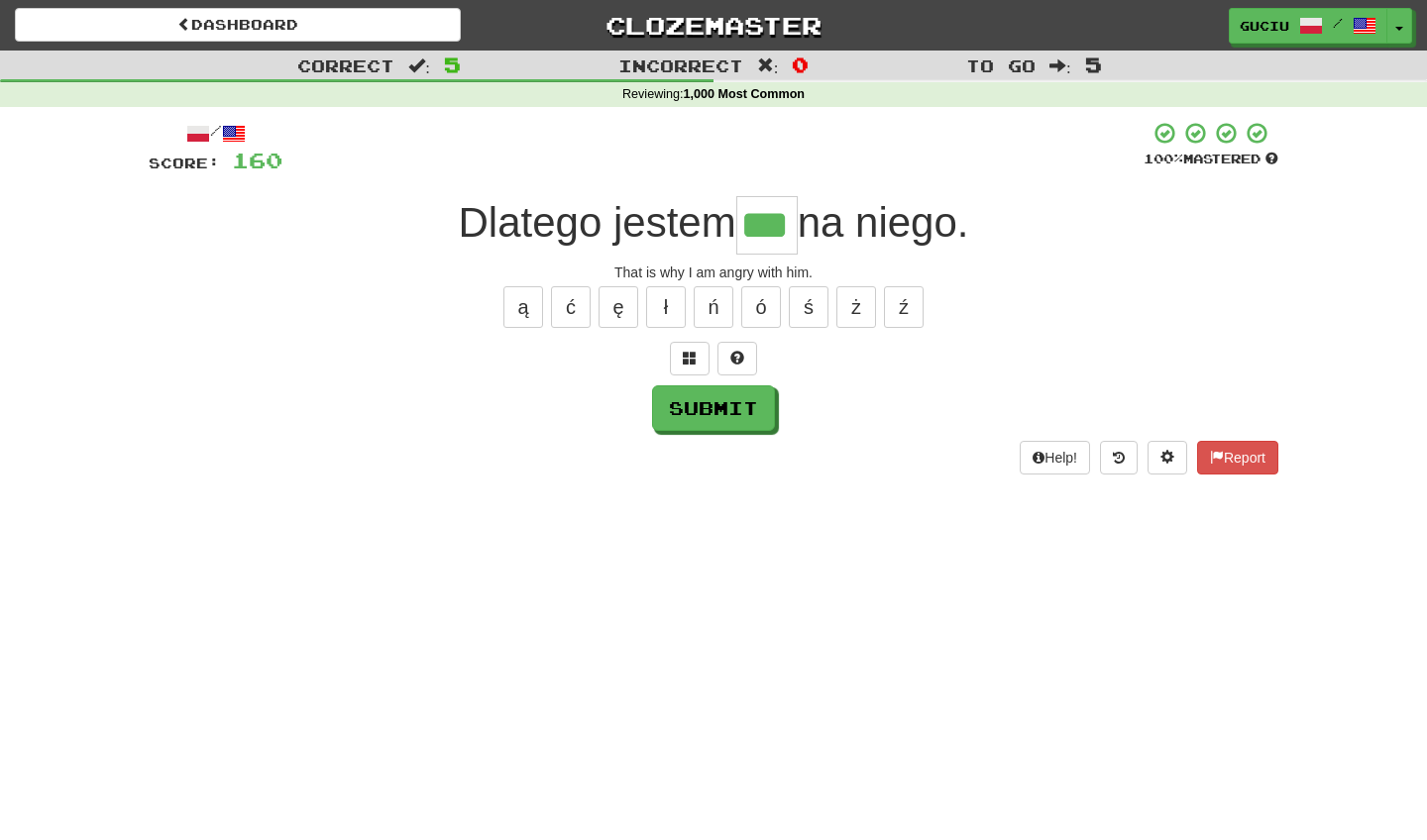 type on "***" 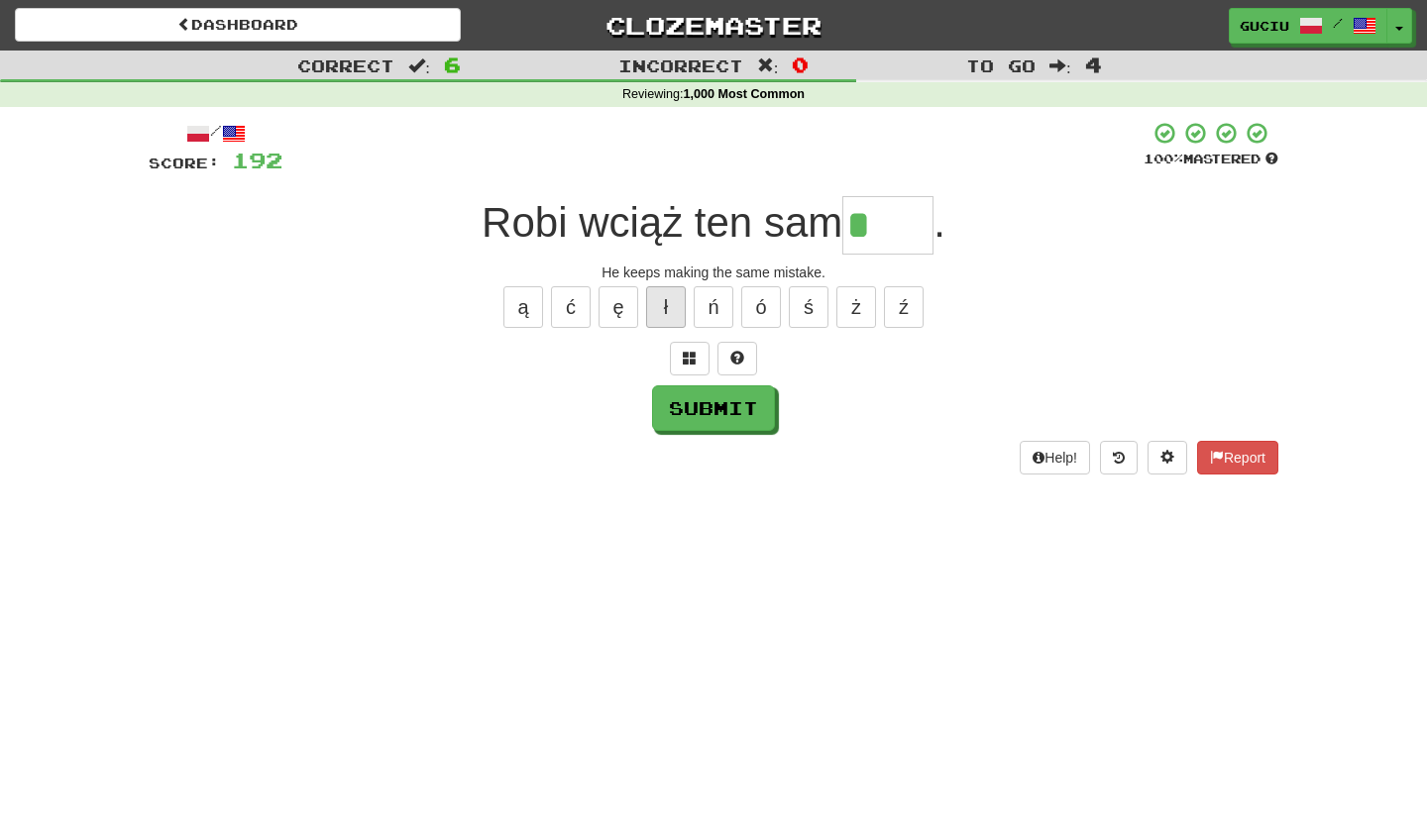 click on "ł" at bounding box center (666, 307) 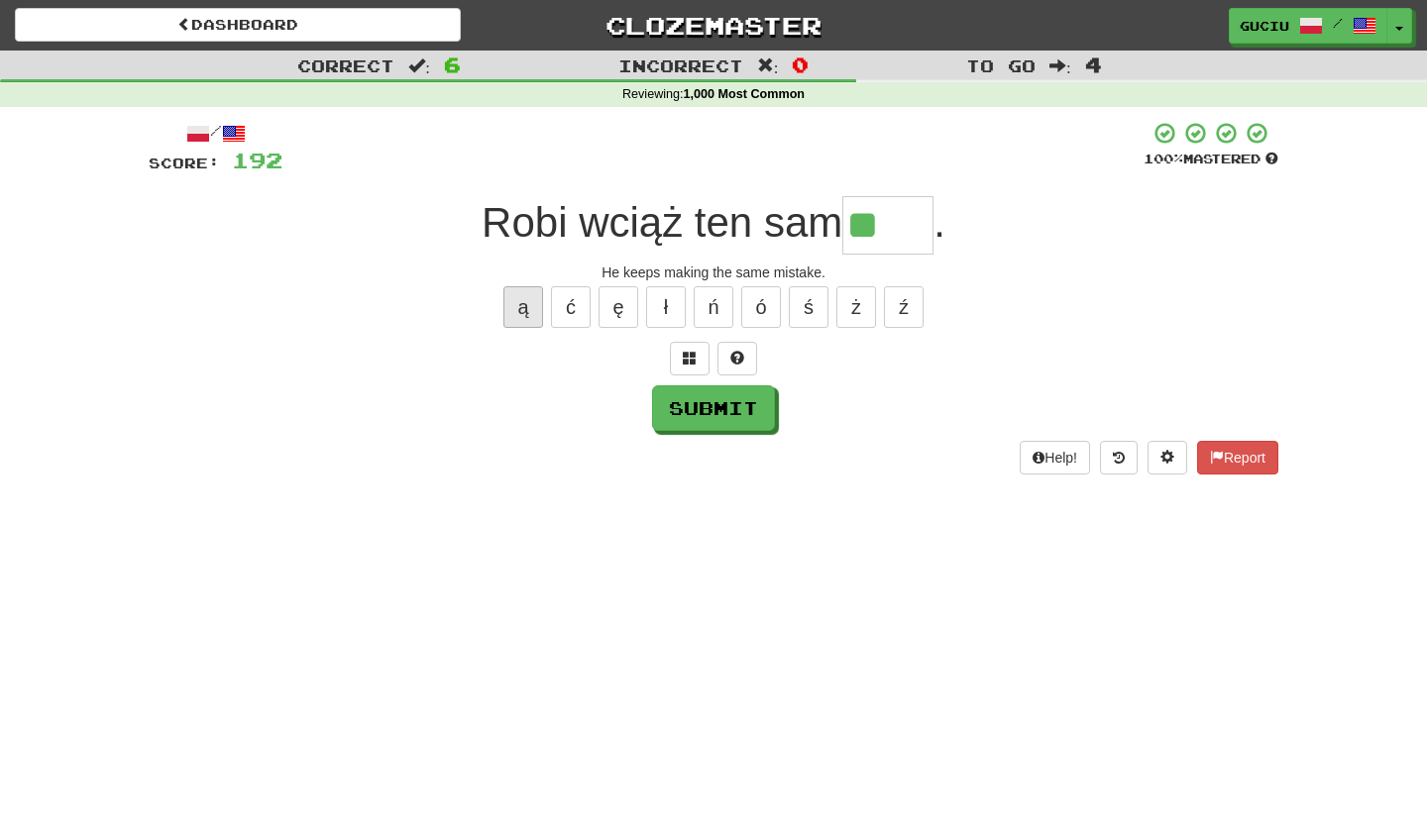 click on "ą" at bounding box center [523, 307] 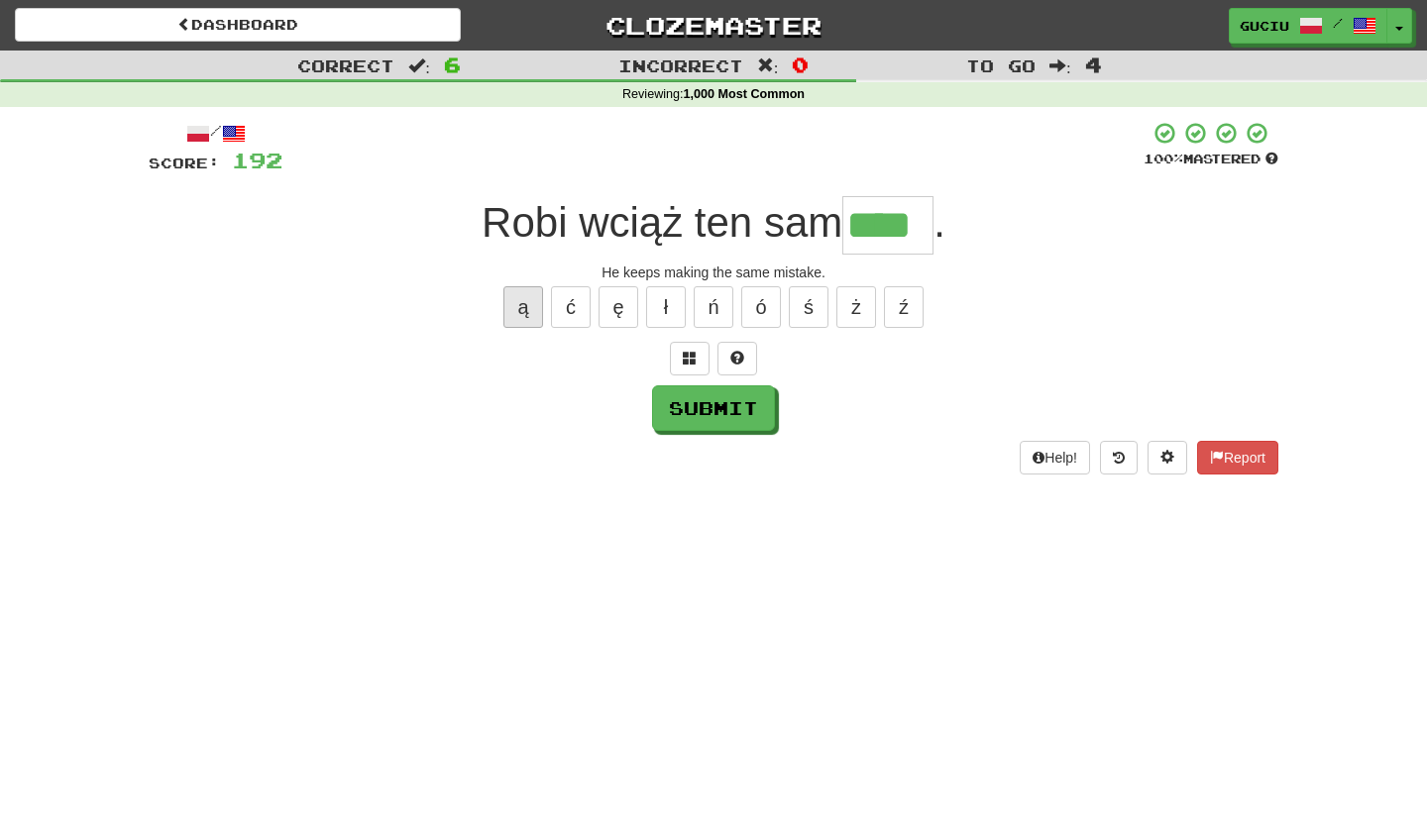 type on "****" 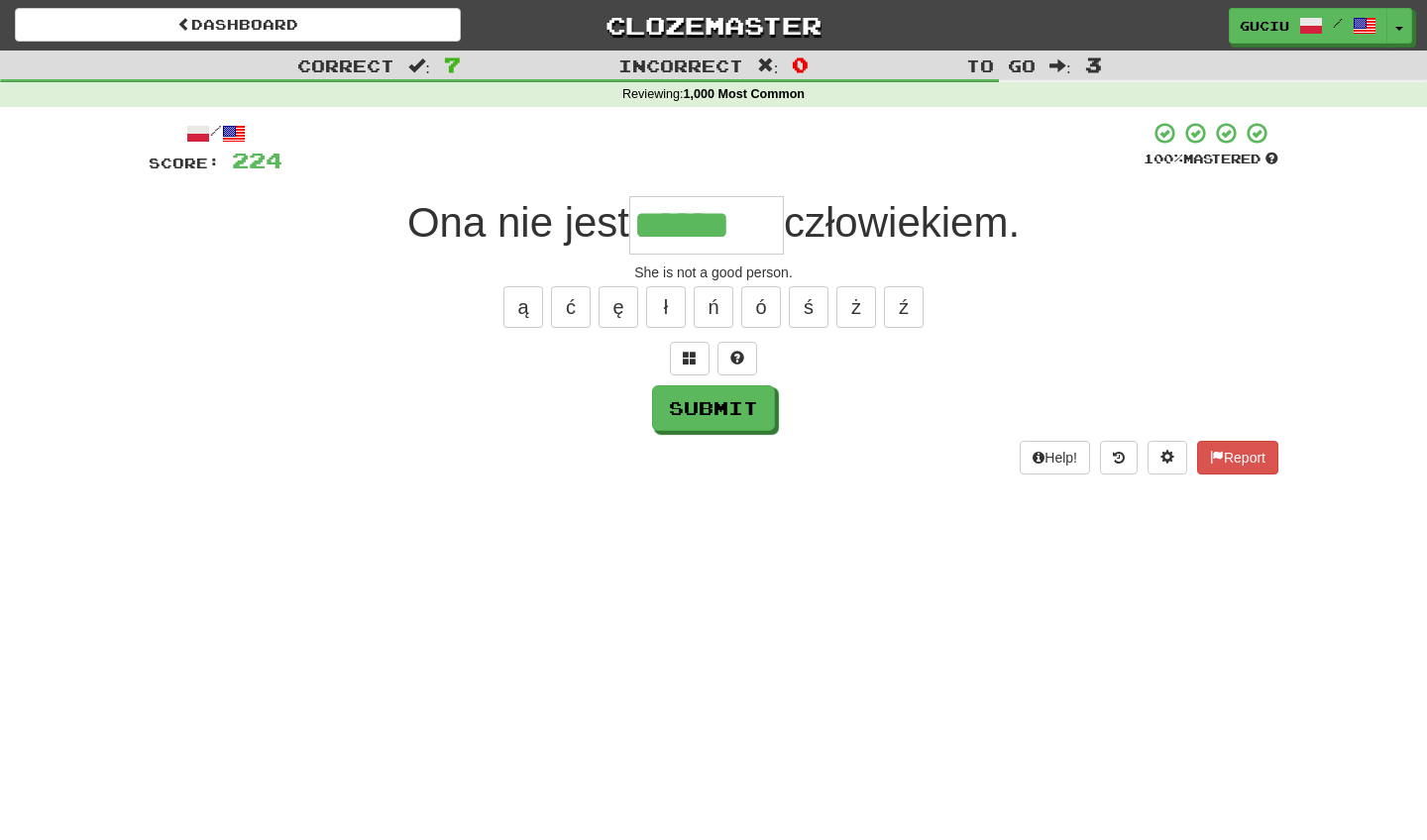 type on "******" 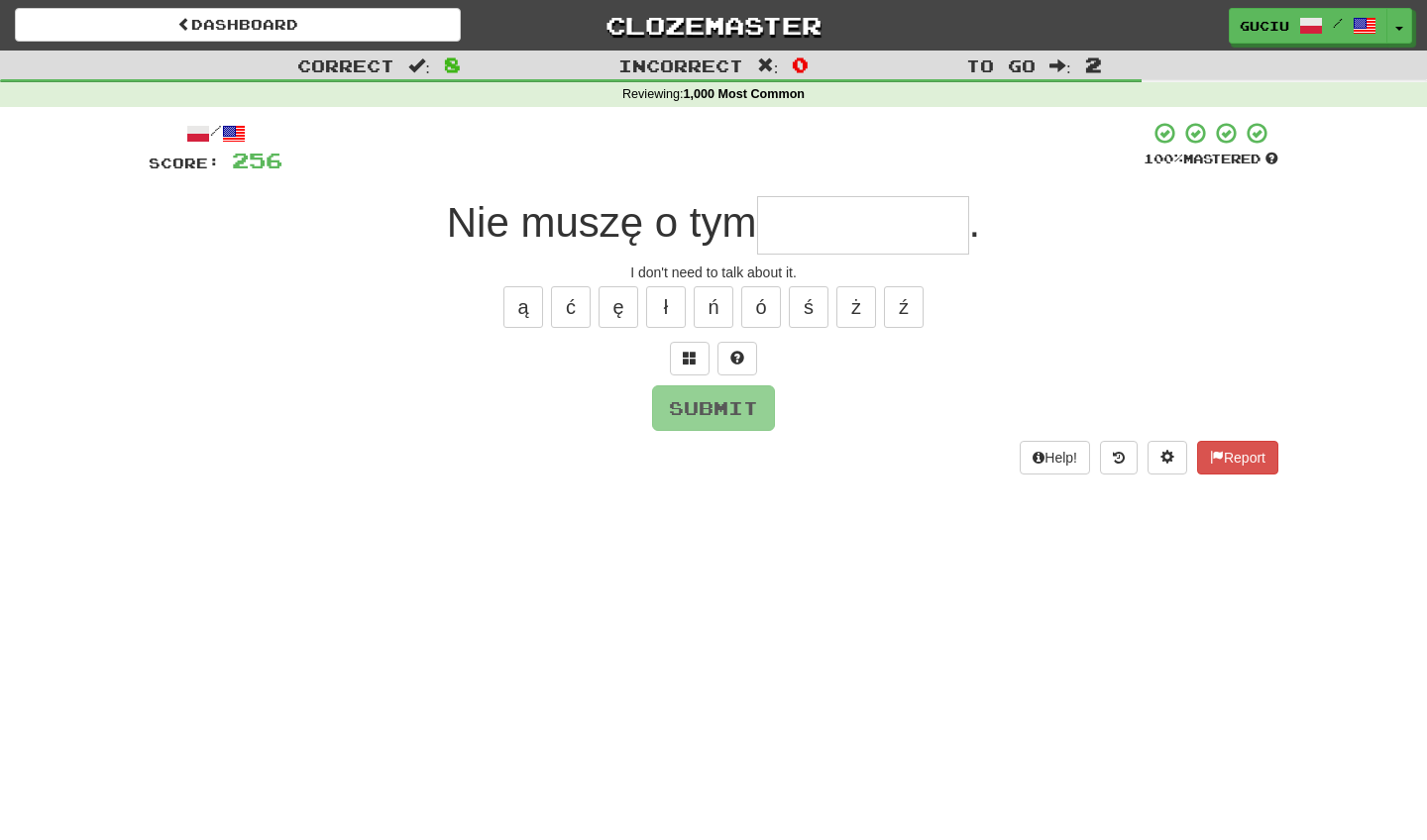 type on "*" 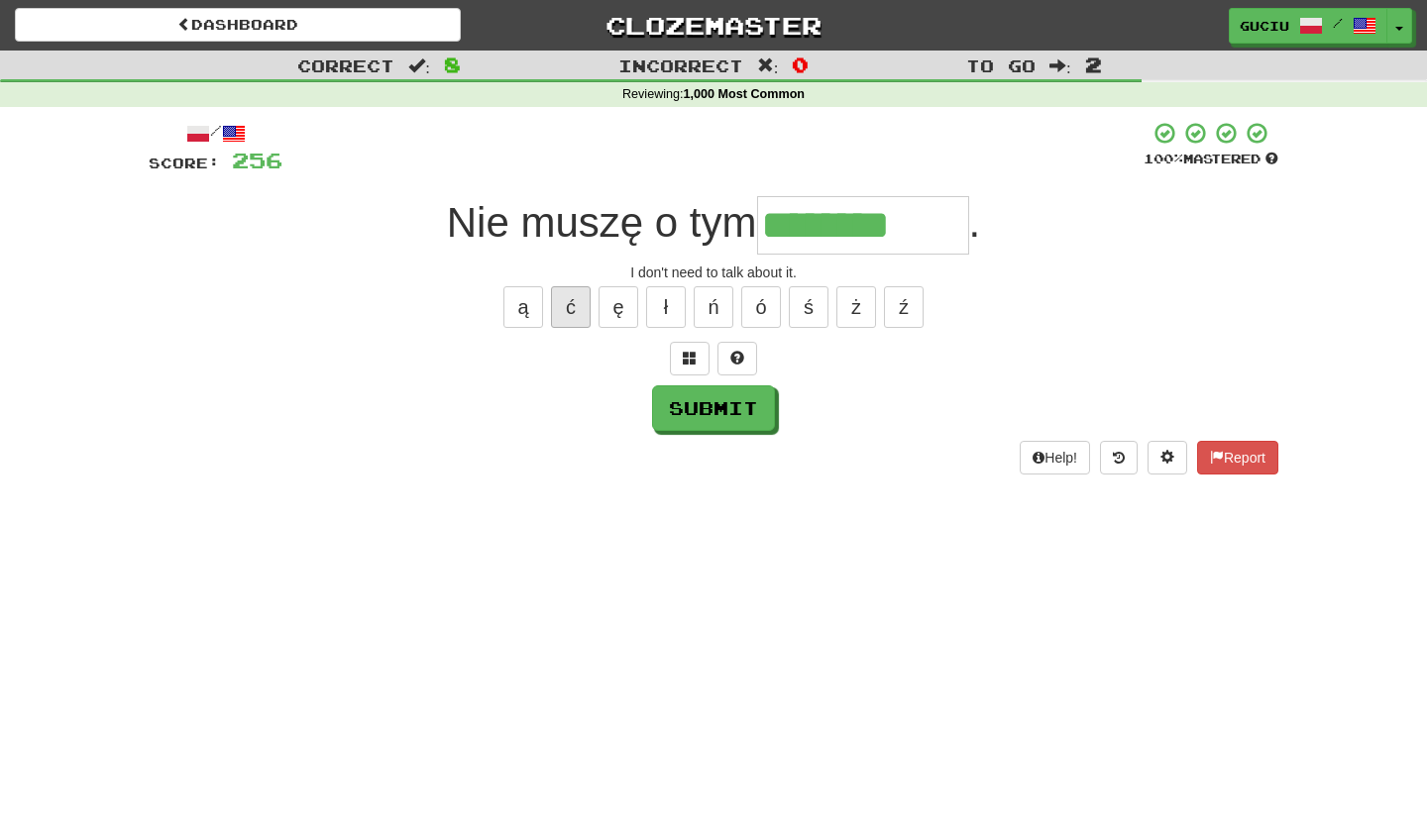 click on "ć" at bounding box center [571, 307] 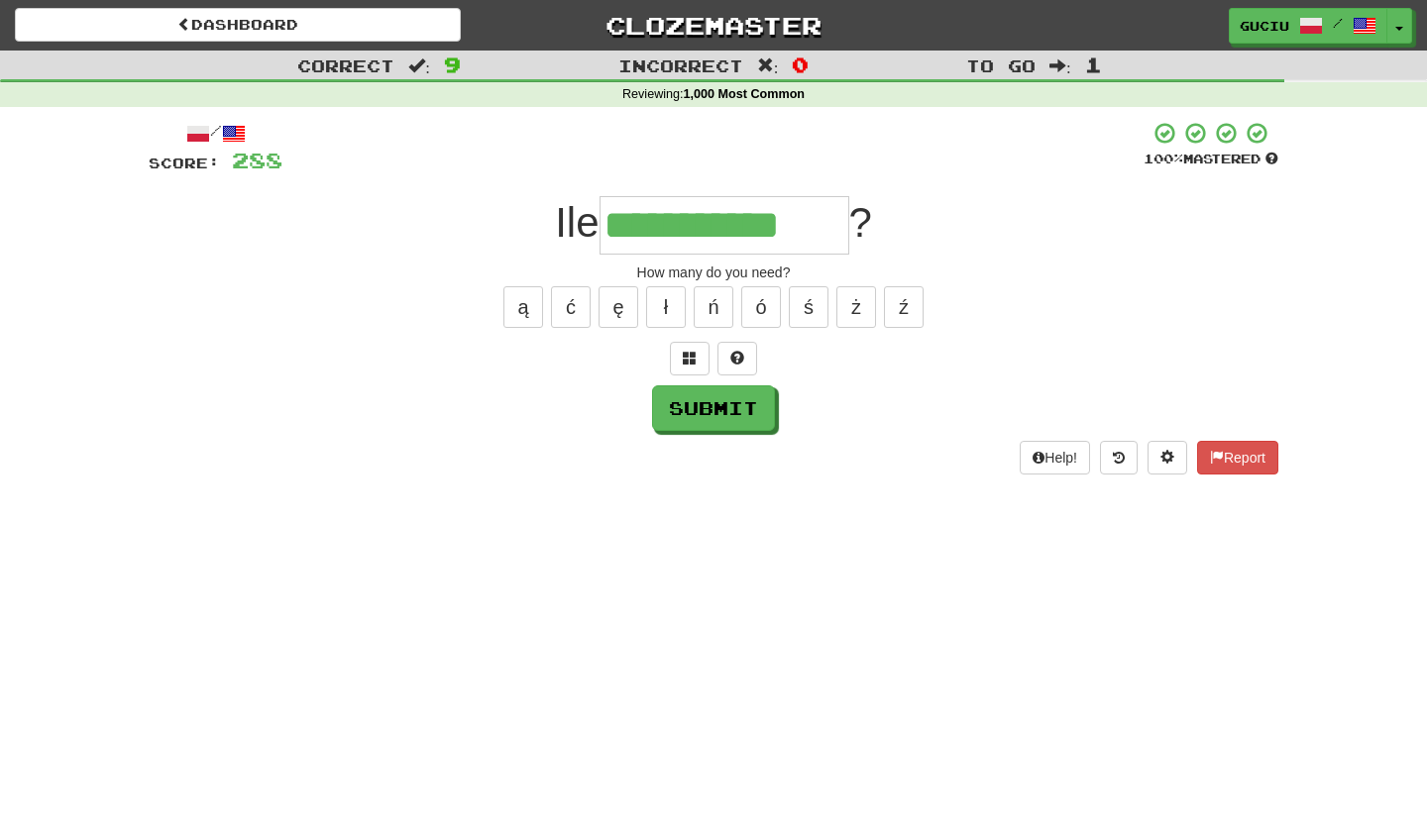 type on "**********" 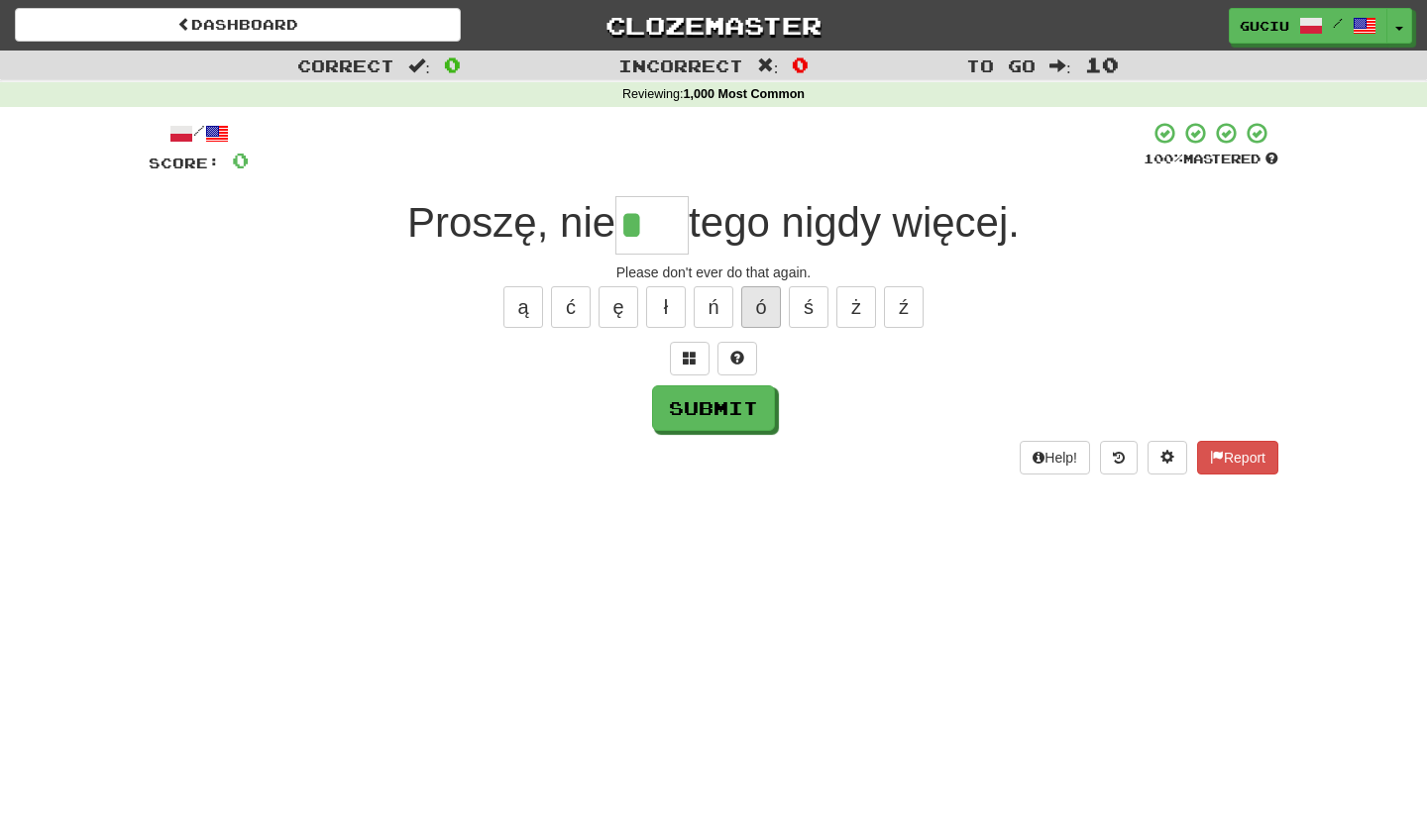 click on "ó" at bounding box center (761, 307) 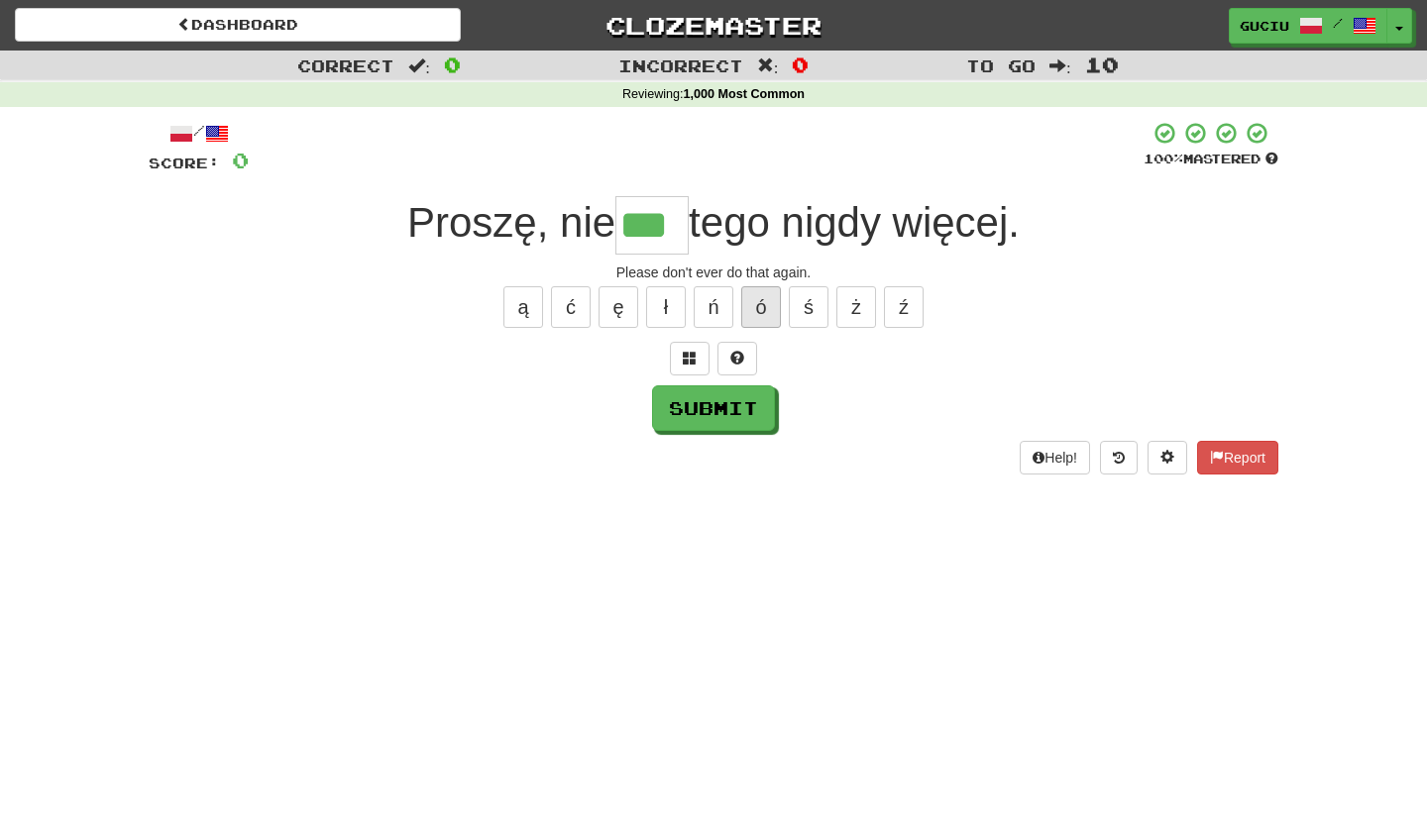 type on "***" 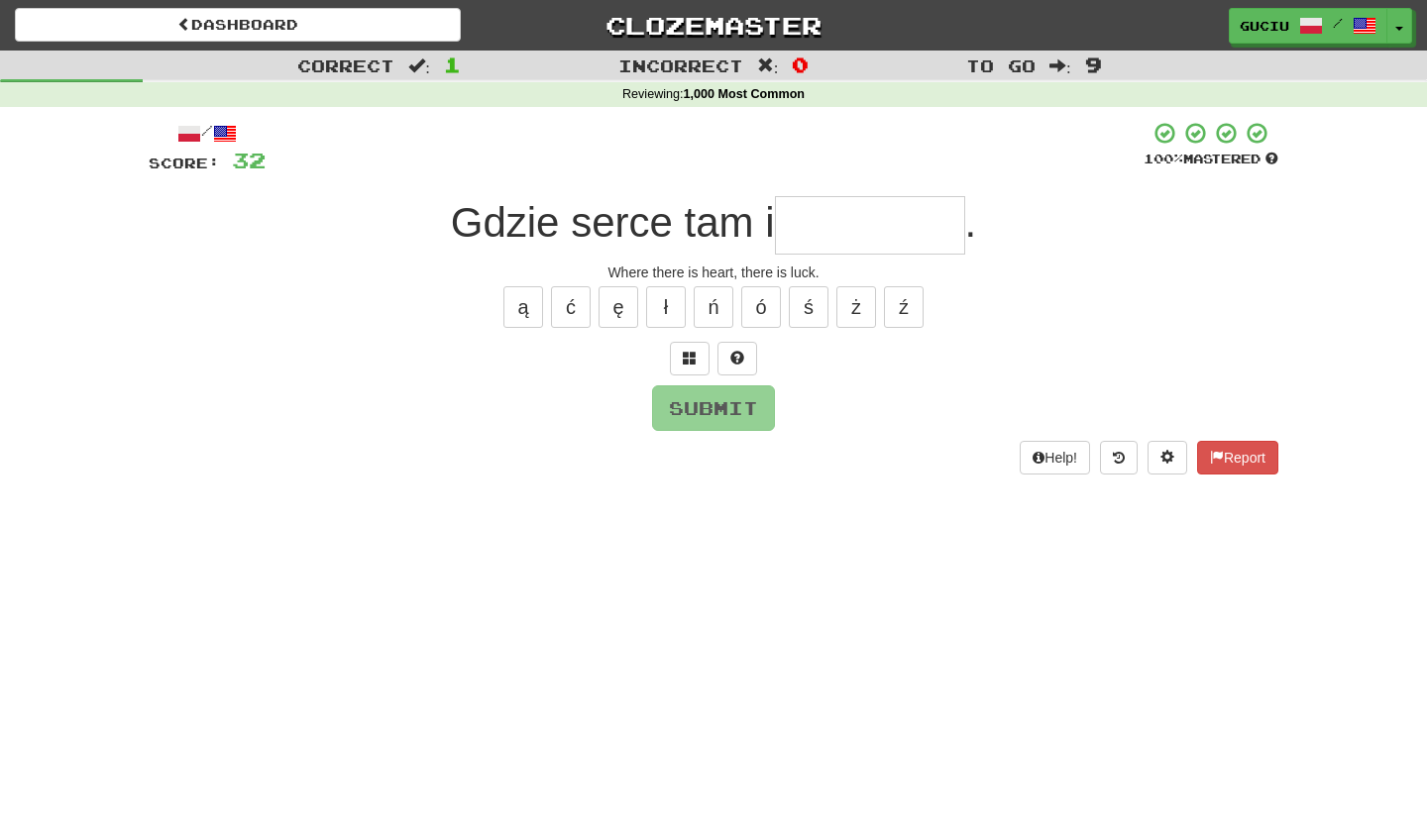 type on "*" 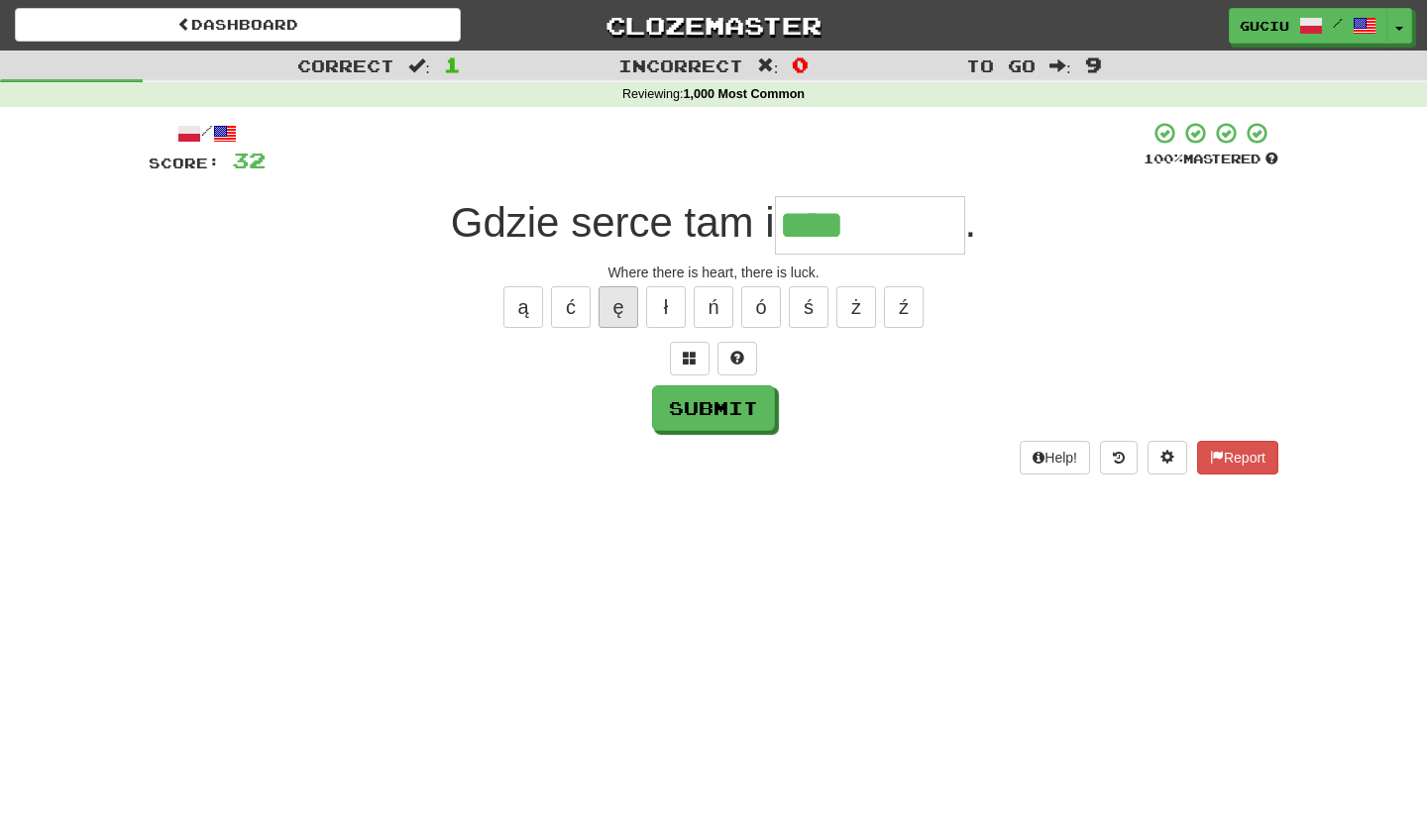 click on "ę" at bounding box center [618, 307] 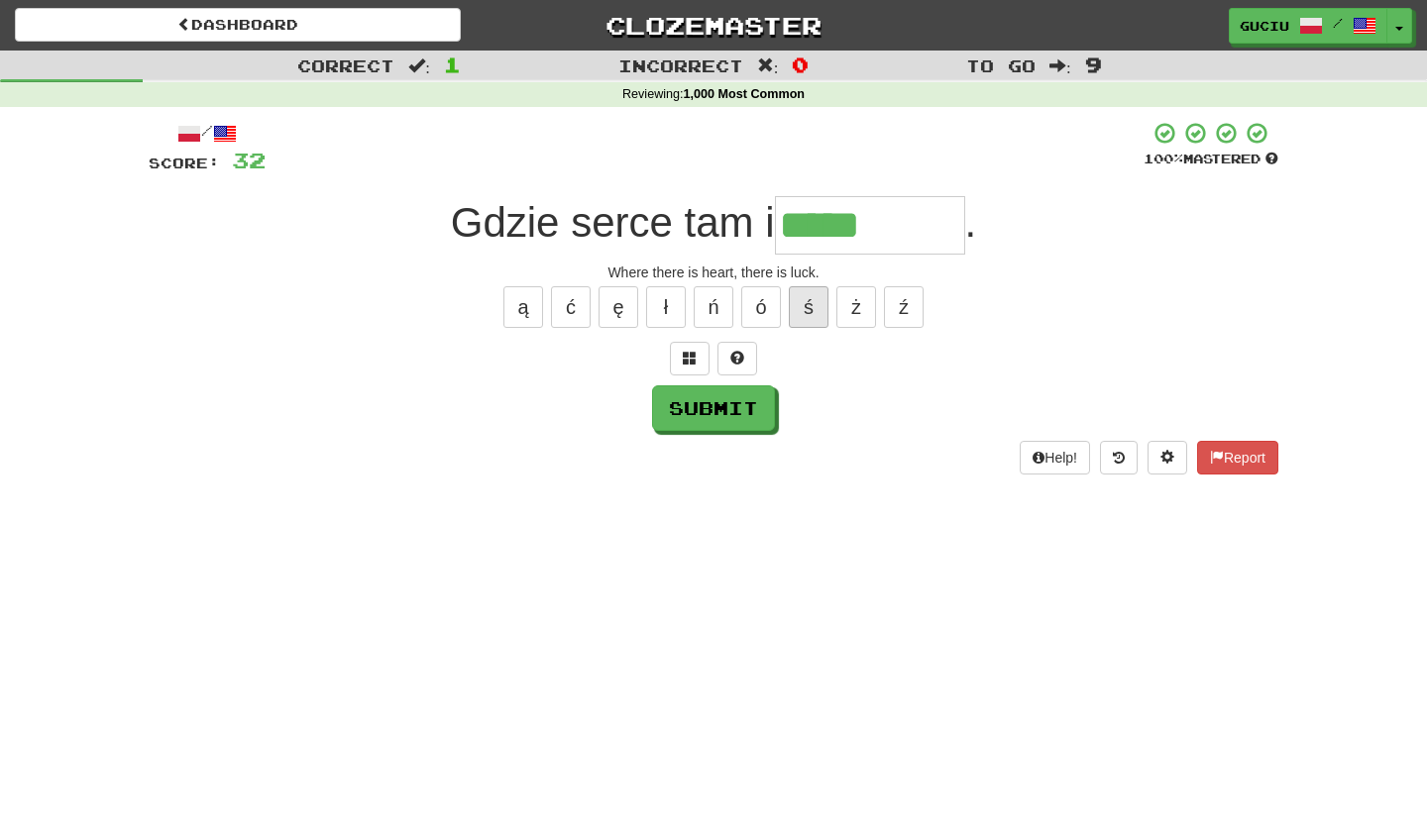 click on "ś" at bounding box center (809, 307) 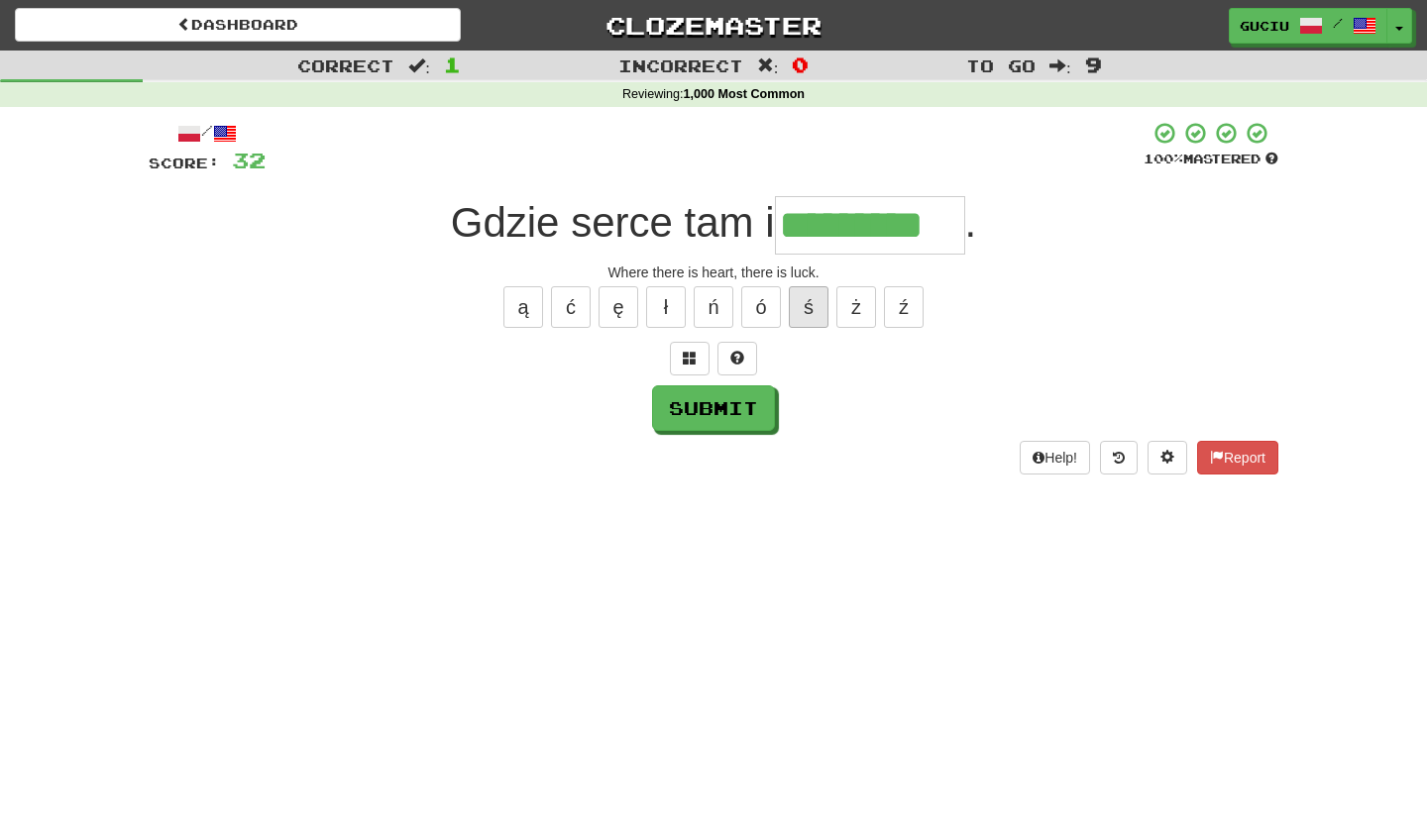 type on "*********" 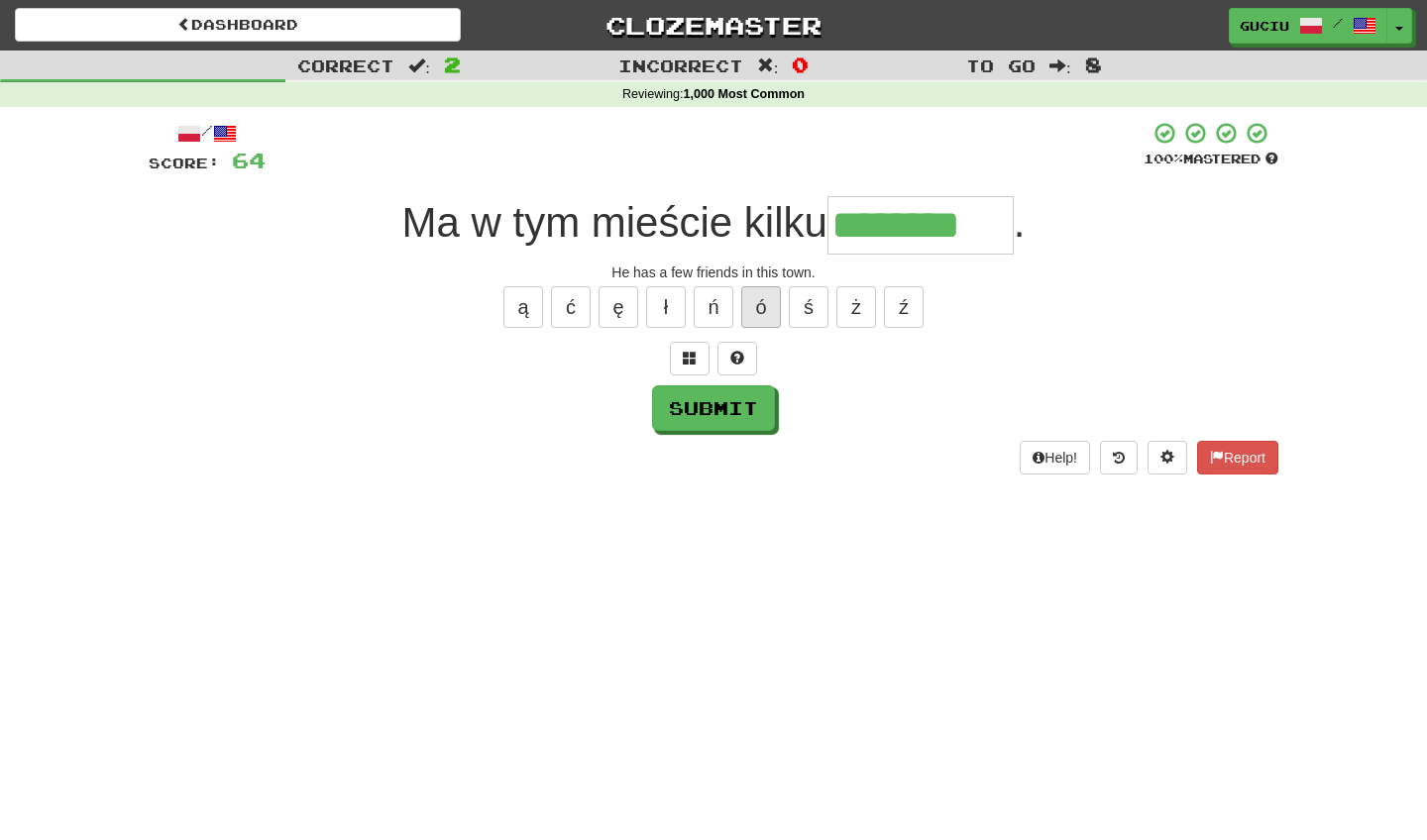 click on "ó" at bounding box center [761, 307] 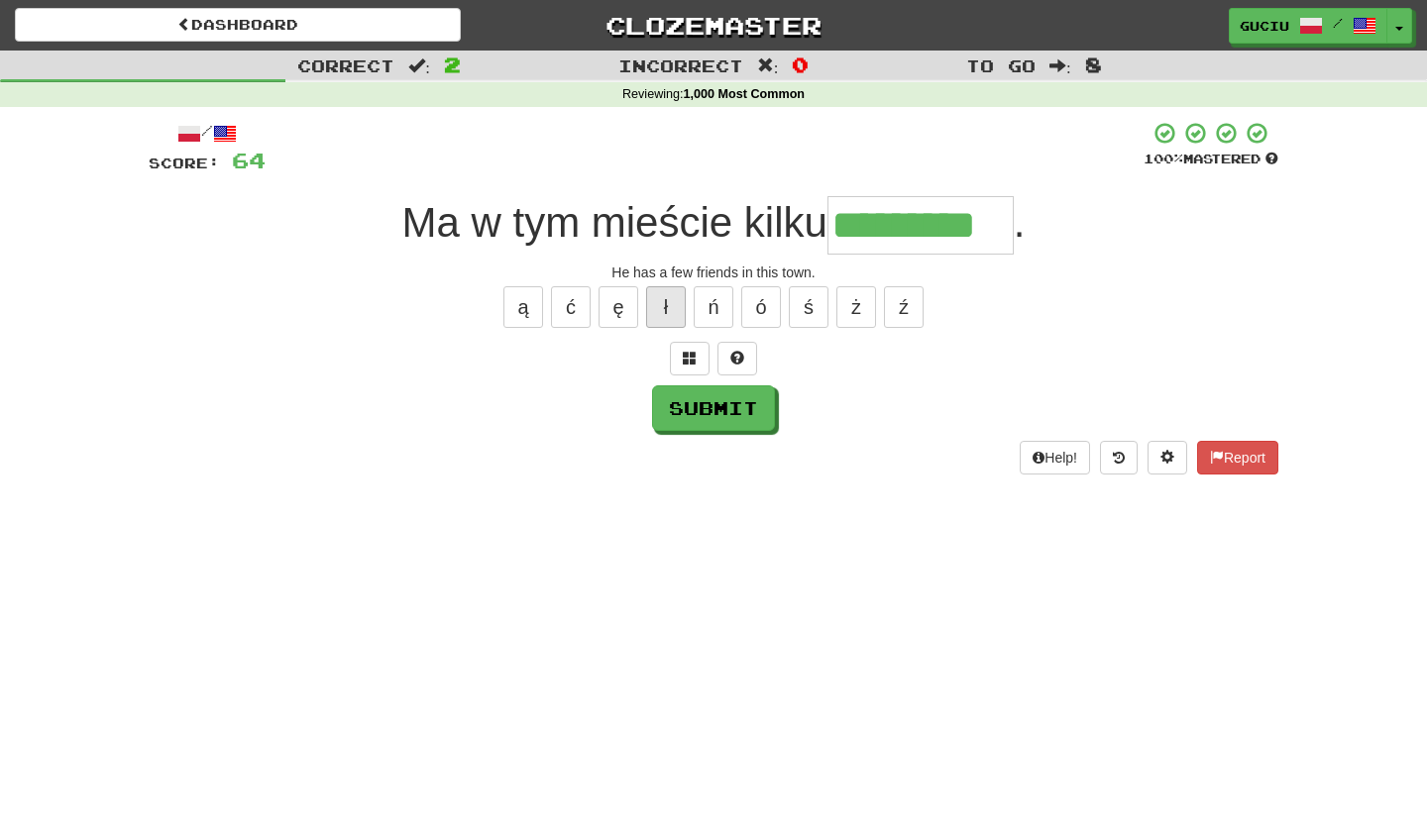 click on "ł" at bounding box center (666, 307) 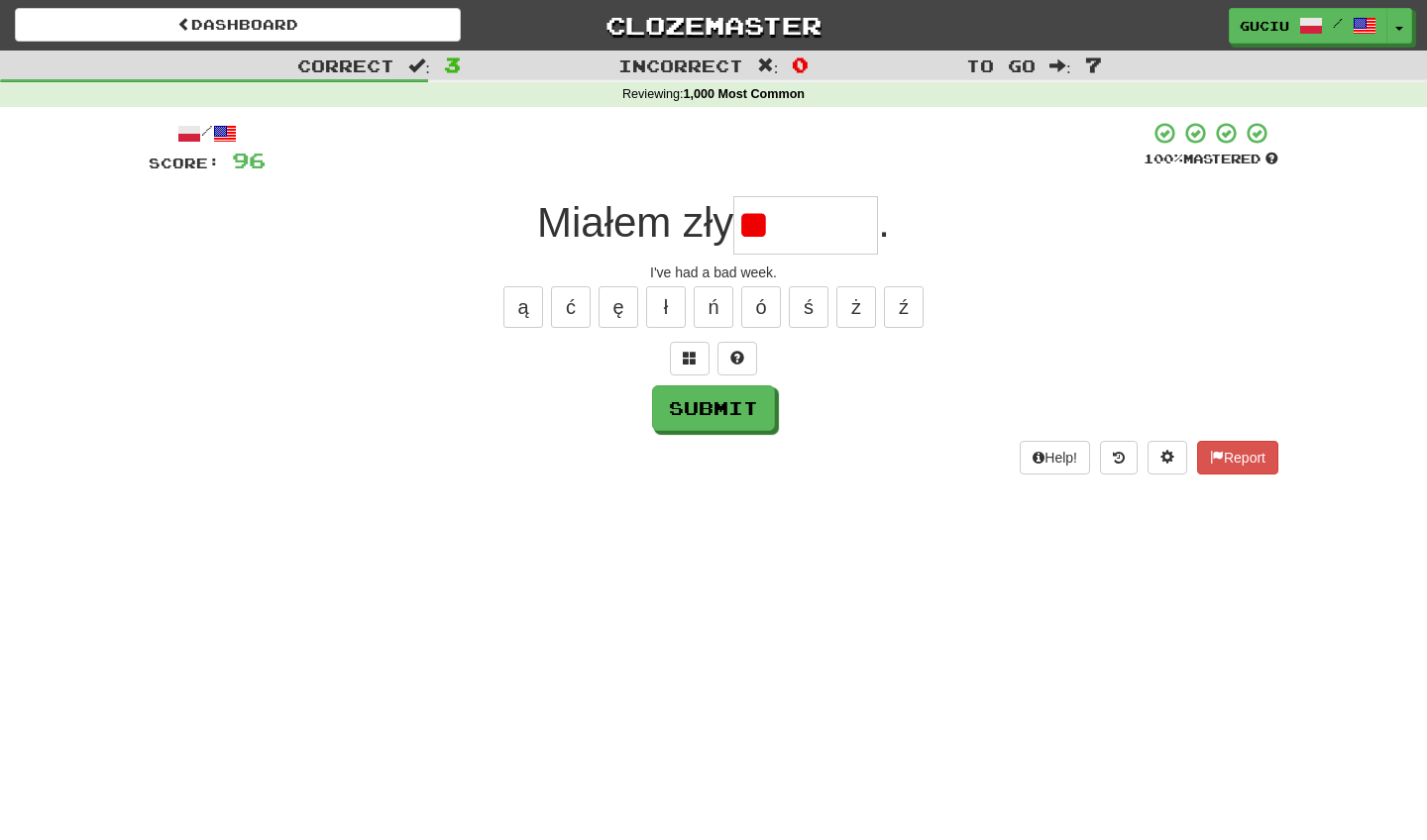 type on "*" 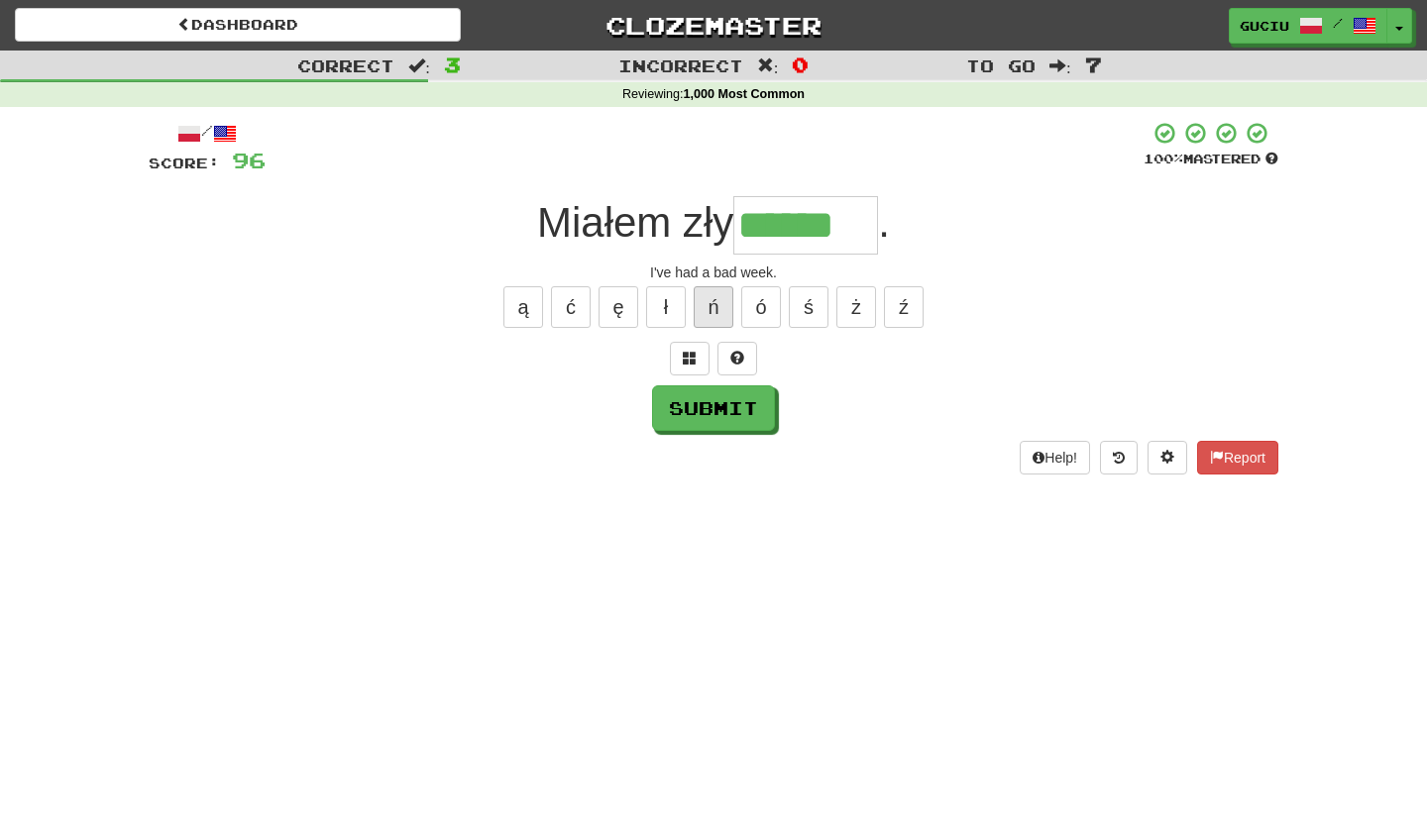 click on "ń" at bounding box center [714, 307] 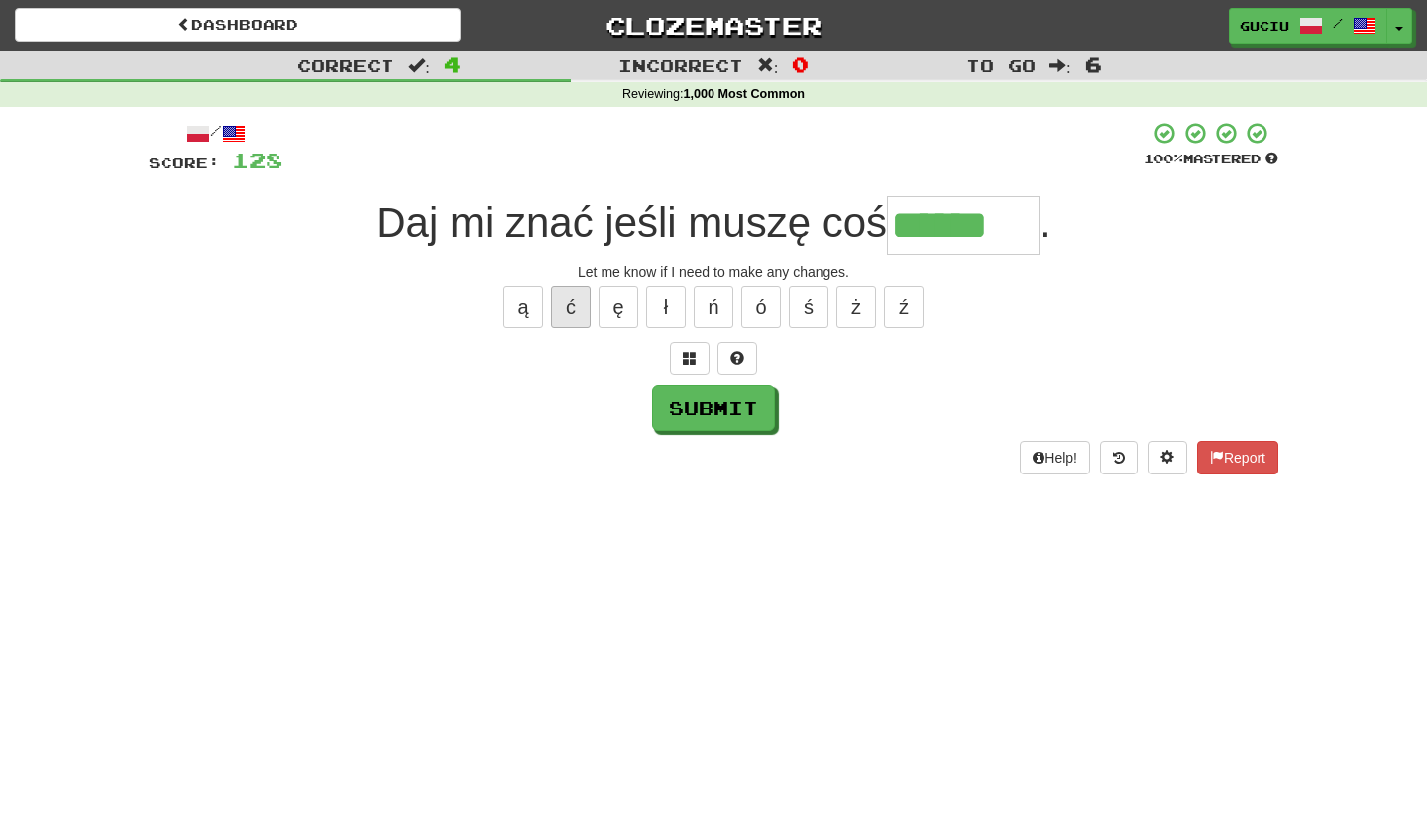 click on "ć" at bounding box center (571, 307) 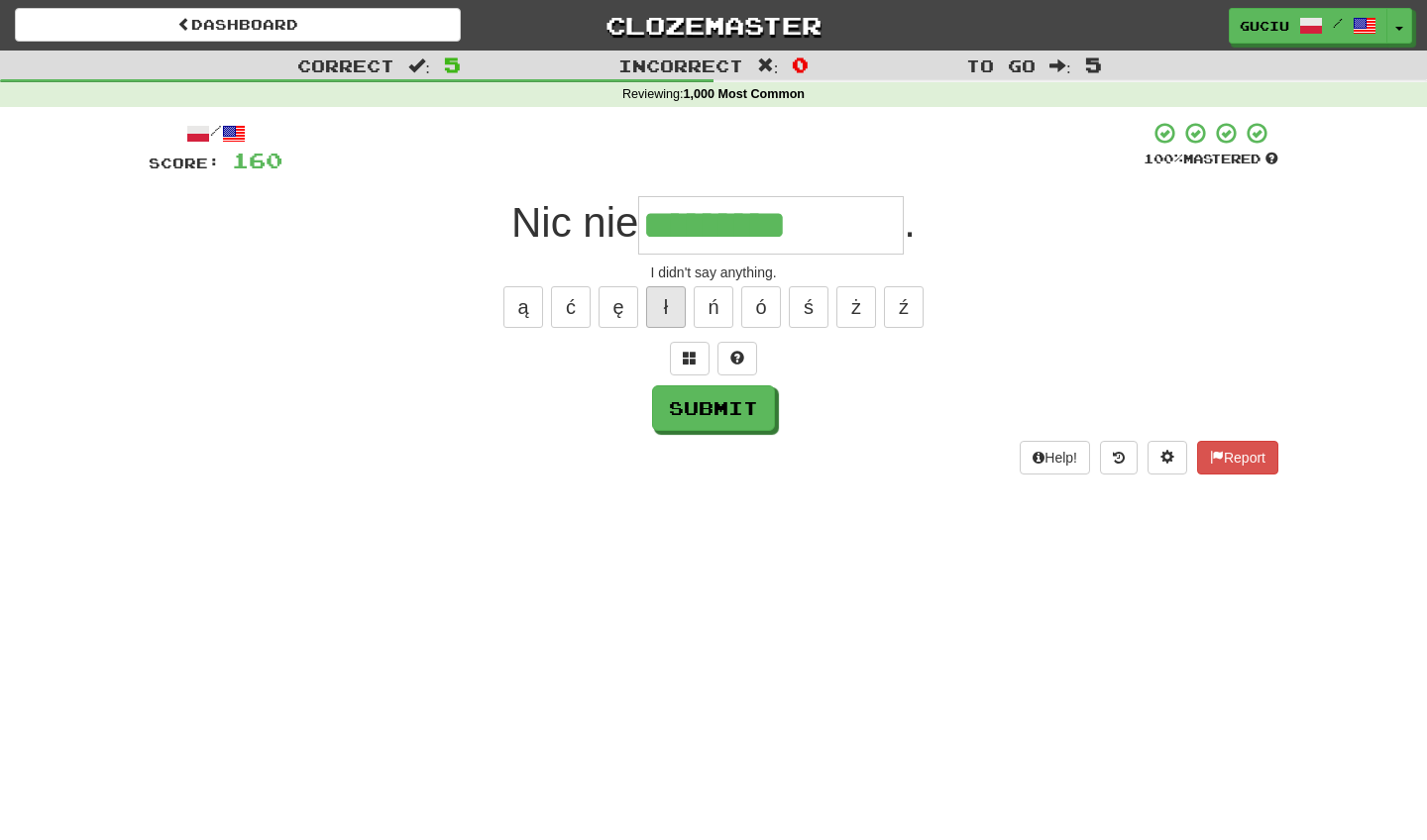 click on "ł" at bounding box center [666, 307] 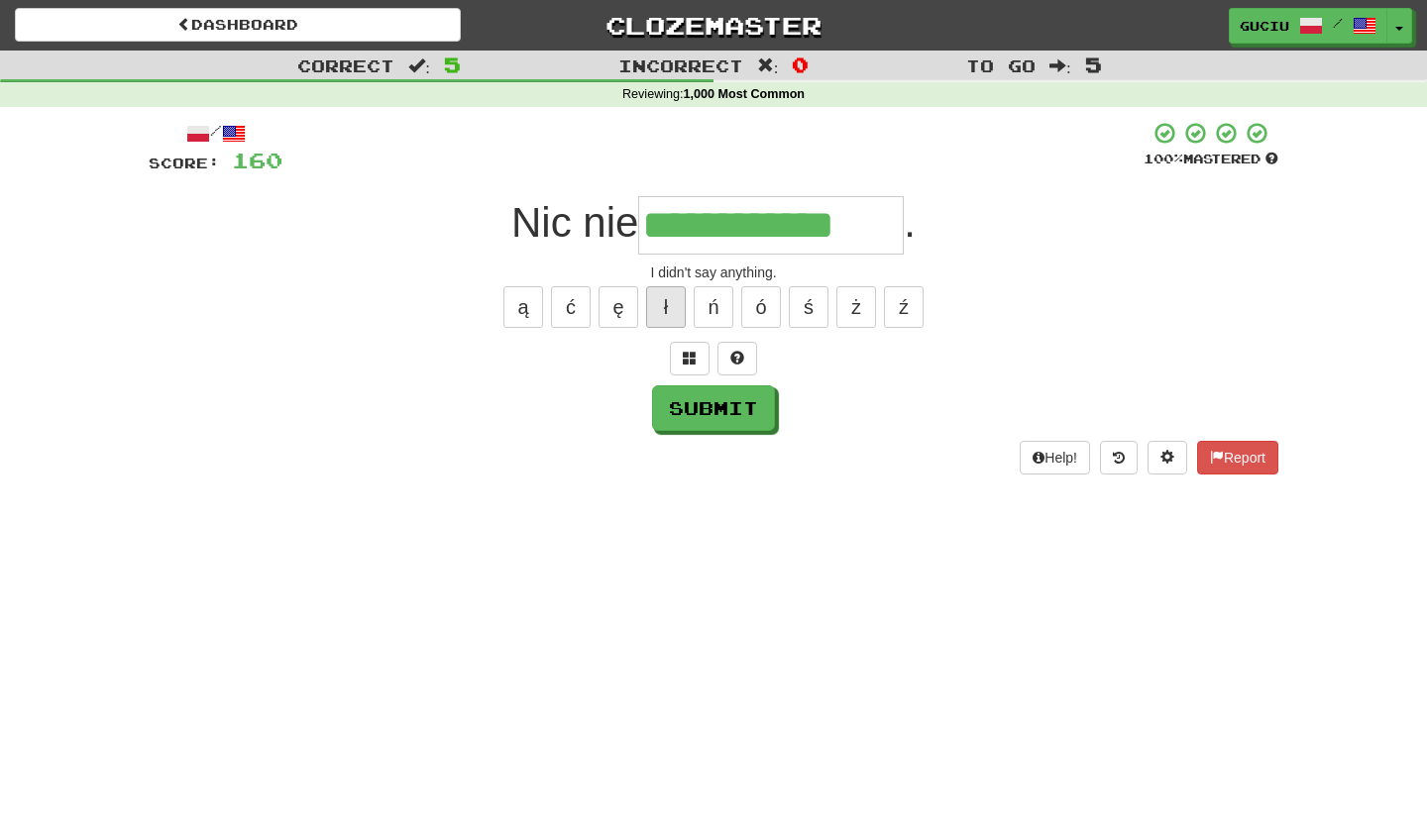 type on "**********" 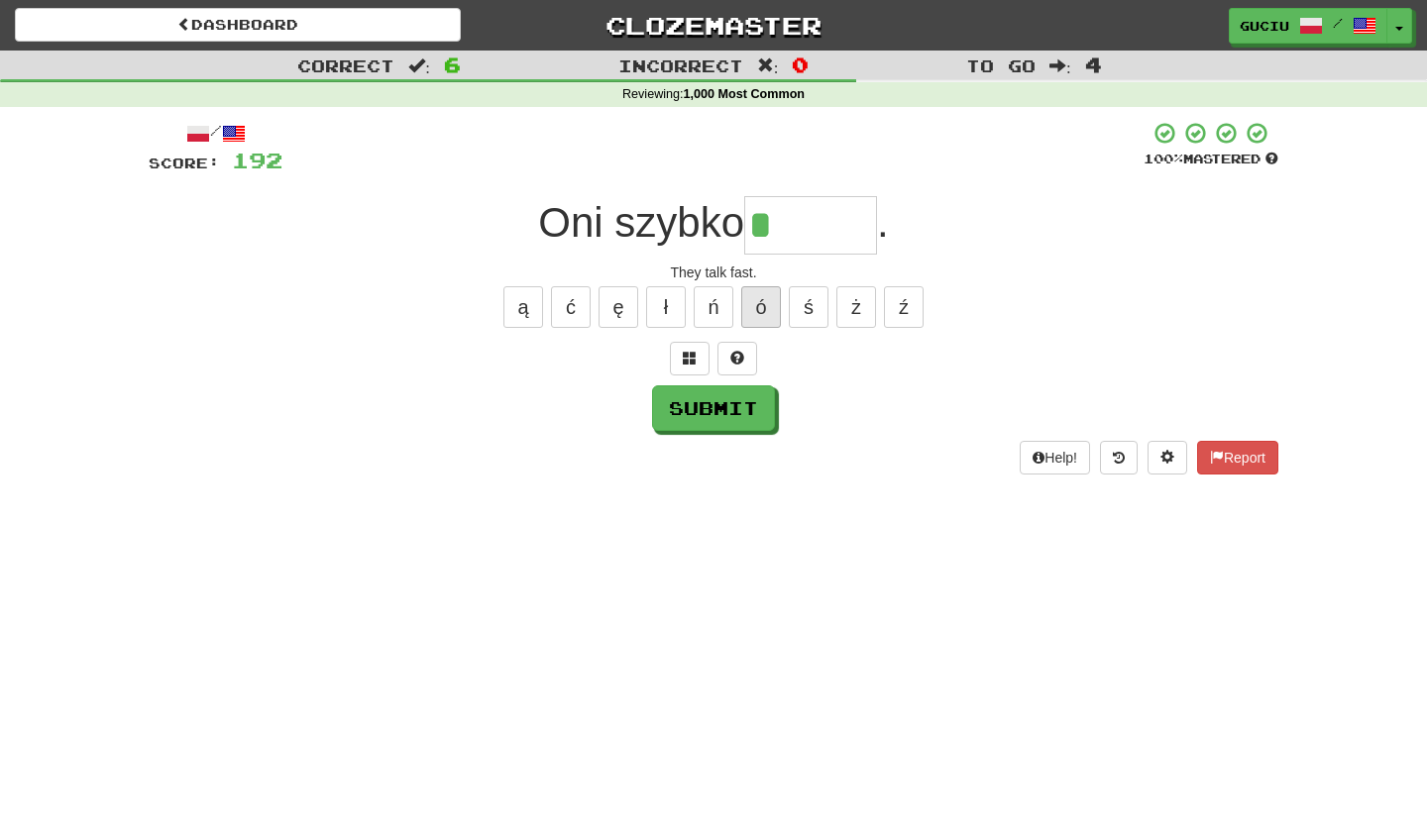 click on "ó" at bounding box center (761, 307) 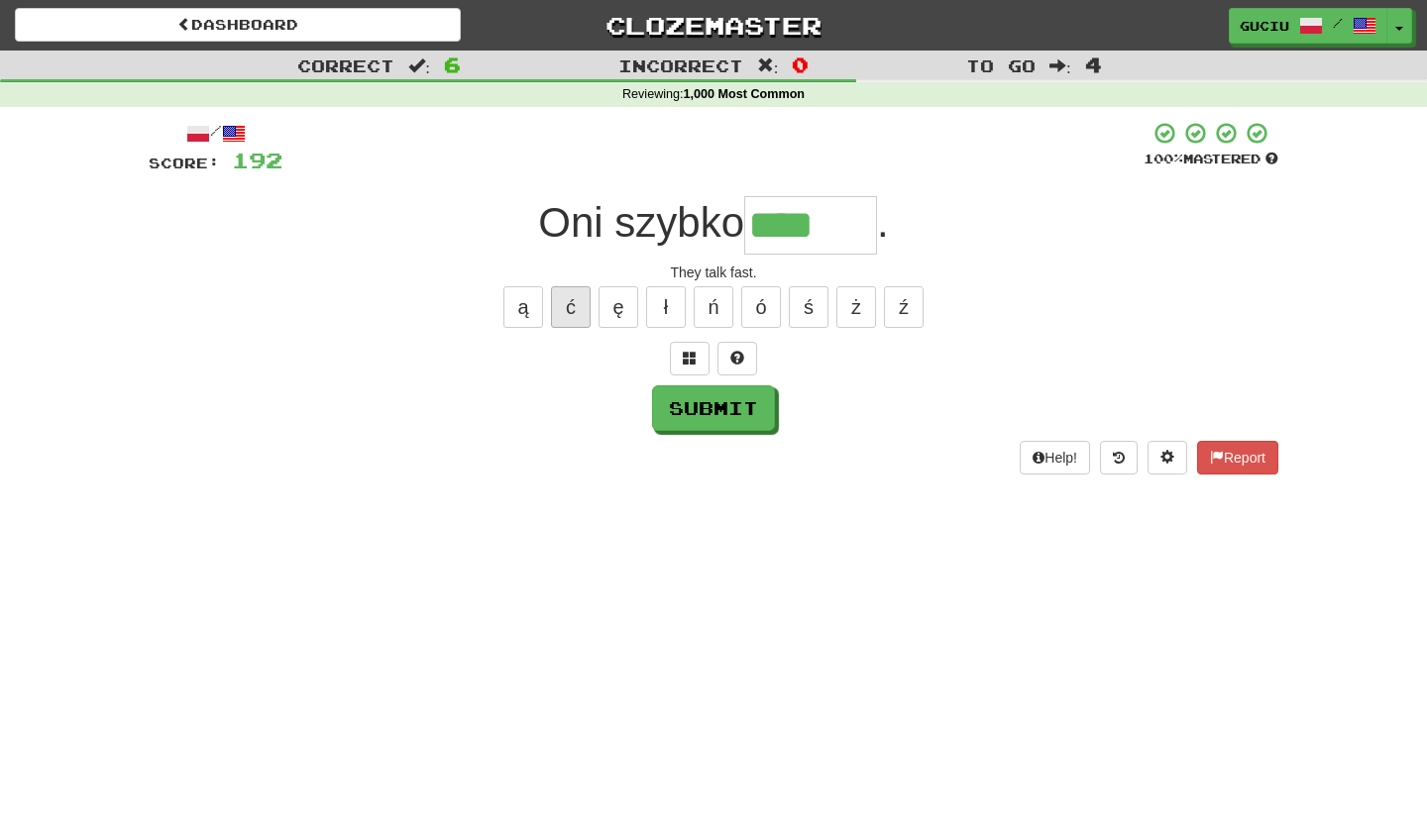 click on "ć" at bounding box center [571, 307] 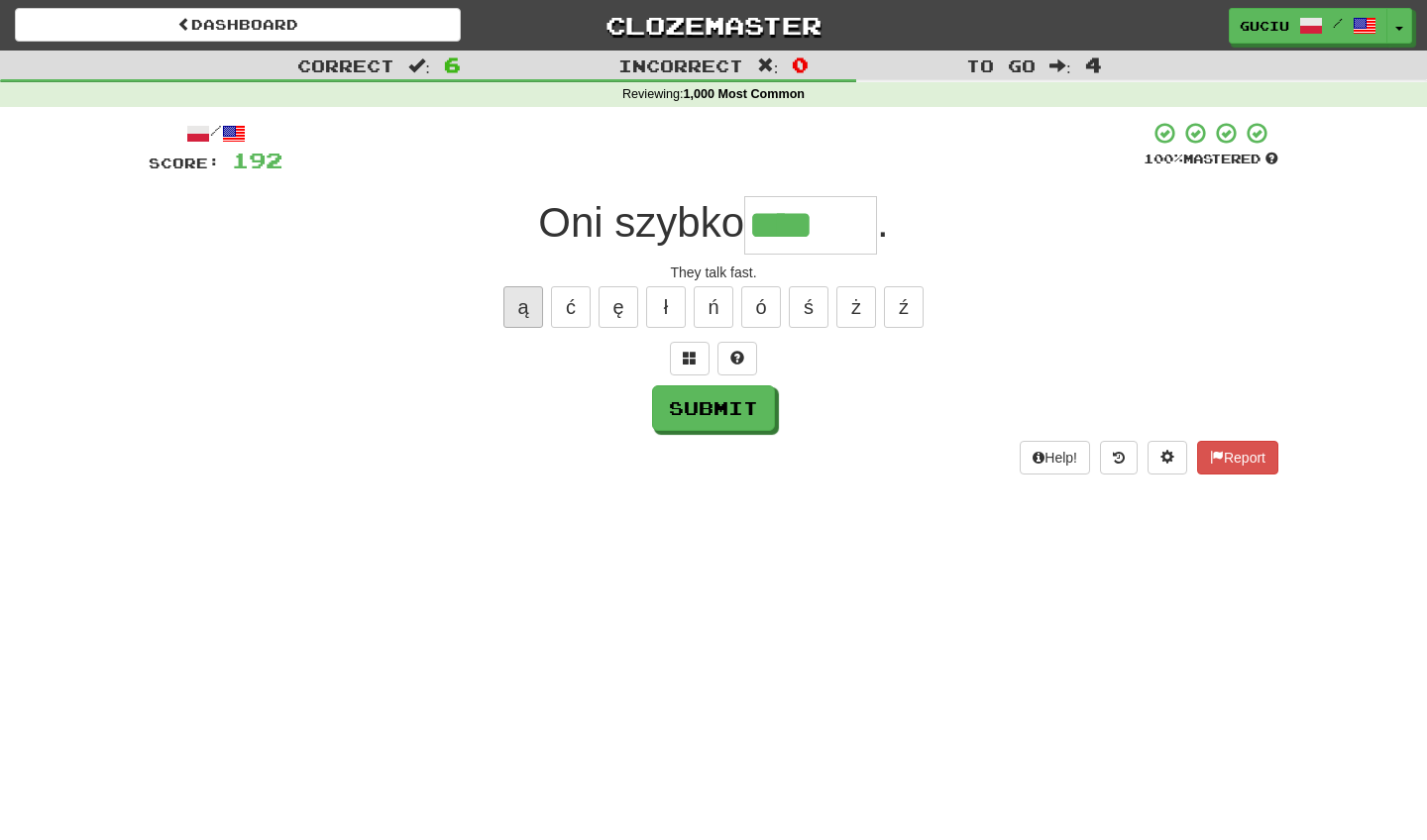 click on "ą" at bounding box center [523, 307] 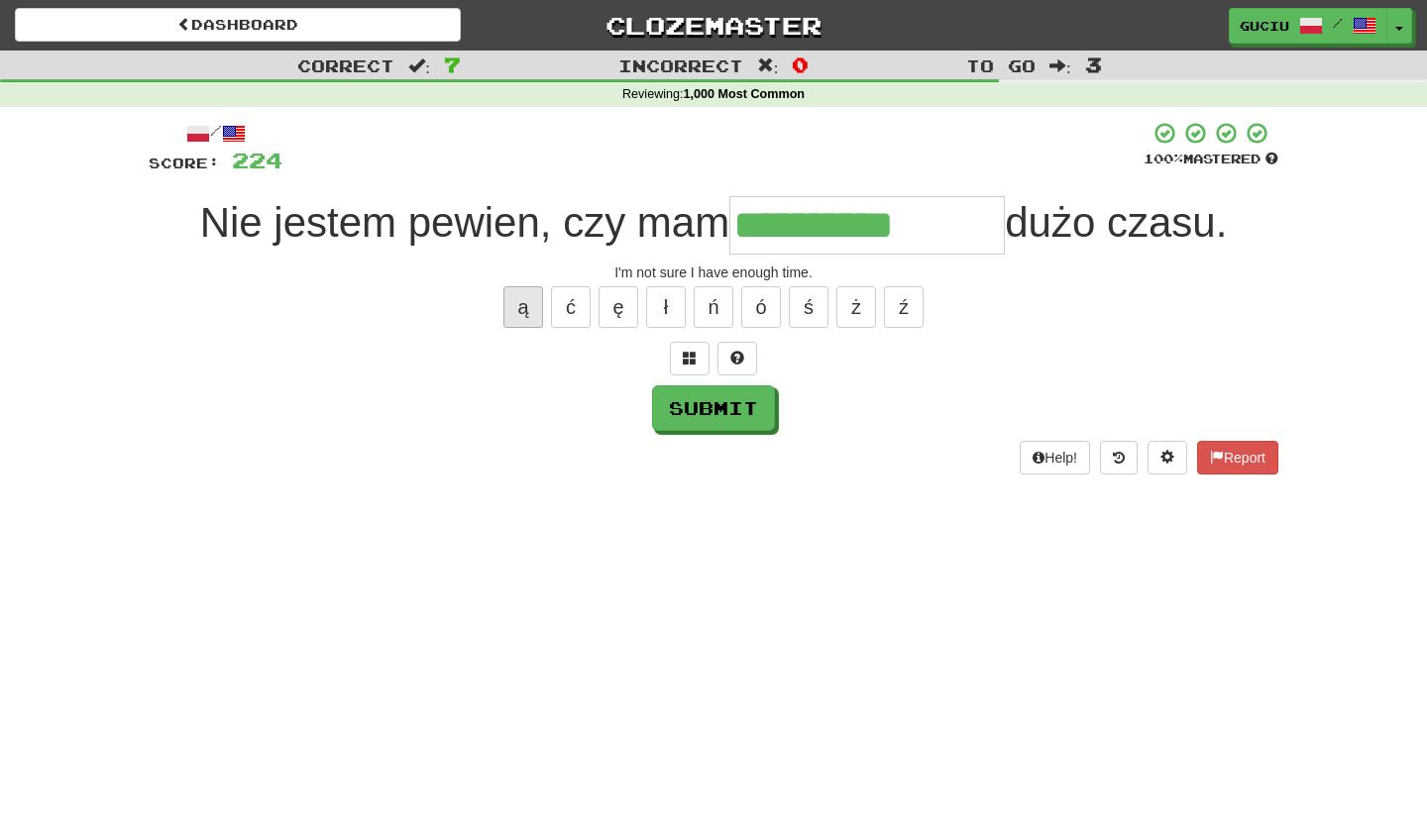 click on "ą" at bounding box center (523, 307) 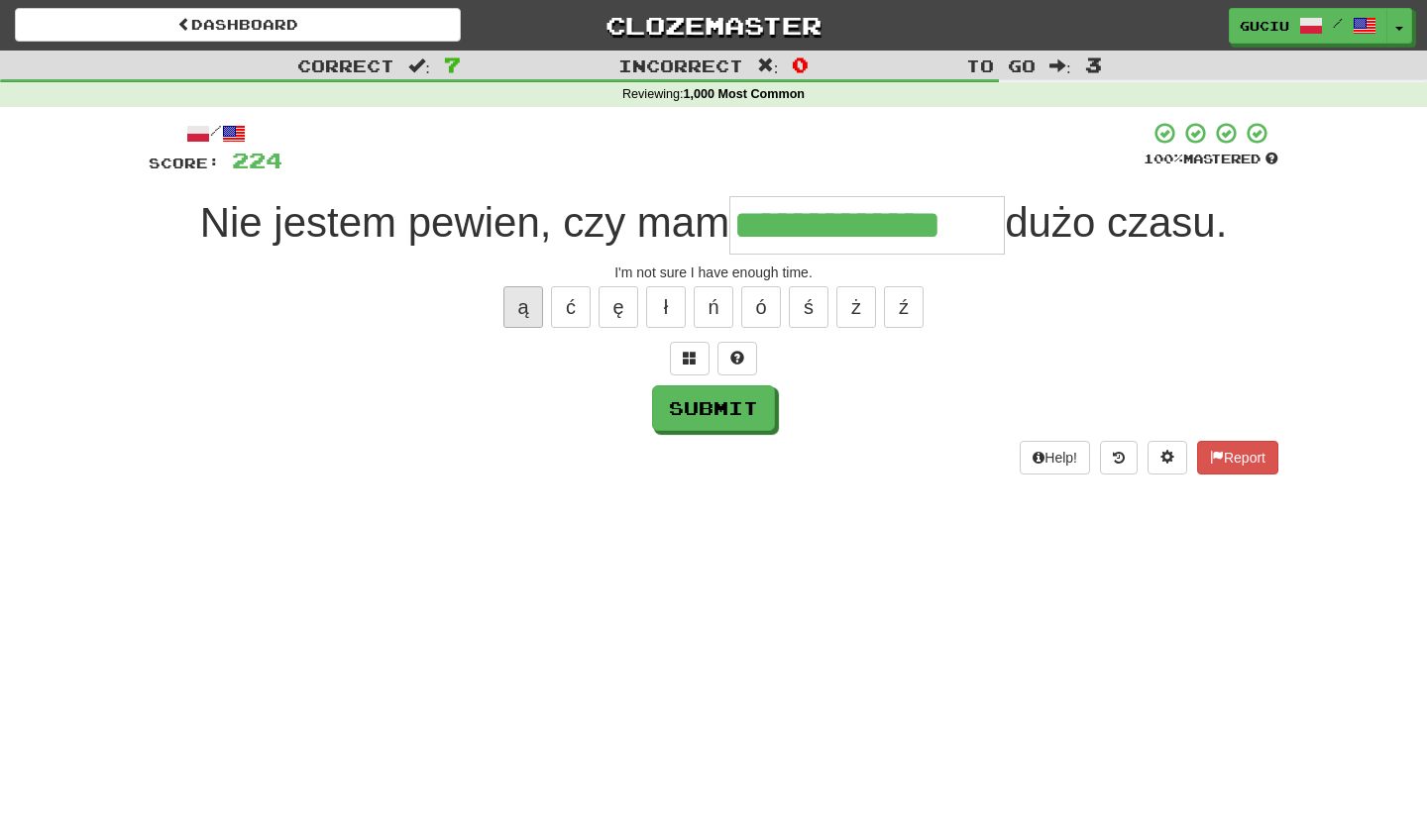 type on "**********" 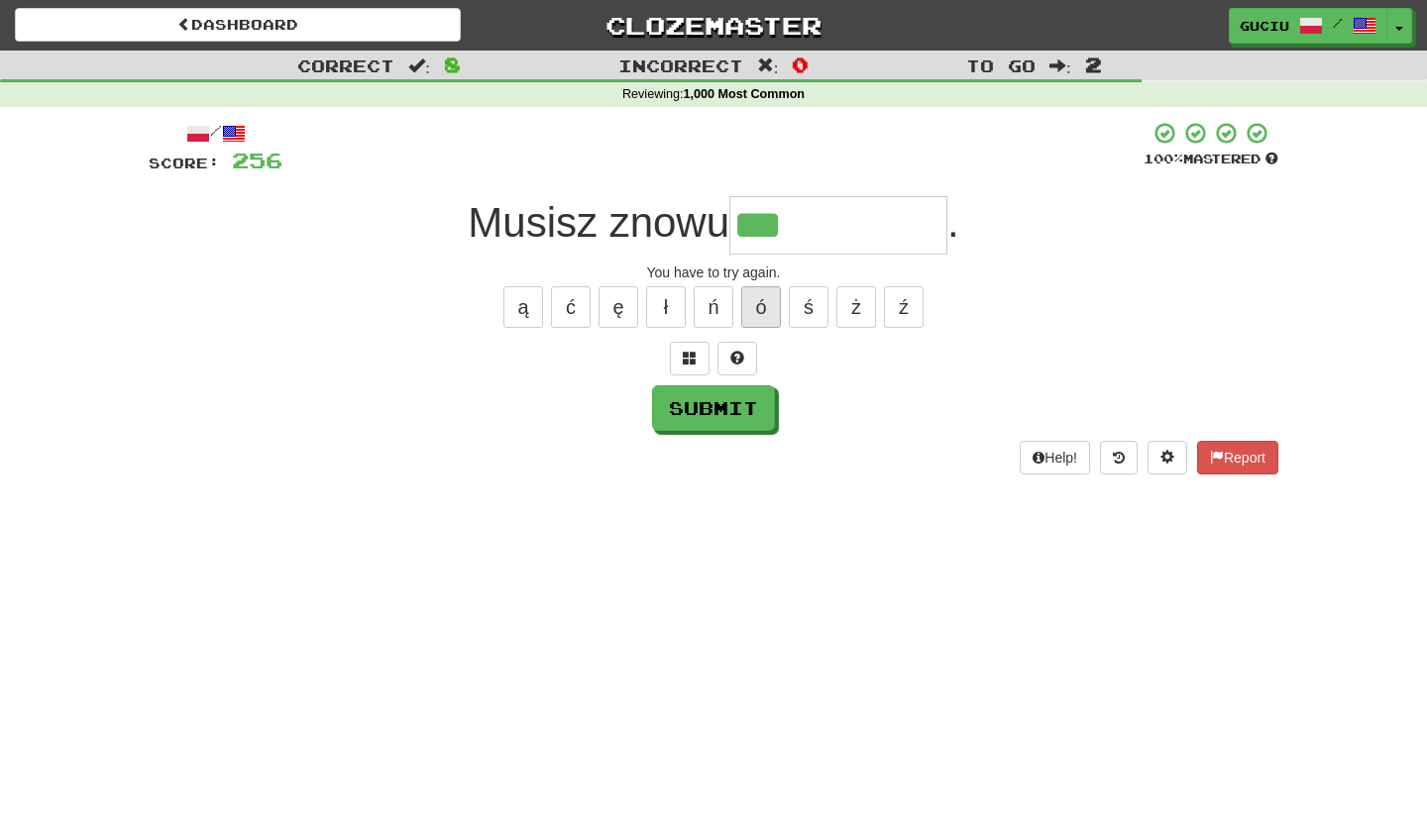 click on "ó" at bounding box center (761, 307) 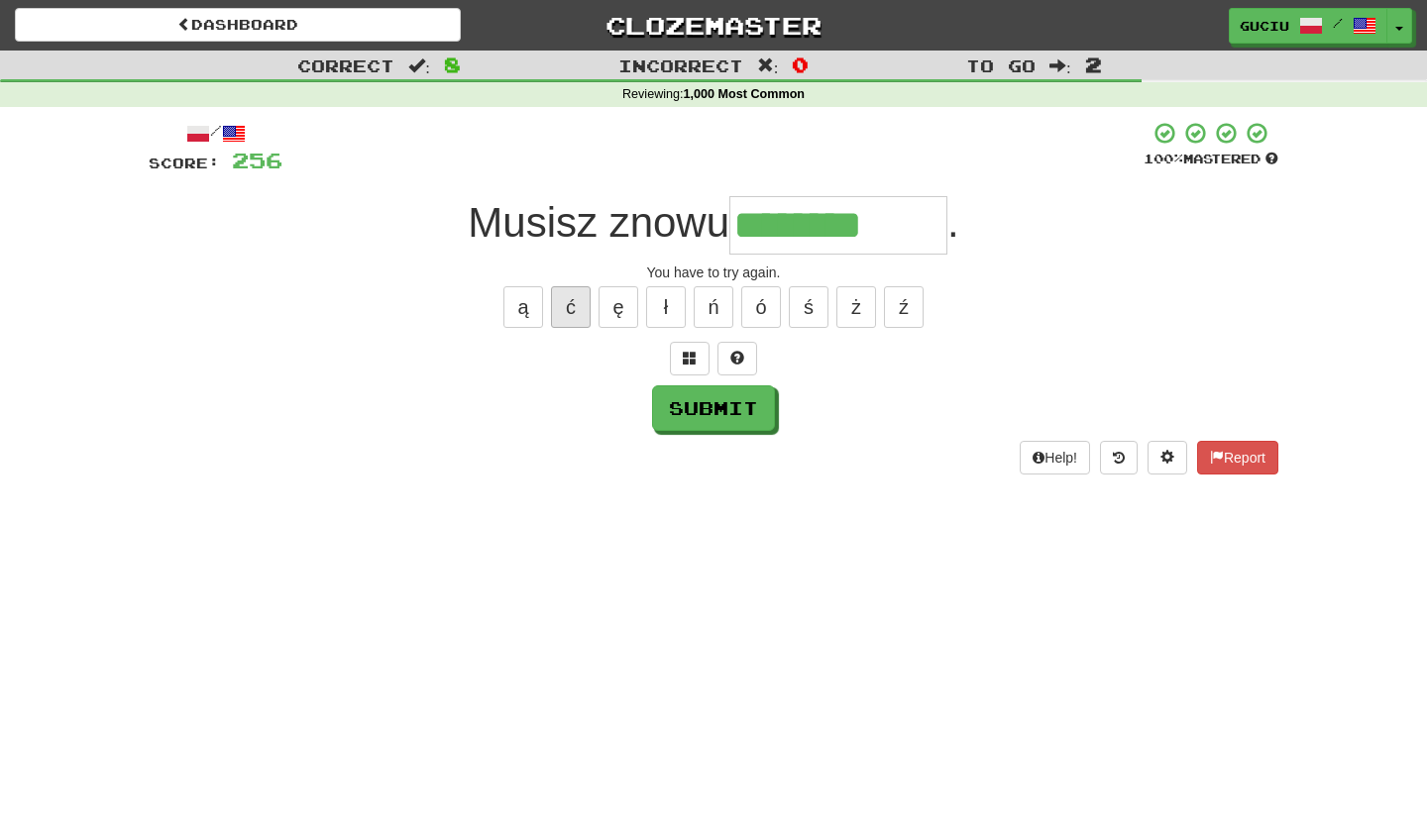 click on "ć" at bounding box center [571, 307] 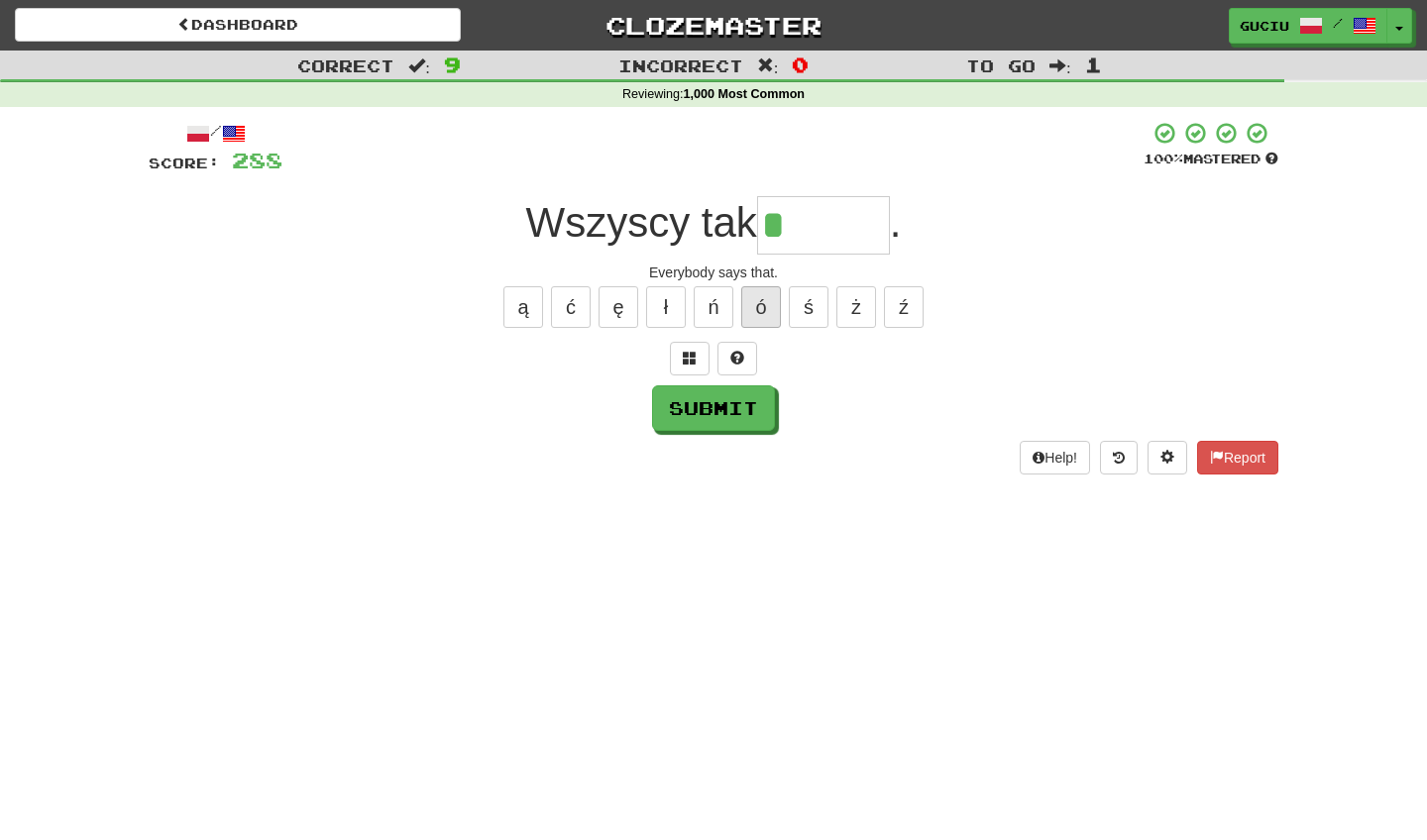 click on "ó" at bounding box center [761, 307] 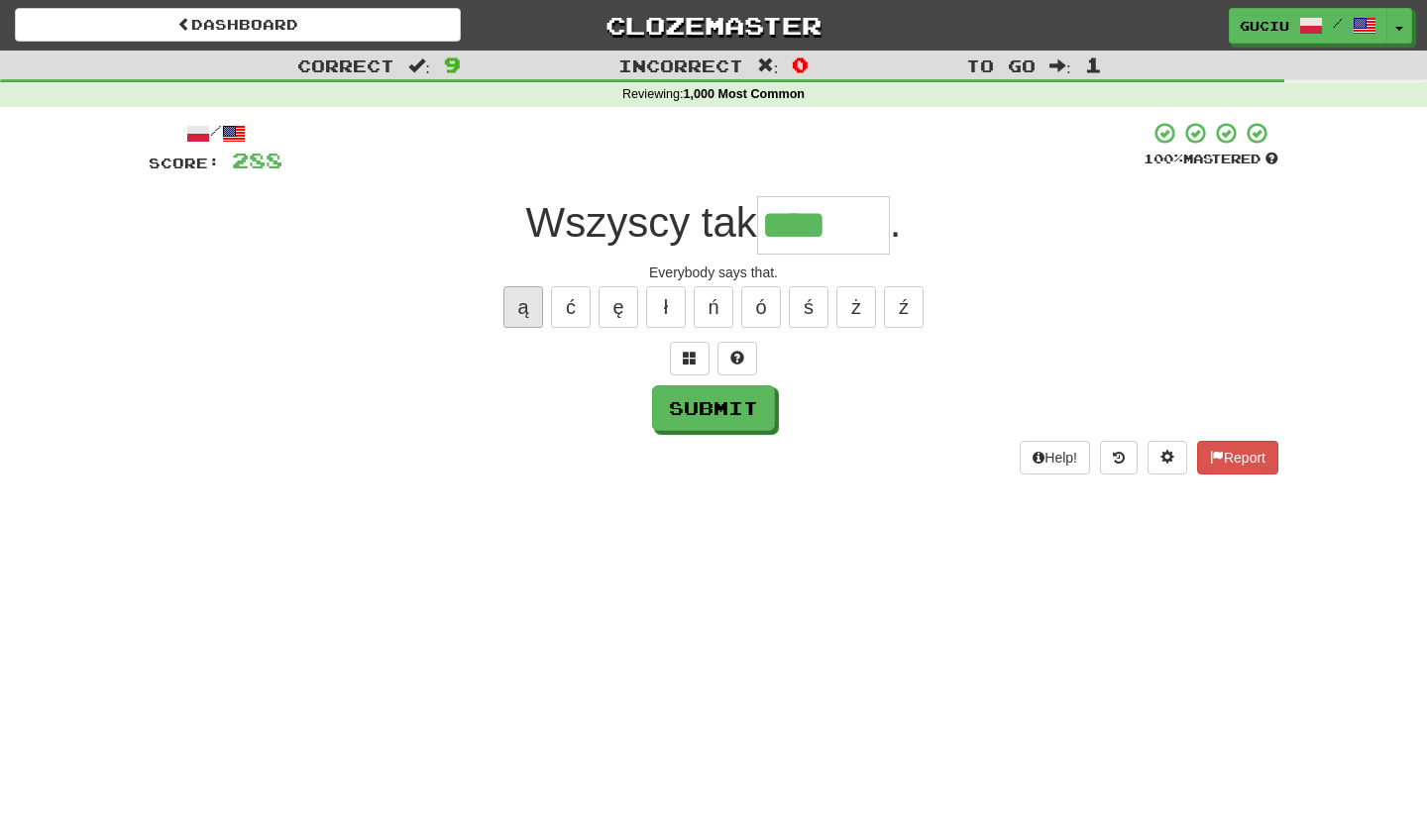 click on "ą" at bounding box center [523, 307] 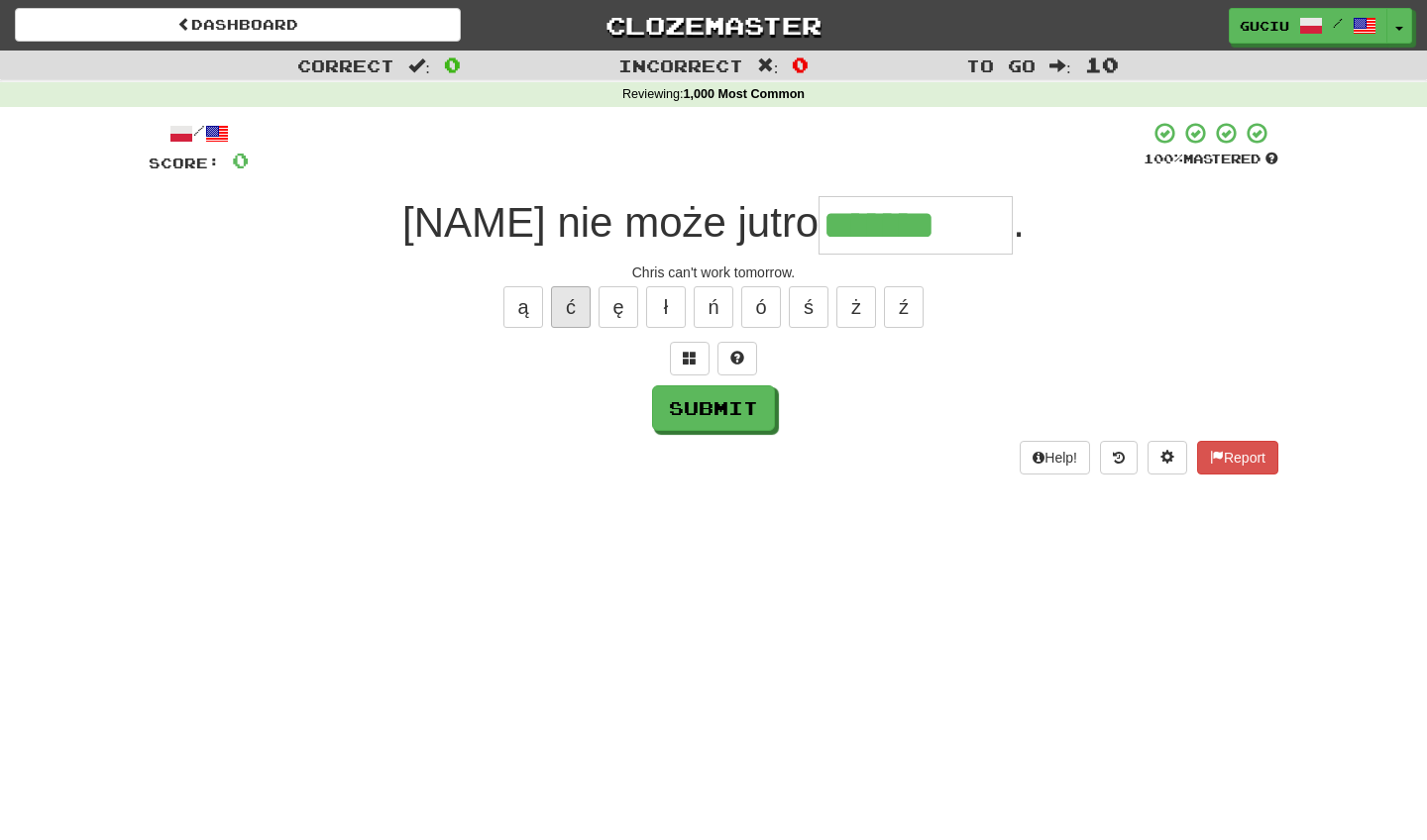 click on "ć" at bounding box center [571, 307] 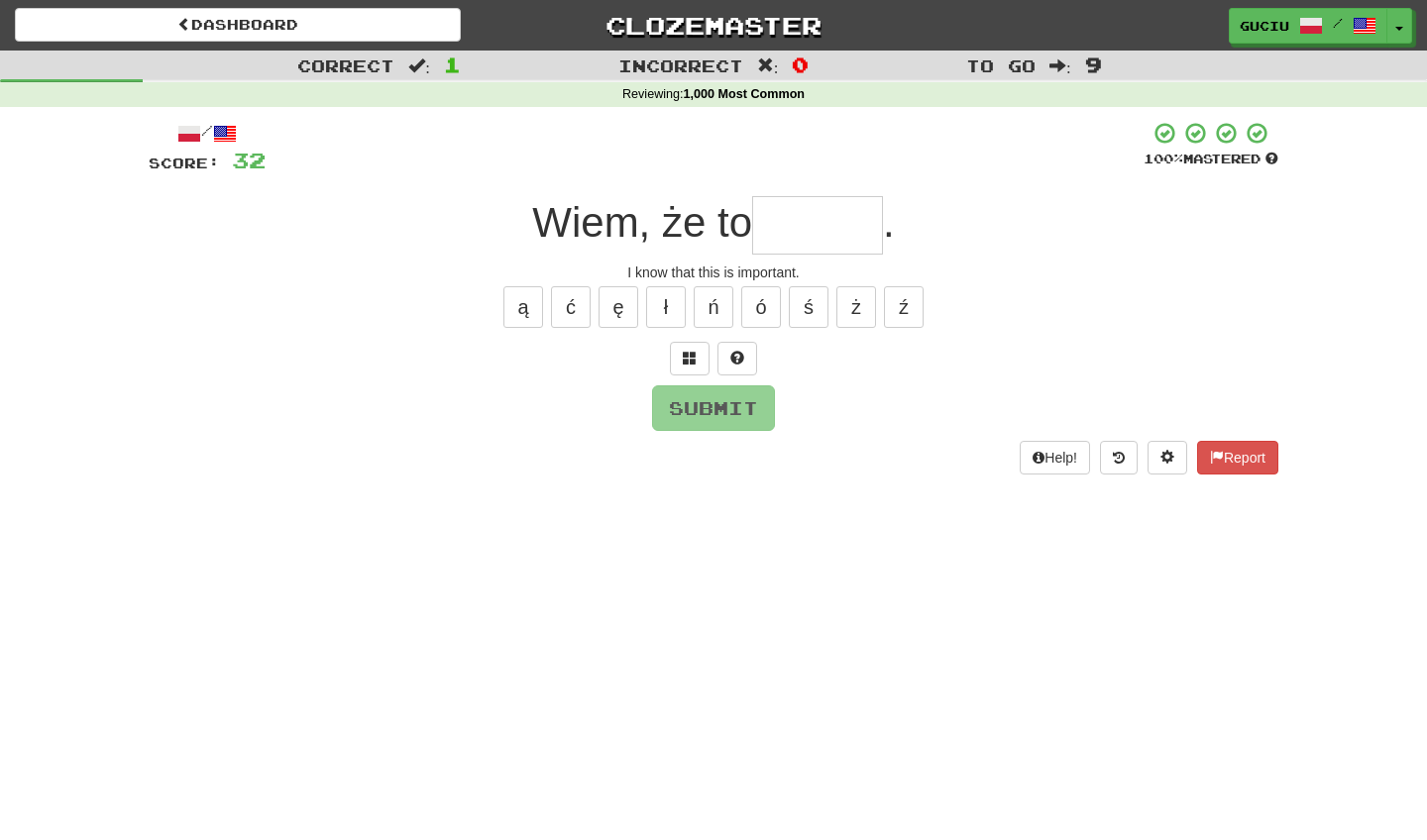 type on "*" 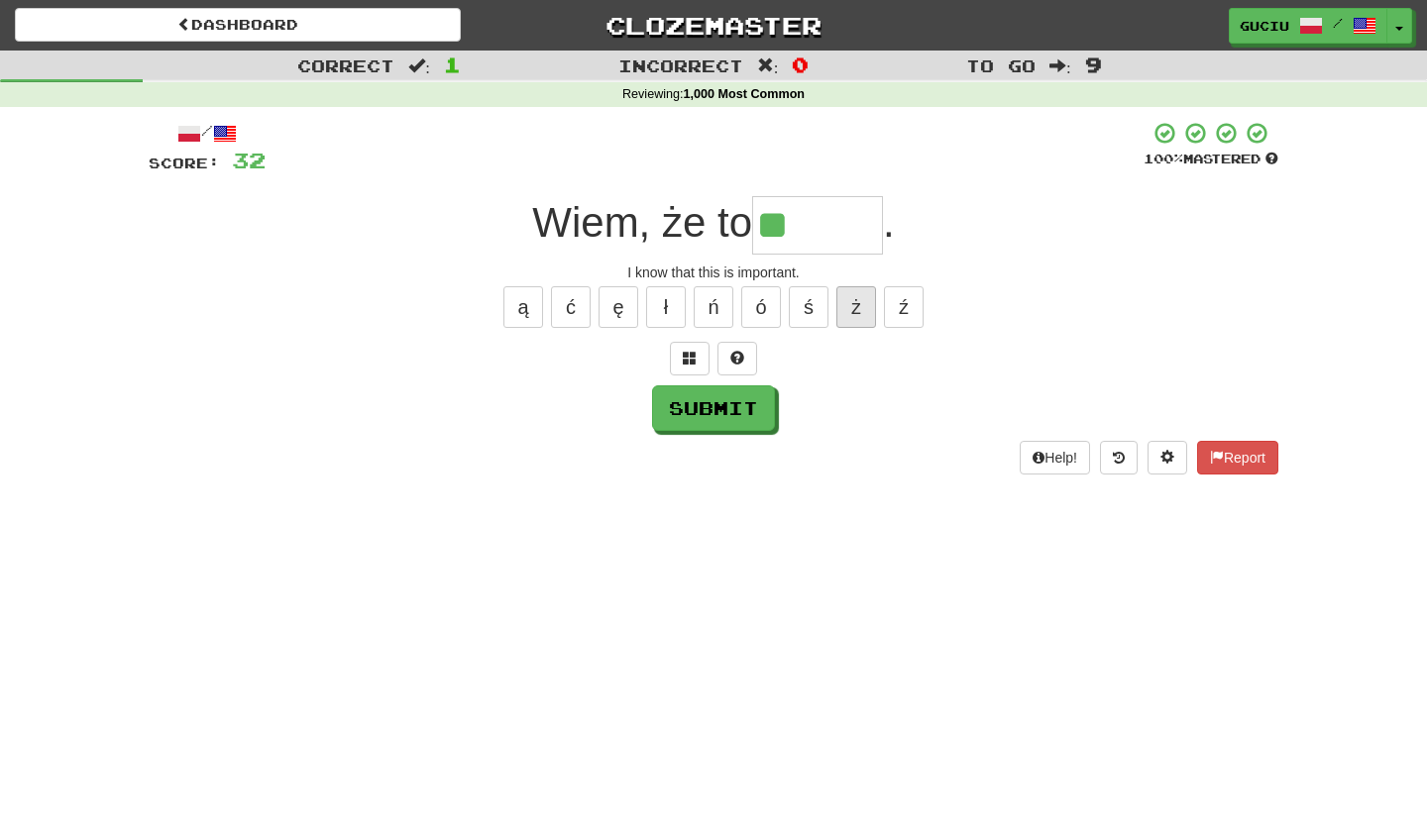 click on "ż" at bounding box center [856, 307] 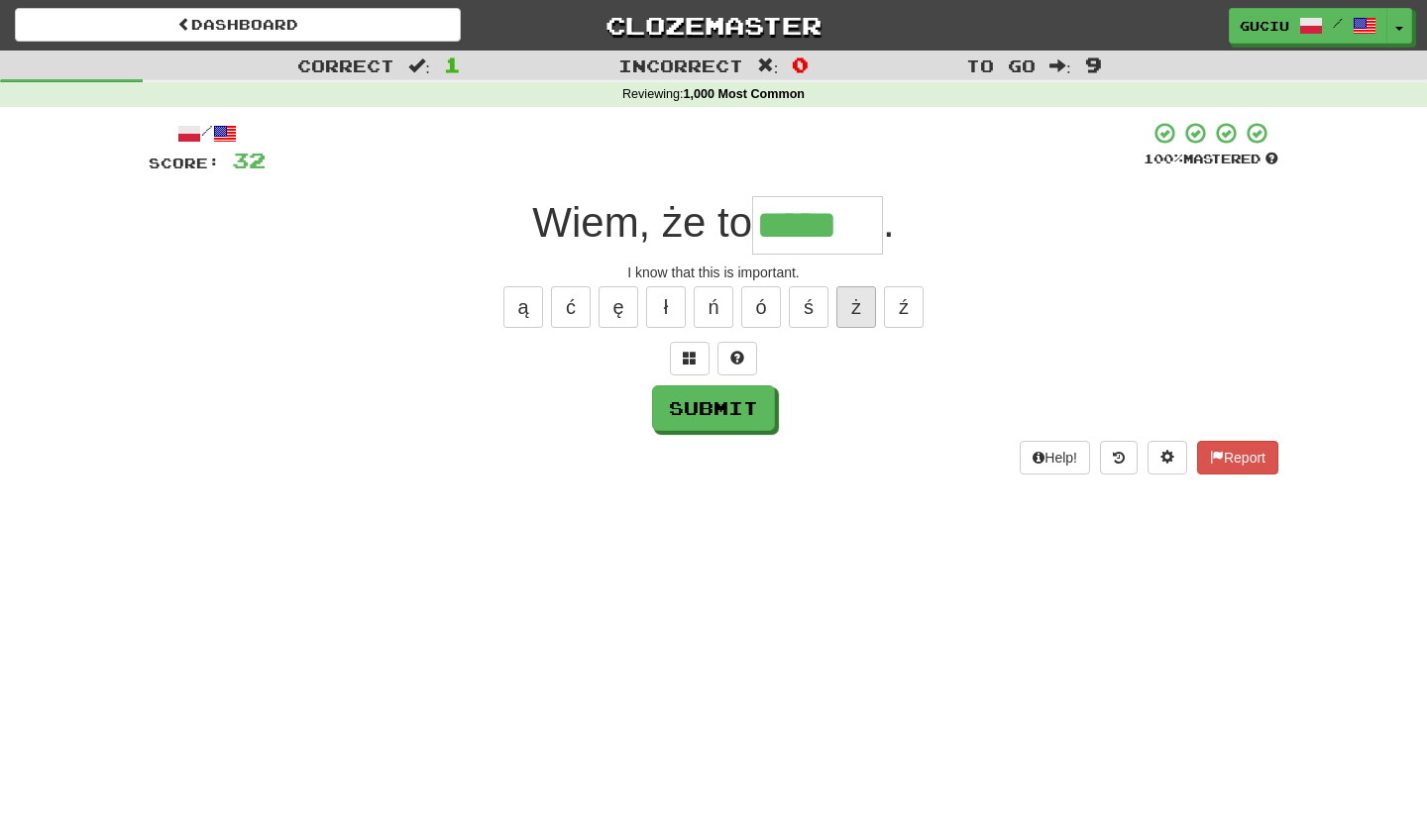 type on "*****" 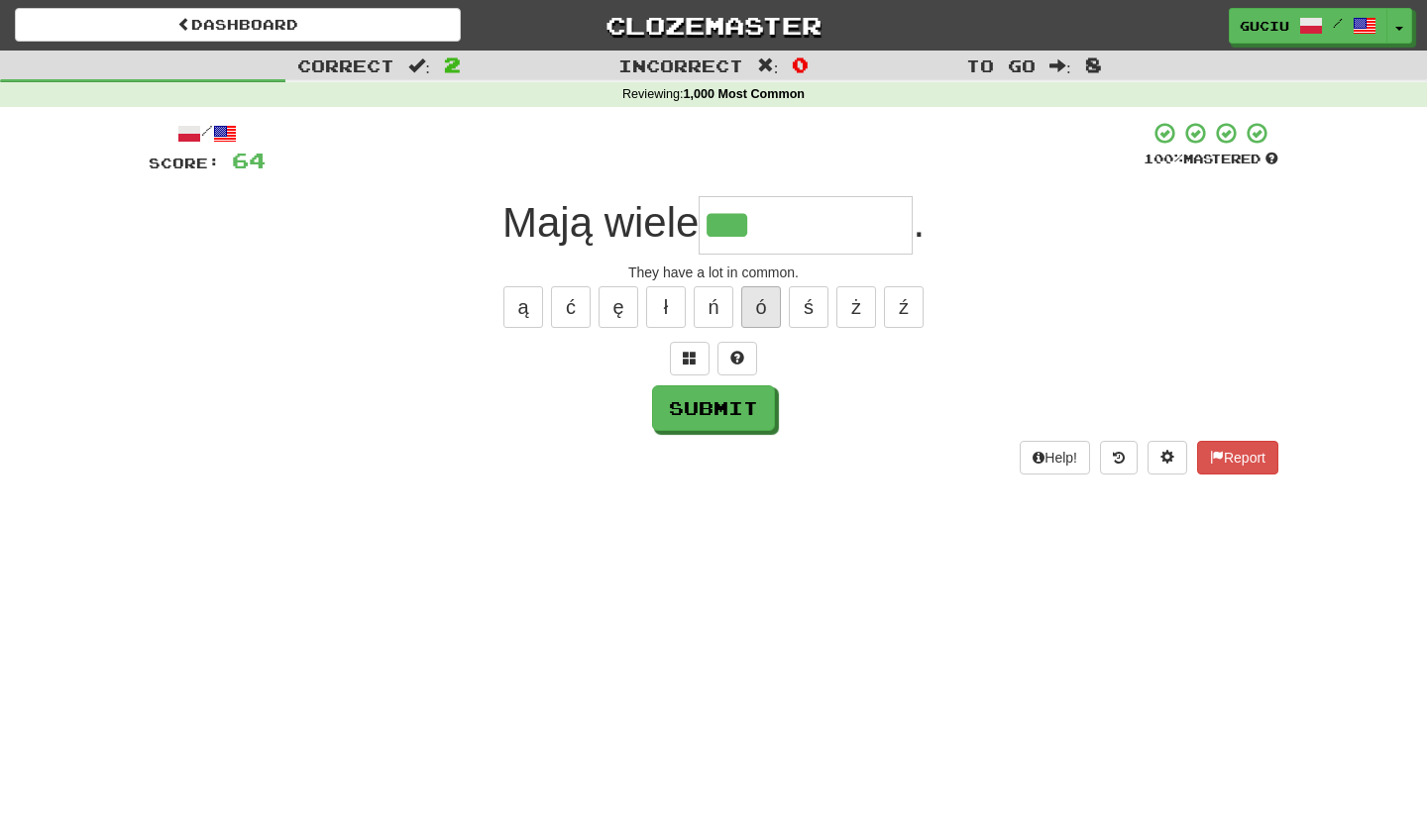 click on "ó" at bounding box center (761, 307) 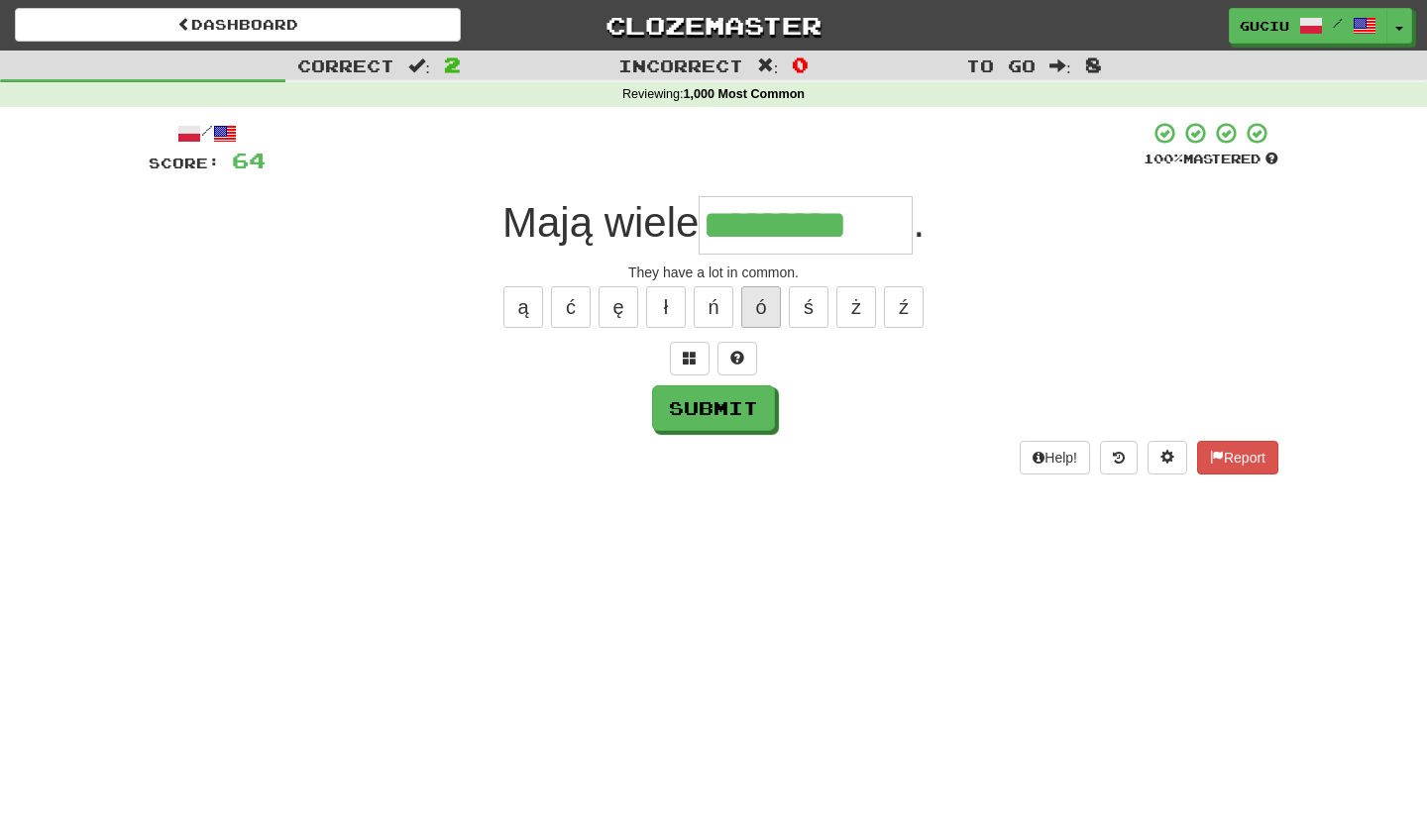 type on "*********" 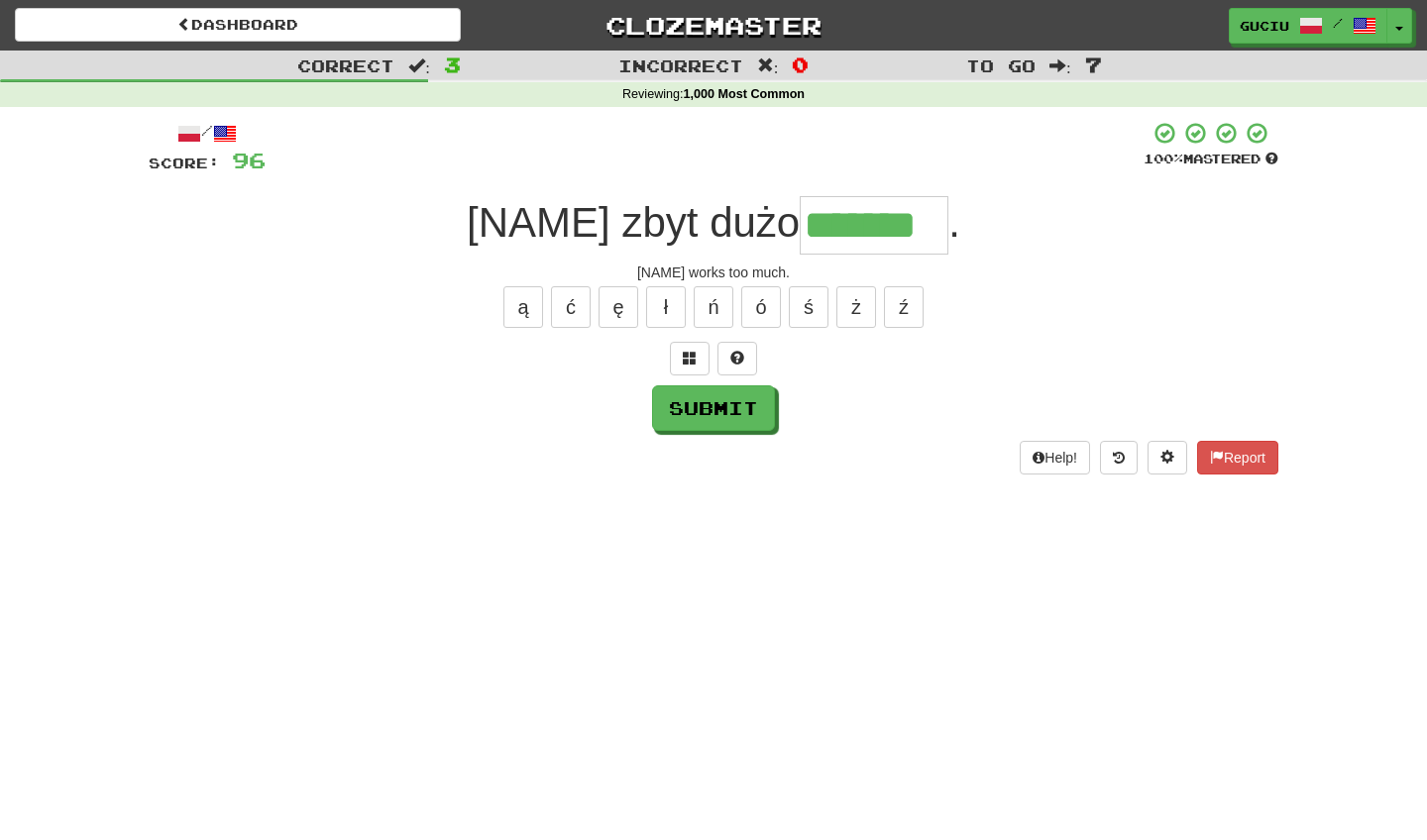 type on "*******" 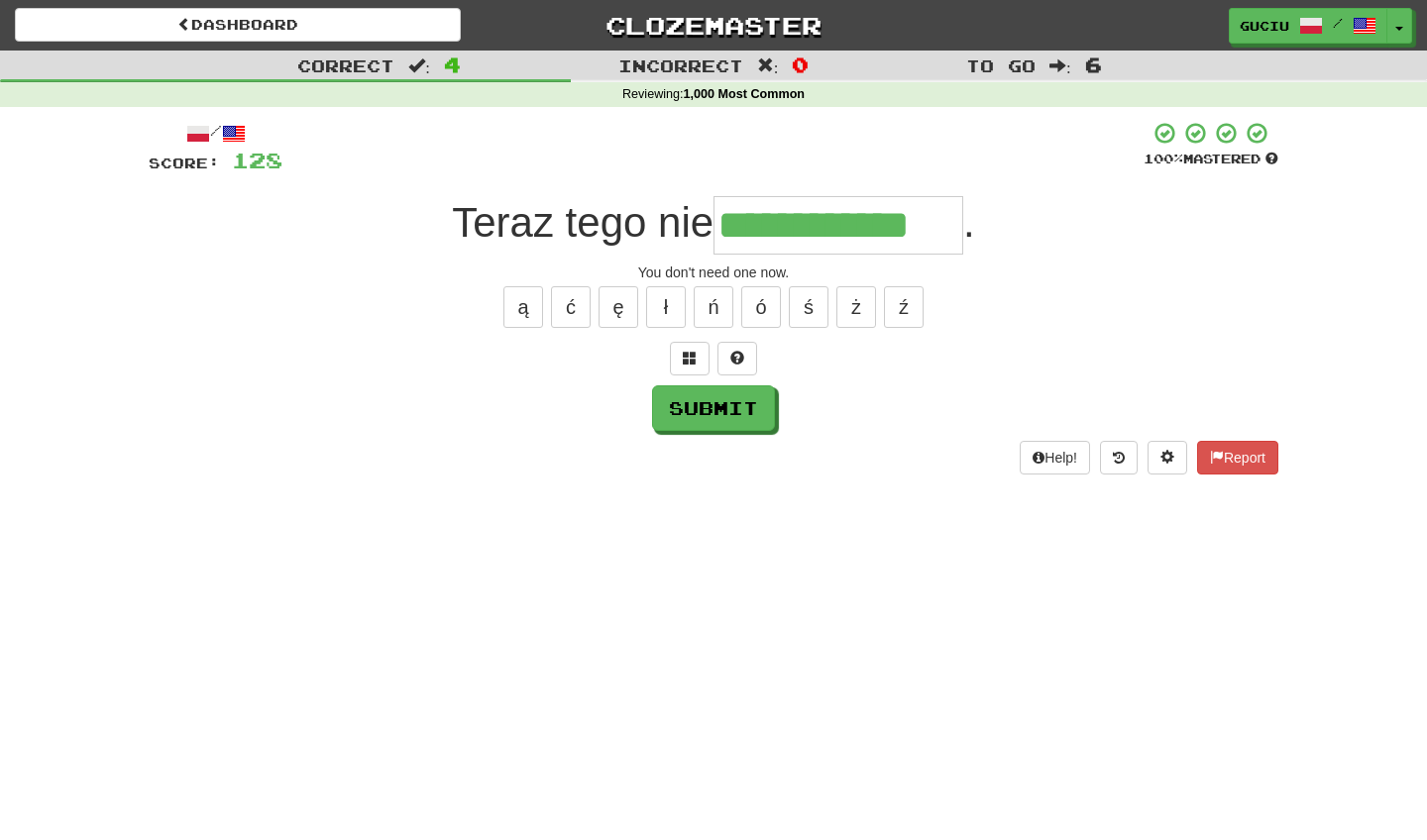 type on "**********" 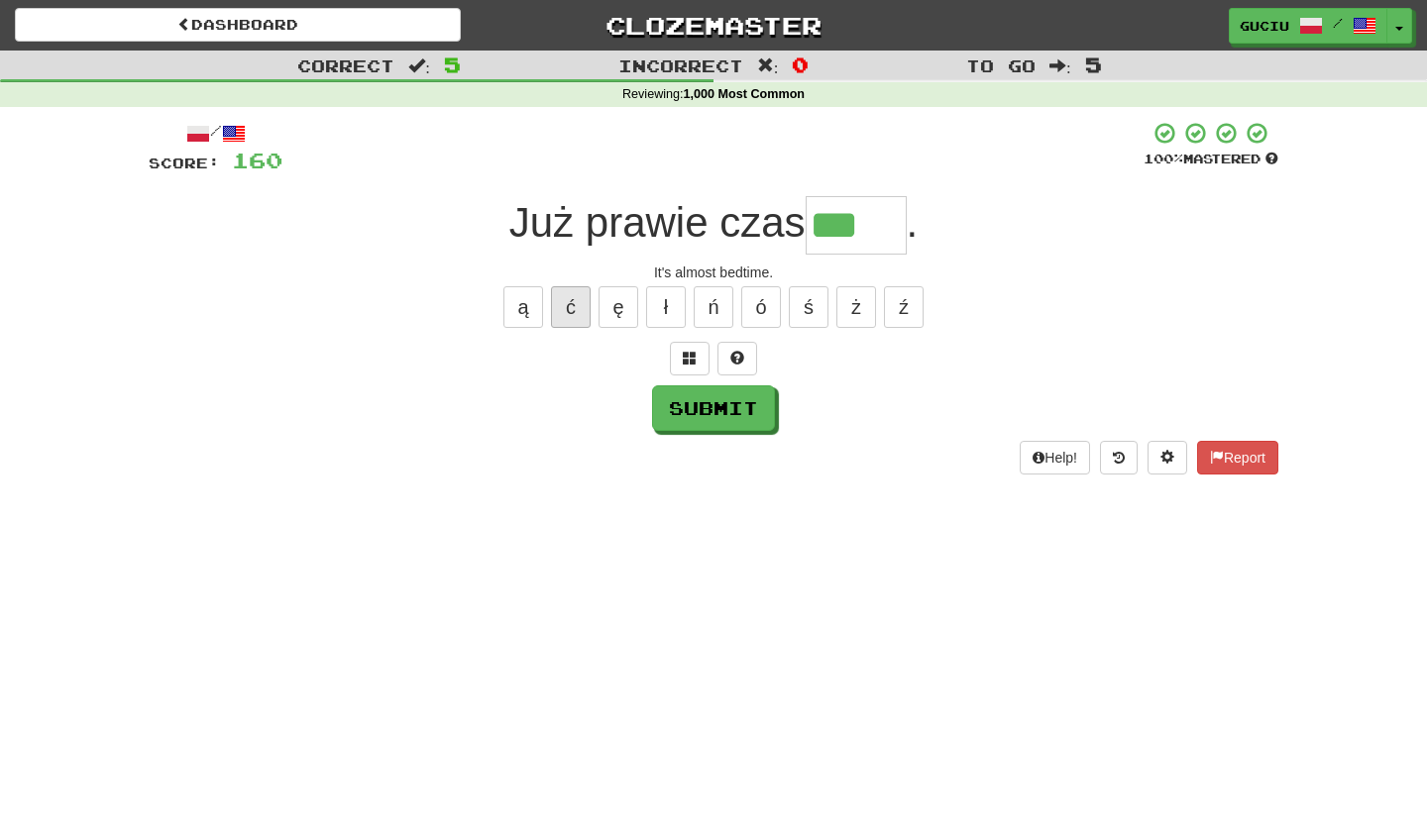 click on "ć" at bounding box center [571, 307] 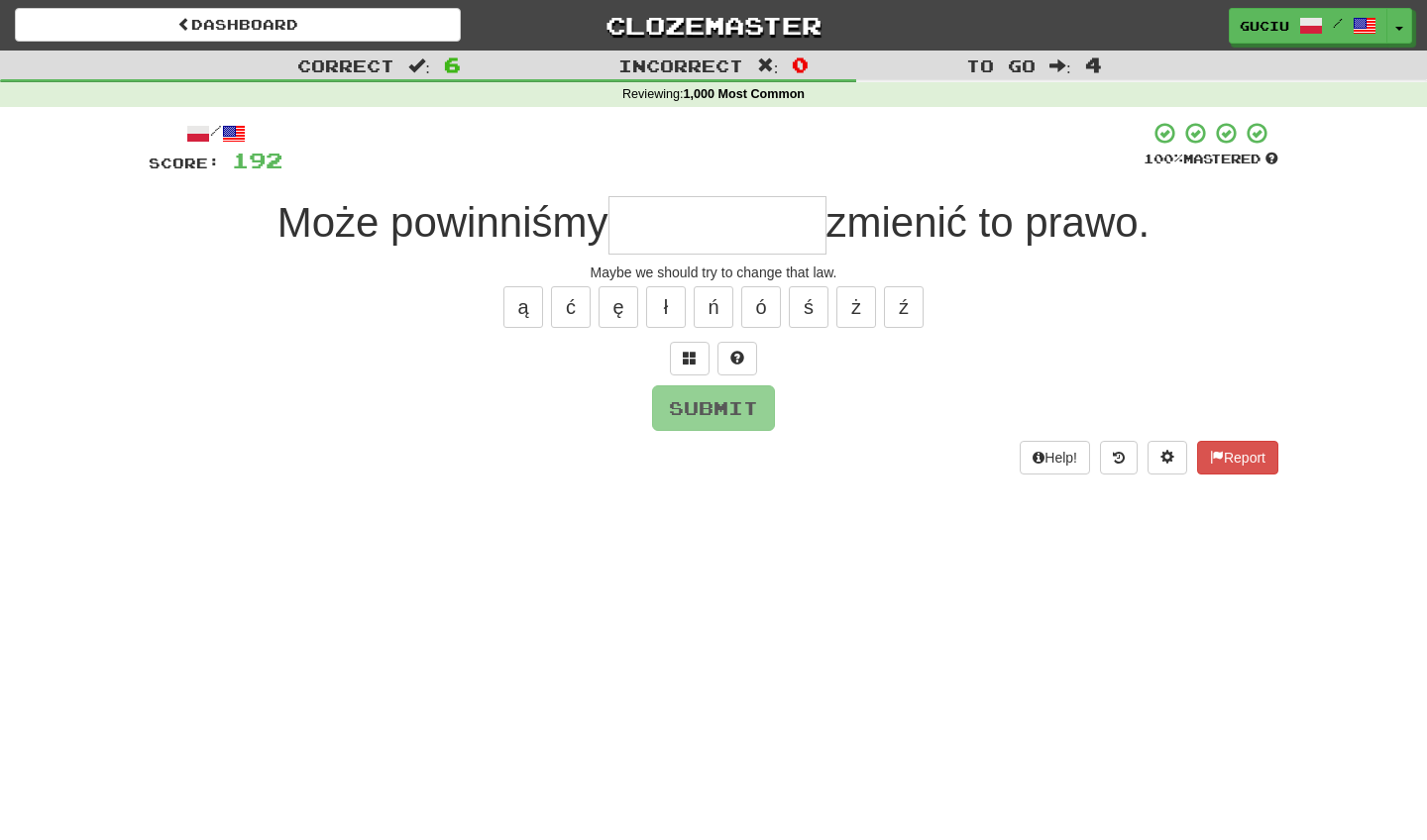 type on "*" 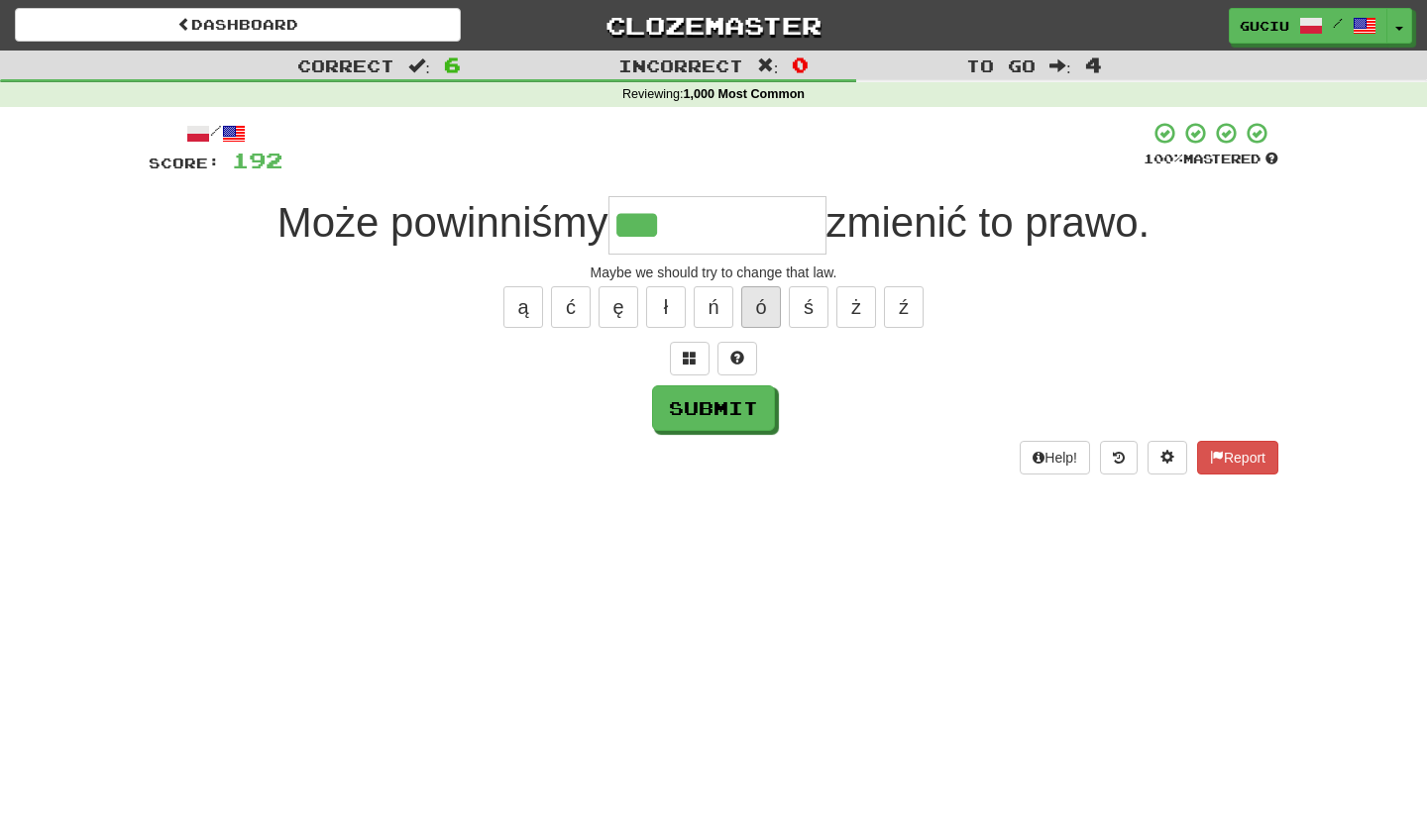 click on "ó" at bounding box center [761, 307] 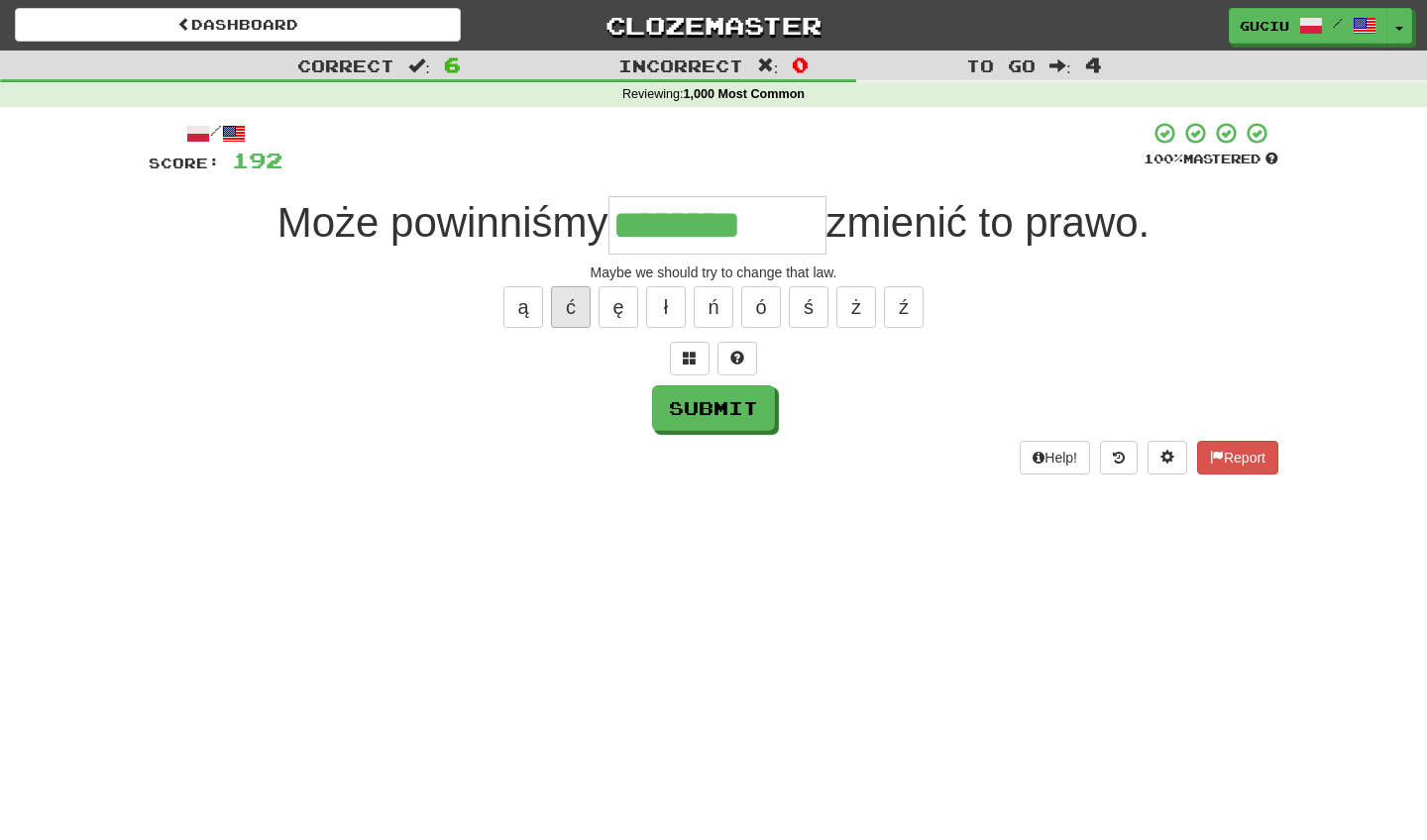 click on "ć" at bounding box center (571, 307) 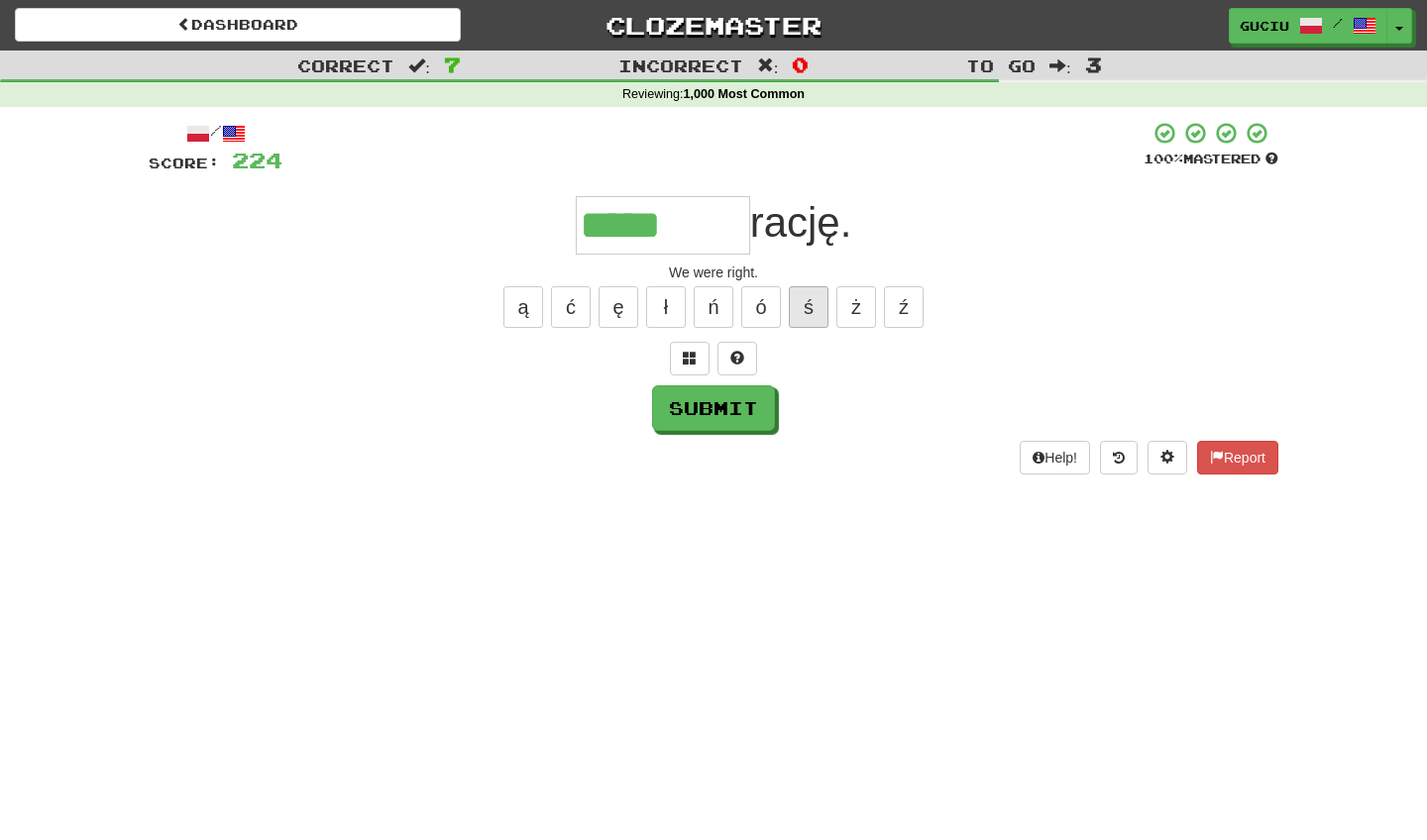 click on "ś" at bounding box center (809, 307) 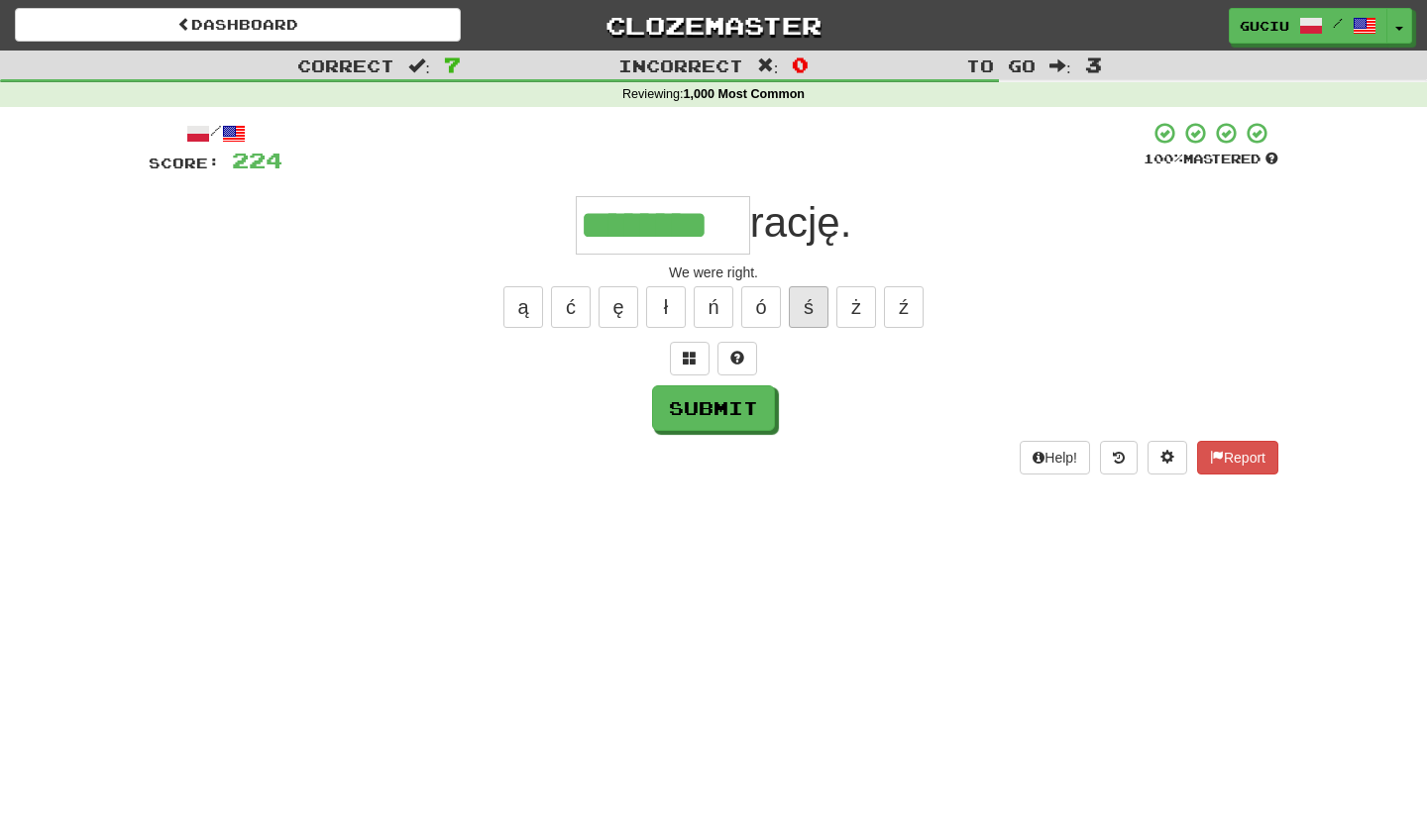 type on "********" 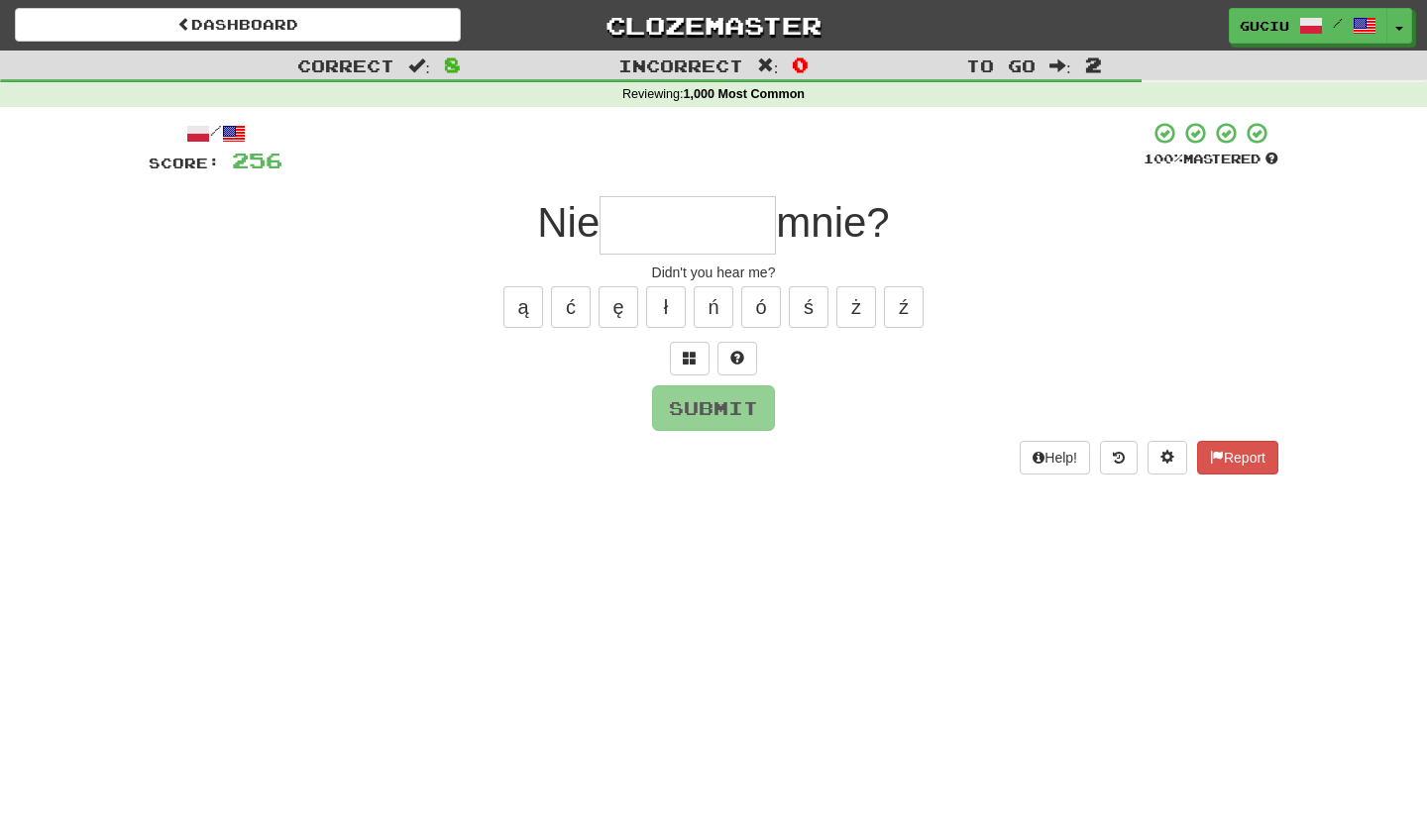 type on "*" 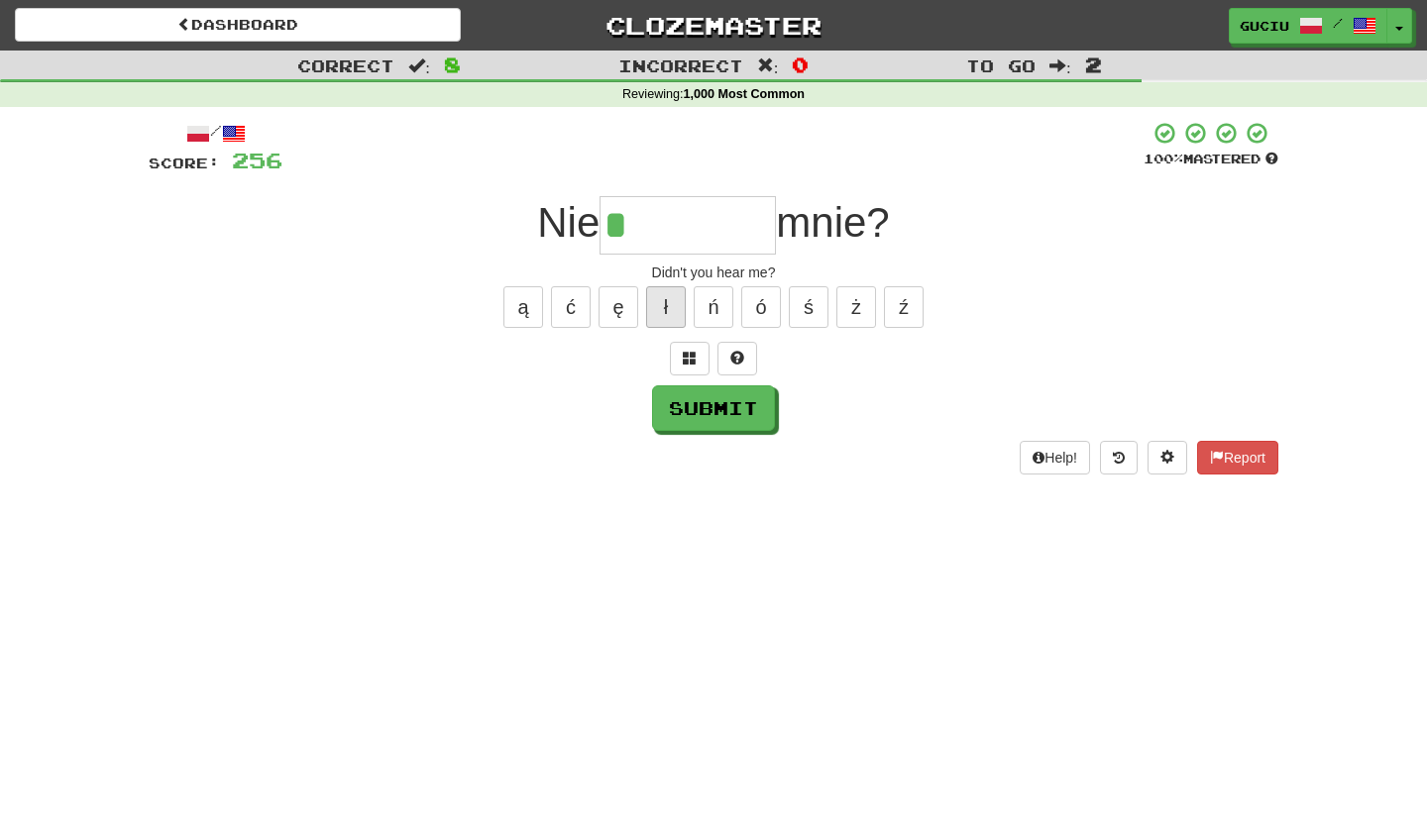 click on "ł" at bounding box center [666, 307] 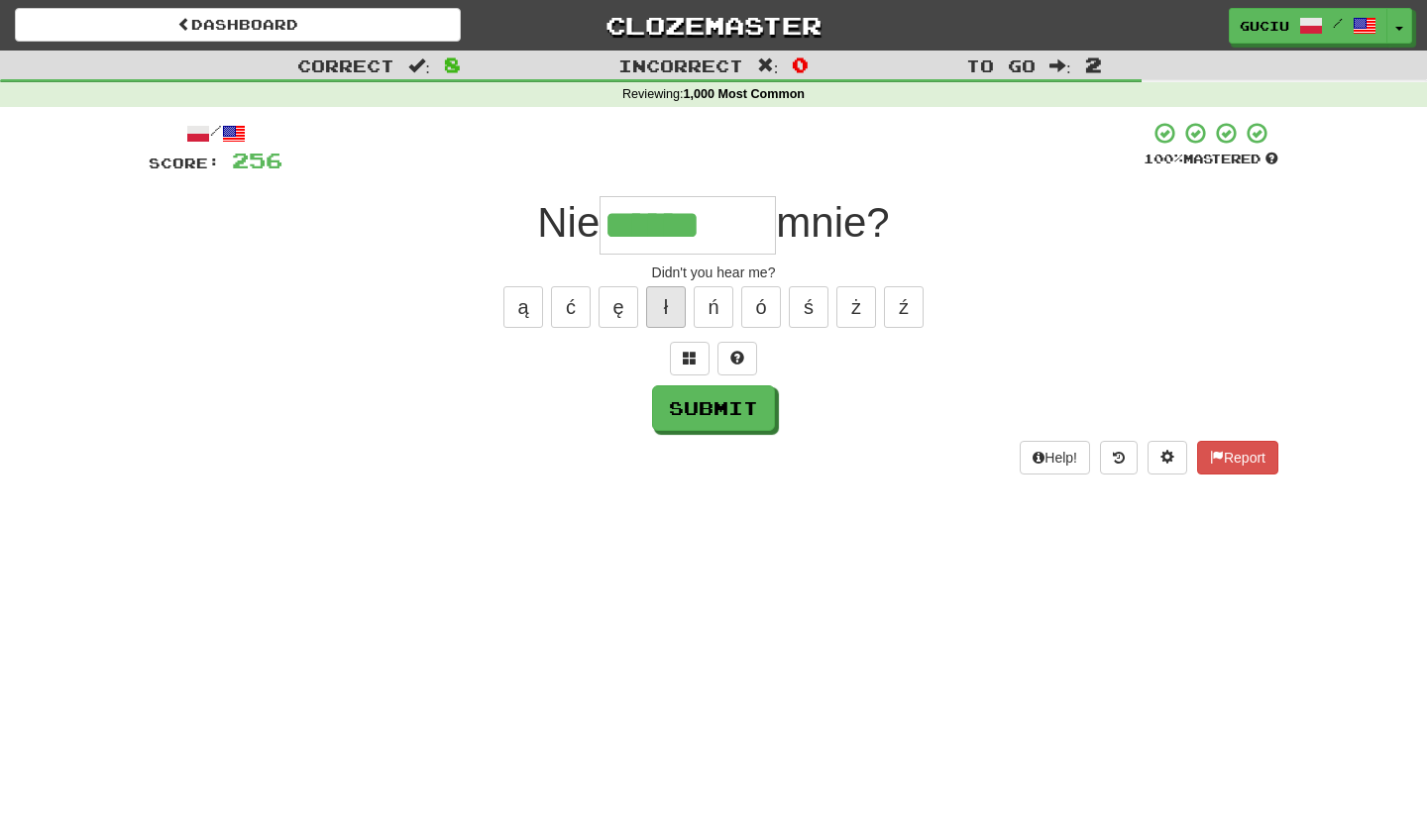 click on "ł" at bounding box center (666, 307) 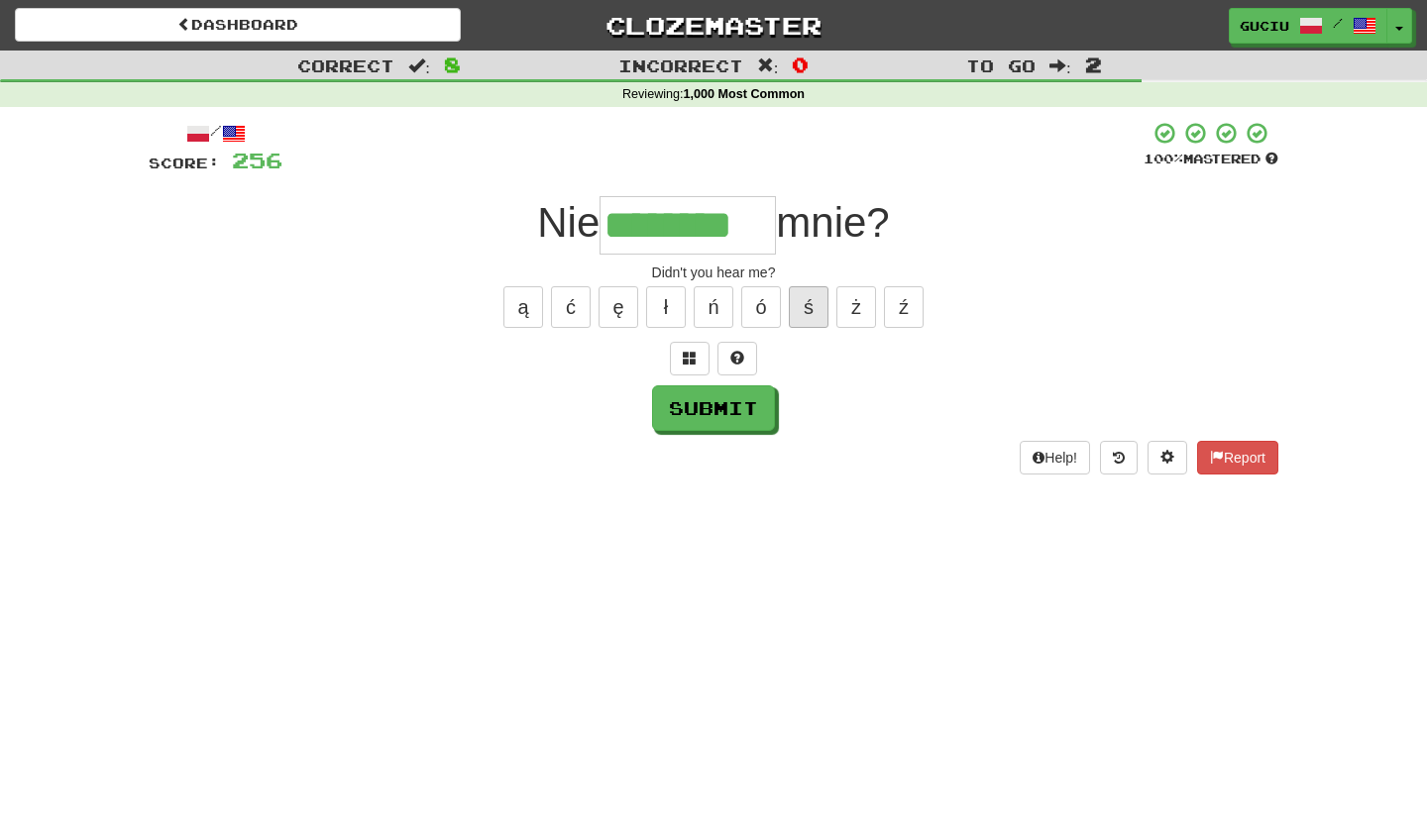click on "ś" at bounding box center [809, 307] 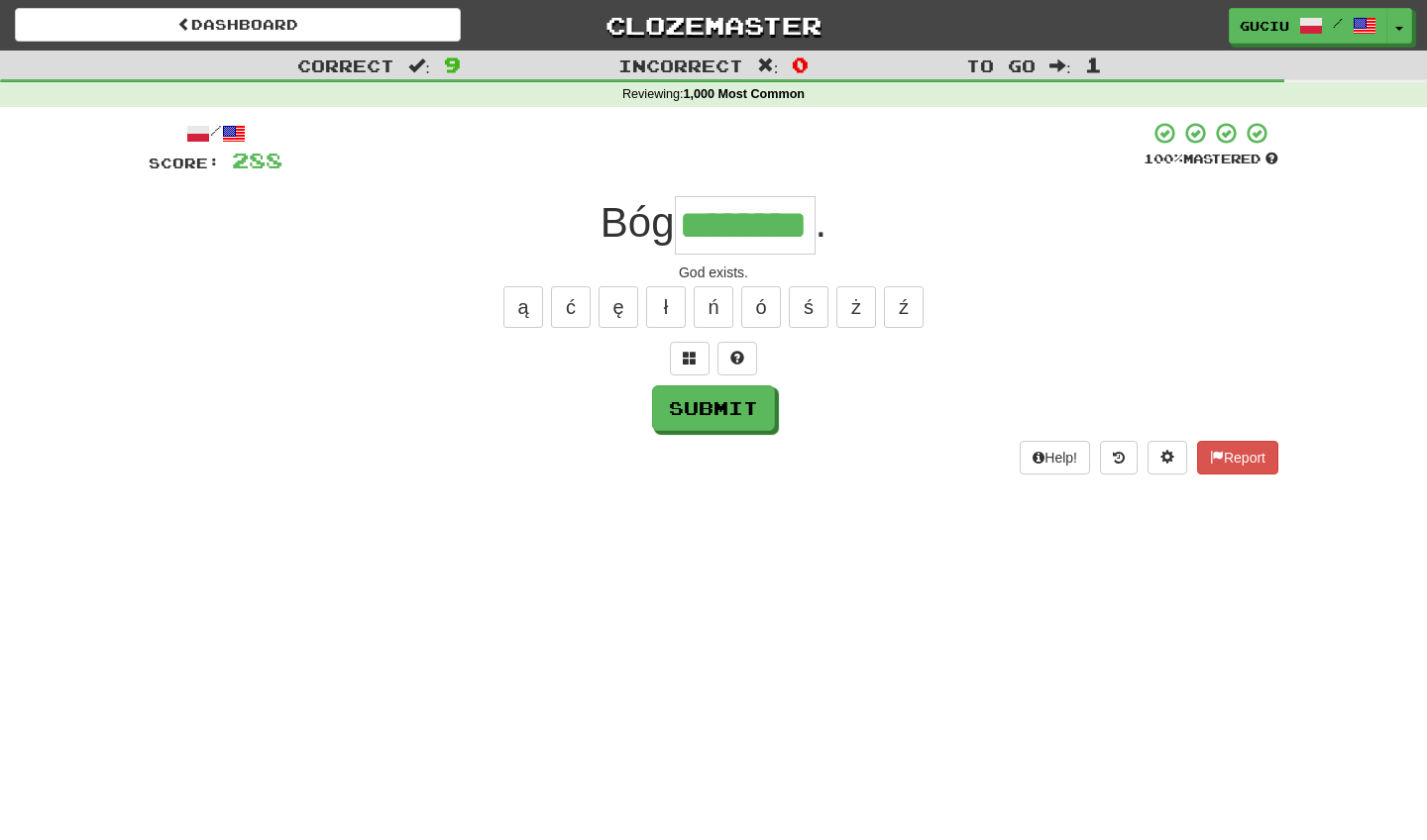 type on "********" 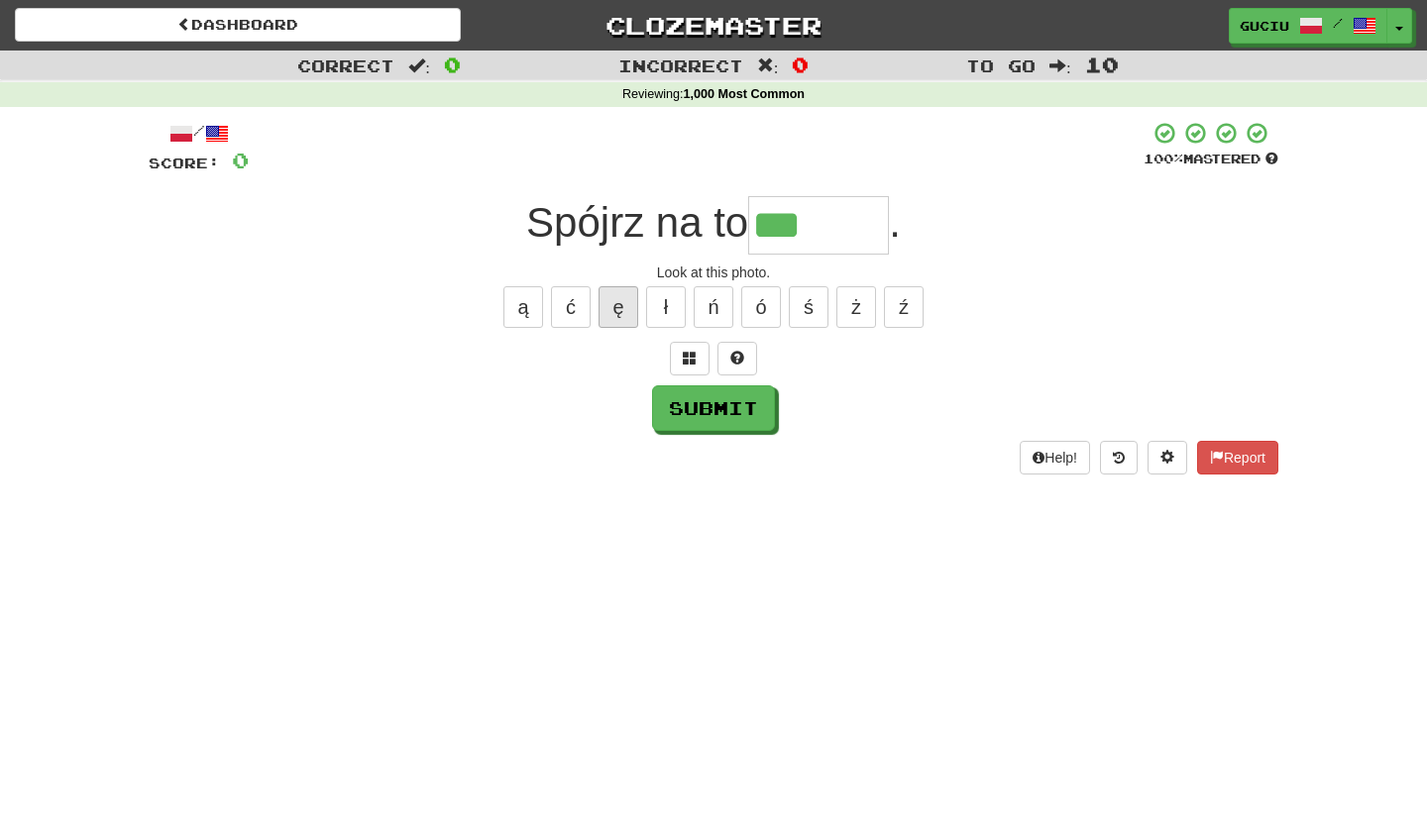 click on "ę" at bounding box center [618, 307] 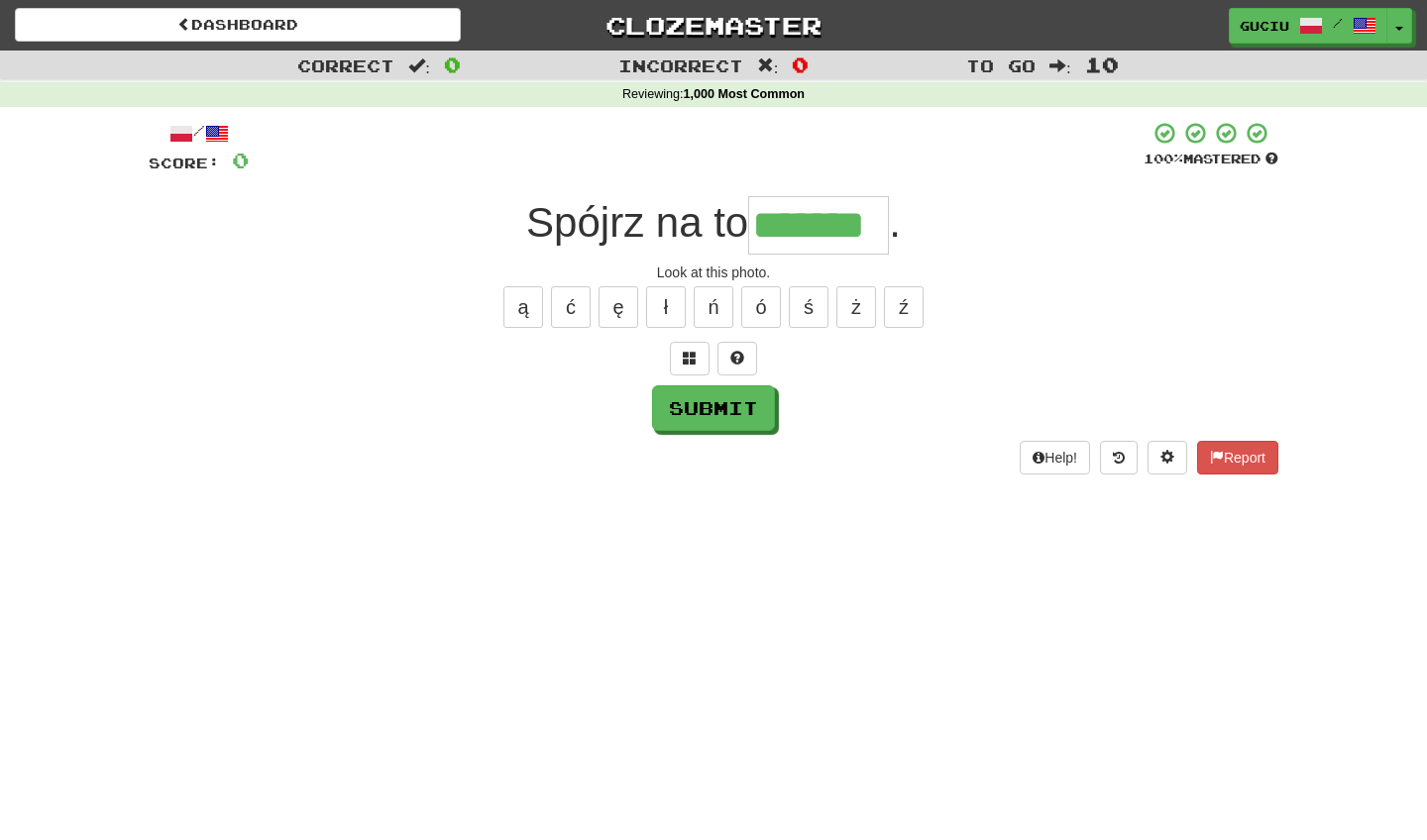 type on "*******" 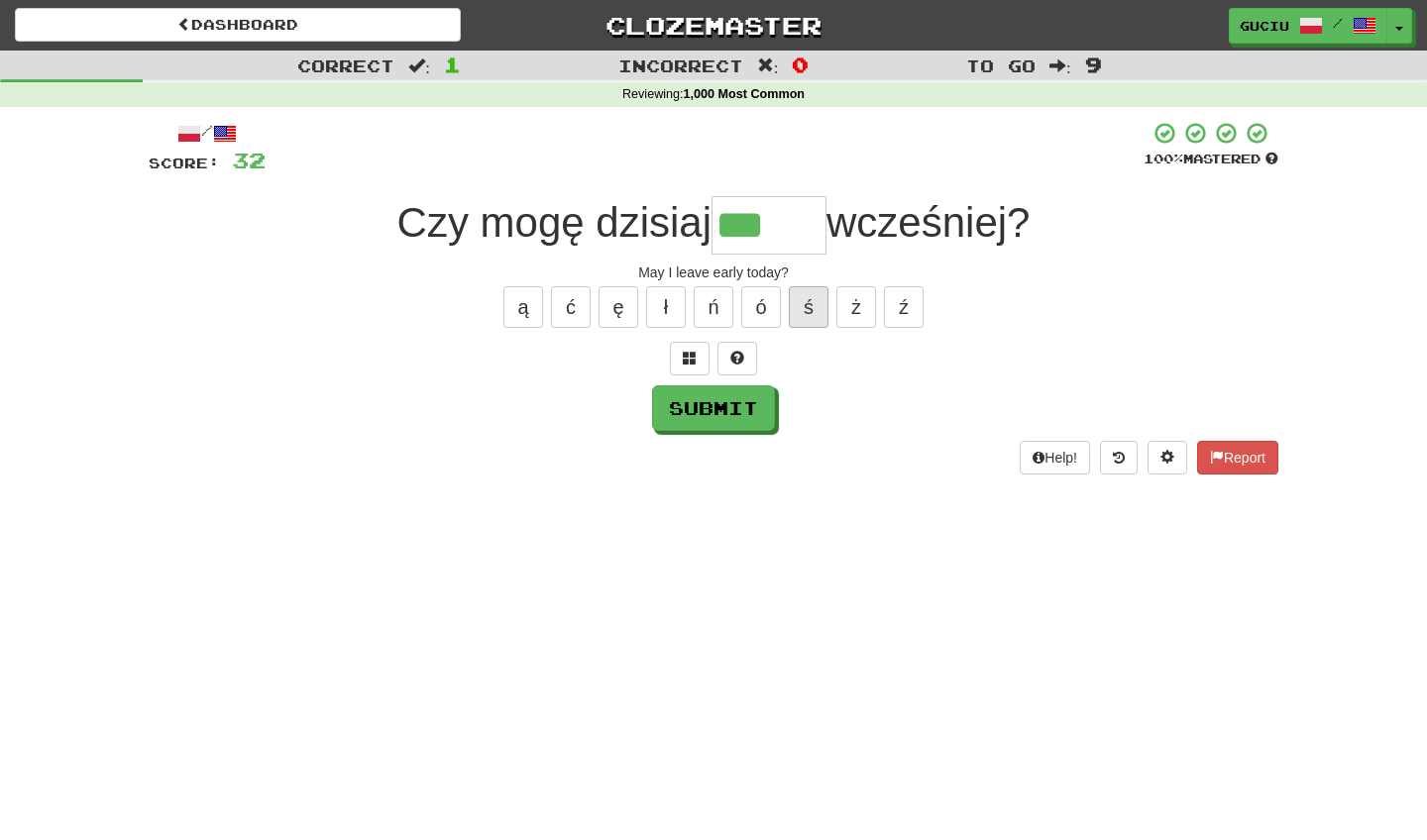 click on "ś" at bounding box center [809, 307] 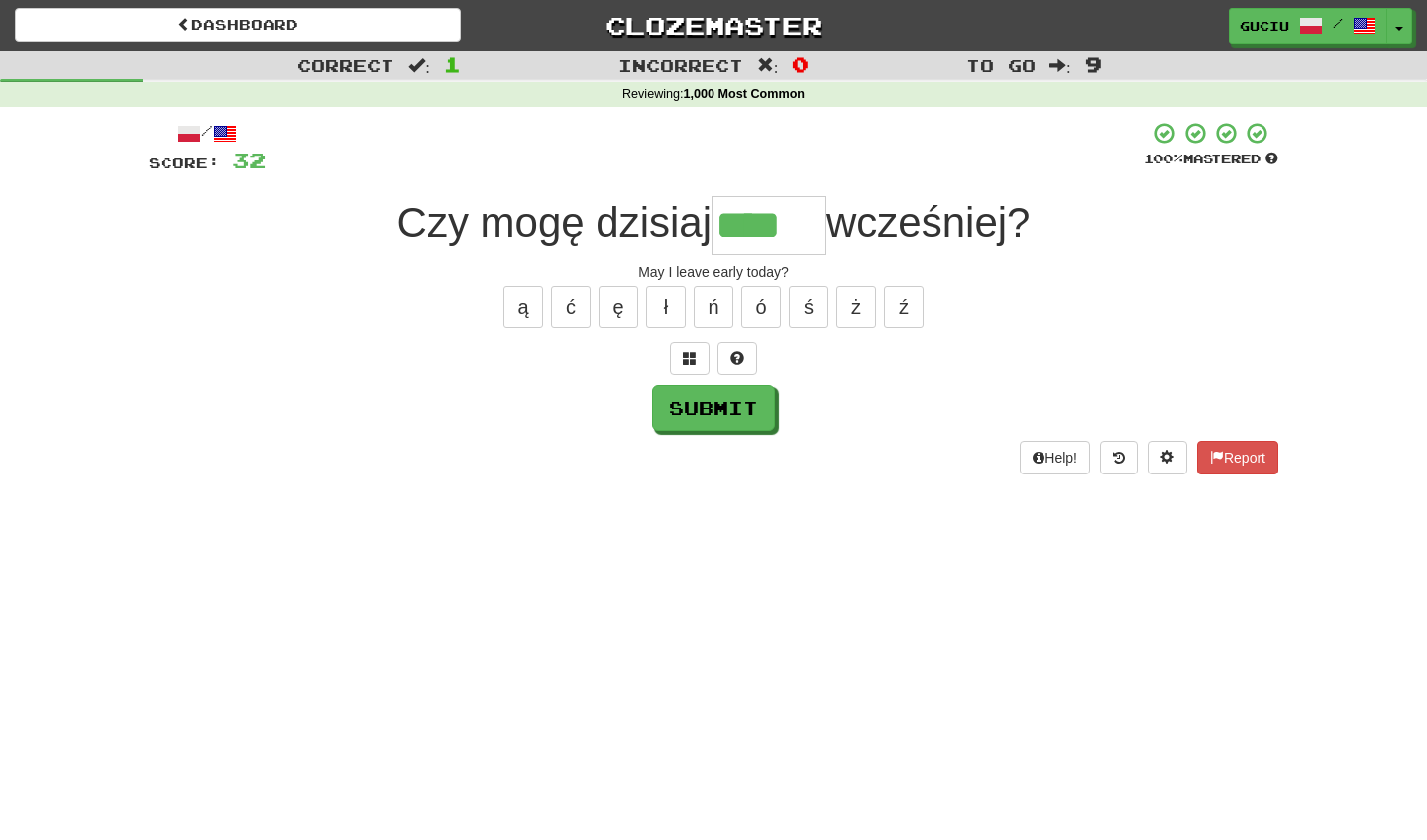 click on "ą ć ę ł ń ó ś ż ź" at bounding box center (714, 307) 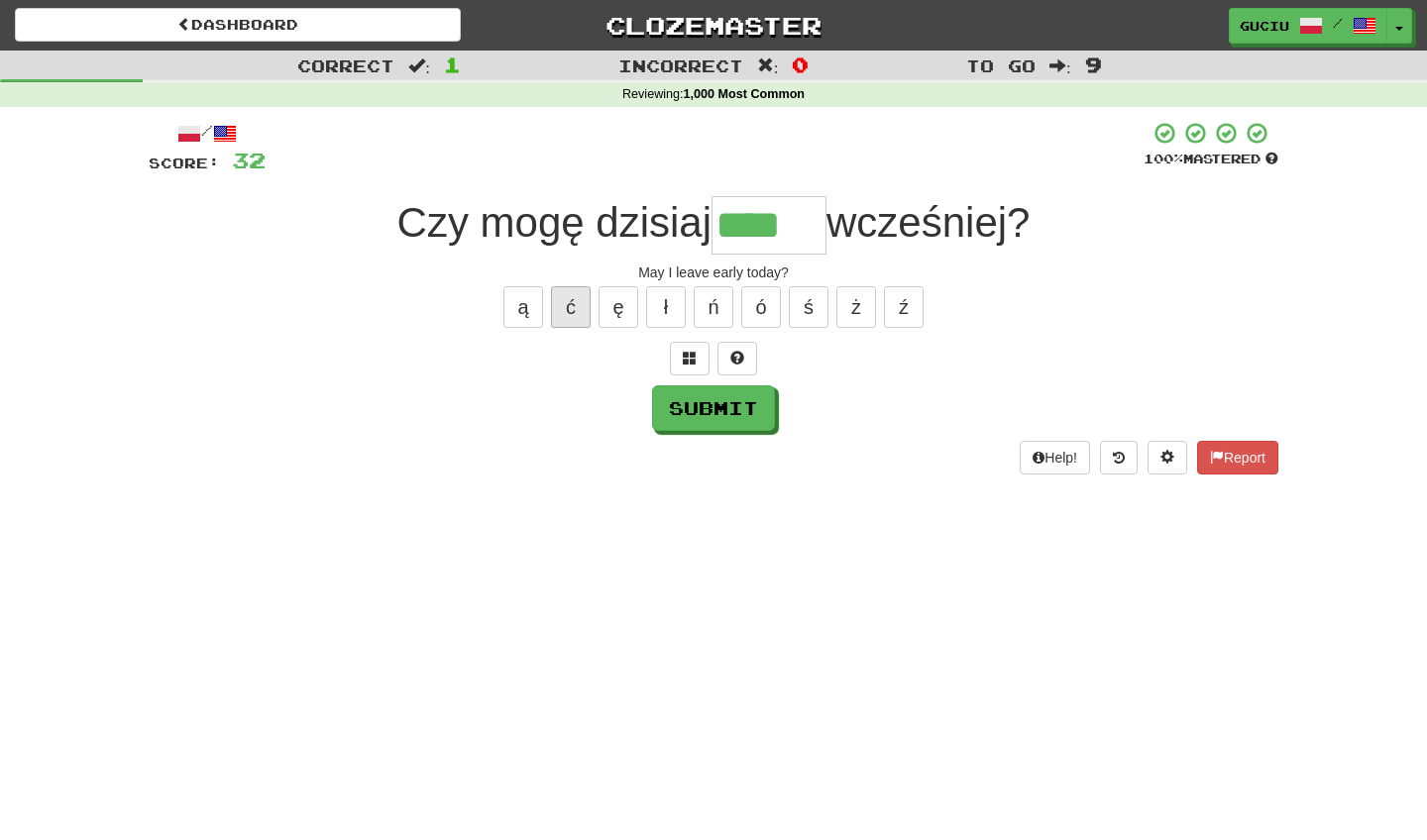 click on "ć" at bounding box center (571, 307) 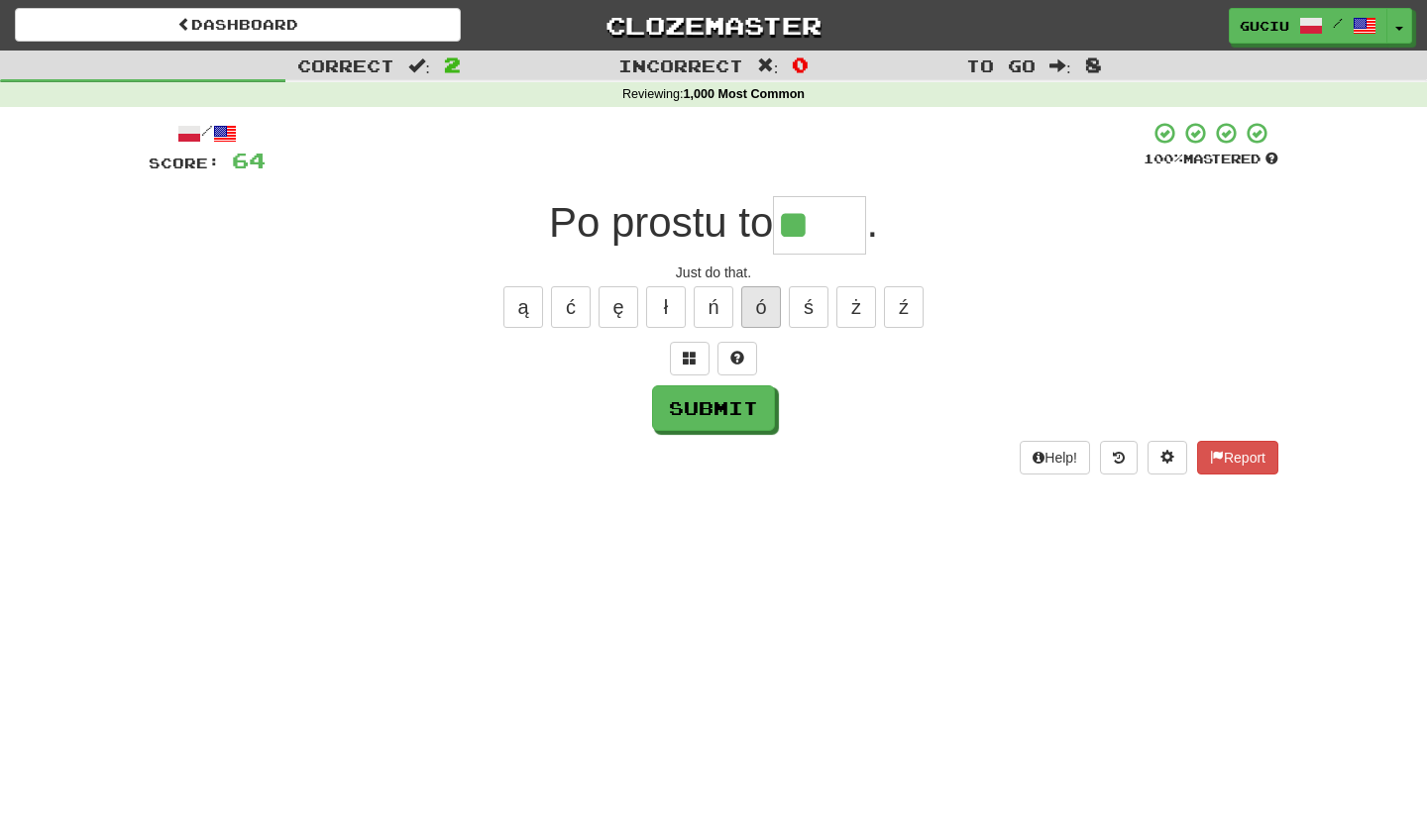 click on "ó" at bounding box center (761, 307) 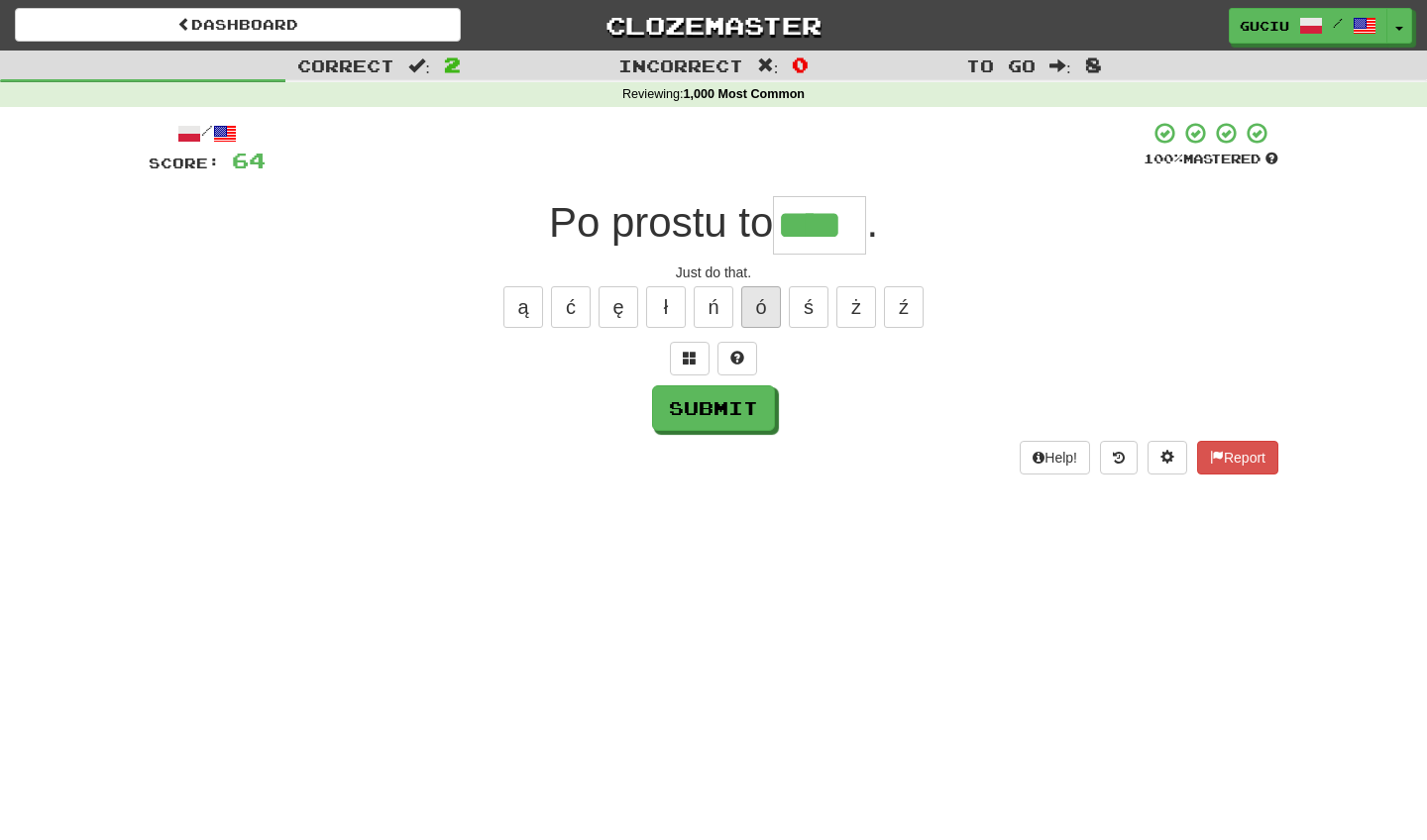 type on "****" 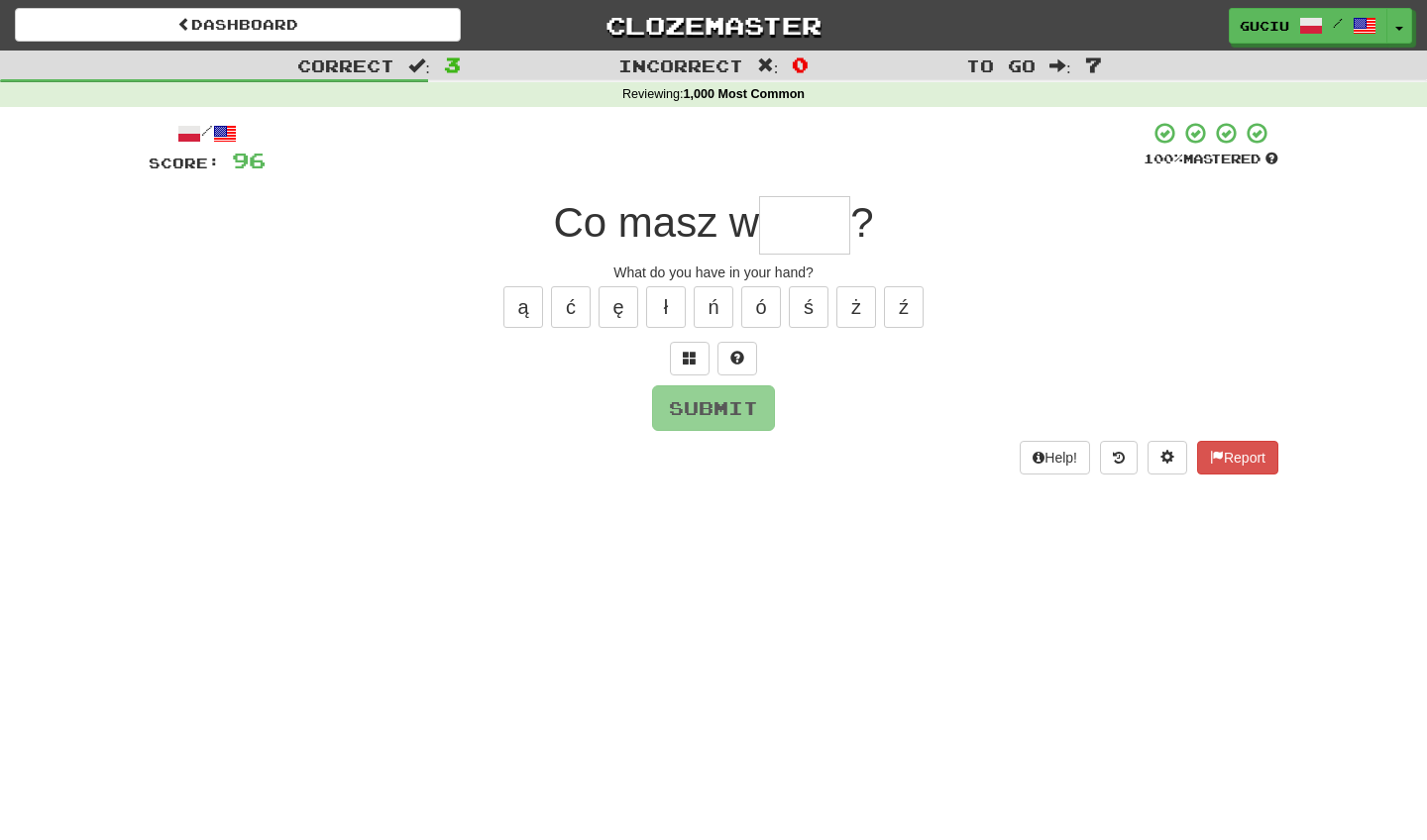 type on "*" 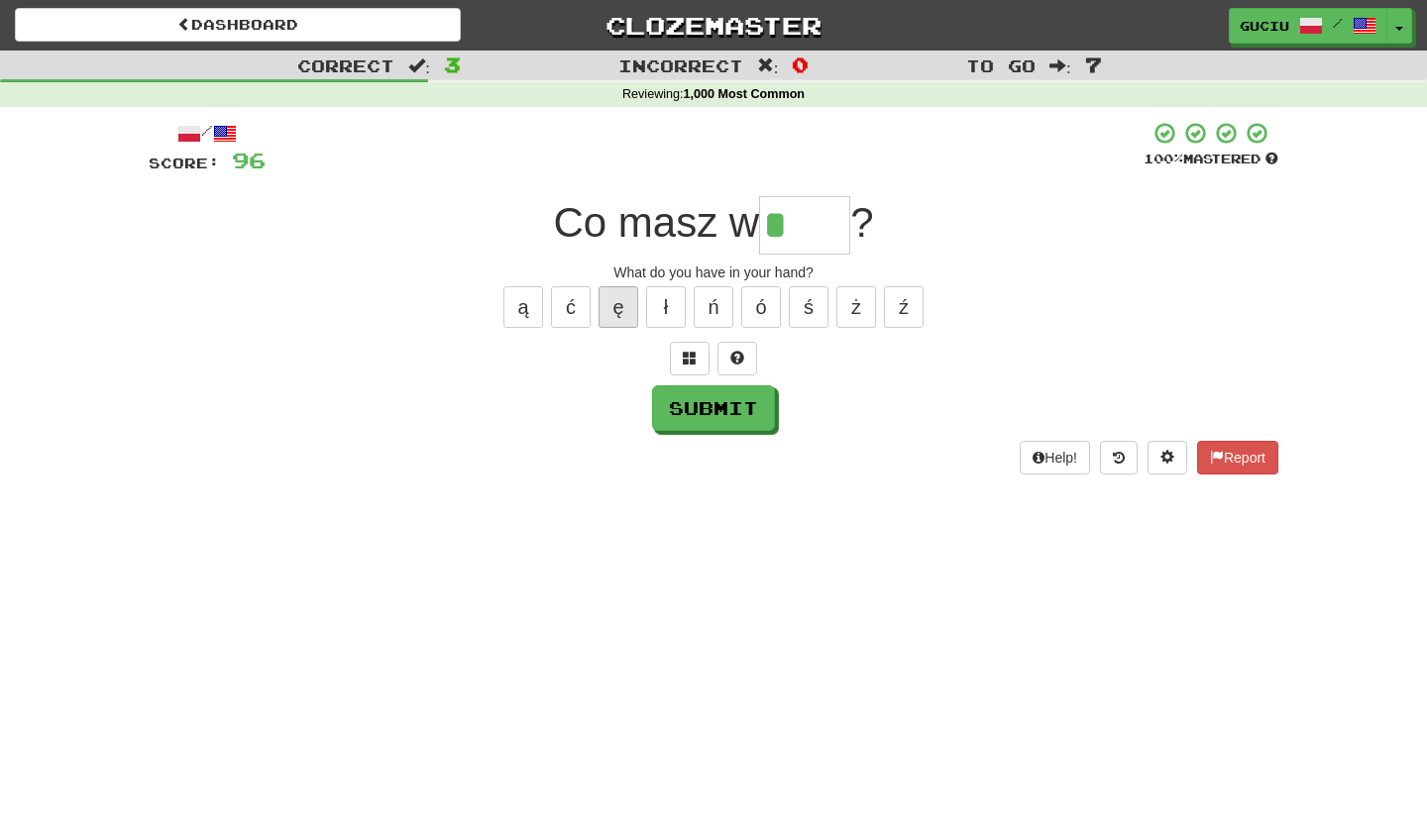 click on "ę" at bounding box center (618, 307) 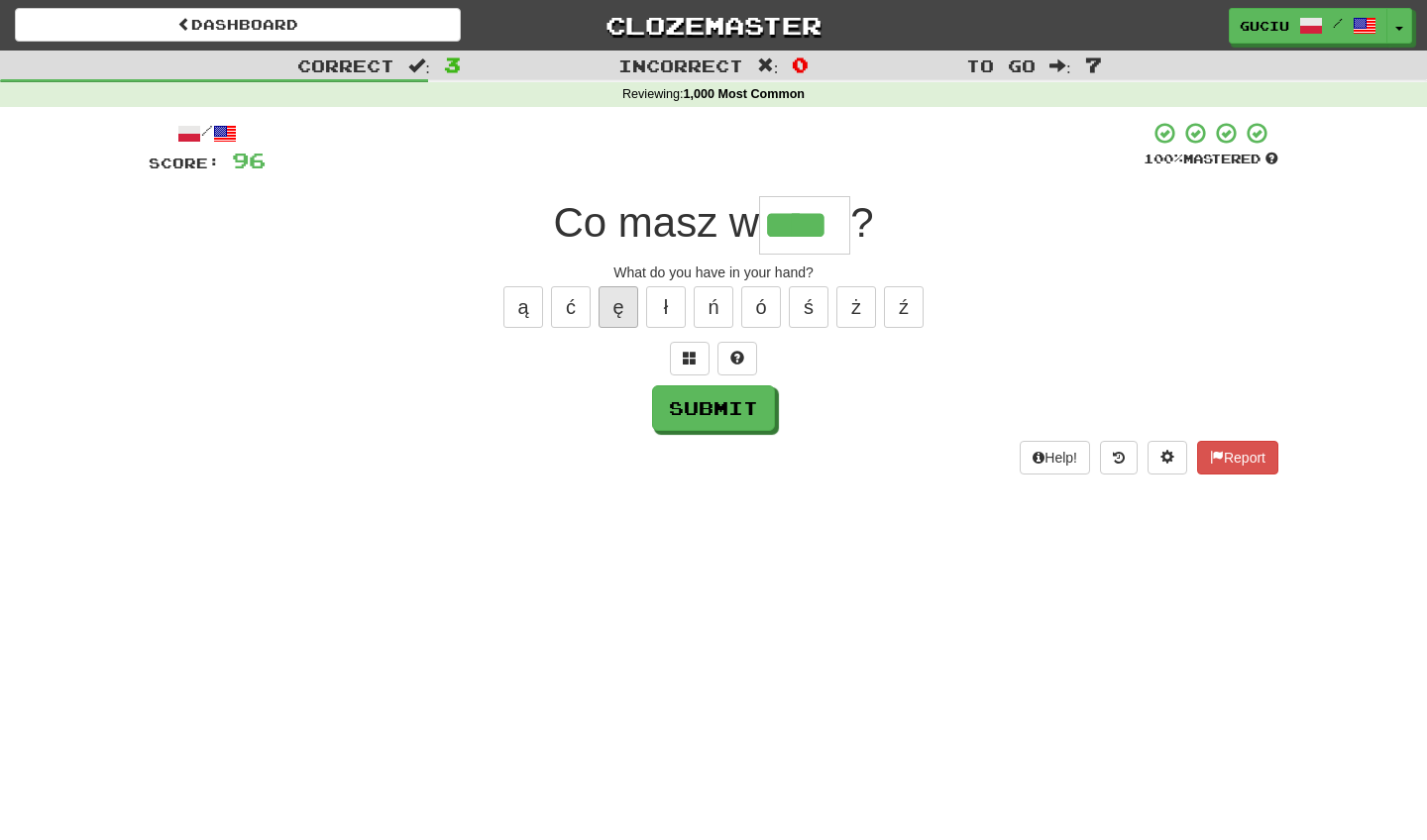 type on "****" 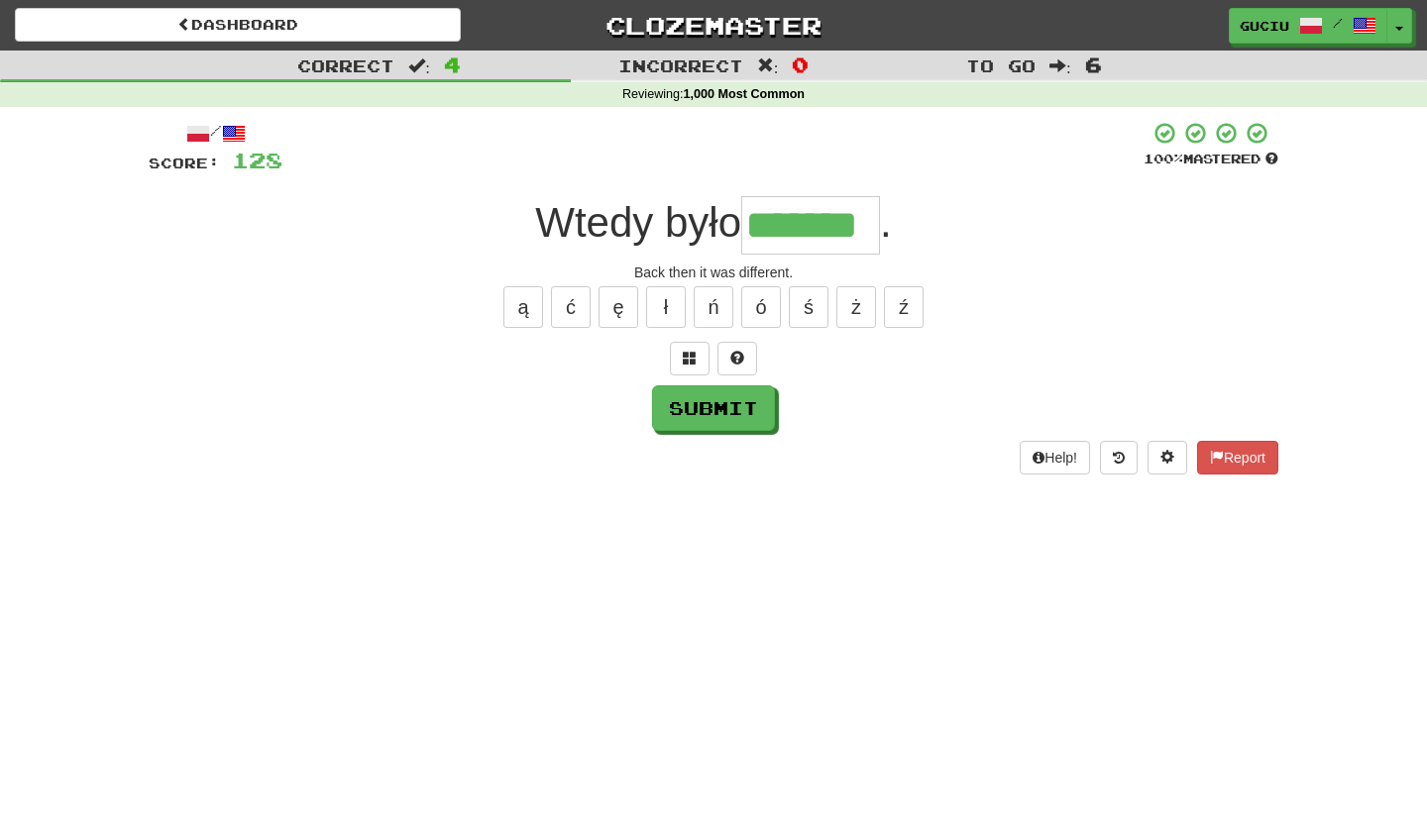 type on "*******" 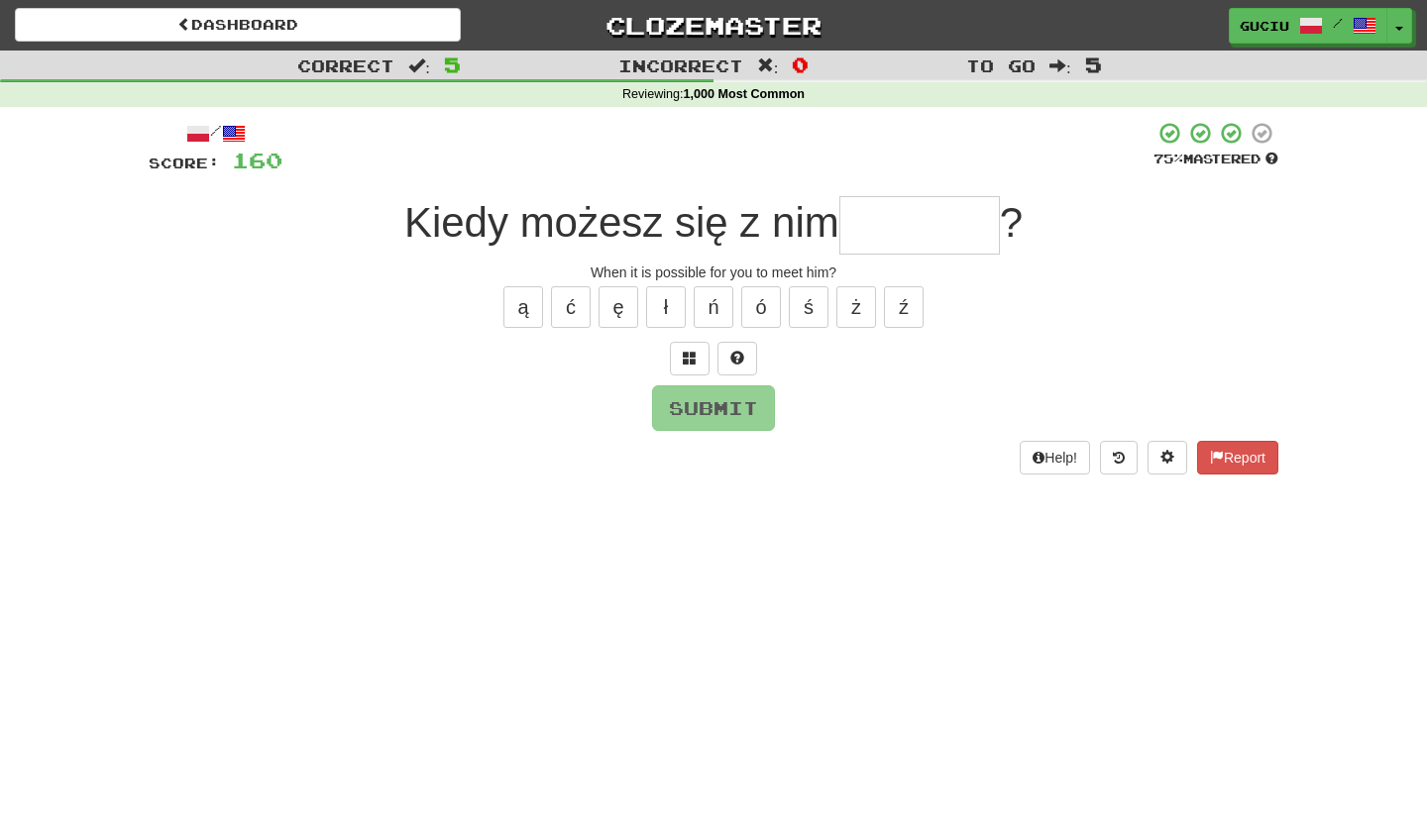 type on "*" 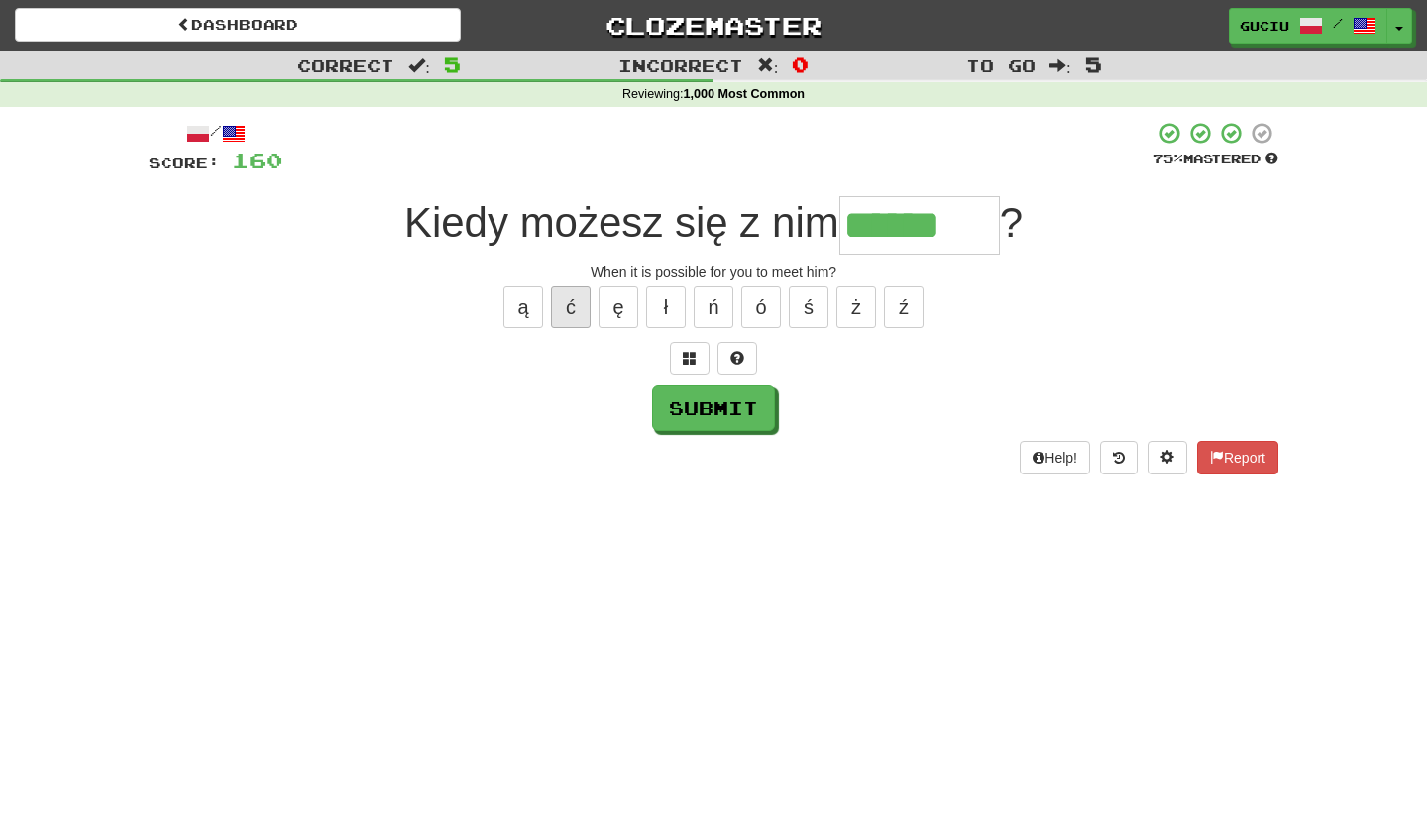 click on "ć" at bounding box center [571, 307] 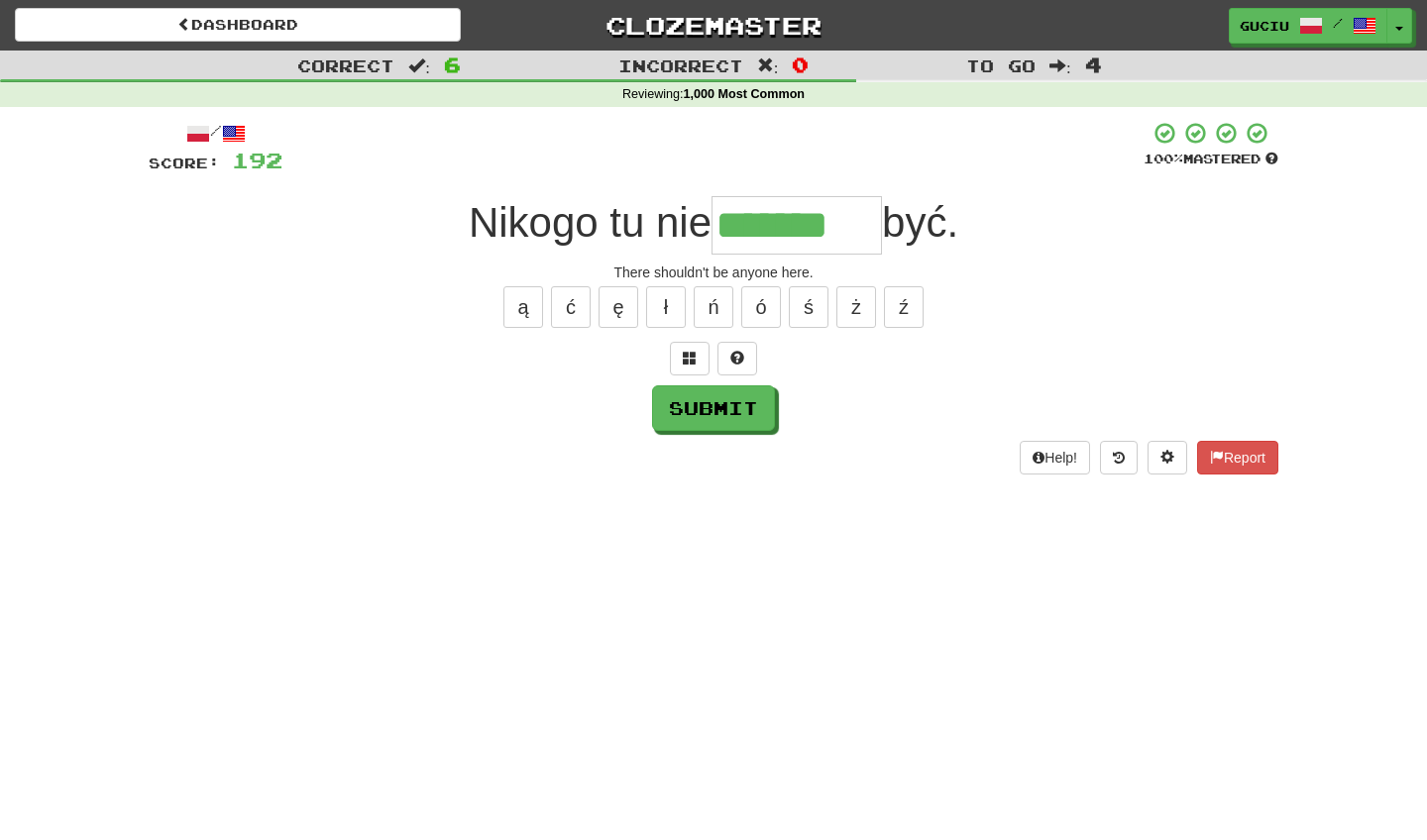 type on "*******" 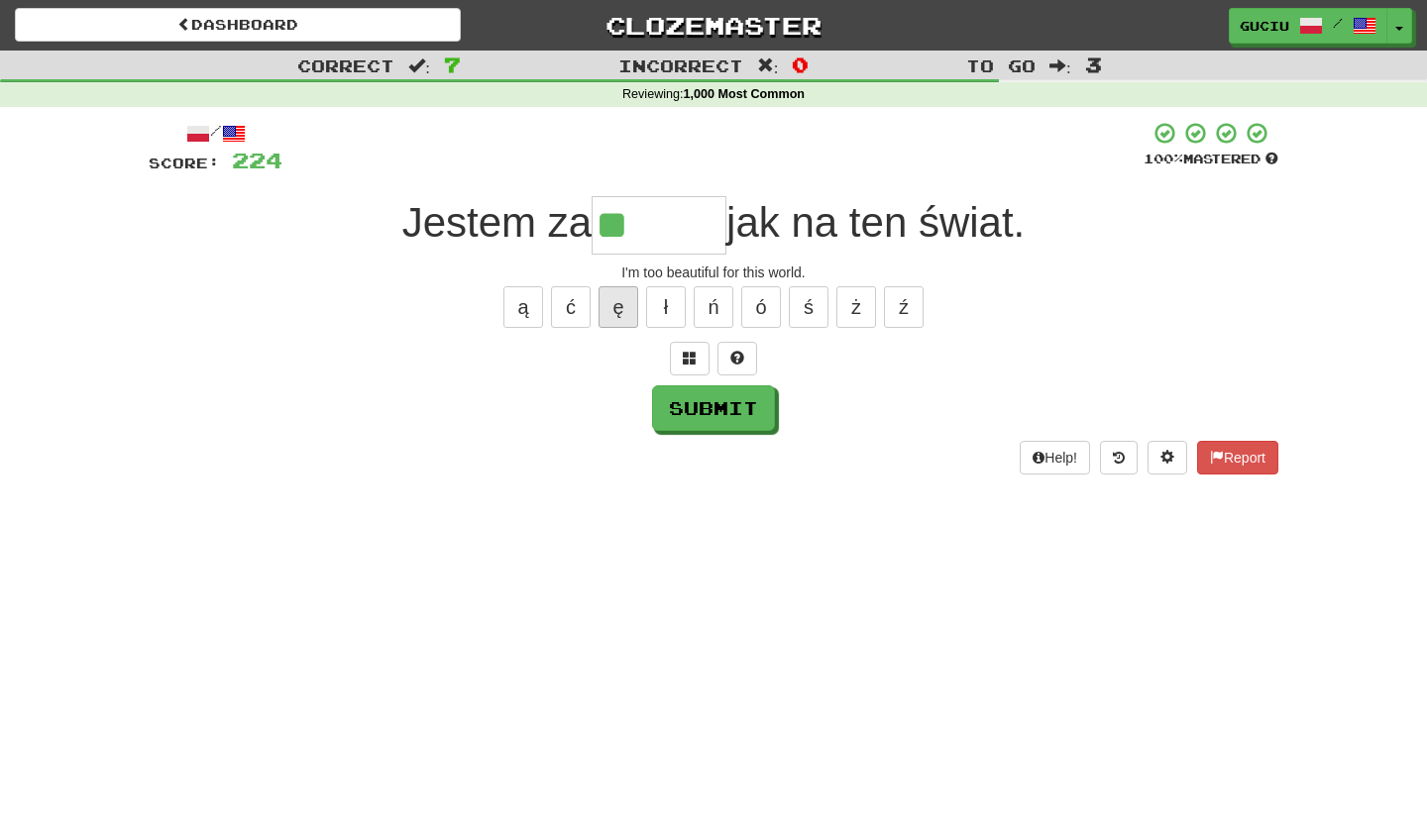 click on "ę" at bounding box center (618, 307) 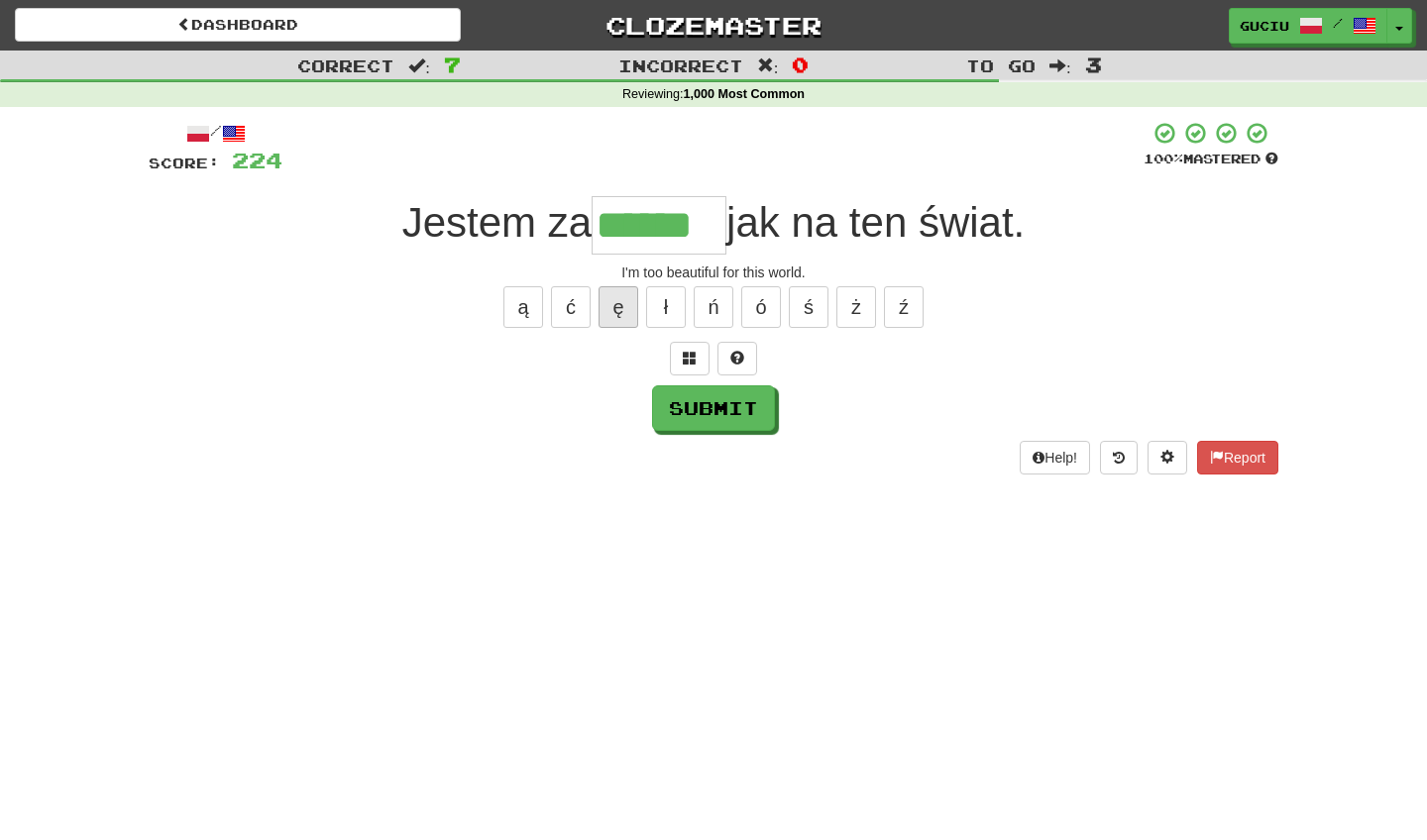 type 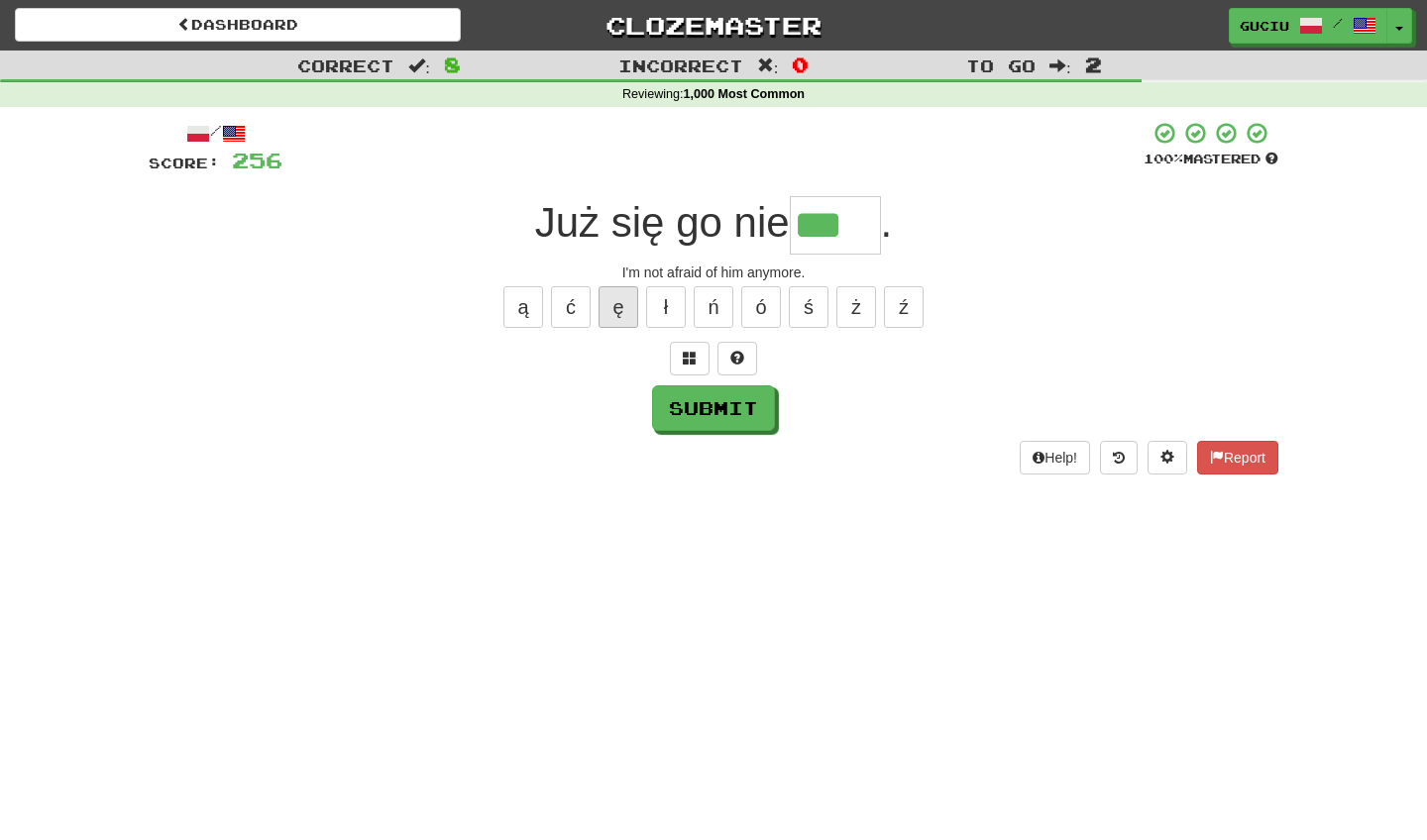 click on "ę" at bounding box center (618, 307) 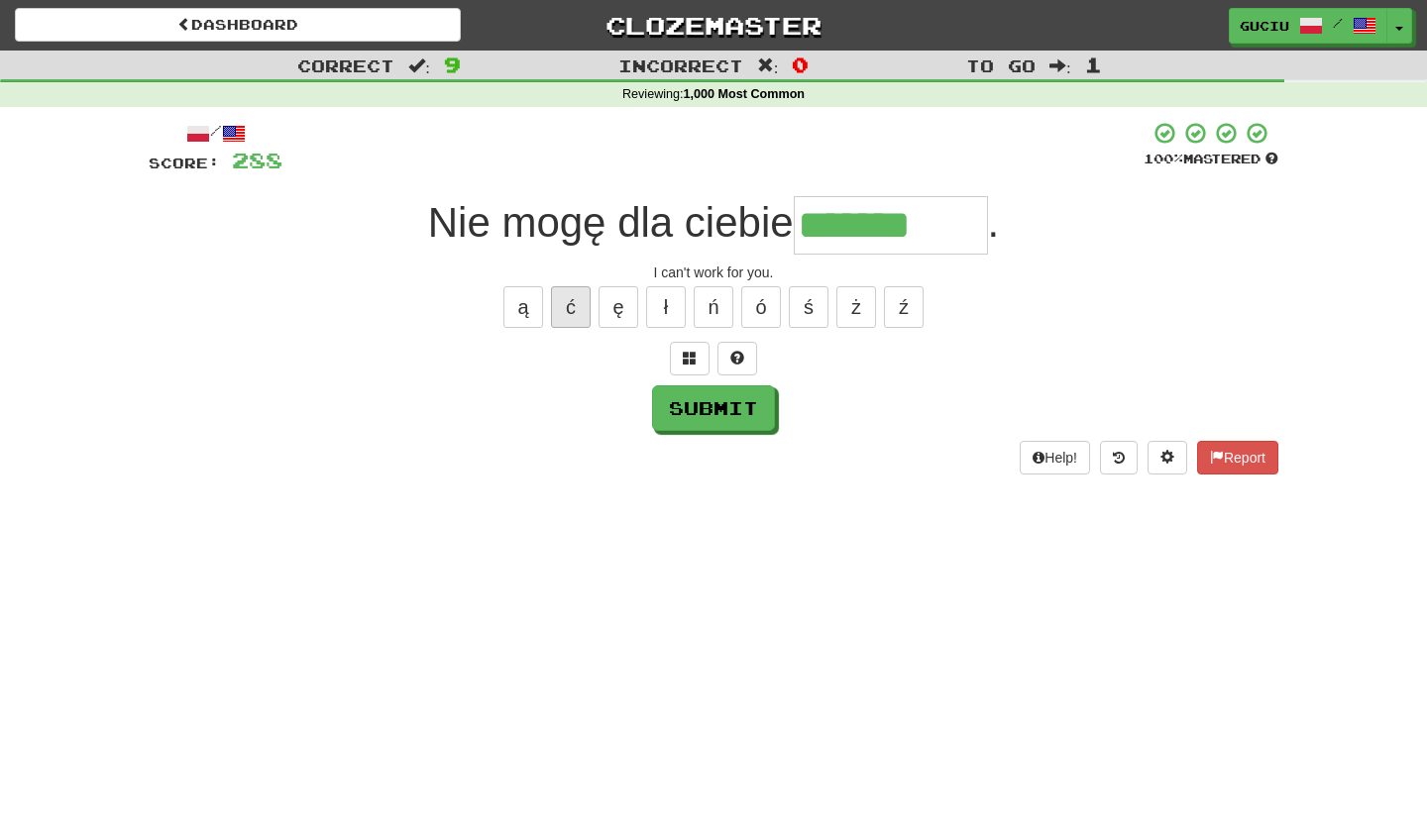 click on "ć" at bounding box center [571, 307] 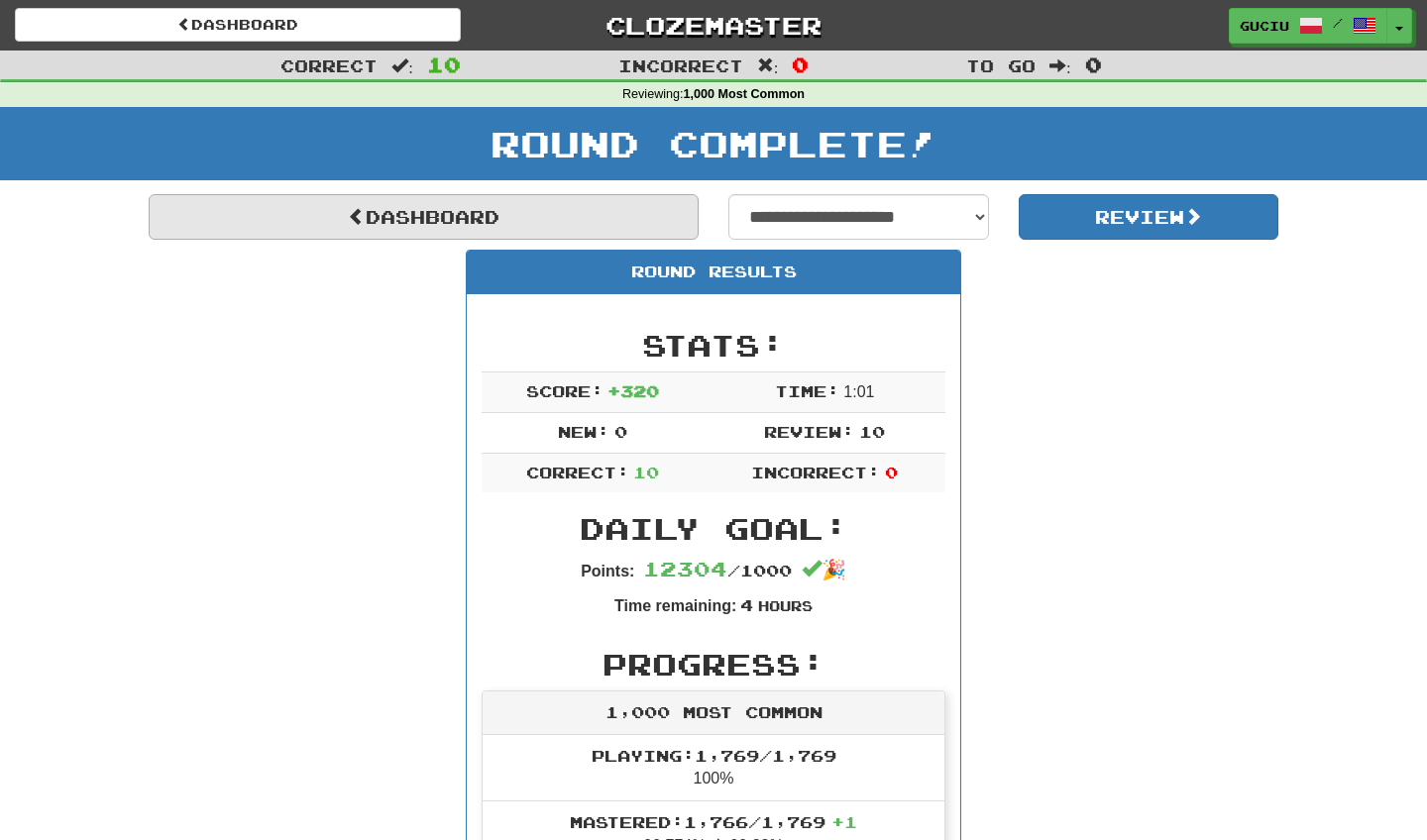click on "Dashboard" at bounding box center (423, 217) 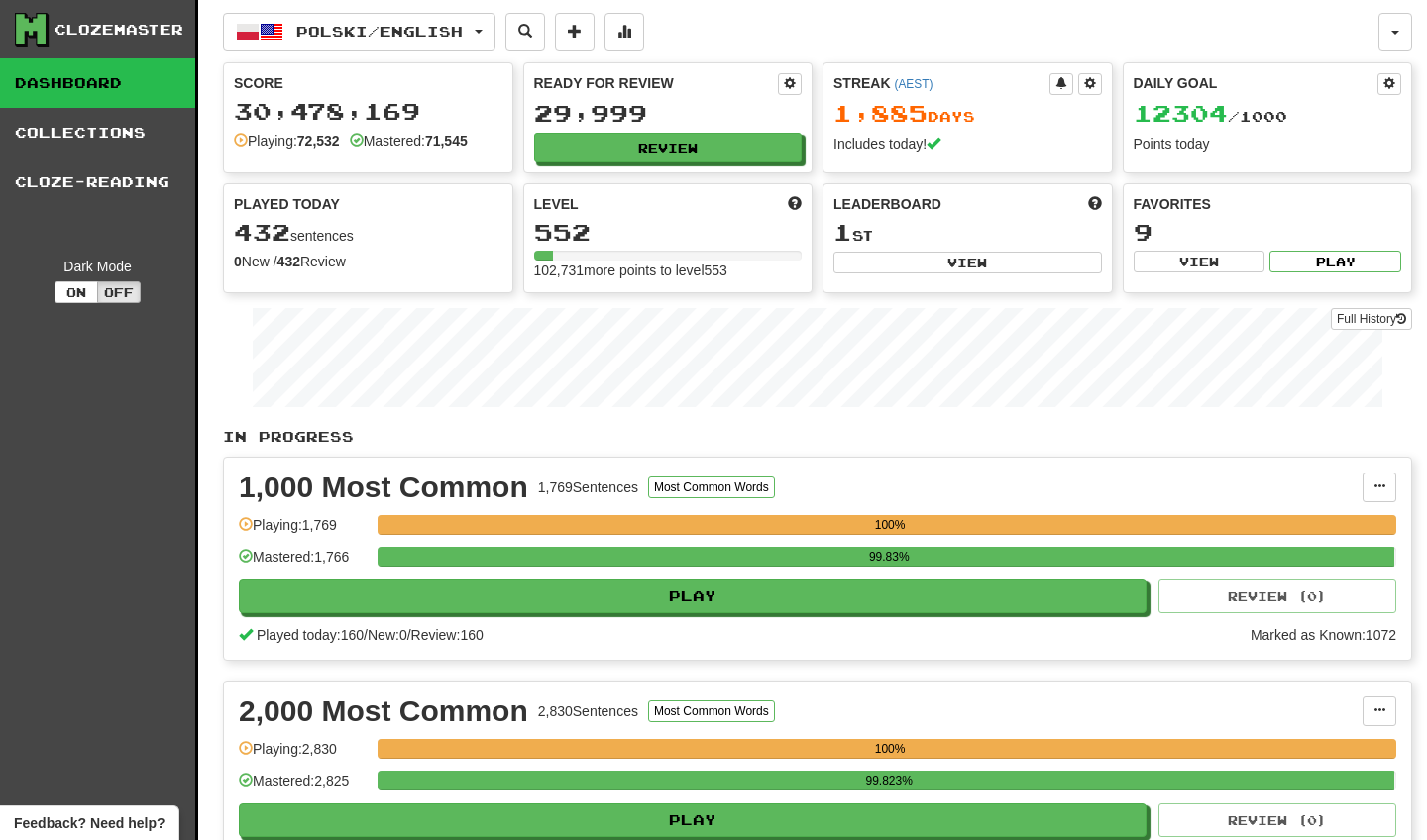 scroll, scrollTop: 0, scrollLeft: 0, axis: both 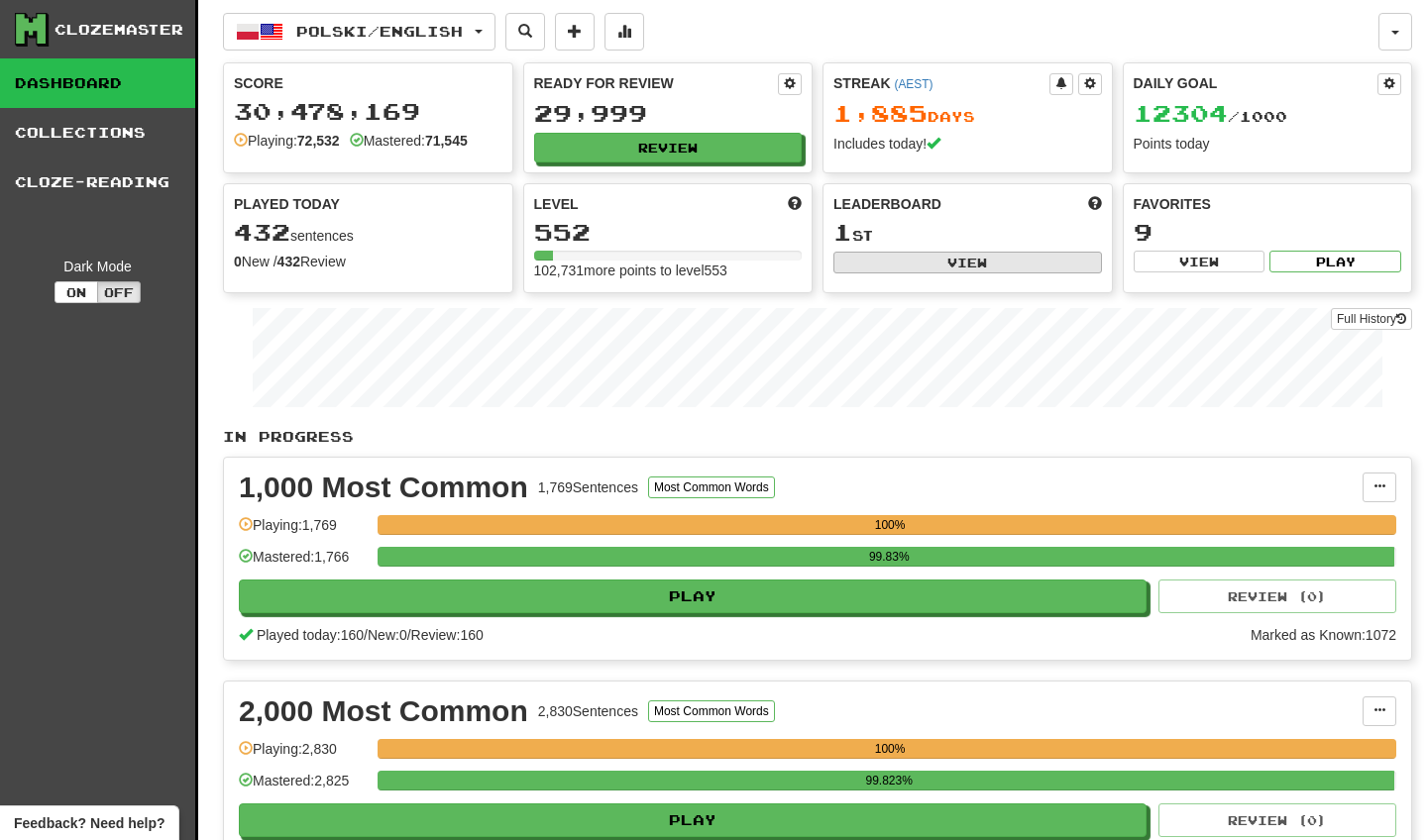 click on "View" at bounding box center (967, 262) 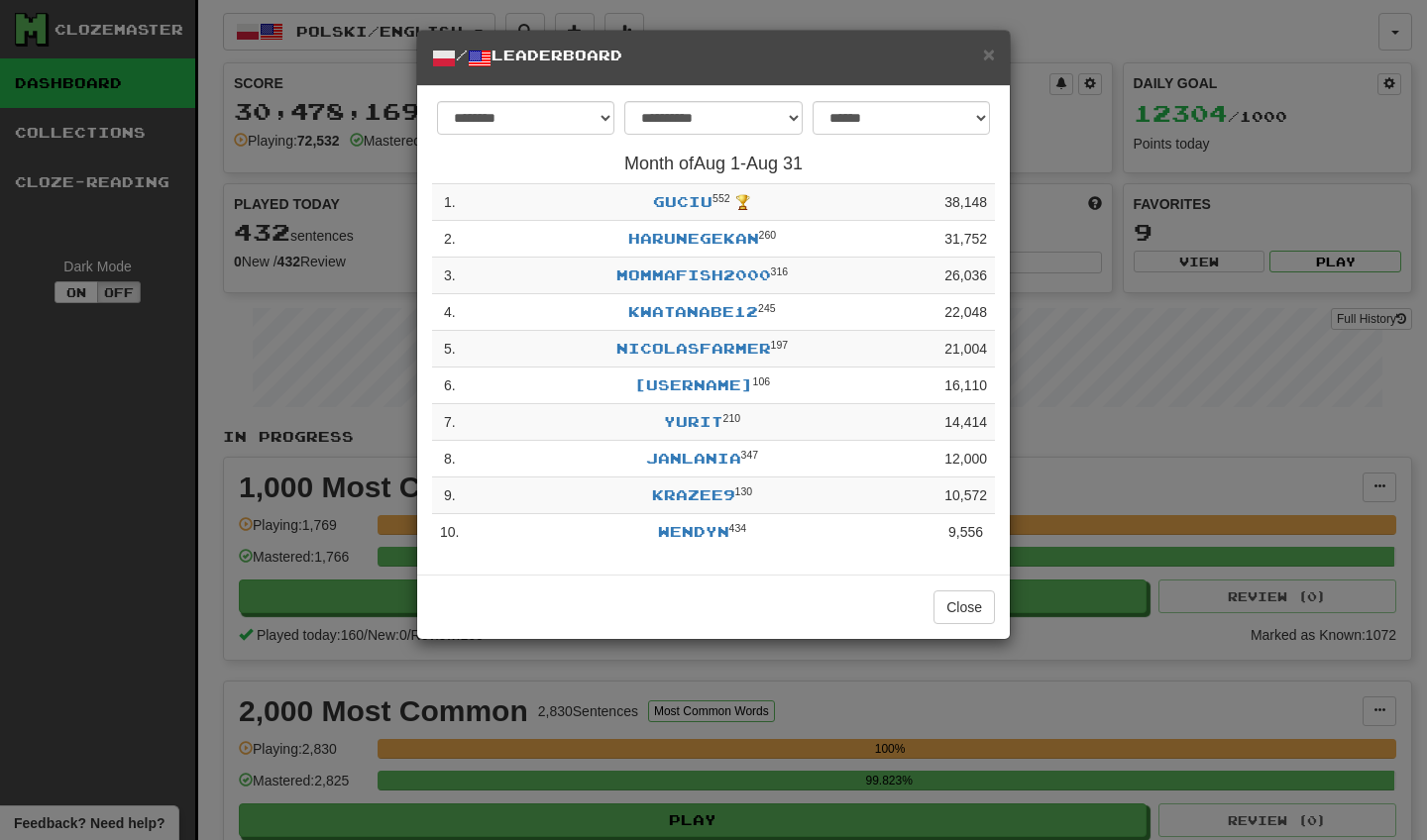 click on "**********" at bounding box center (714, 420) 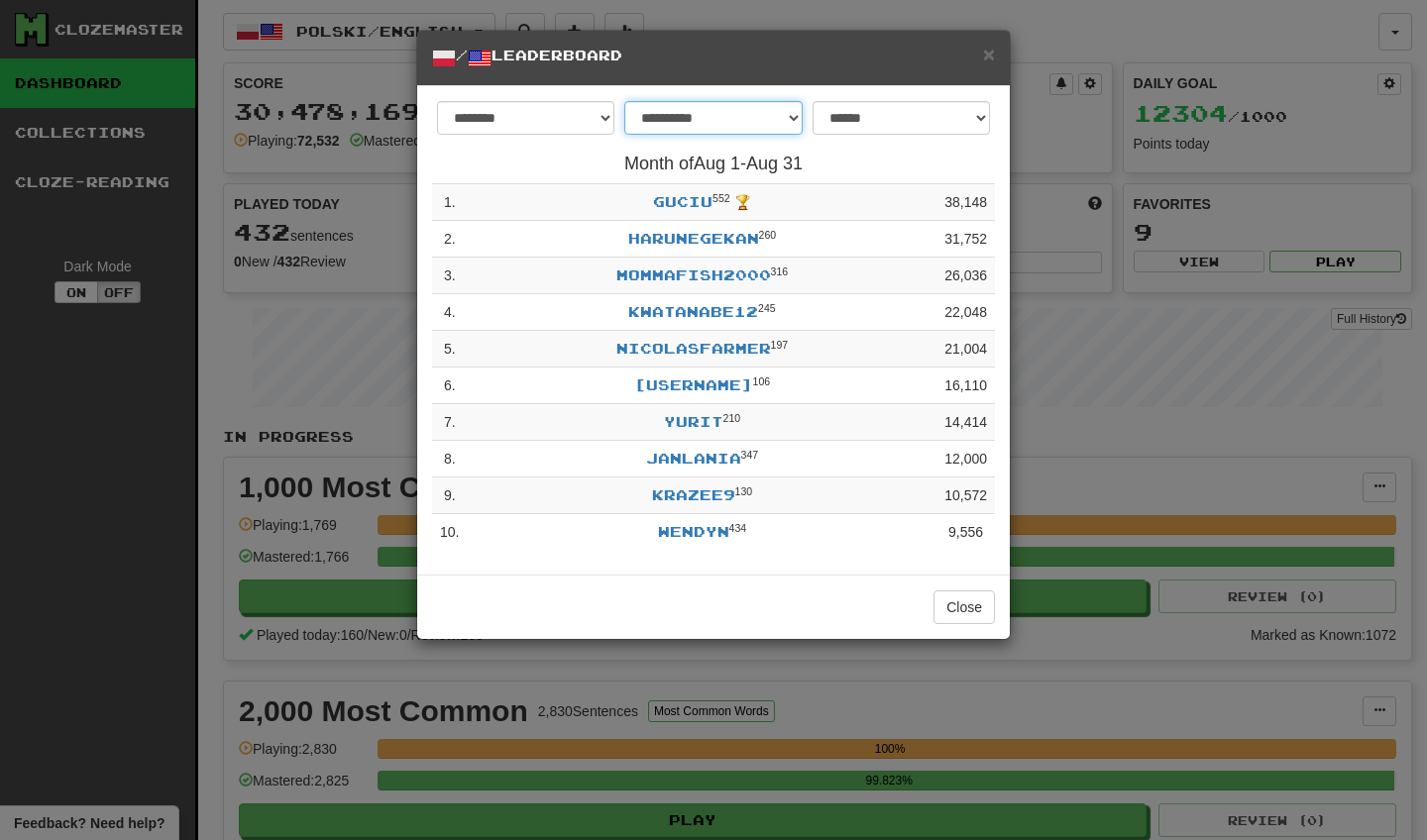 select on "******" 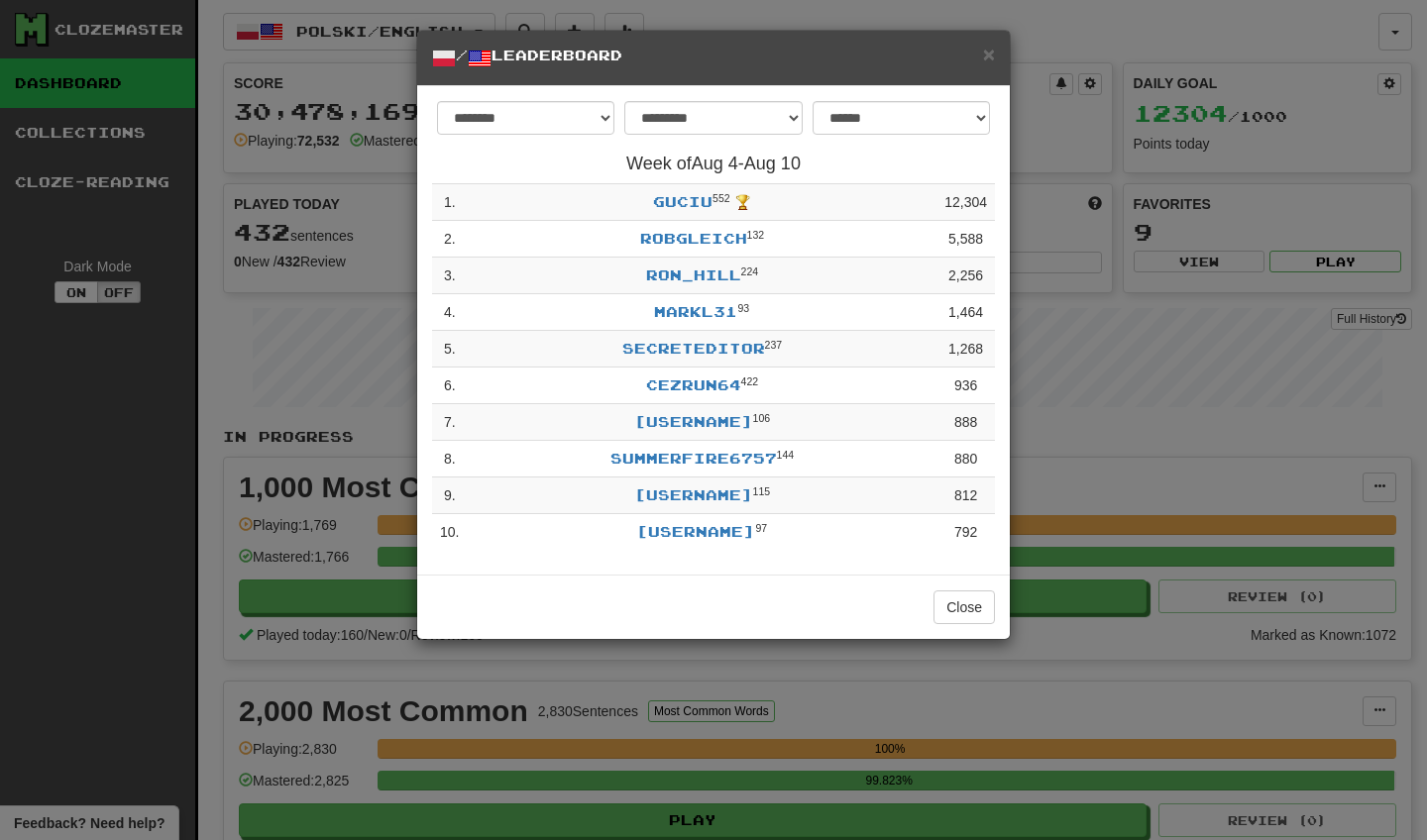 click on "**********" at bounding box center (714, 420) 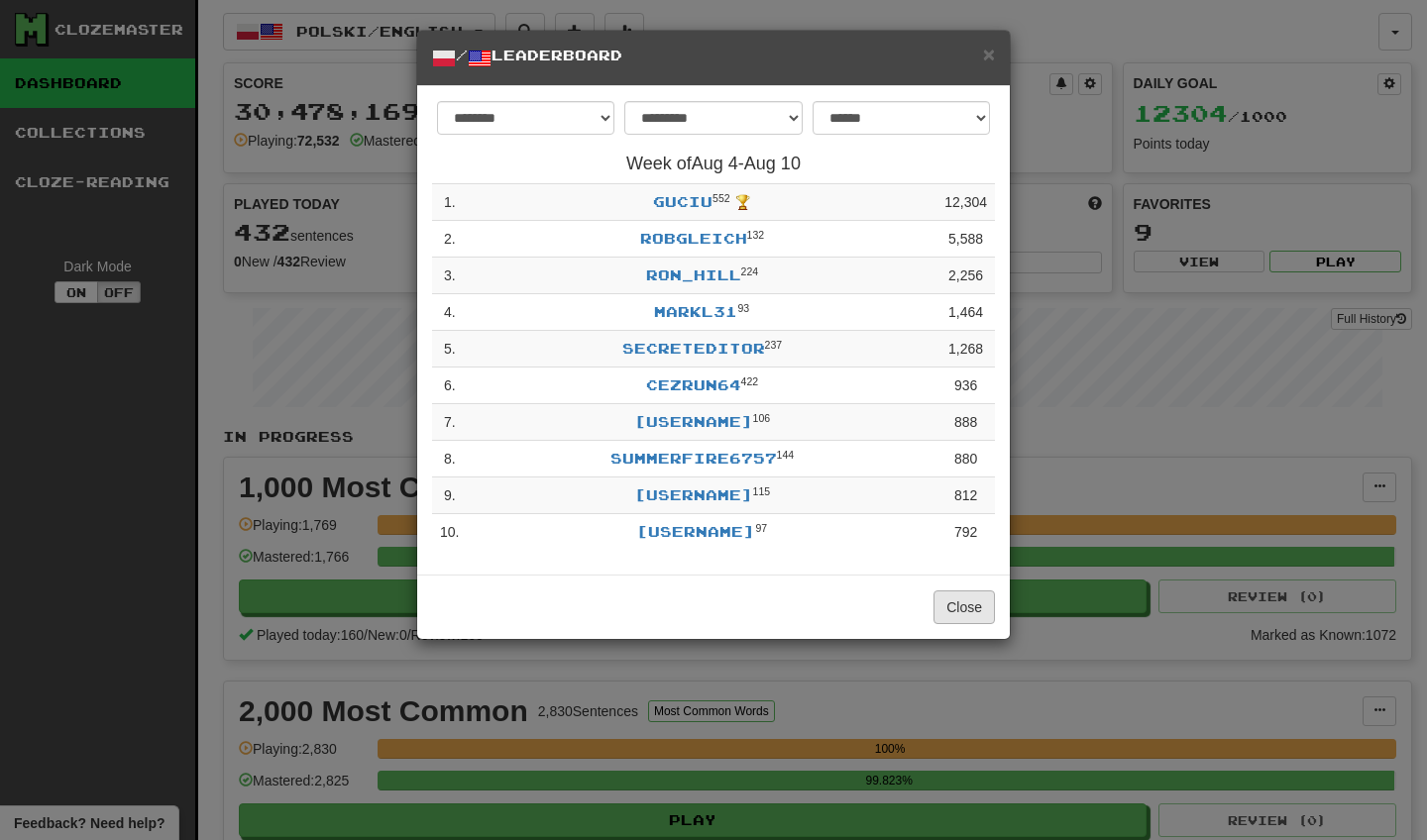 click on "Close" at bounding box center [964, 607] 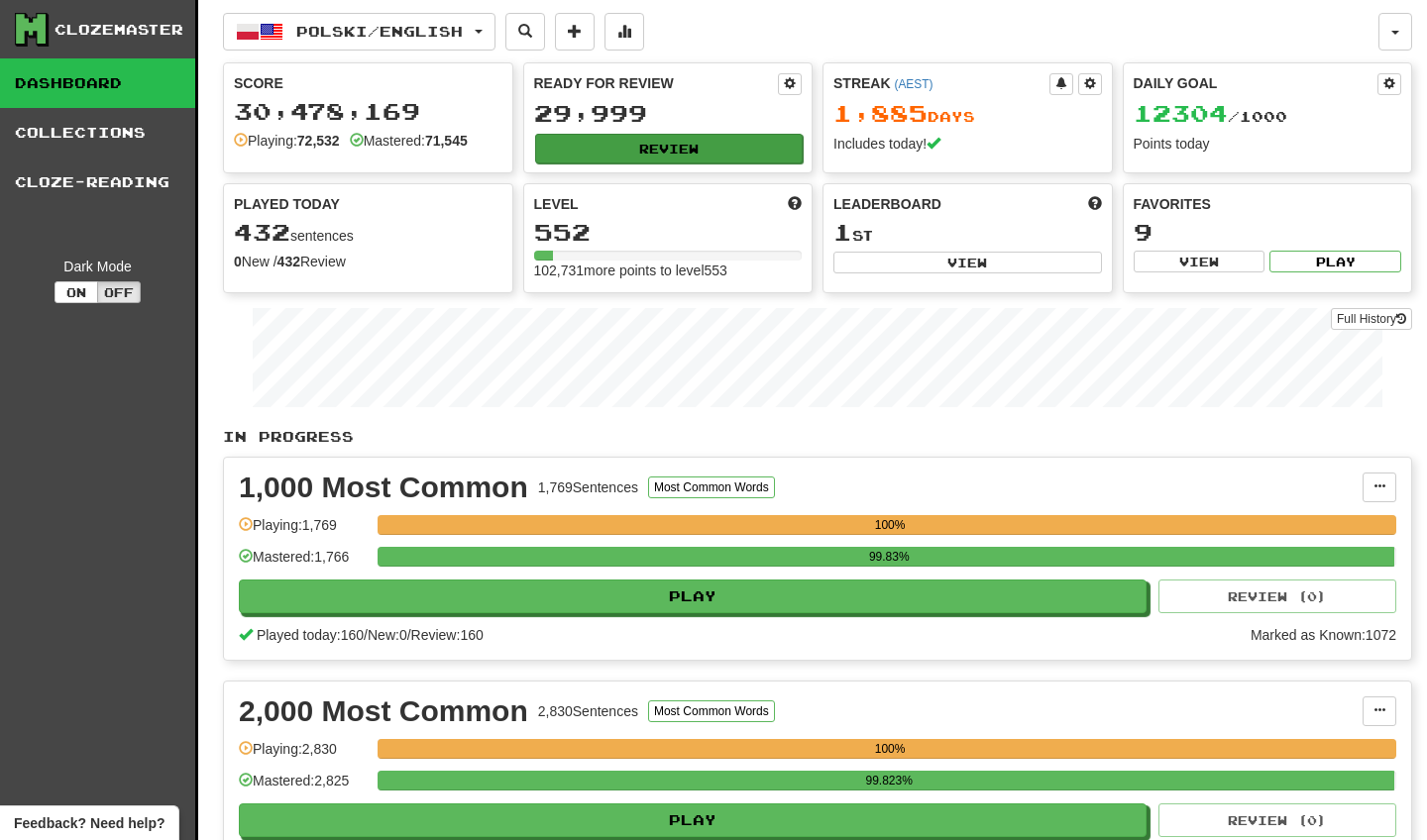 click on "Review" at bounding box center [669, 149] 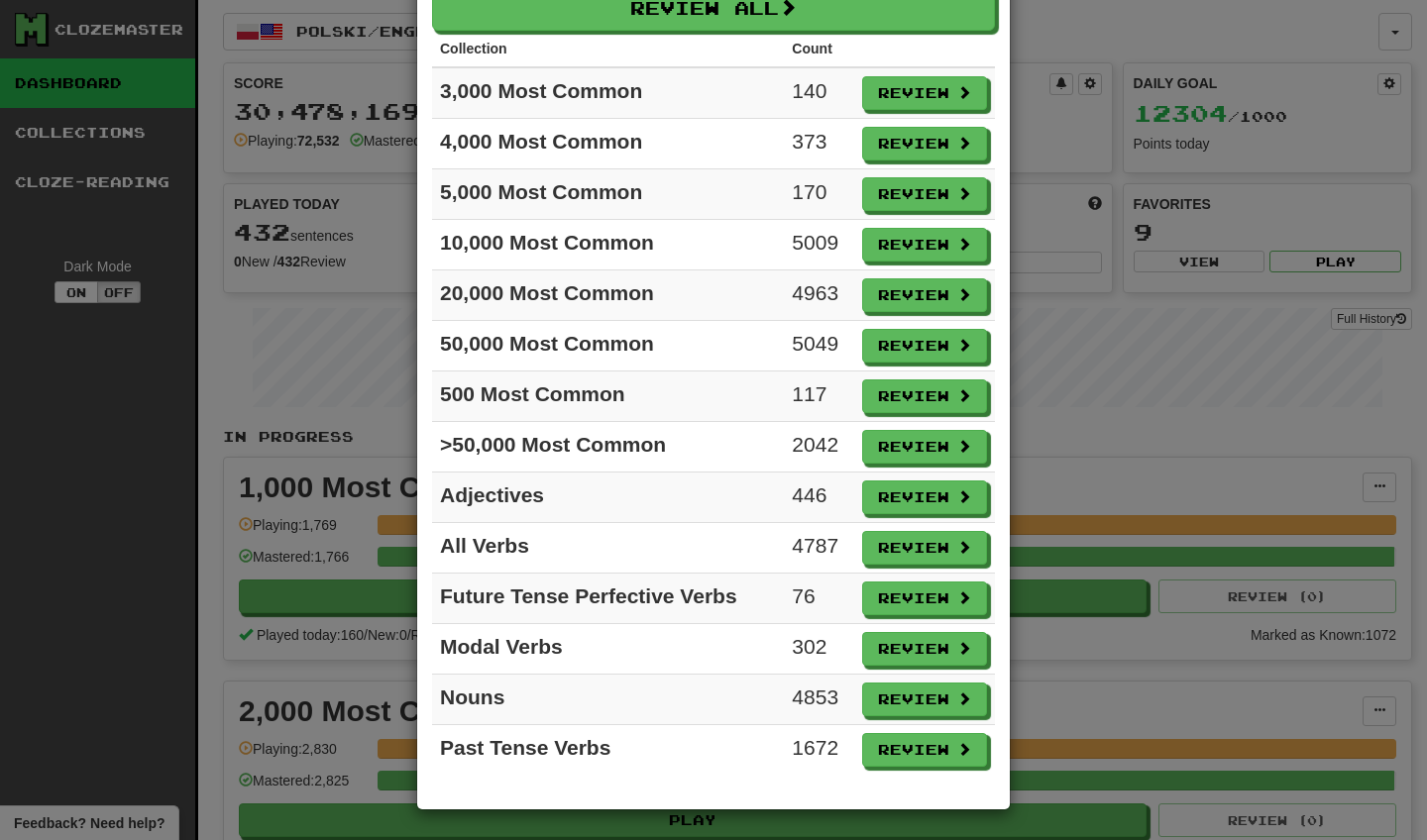 scroll, scrollTop: 111, scrollLeft: 0, axis: vertical 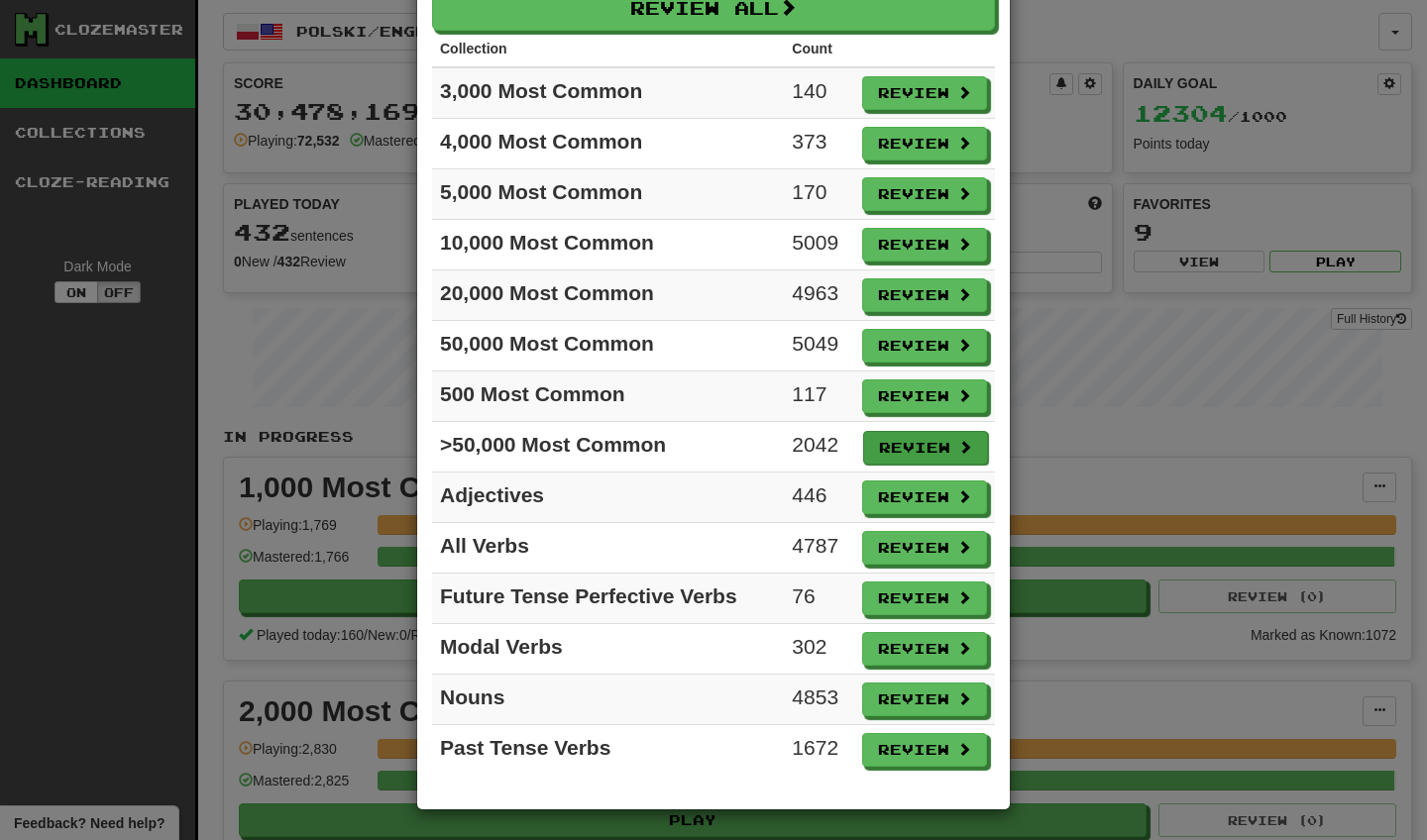 click on "Review" at bounding box center (926, 448) 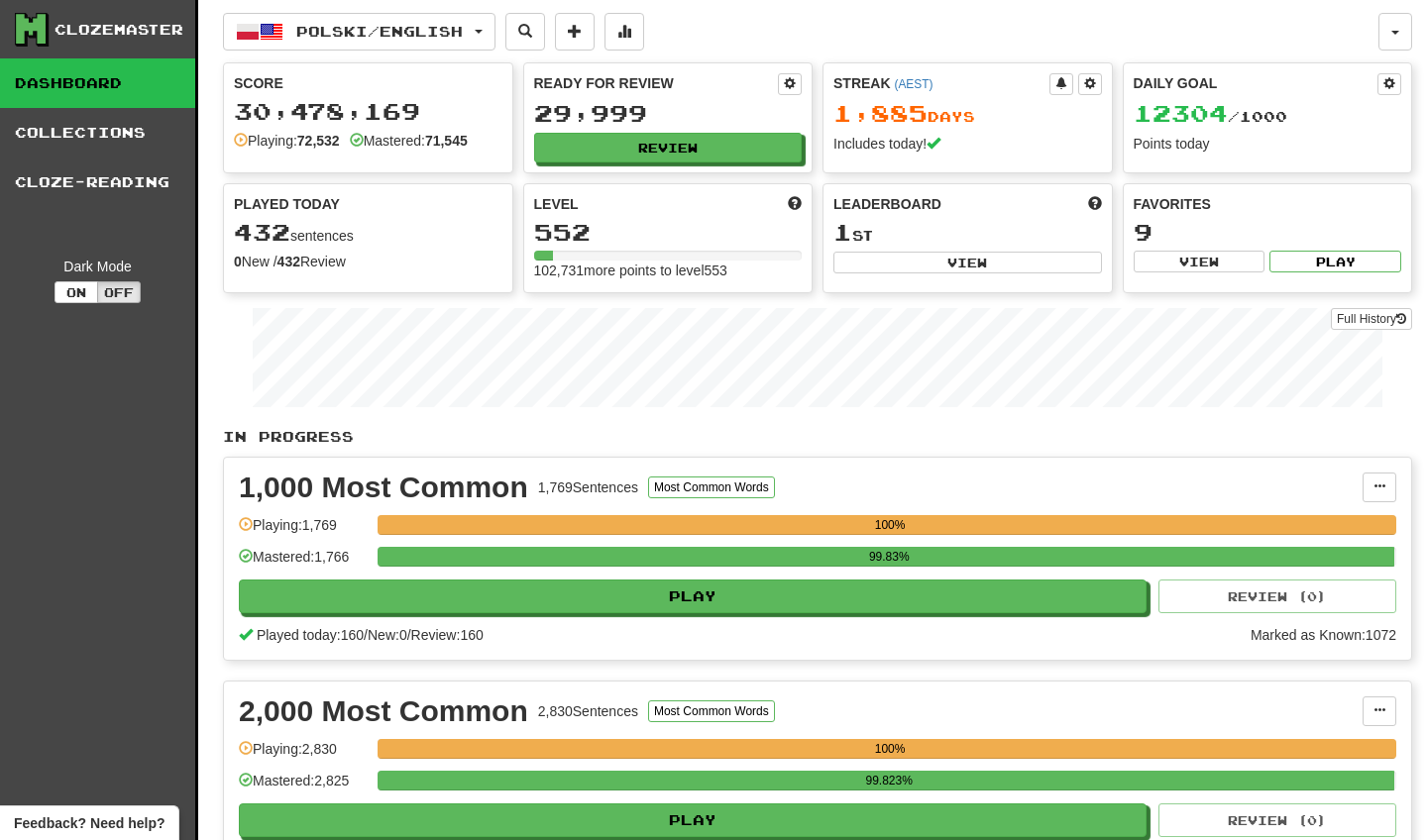 select on "**" 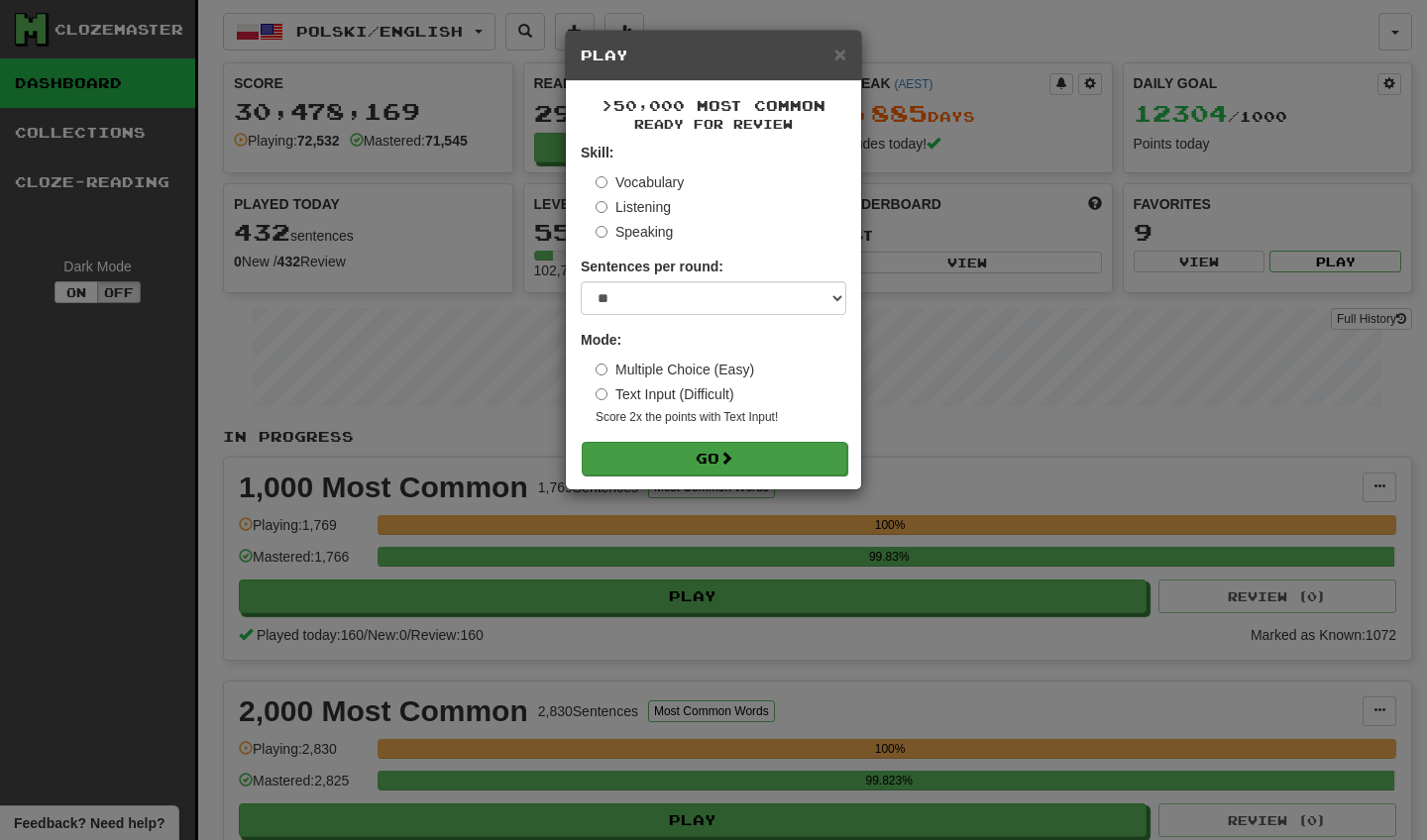 click on "Go" at bounding box center [714, 459] 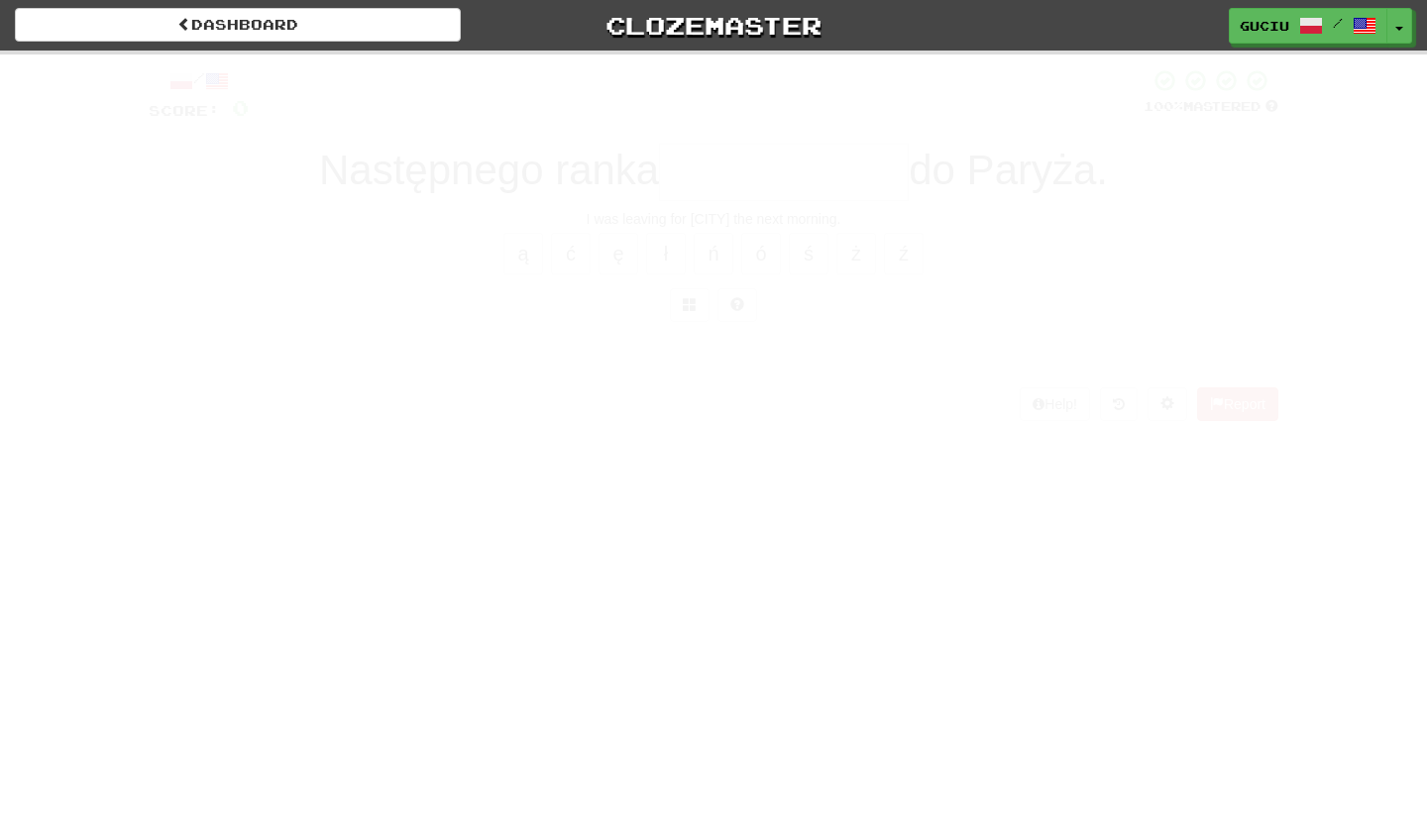 scroll, scrollTop: 0, scrollLeft: 0, axis: both 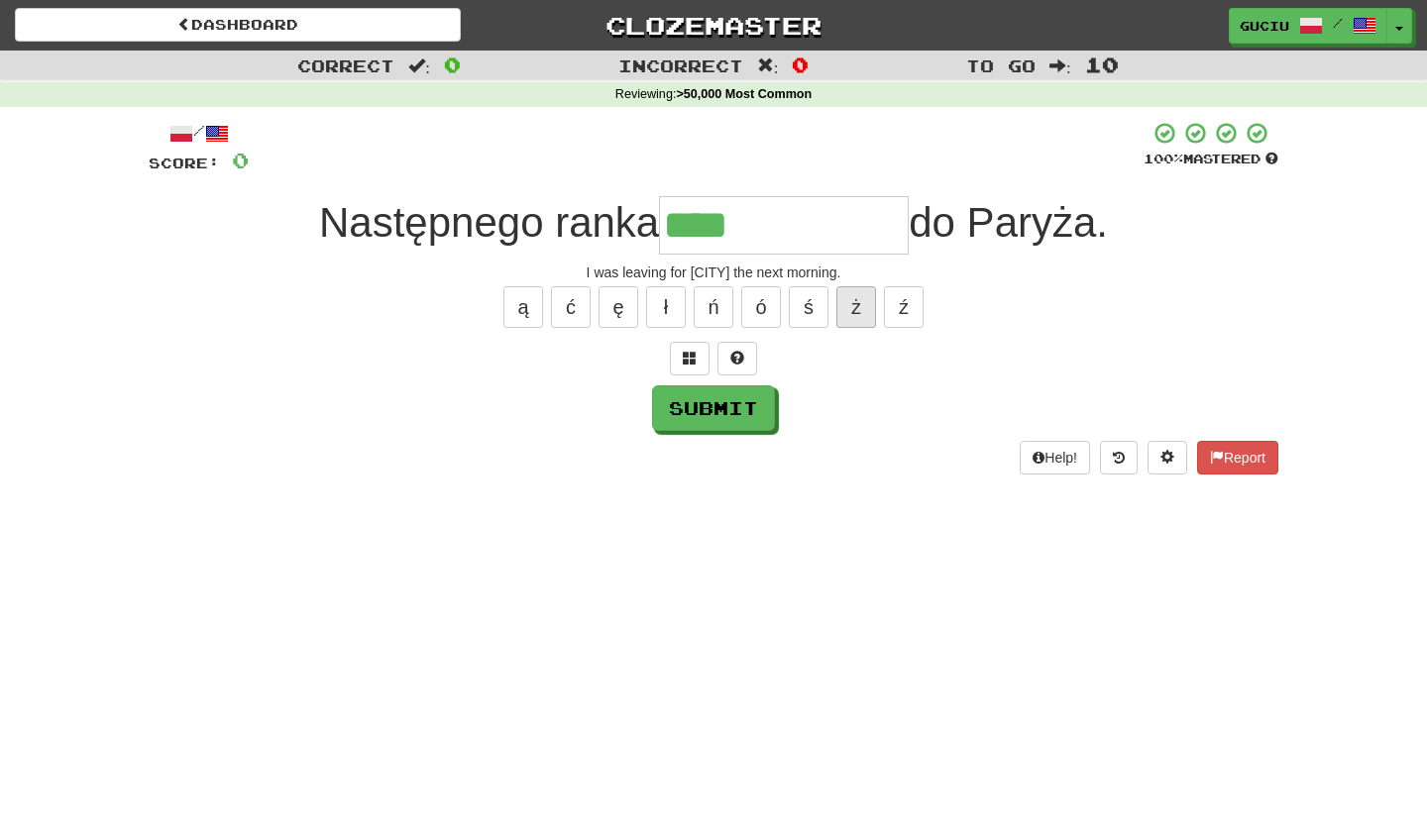 click on "ż" at bounding box center (856, 307) 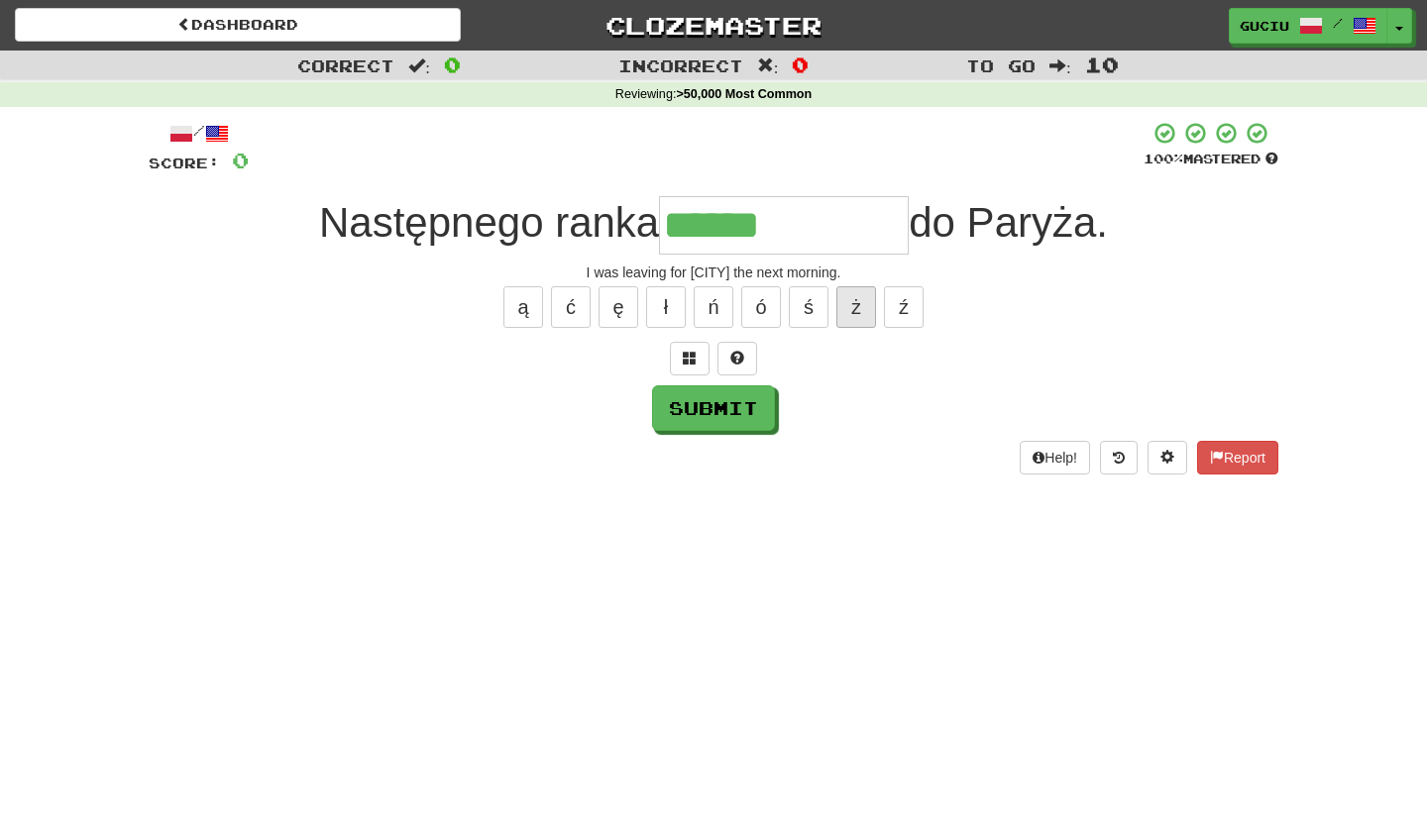 click on "ż" at bounding box center (856, 307) 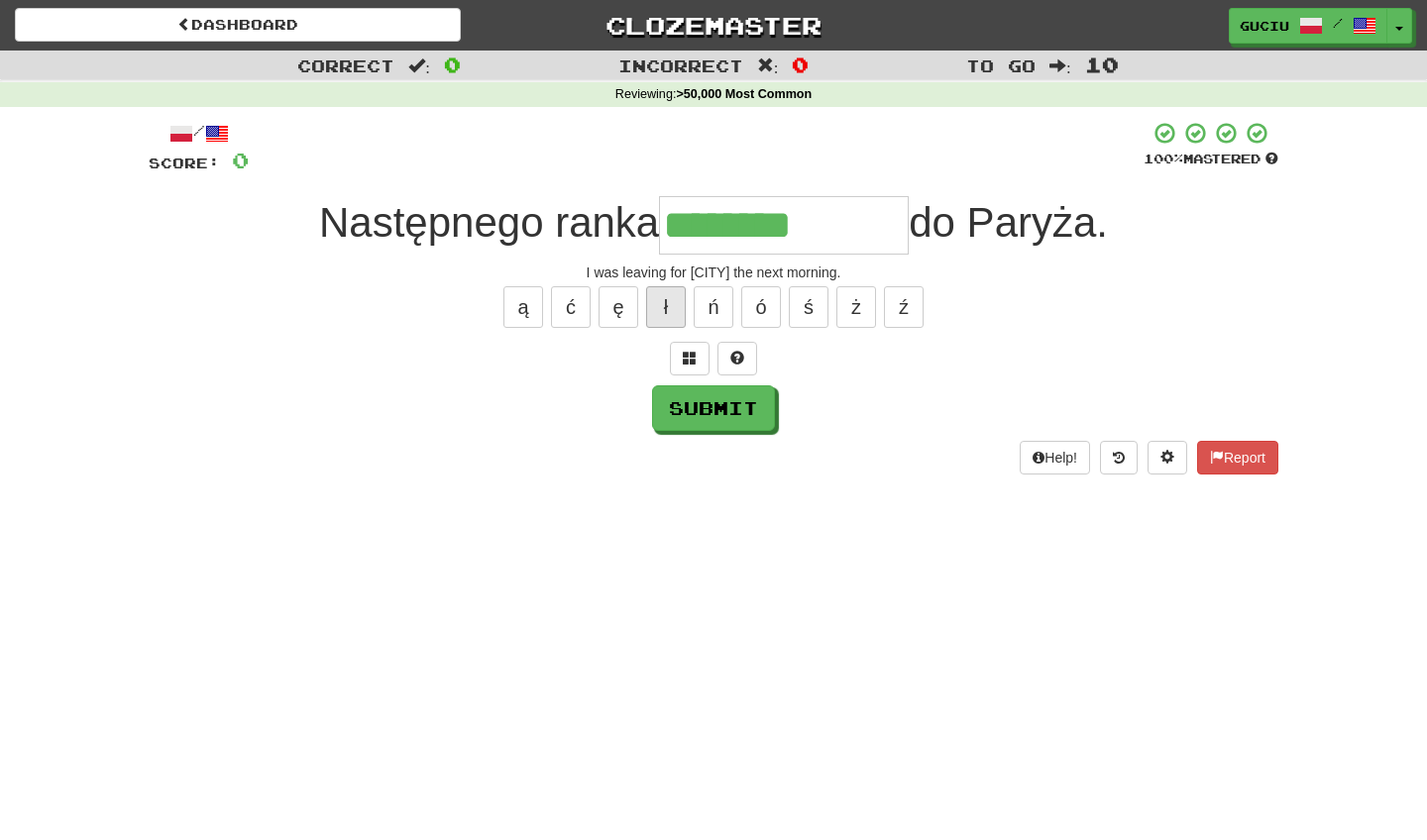 click on "ł" at bounding box center [666, 307] 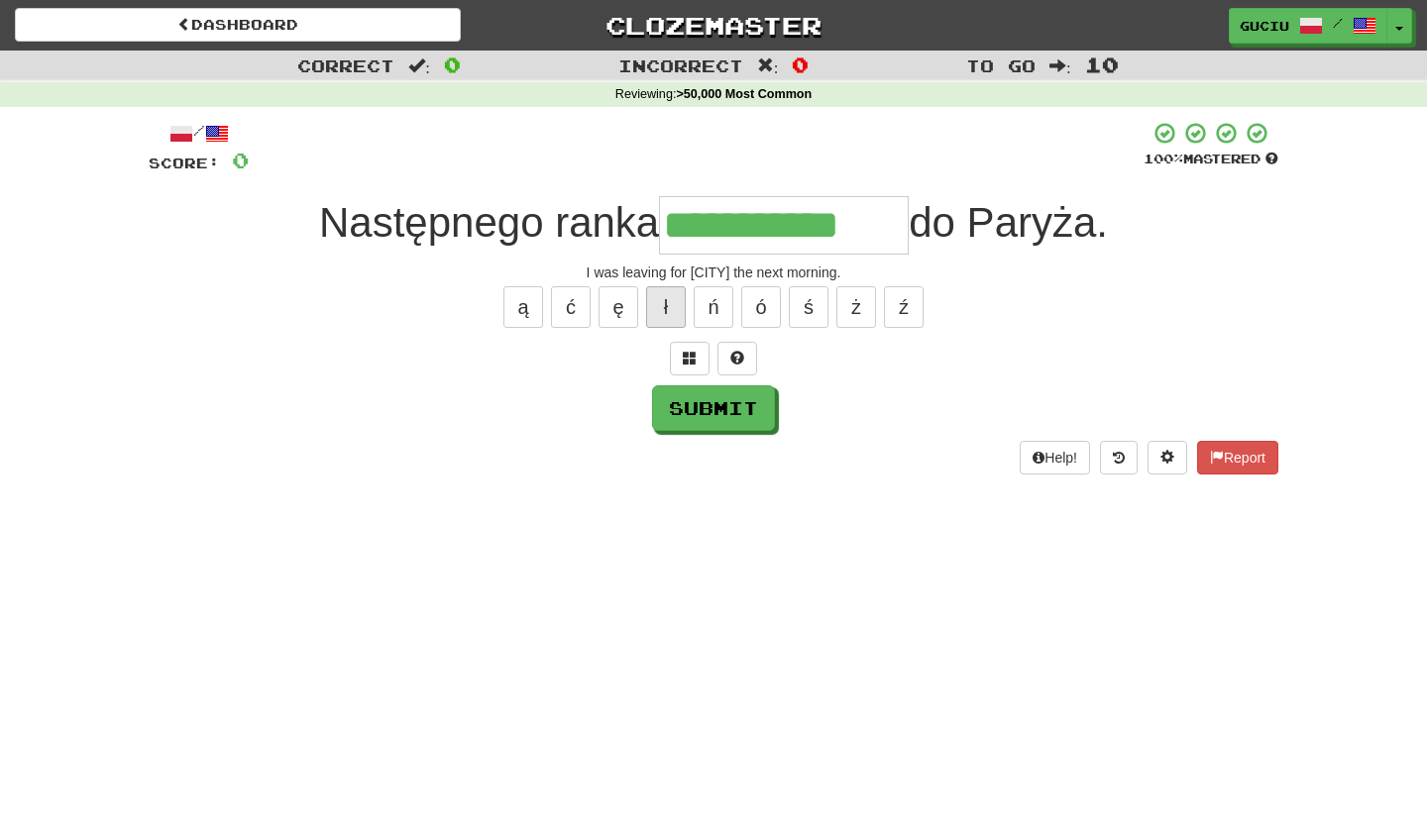 type on "**********" 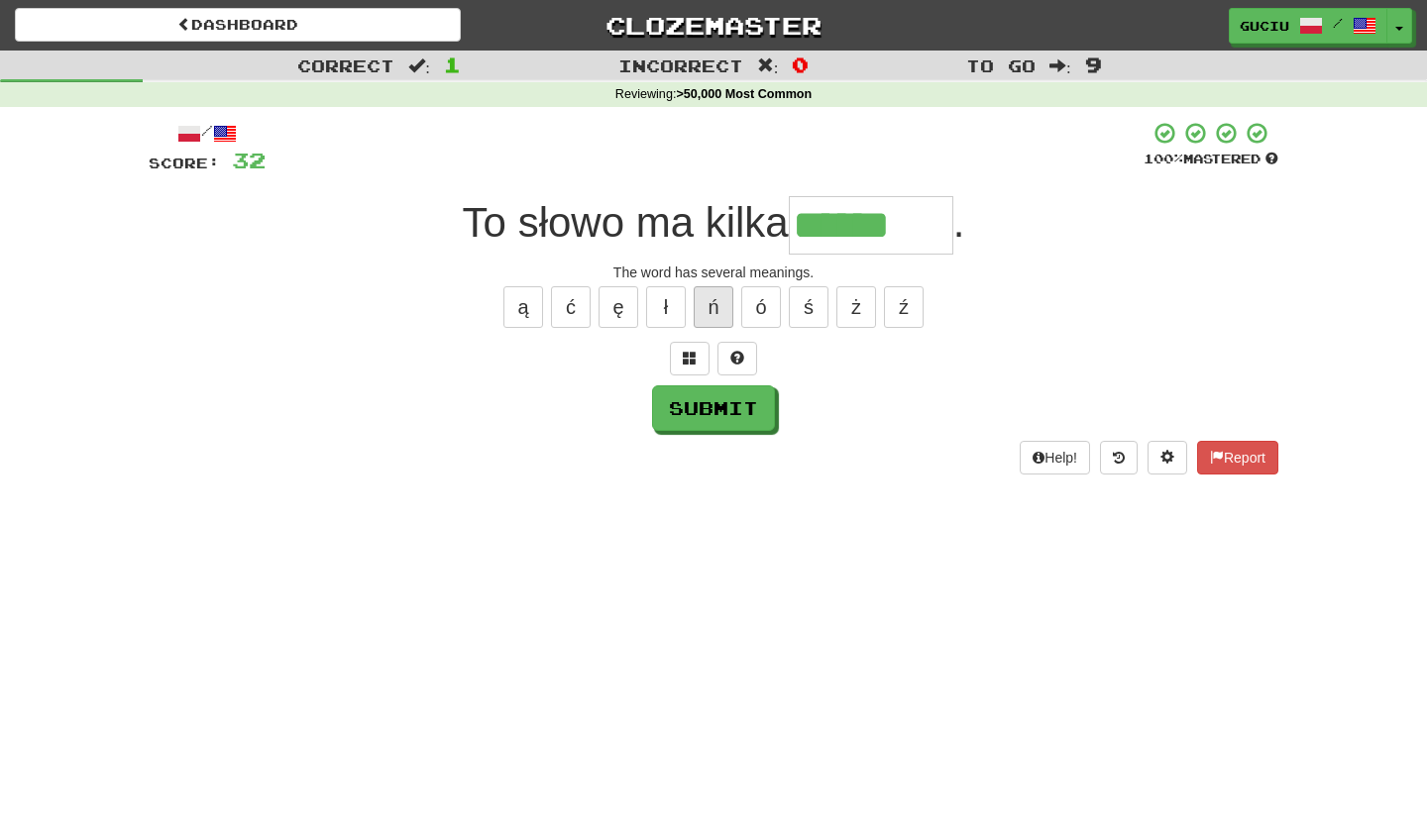 click on "ń" at bounding box center (714, 307) 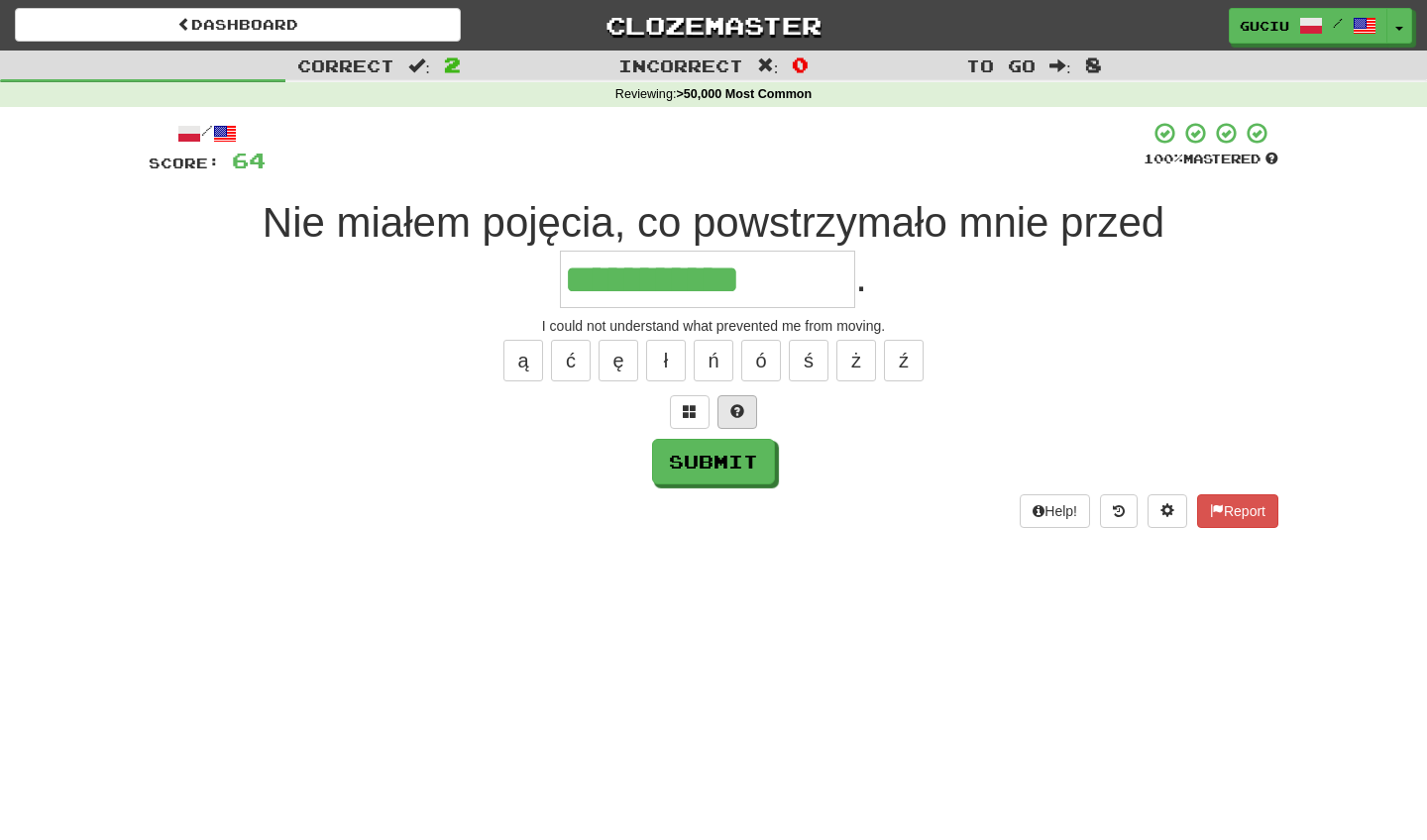 click at bounding box center (737, 411) 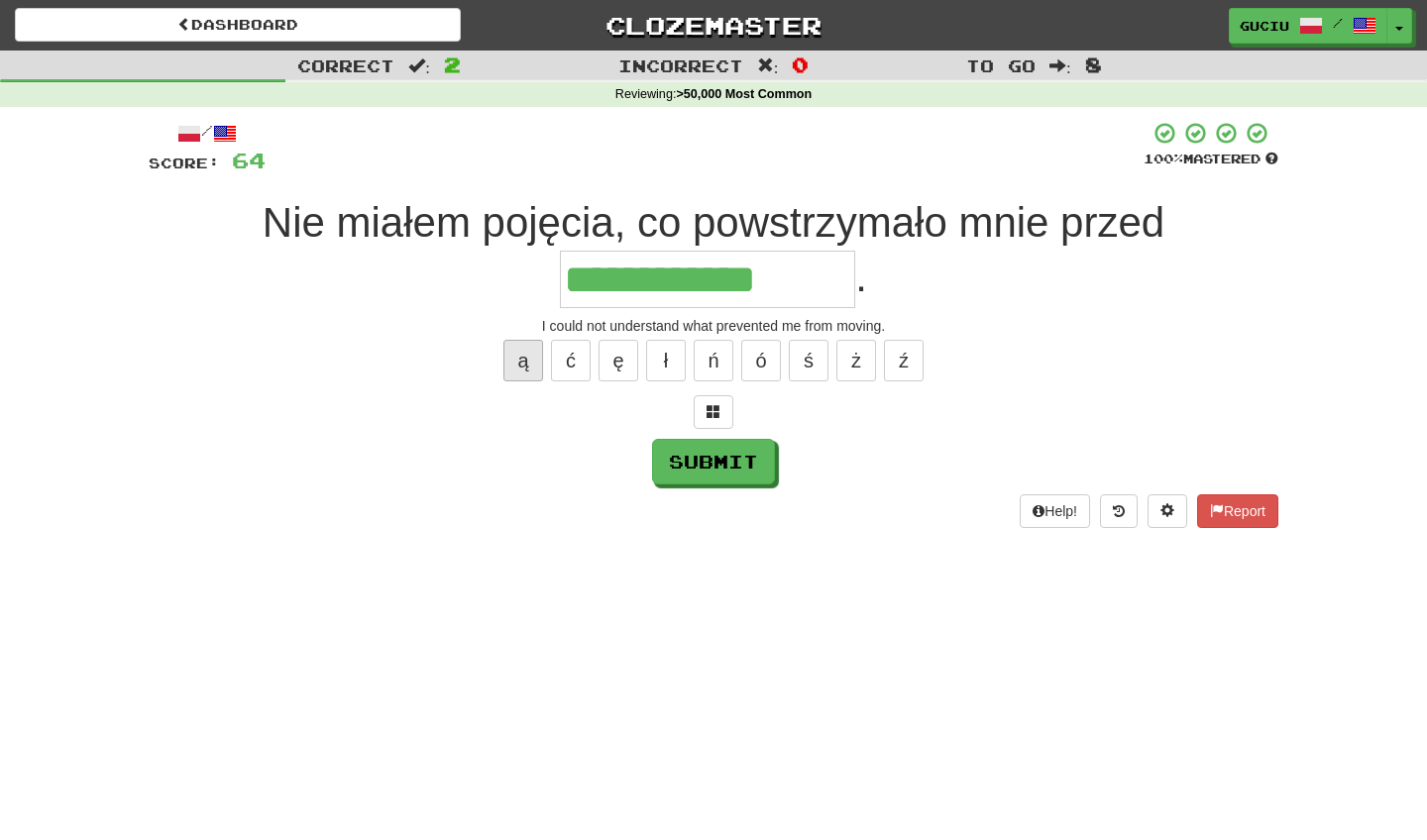 click on "ą" at bounding box center (523, 361) 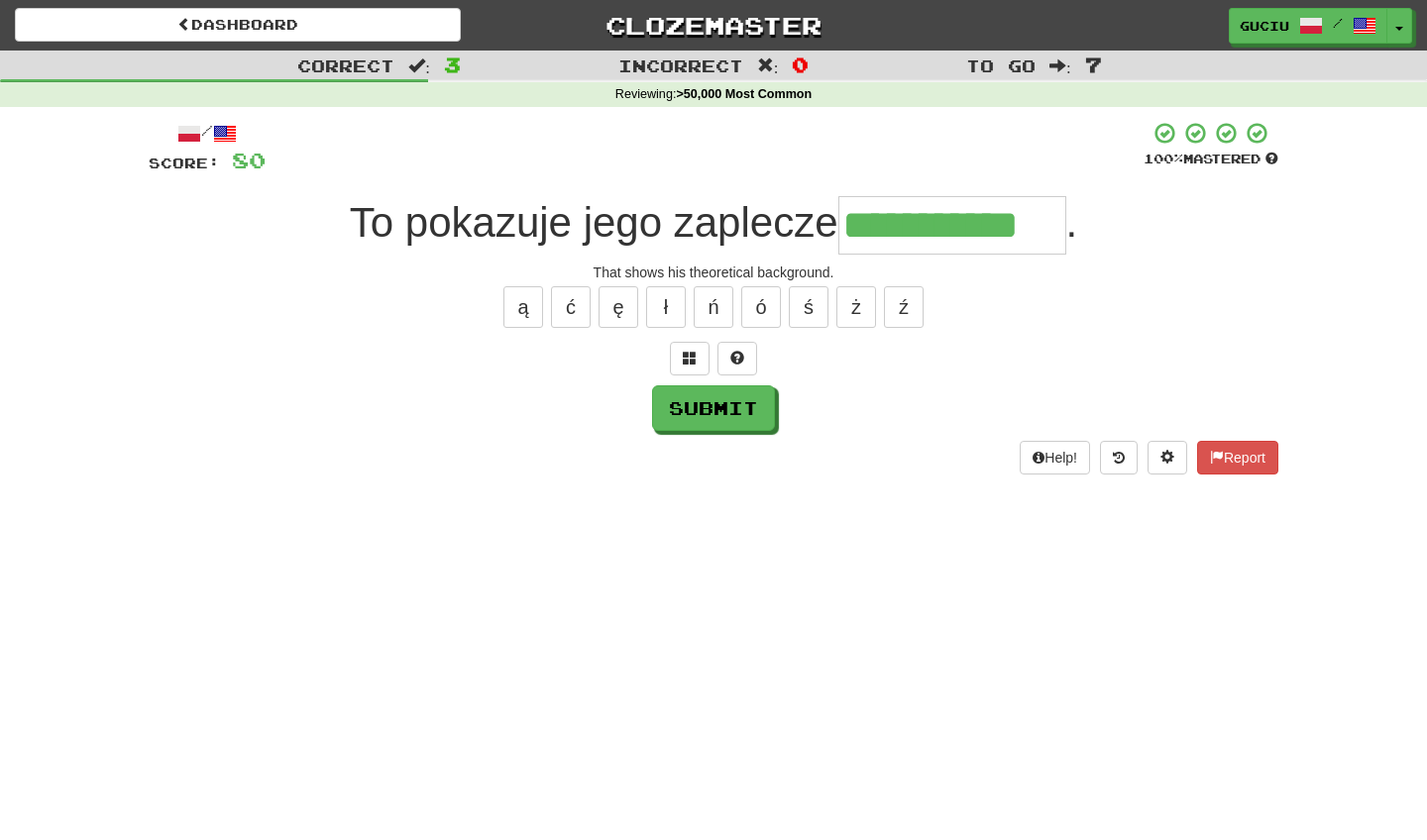 type on "**********" 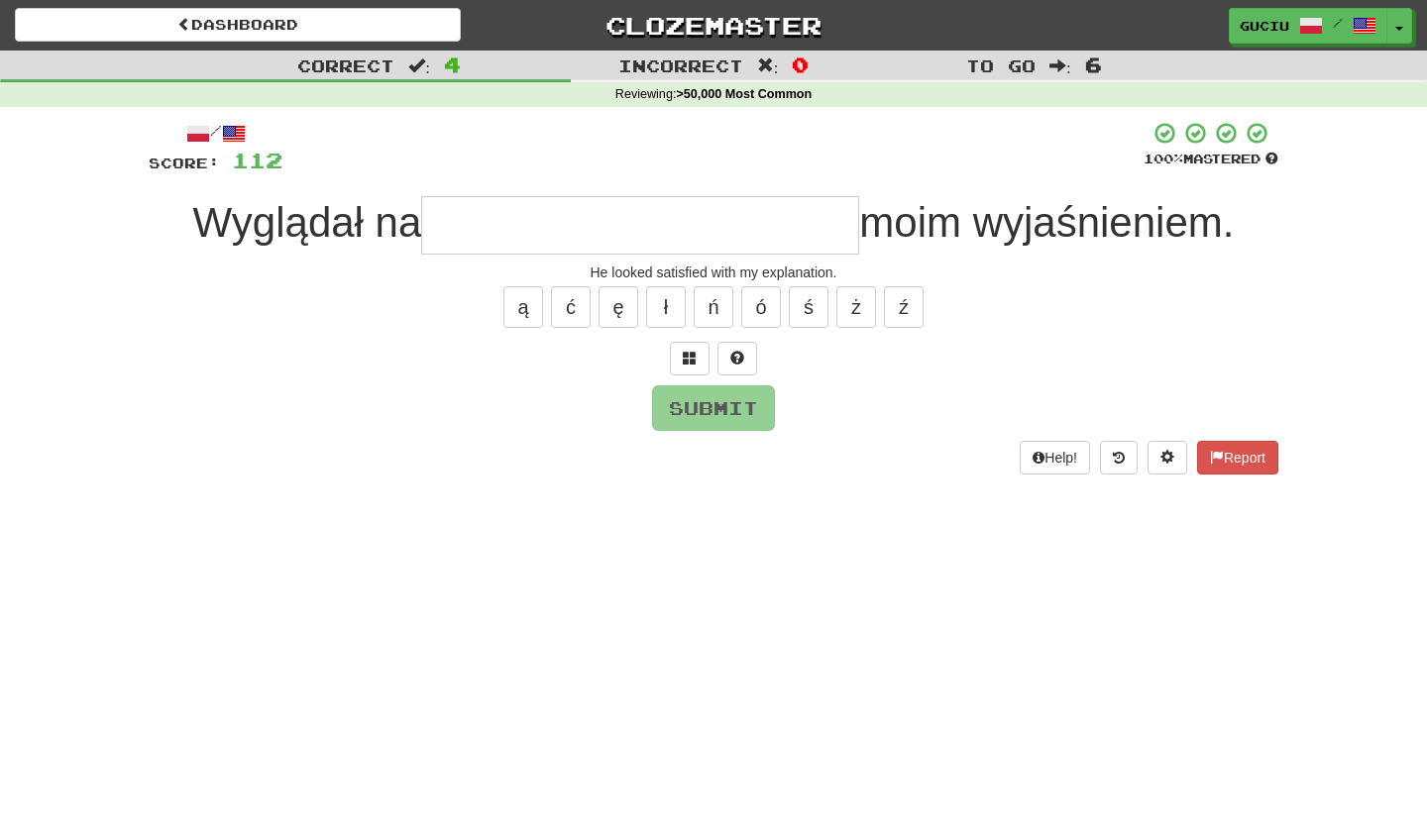 type on "*" 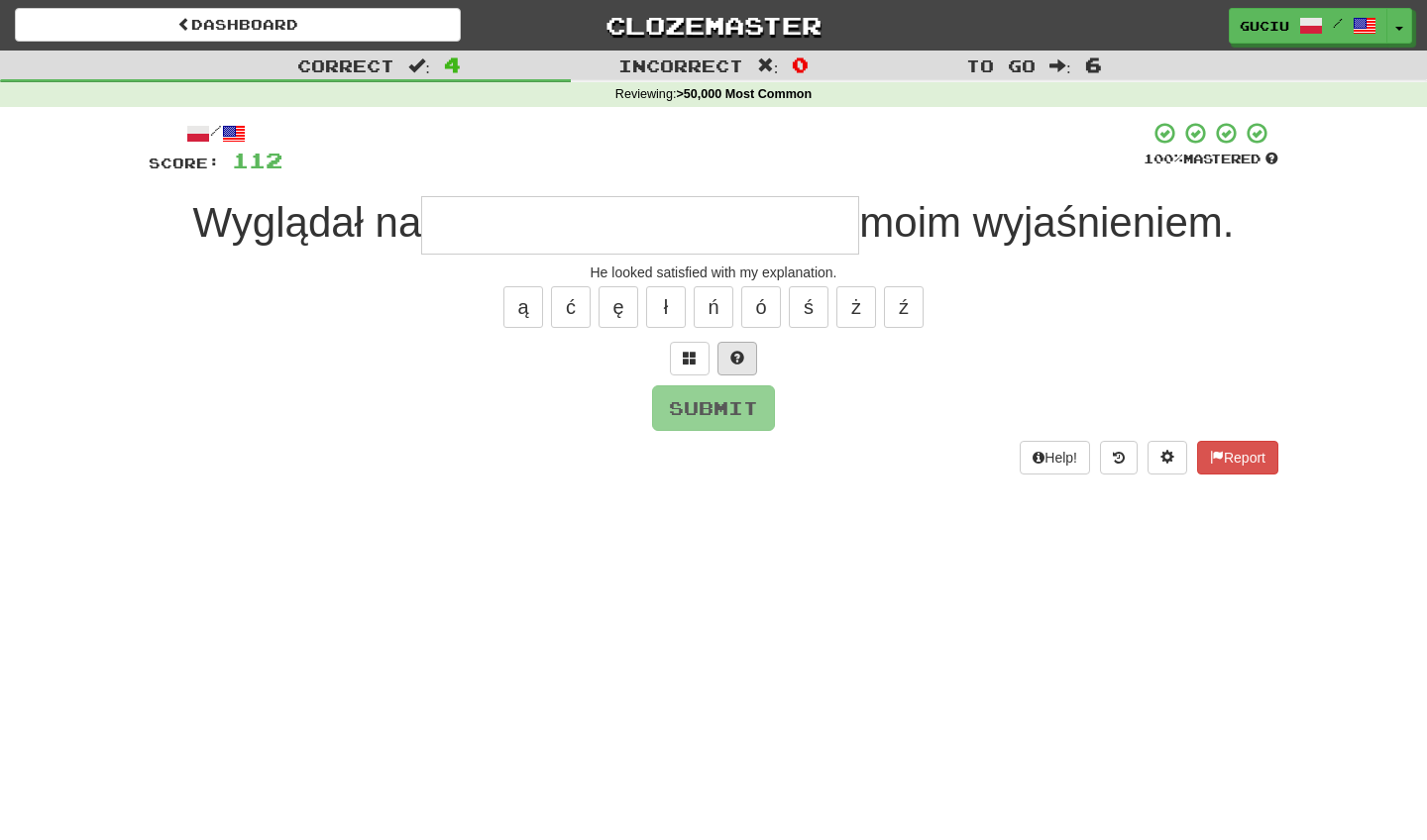 click at bounding box center [737, 359] 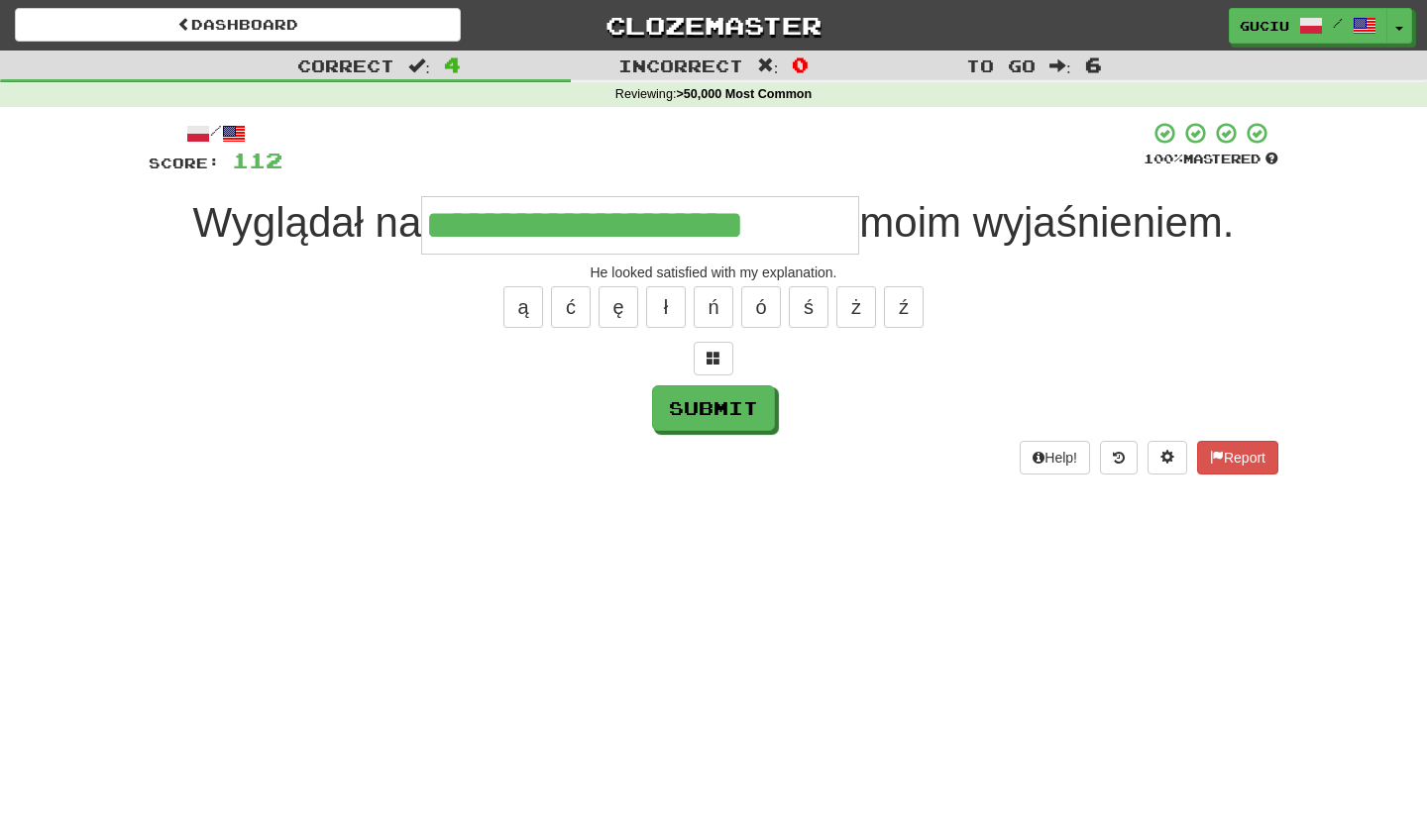 type on "**********" 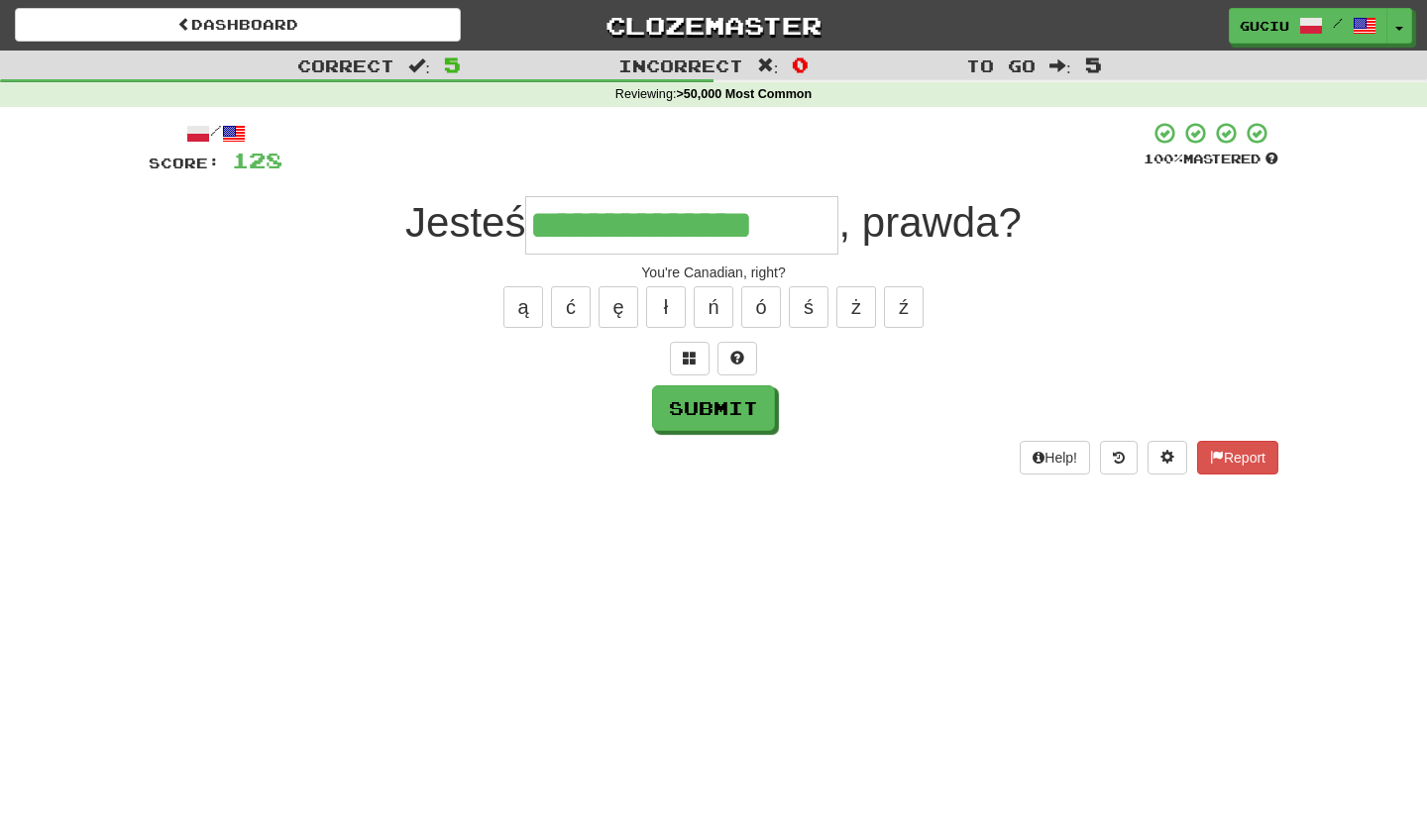 type on "**********" 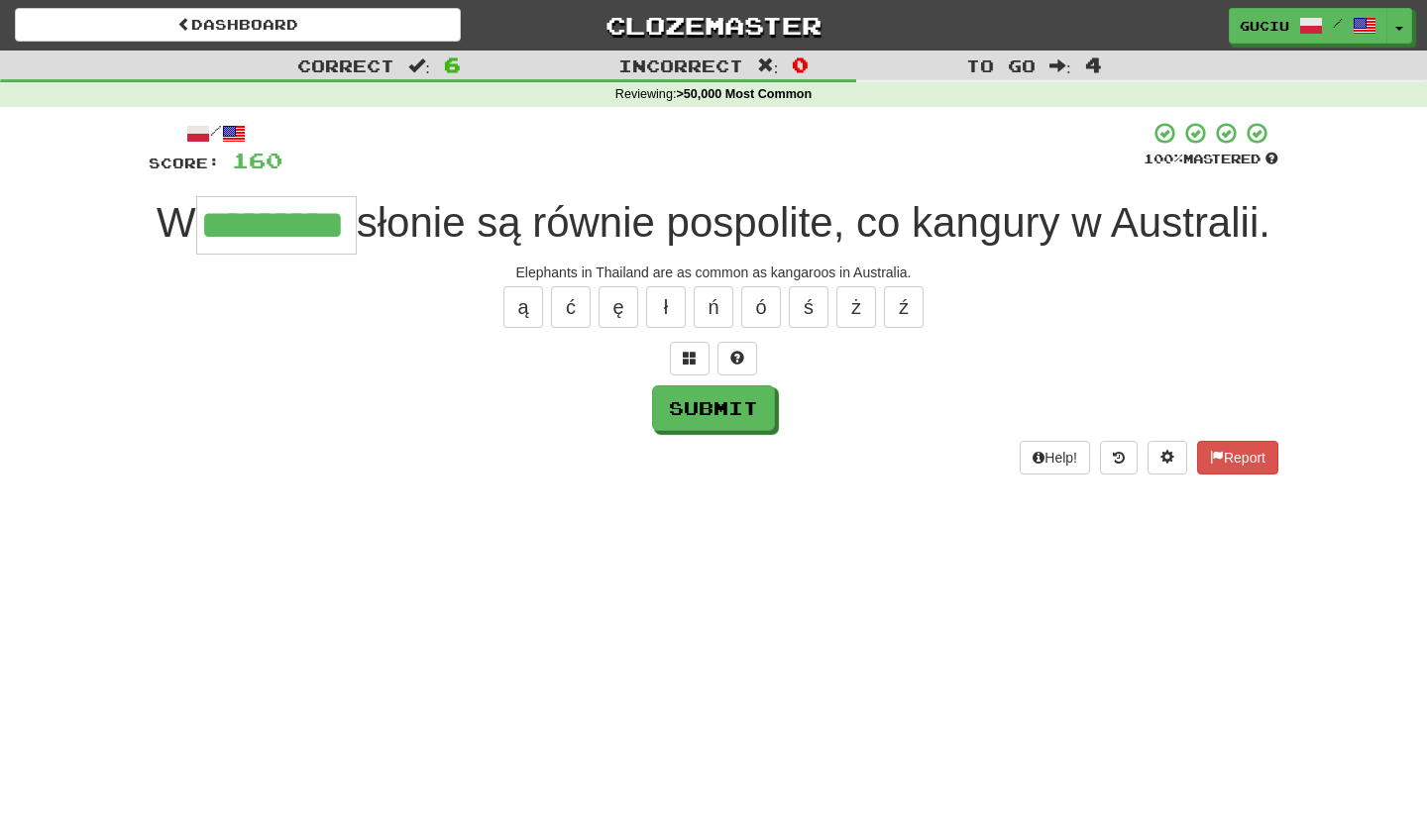type on "*********" 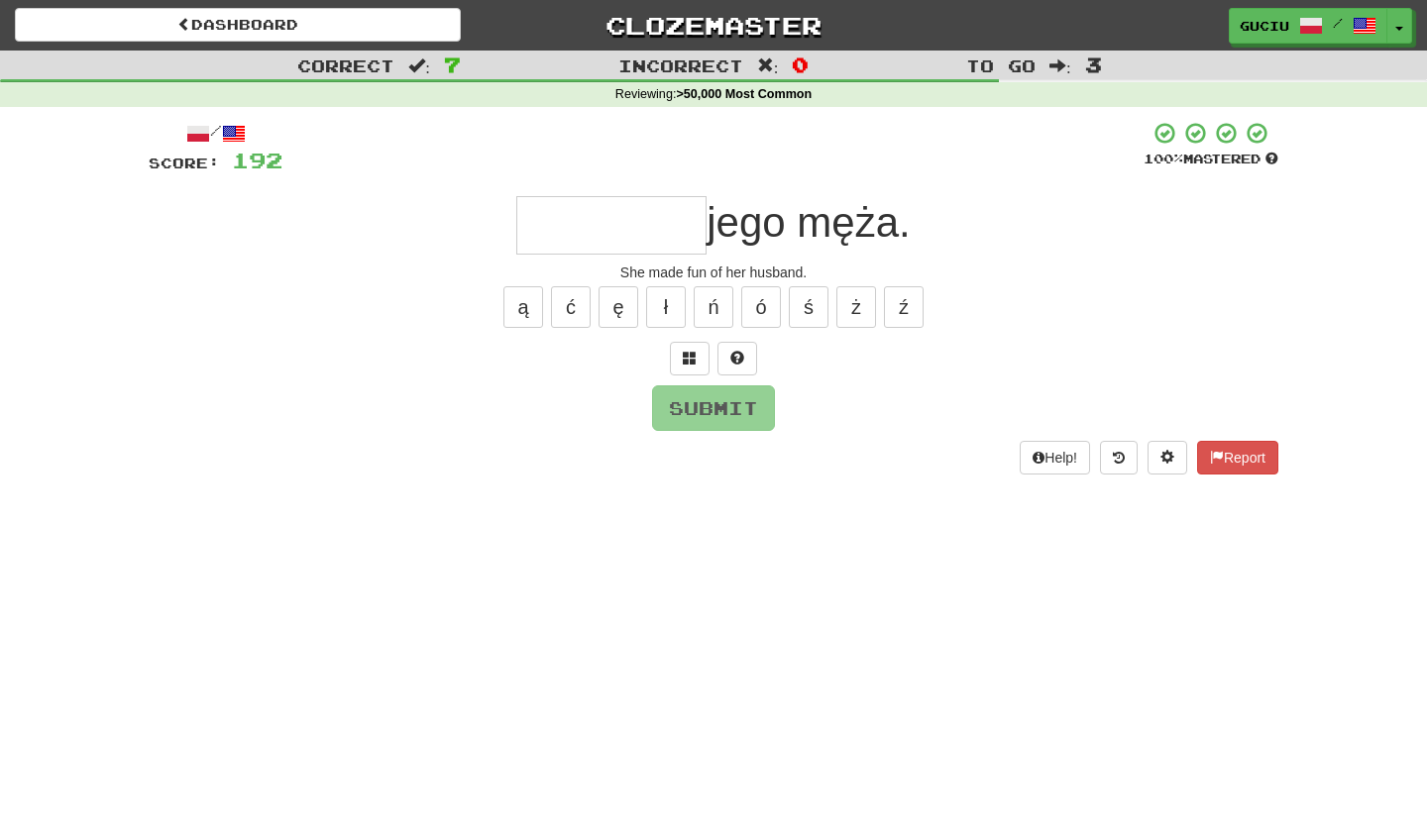 type on "*" 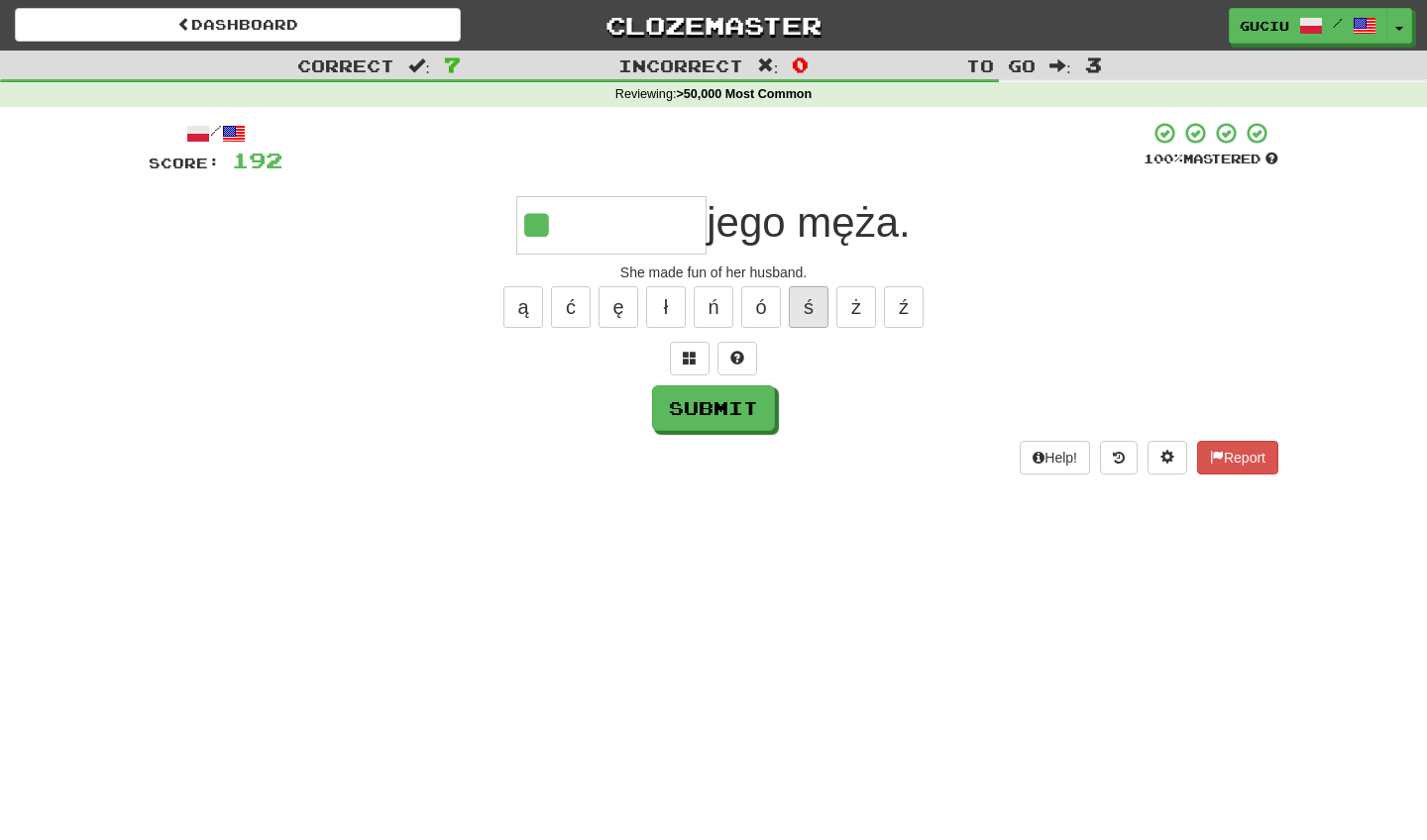 click on "ś" at bounding box center (809, 307) 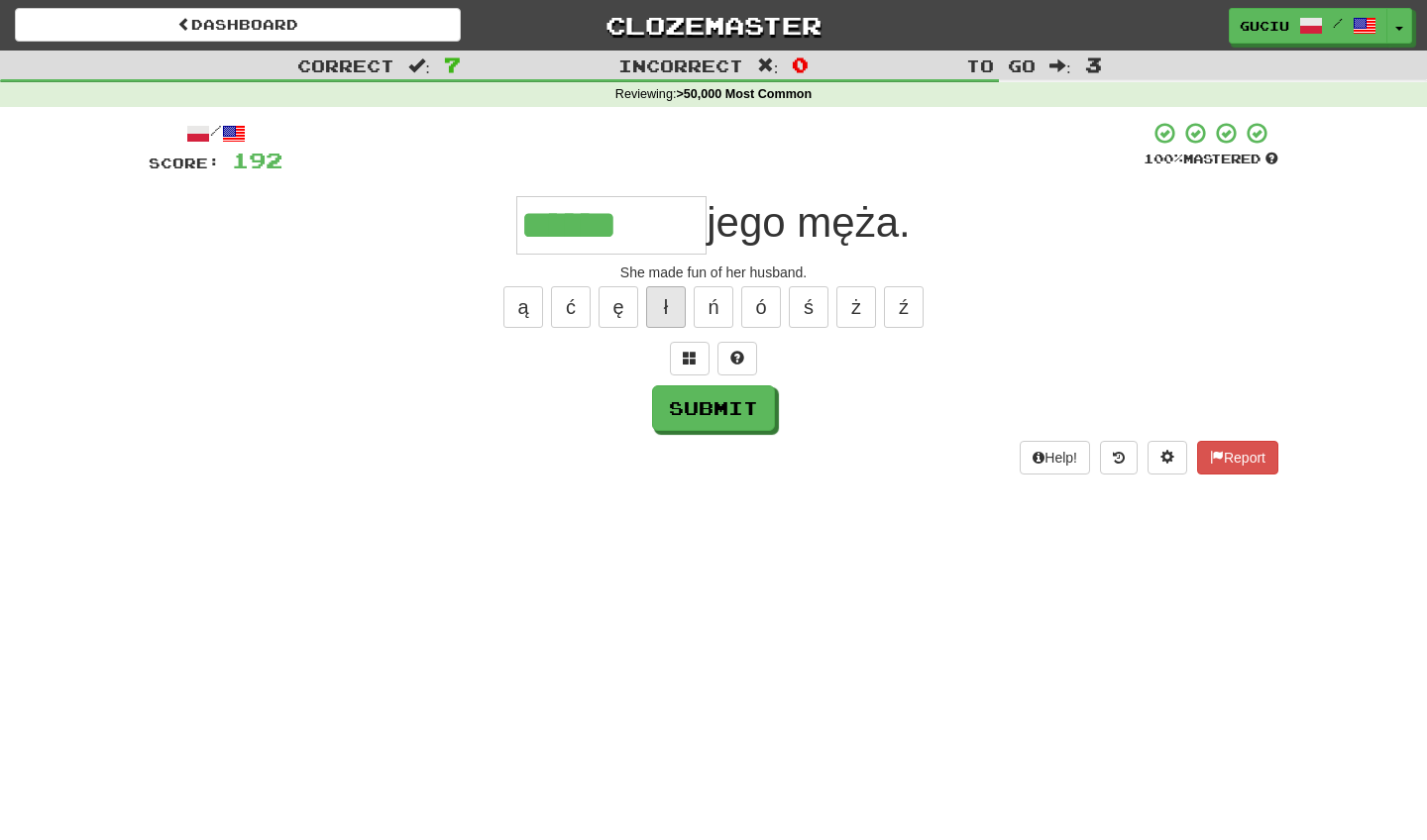 click on "ł" at bounding box center (666, 307) 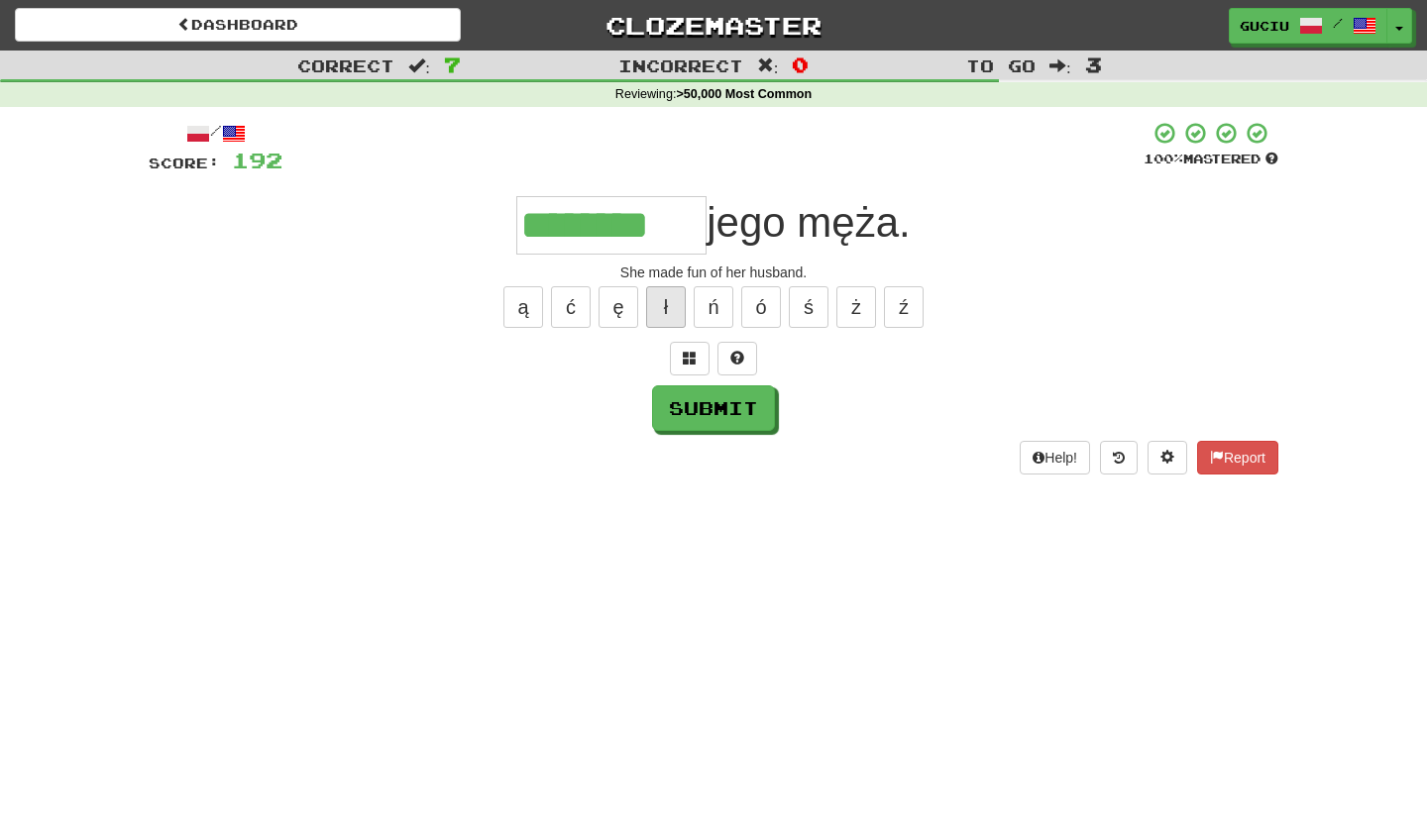type on "********" 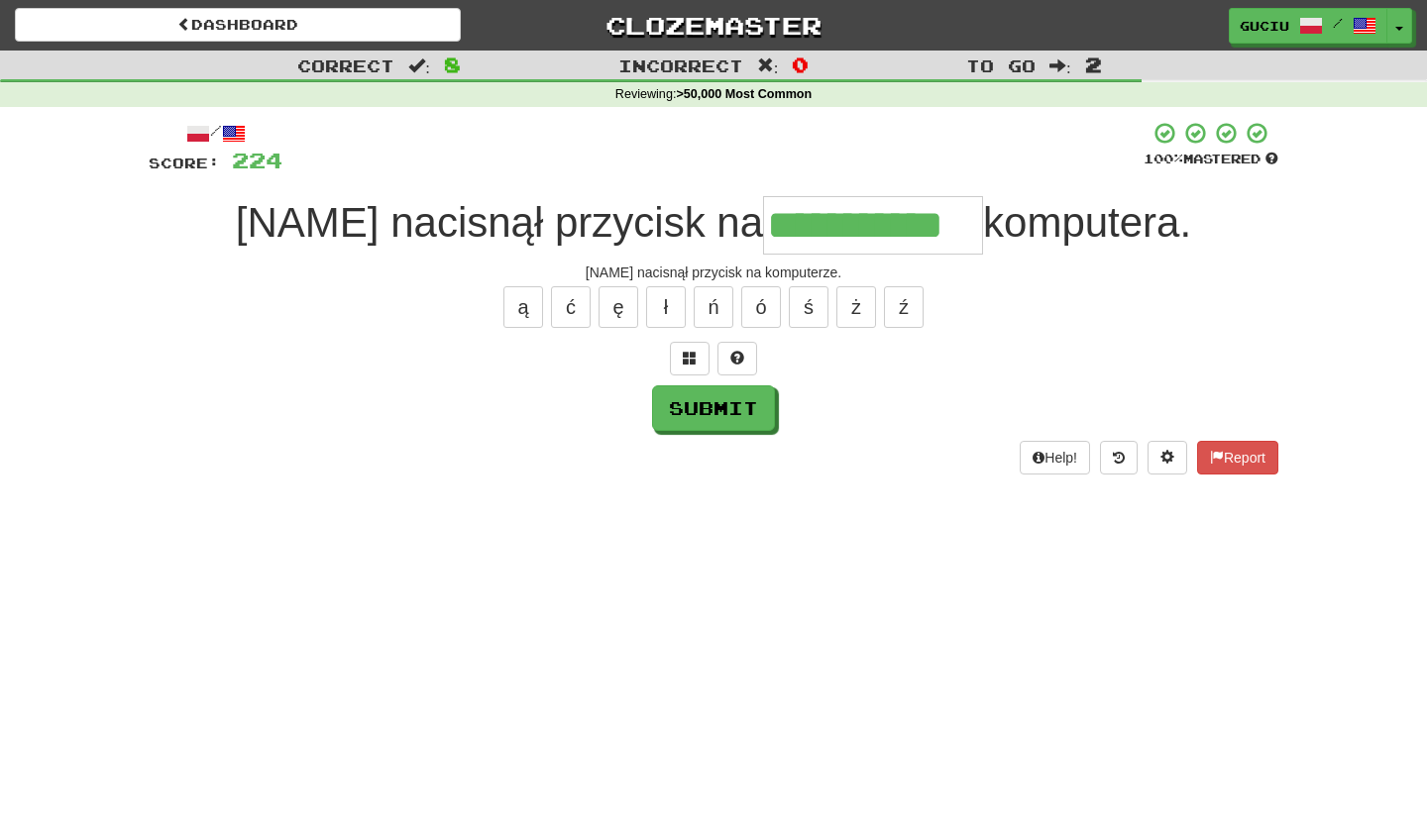 type on "**********" 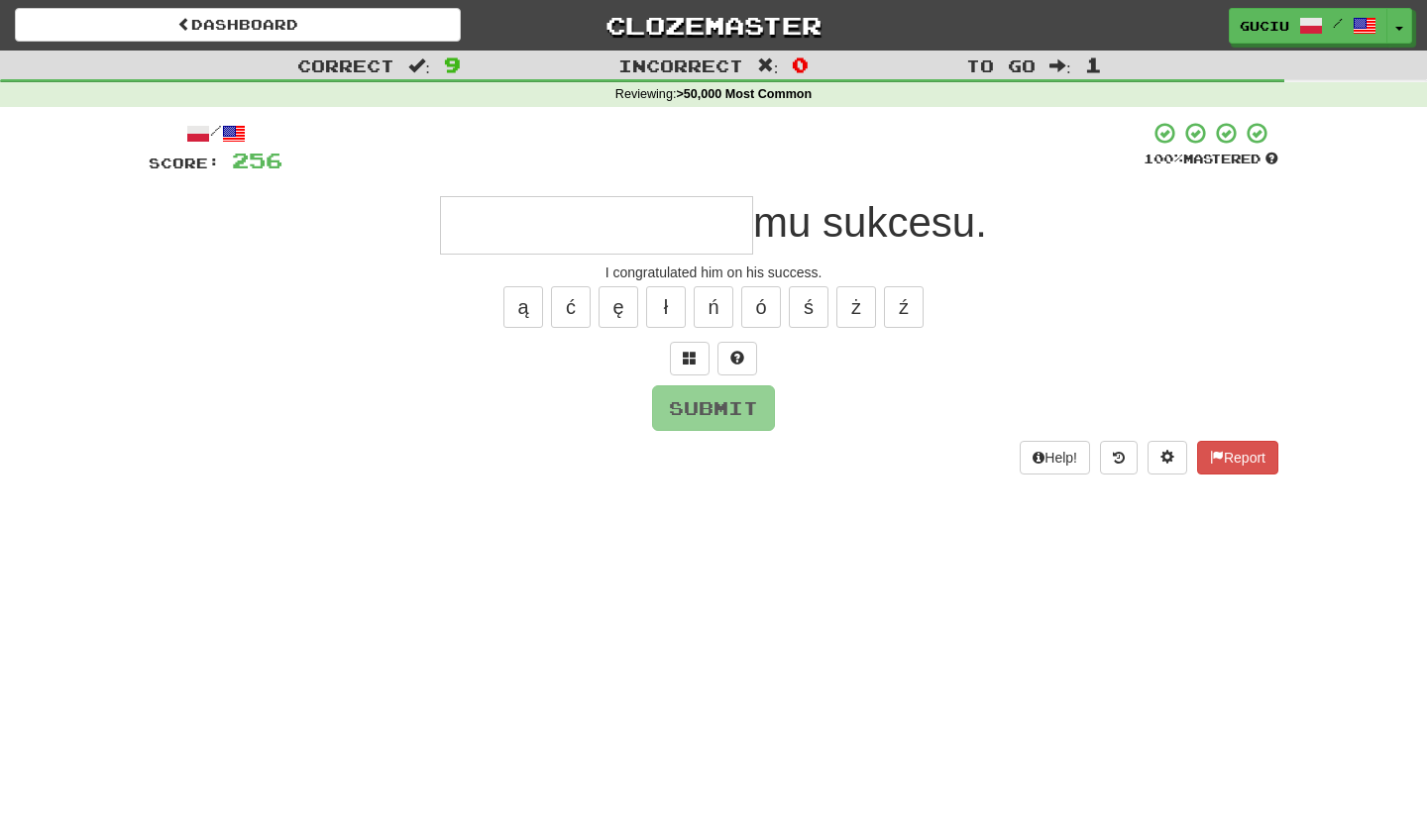 type on "*" 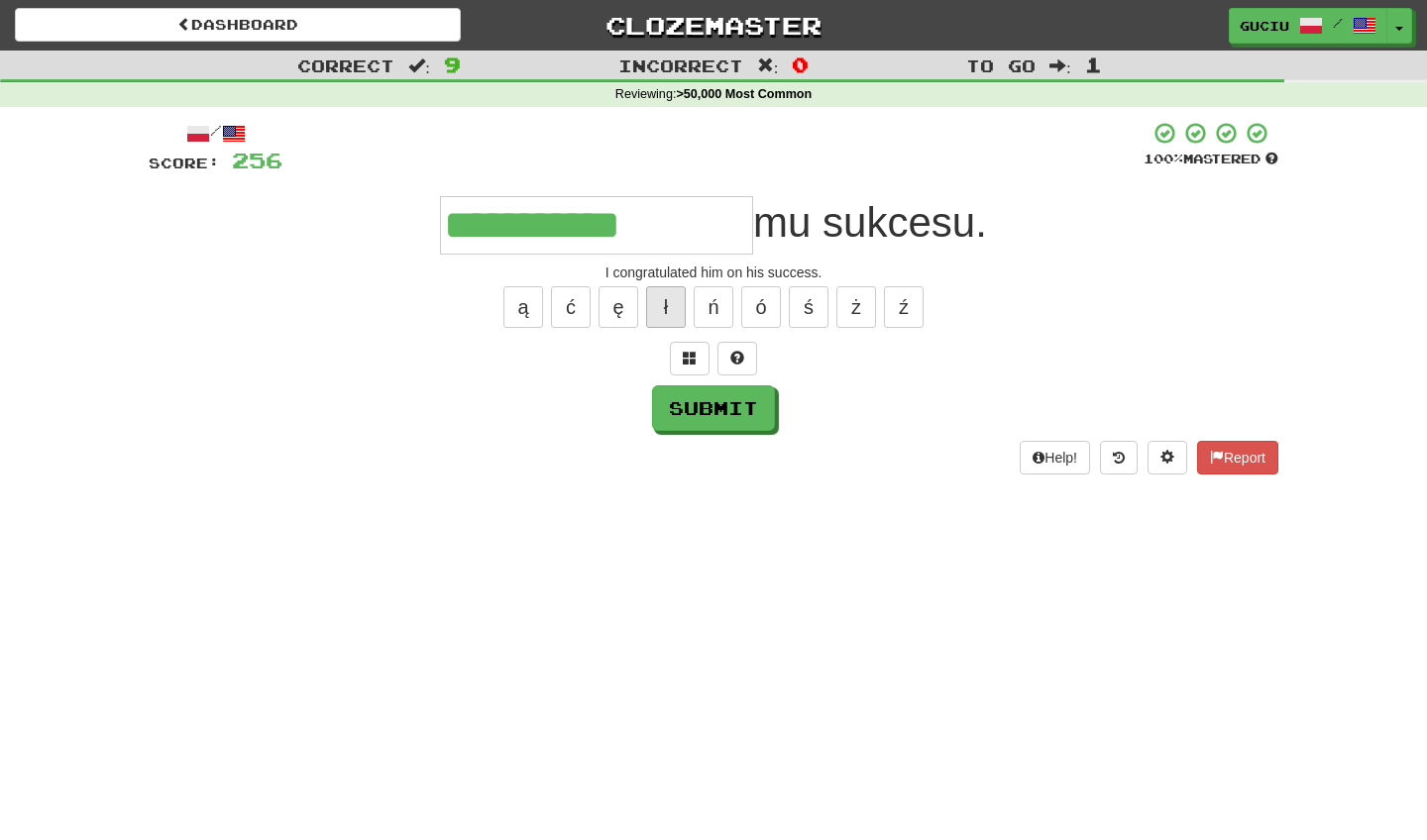 click on "ł" at bounding box center (666, 307) 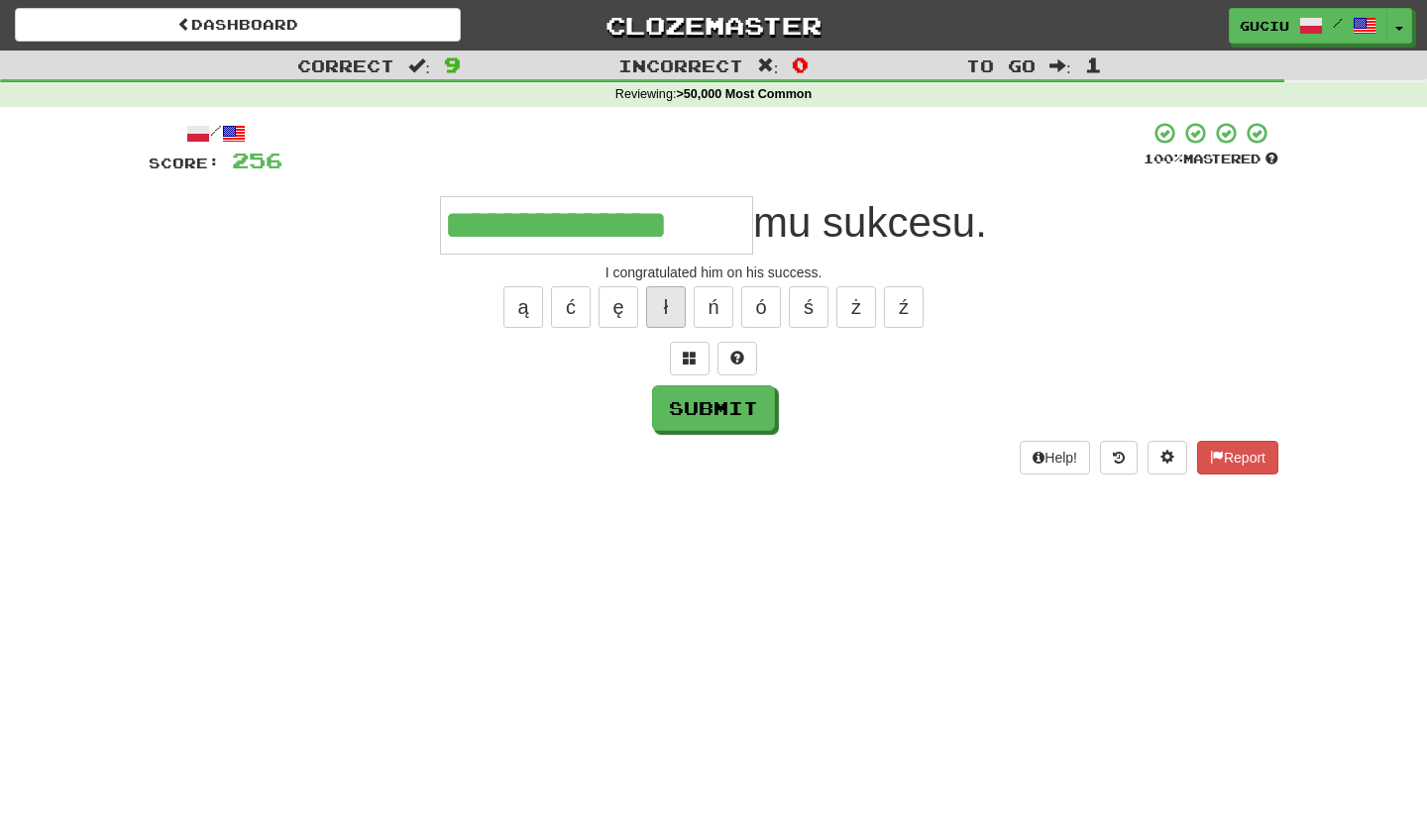 type on "**********" 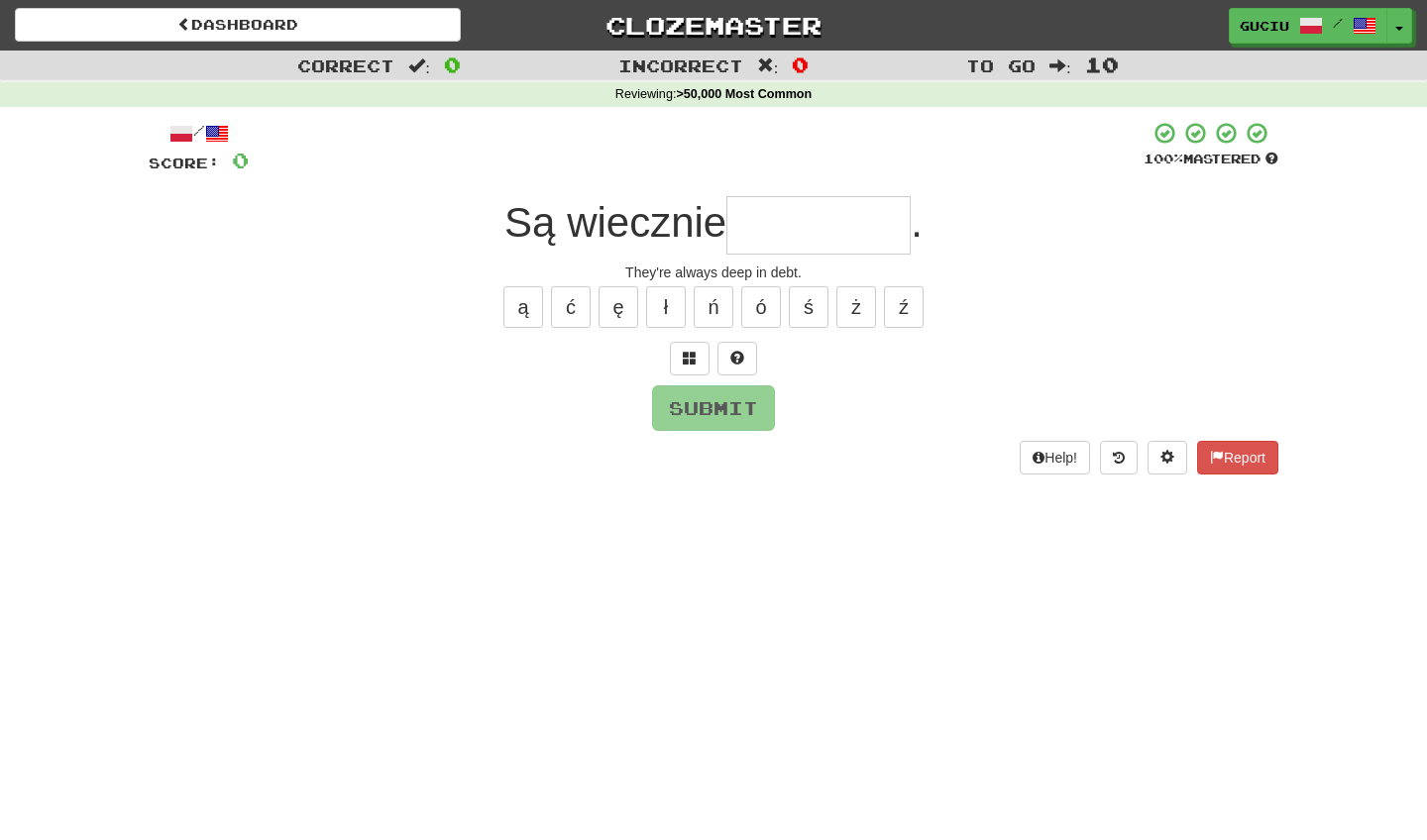 type on "*" 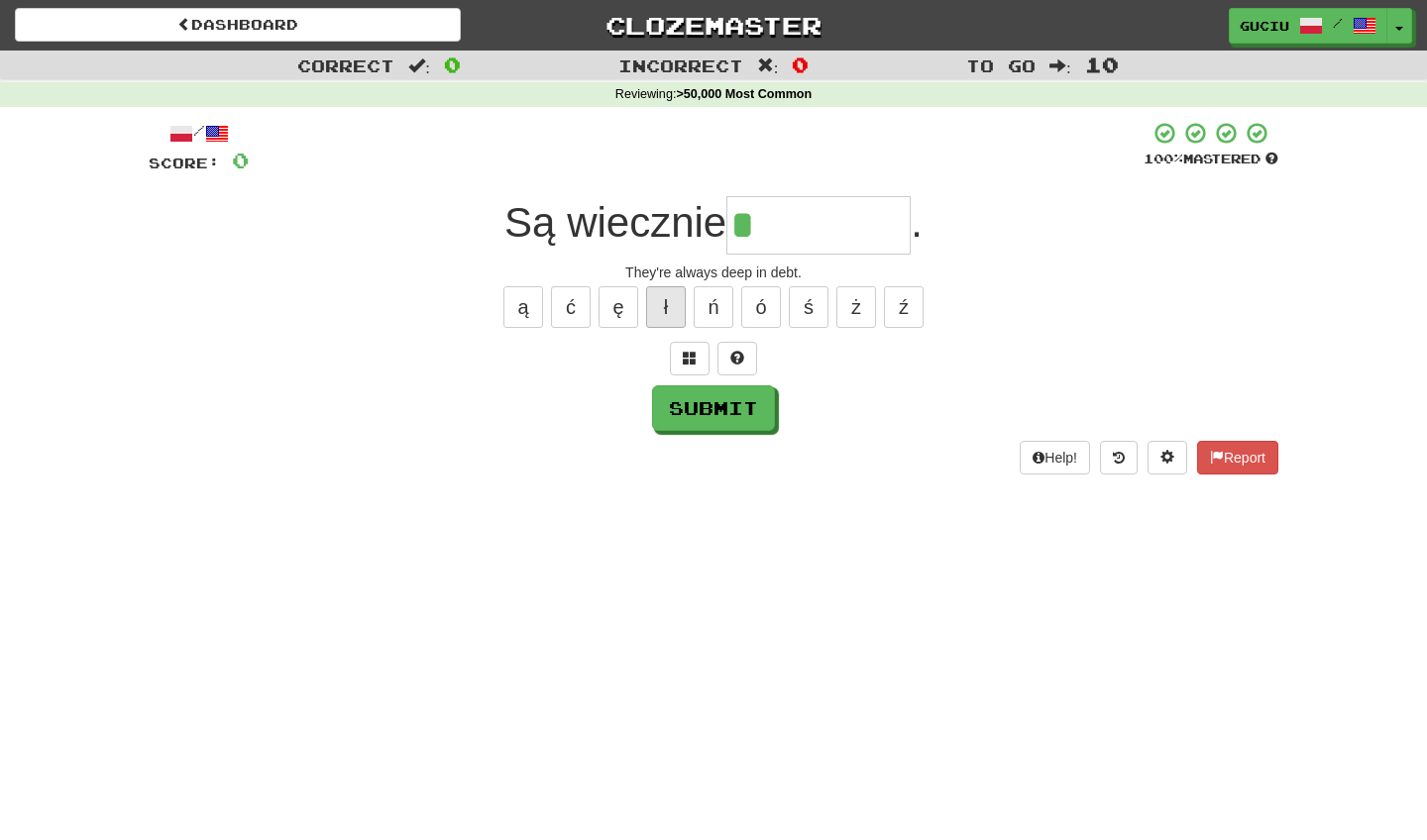 click on "ł" at bounding box center (666, 307) 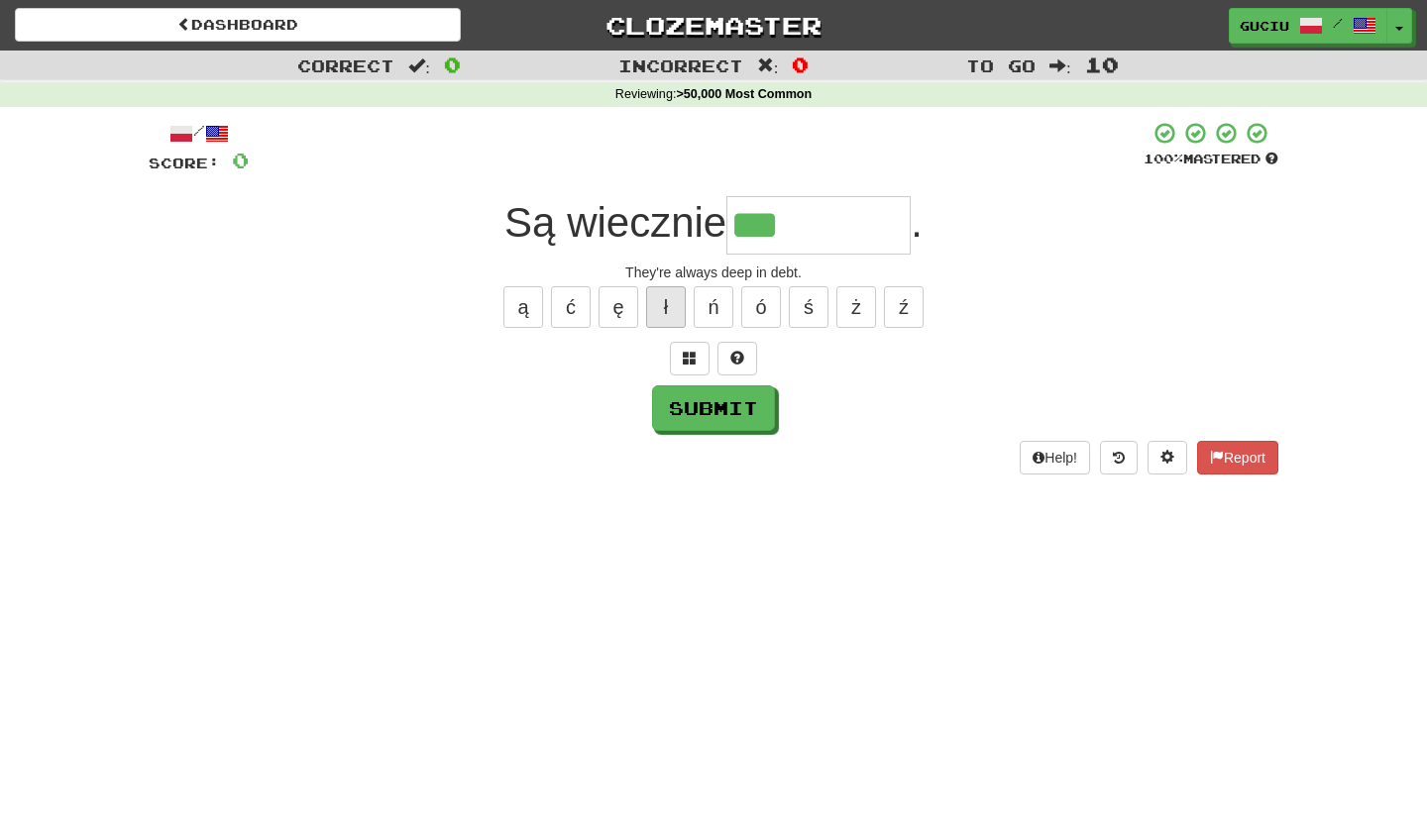 click on "ł" at bounding box center (666, 307) 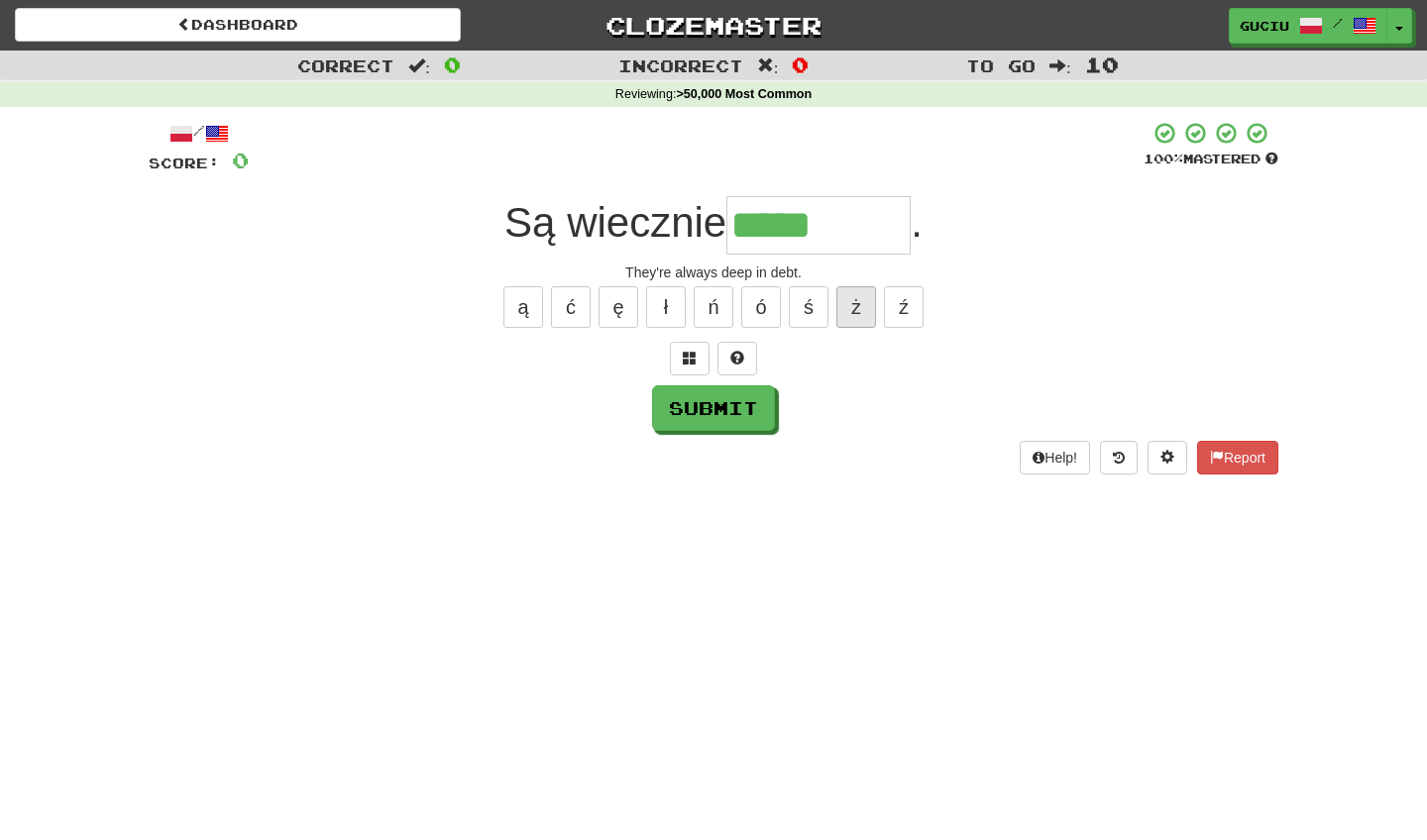 click on "ż" at bounding box center [856, 307] 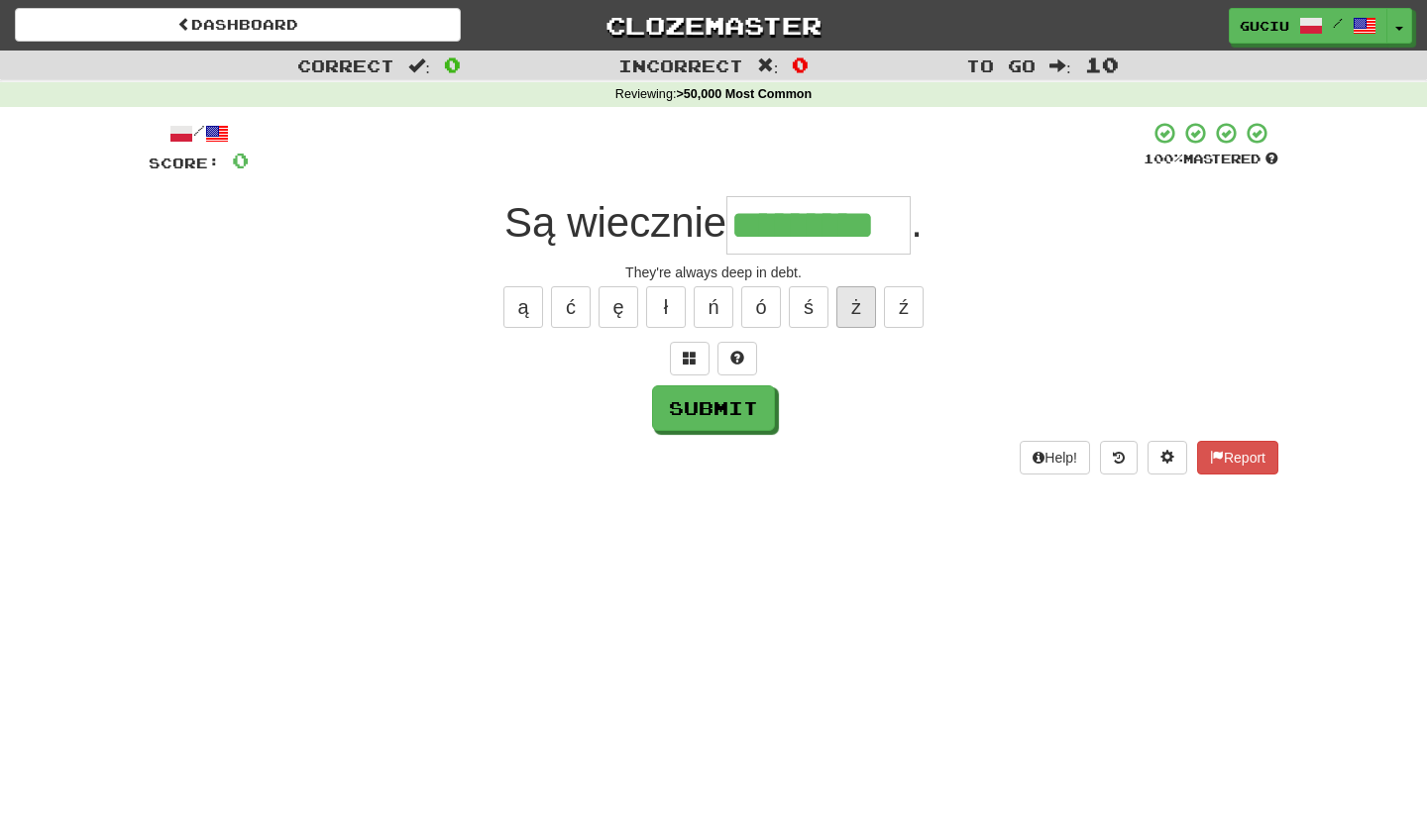 type on "*********" 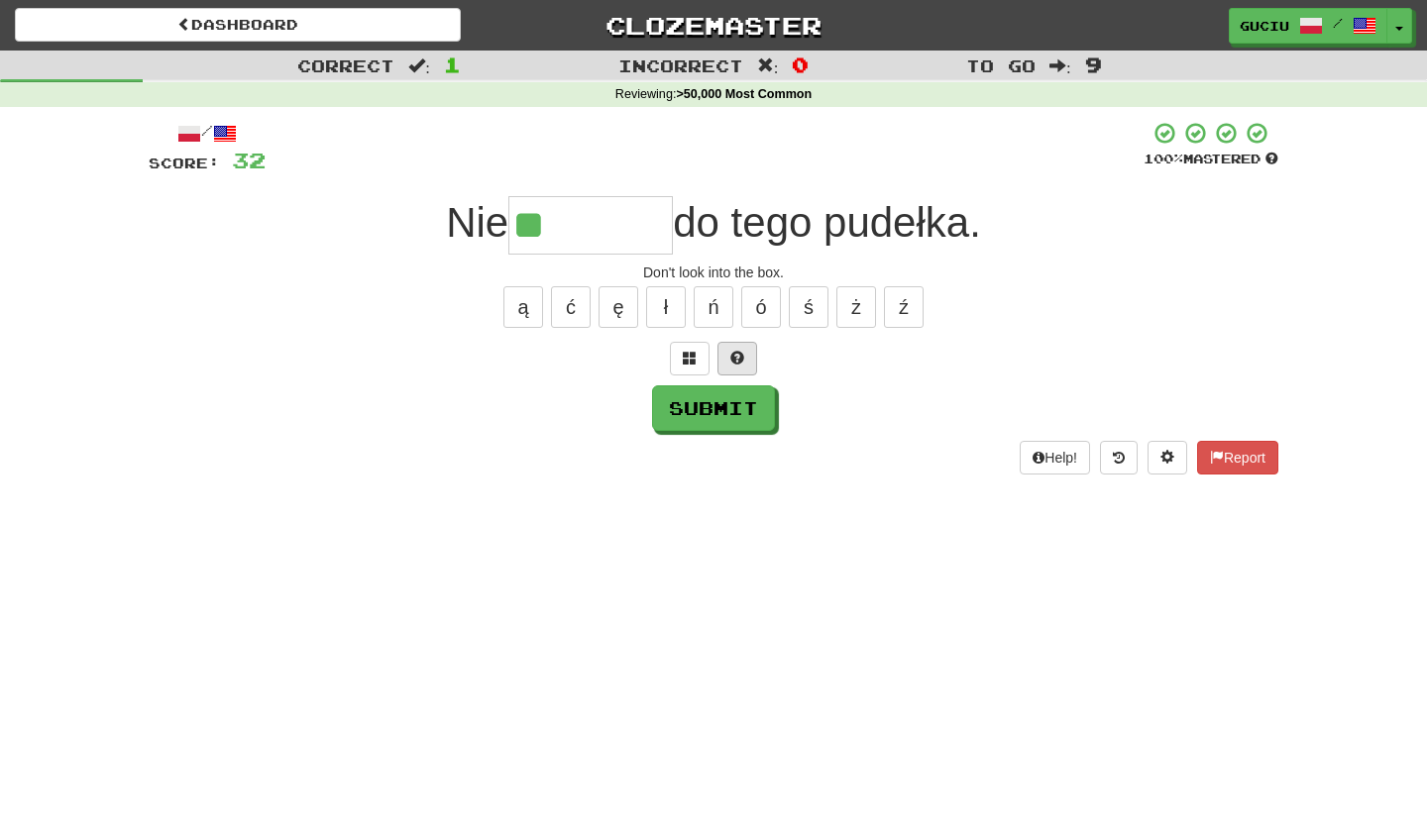 click at bounding box center (737, 359) 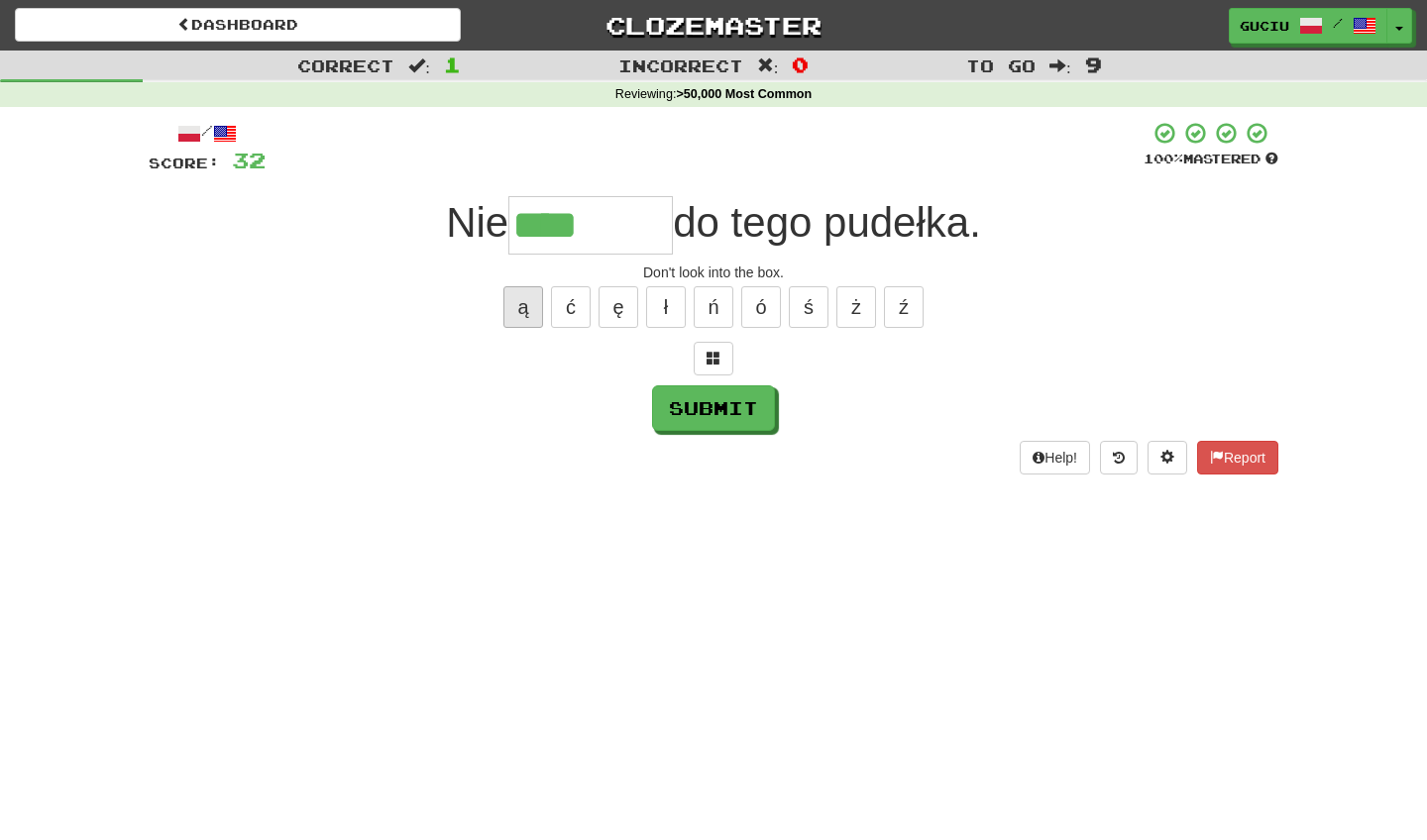 click on "ą" at bounding box center [523, 307] 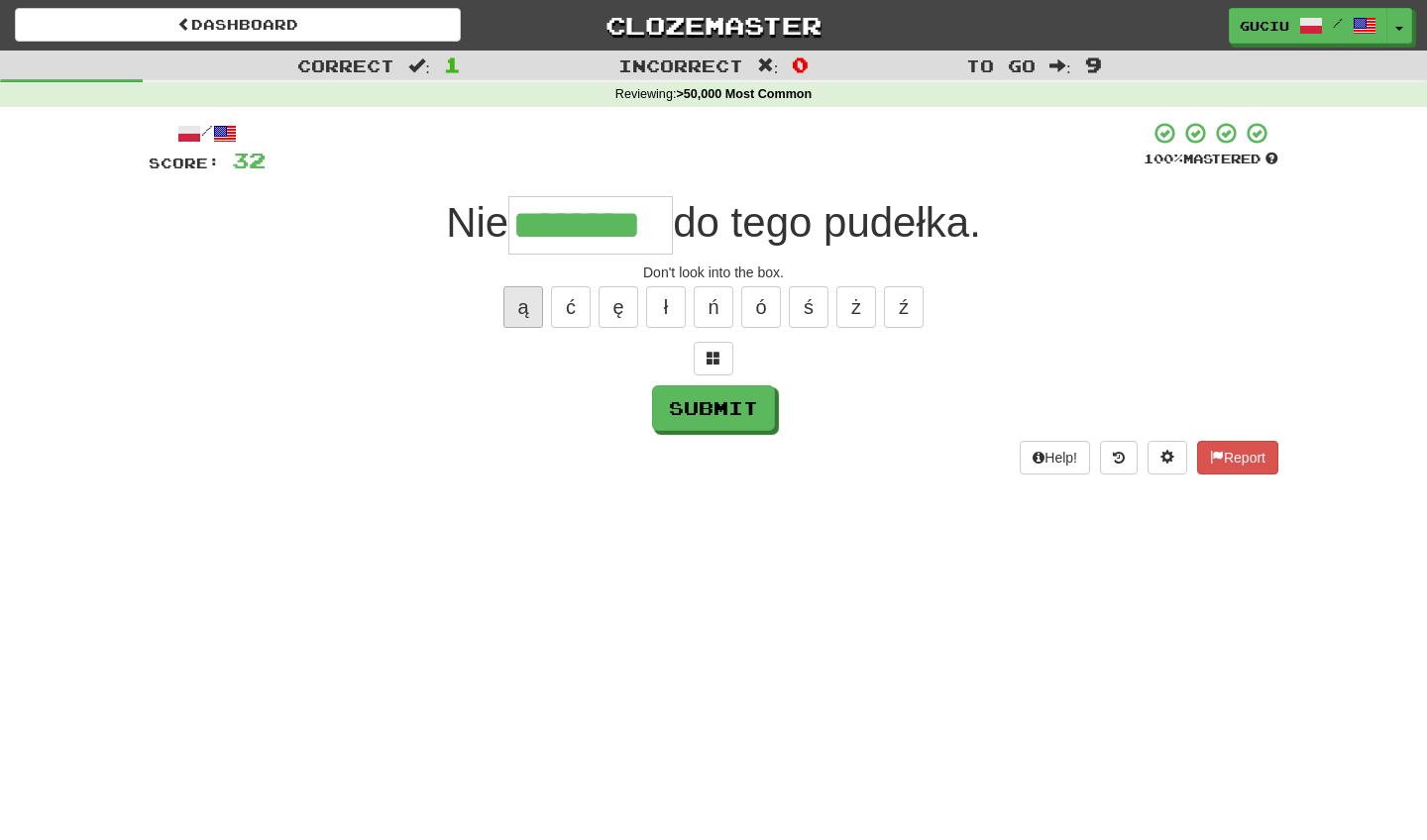 type on "********" 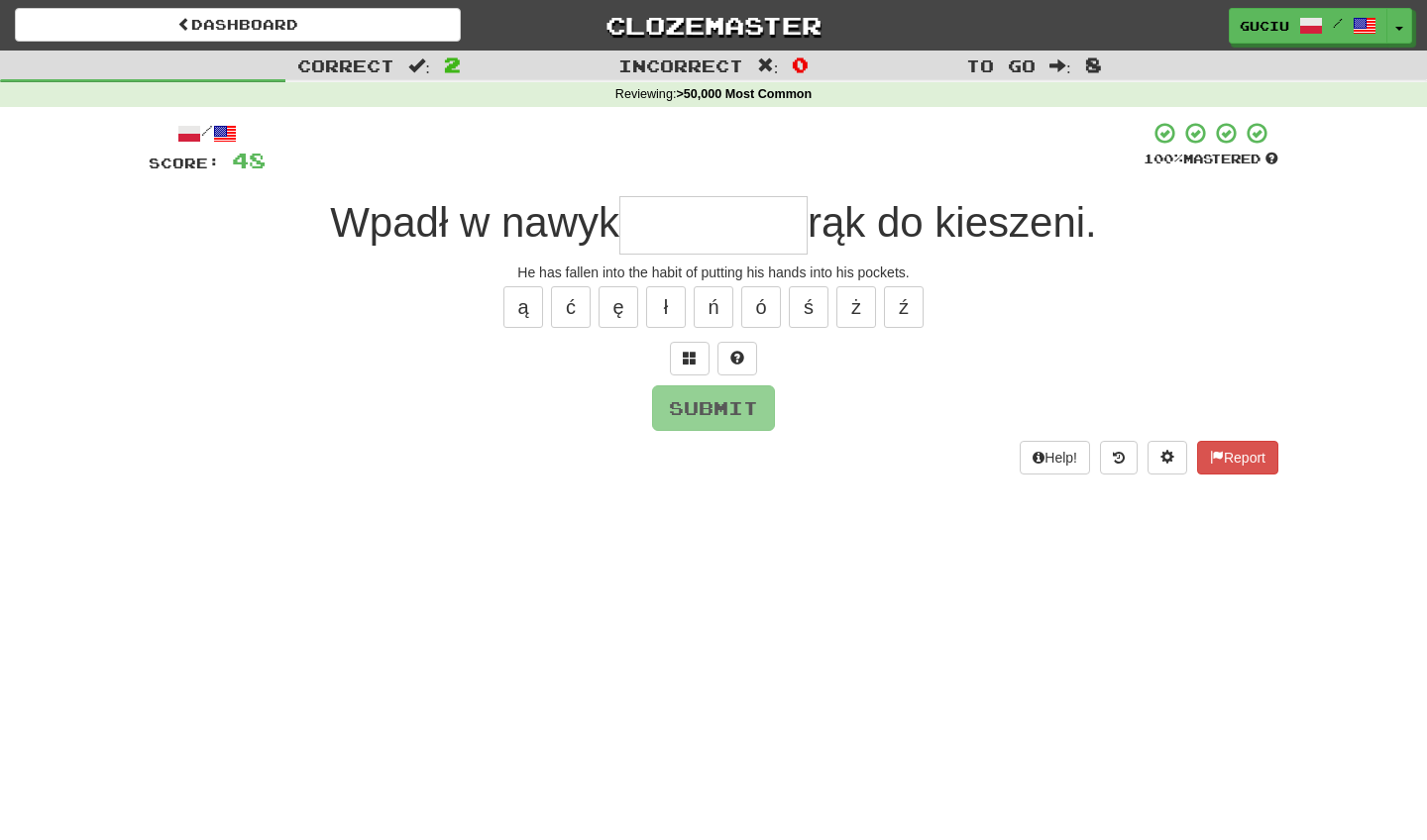 type on "*" 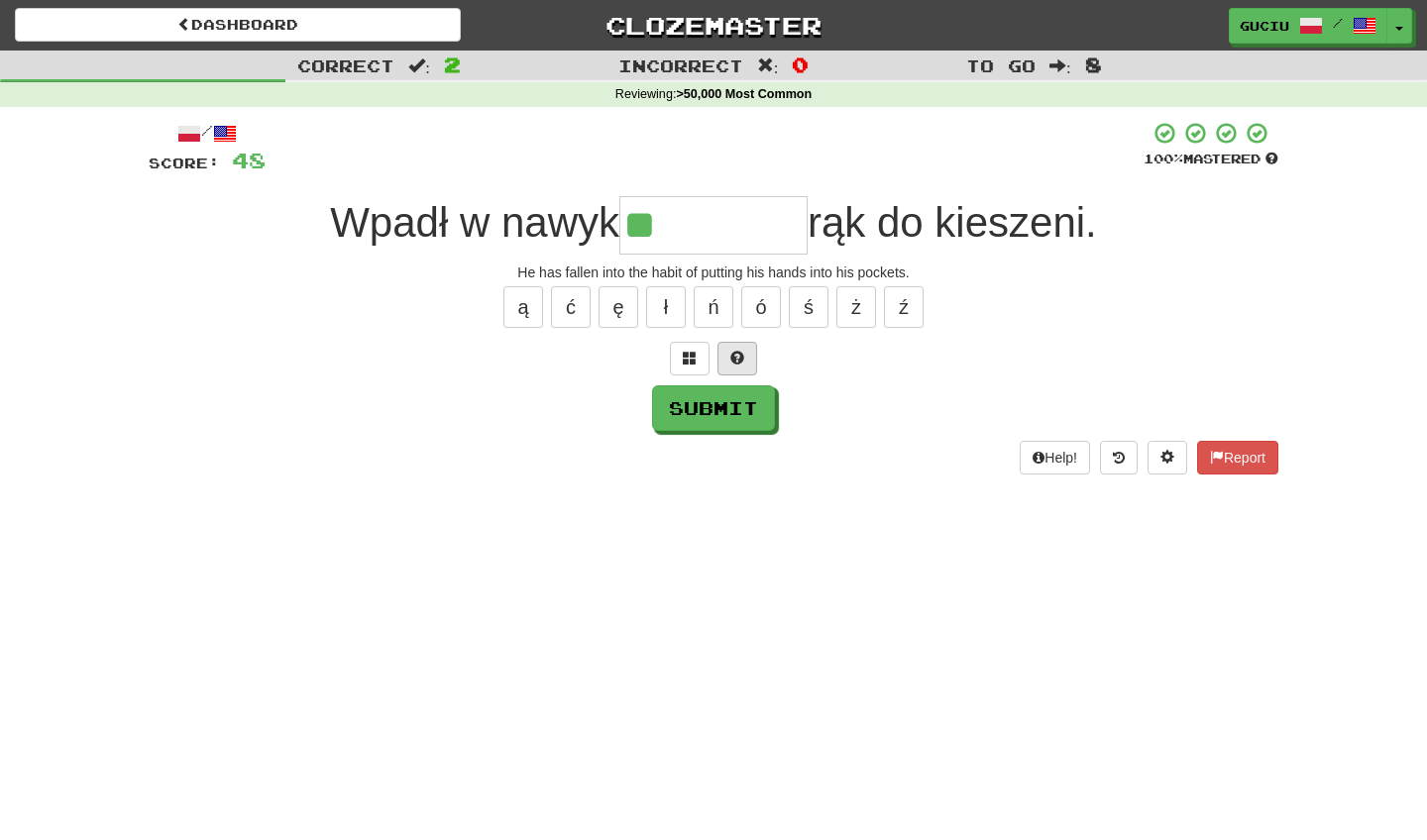 click at bounding box center (737, 358) 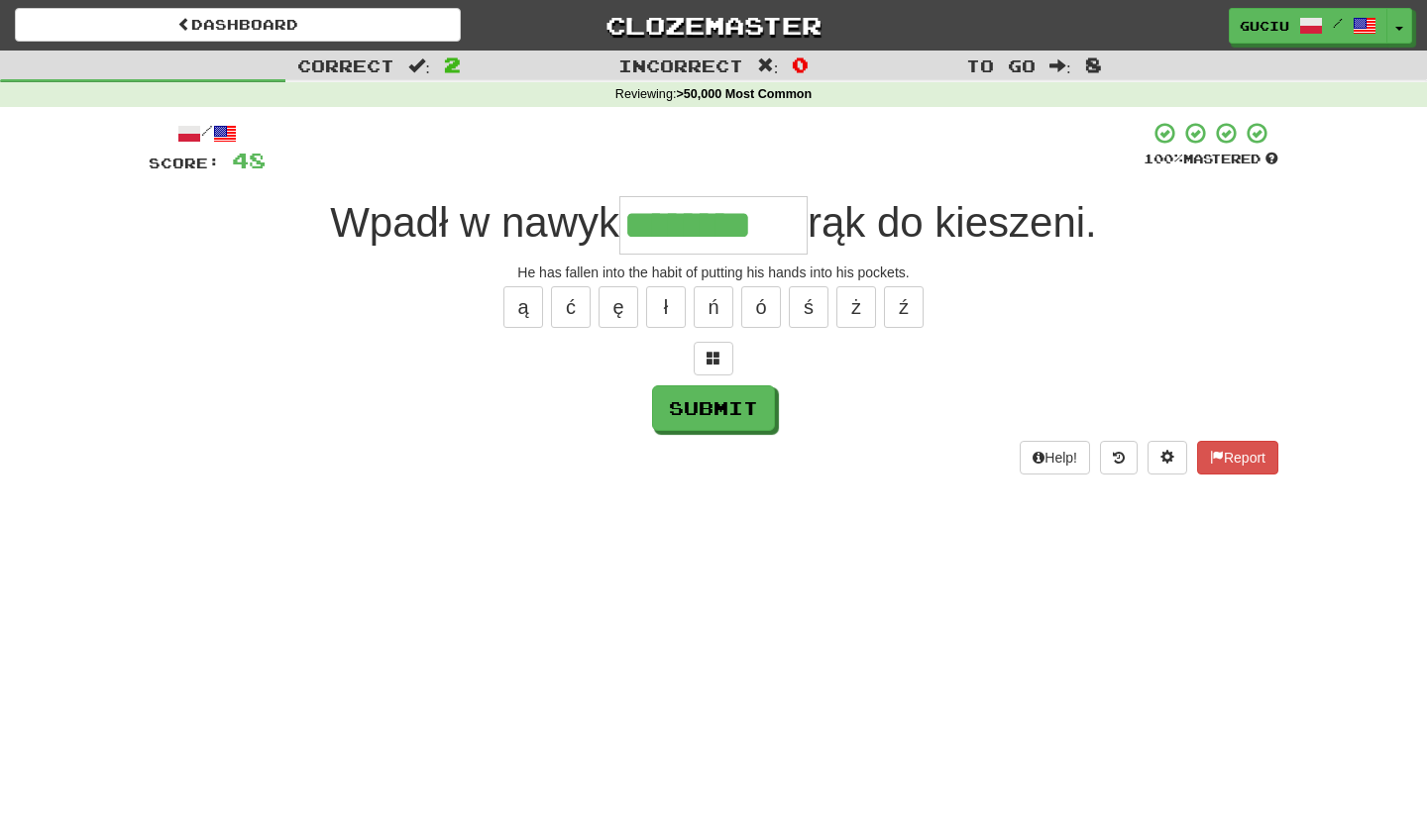 type on "********" 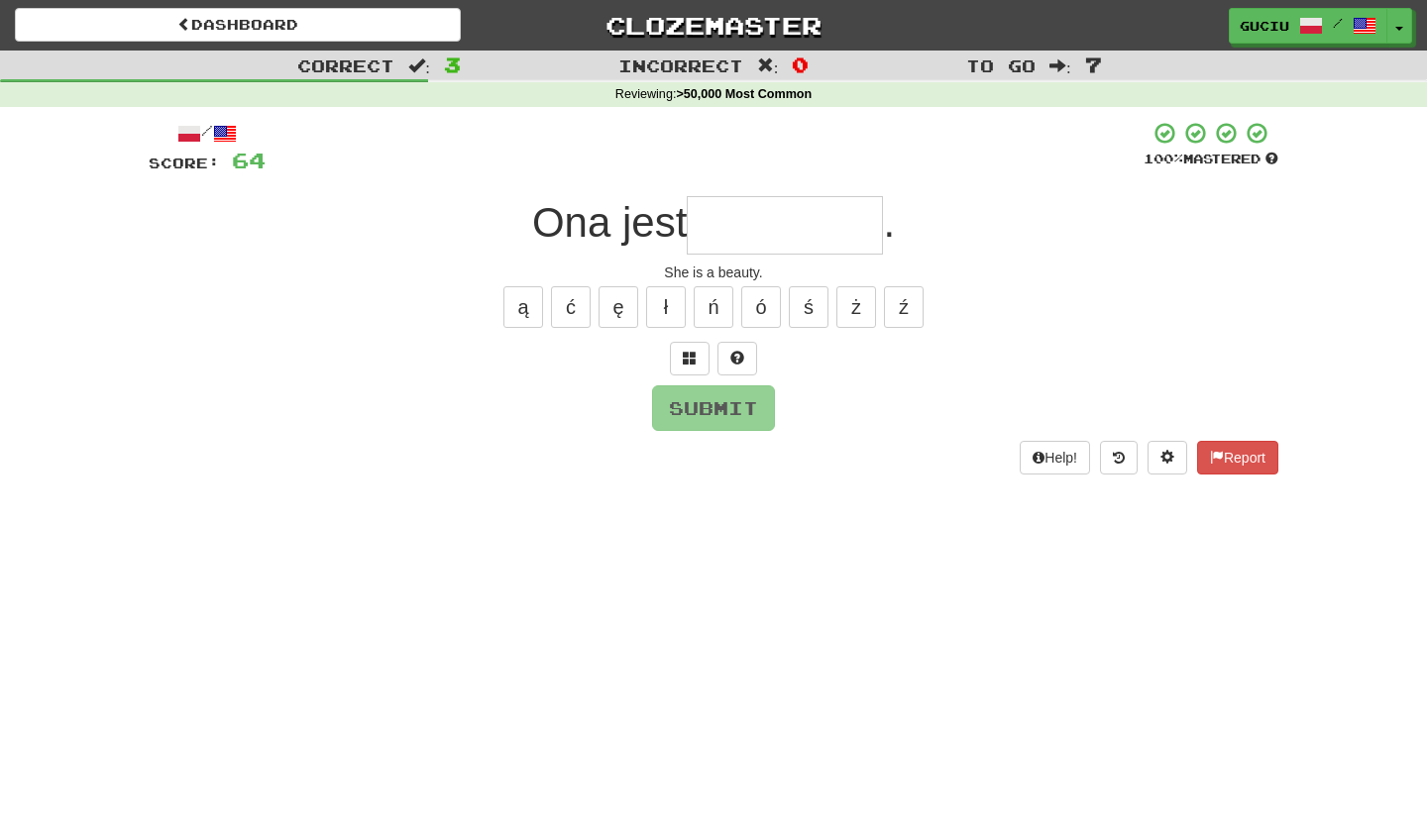 type on "*" 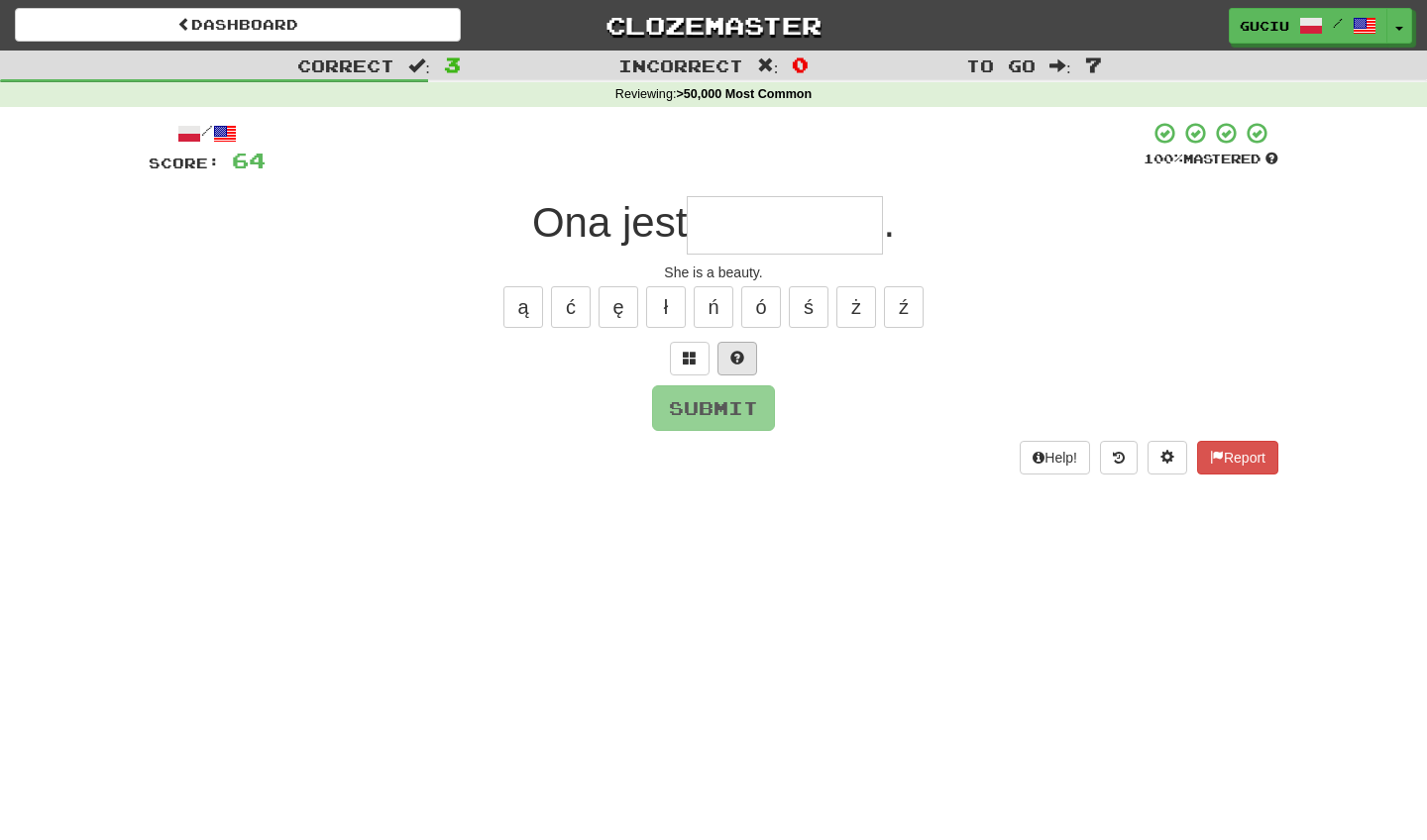 click at bounding box center [737, 359] 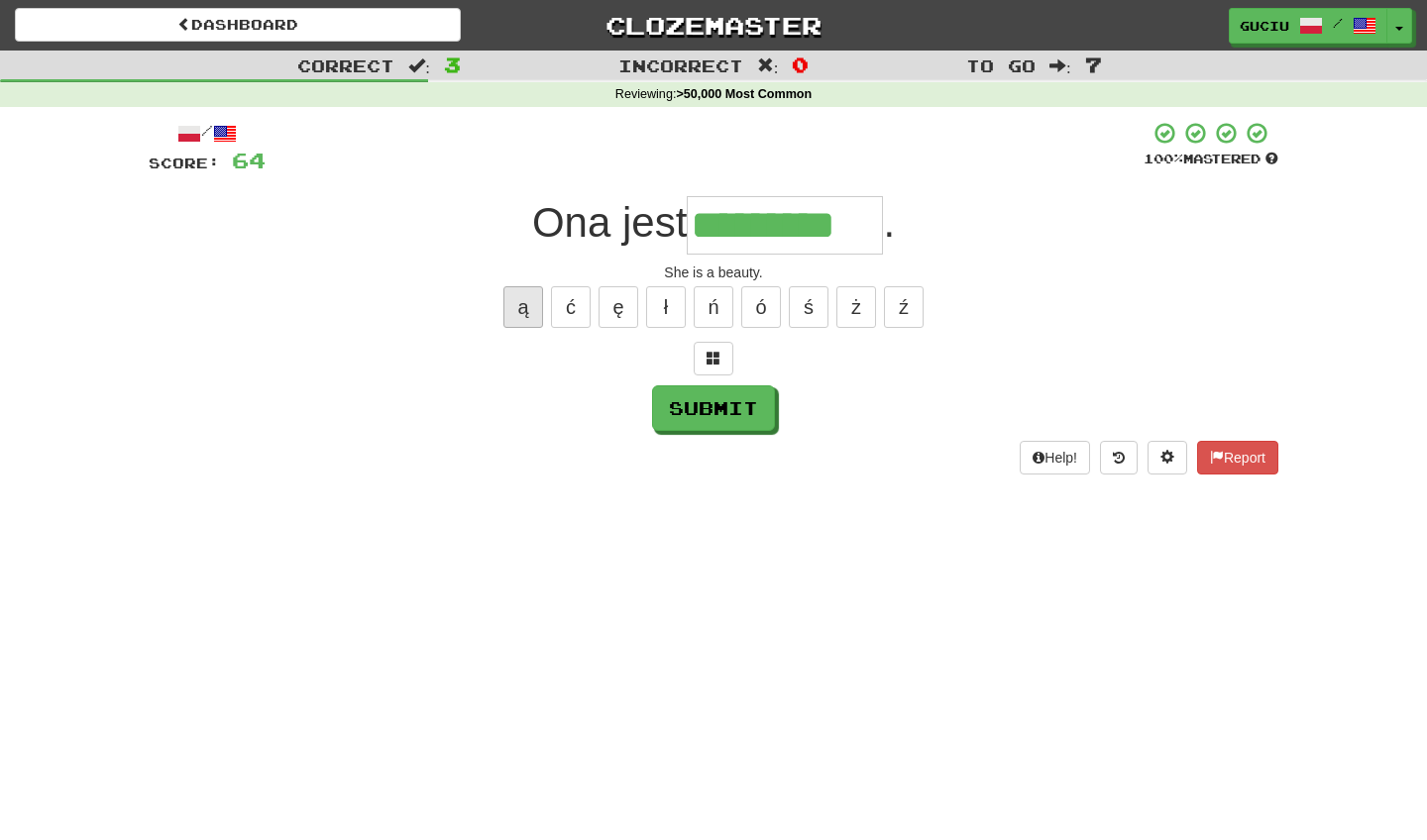 click on "ą" at bounding box center (523, 307) 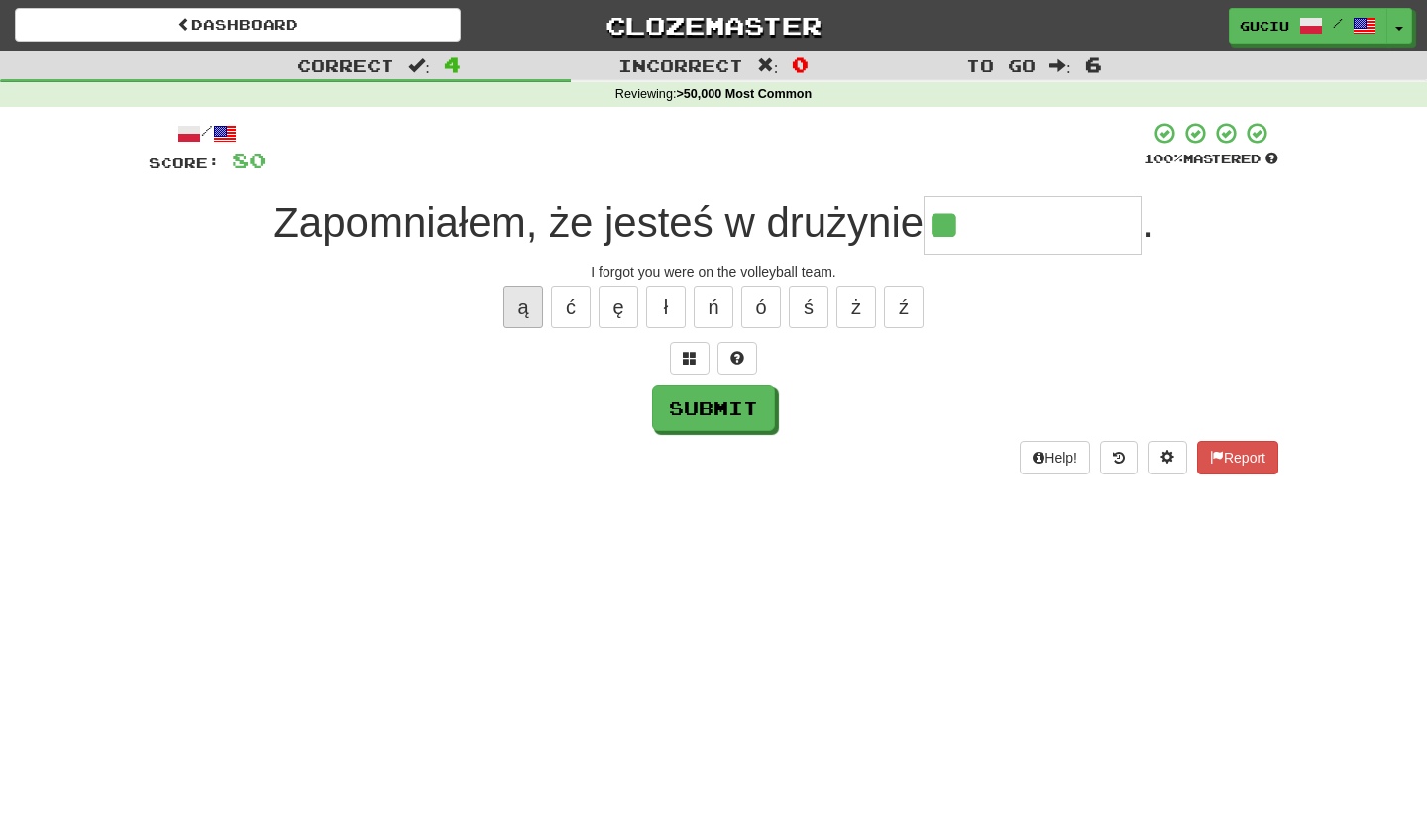 click on "ą" at bounding box center [523, 307] 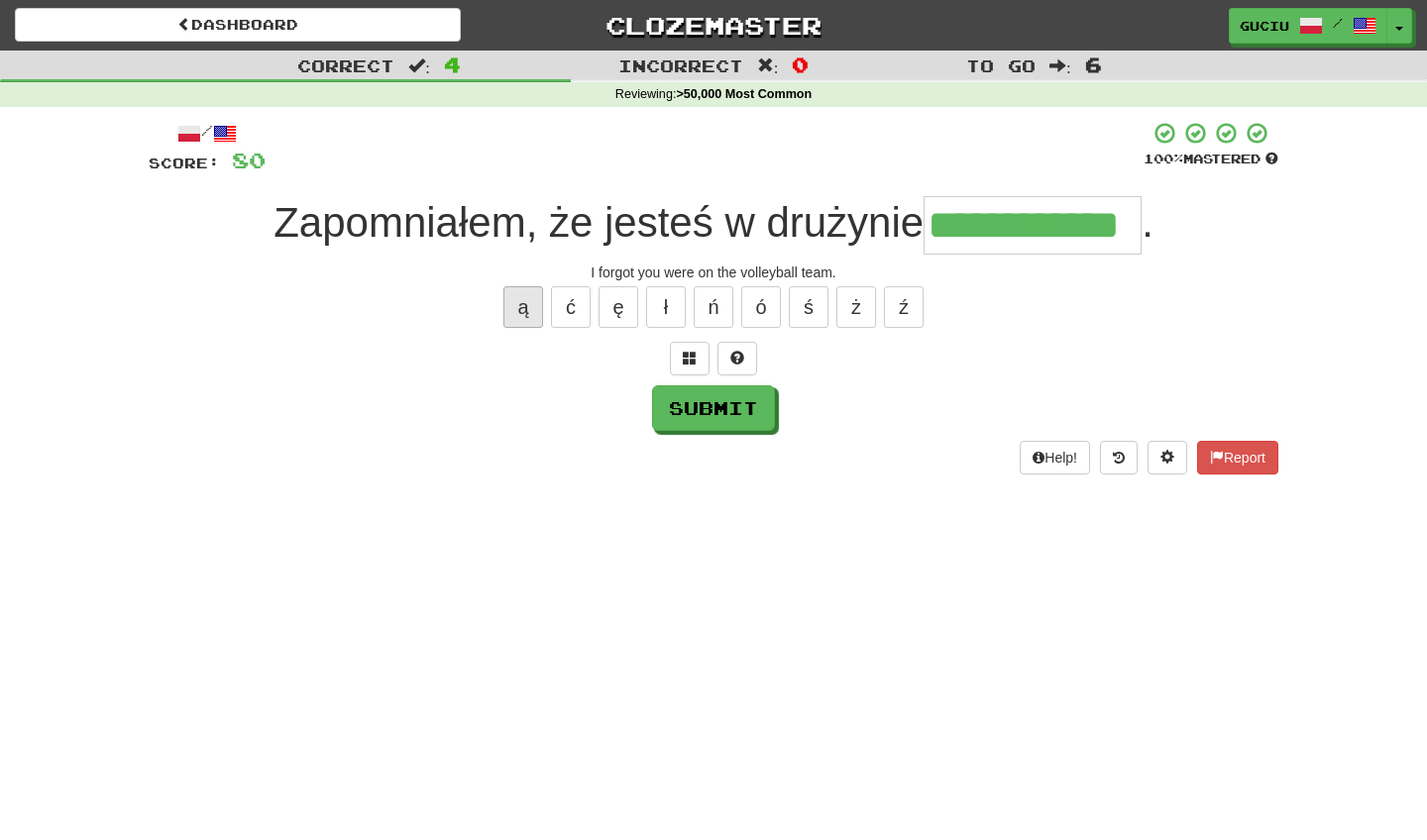 type on "**********" 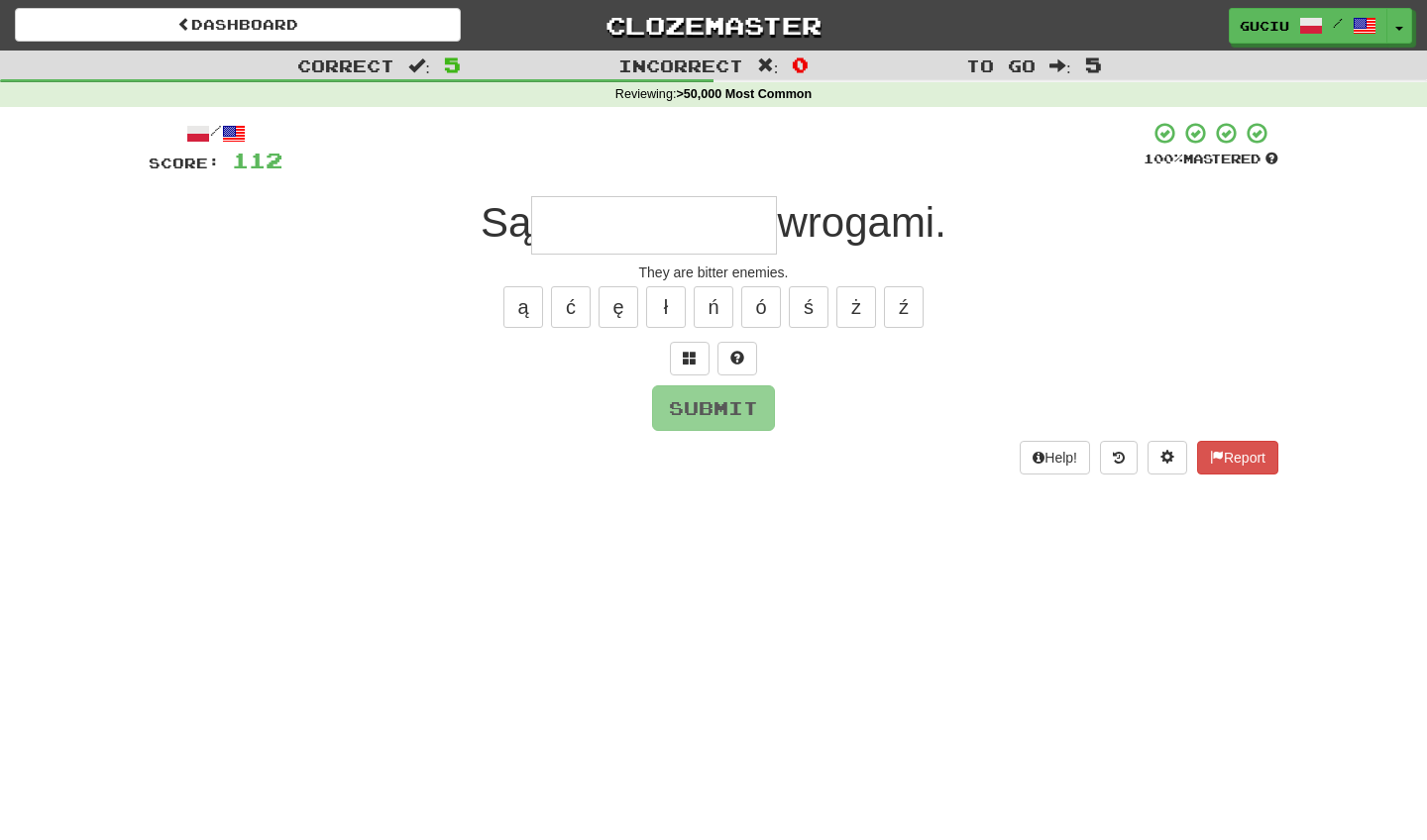 type on "*" 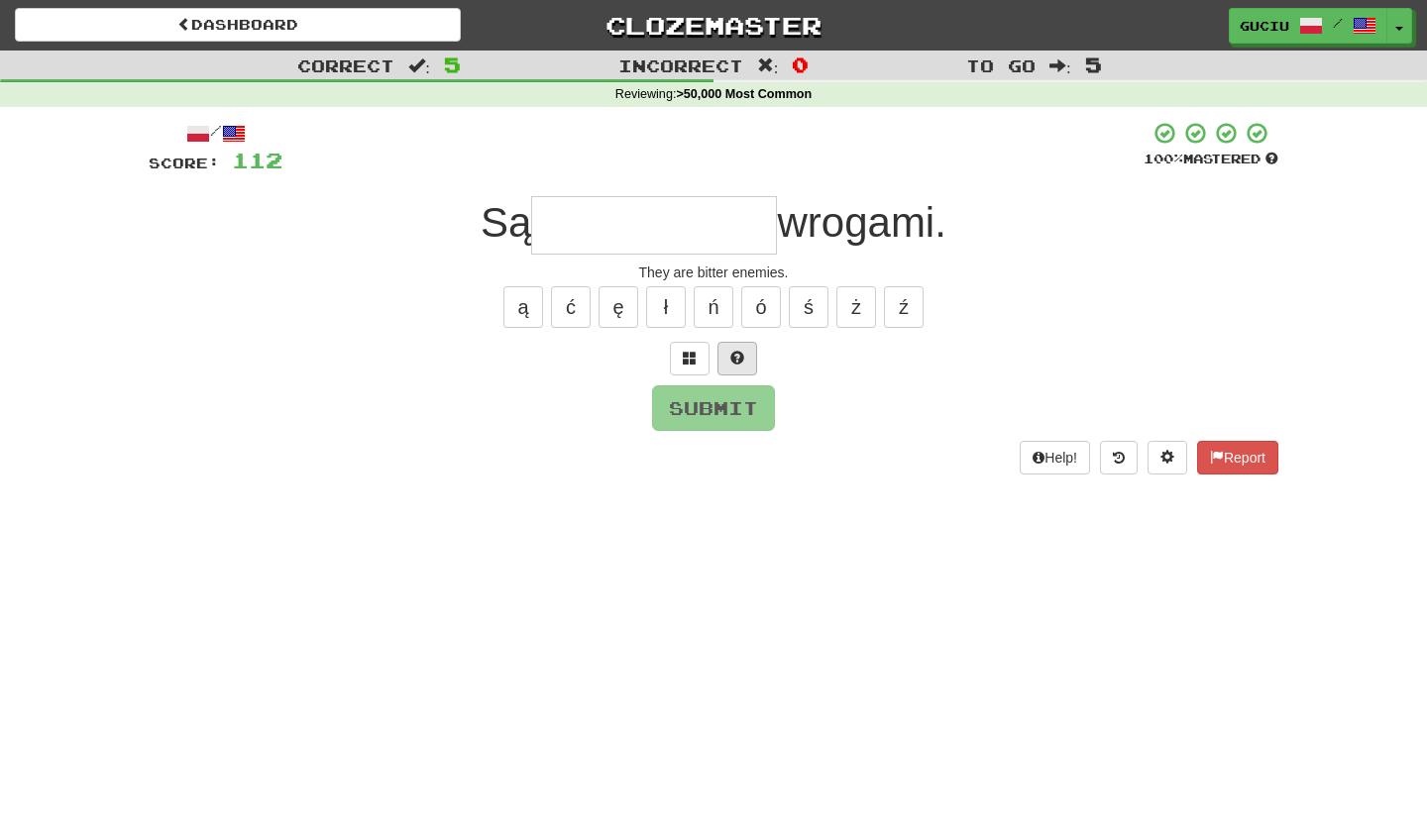 click at bounding box center [737, 359] 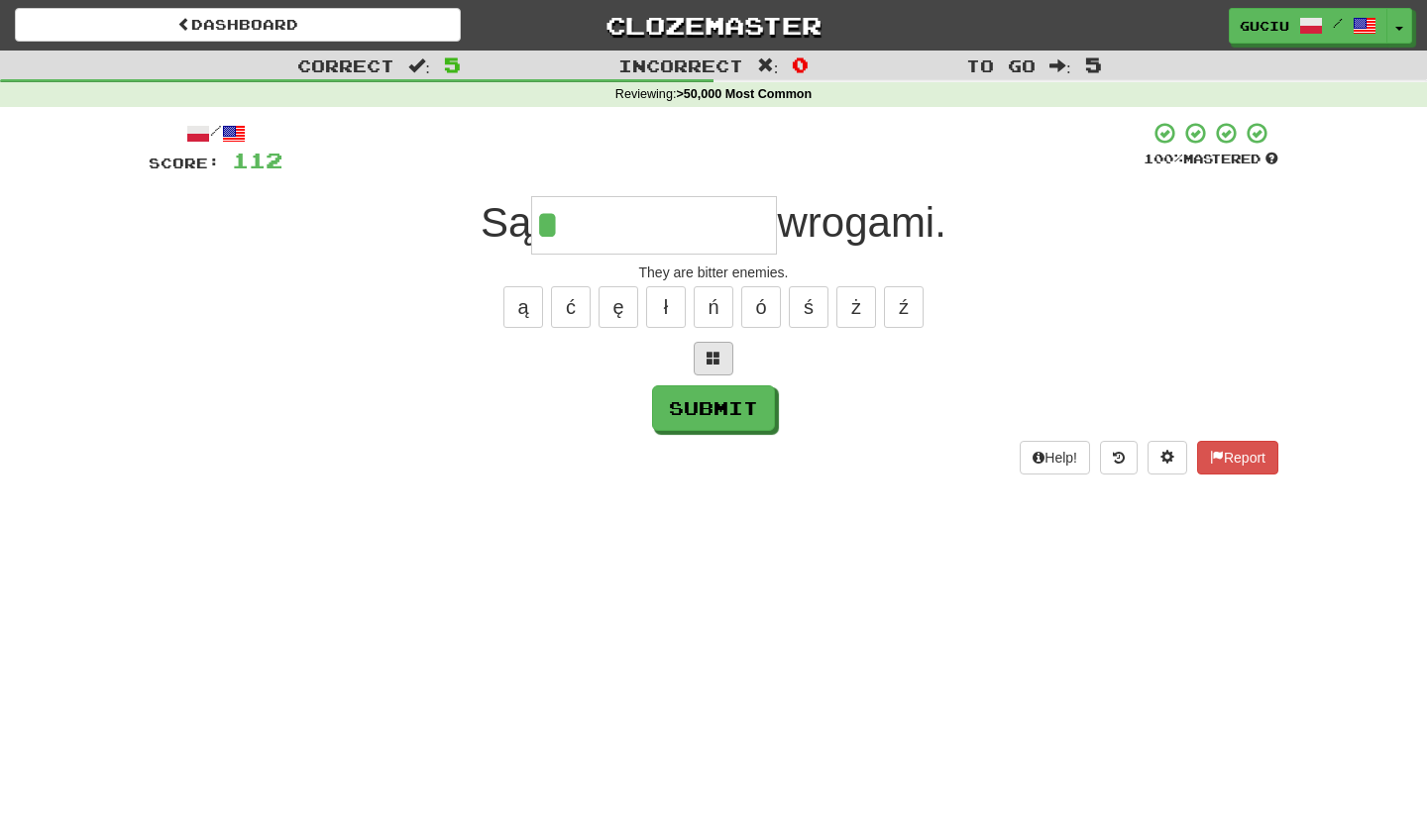 click at bounding box center (714, 359) 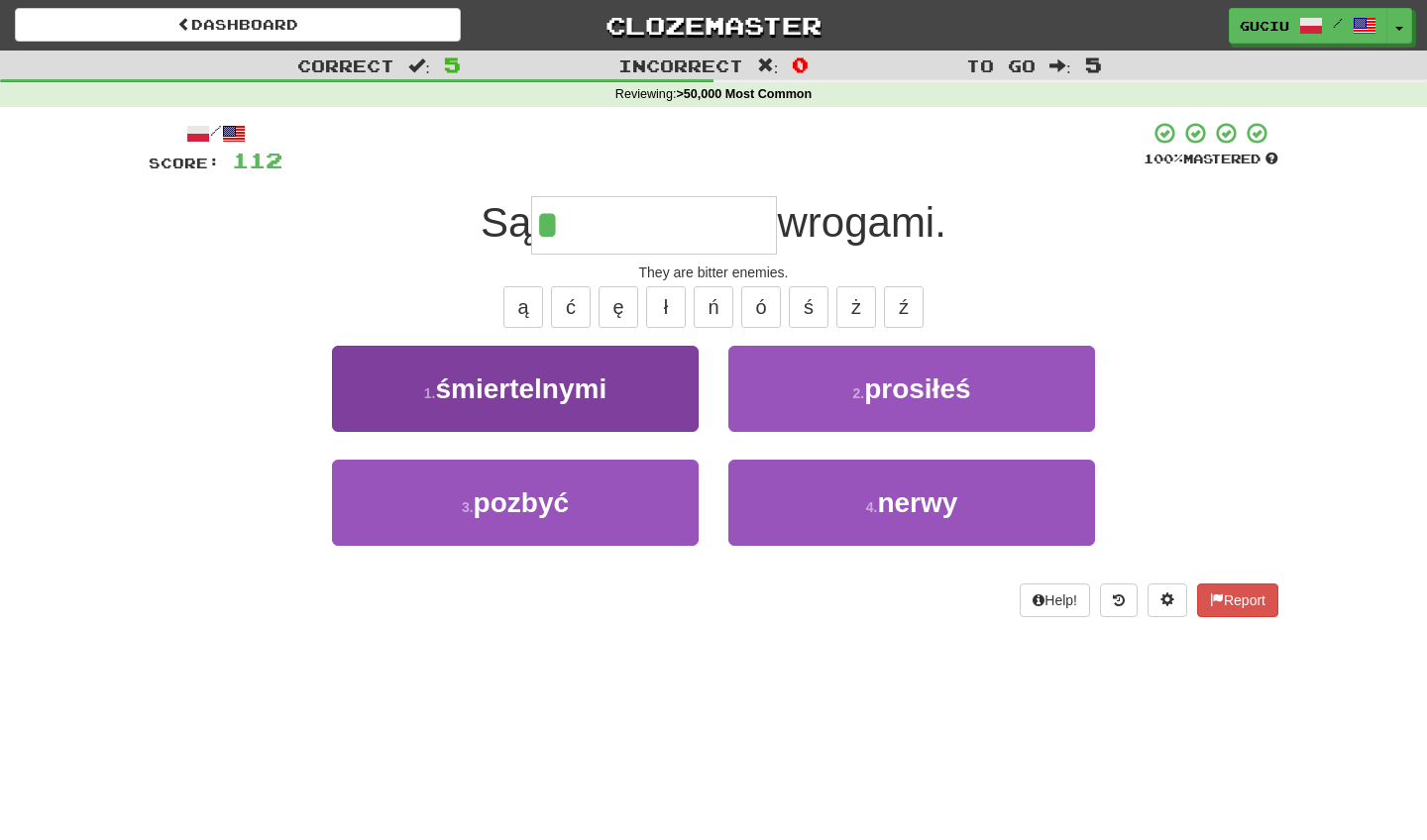 click on "1 .  śmiertelnymi" at bounding box center (515, 388) 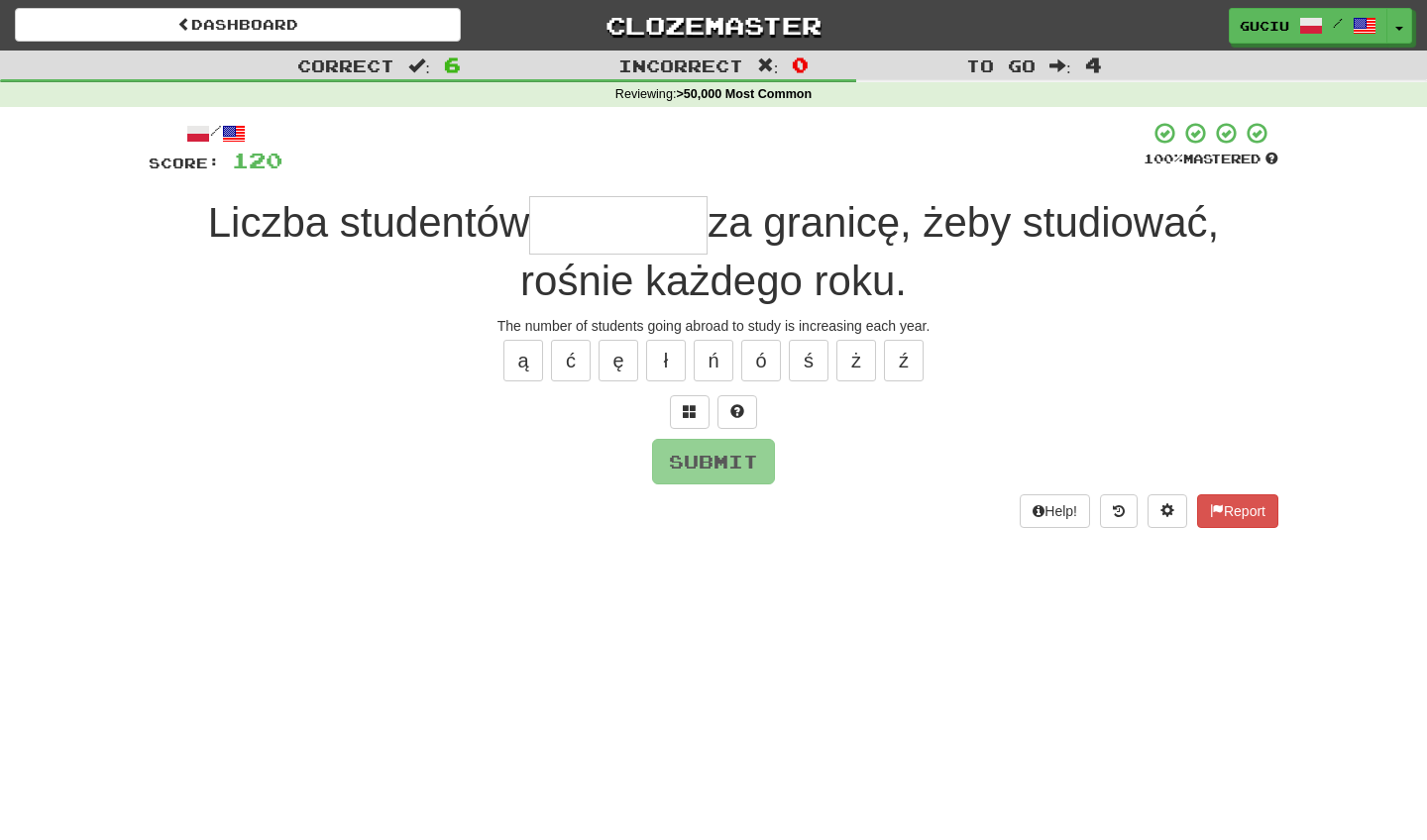 type on "*" 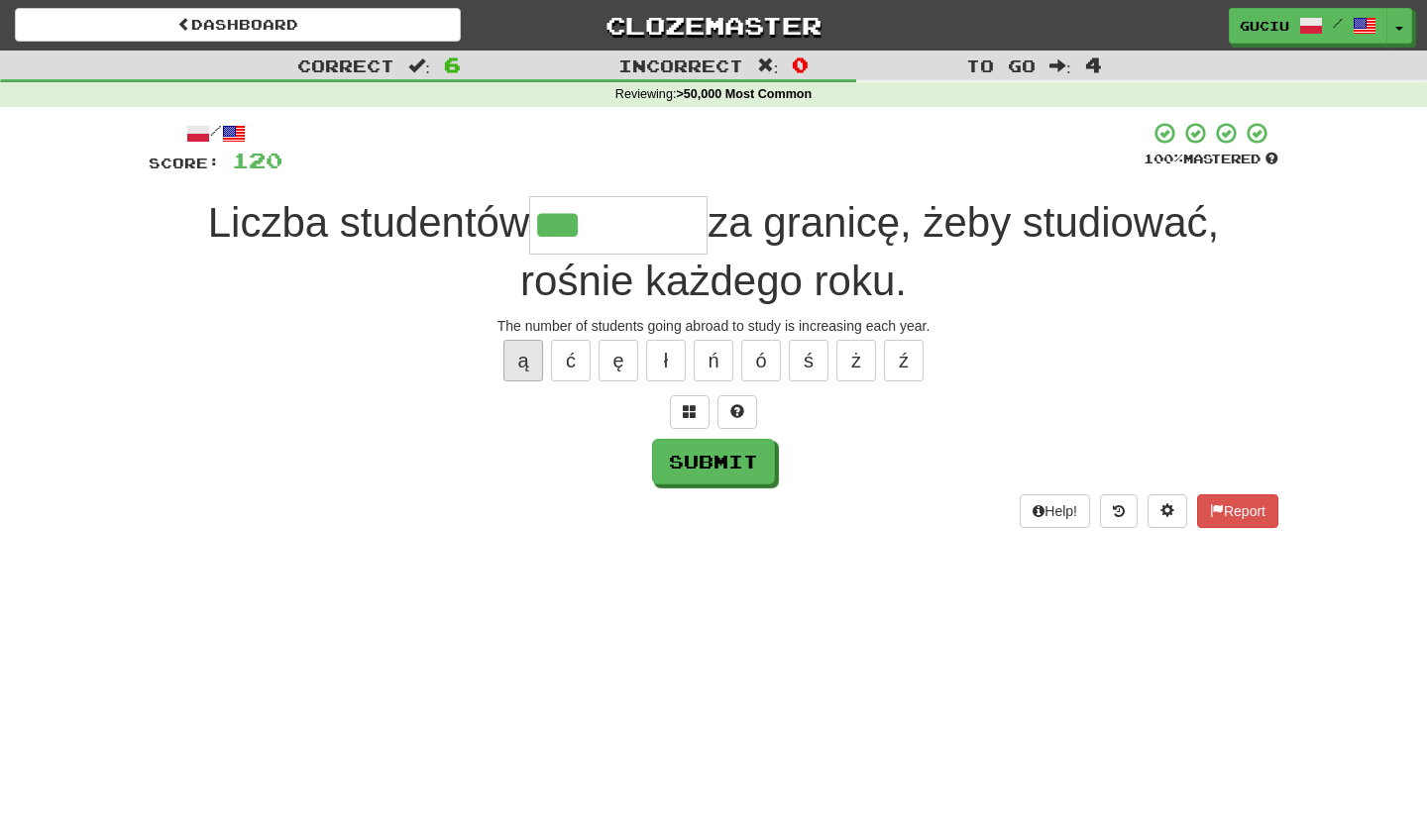 click on "ą" at bounding box center (523, 361) 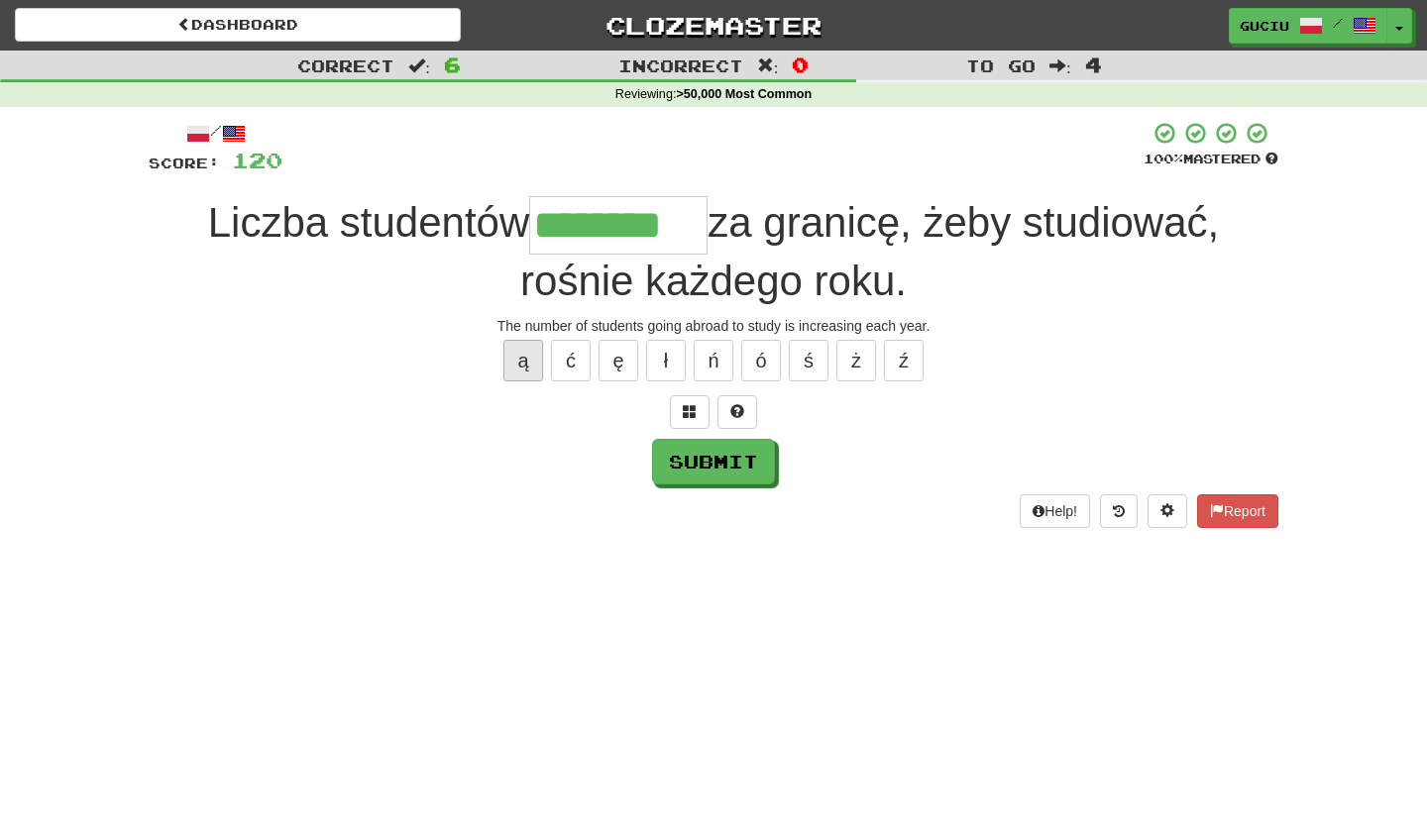 type on "********" 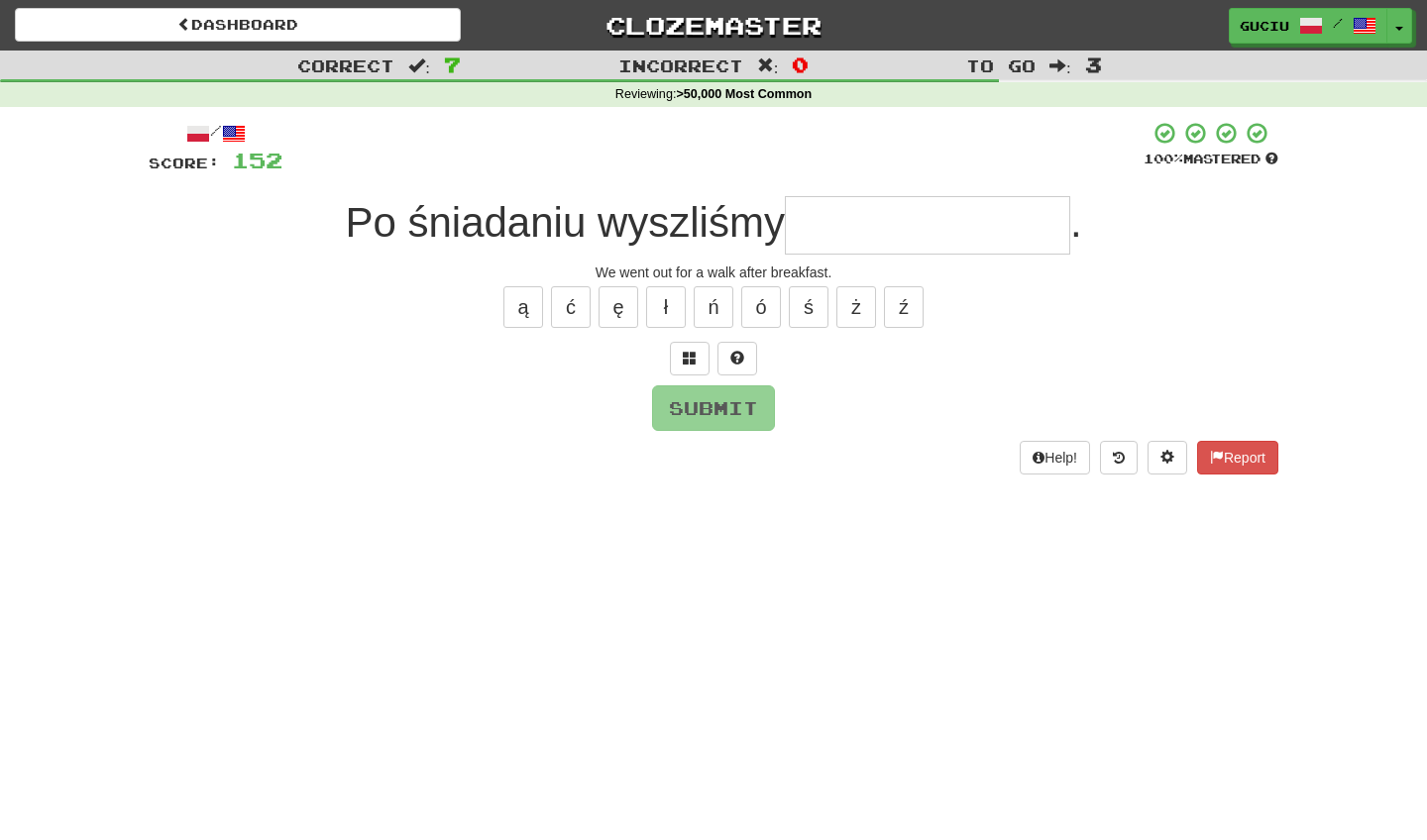 type on "*" 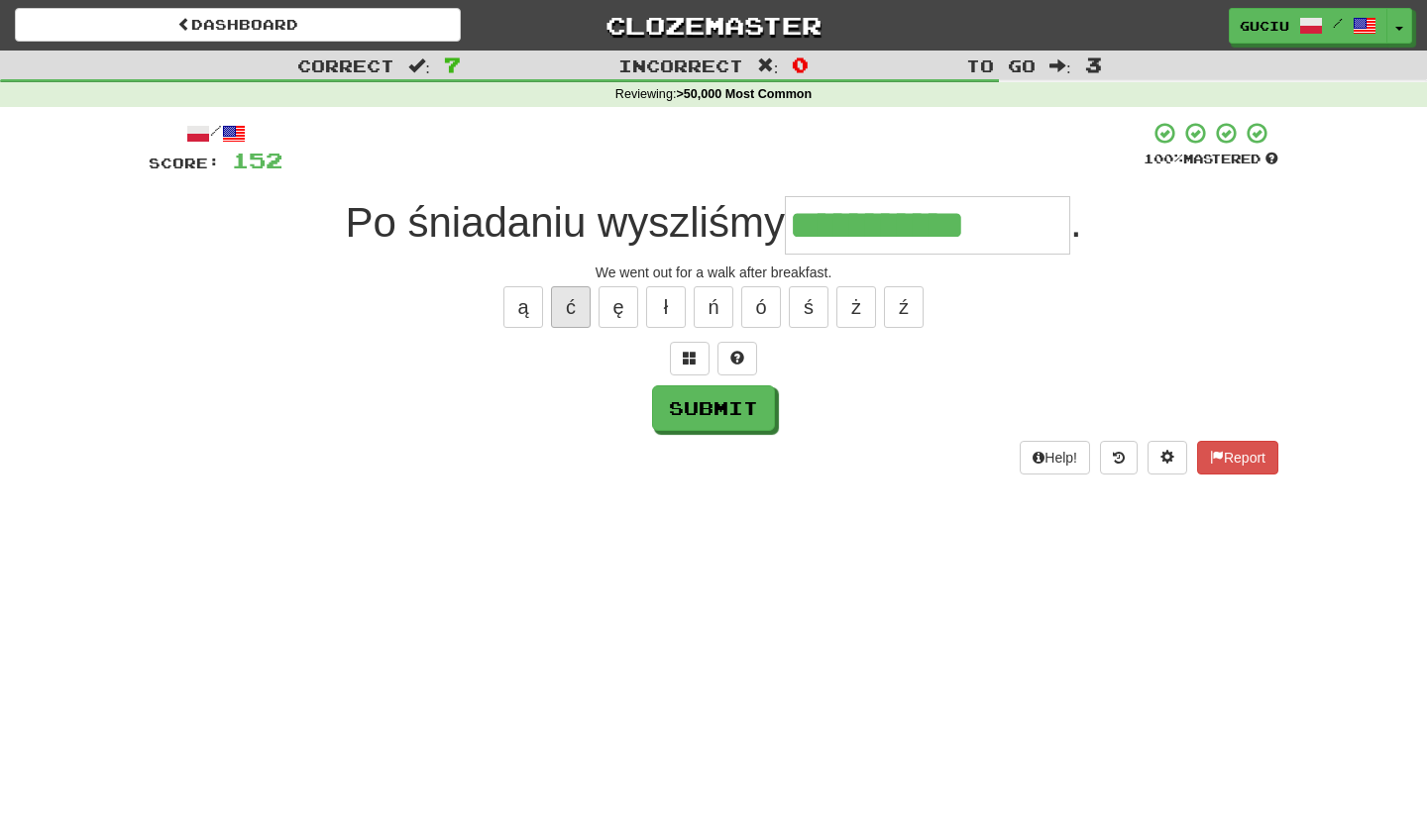 click on "ć" at bounding box center (571, 307) 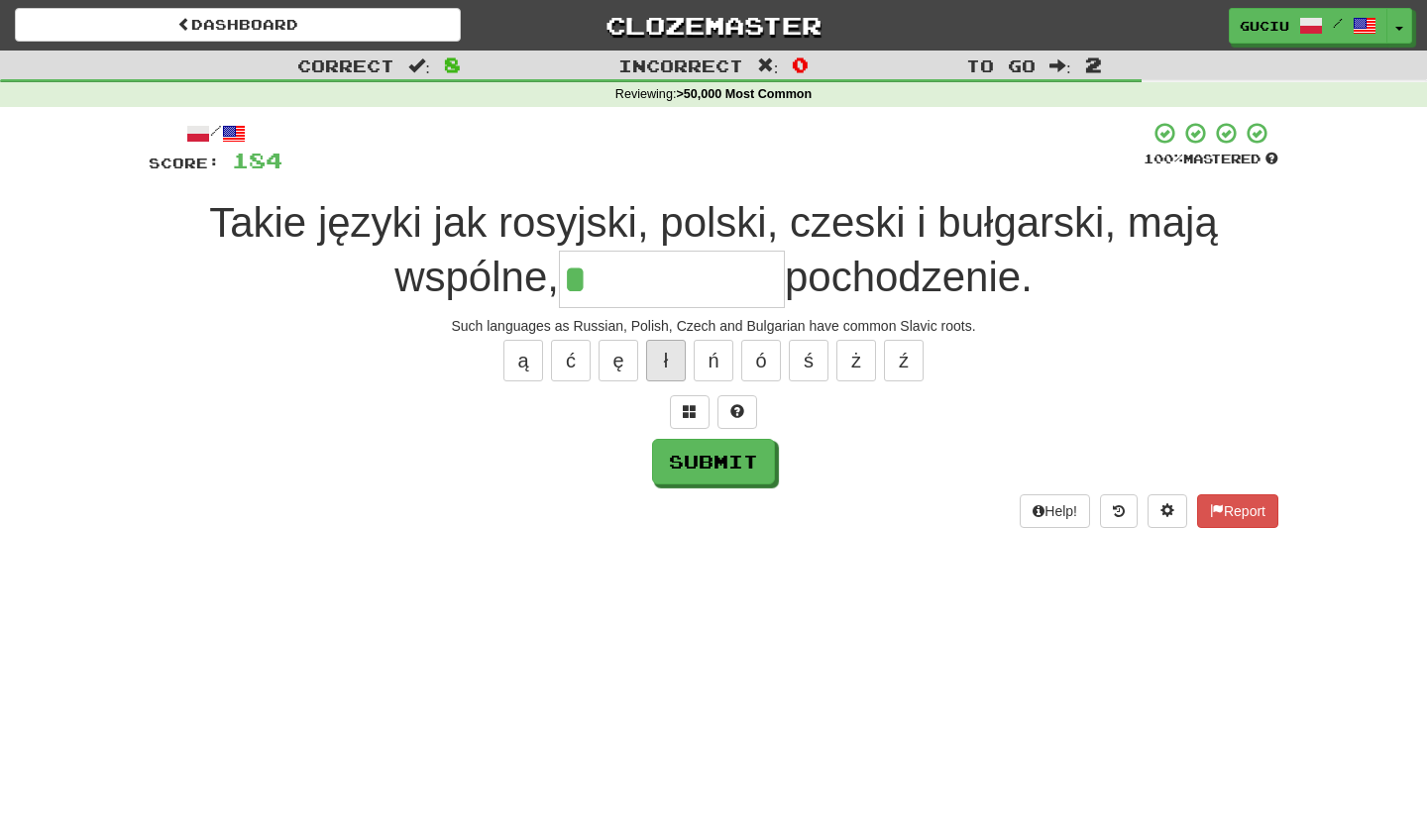 click on "ł" at bounding box center (666, 361) 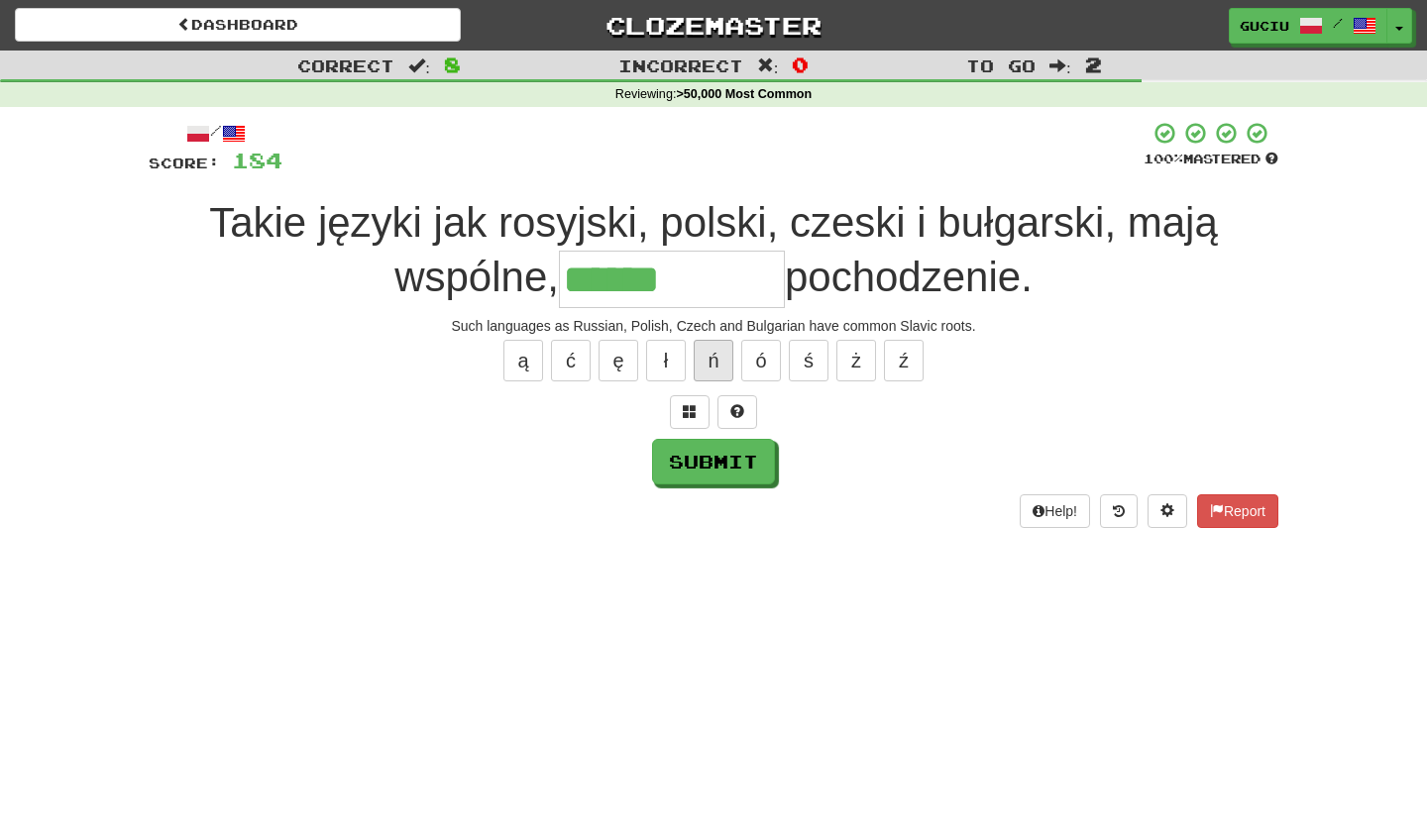 click on "ń" at bounding box center (714, 361) 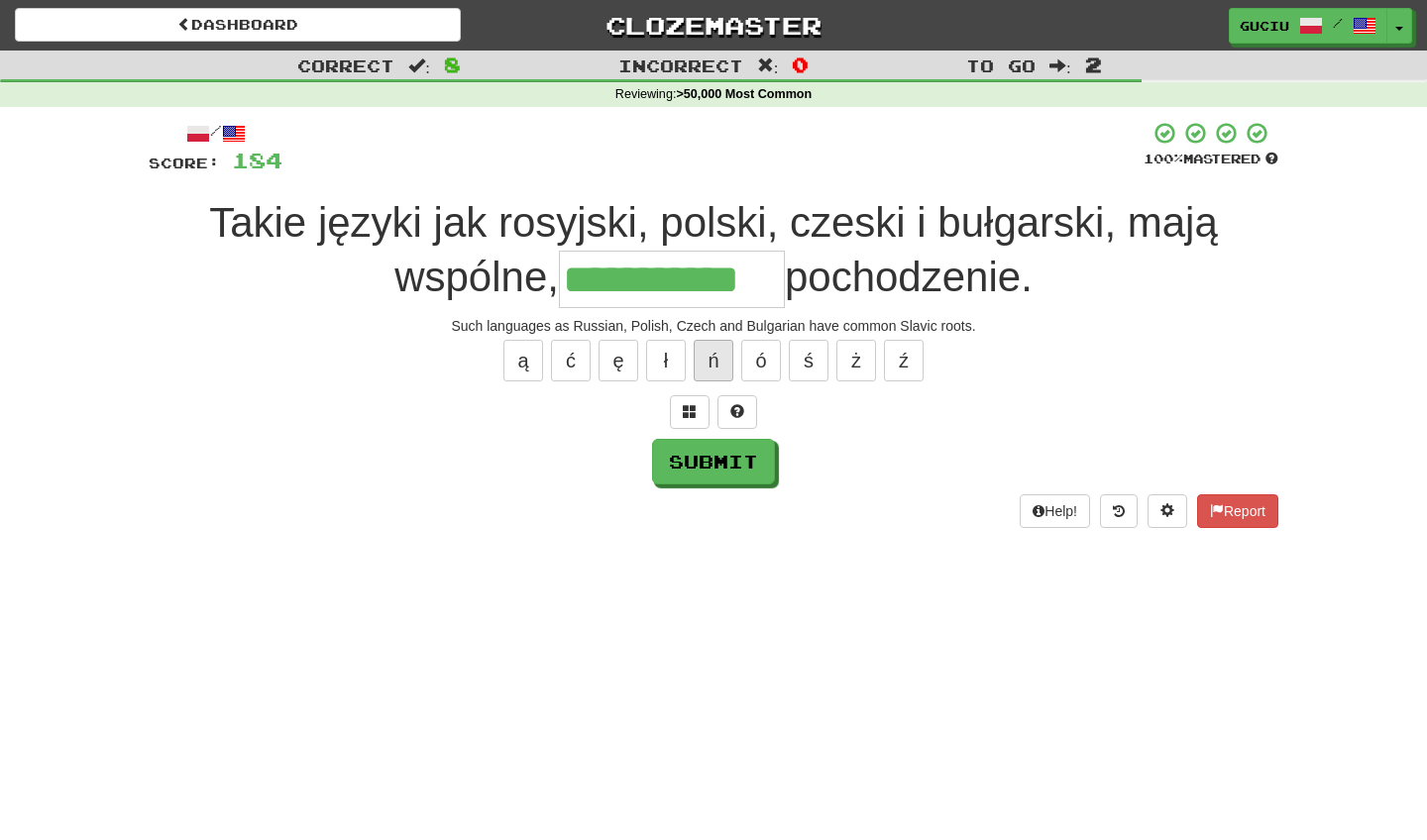 type on "**********" 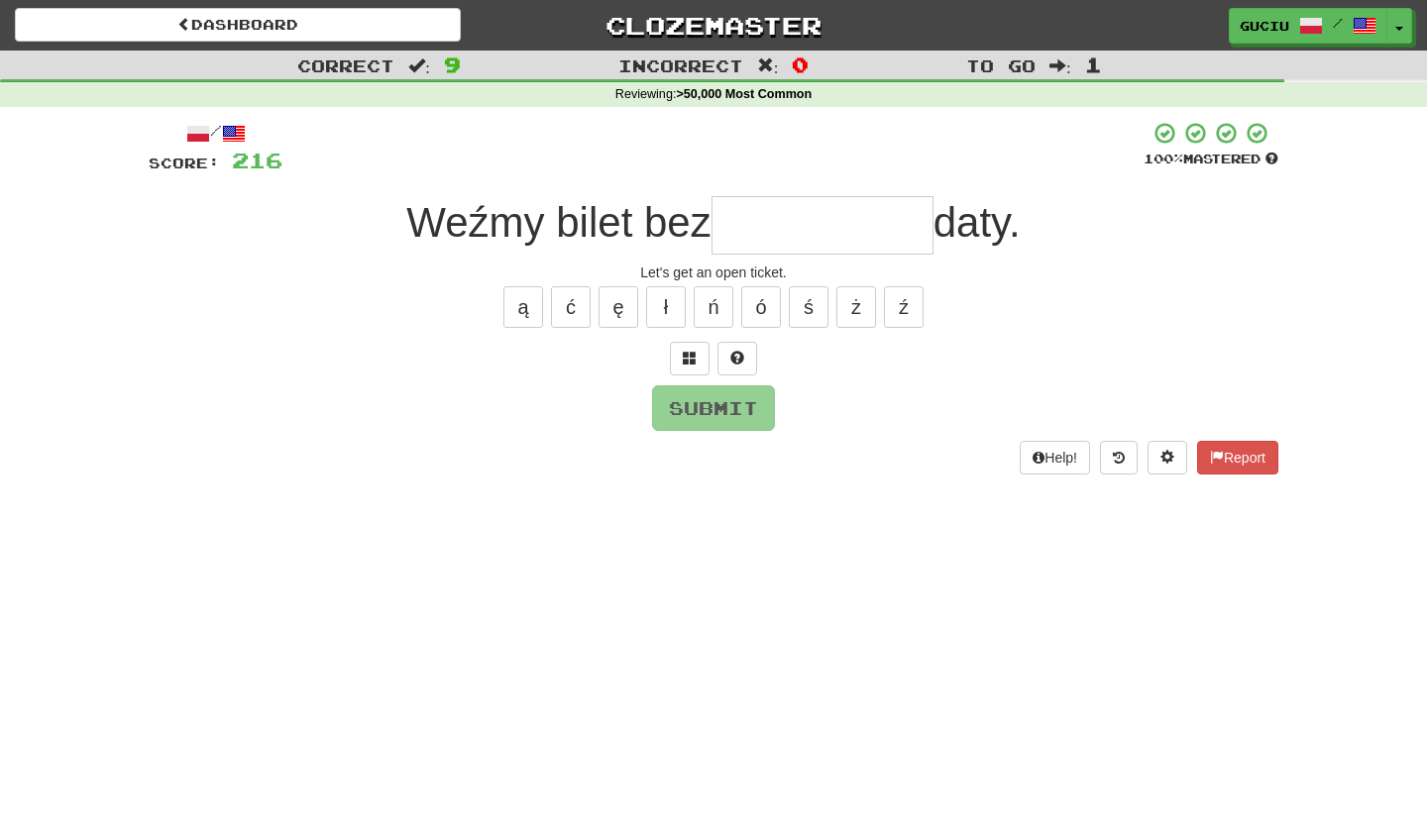 type on "*" 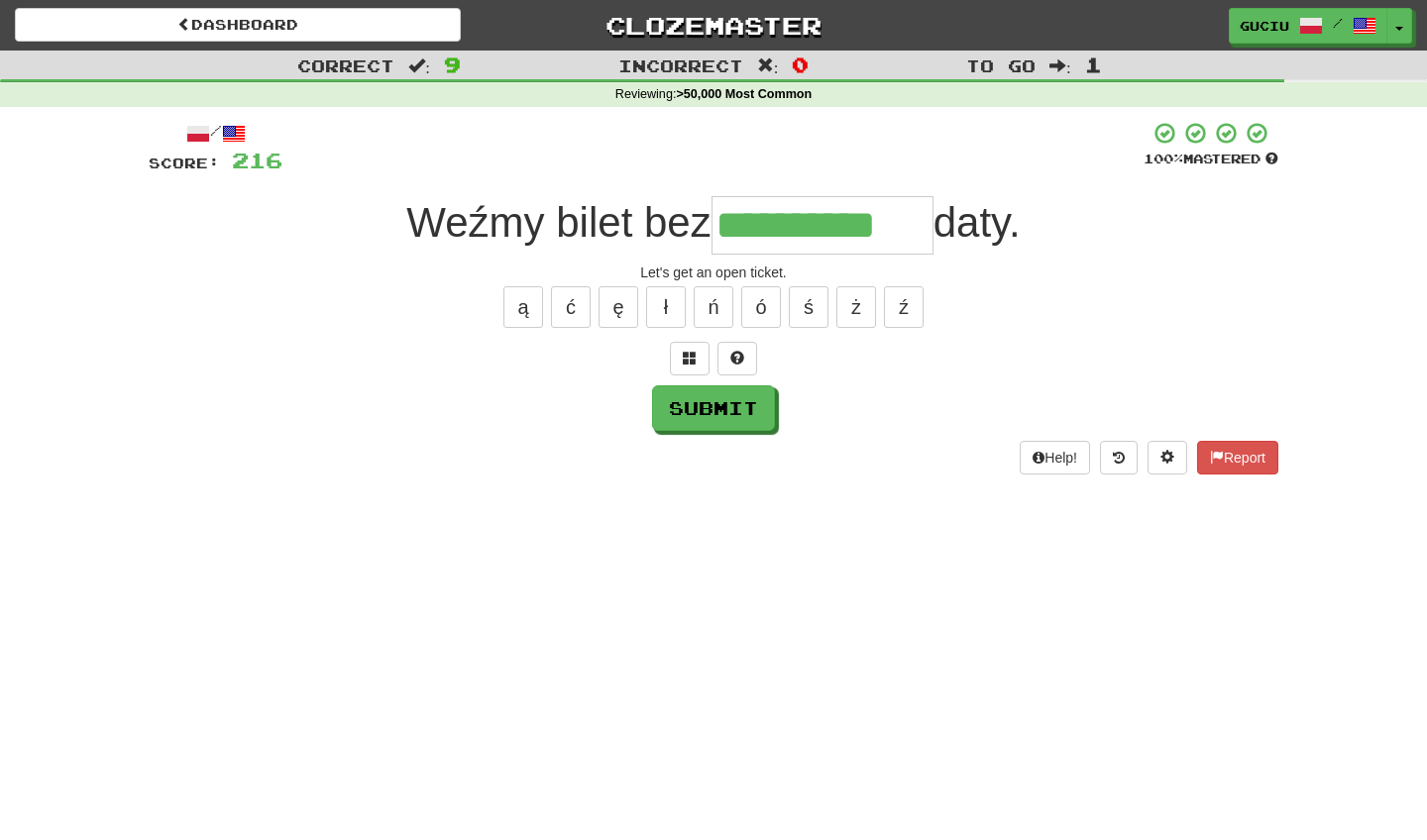 type on "**********" 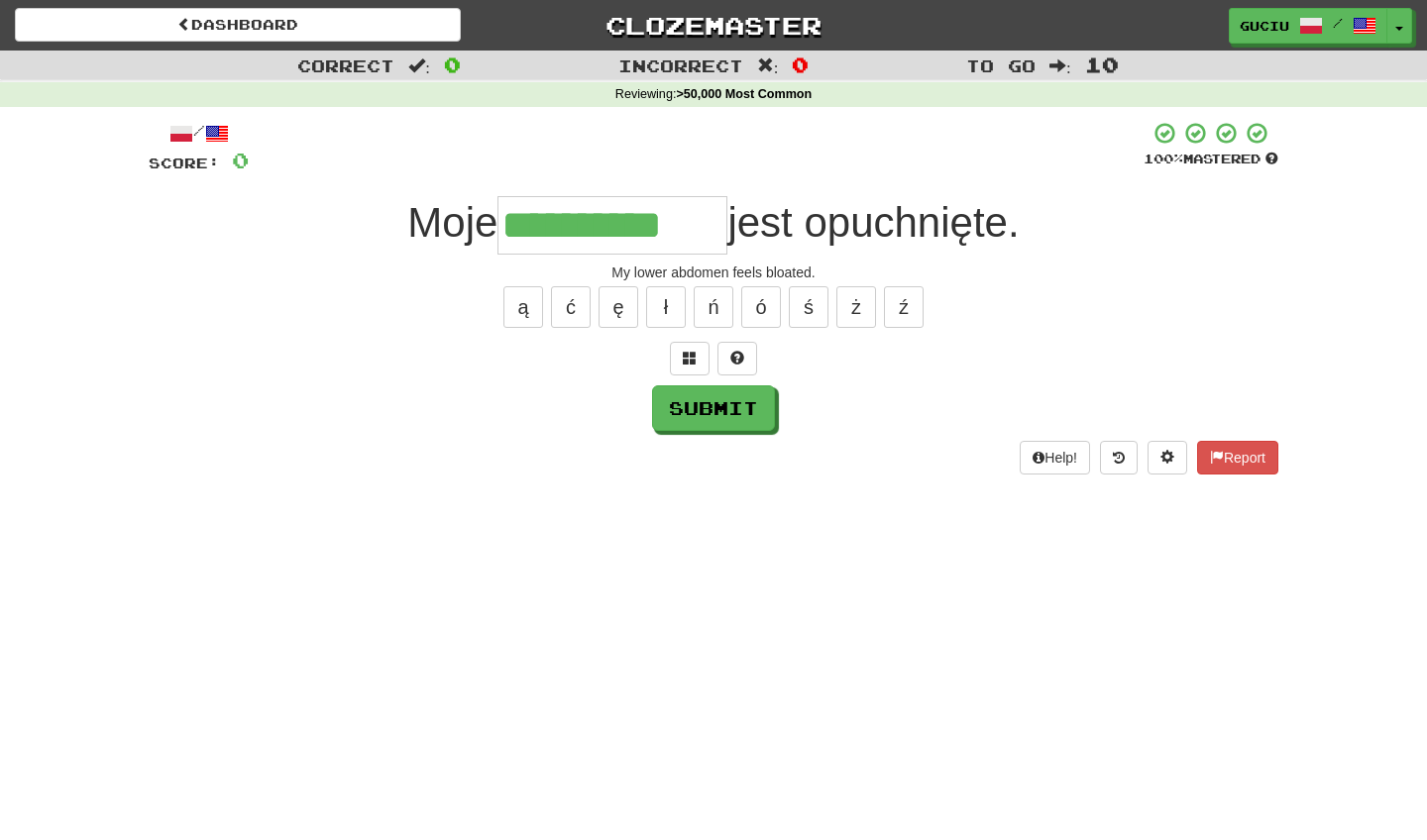 type on "**********" 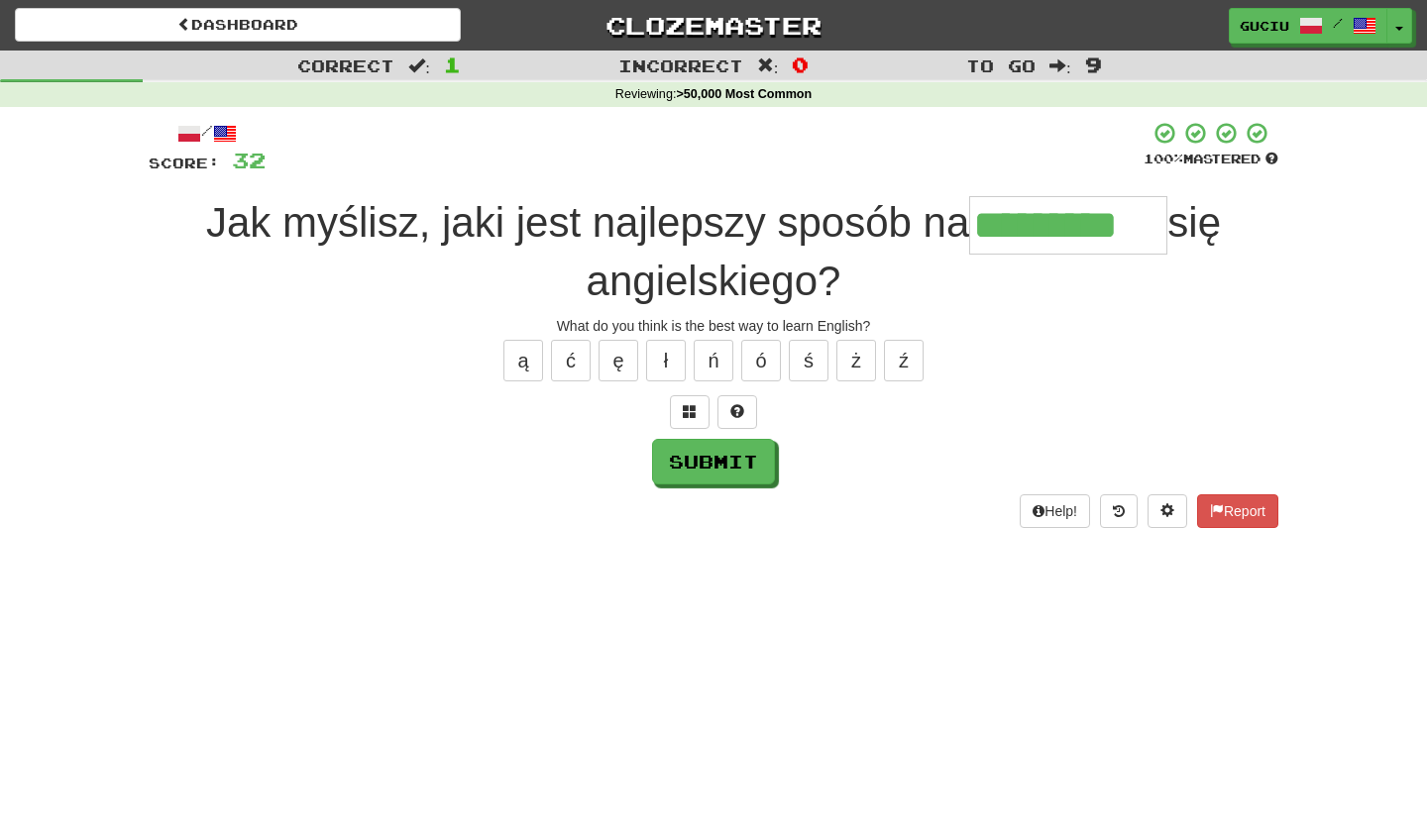 type on "*********" 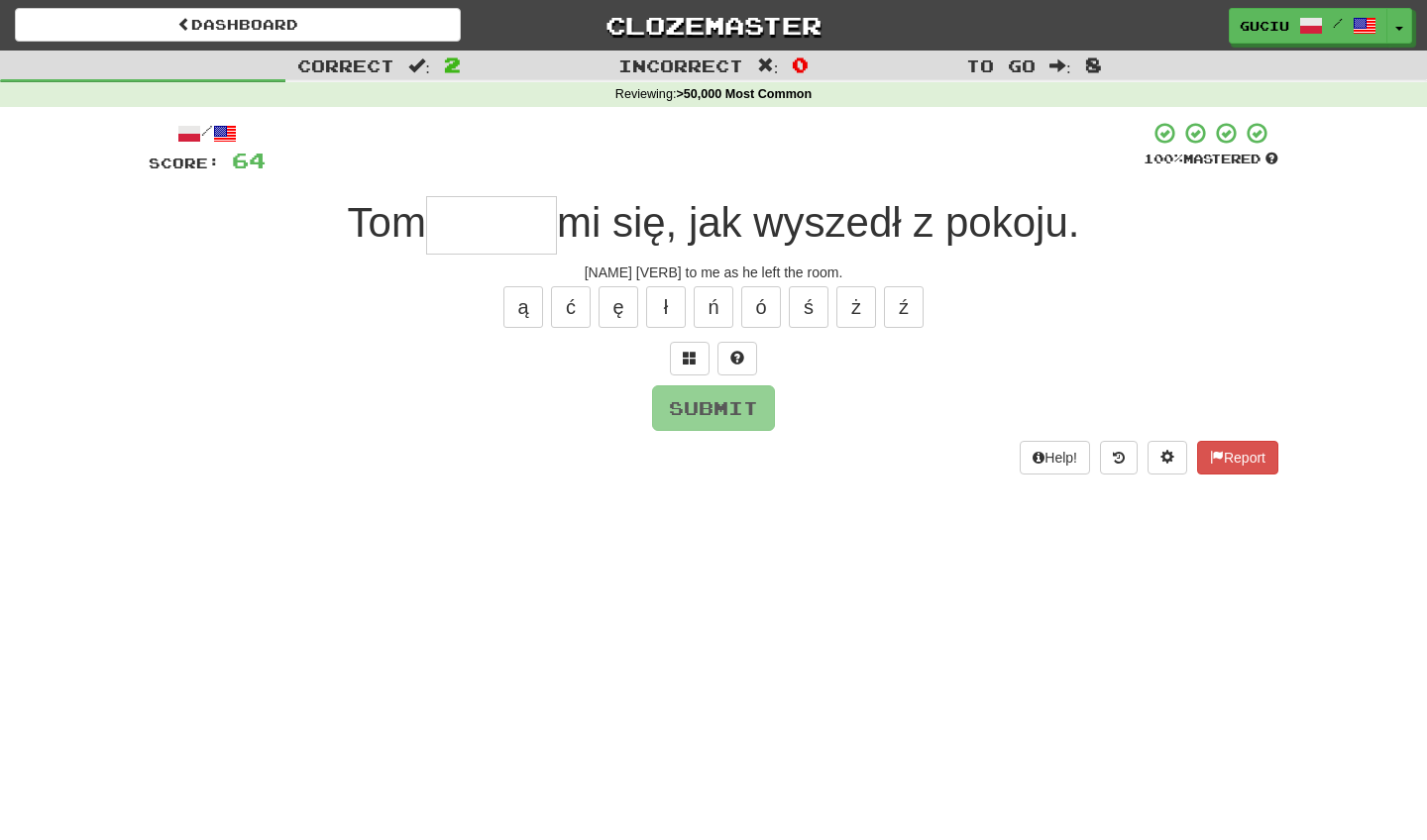 type on "*" 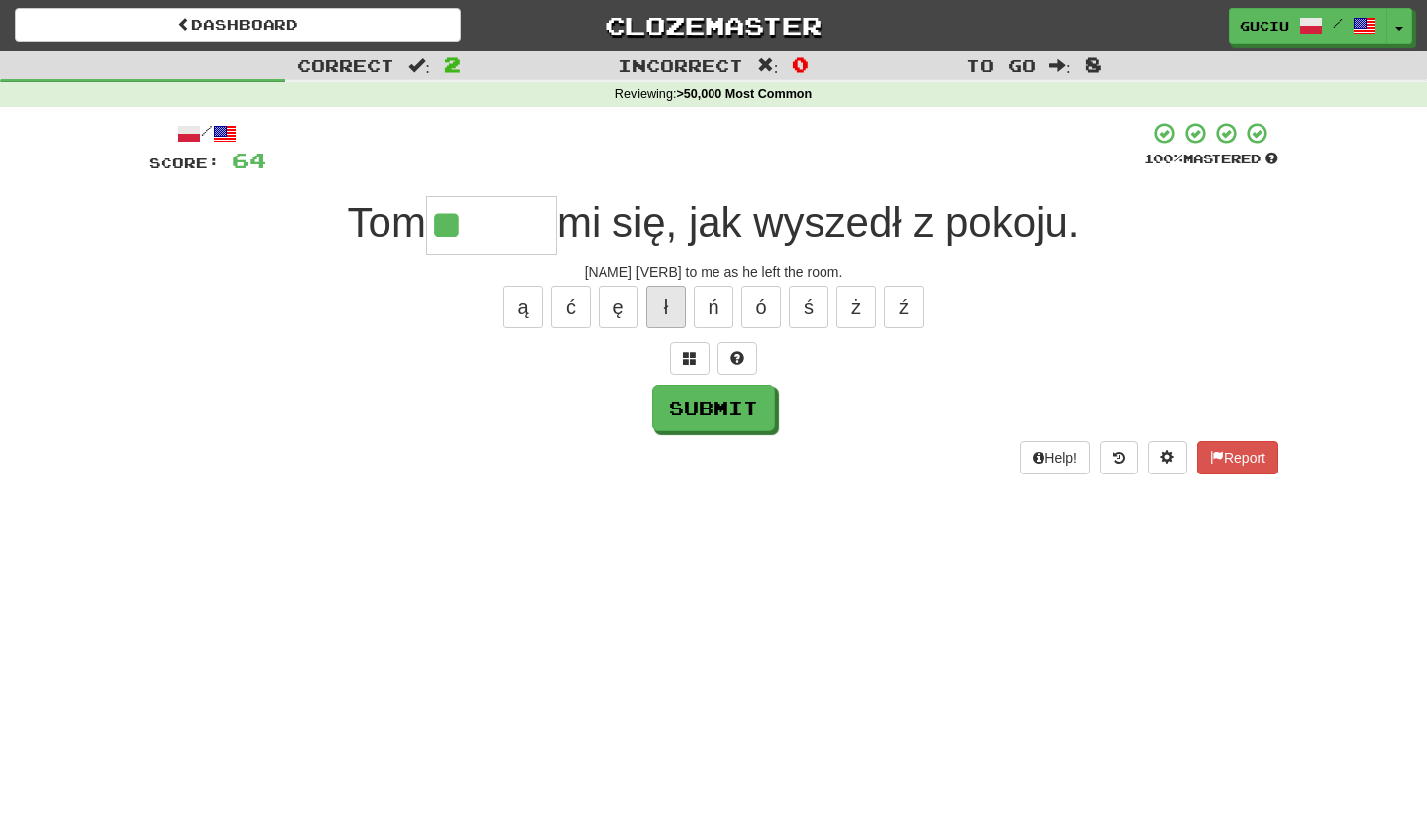 click on "ł" at bounding box center [666, 307] 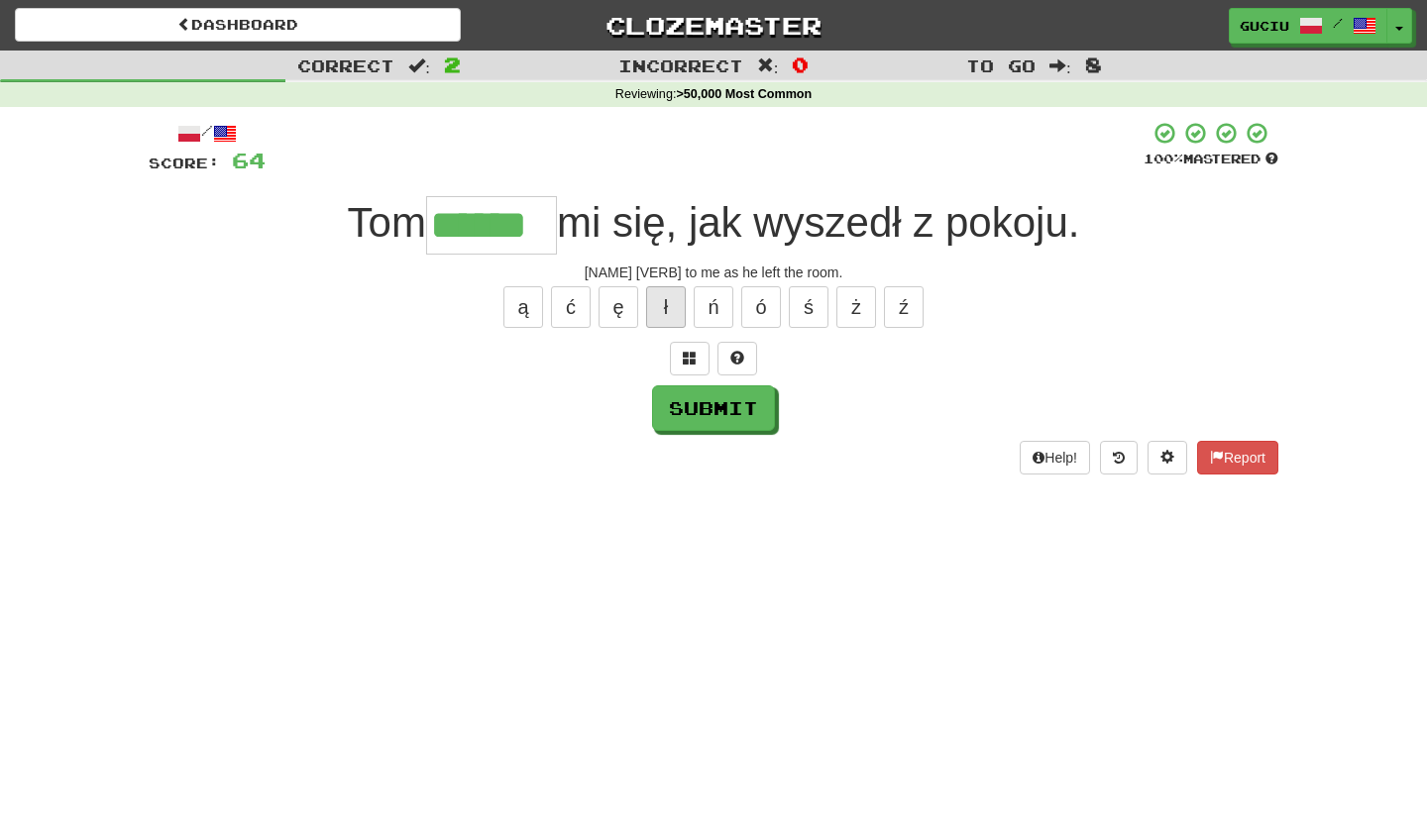 click on "ł" at bounding box center [666, 307] 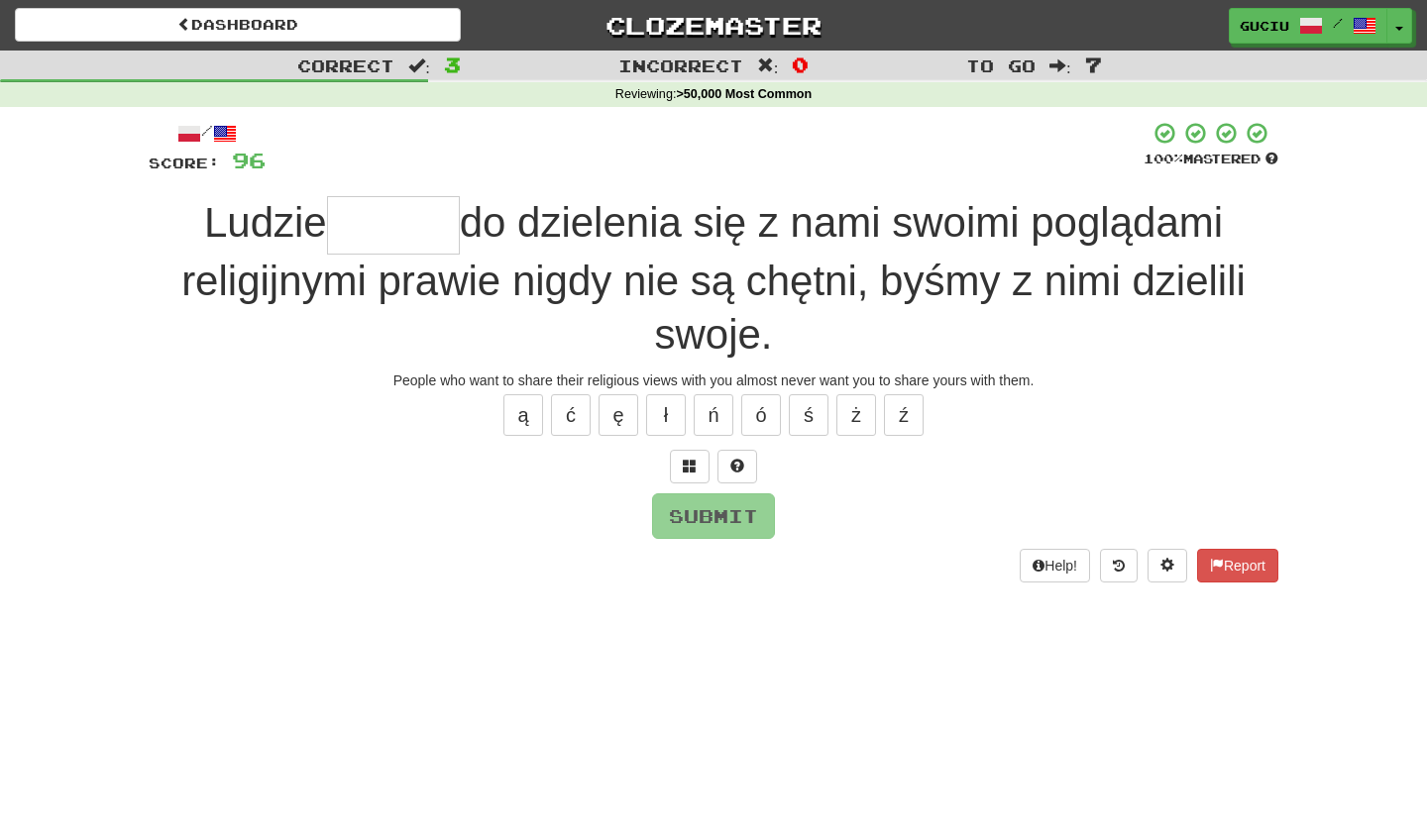 type on "*" 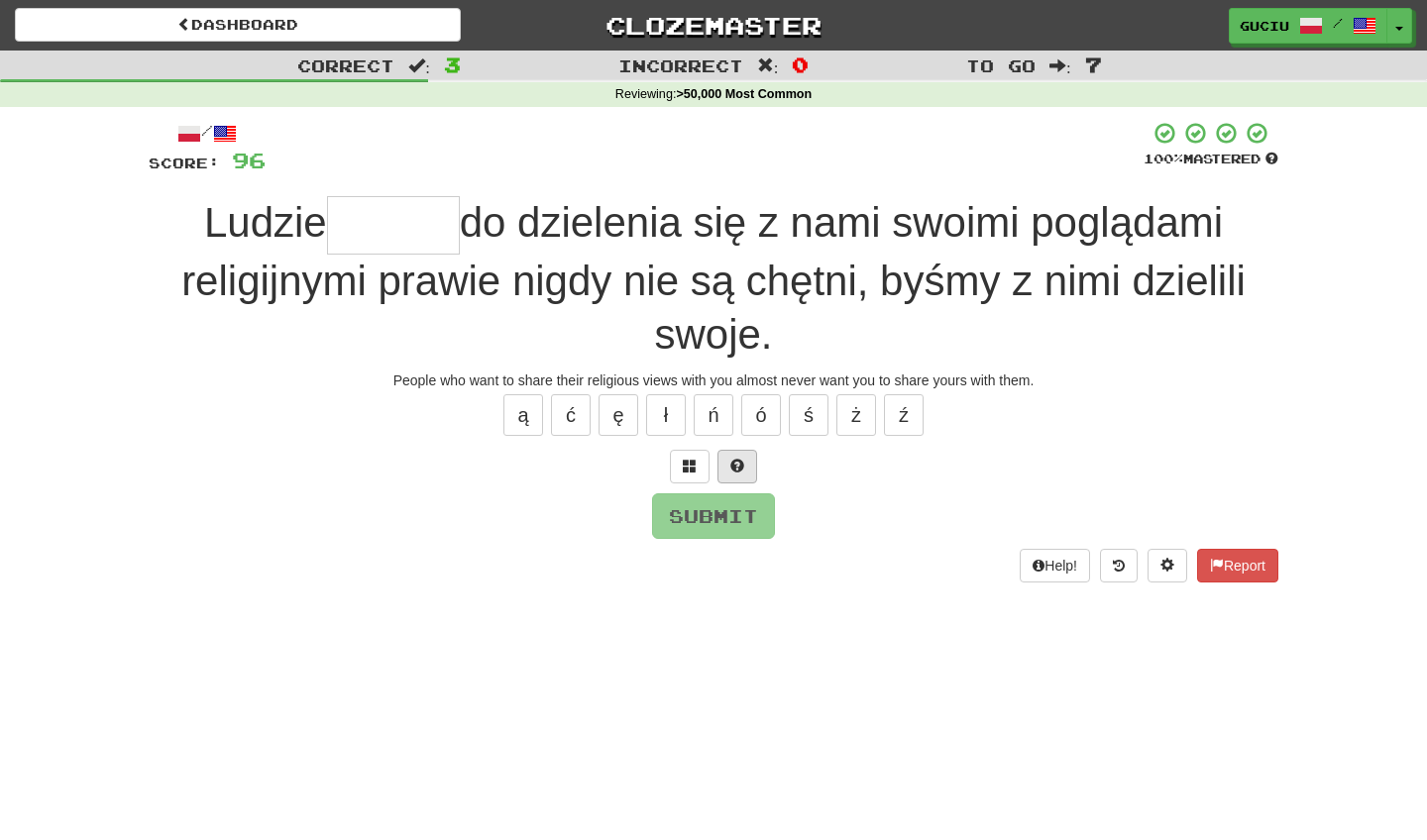 click at bounding box center (737, 467) 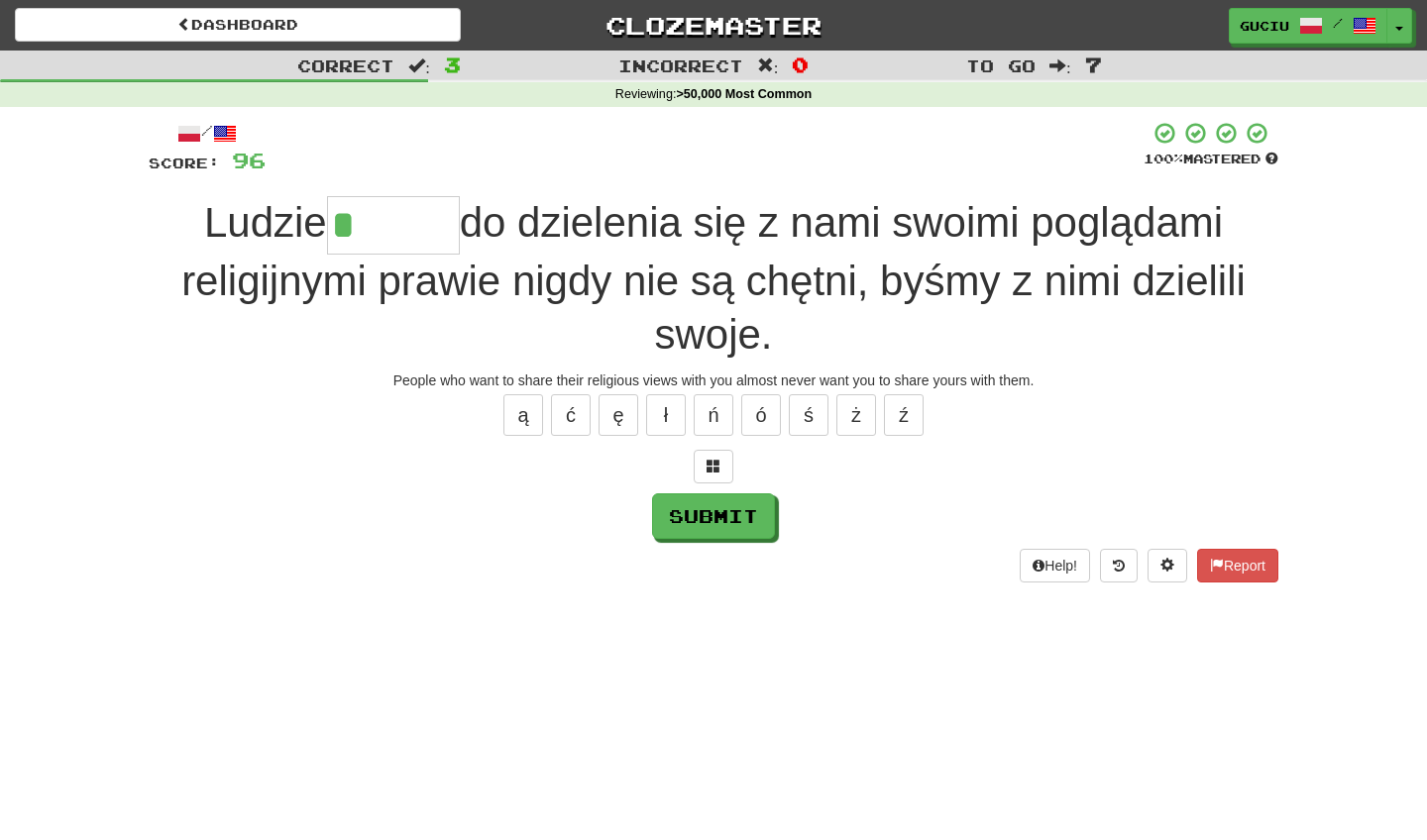 click at bounding box center (714, 467) 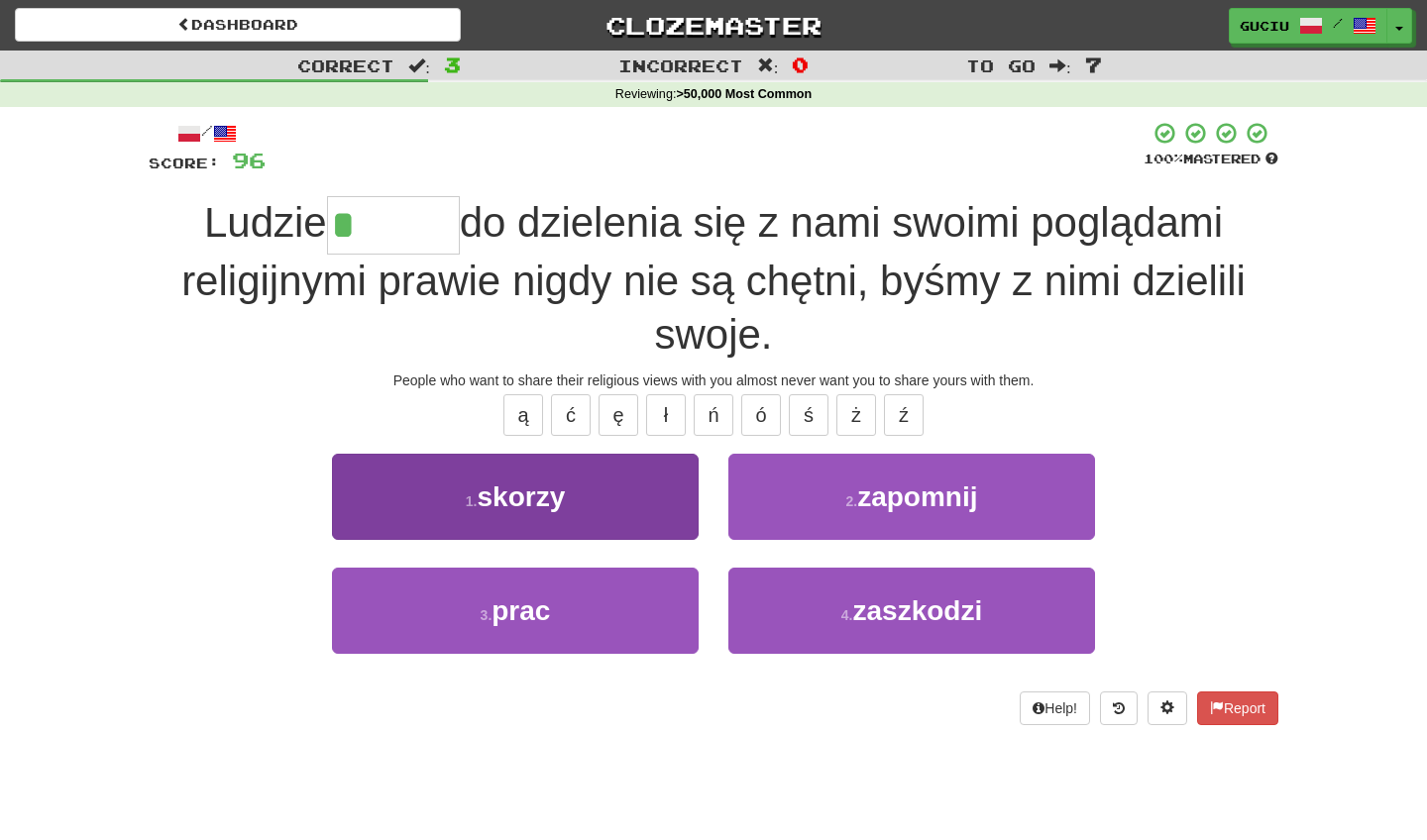 click on "1 .  skorzy" at bounding box center (515, 496) 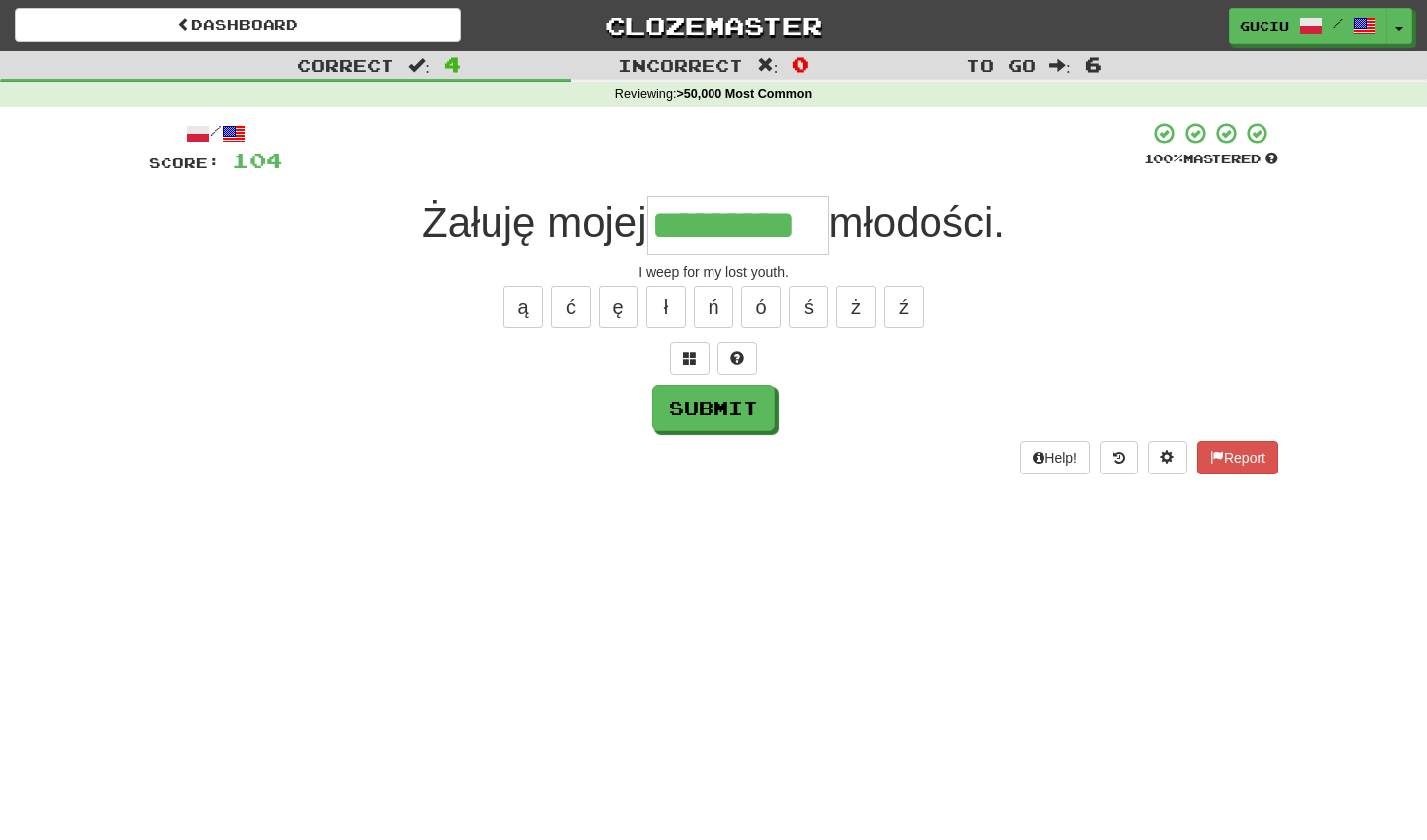 type on "*********" 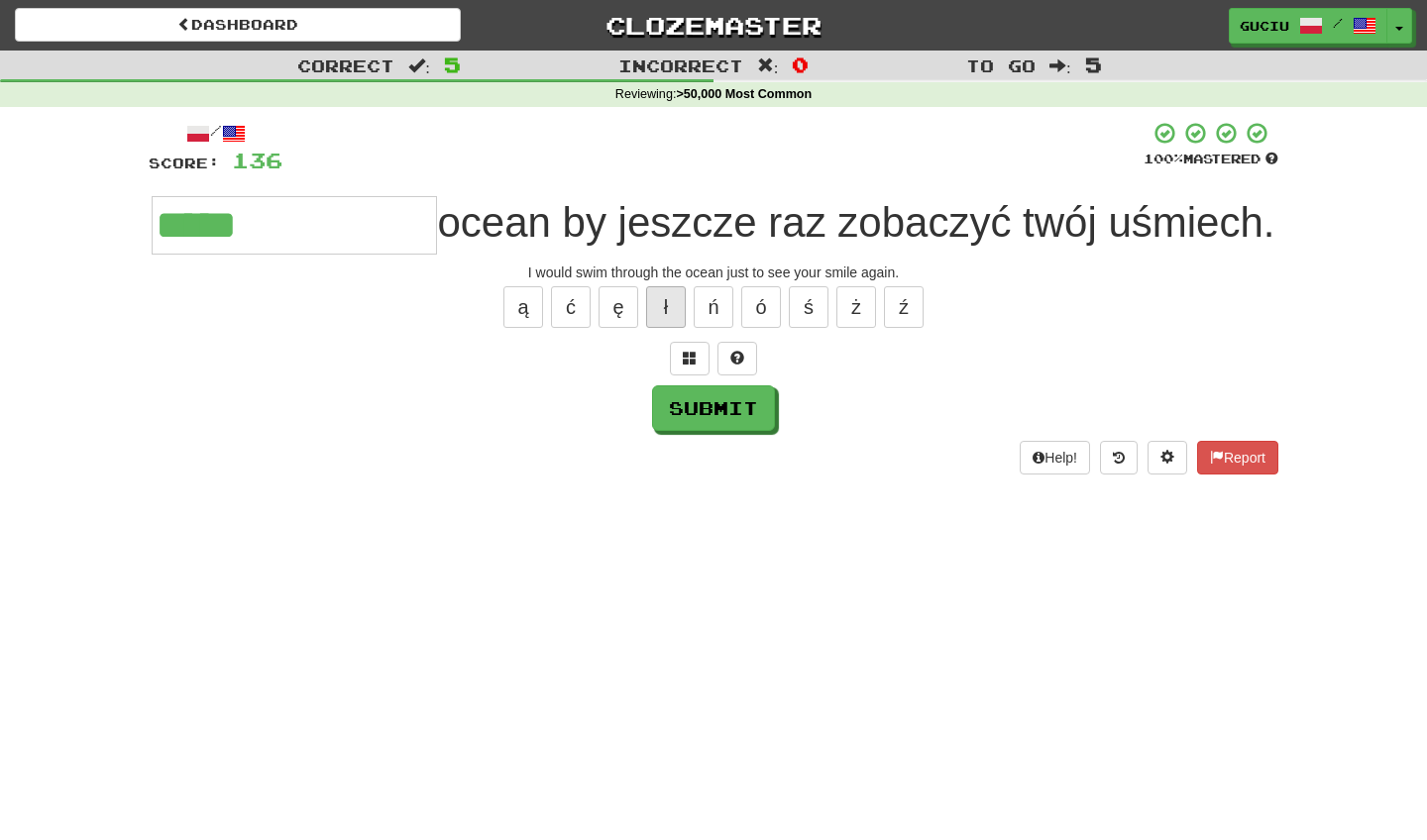 click on "ł" at bounding box center [666, 307] 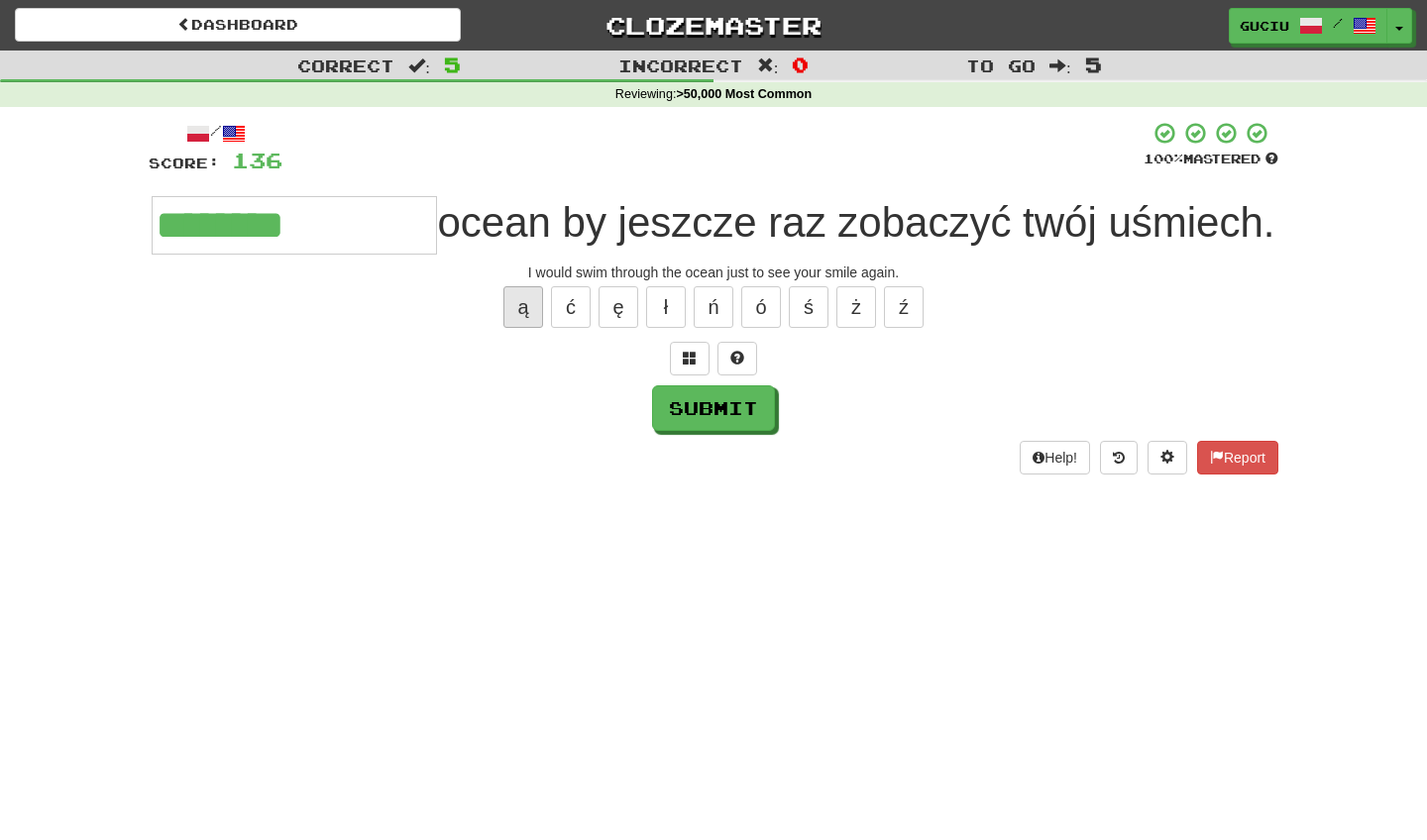 click on "ą" at bounding box center (523, 307) 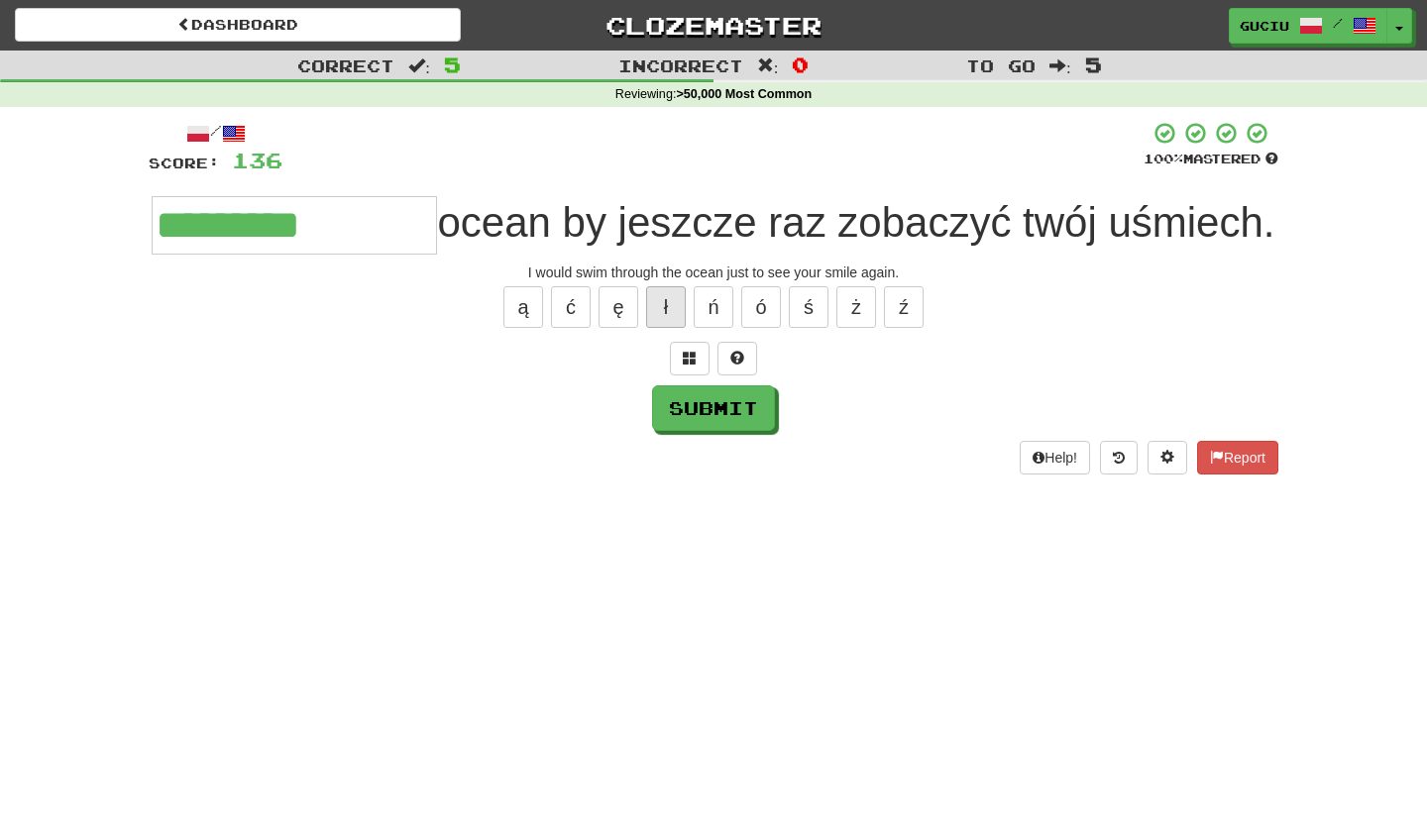 click on "ł" at bounding box center [666, 307] 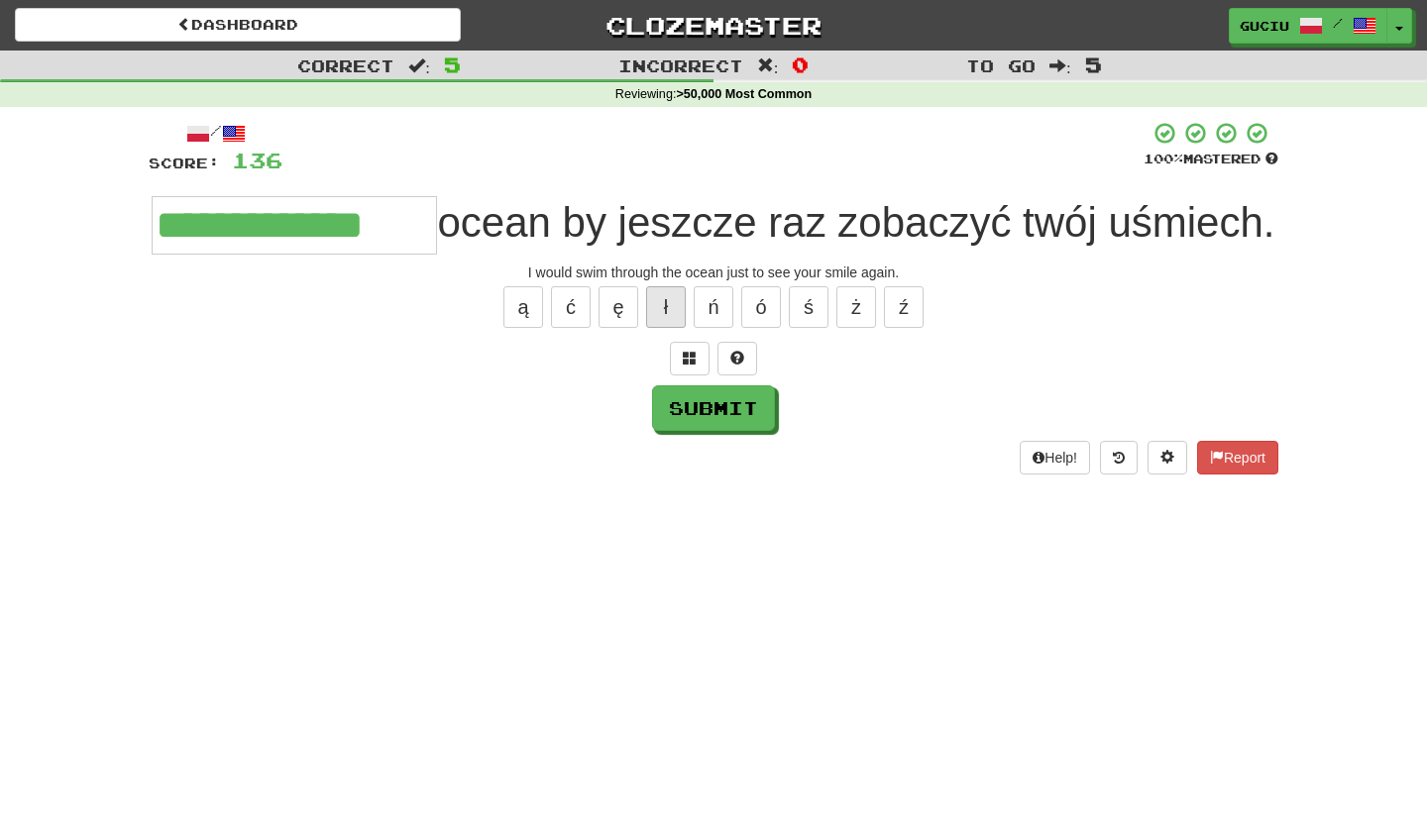 type on "**********" 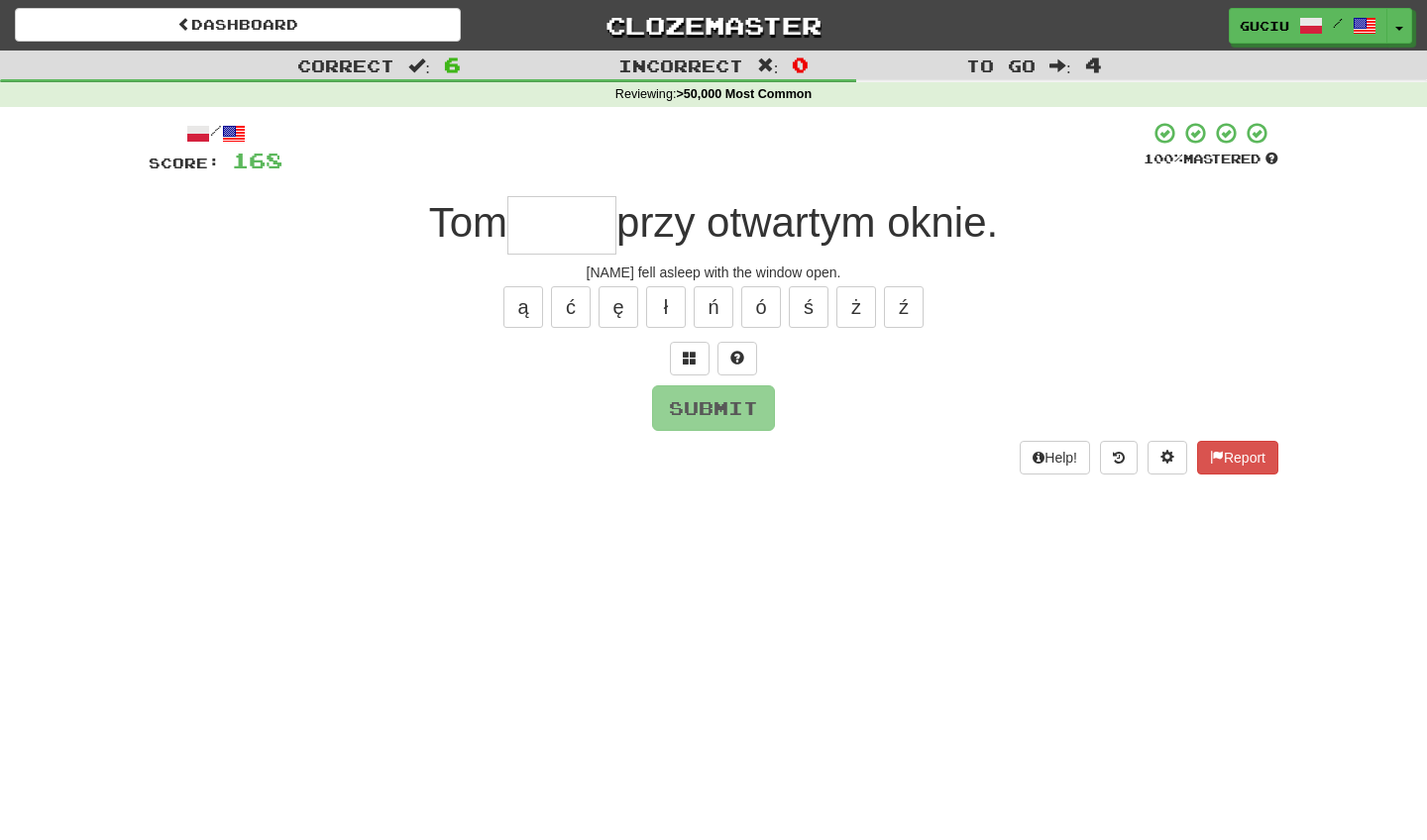 type on "*" 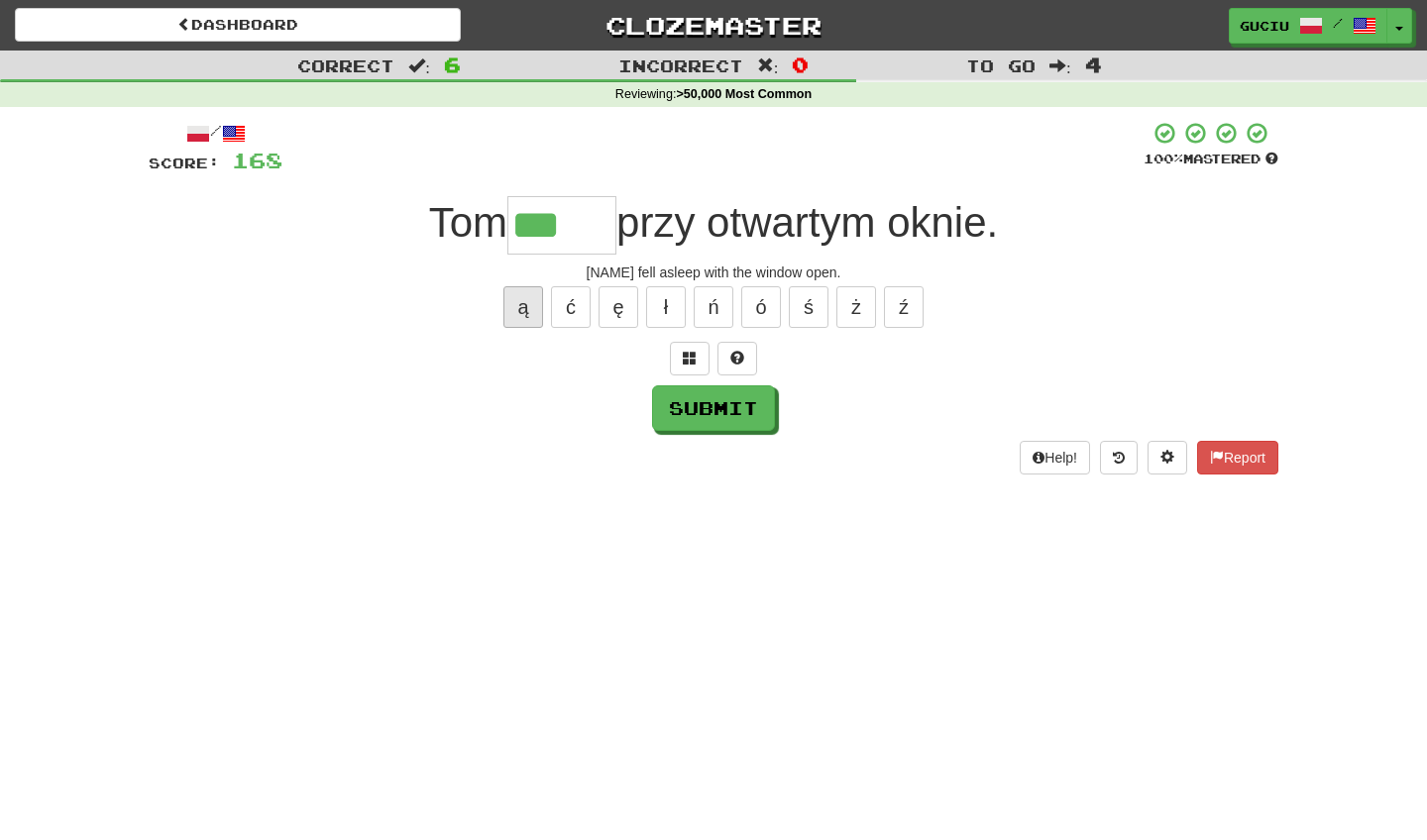 click on "ą" at bounding box center [523, 307] 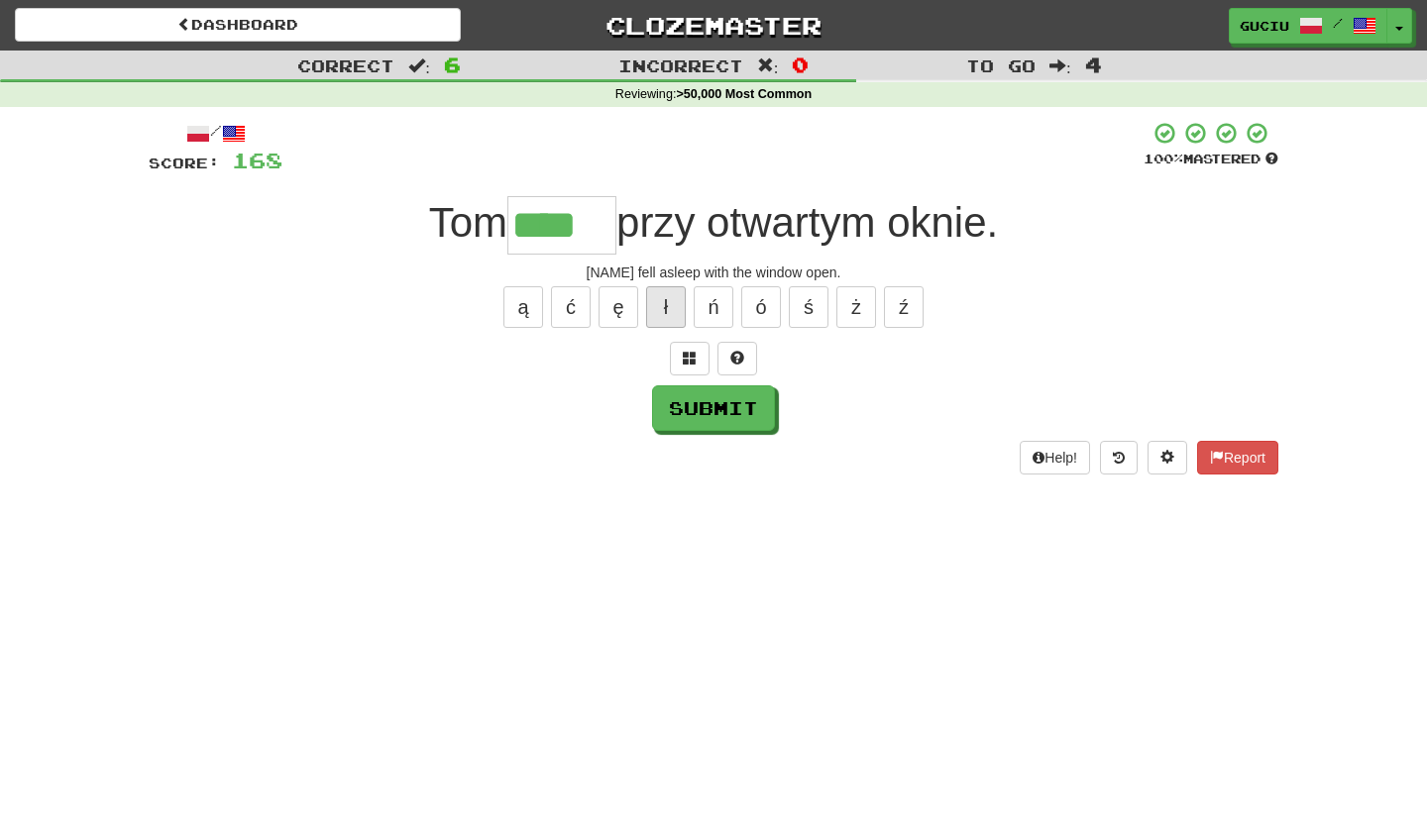 click on "ł" at bounding box center [666, 307] 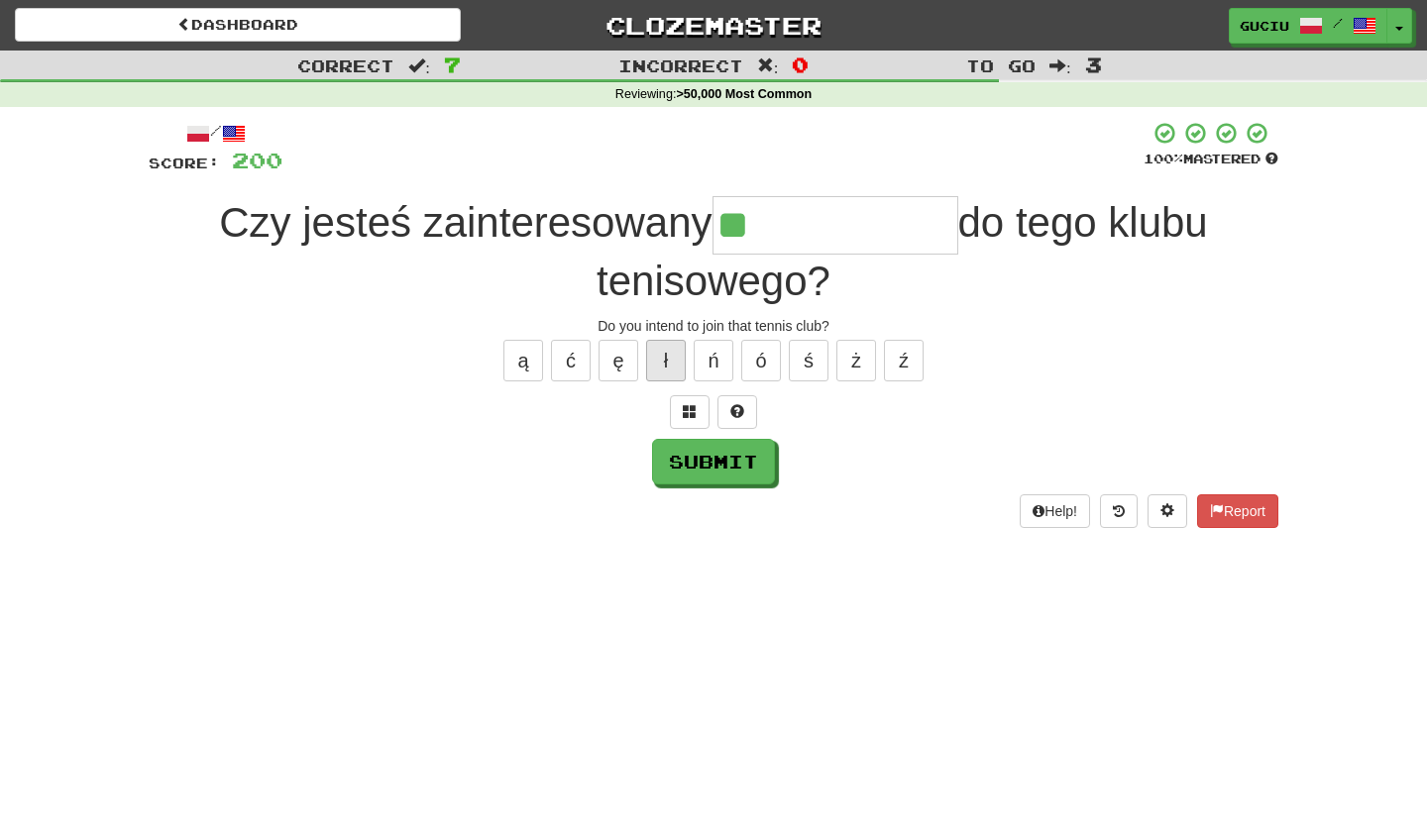 click on "ł" at bounding box center [666, 361] 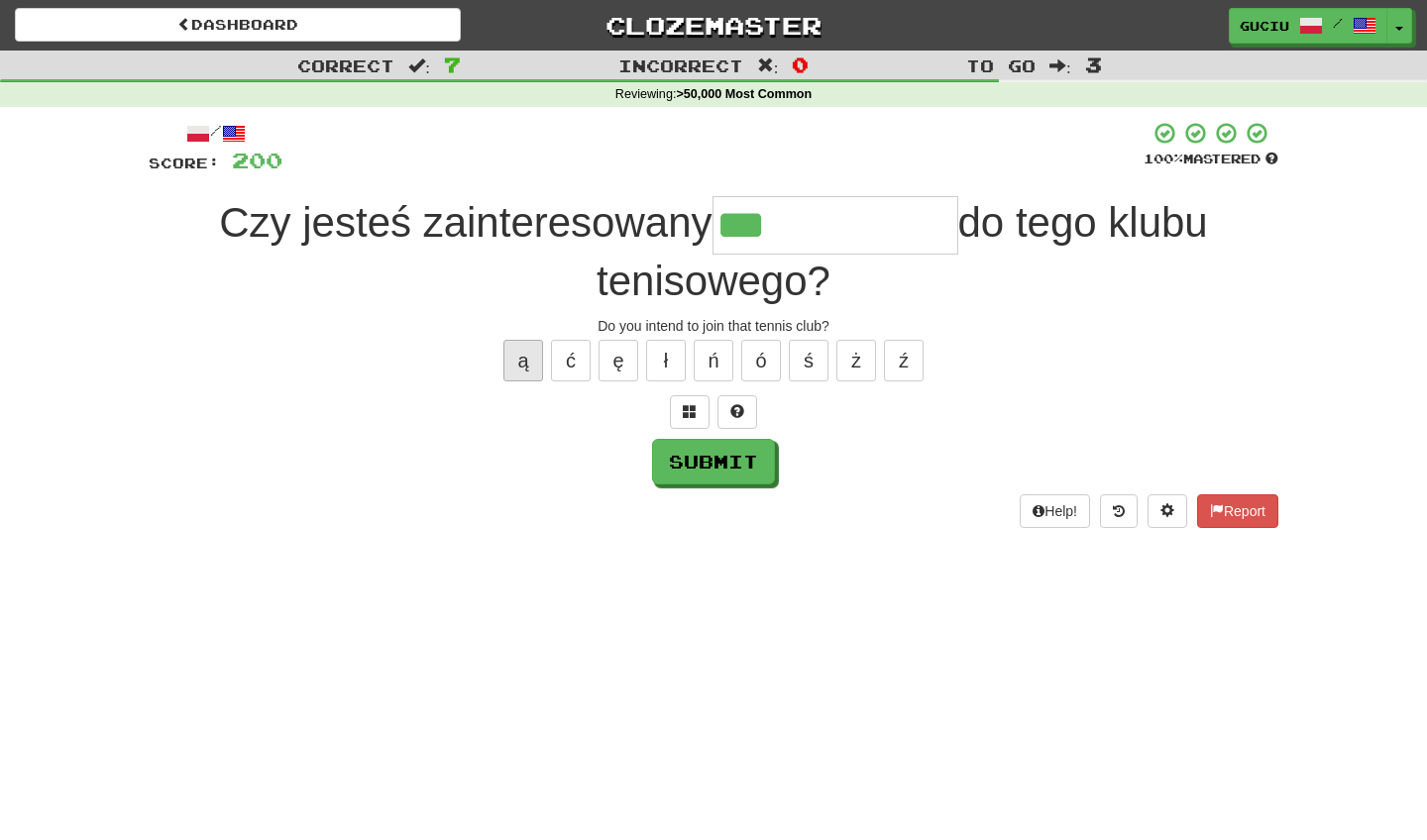click on "ą" at bounding box center [523, 361] 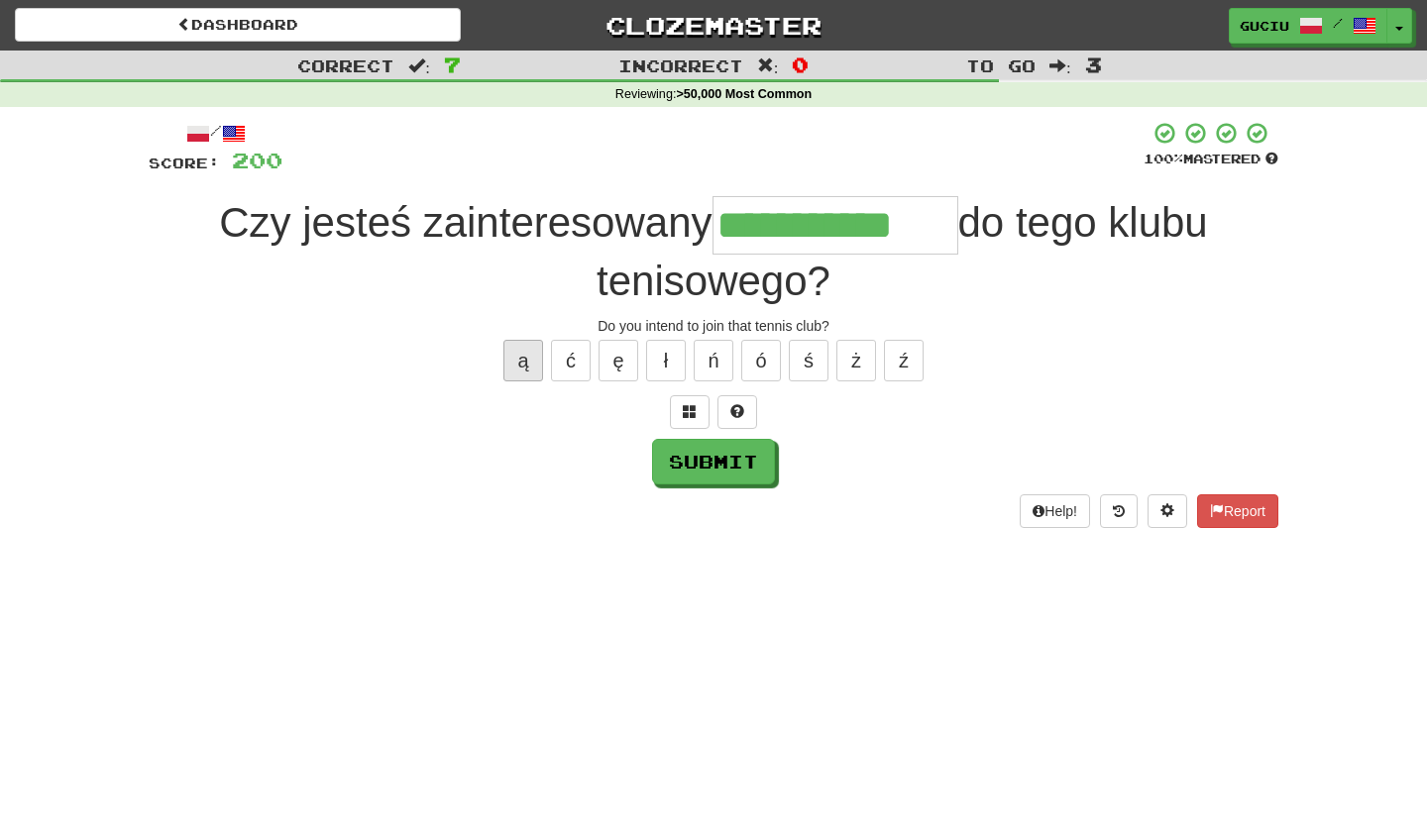 type on "**********" 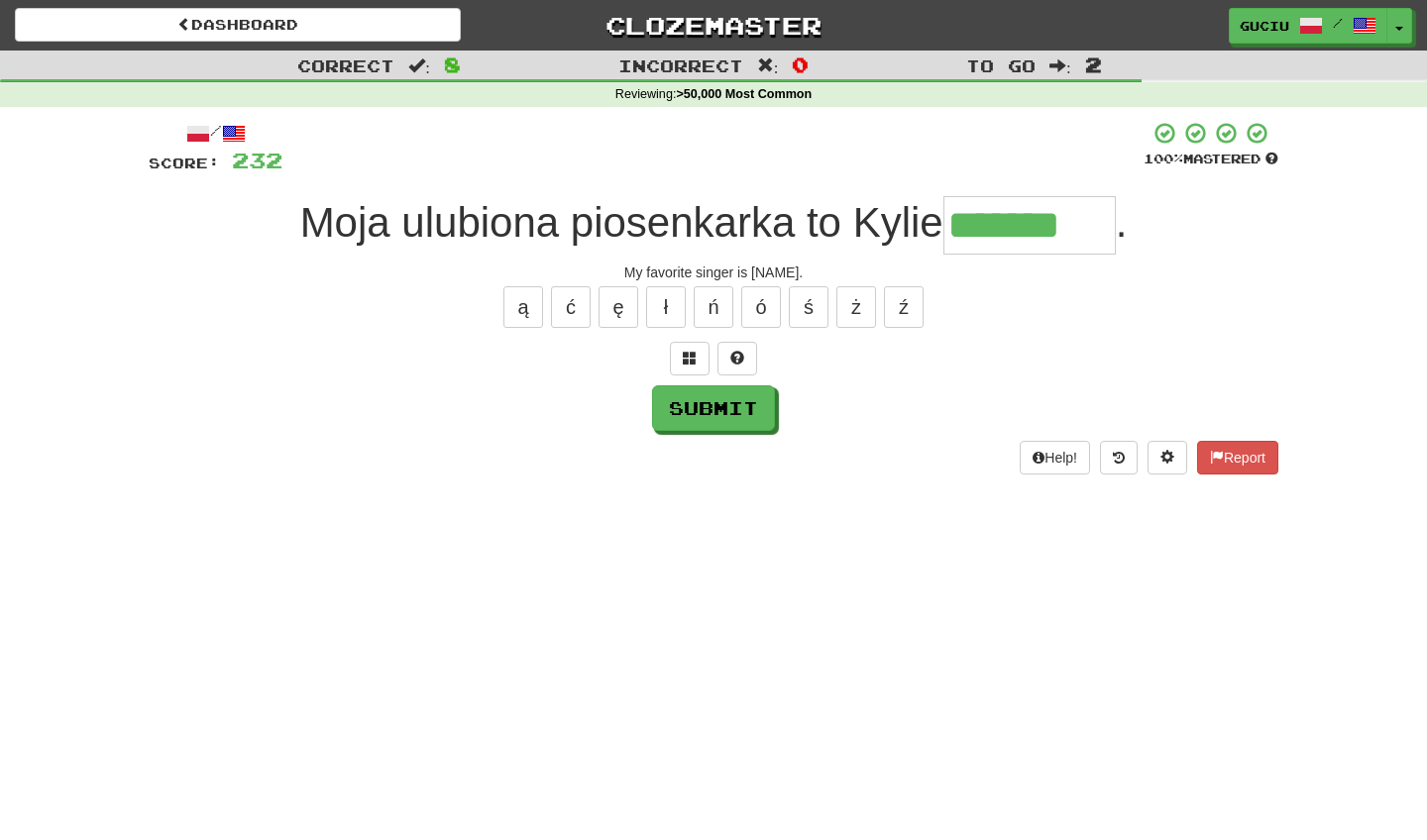 type on "*******" 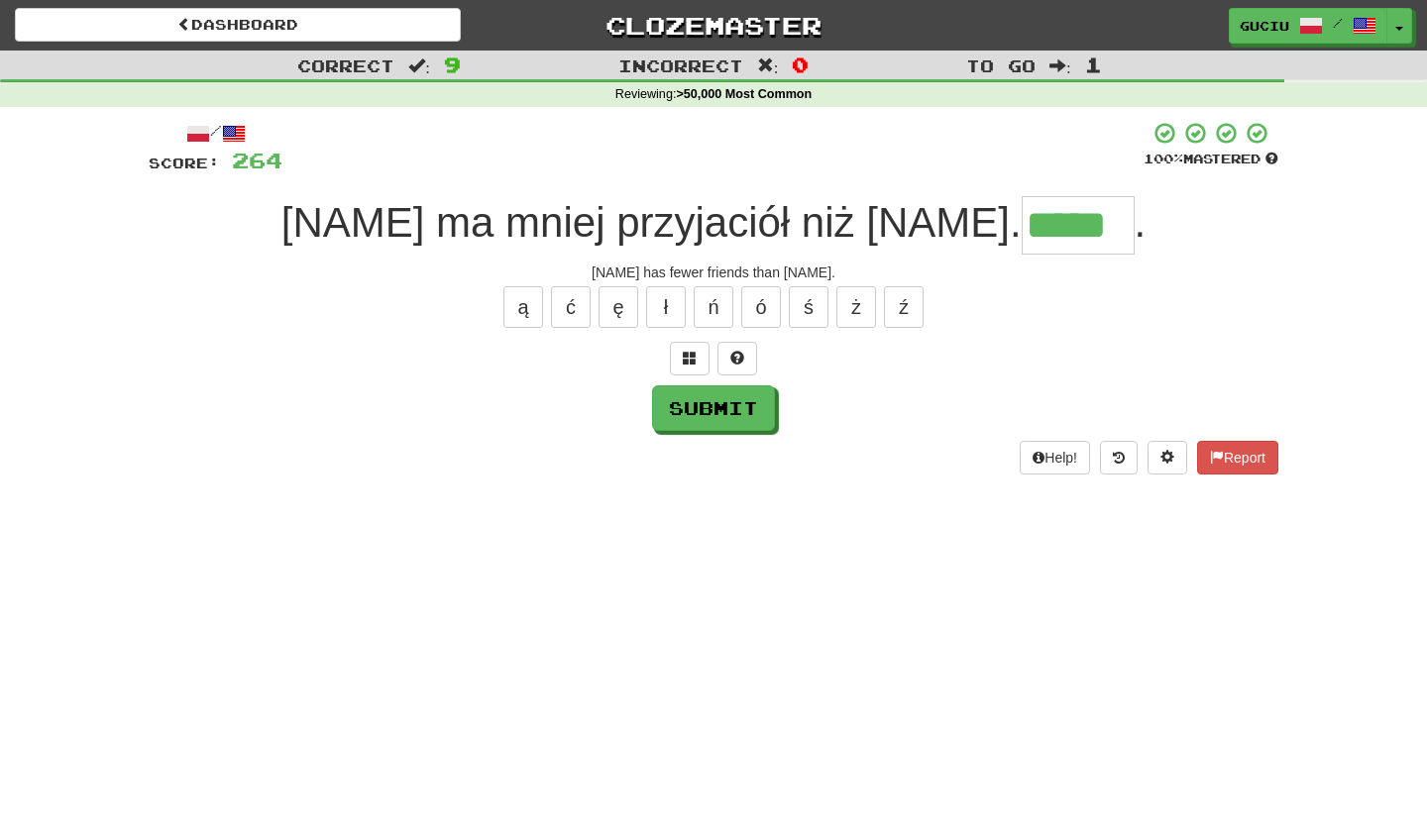 type on "*****" 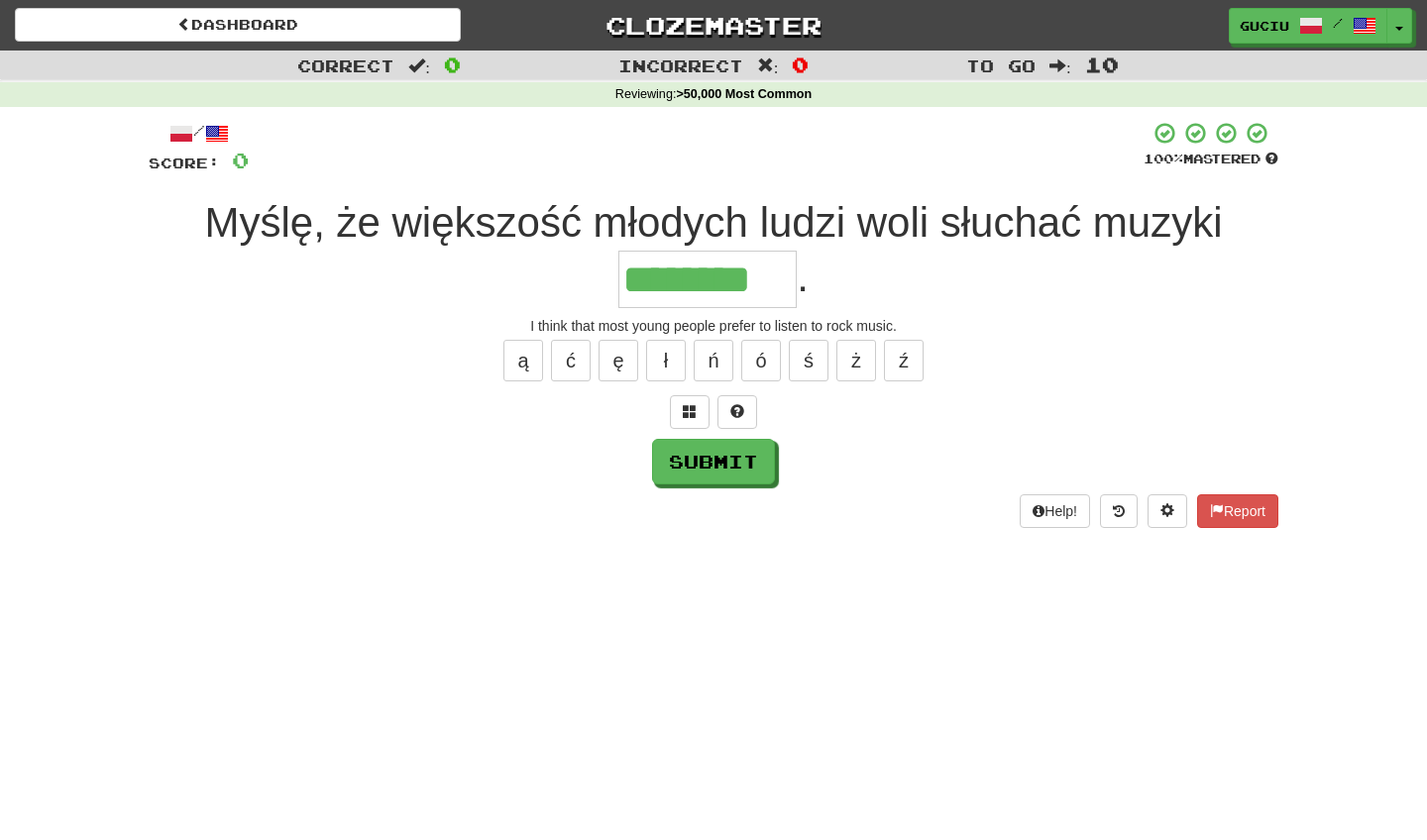type on "********" 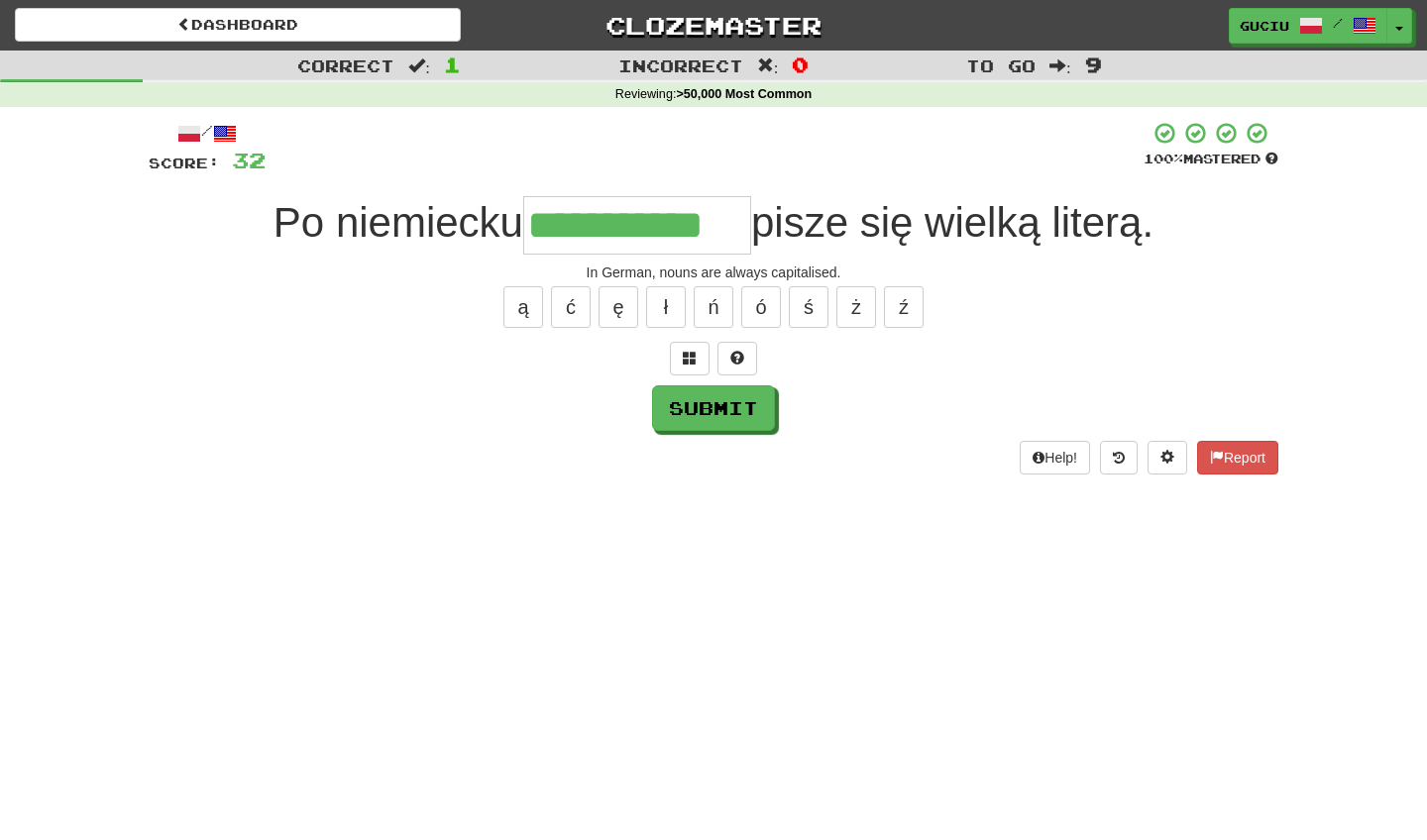 type on "**********" 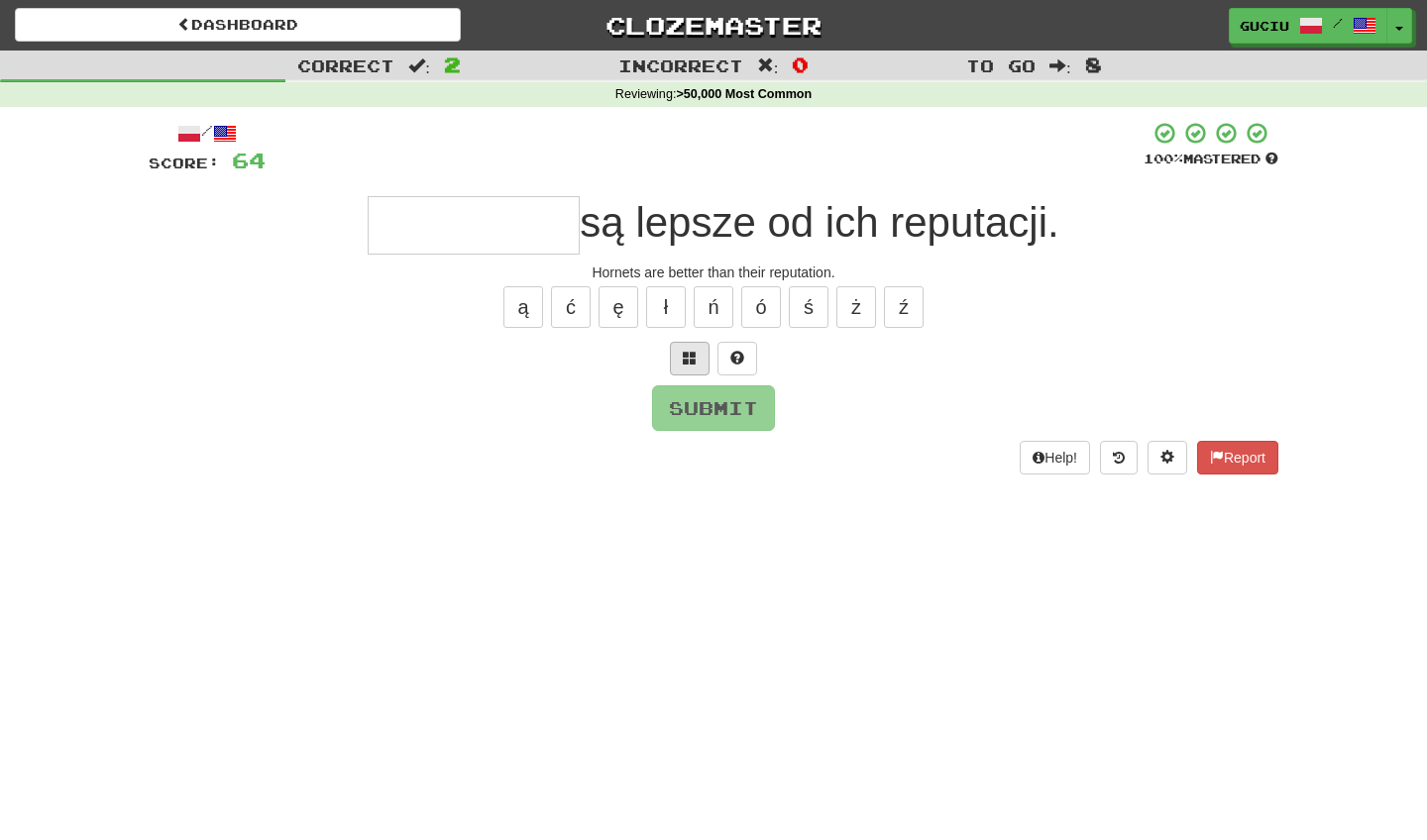 click at bounding box center (690, 359) 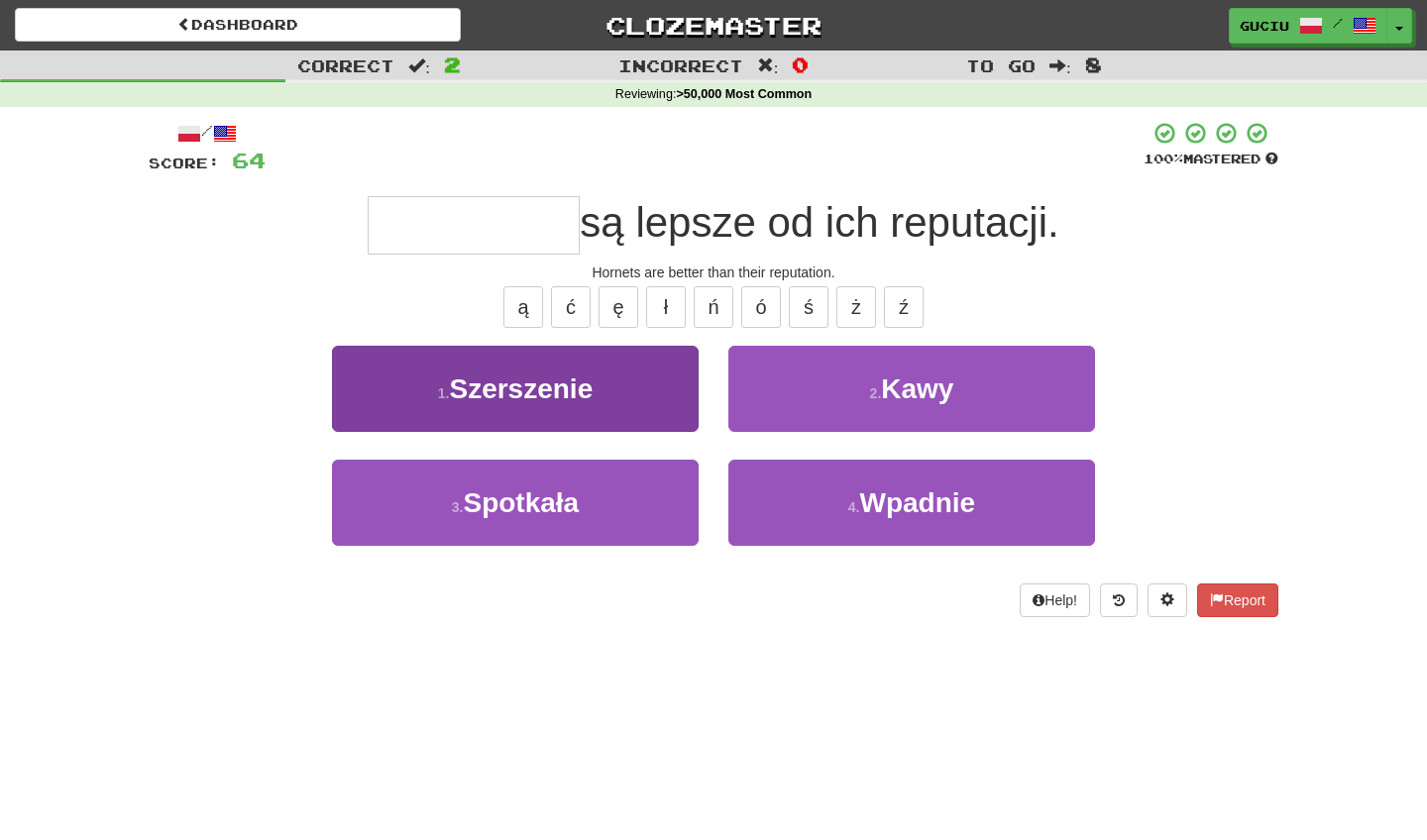 click on "1 .  Szerszenie" at bounding box center [515, 388] 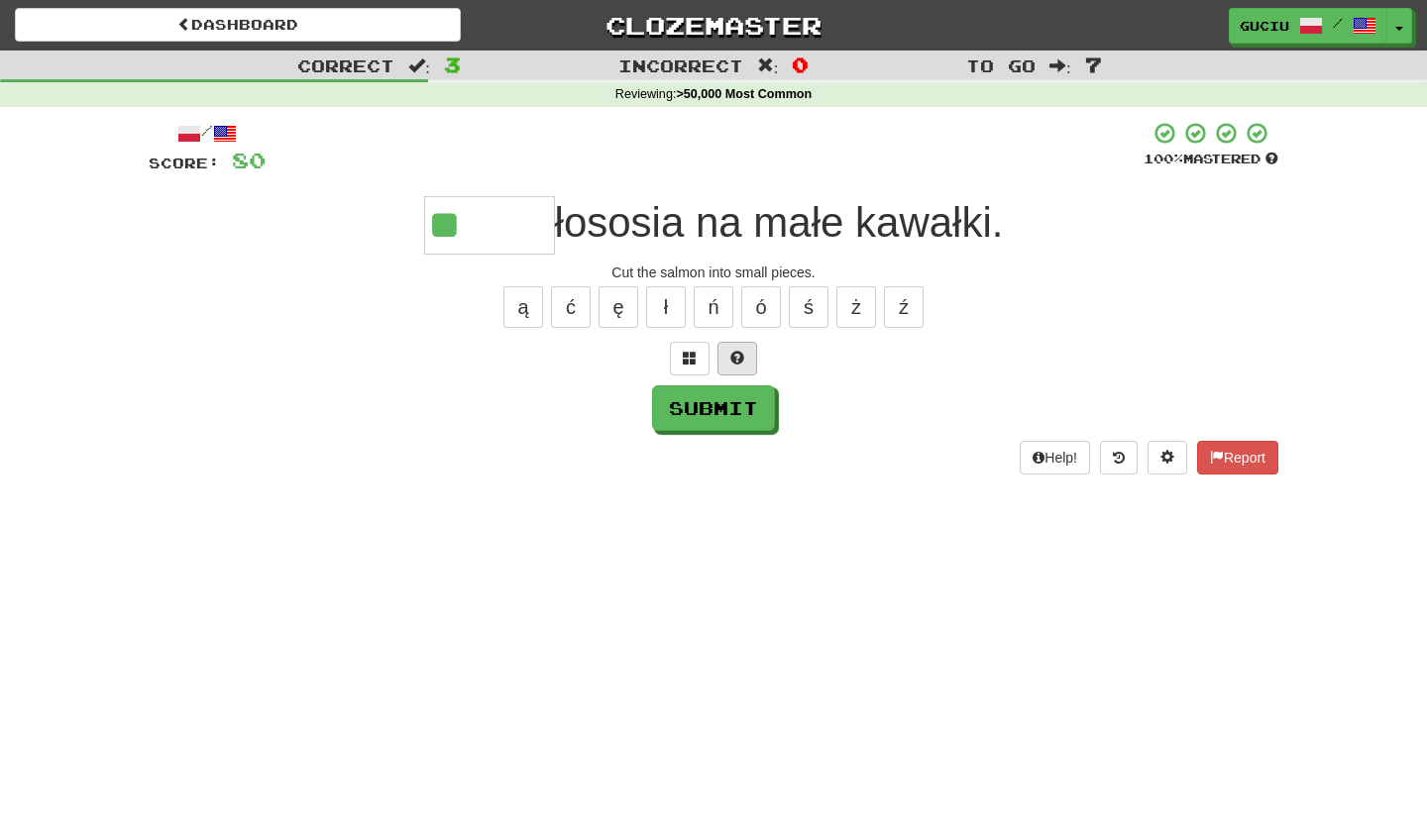 click at bounding box center [737, 359] 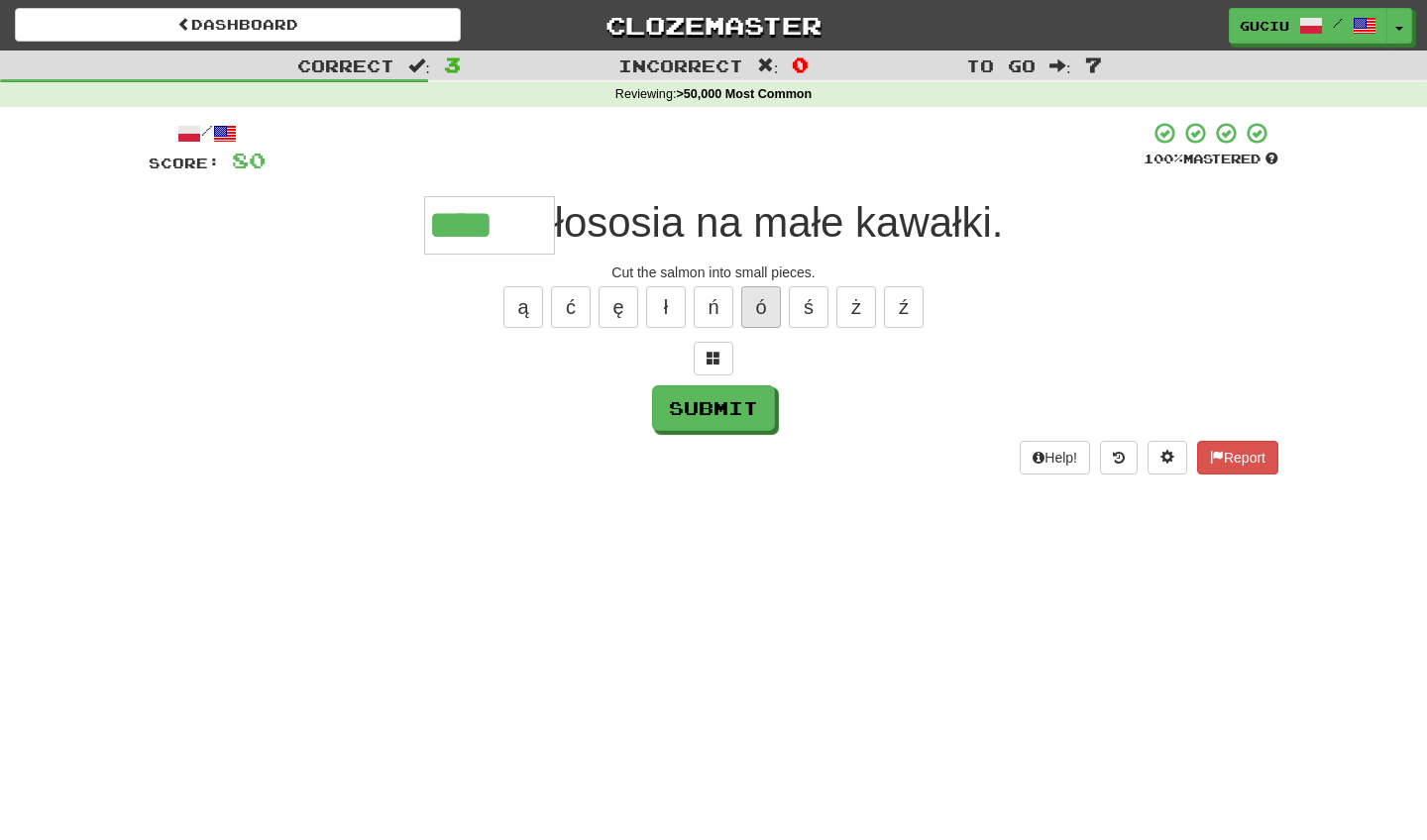 click on "ó" at bounding box center (761, 307) 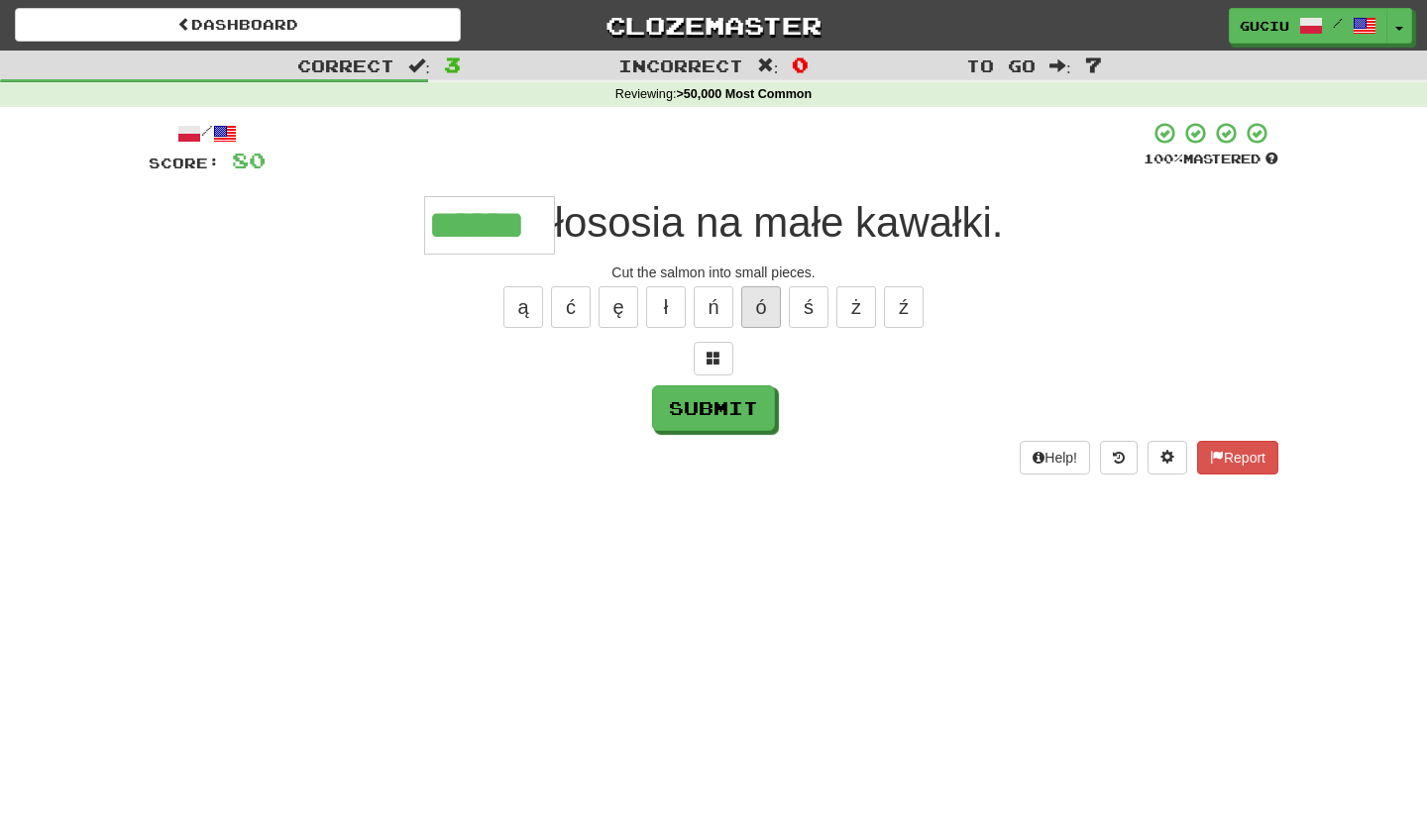 type on "******" 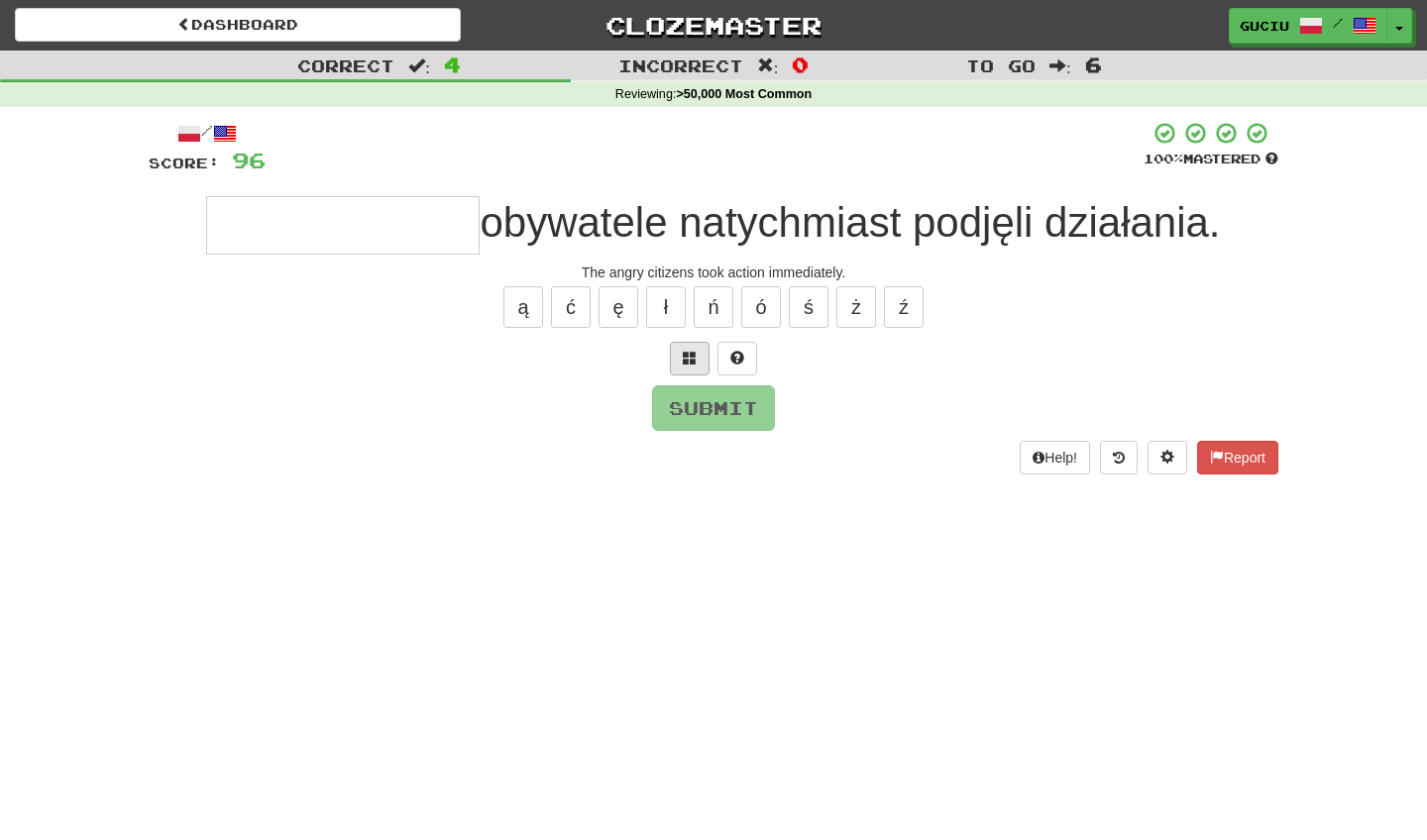 click at bounding box center (690, 359) 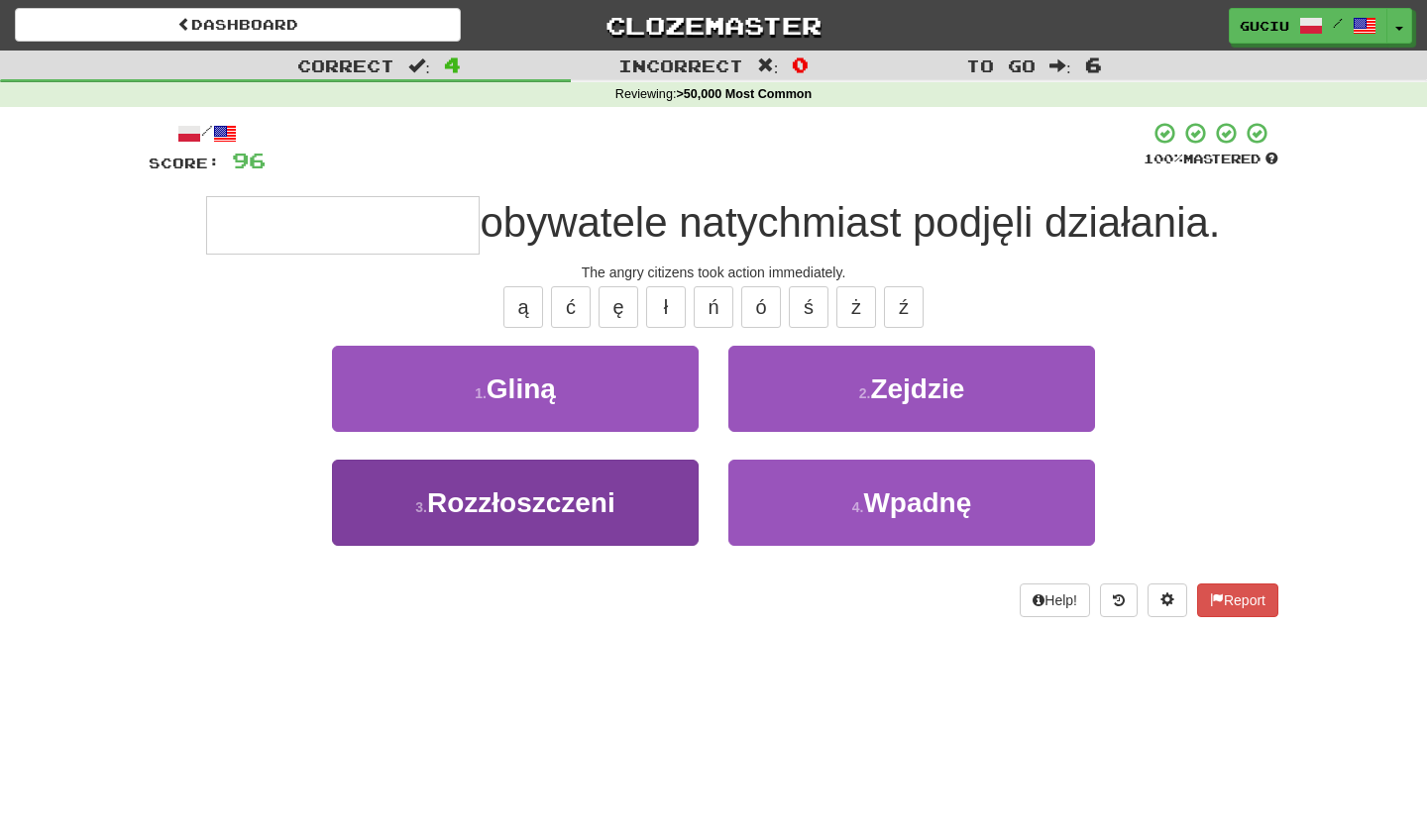 click on "3 .  Rozzłoszczeni" at bounding box center (515, 502) 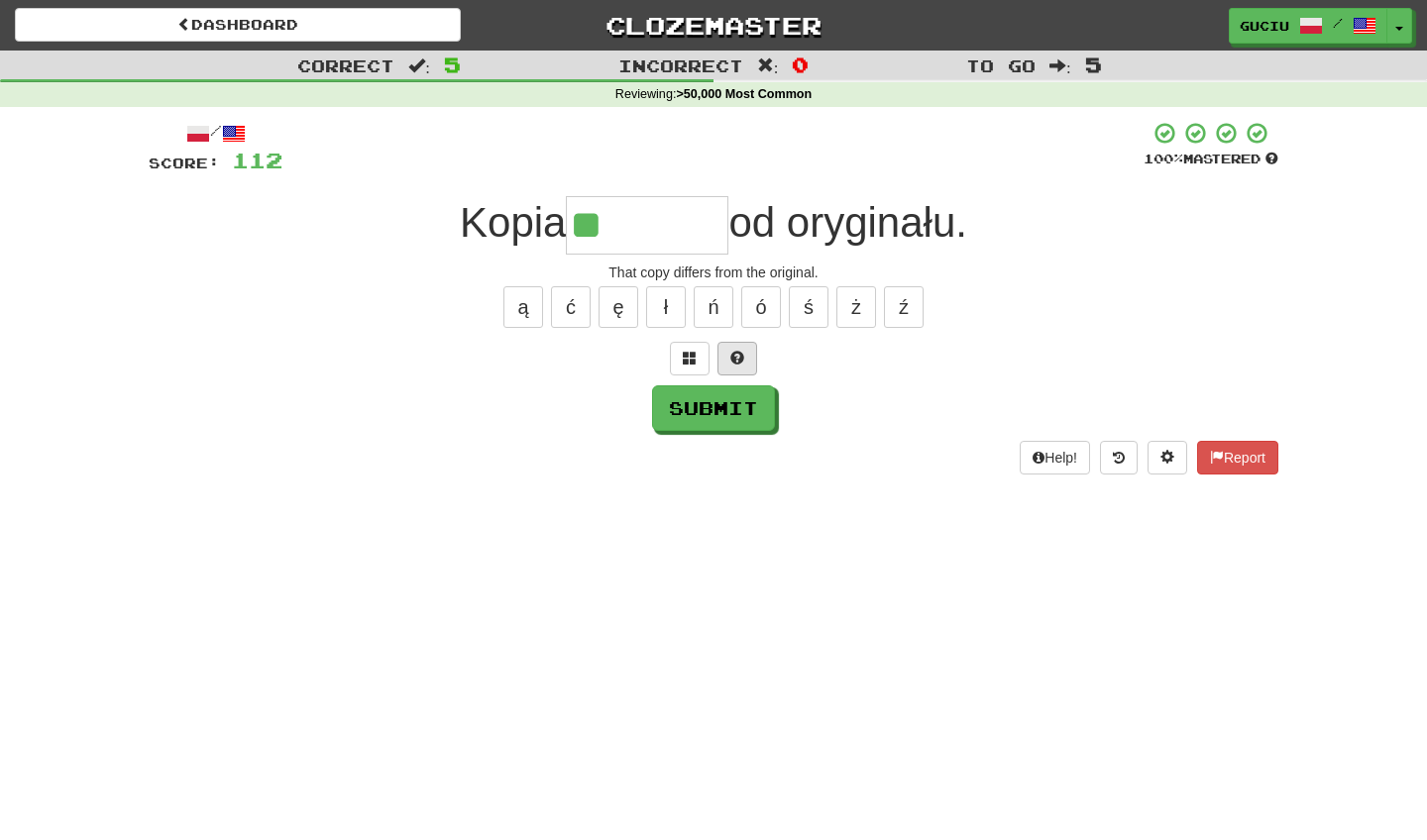 click at bounding box center (737, 358) 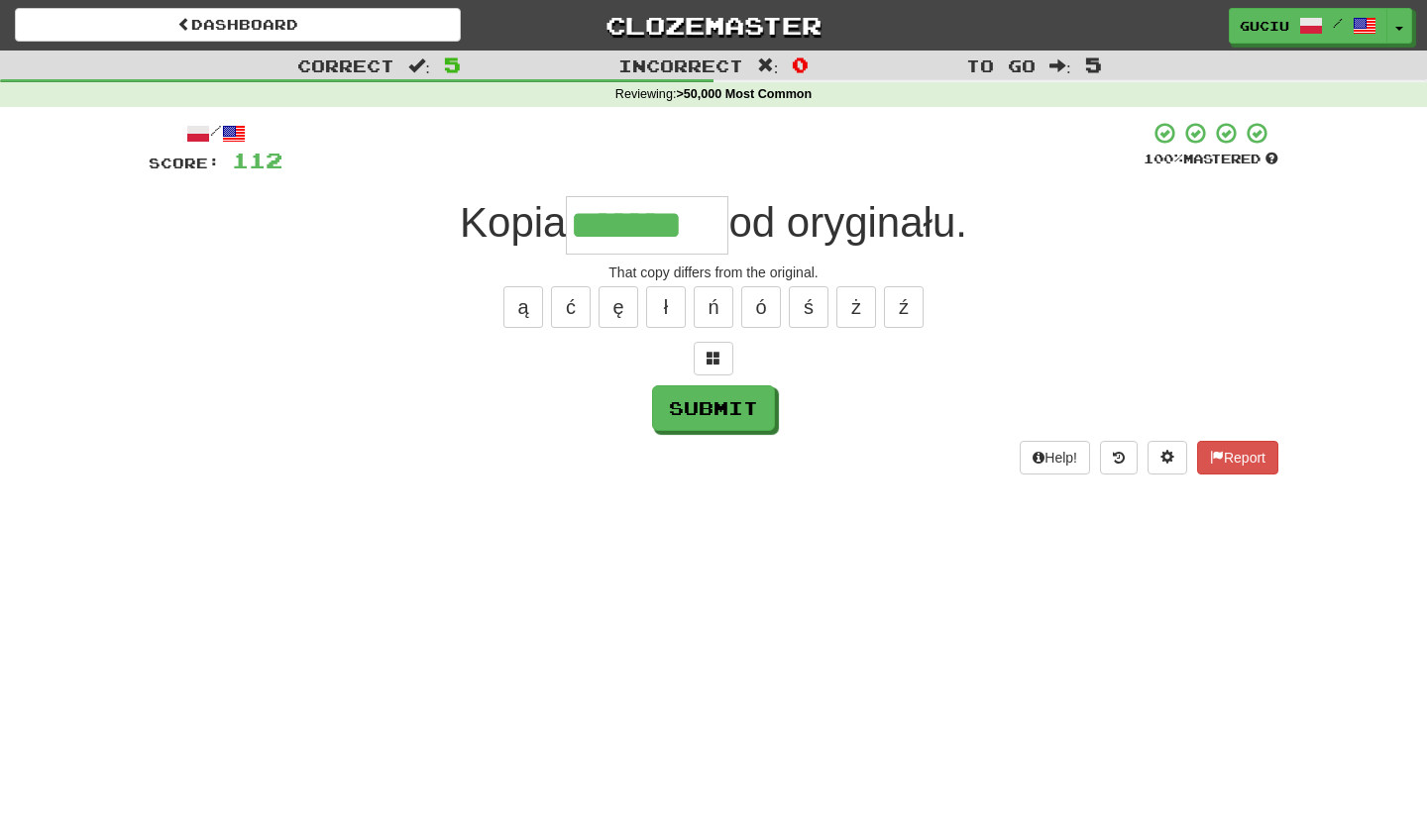 type on "*******" 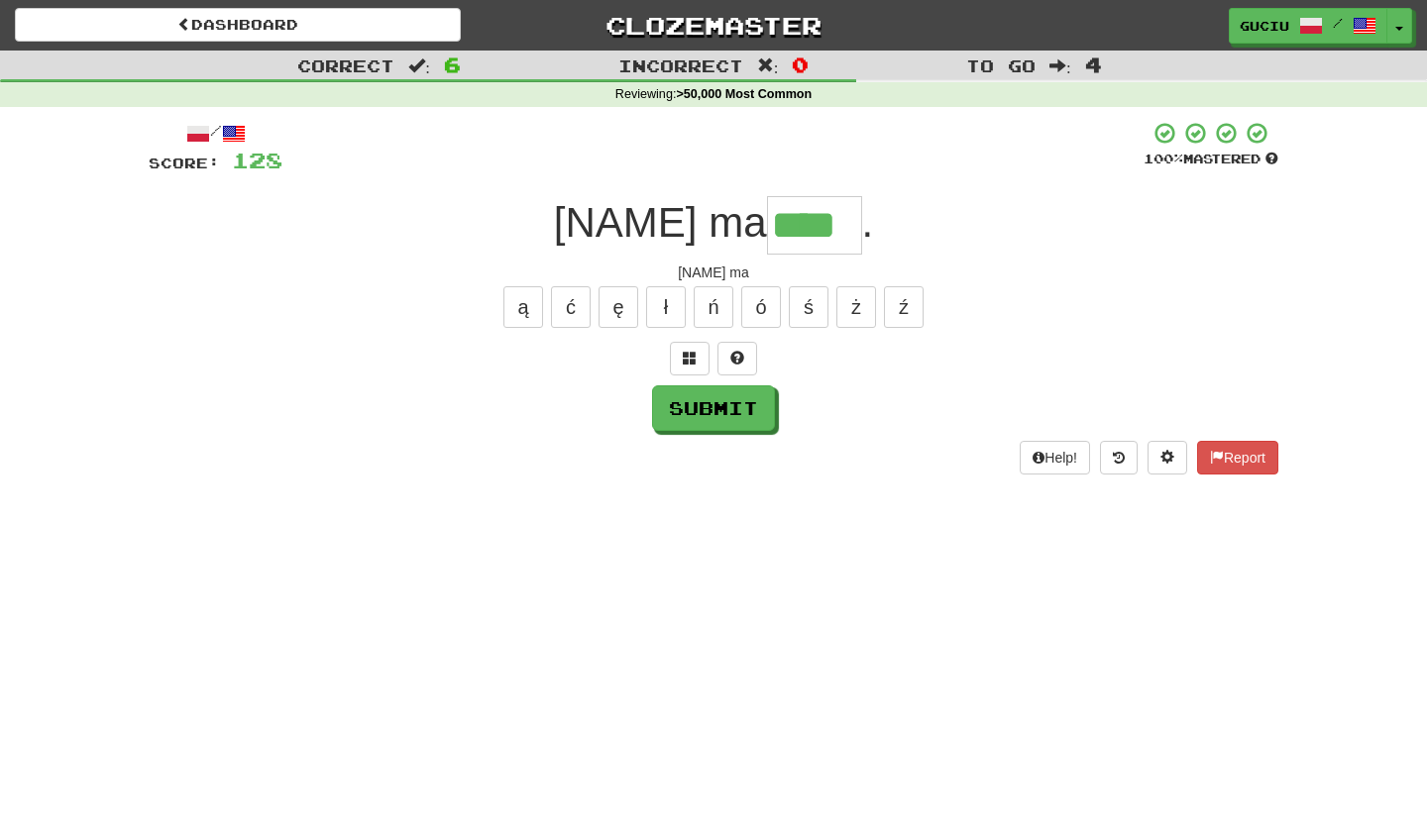 type on "****" 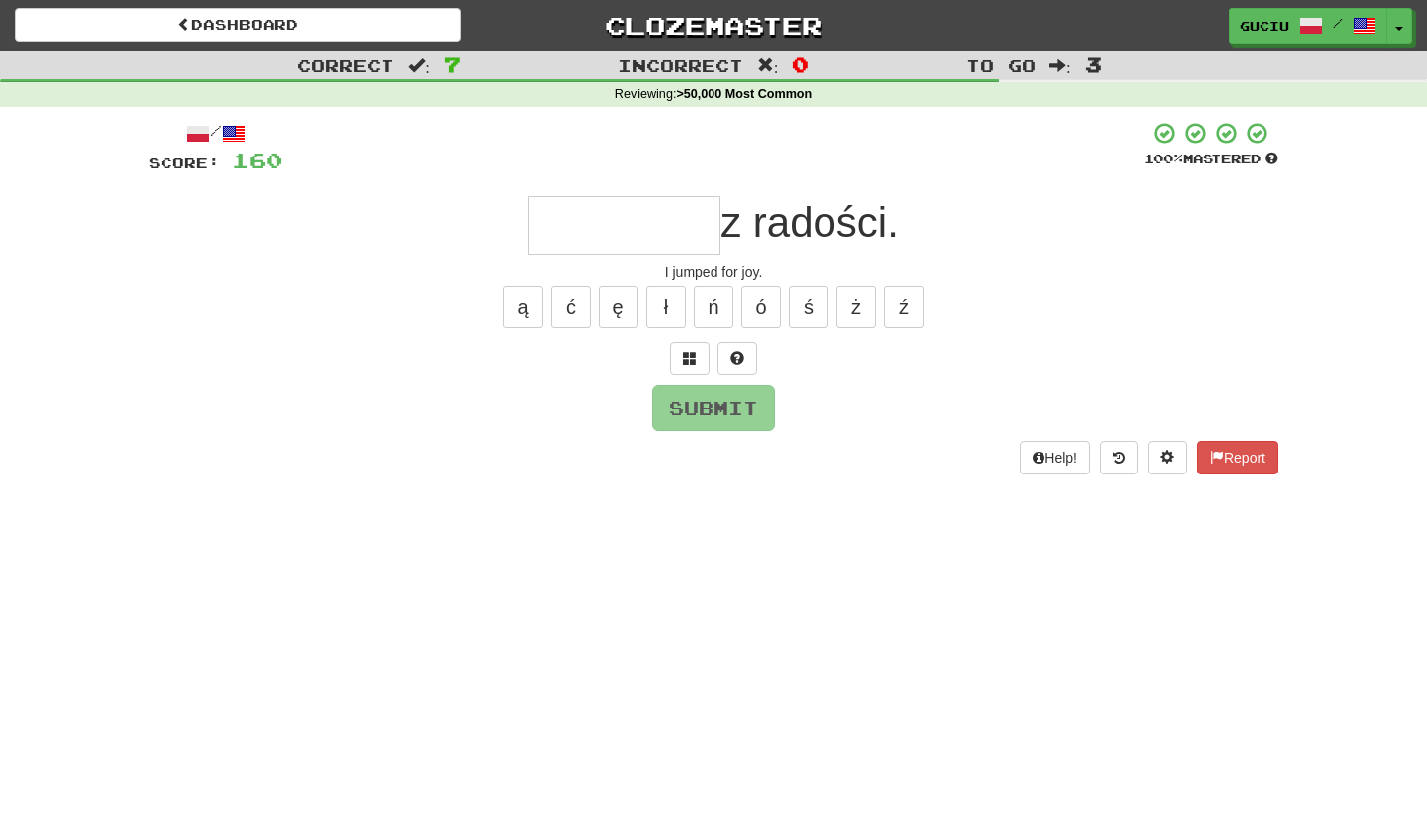 type on "*" 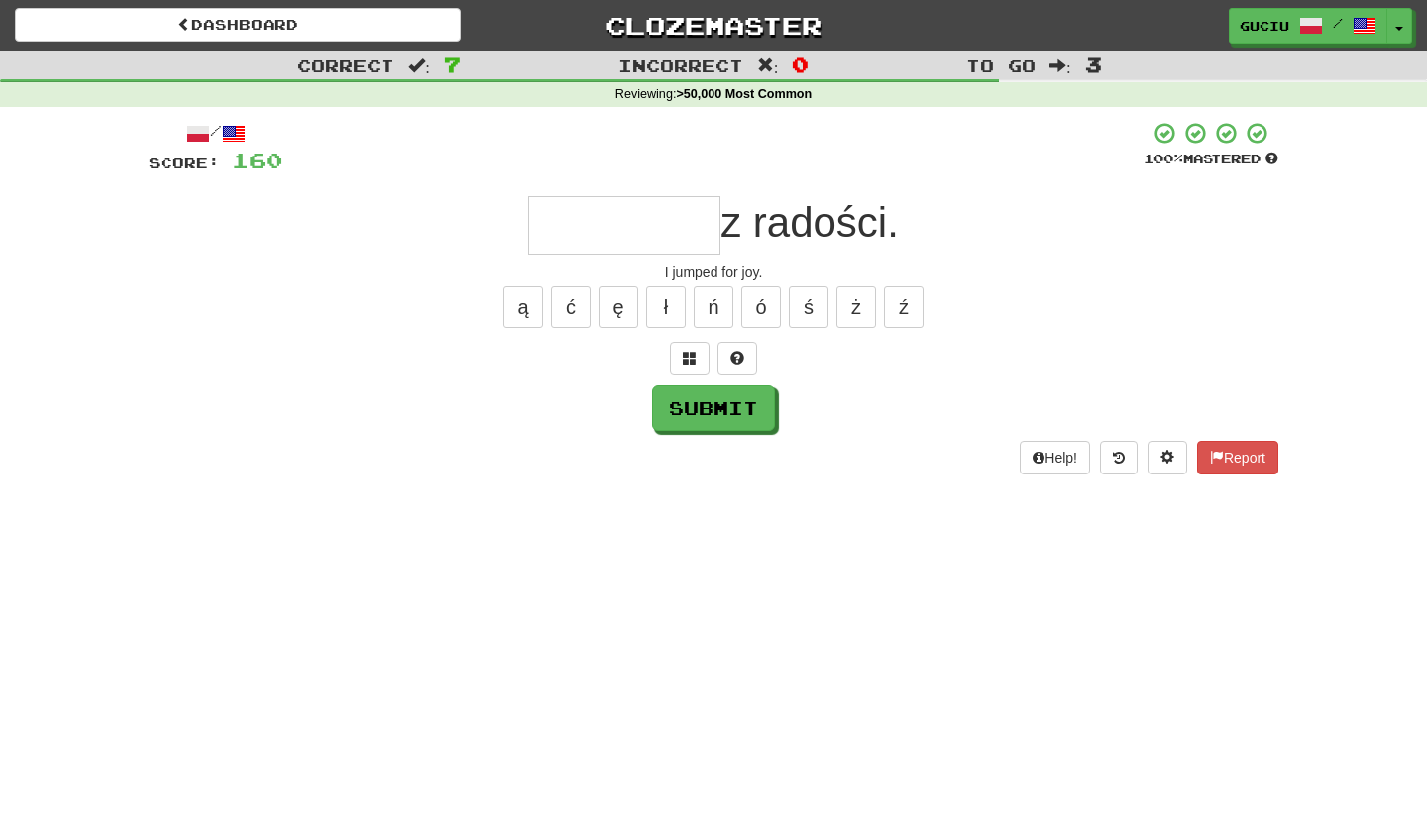 type on "*" 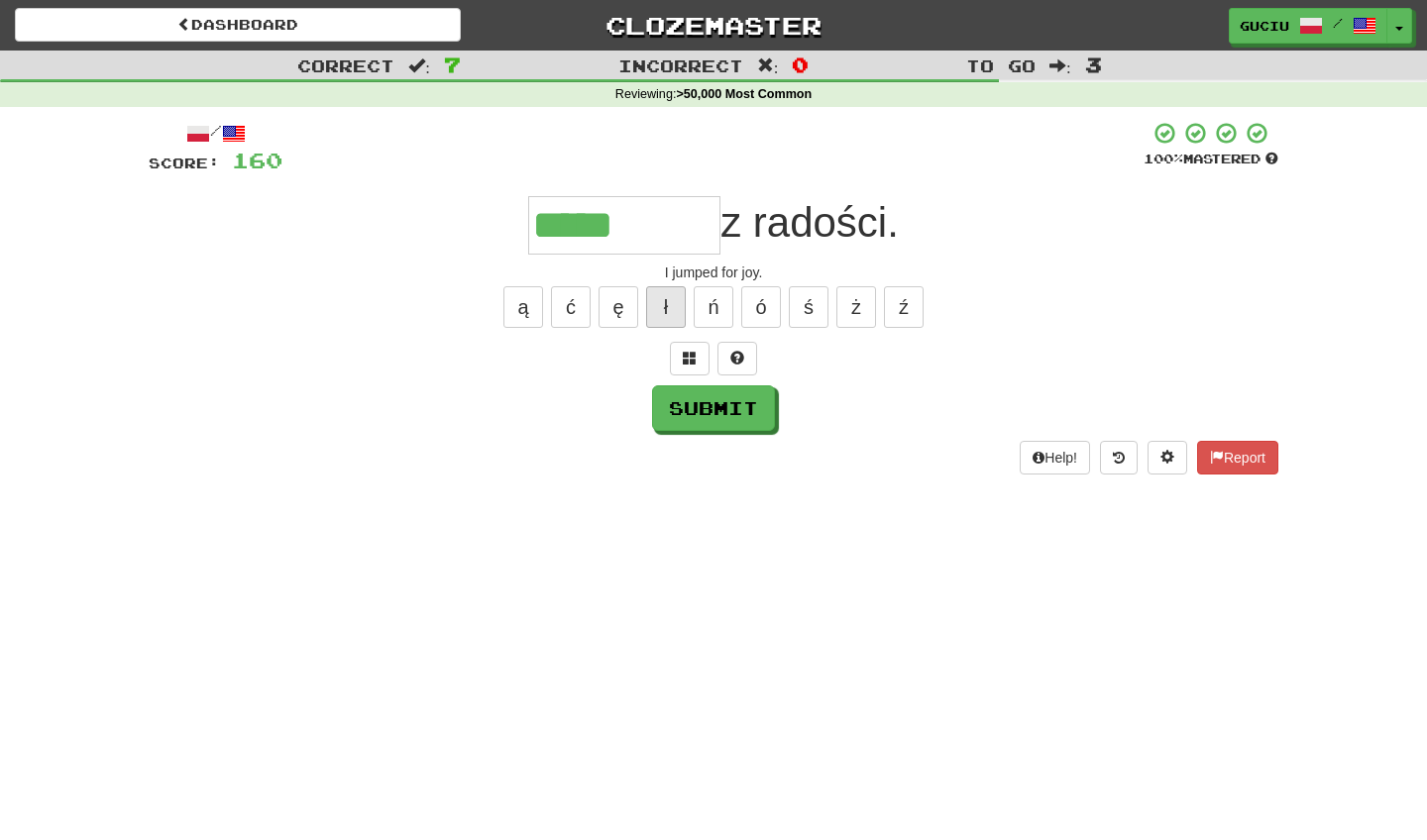 click on "ł" at bounding box center [666, 307] 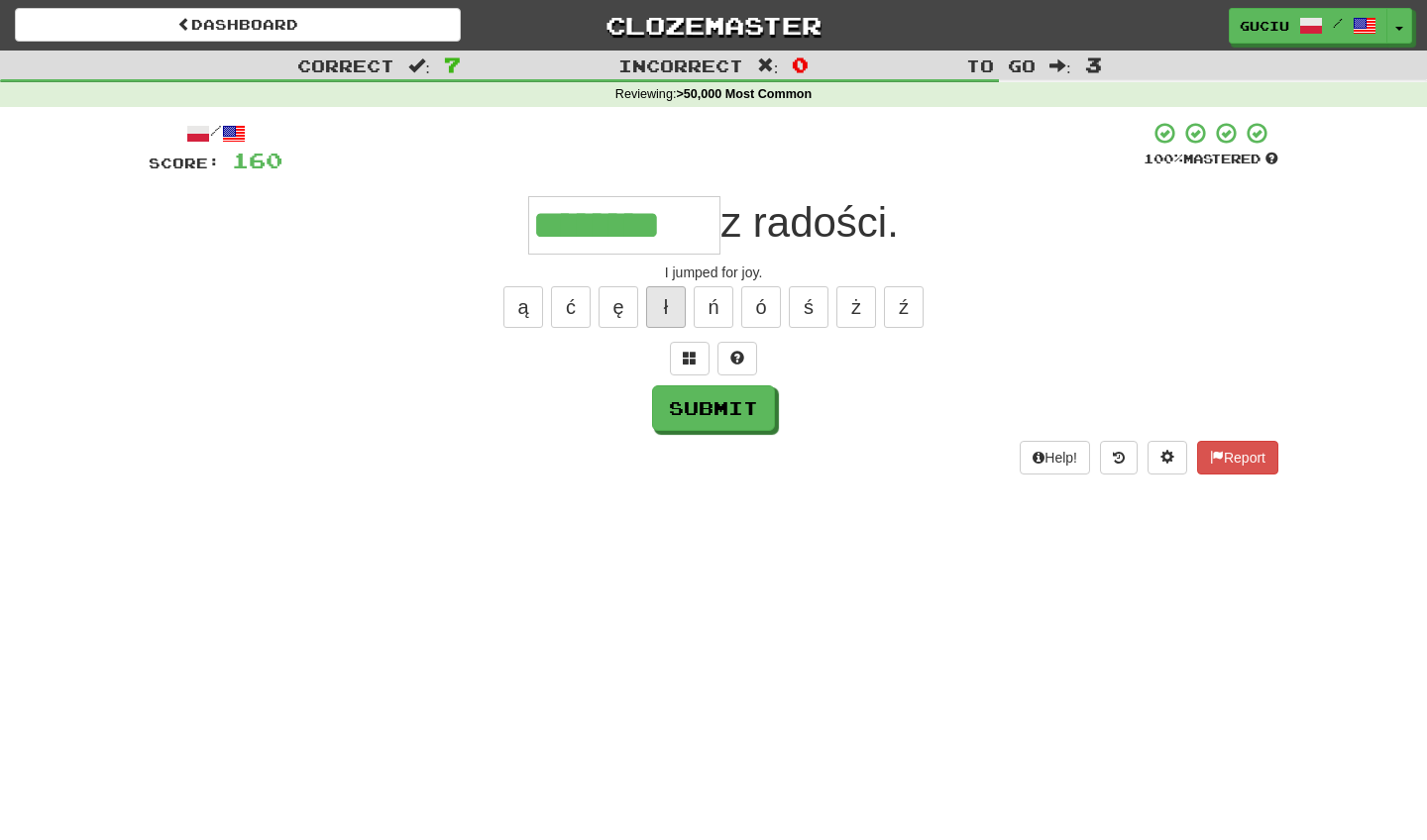 type on "********" 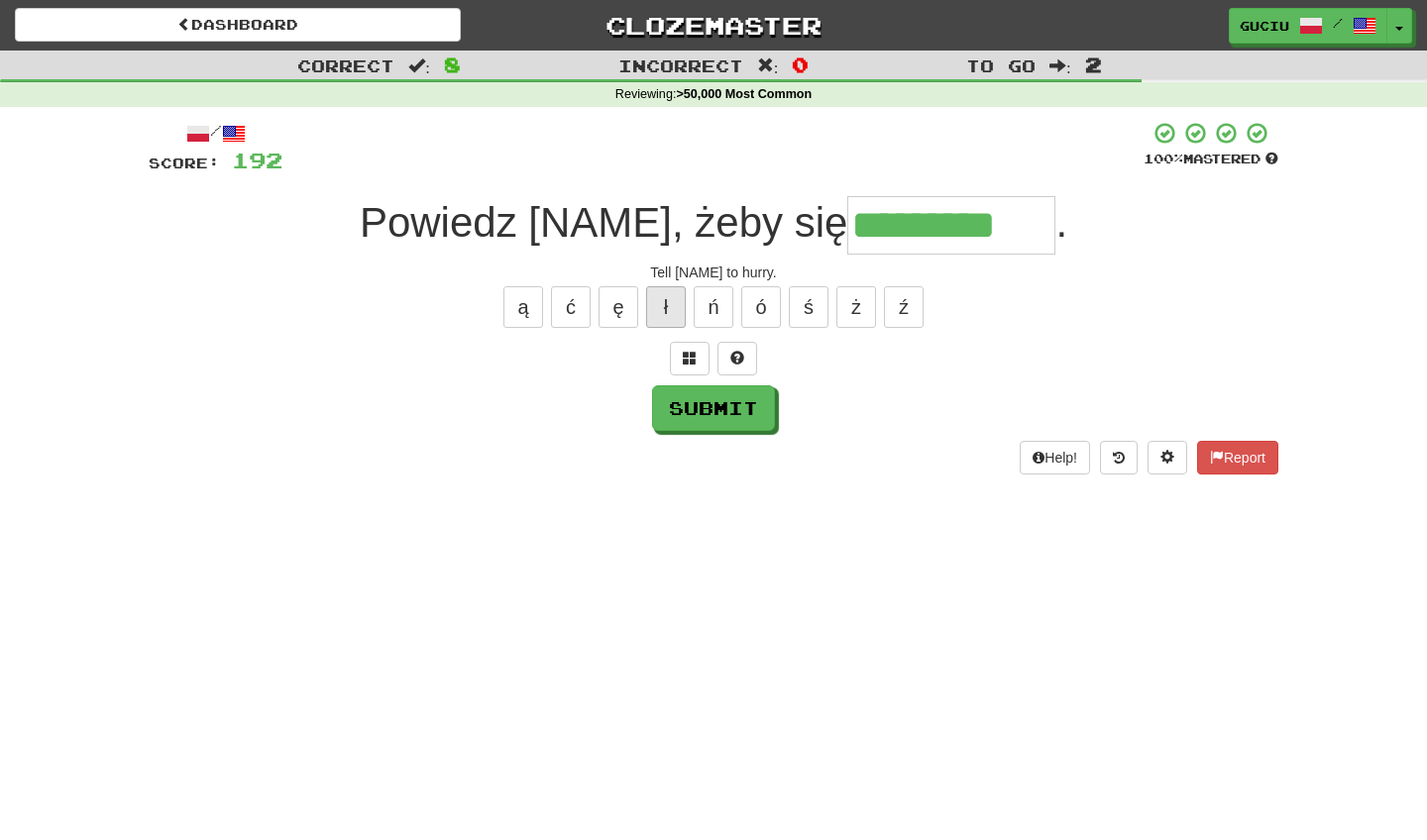 click on "ł" at bounding box center [666, 307] 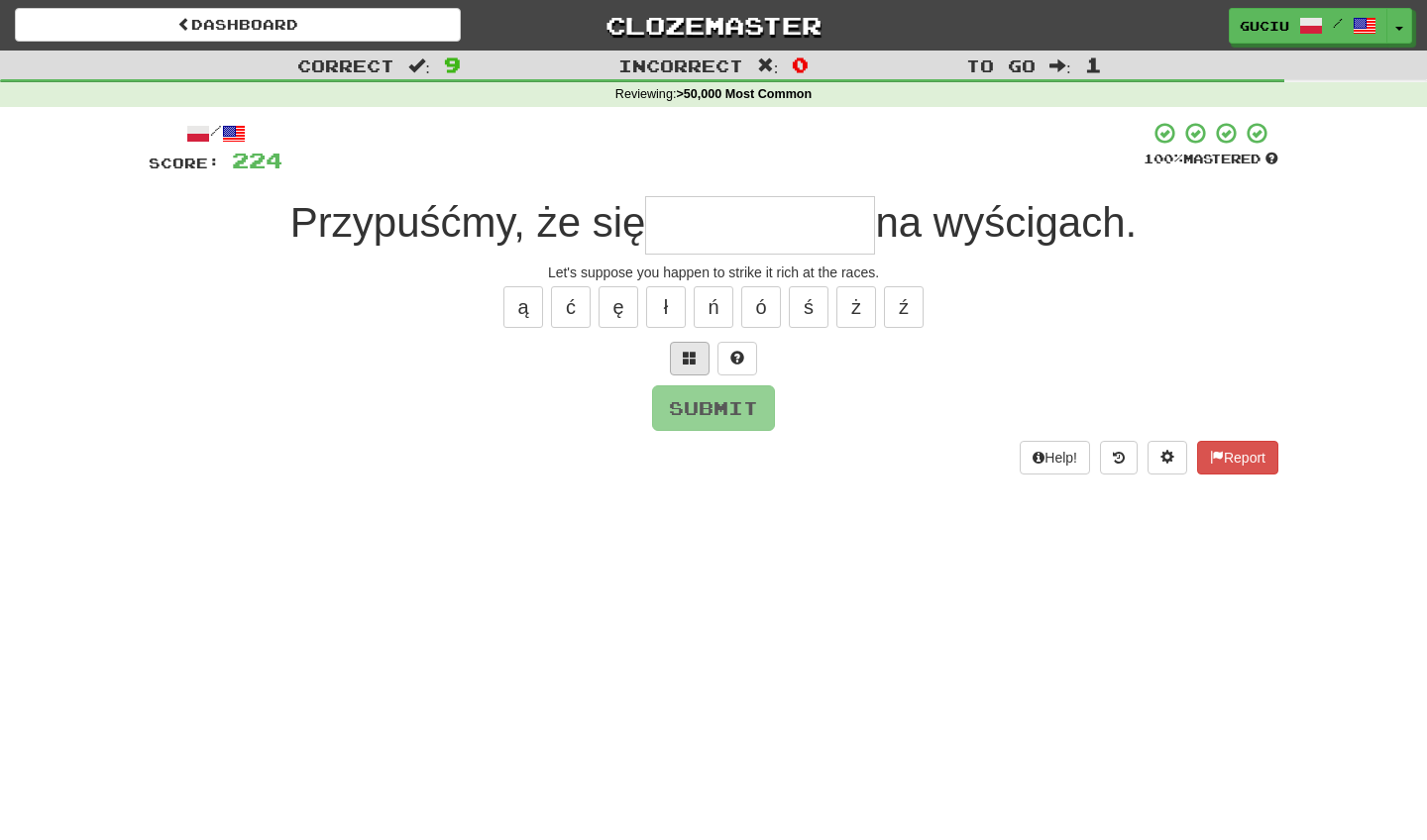 click at bounding box center (690, 358) 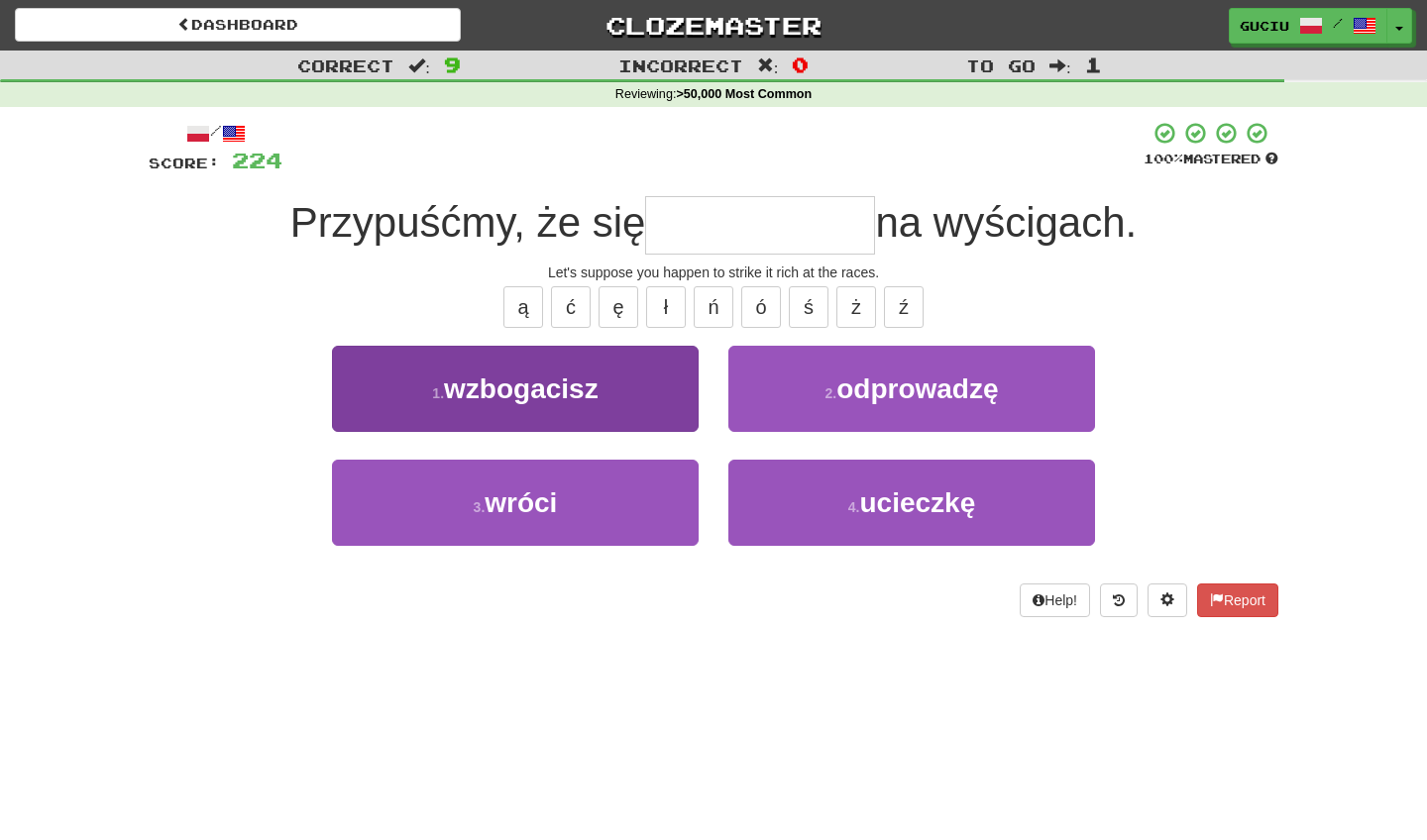 click on "1 .  wzbogacisz" at bounding box center (515, 388) 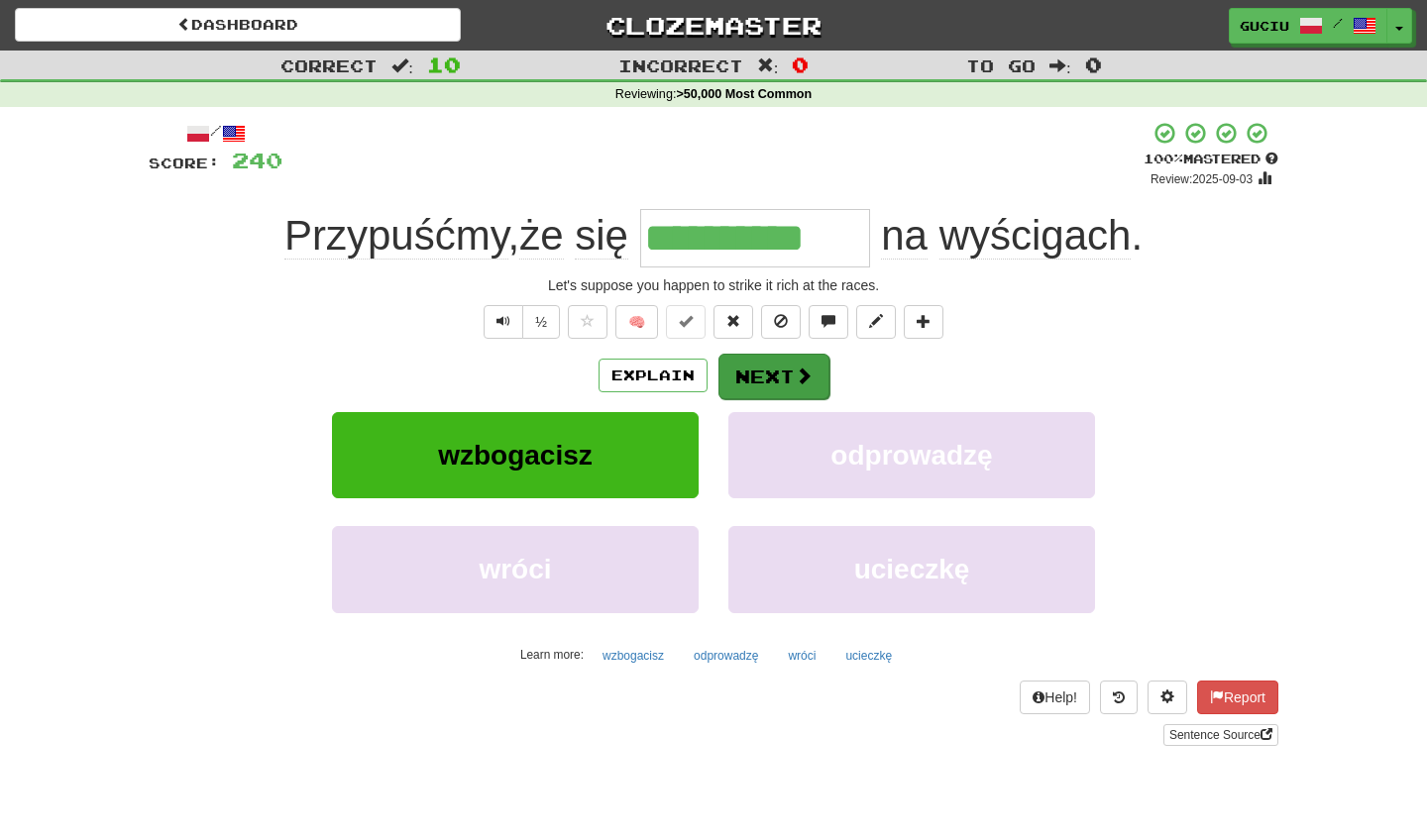 click on "Next" at bounding box center [774, 376] 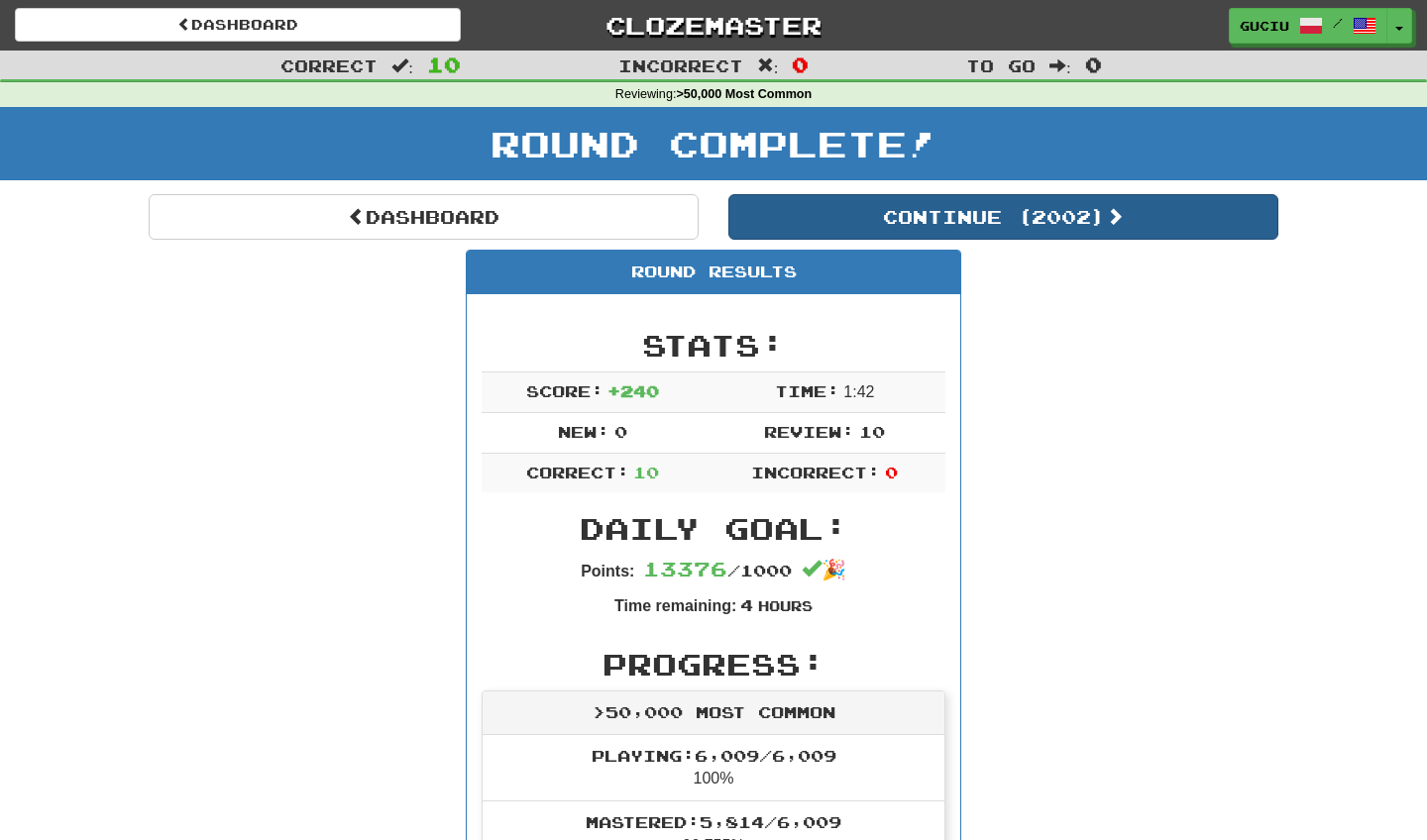 click on "Continue ( 2002 )" at bounding box center [1003, 217] 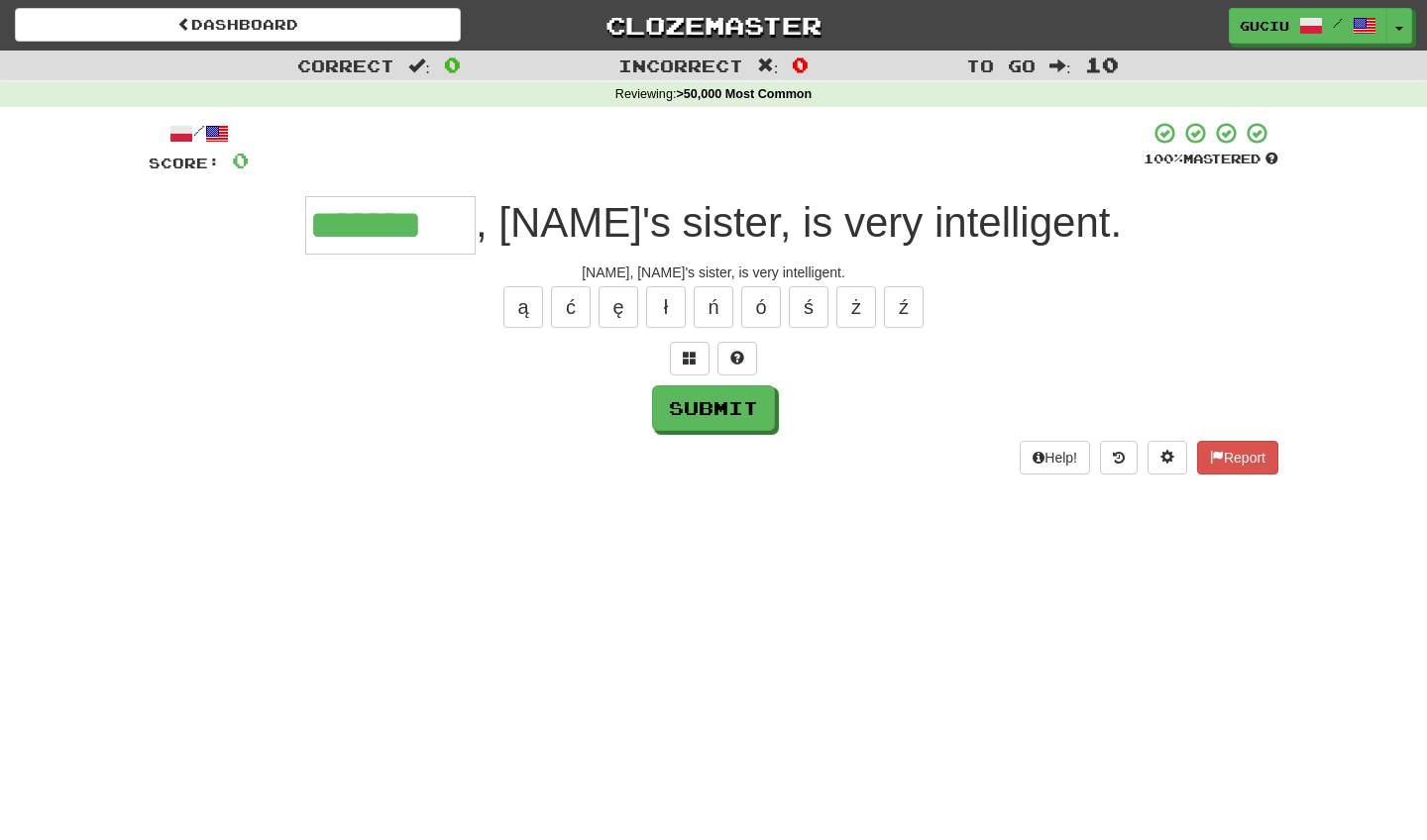 type on "*******" 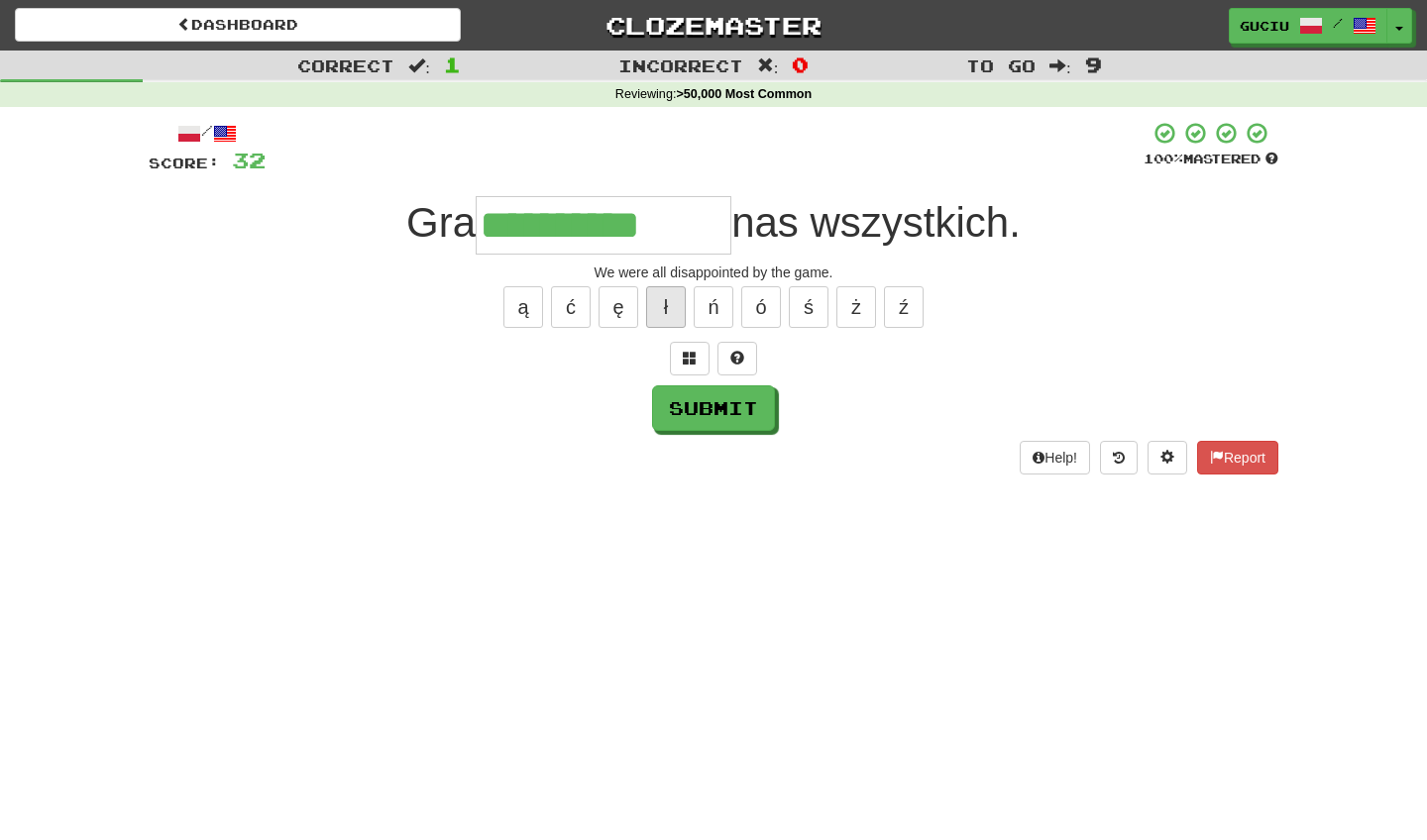 click on "ł" at bounding box center (666, 307) 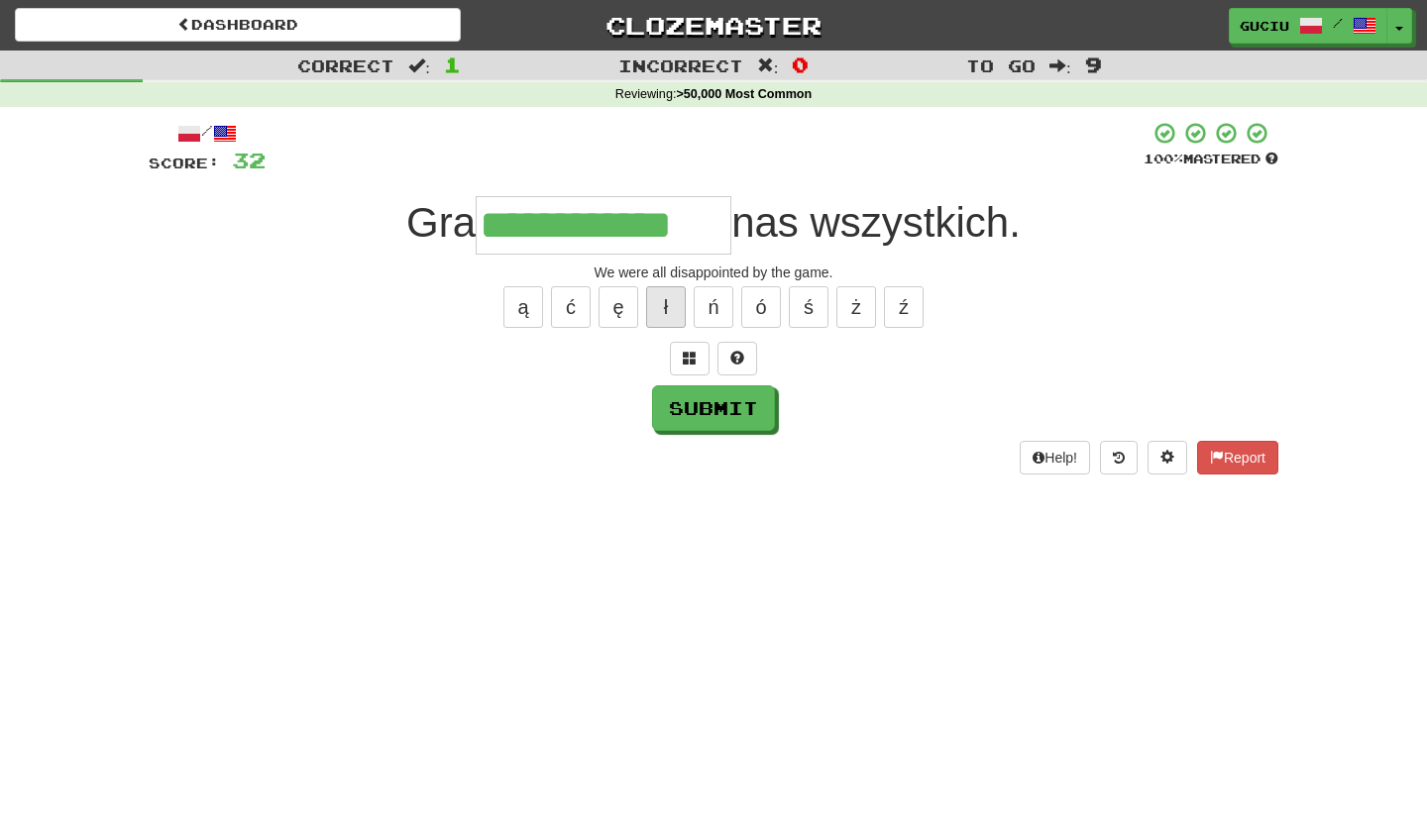 type on "**********" 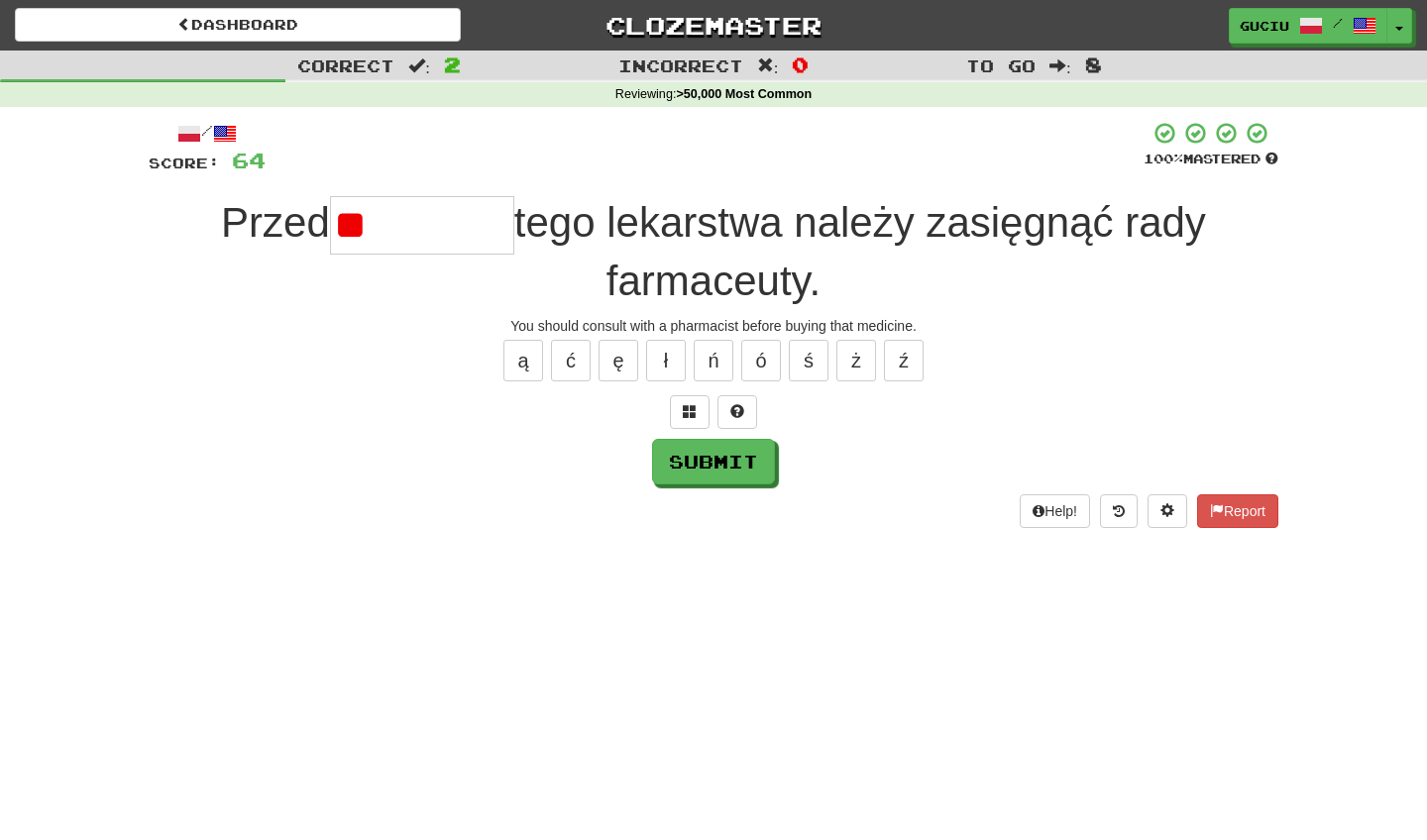 type on "*" 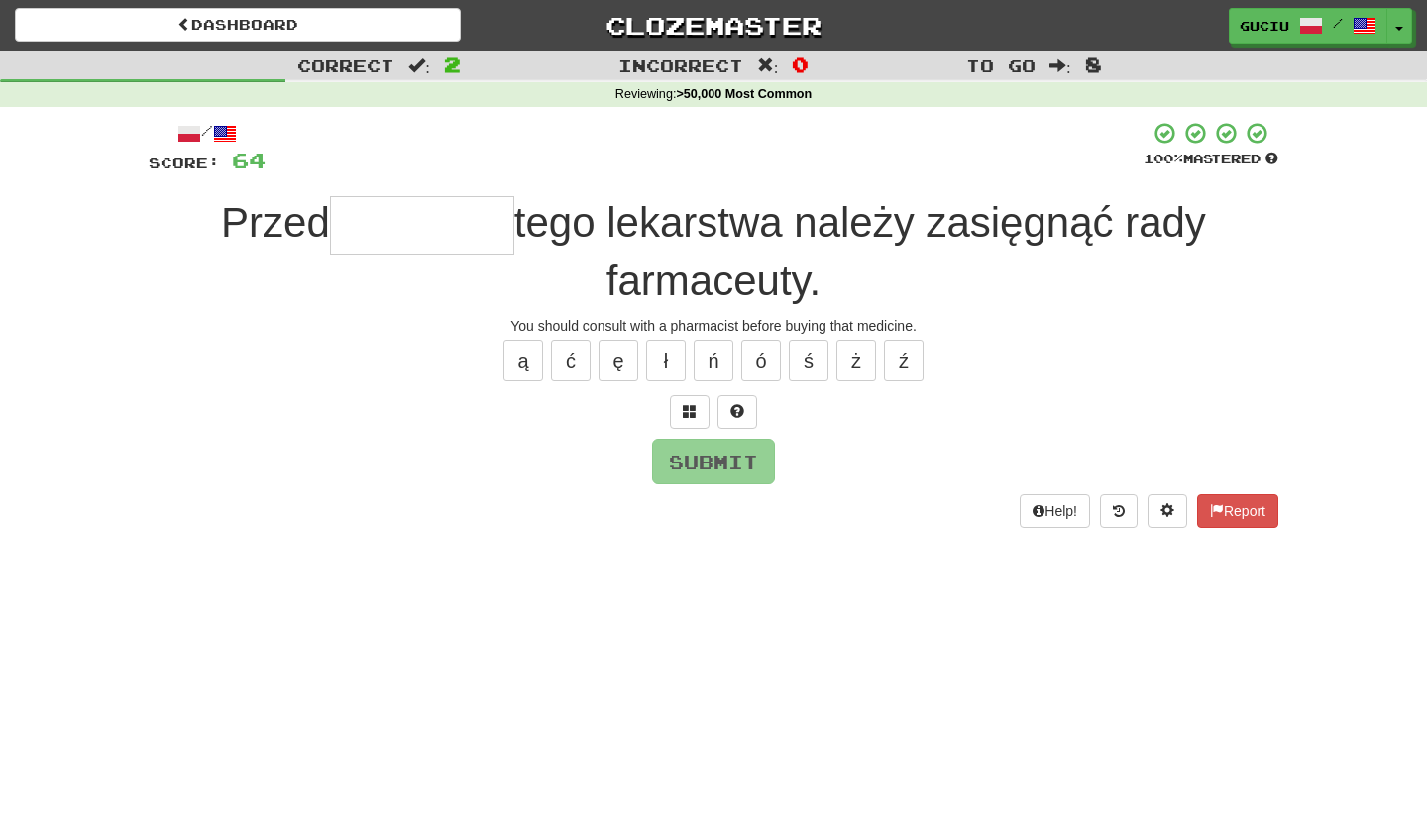 type on "*" 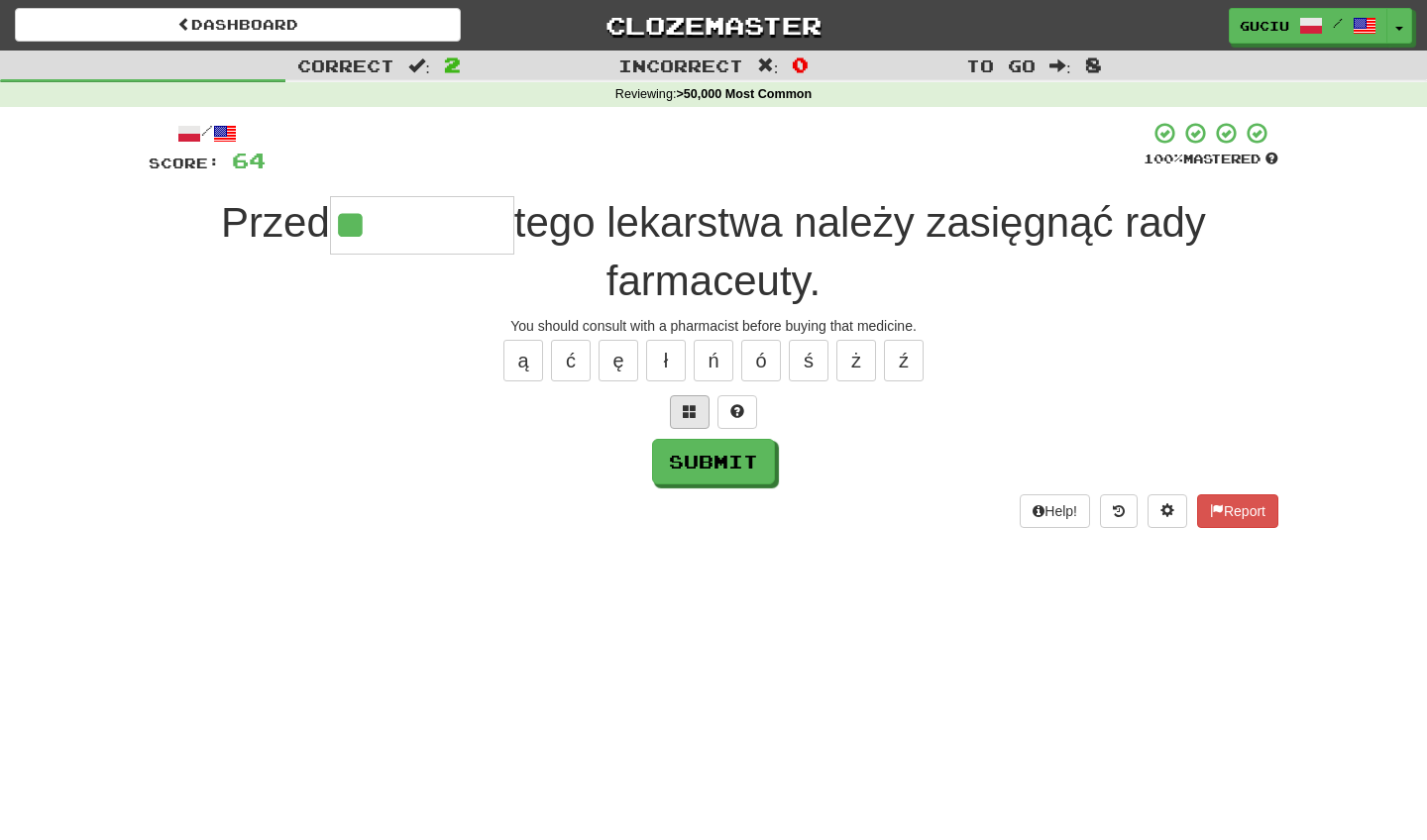 click at bounding box center (690, 412) 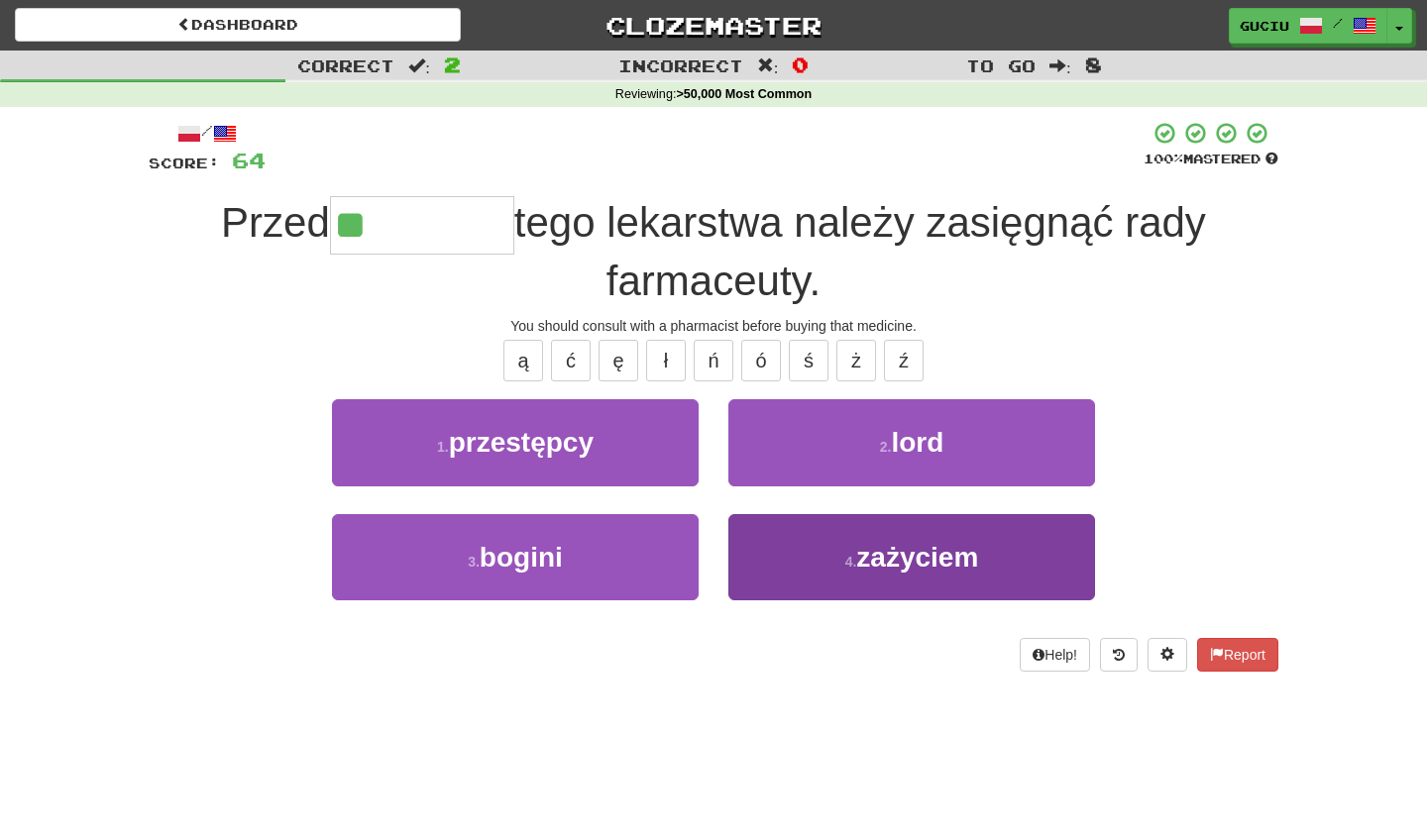 click on "zażyciem" at bounding box center [917, 557] 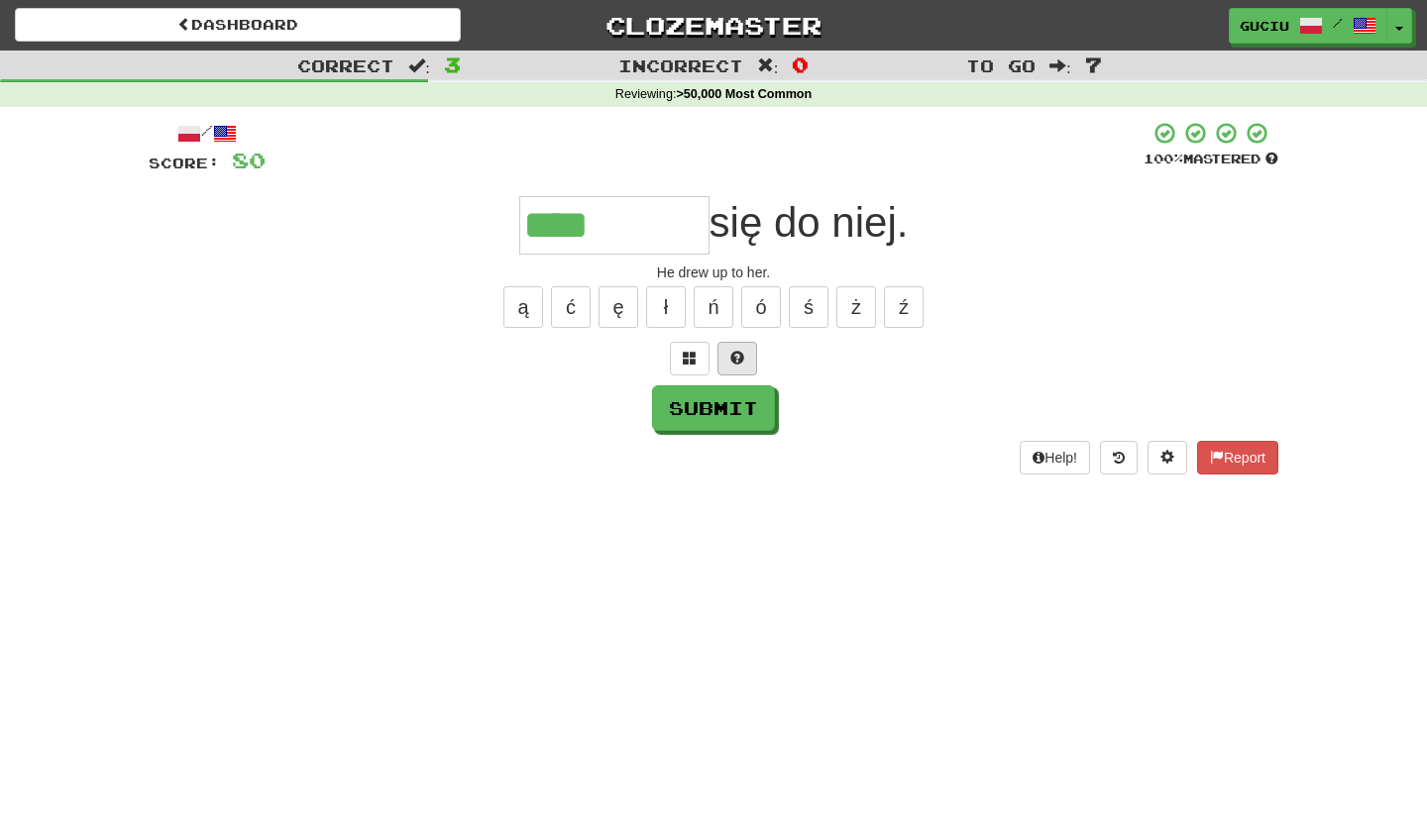 click at bounding box center [737, 358] 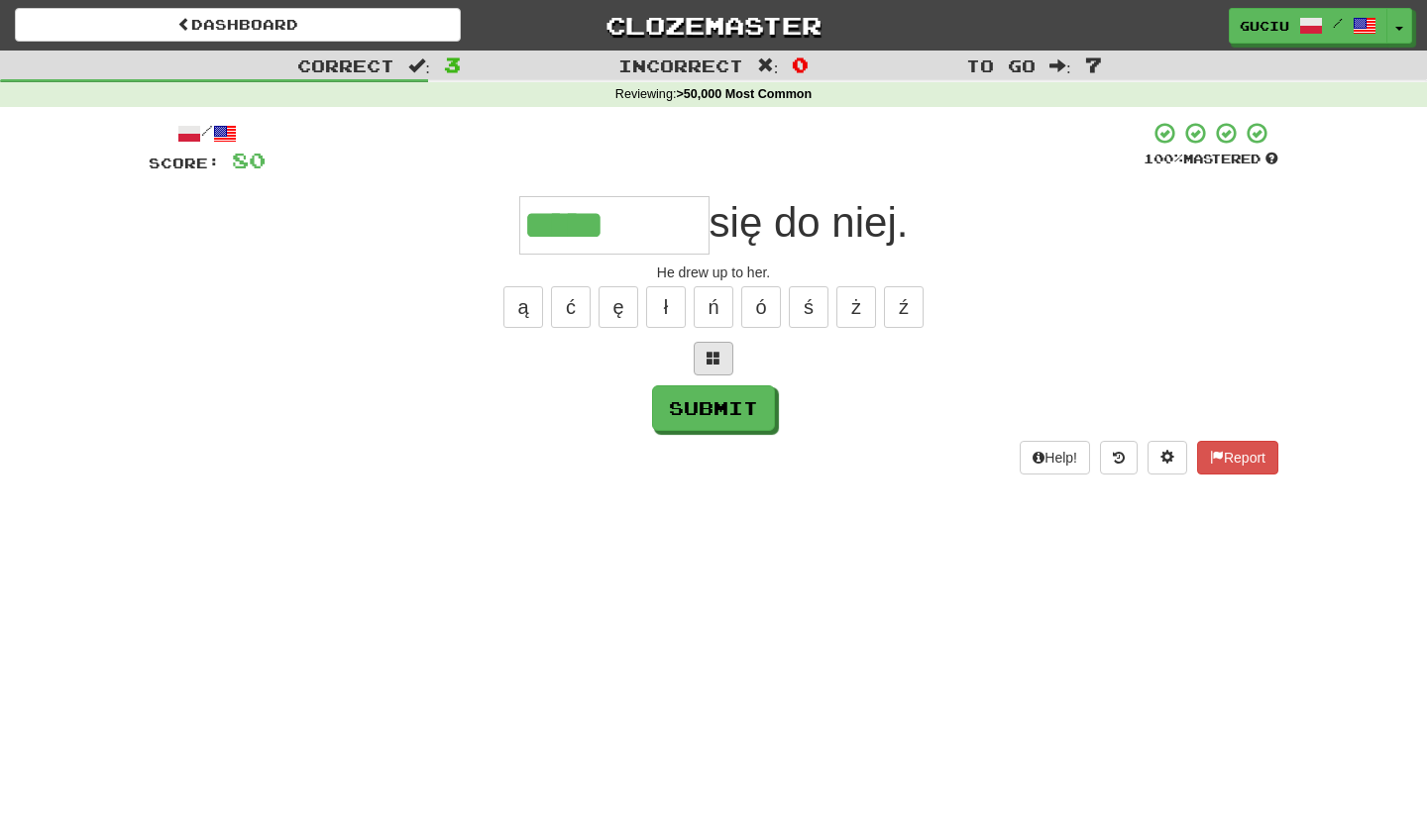 click at bounding box center (714, 358) 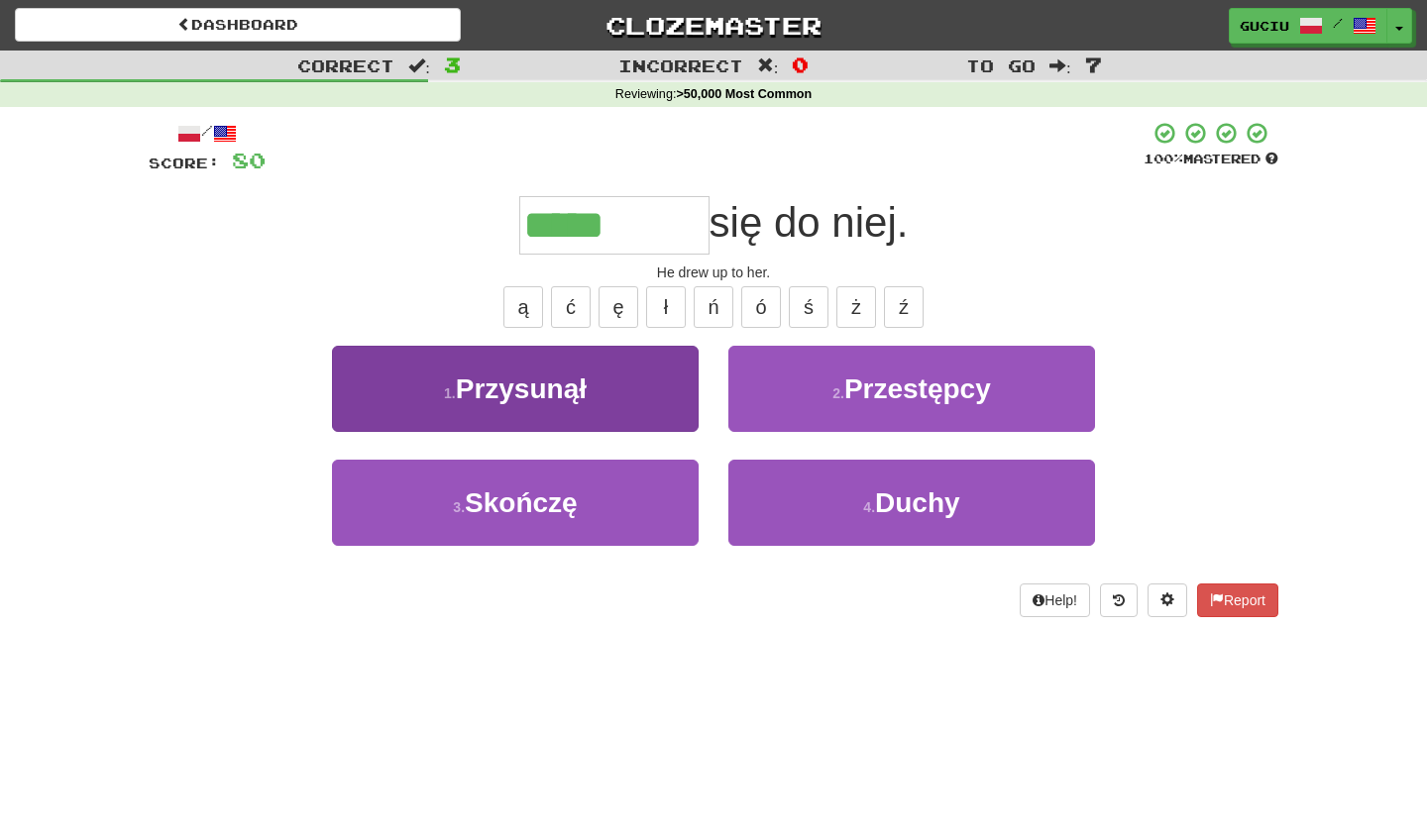 click on "1 .  Przysunął" at bounding box center (515, 388) 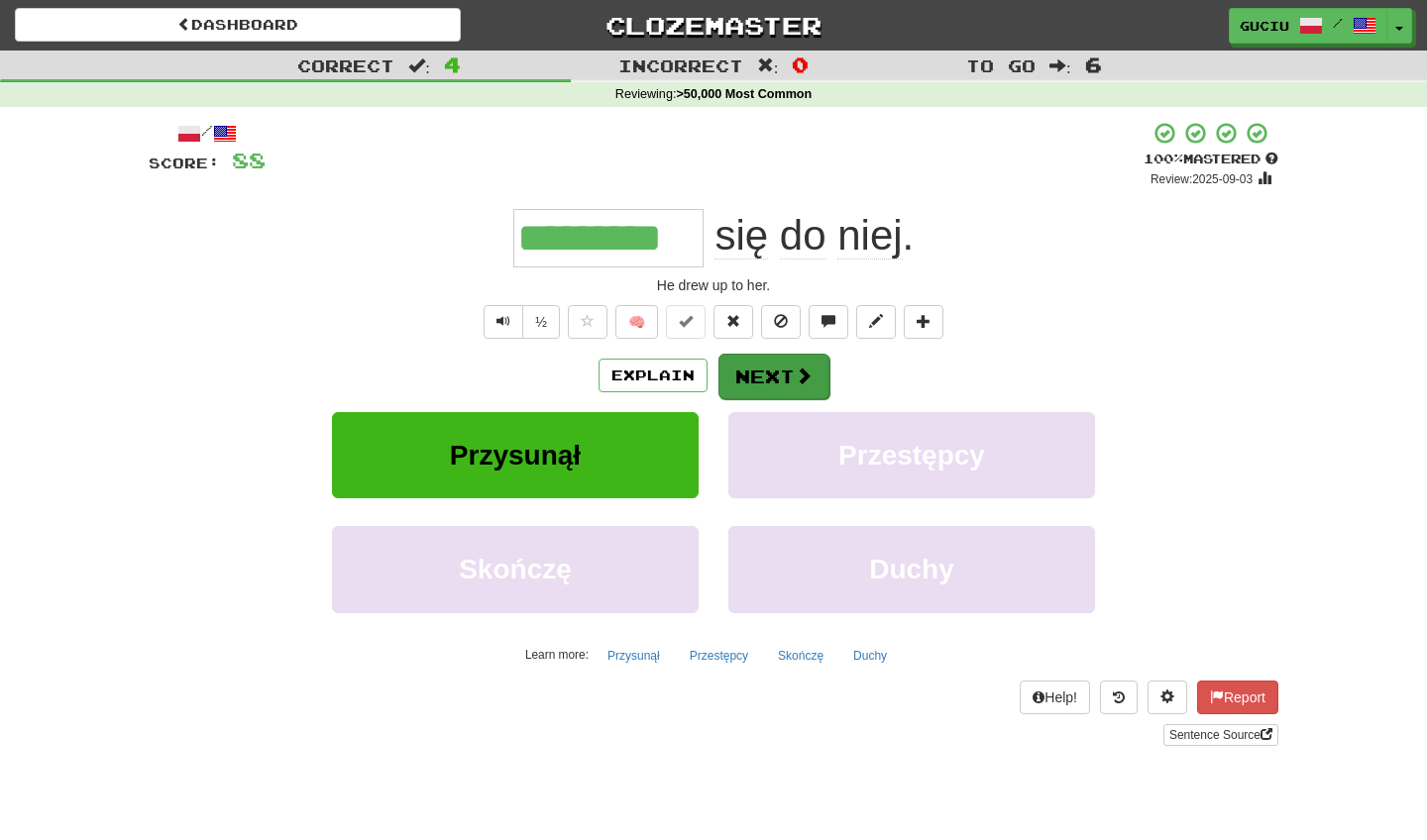 click at bounding box center [804, 375] 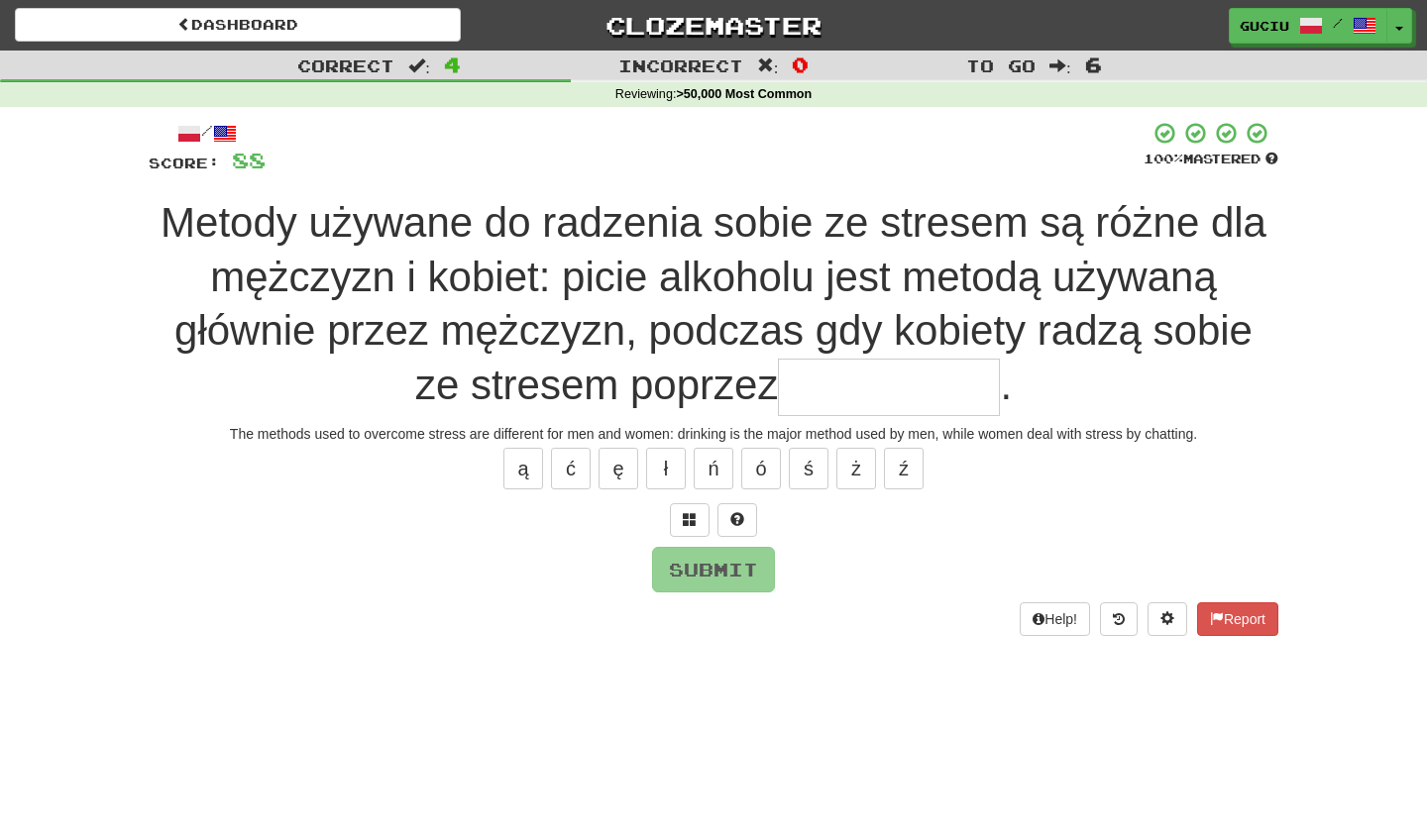 type on "*" 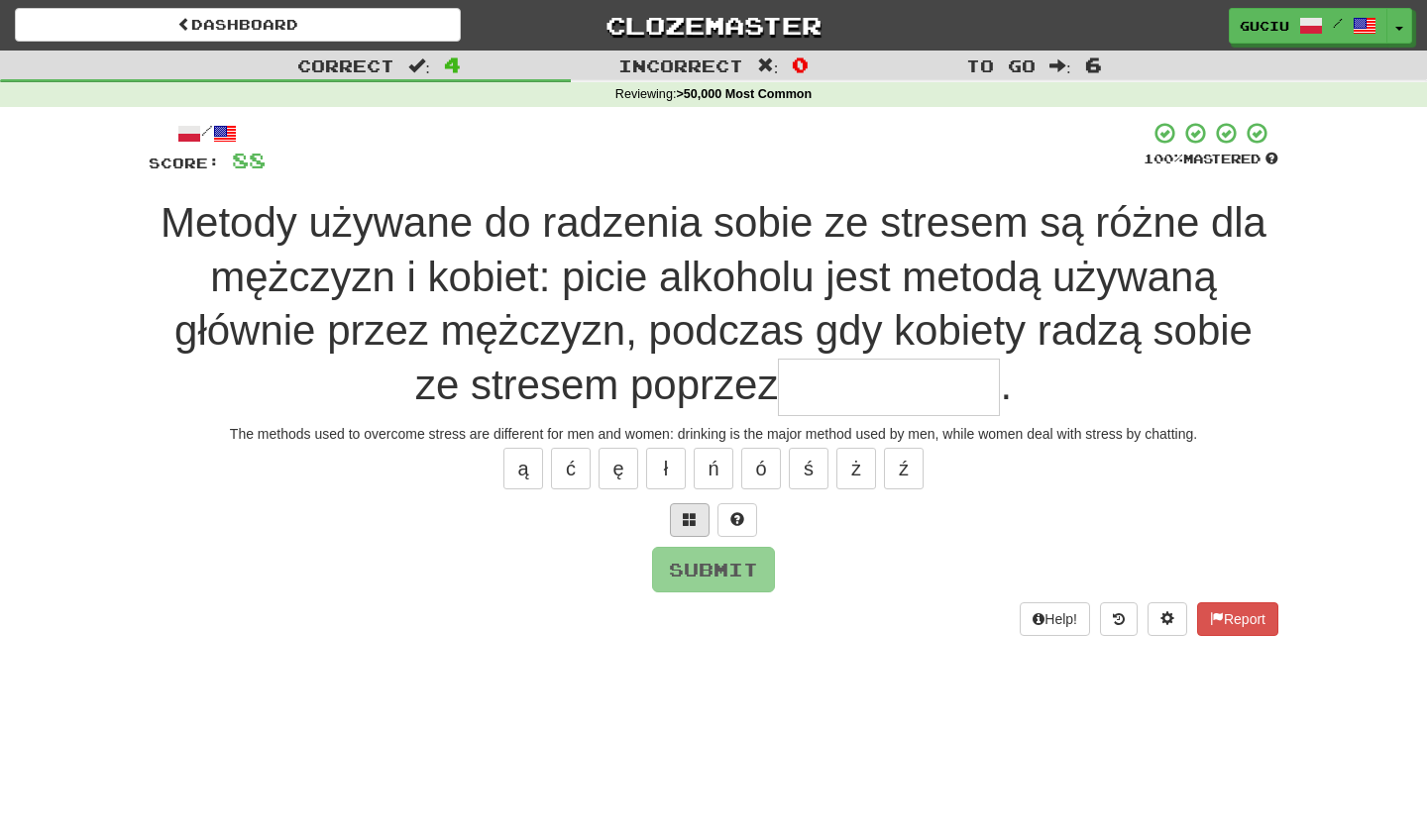 click at bounding box center [690, 520] 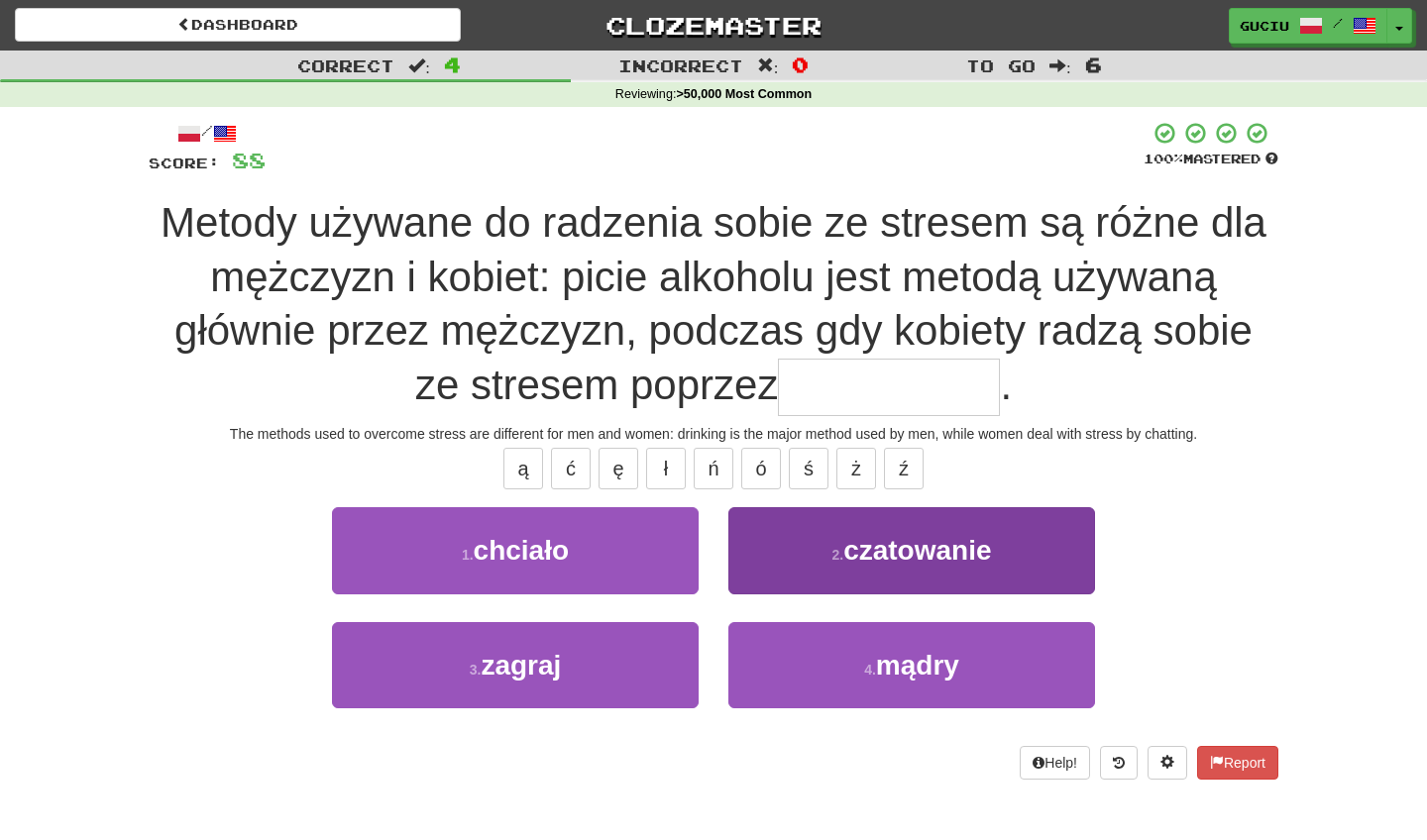 click on "czatowanie" at bounding box center (917, 550) 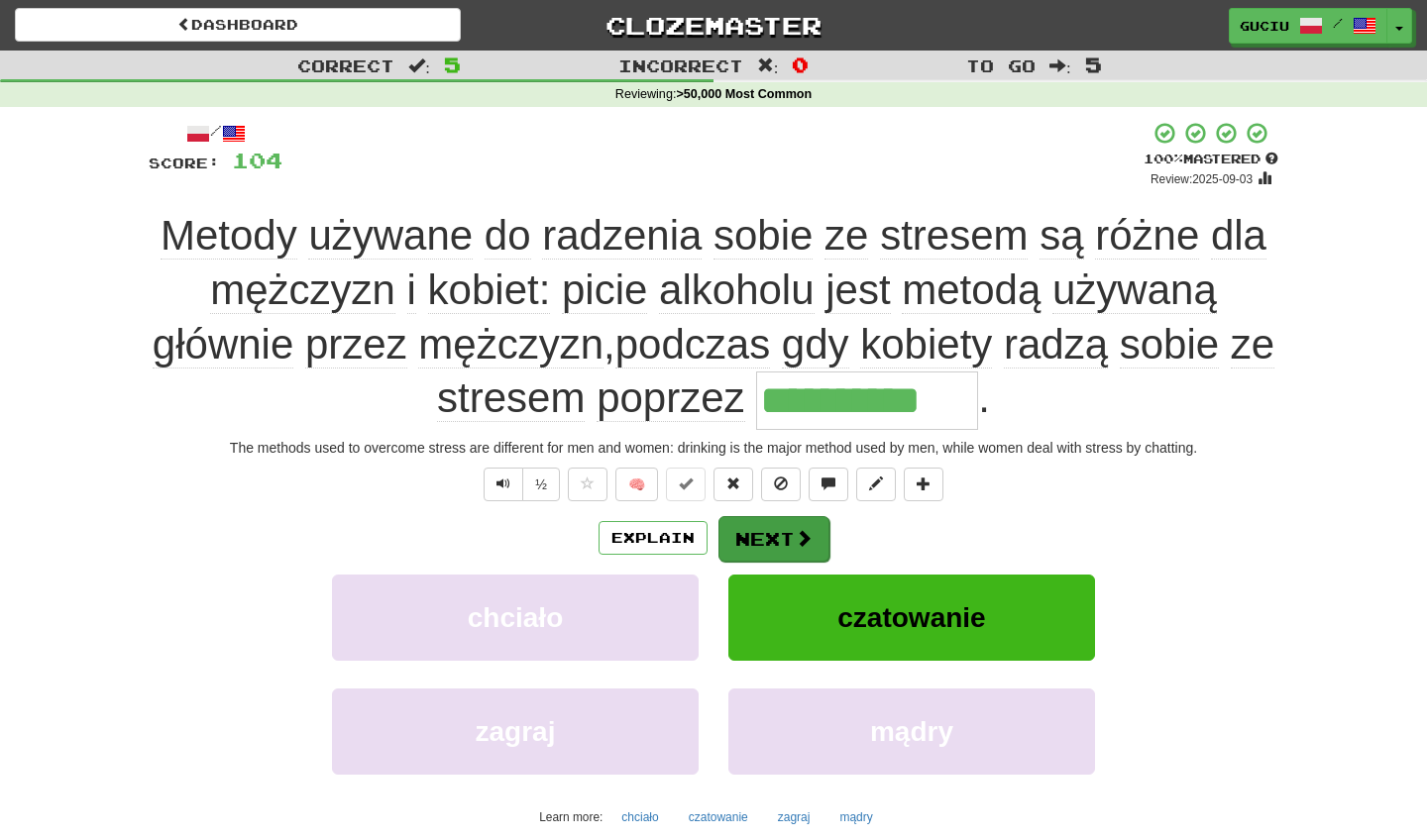 click on "Next" at bounding box center [774, 539] 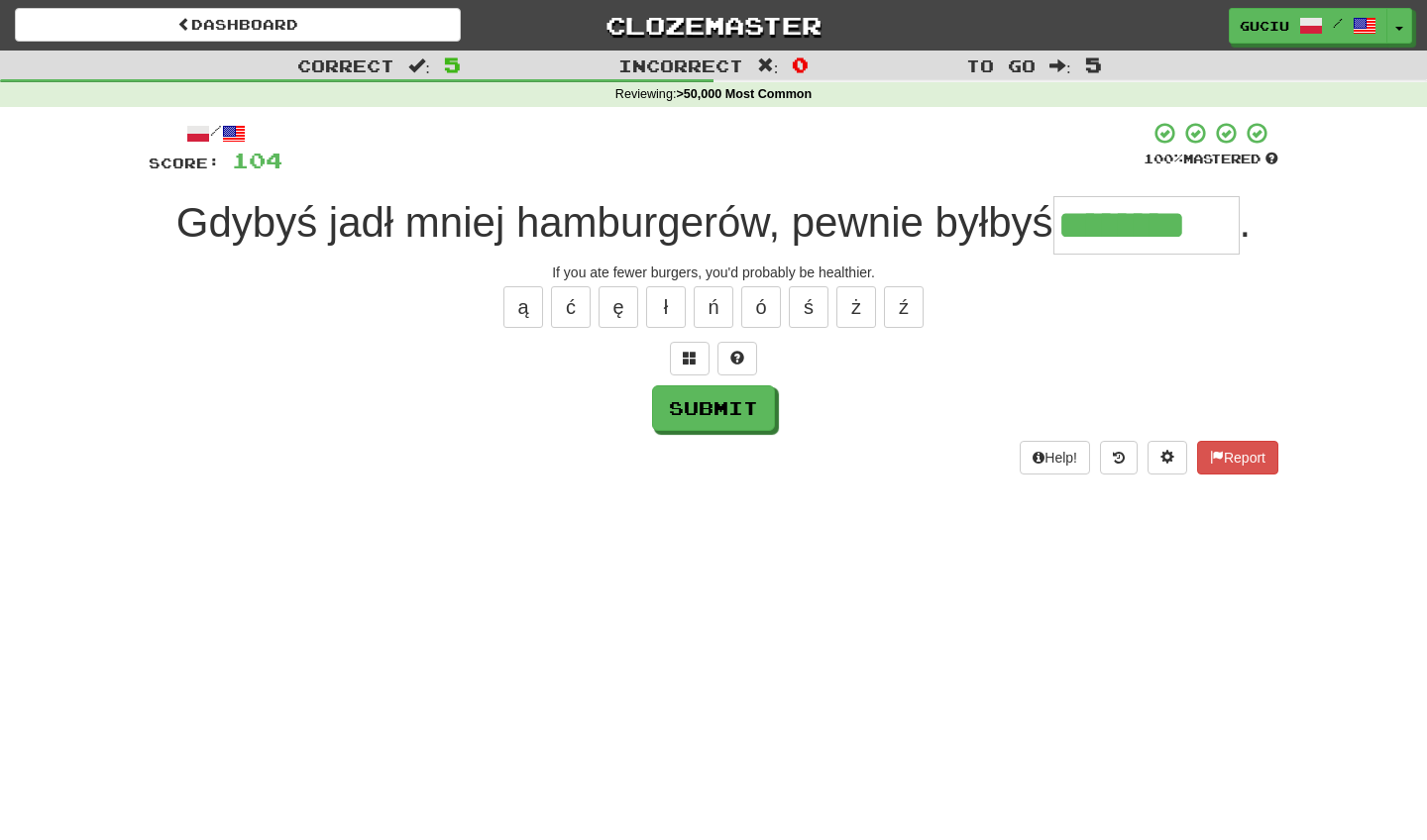 type on "********" 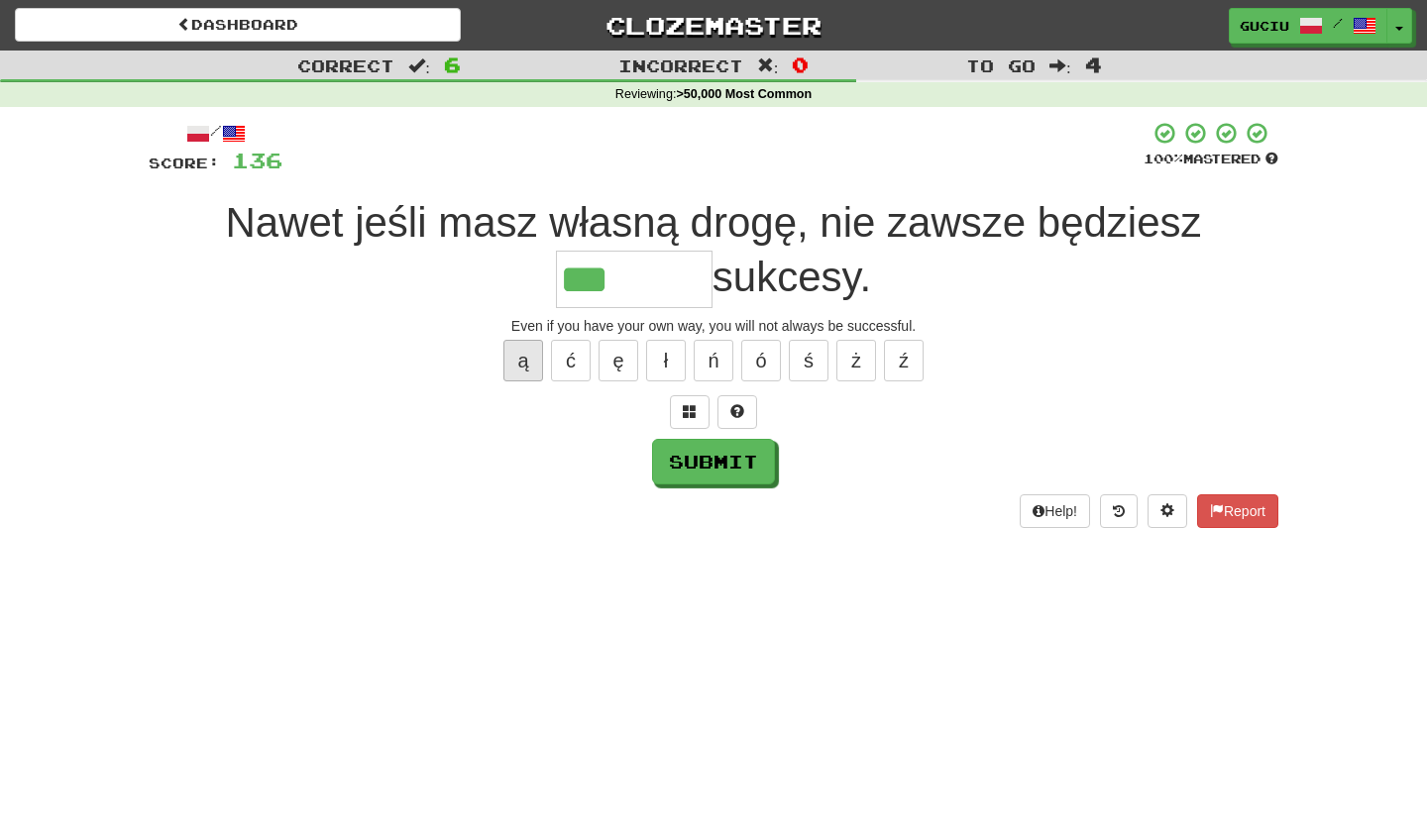 click on "ą" at bounding box center [523, 361] 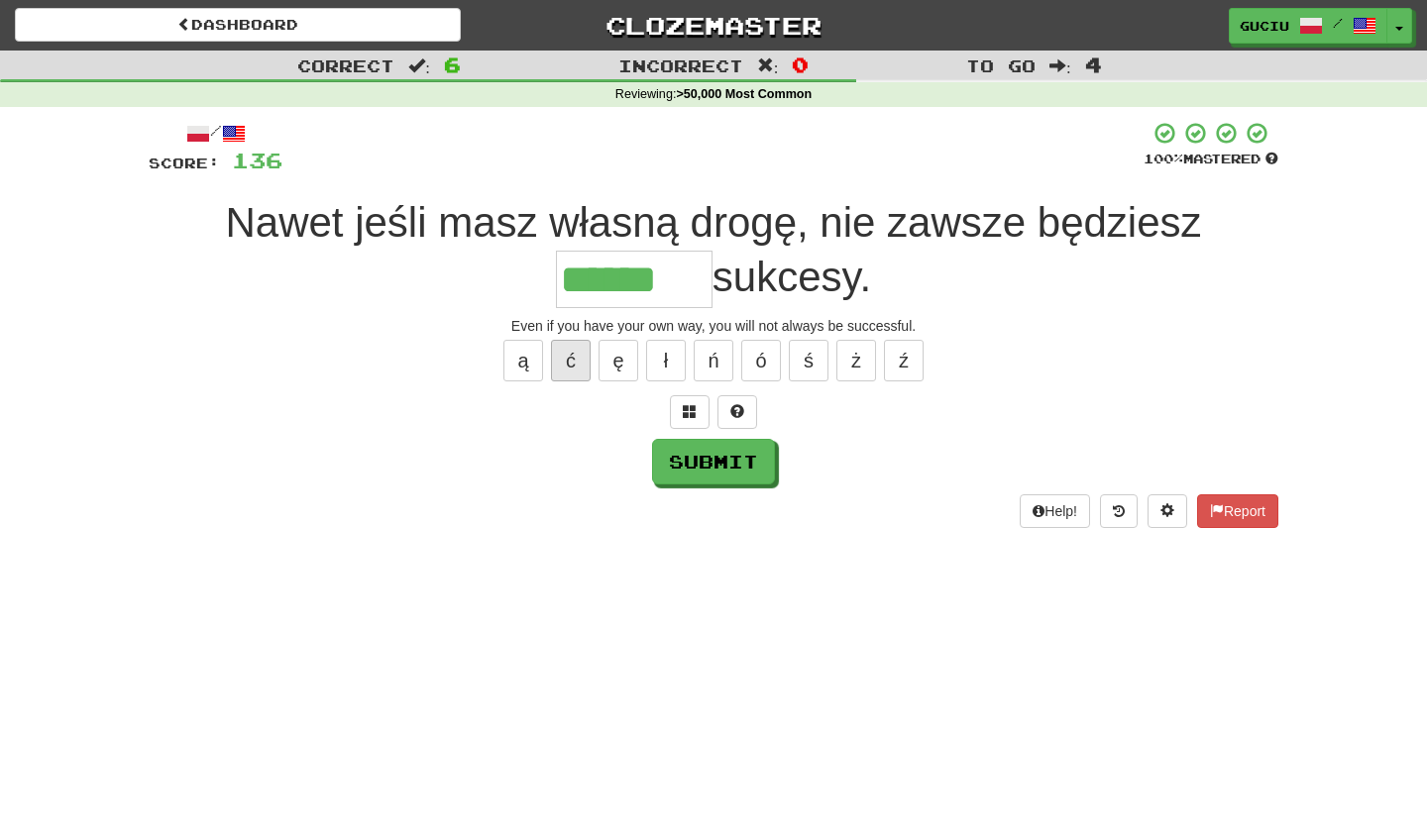 click on "ć" at bounding box center (571, 361) 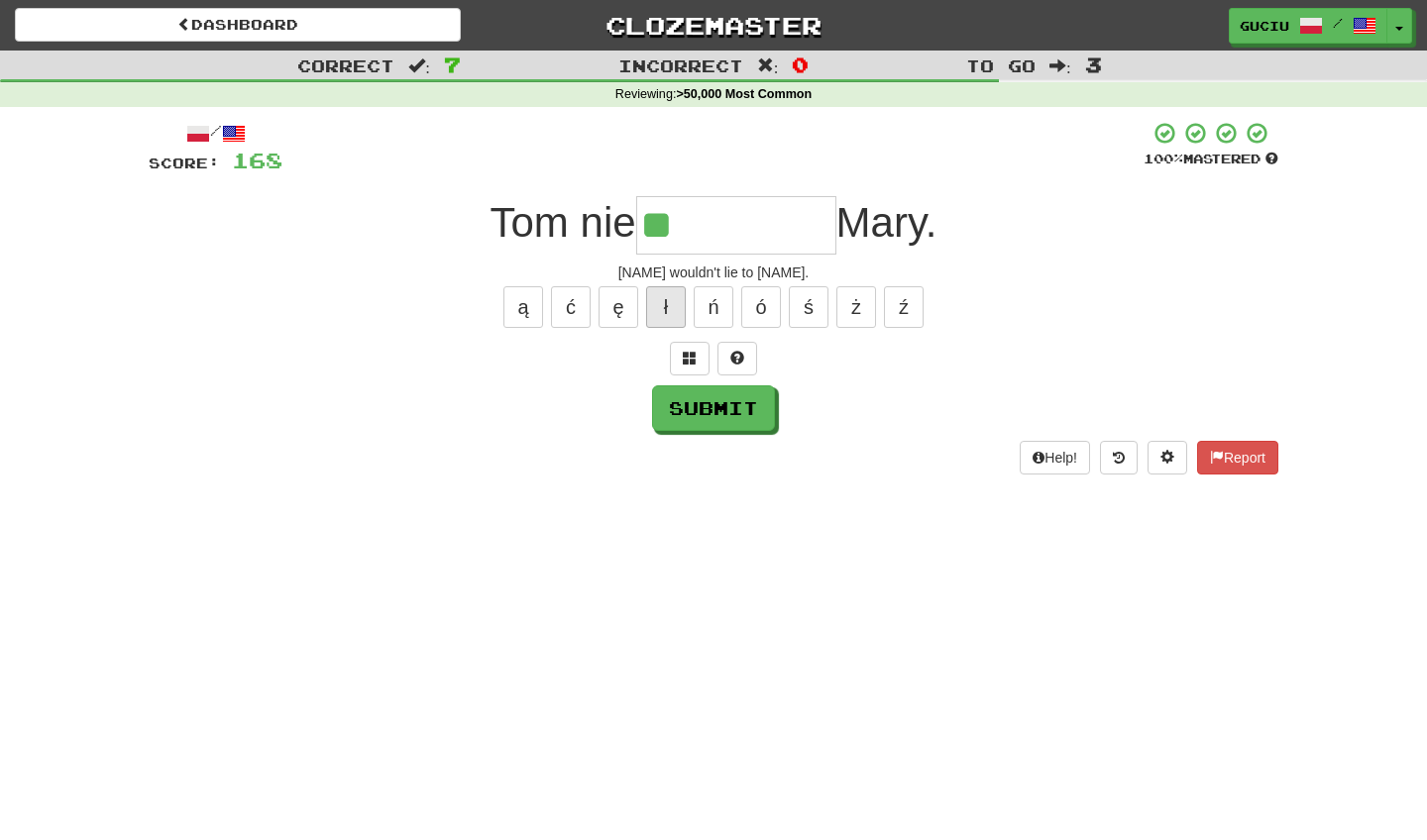 click on "ł" at bounding box center (666, 307) 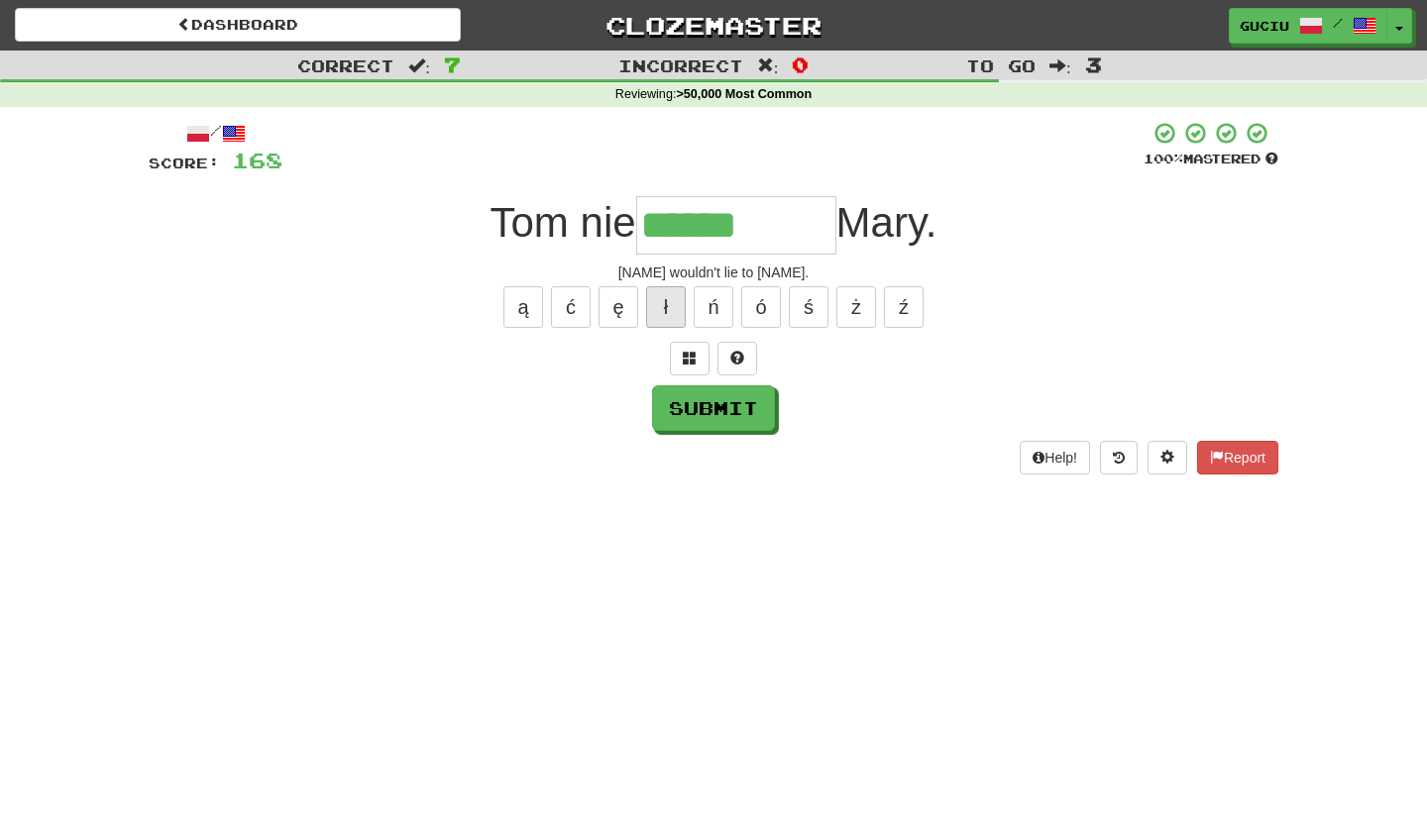 click on "ł" at bounding box center [666, 307] 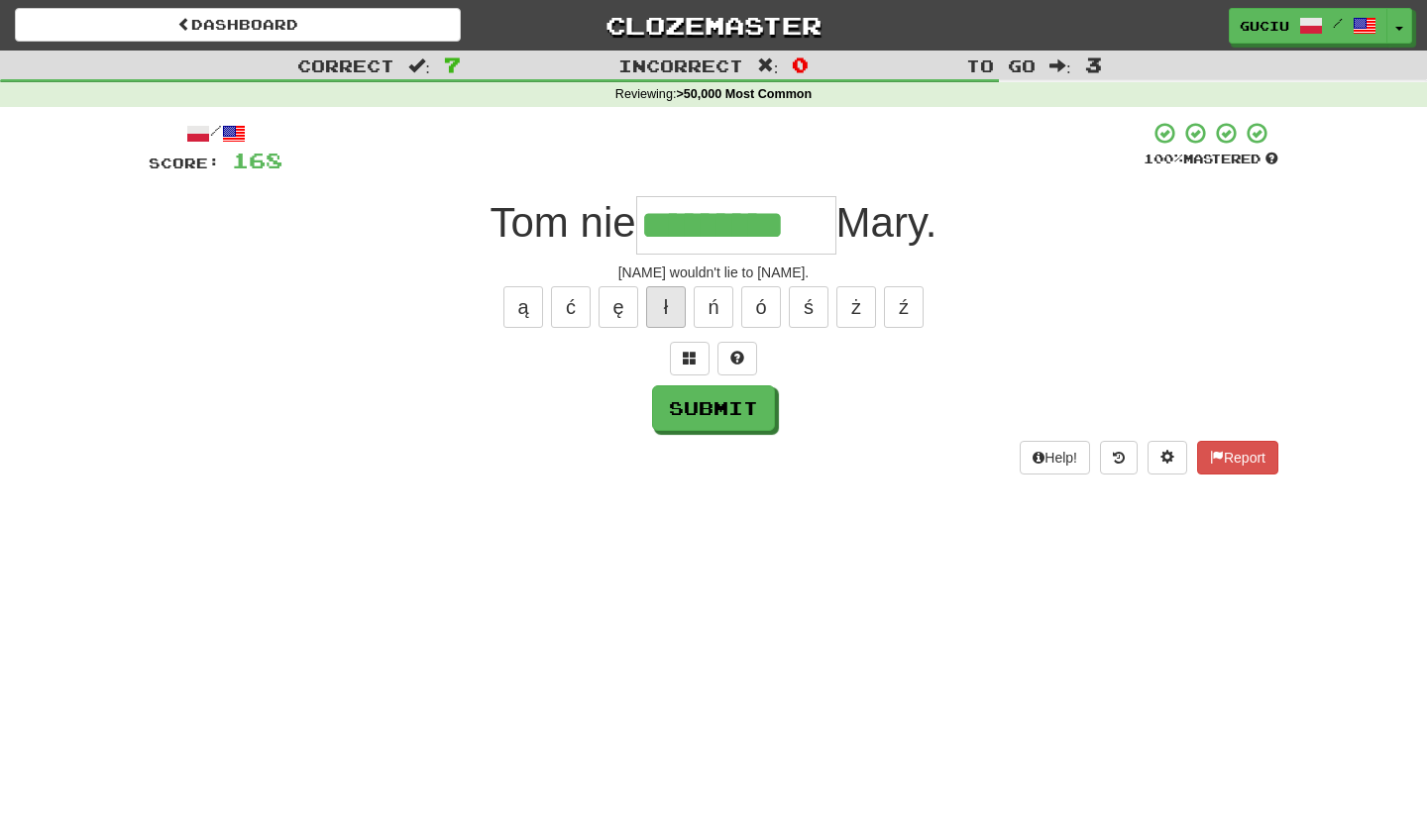 type on "*********" 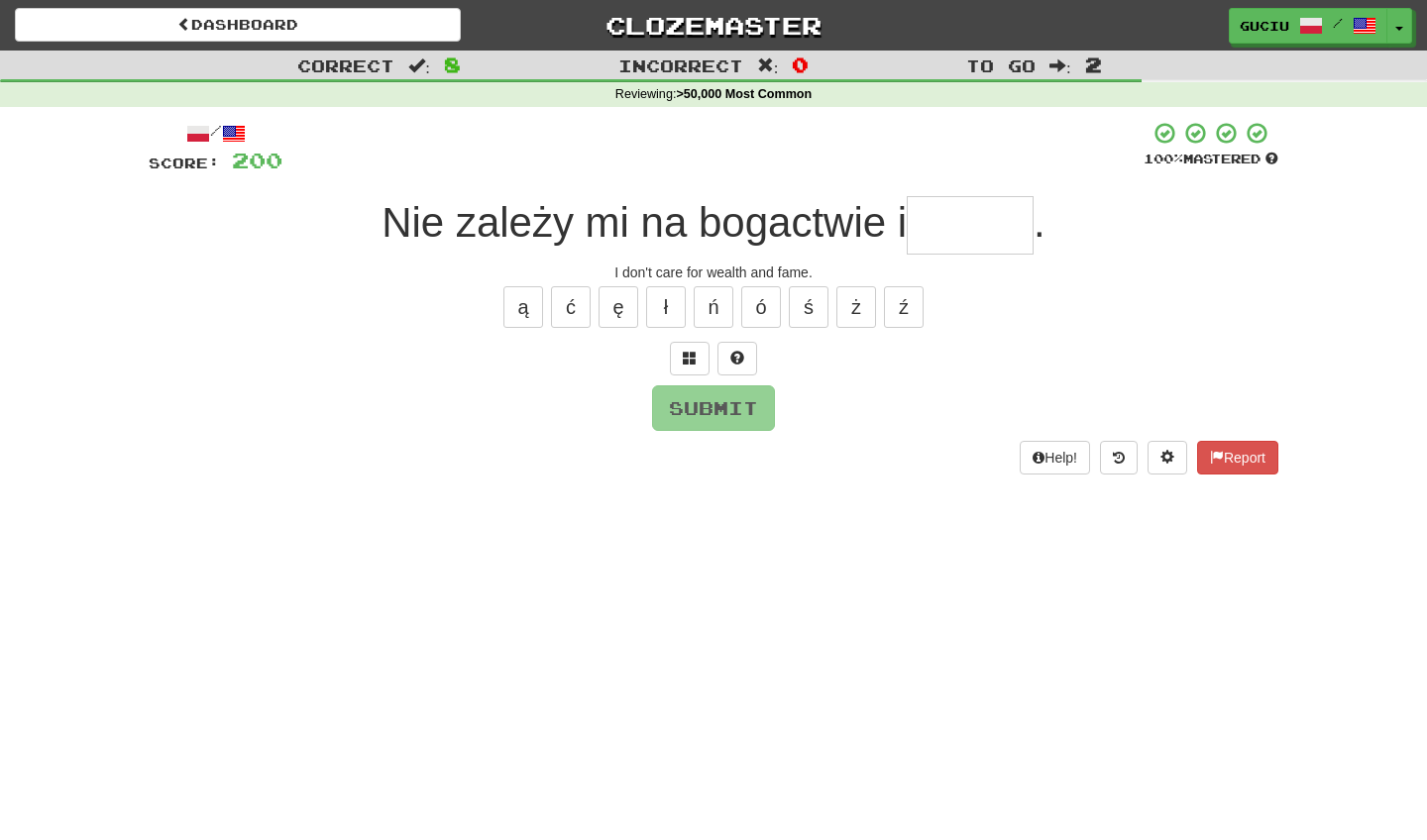 type on "*" 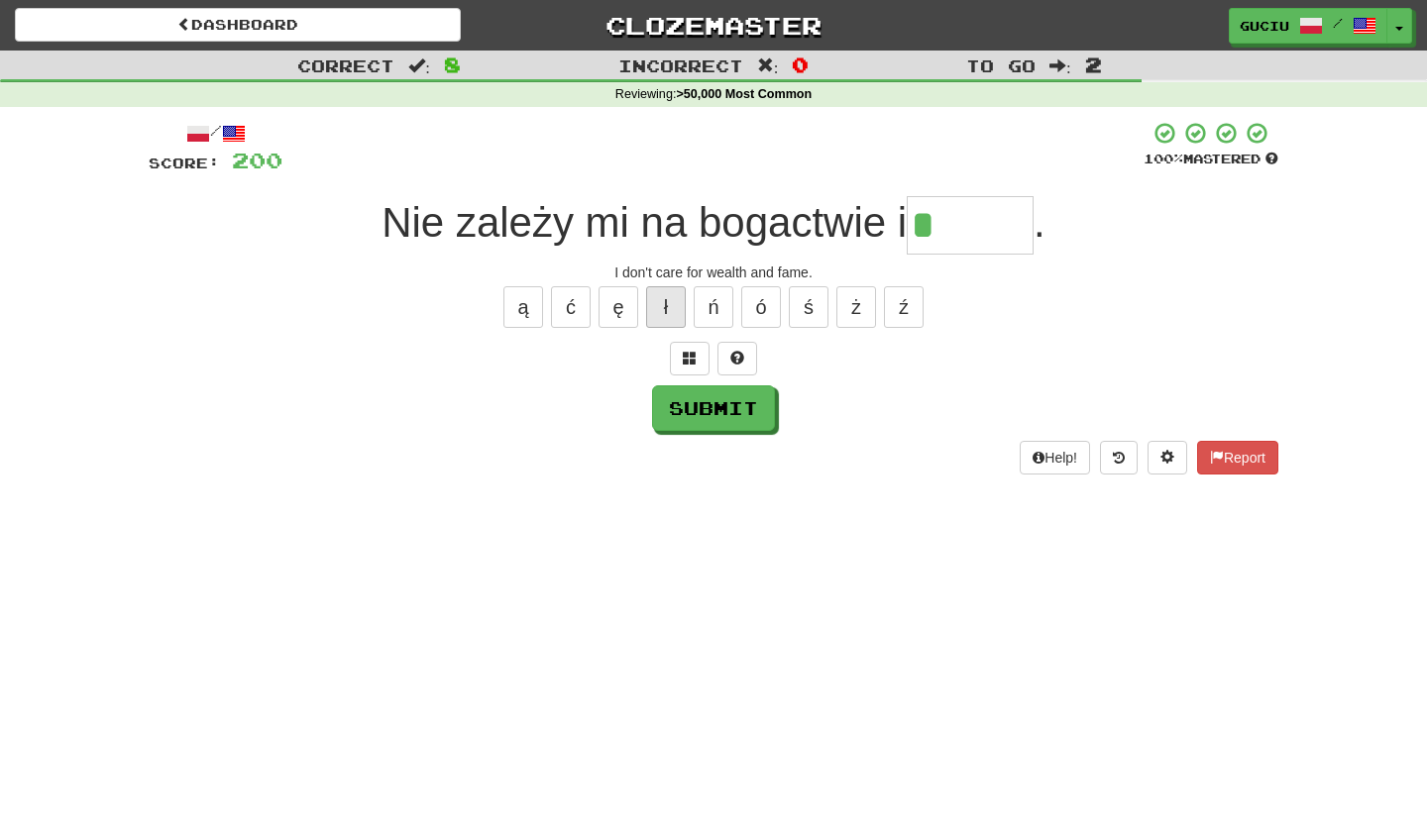 click on "ł" at bounding box center (666, 307) 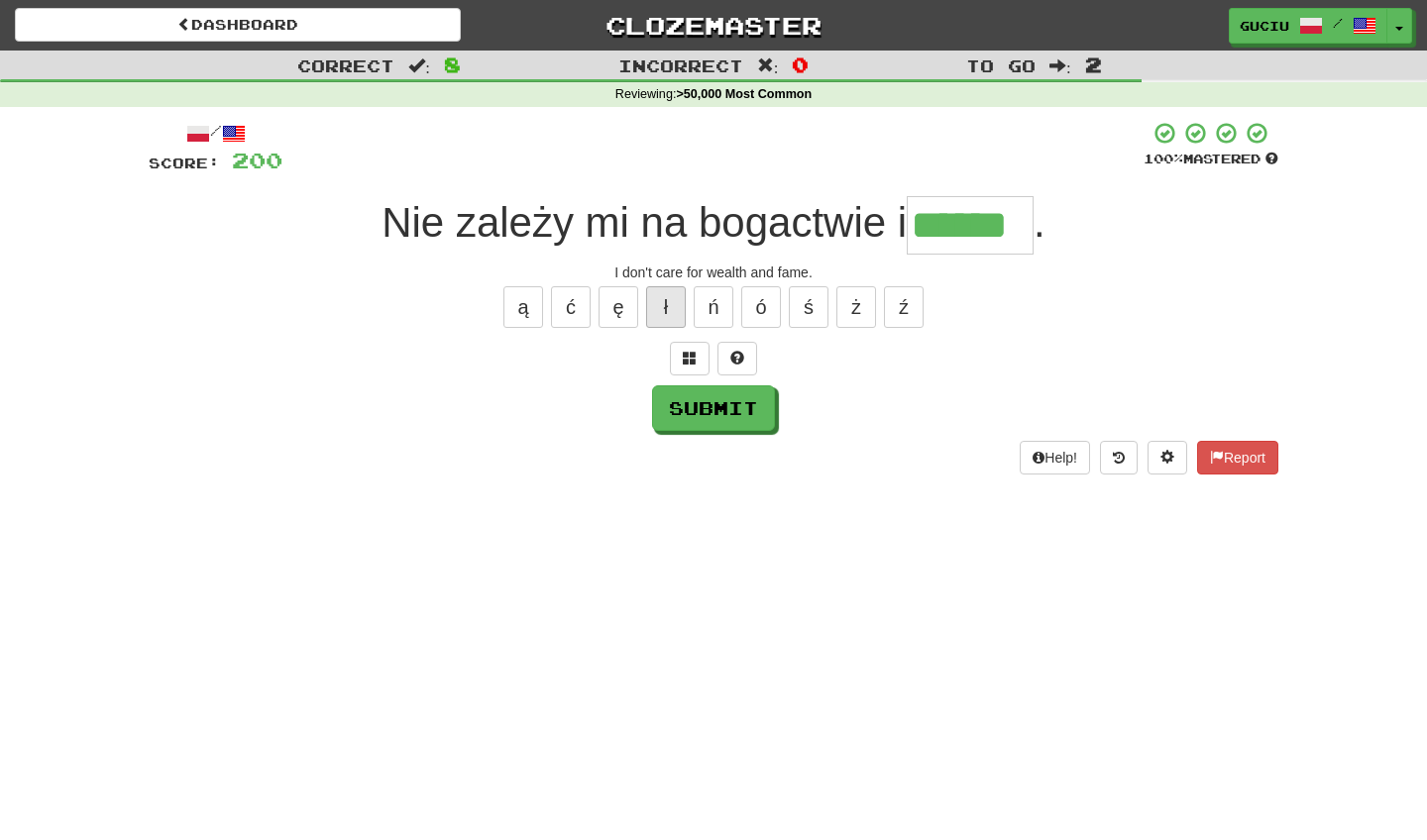 type on "******" 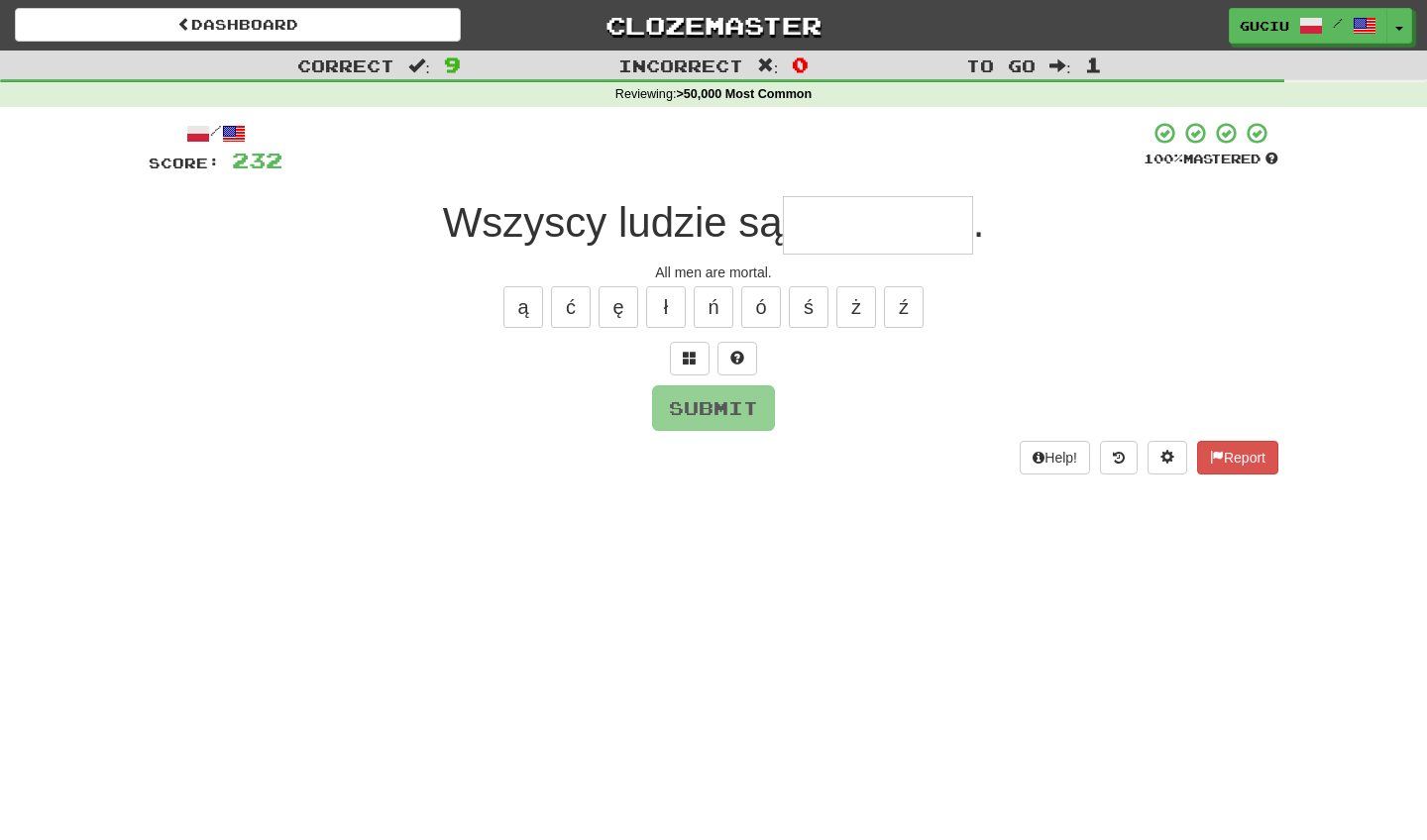 type on "*" 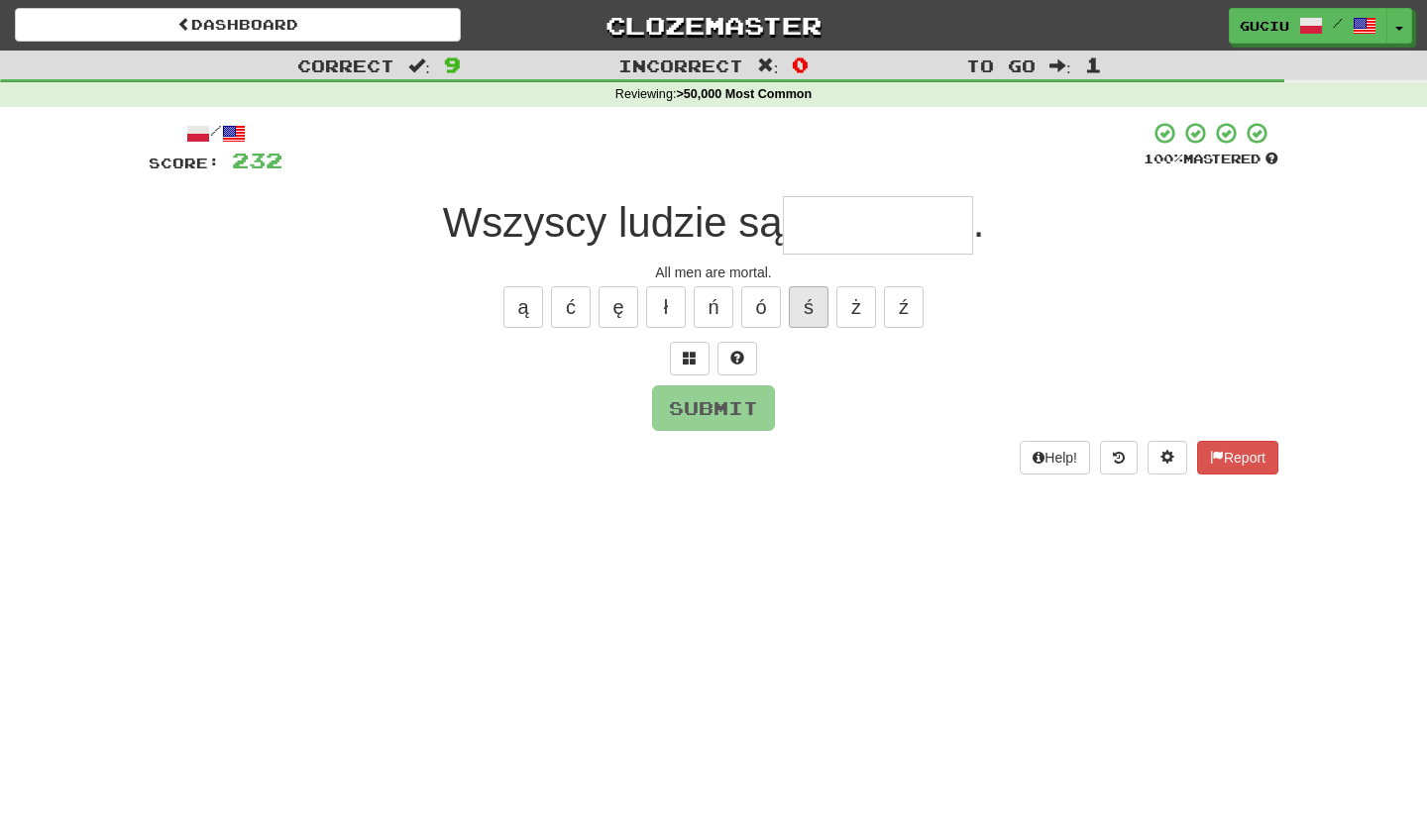 click on "ś" at bounding box center [809, 307] 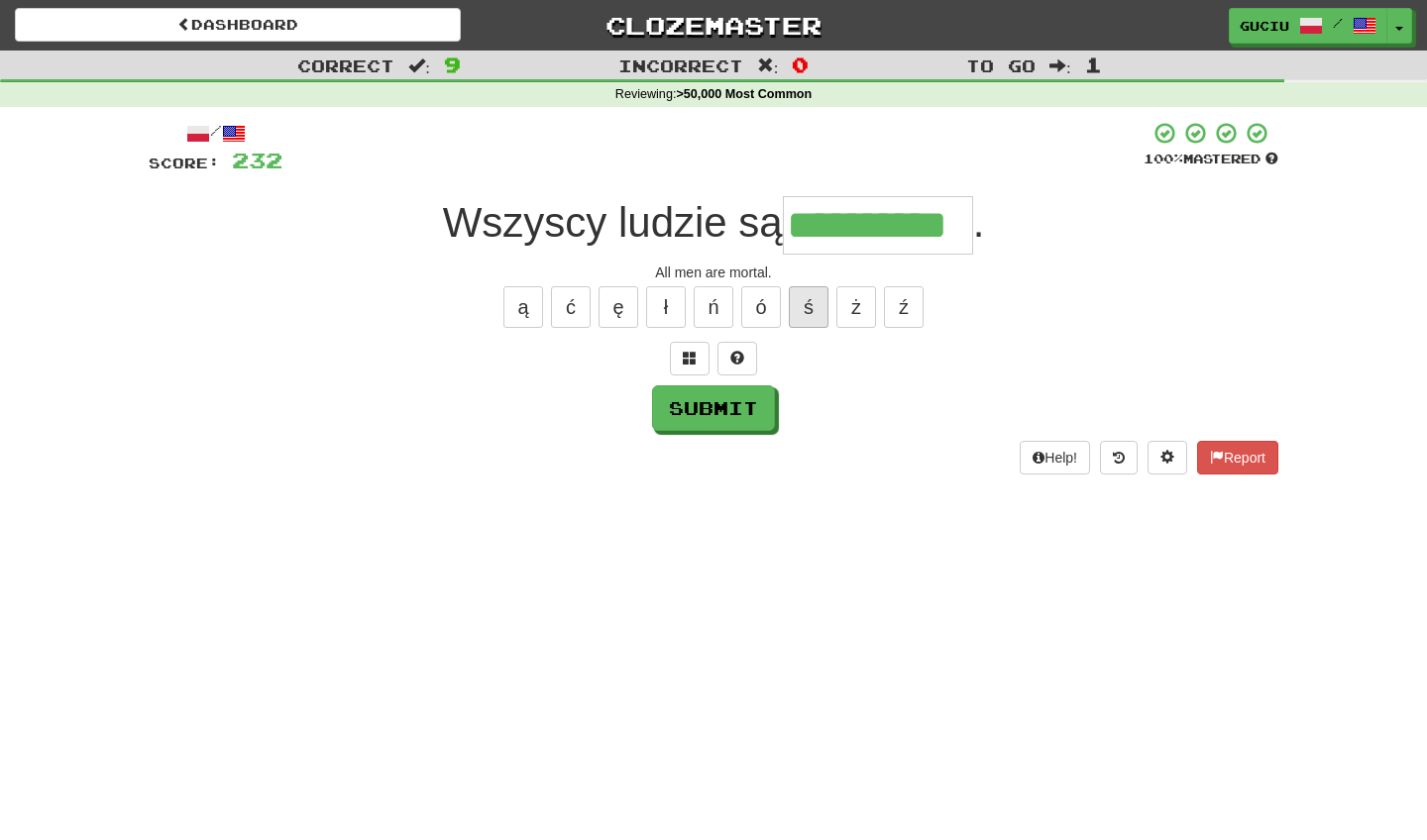 type on "**********" 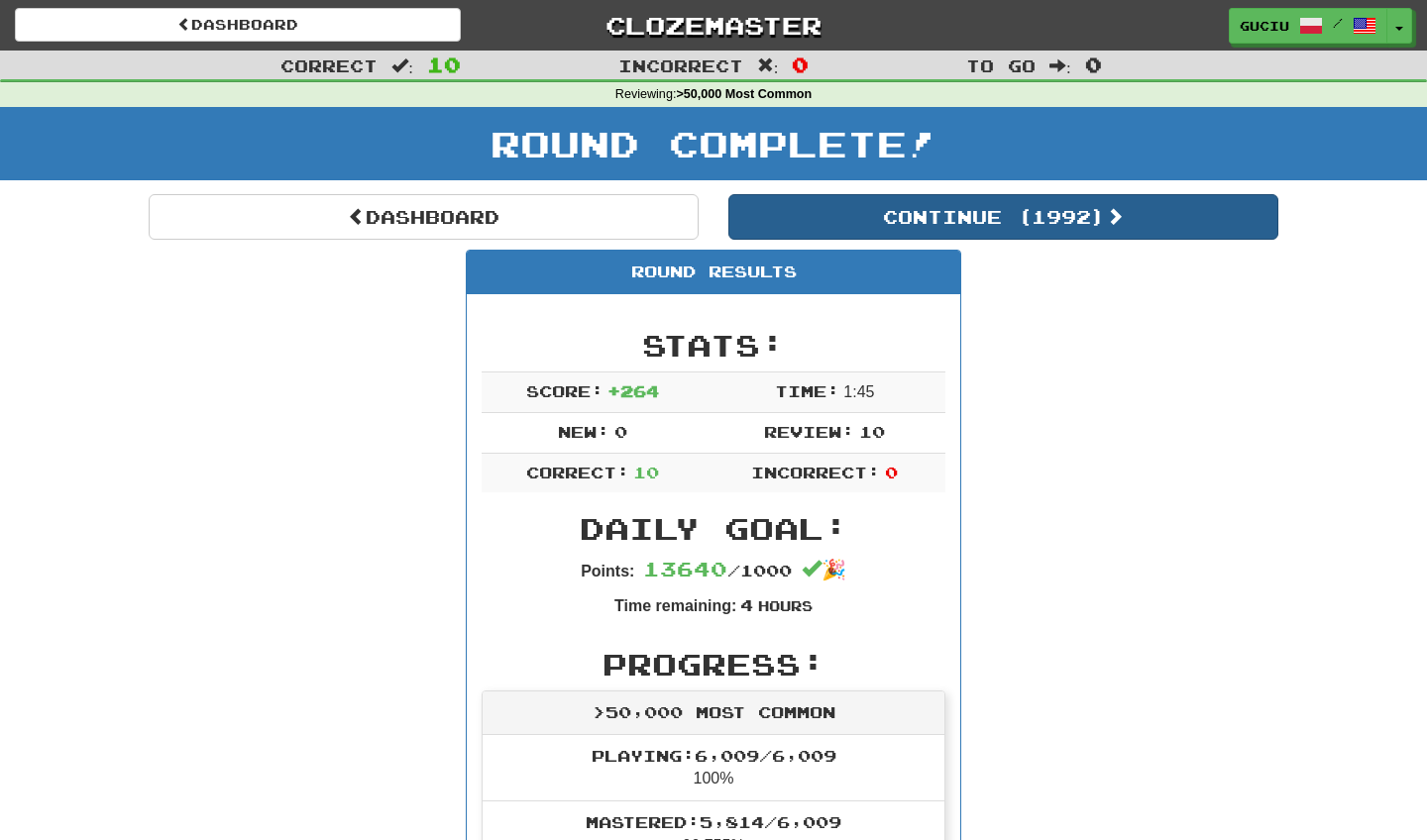 click on "Continue ( 1992 )" at bounding box center [1003, 217] 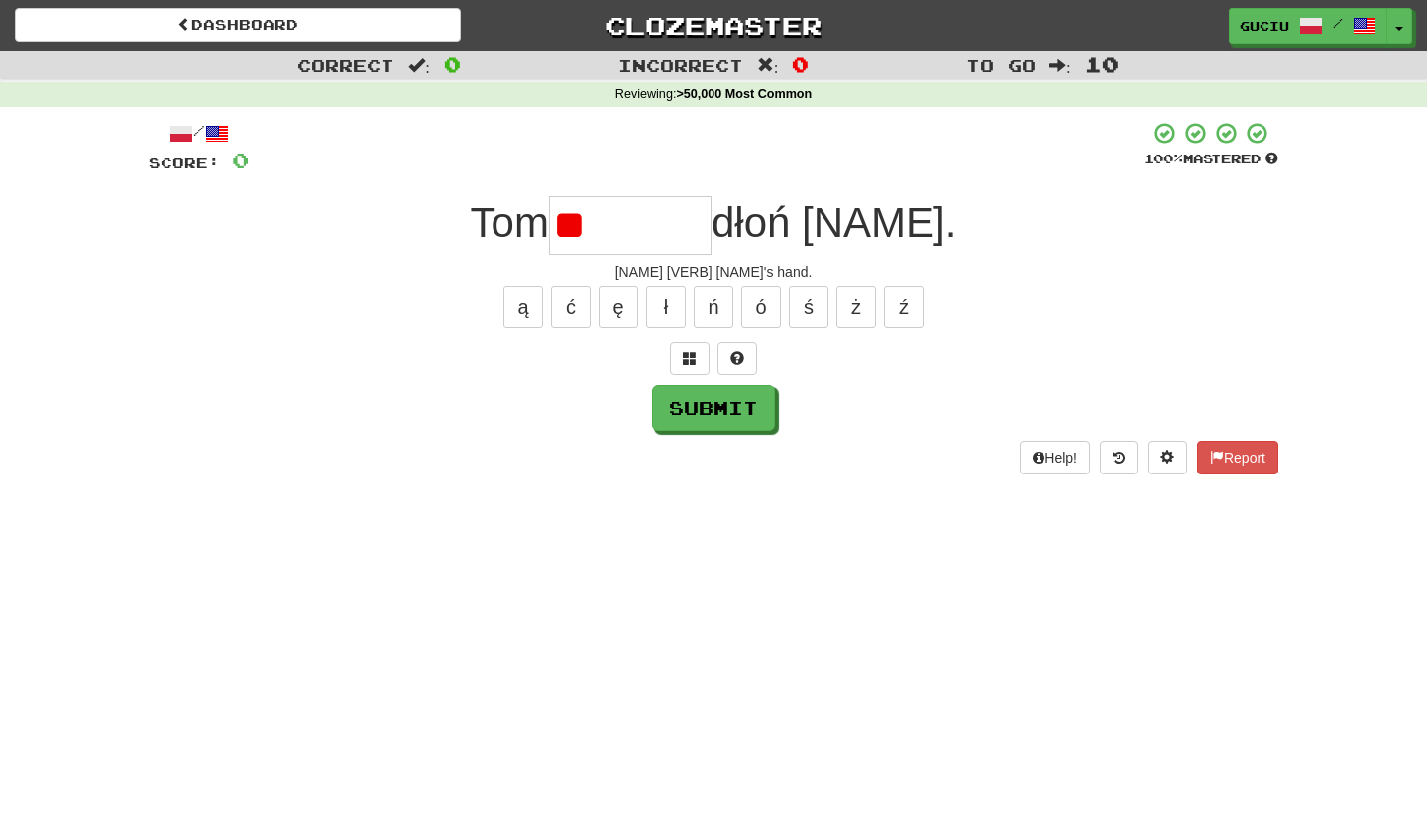 type on "*" 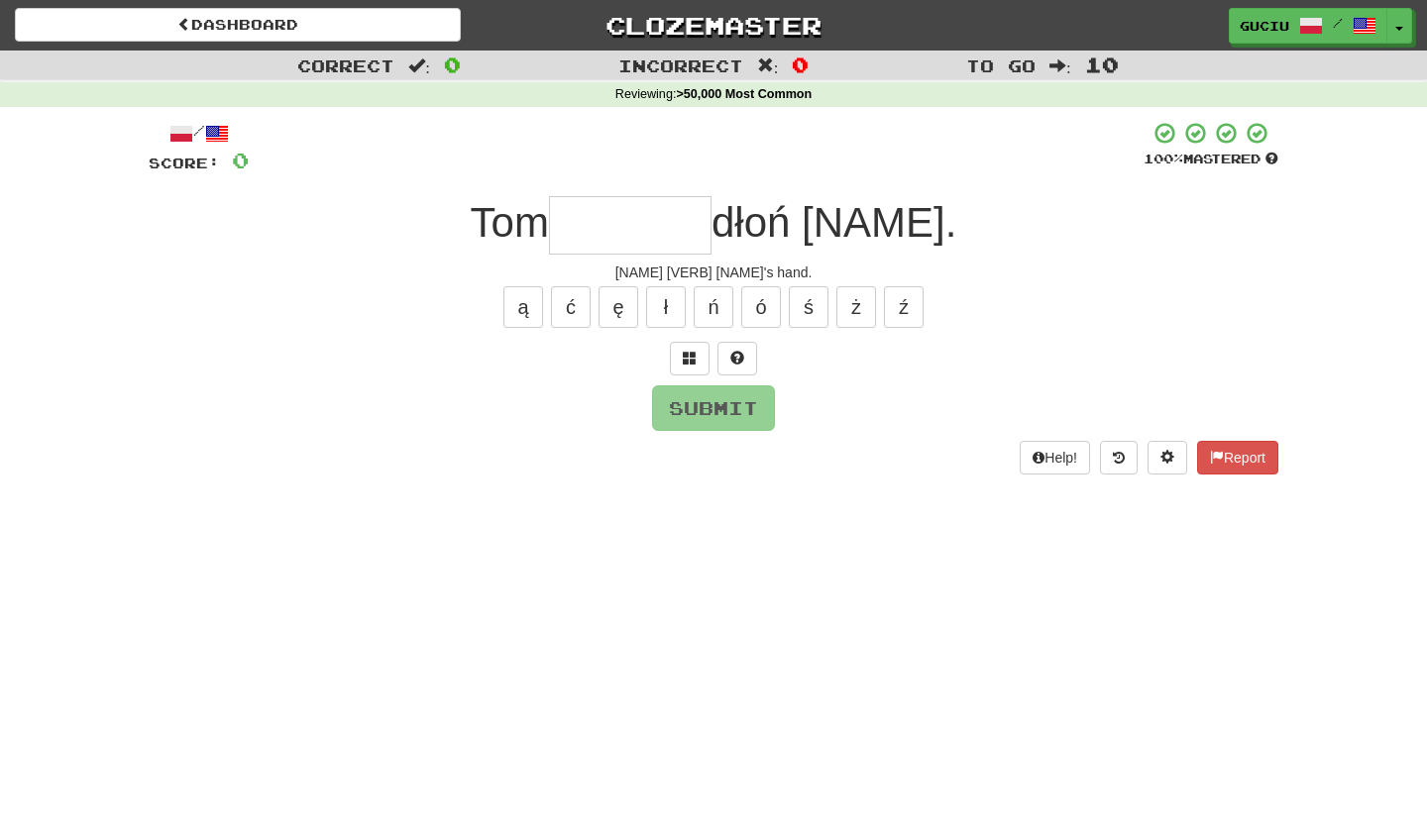 type on "*" 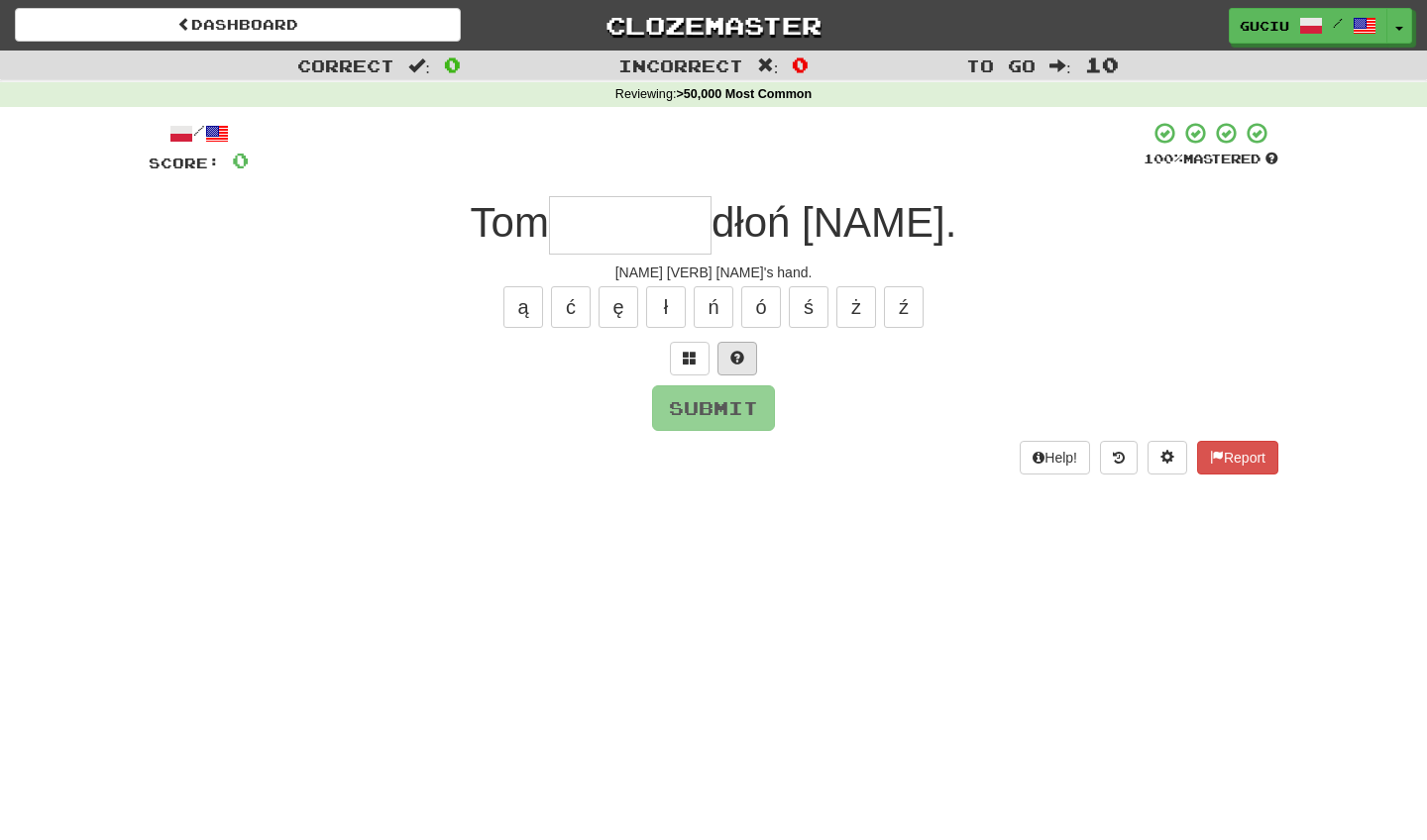click at bounding box center (737, 359) 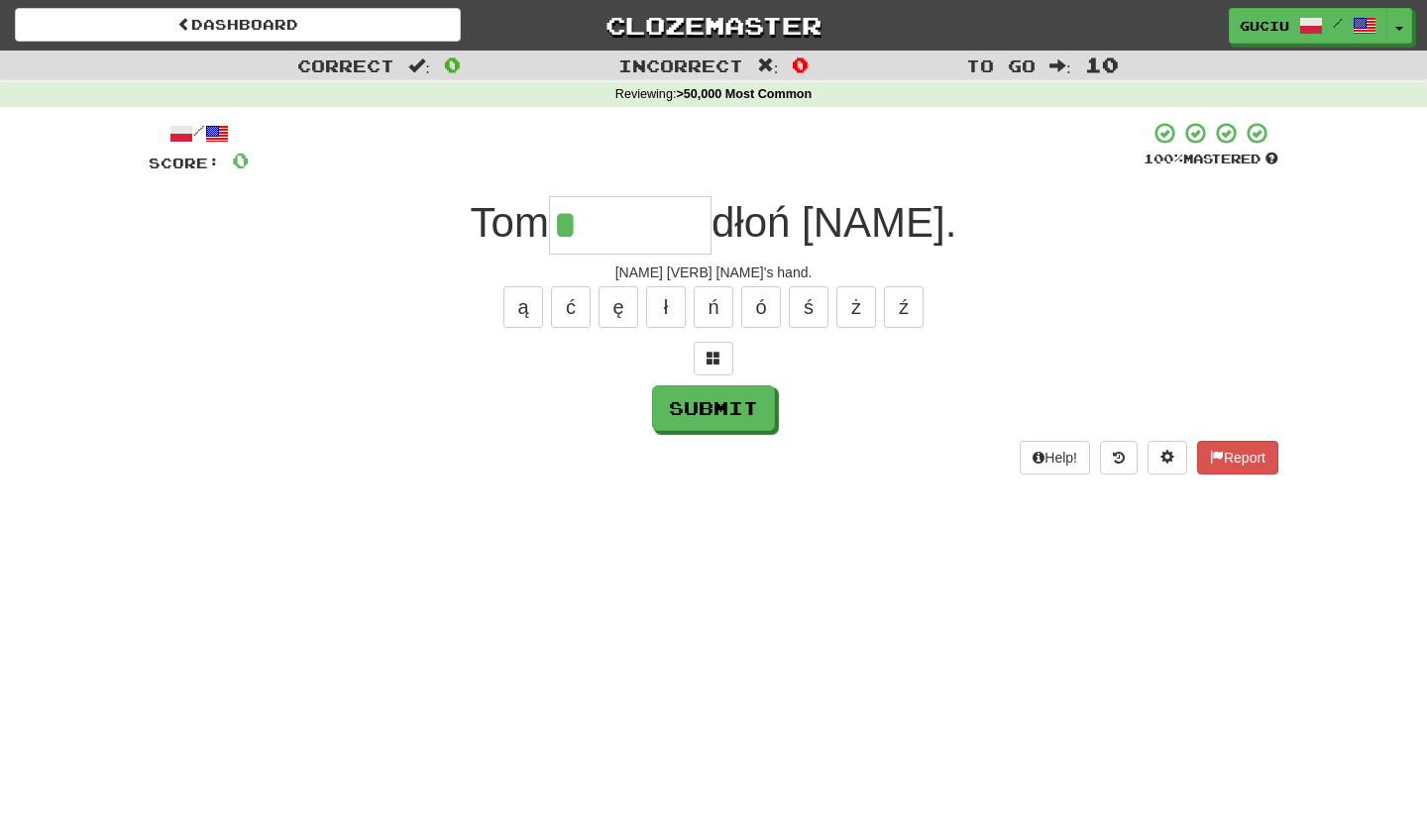 click on "ą ć ę ł ń ó ś ż ź" at bounding box center [714, 307] 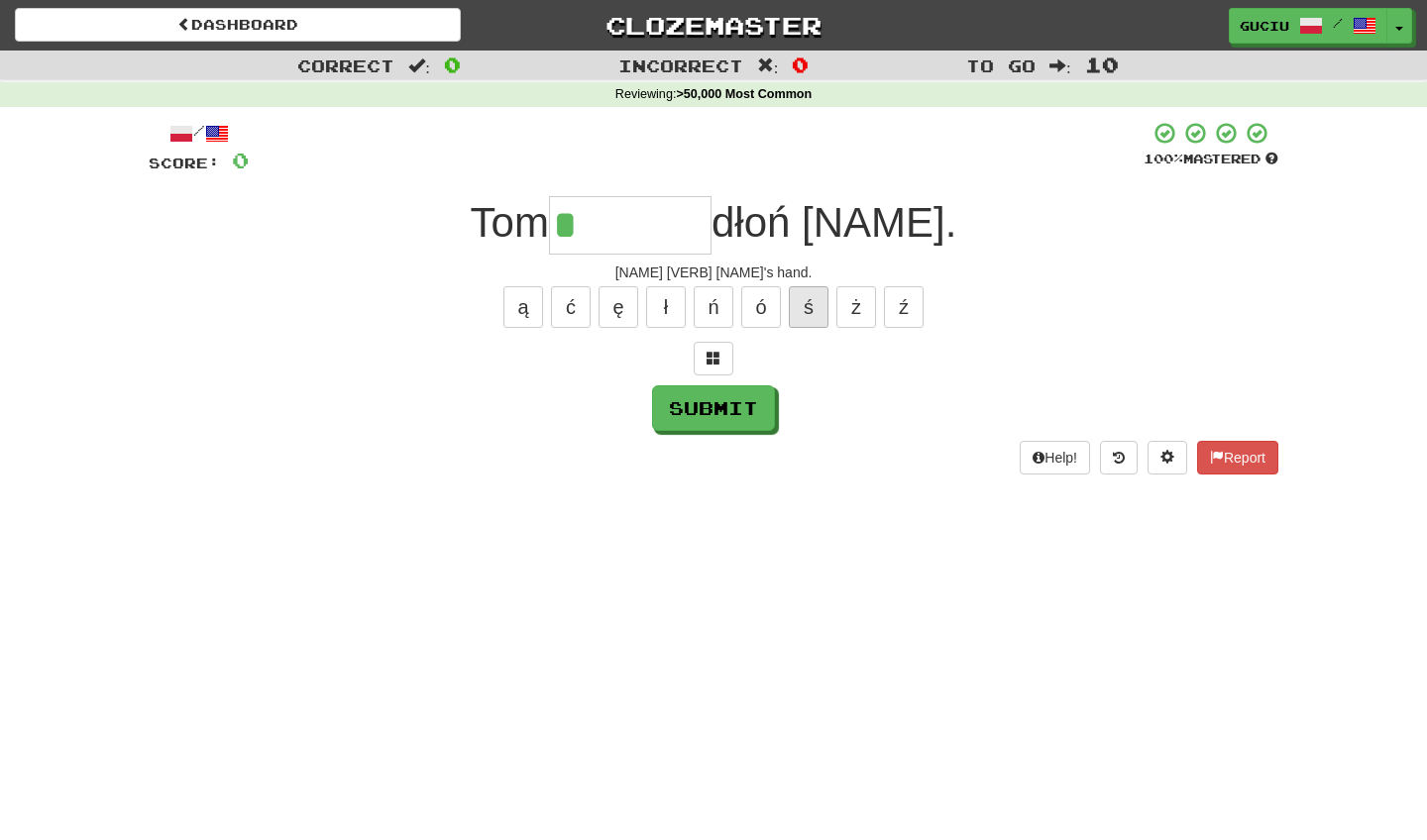 click on "ś" at bounding box center (809, 307) 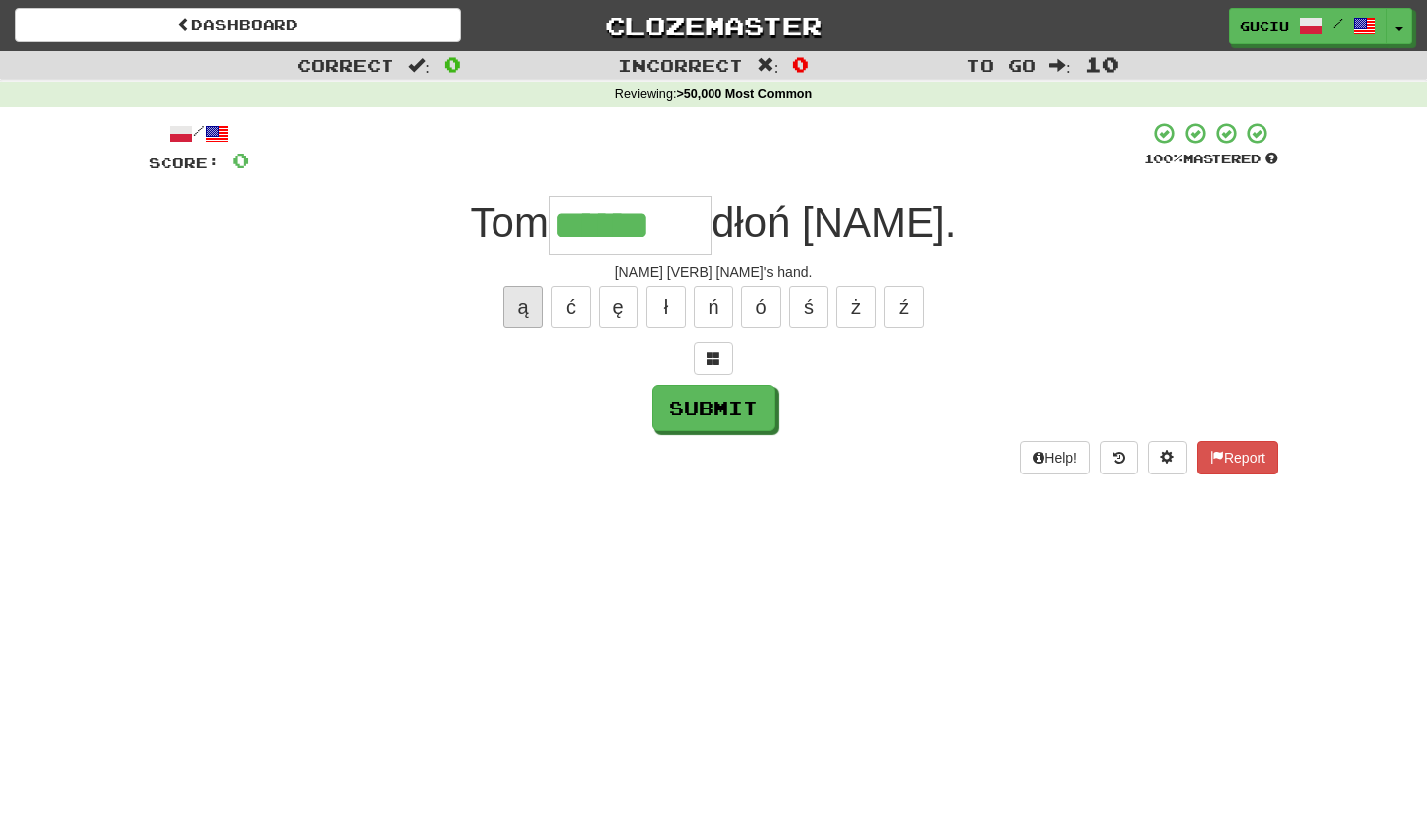 click on "ą" at bounding box center (523, 307) 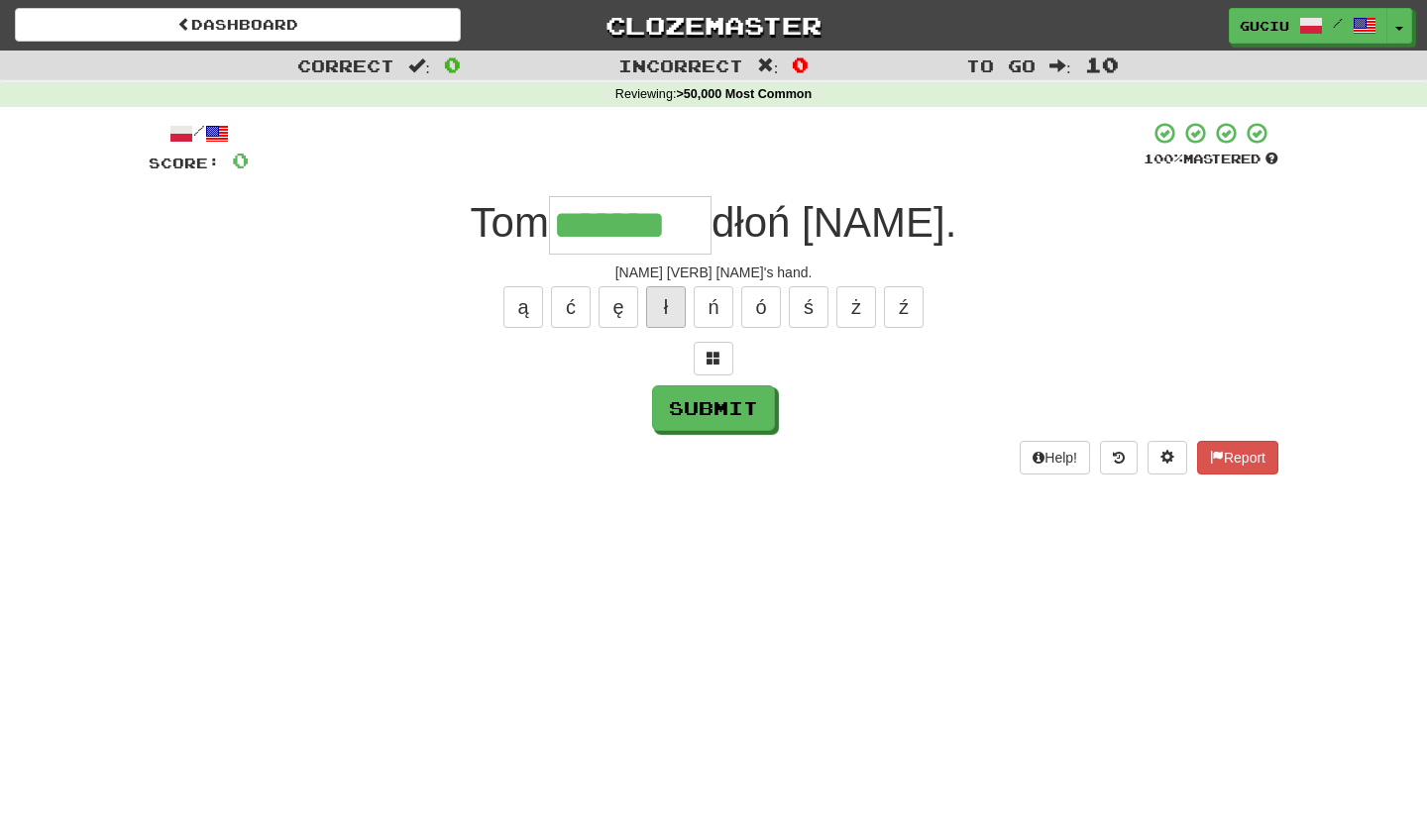click on "ł" at bounding box center [666, 307] 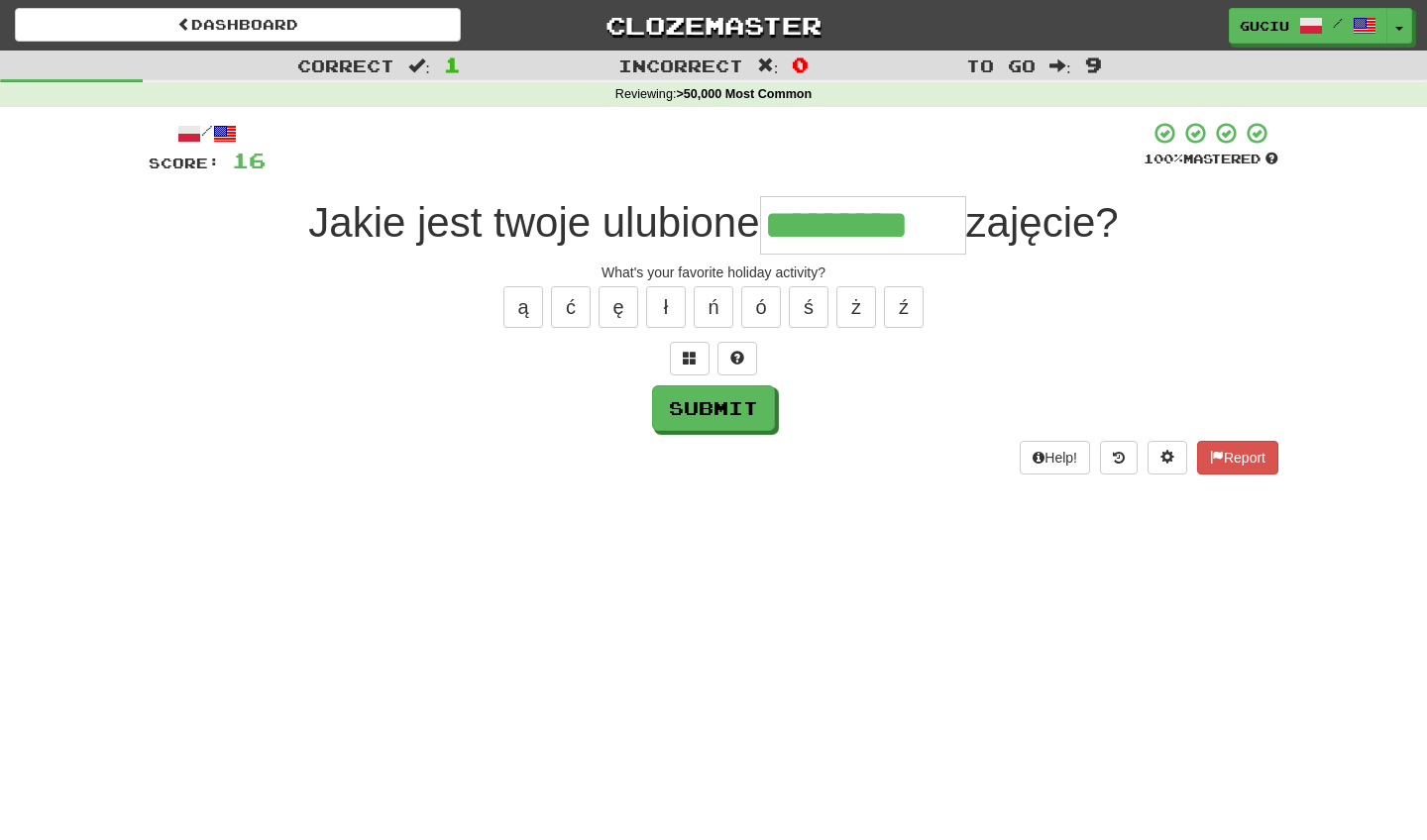 type on "*********" 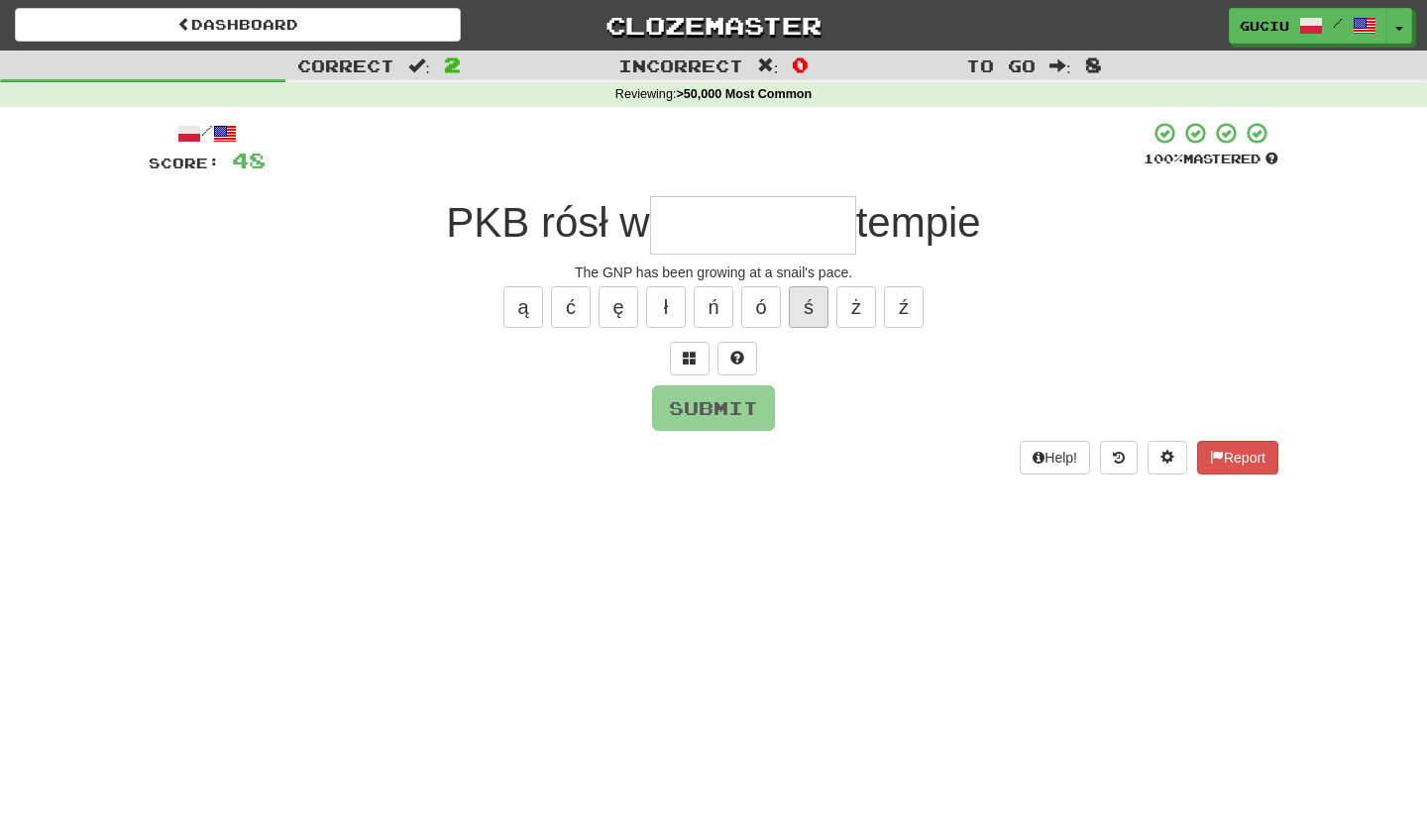 click on "ś" at bounding box center [809, 307] 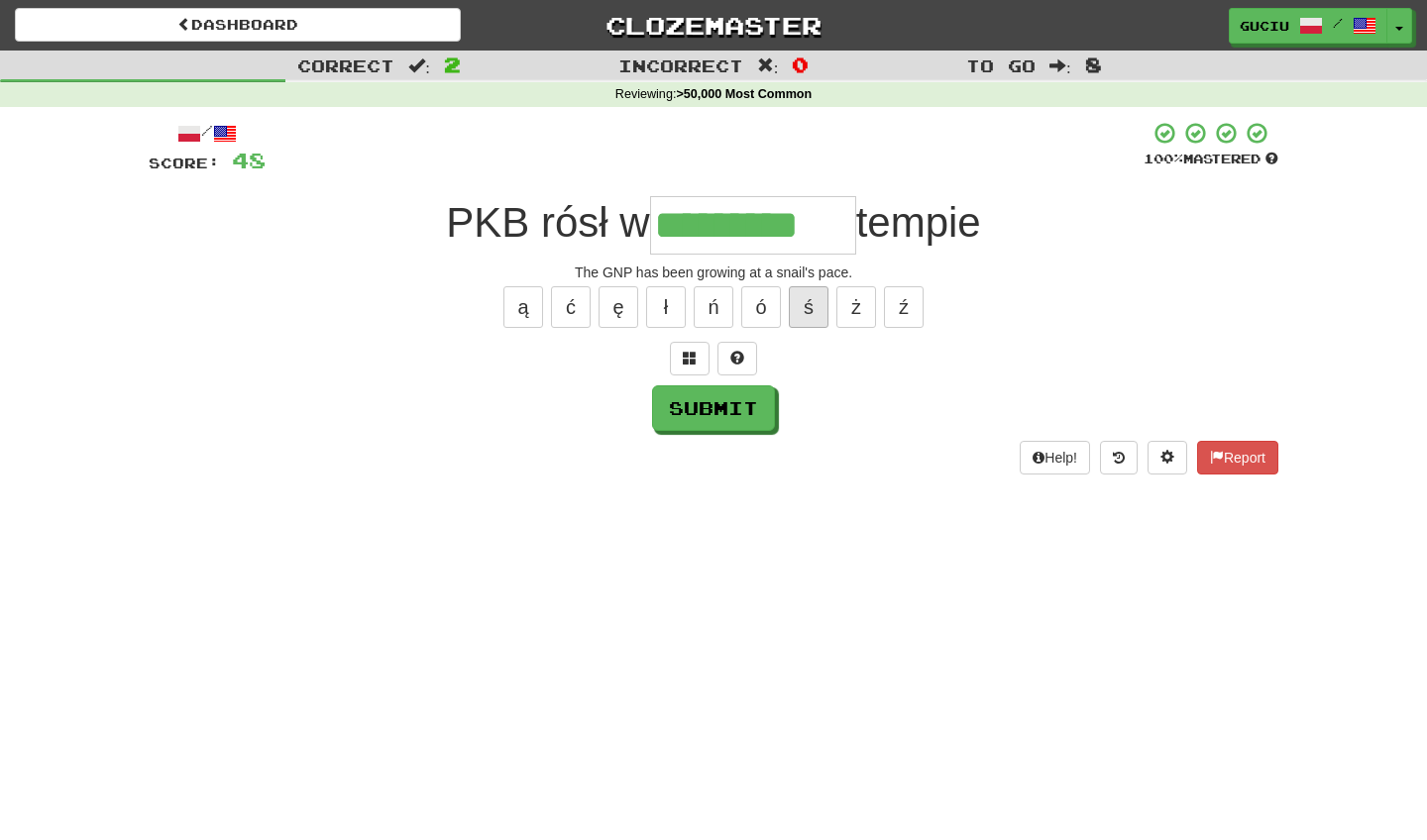 type on "*********" 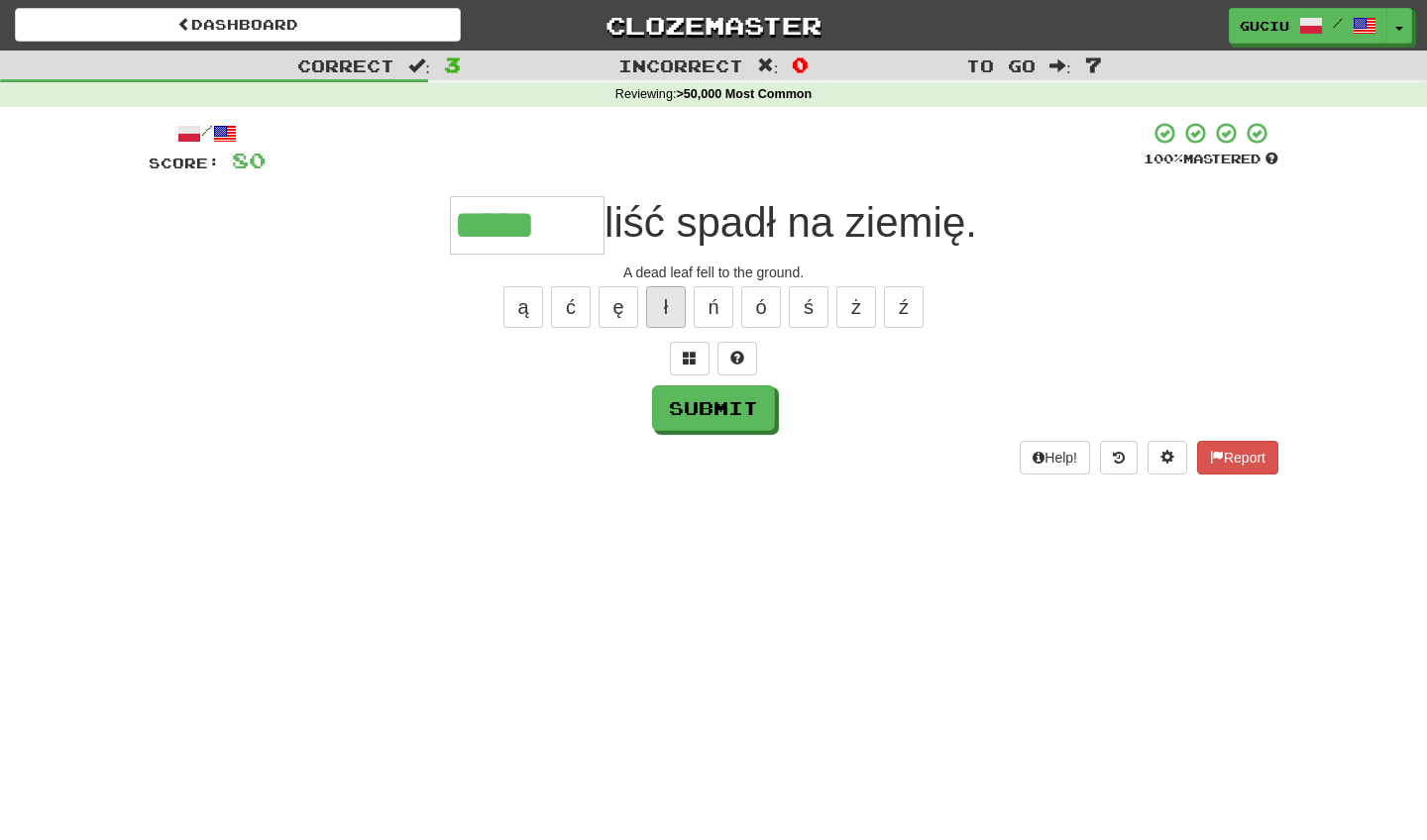 click on "ł" at bounding box center [666, 307] 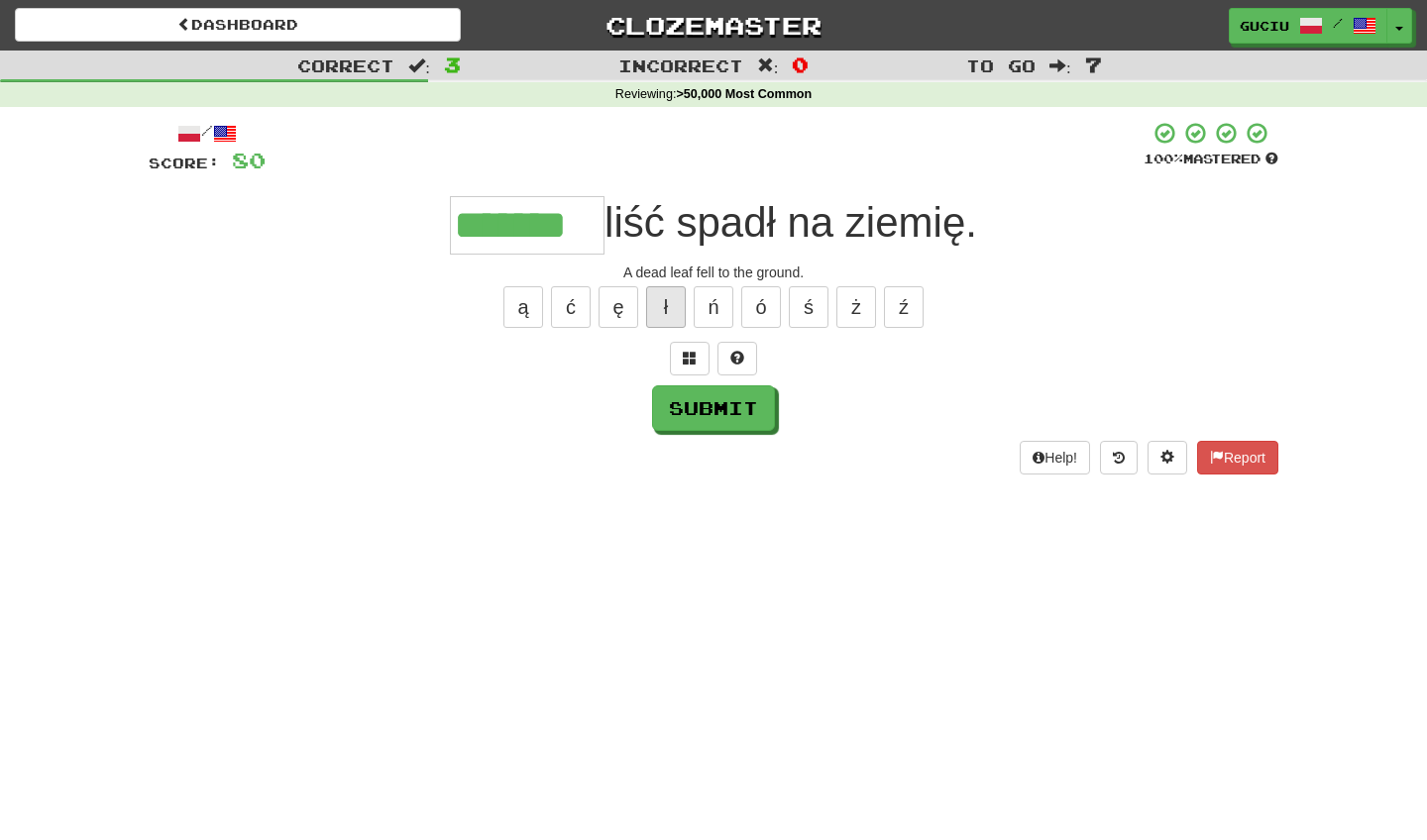 type on "*******" 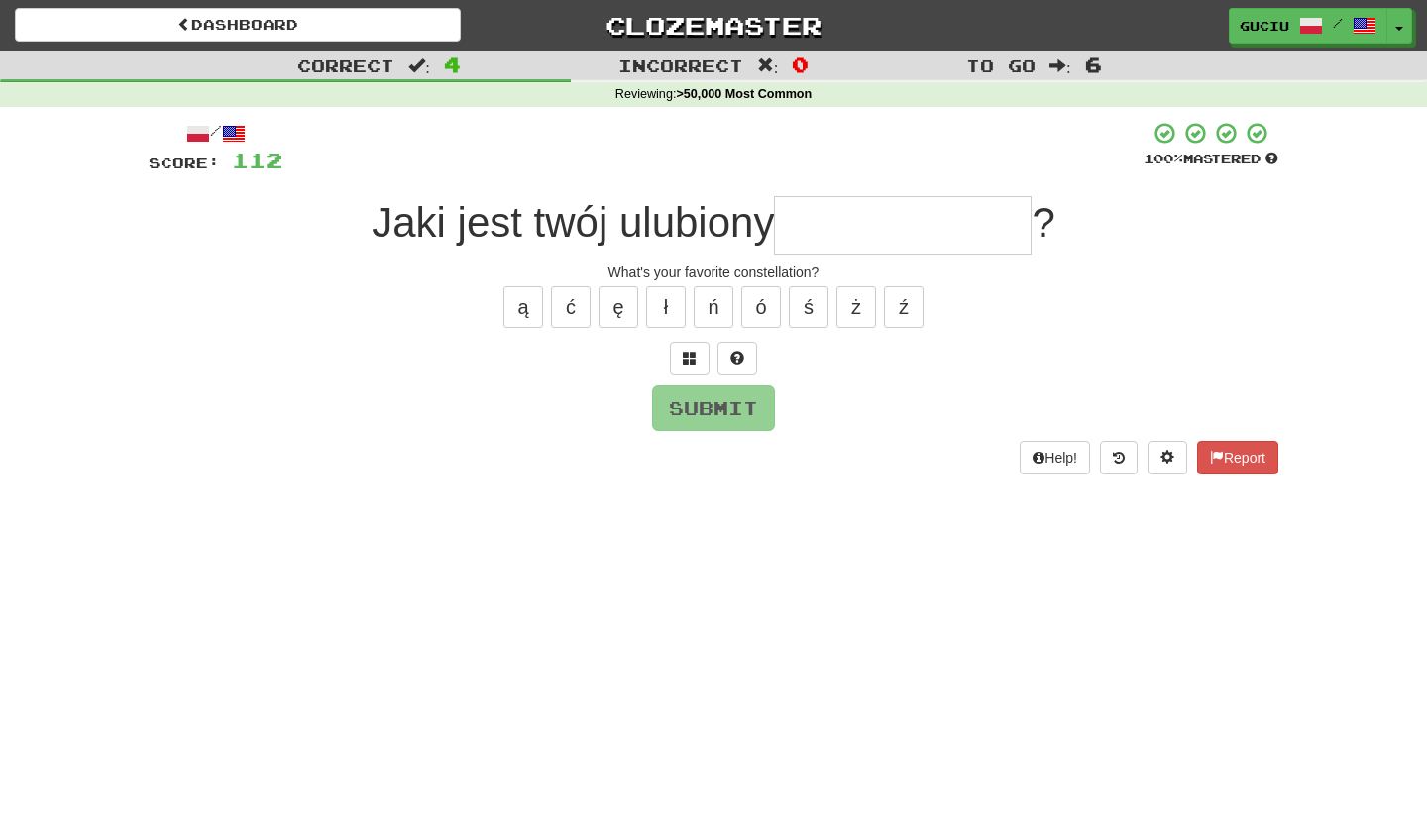type on "*" 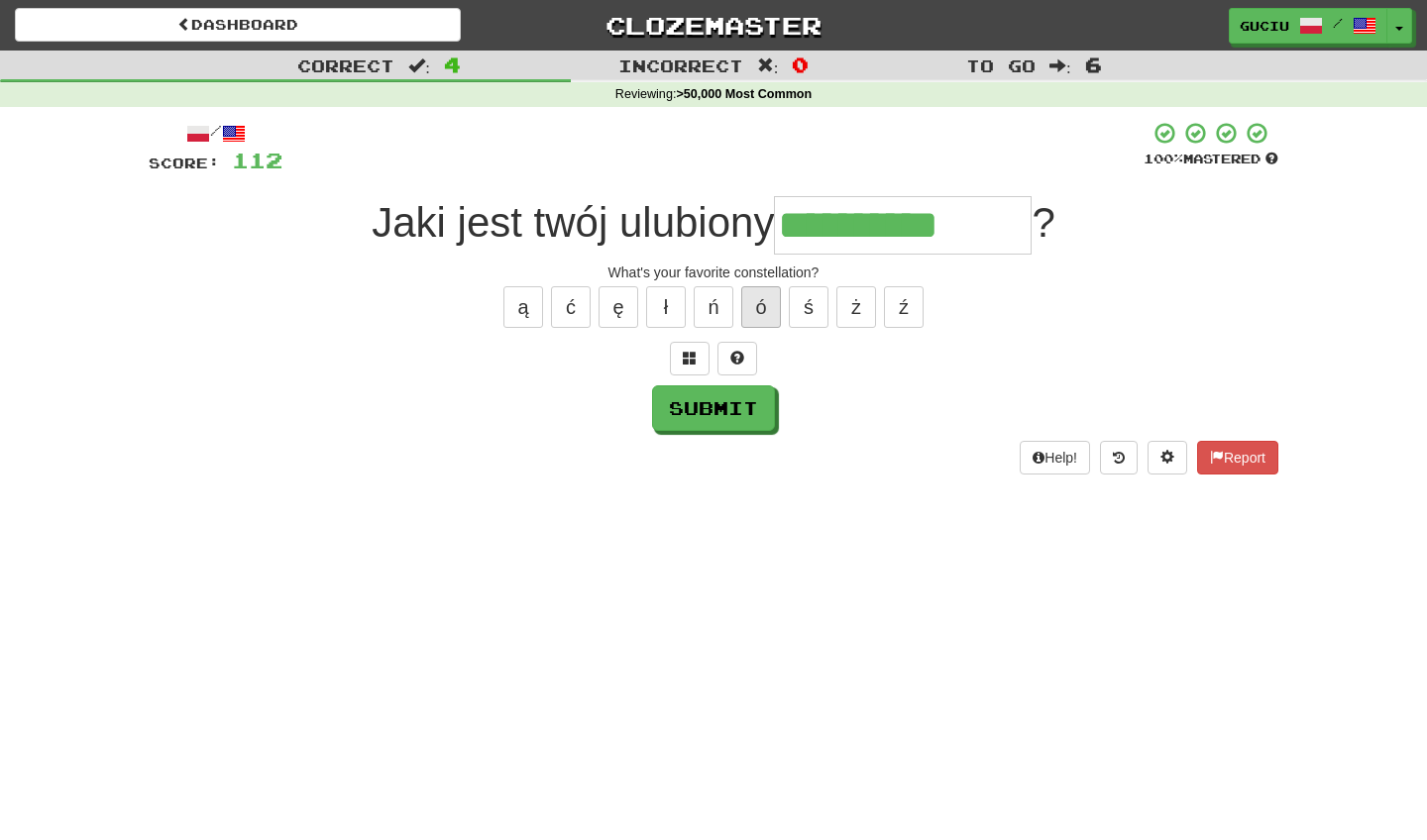 click on "ó" at bounding box center (761, 307) 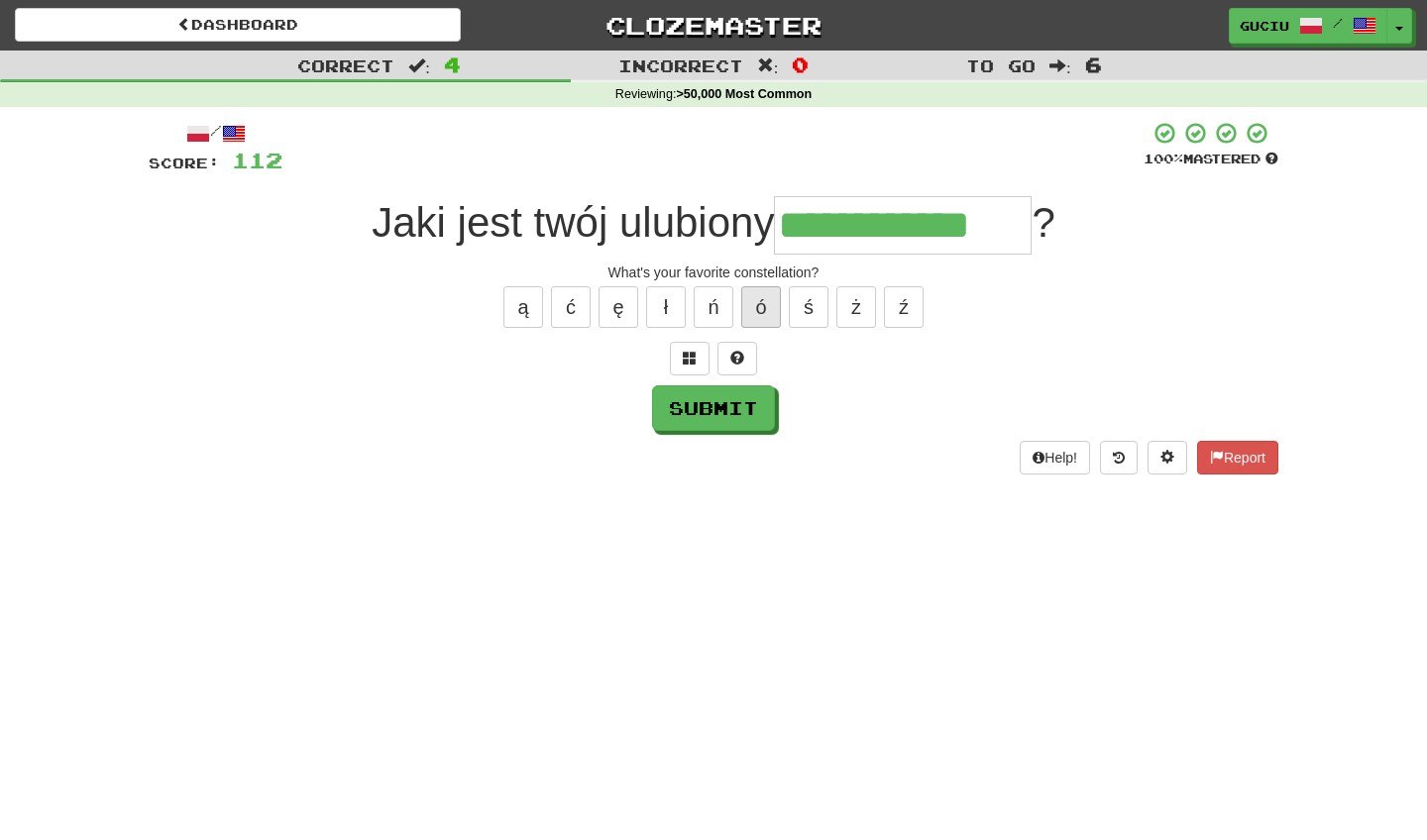 type on "**********" 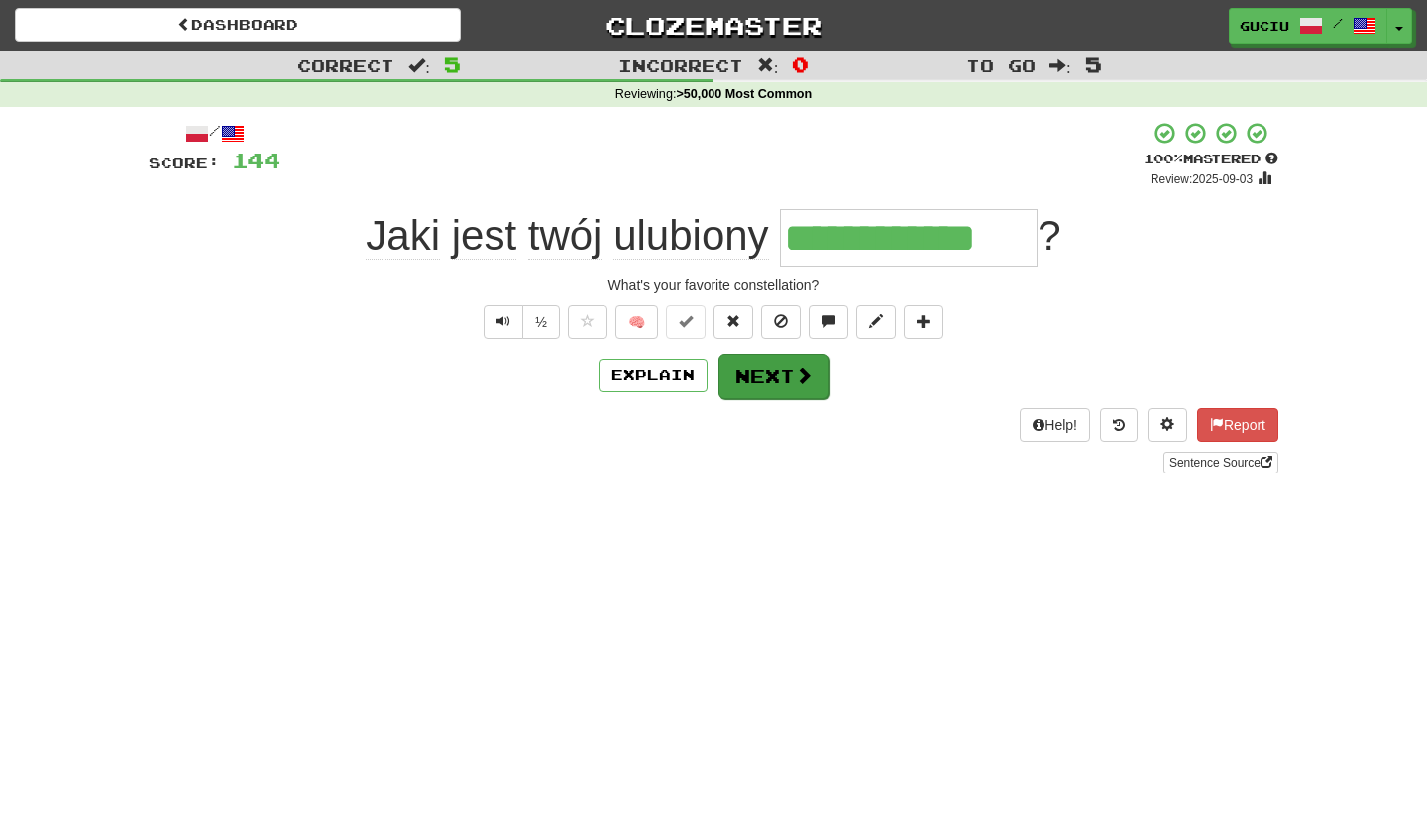 click on "Next" at bounding box center (774, 376) 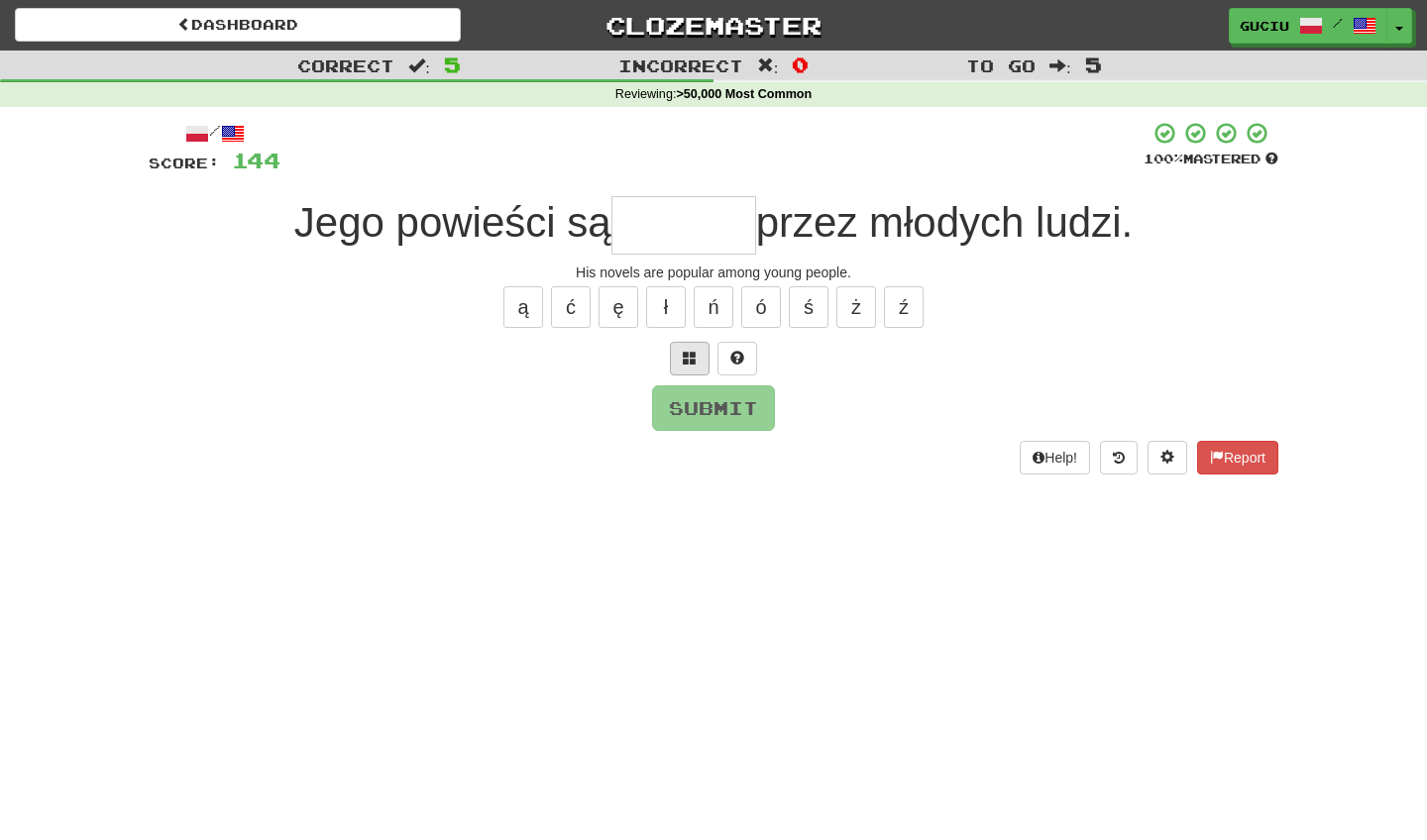 click at bounding box center (690, 359) 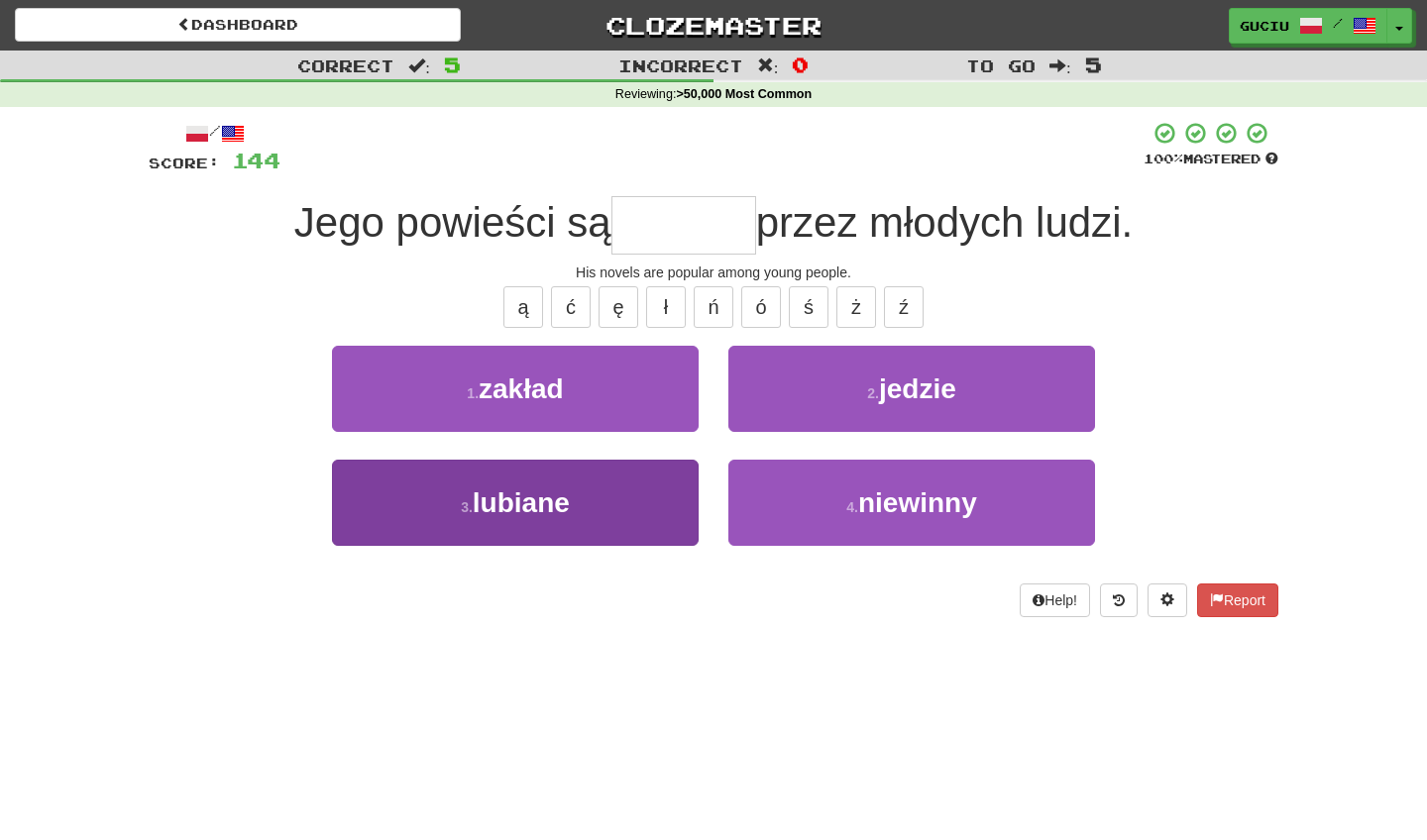 click on "3 .  lubiane" at bounding box center [515, 502] 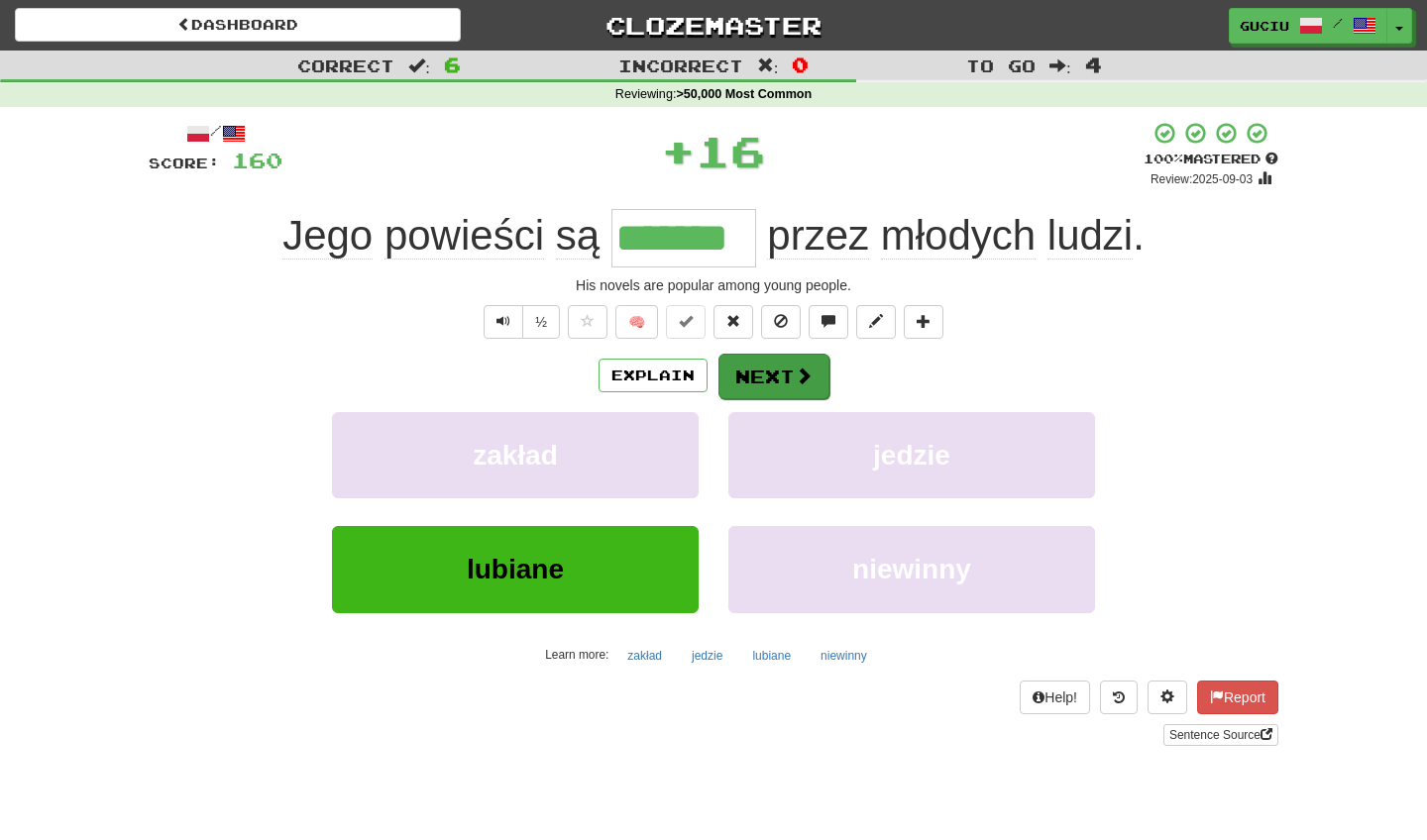 click on "Next" at bounding box center (774, 376) 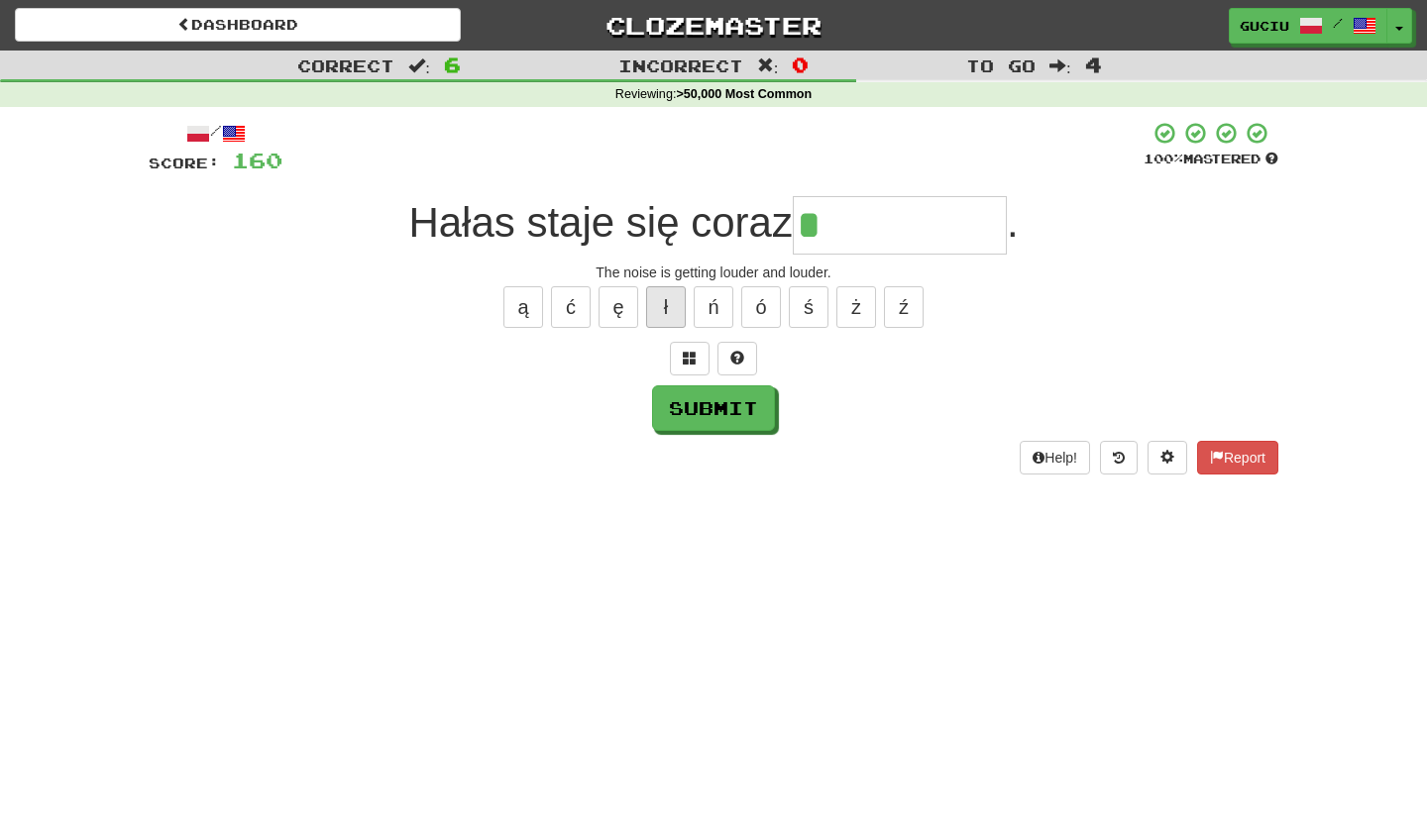 click on "ł" at bounding box center [666, 307] 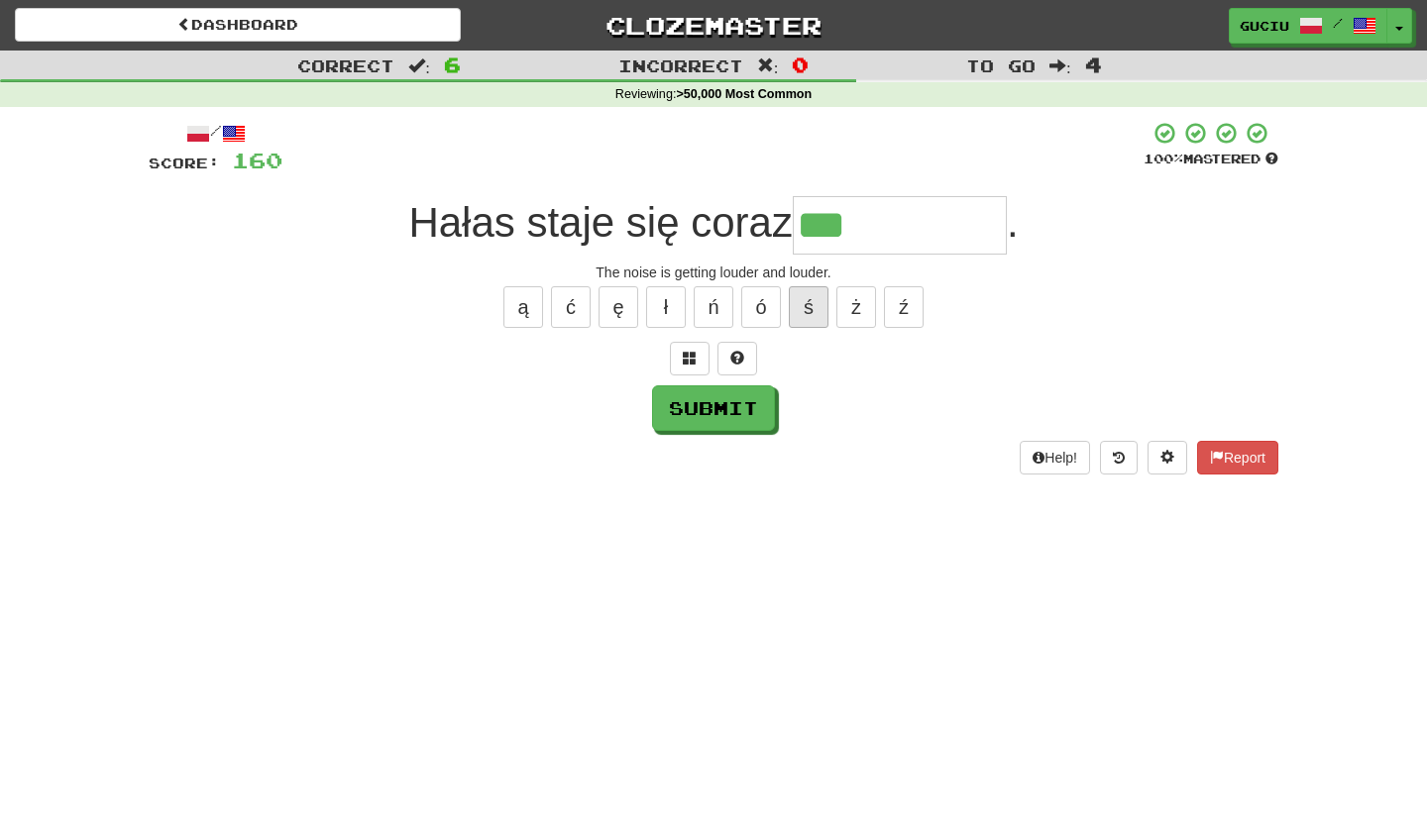 click on "ś" at bounding box center [809, 307] 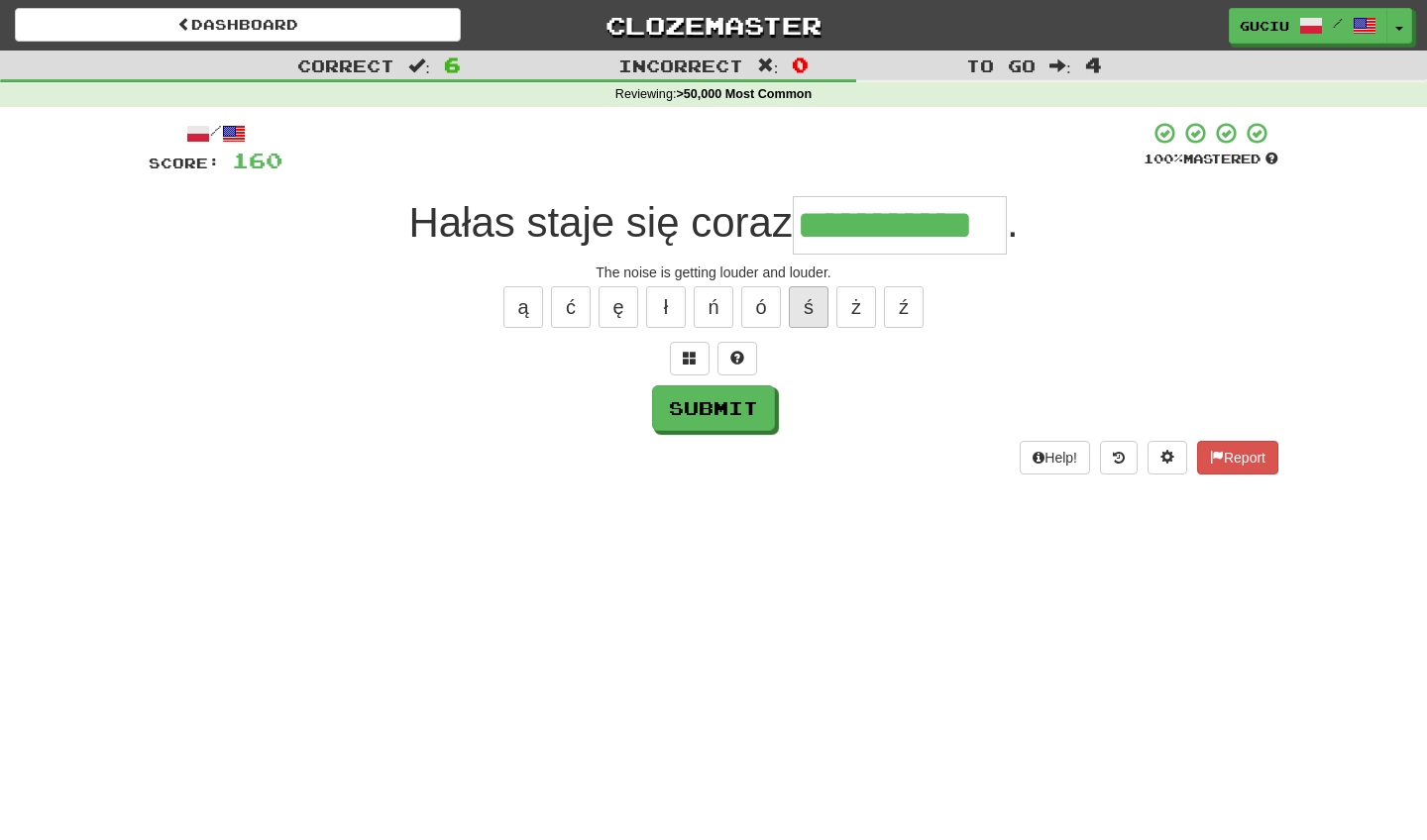 type on "**********" 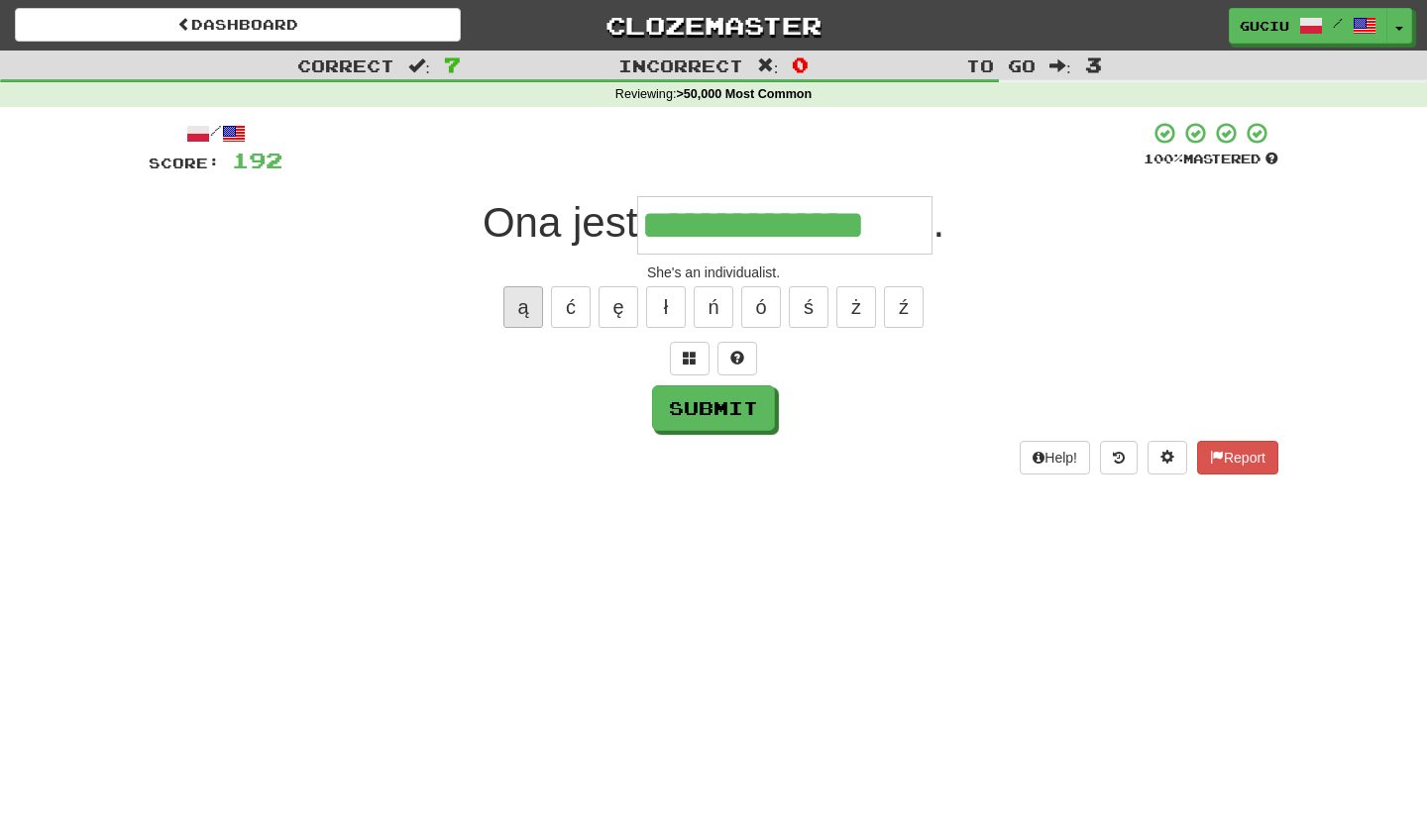 click on "ą" at bounding box center [523, 307] 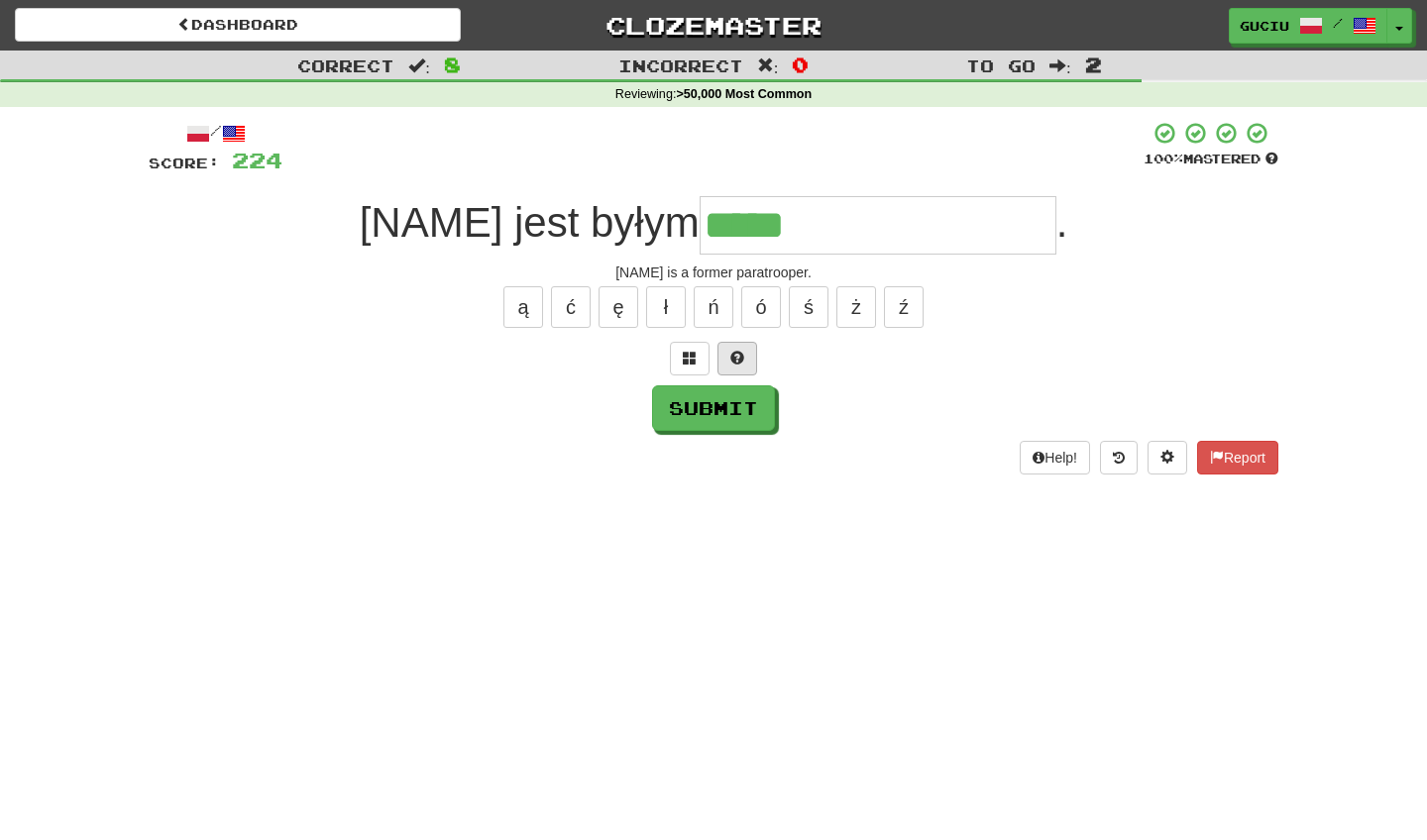 click at bounding box center (737, 358) 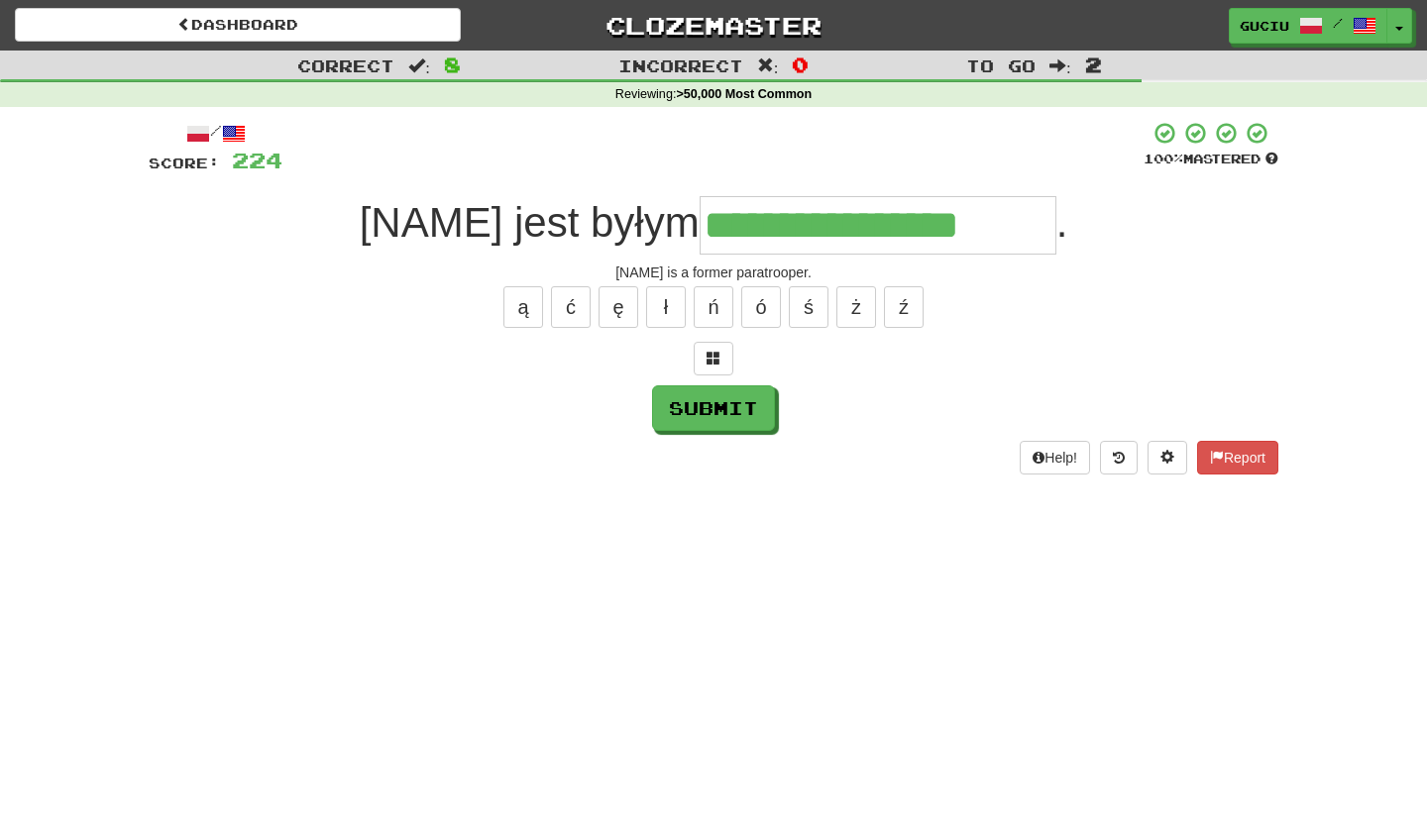 type on "**********" 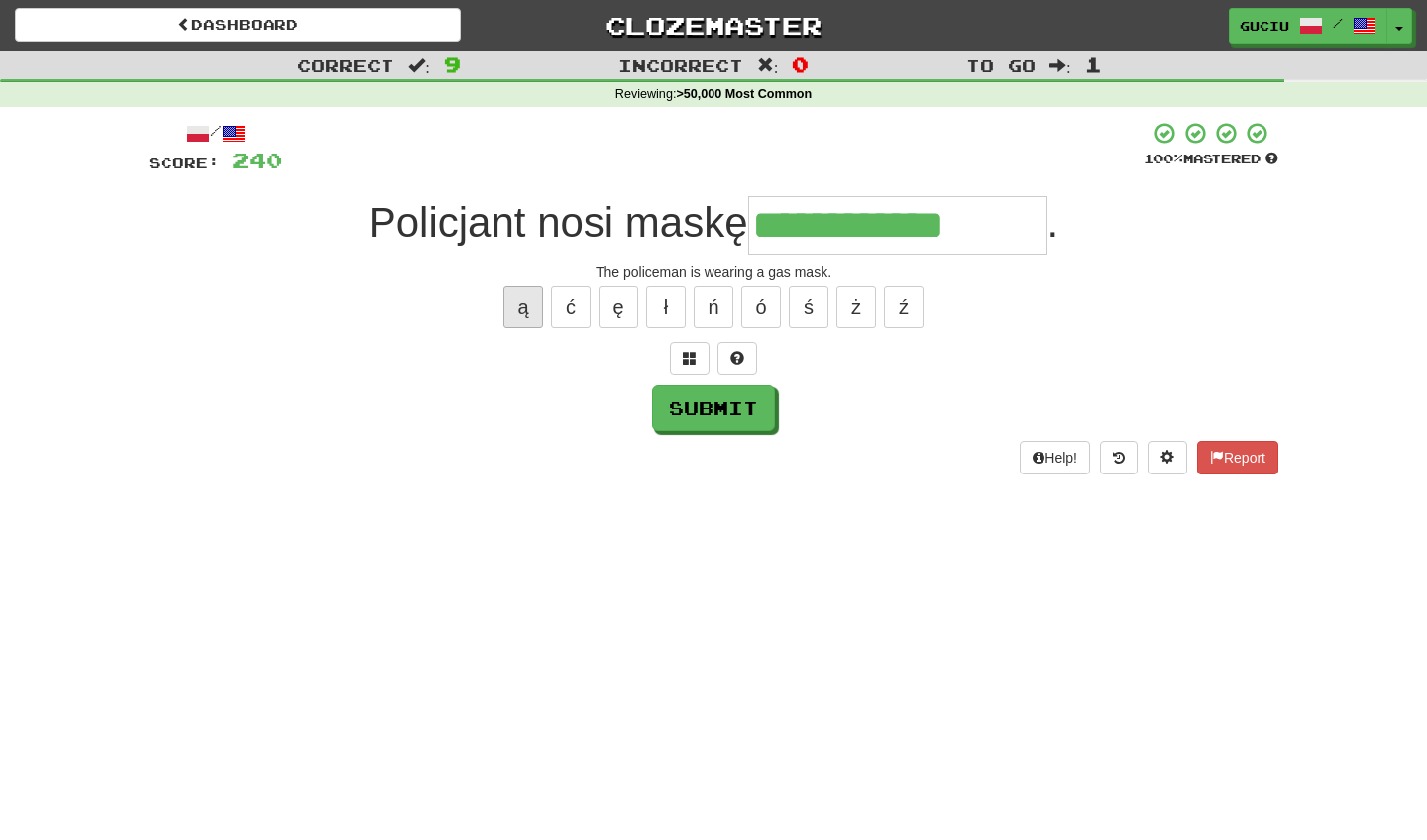 click on "ą" at bounding box center (523, 307) 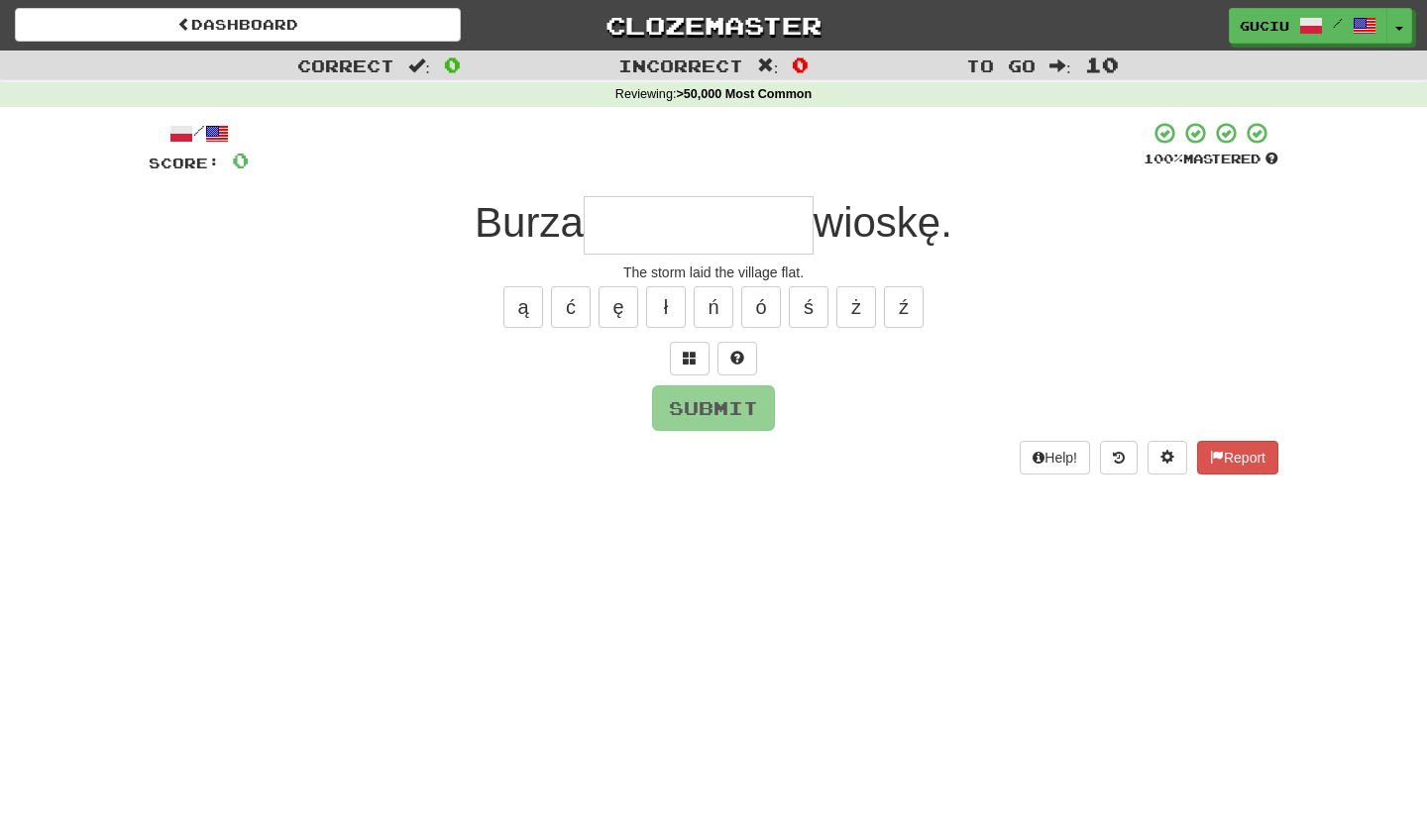 type on "*" 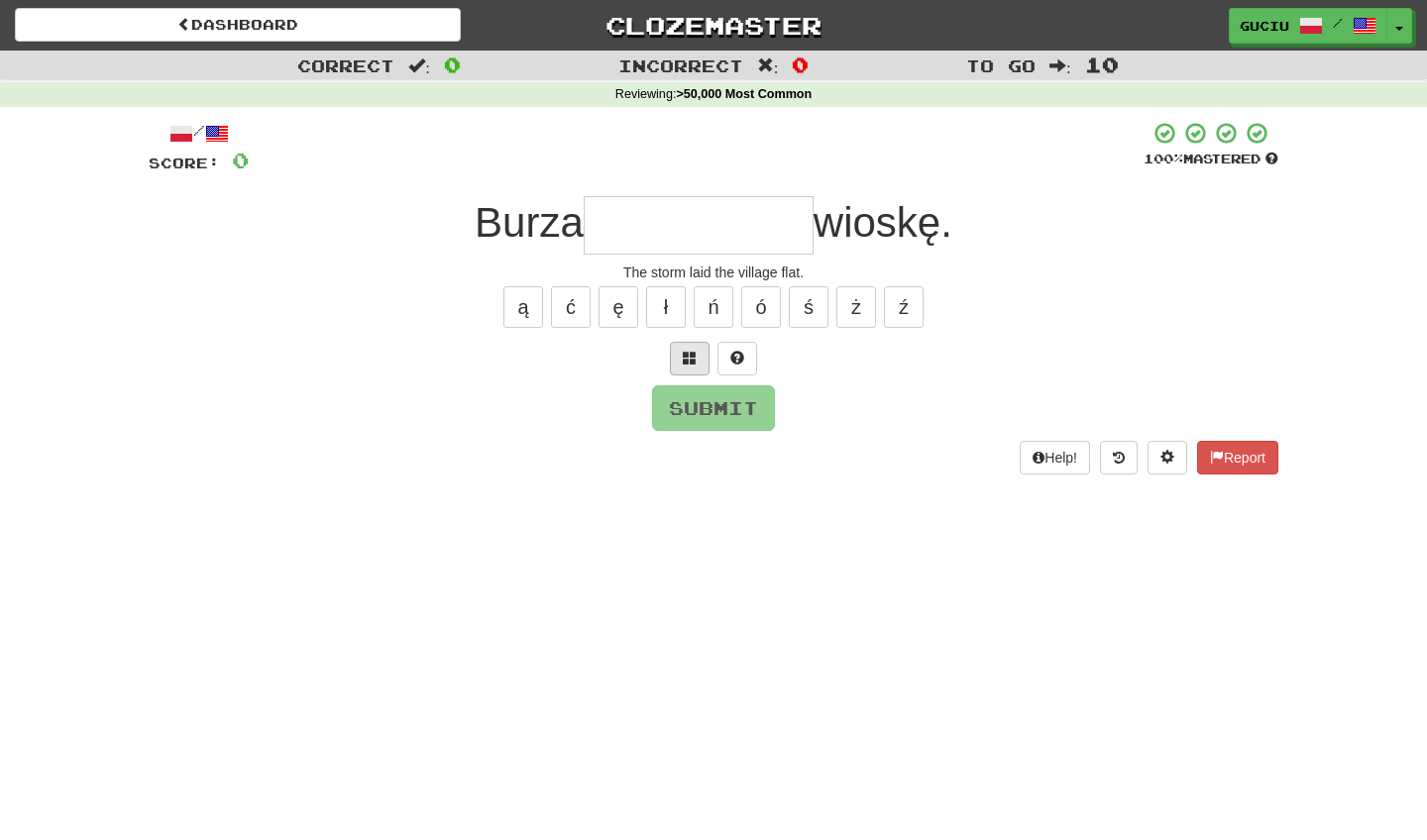 click at bounding box center [690, 358] 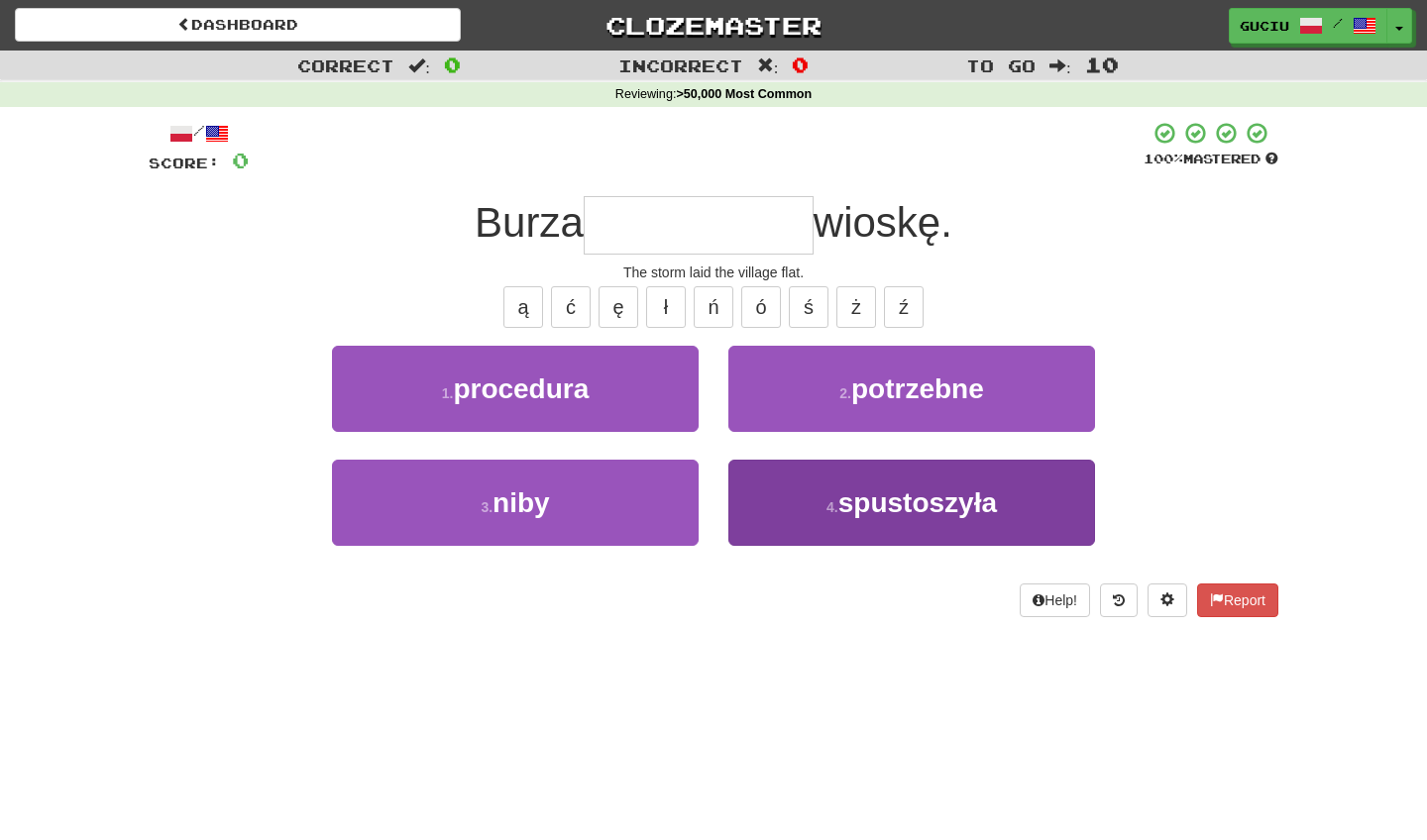 click on "spustoszyła" at bounding box center (918, 502) 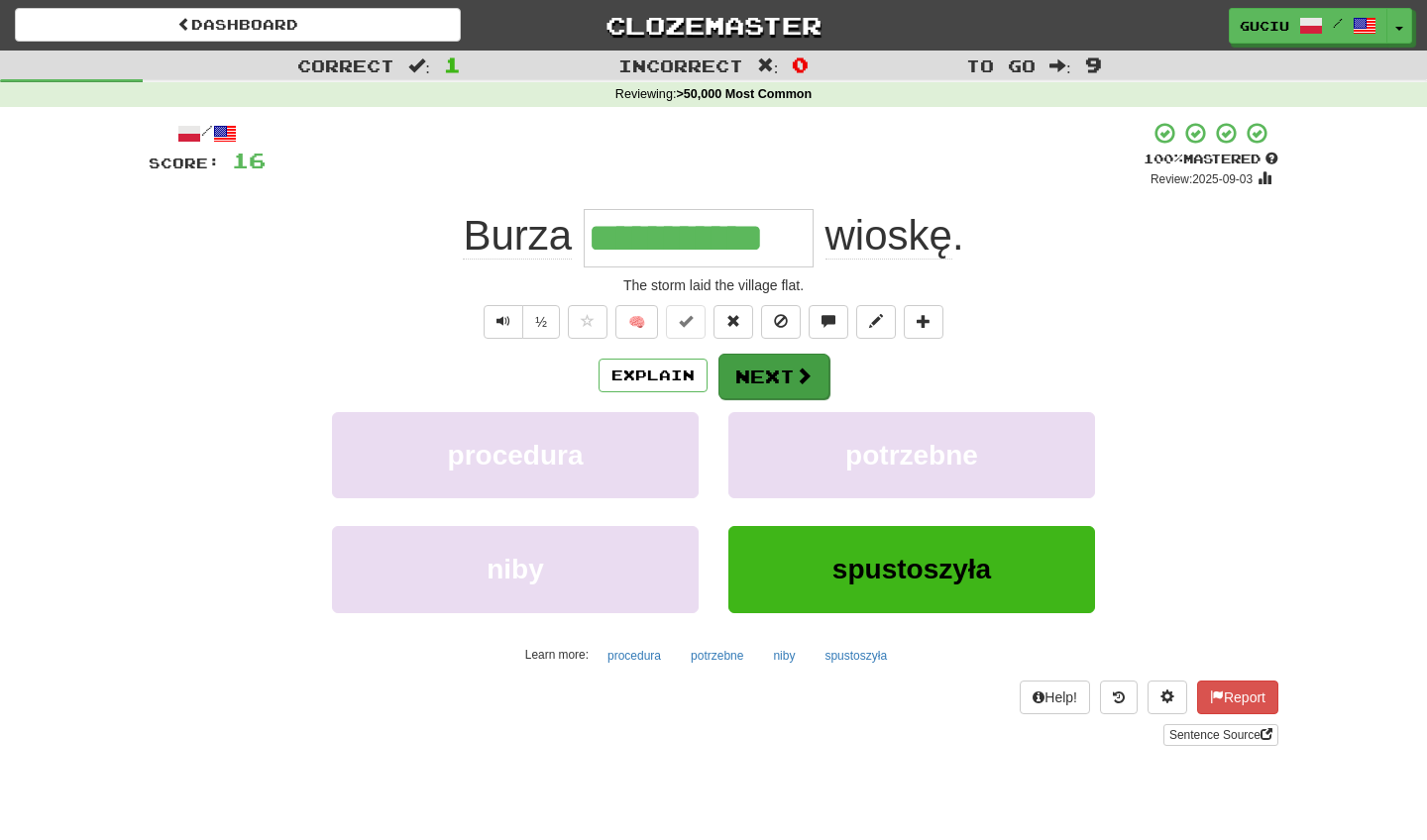 click on "Next" at bounding box center [774, 376] 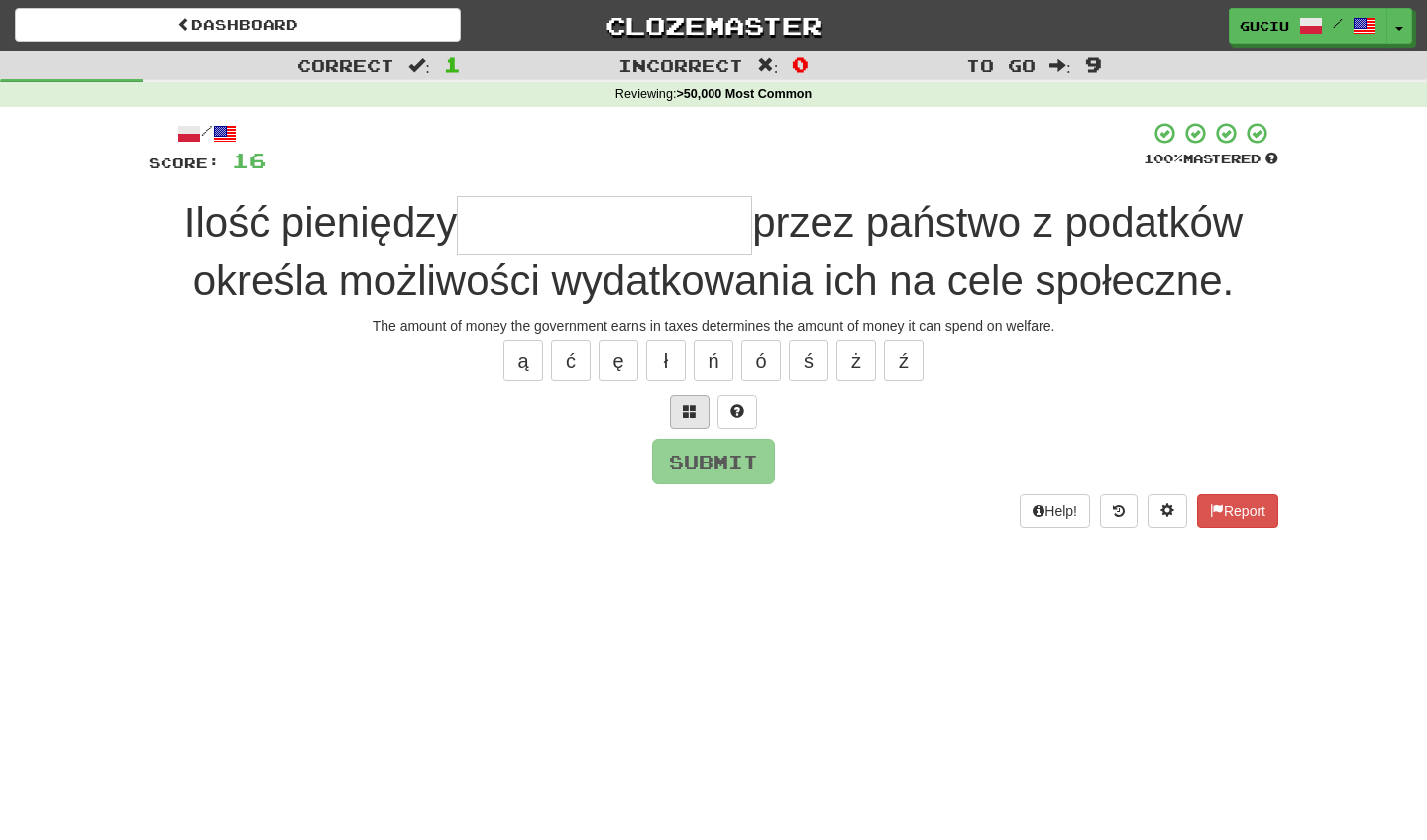 click at bounding box center [690, 412] 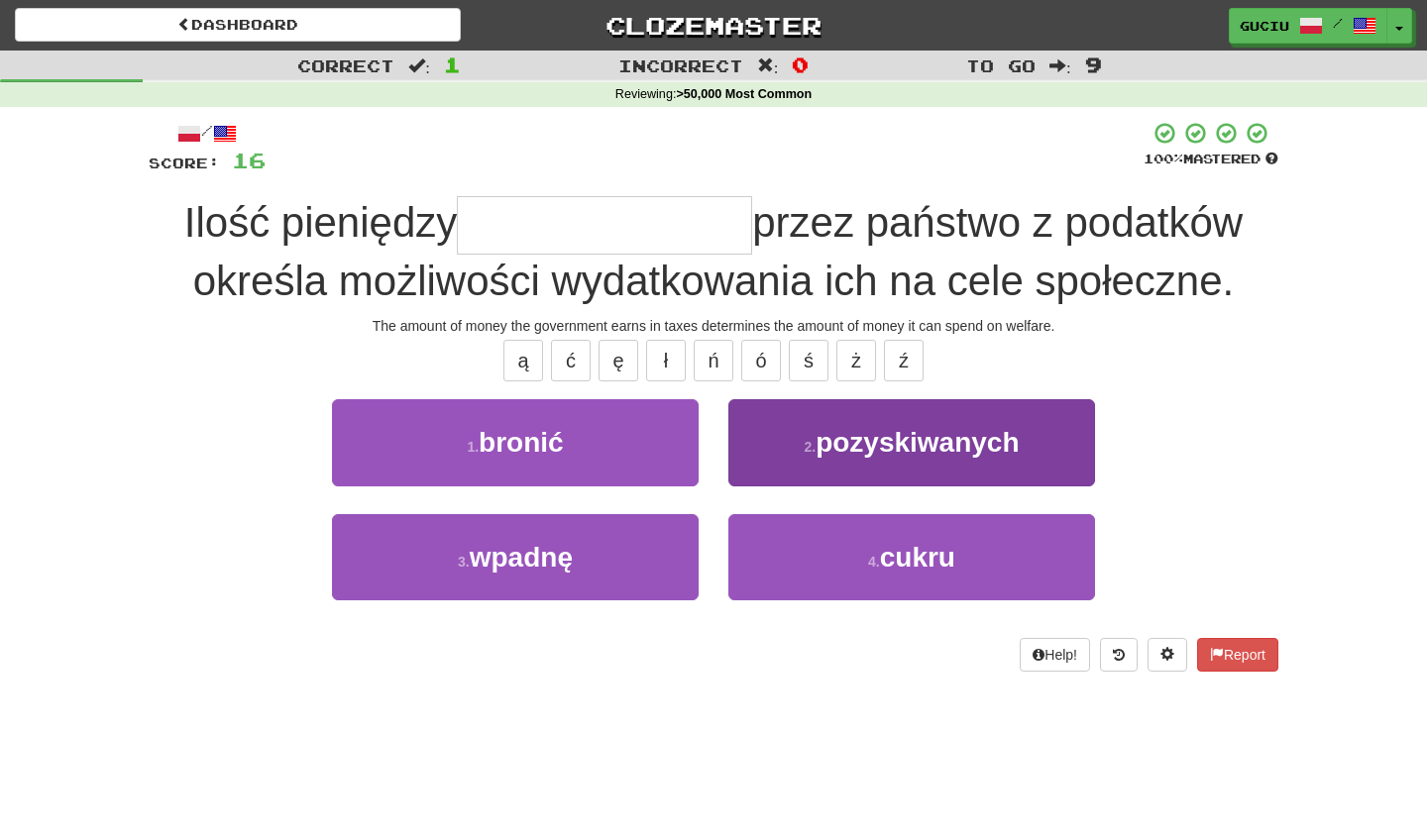 click on "pozyskiwanych" at bounding box center [917, 442] 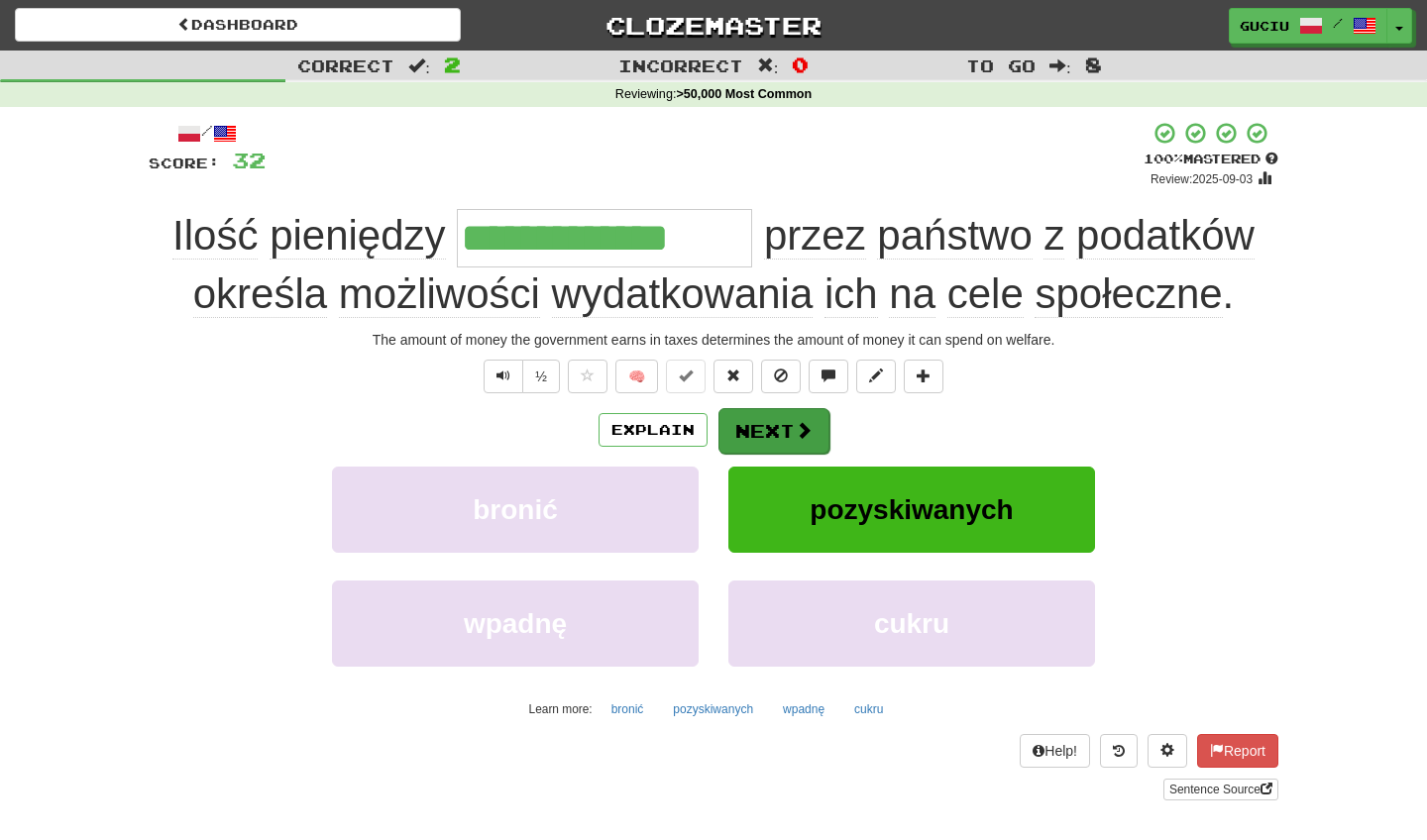 click on "Next" at bounding box center [774, 431] 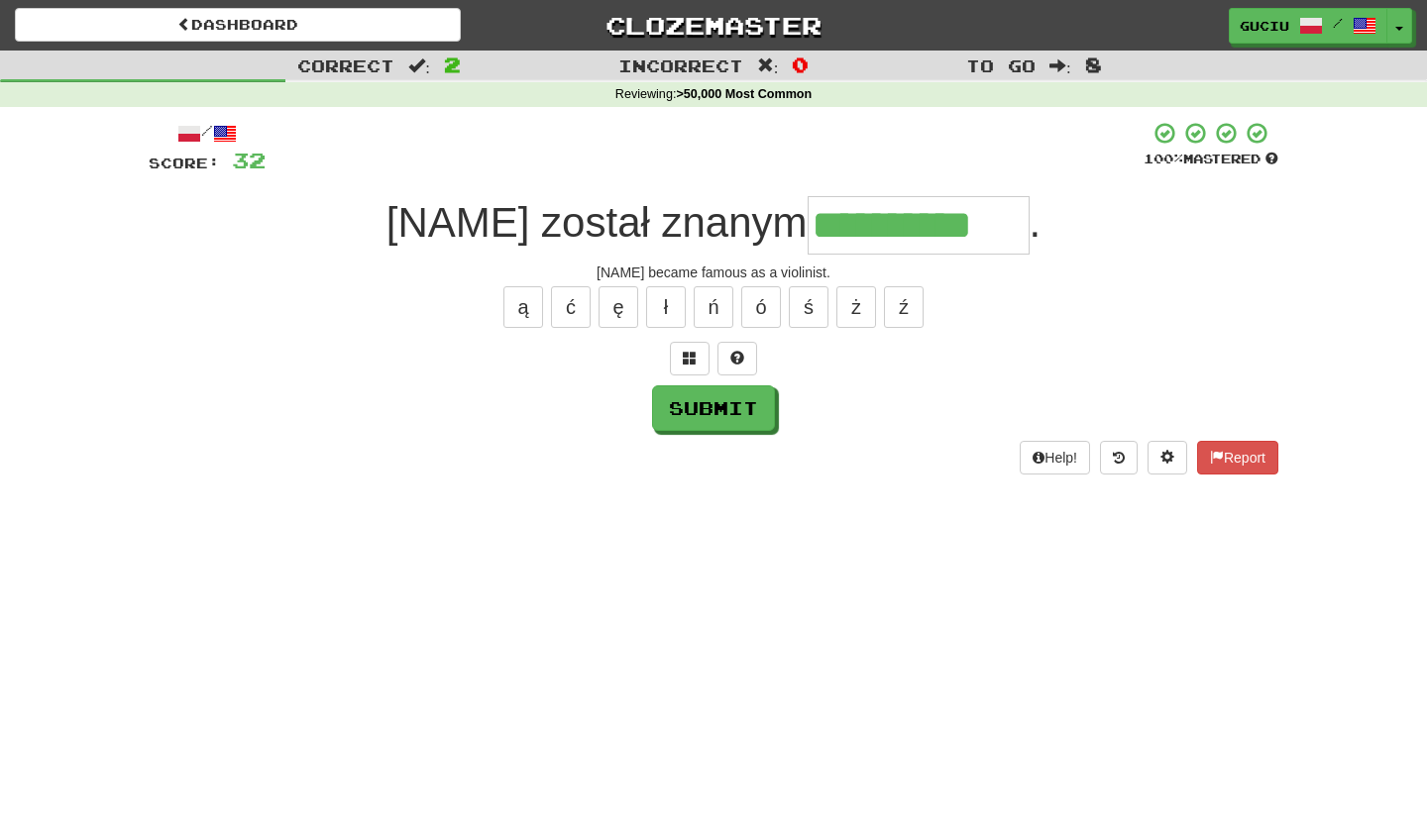type on "**********" 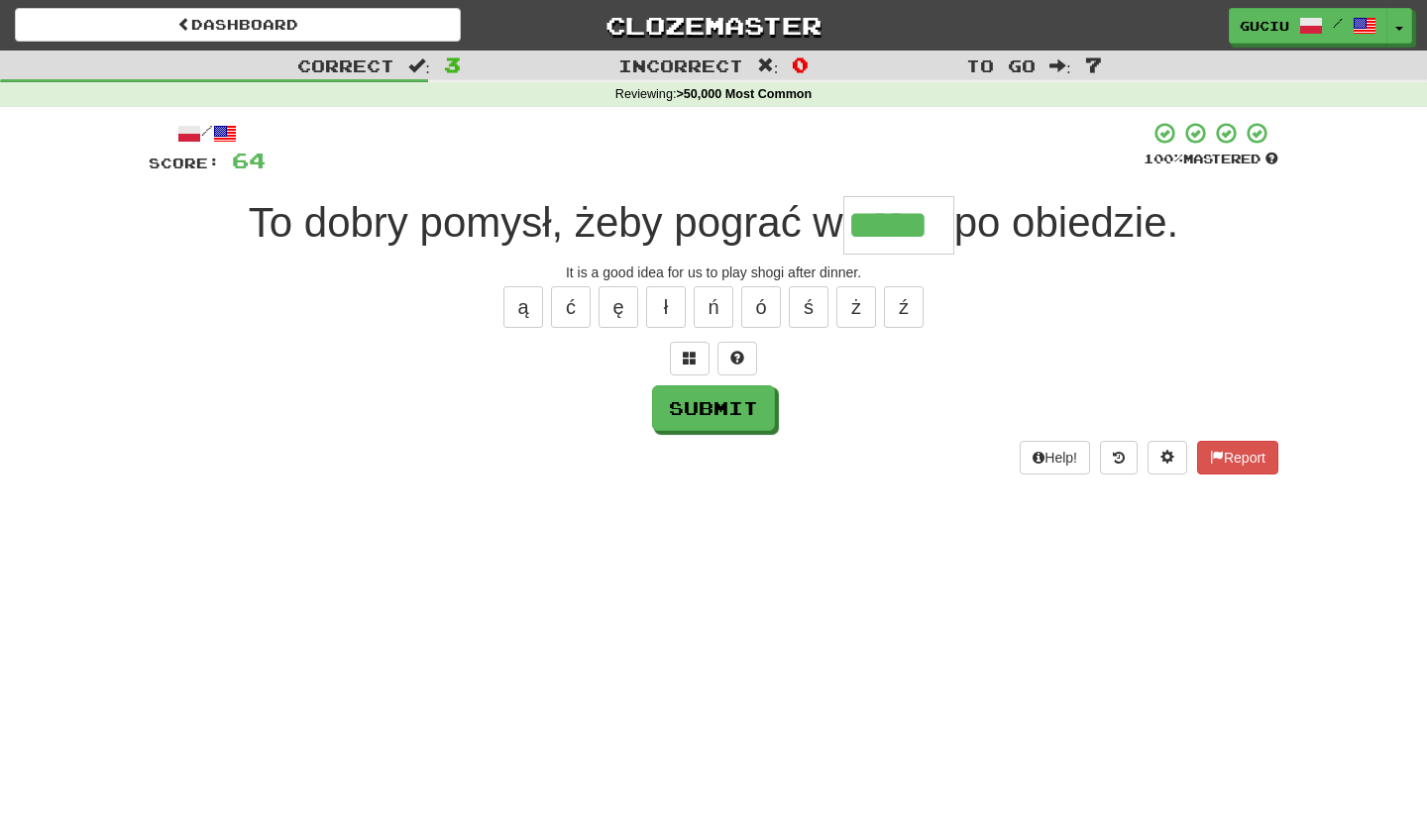 type on "*****" 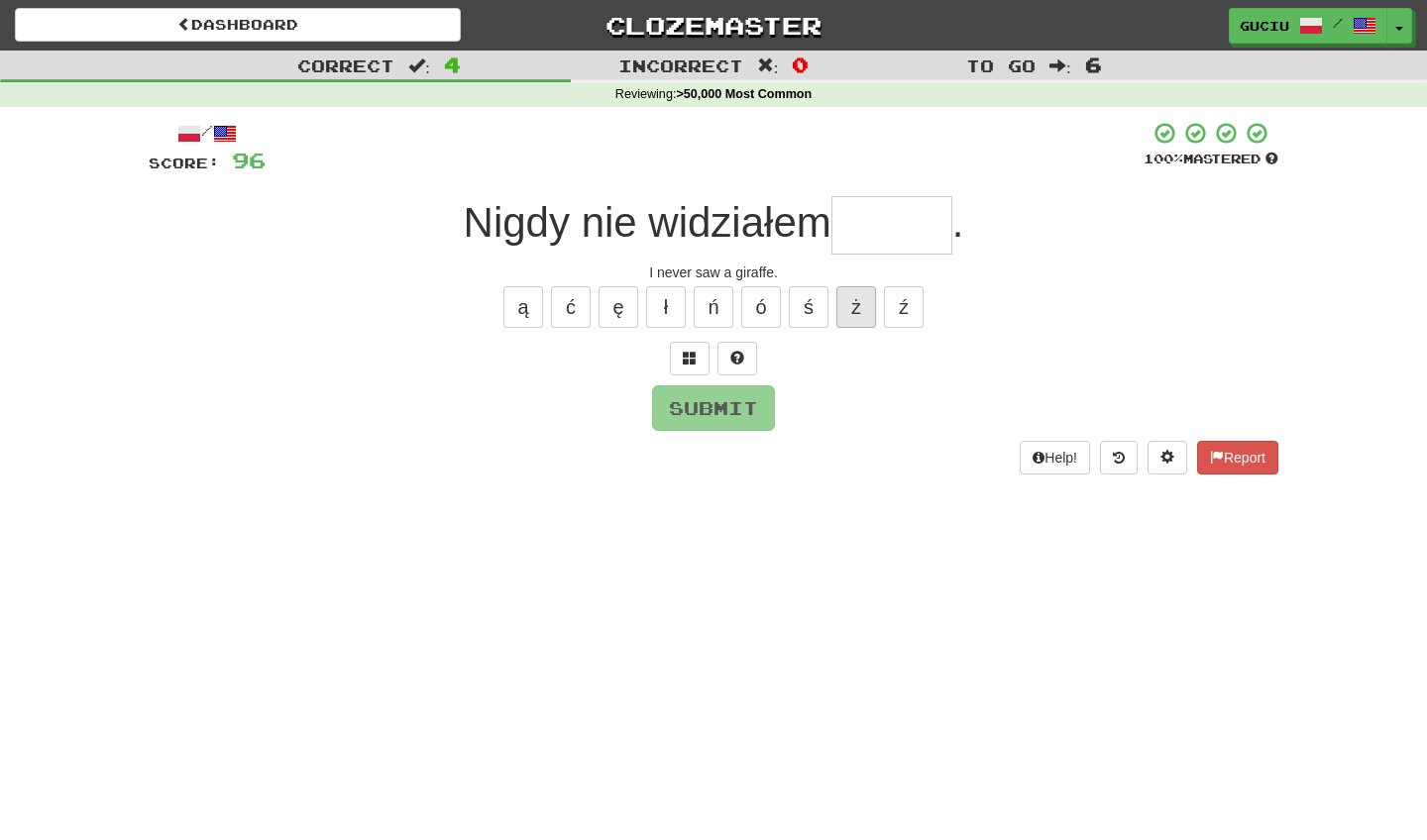 click on "ż" at bounding box center (856, 307) 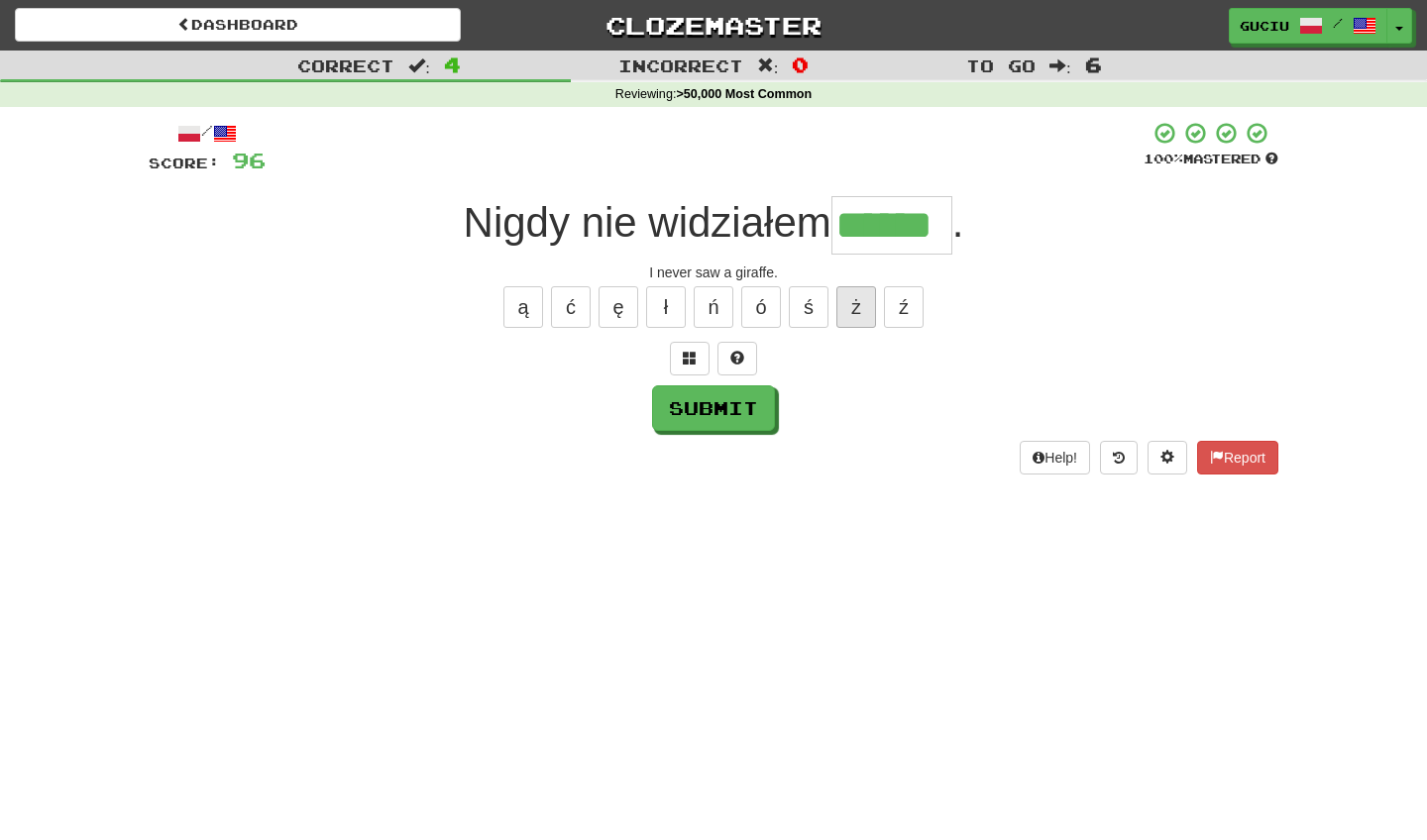 type on "******" 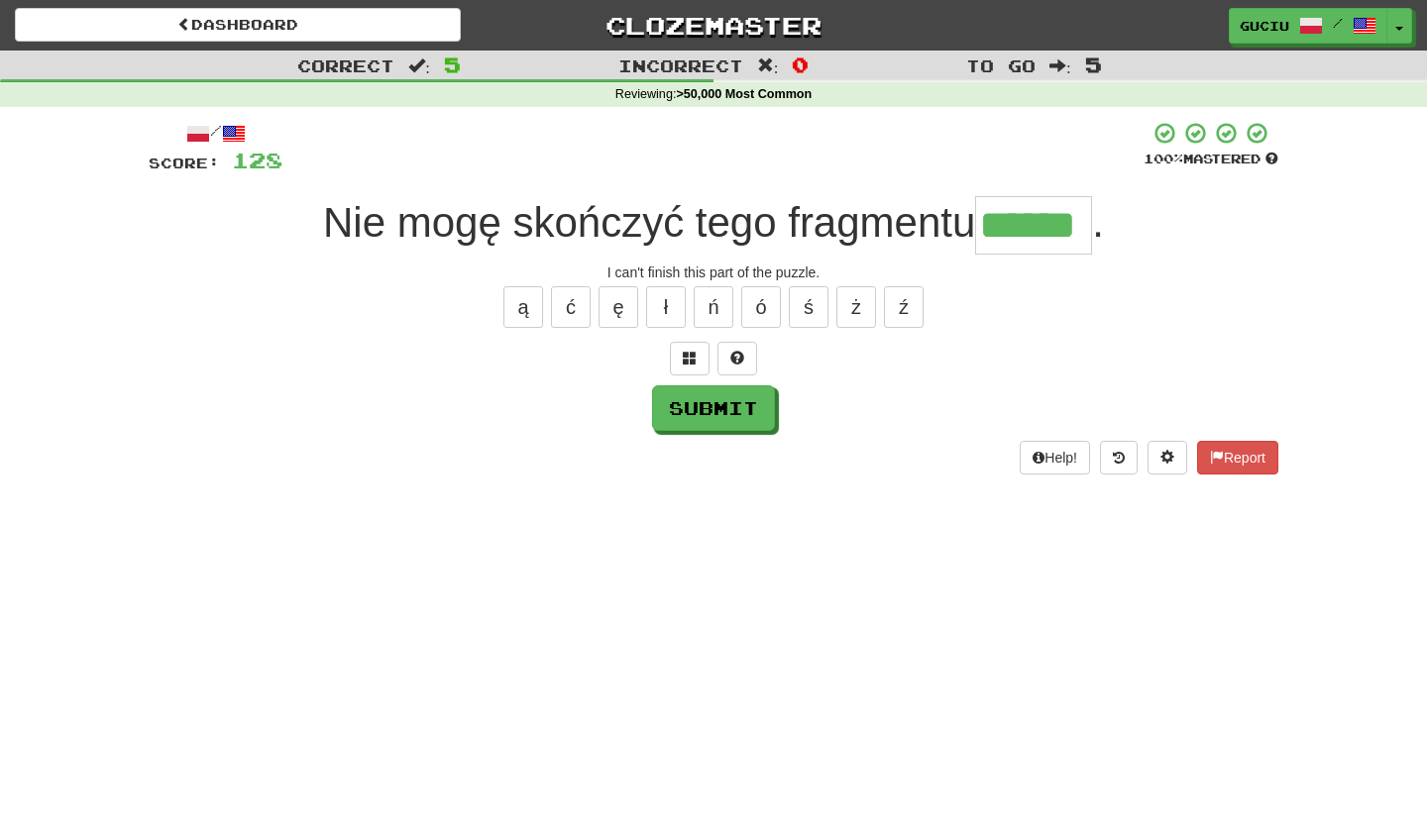type on "******" 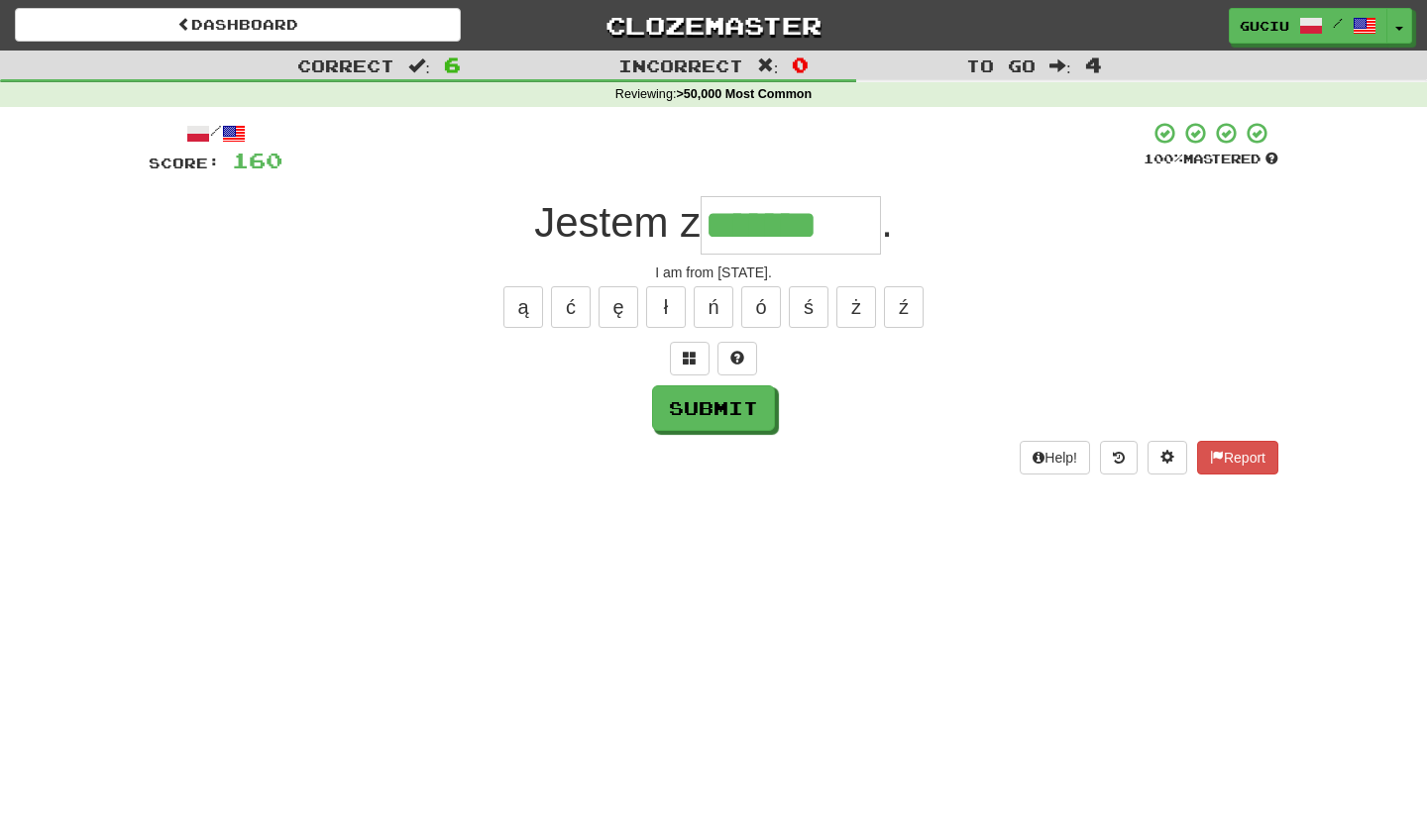 click on "ą ć ę ł ń ó ś ż ź" at bounding box center [714, 307] 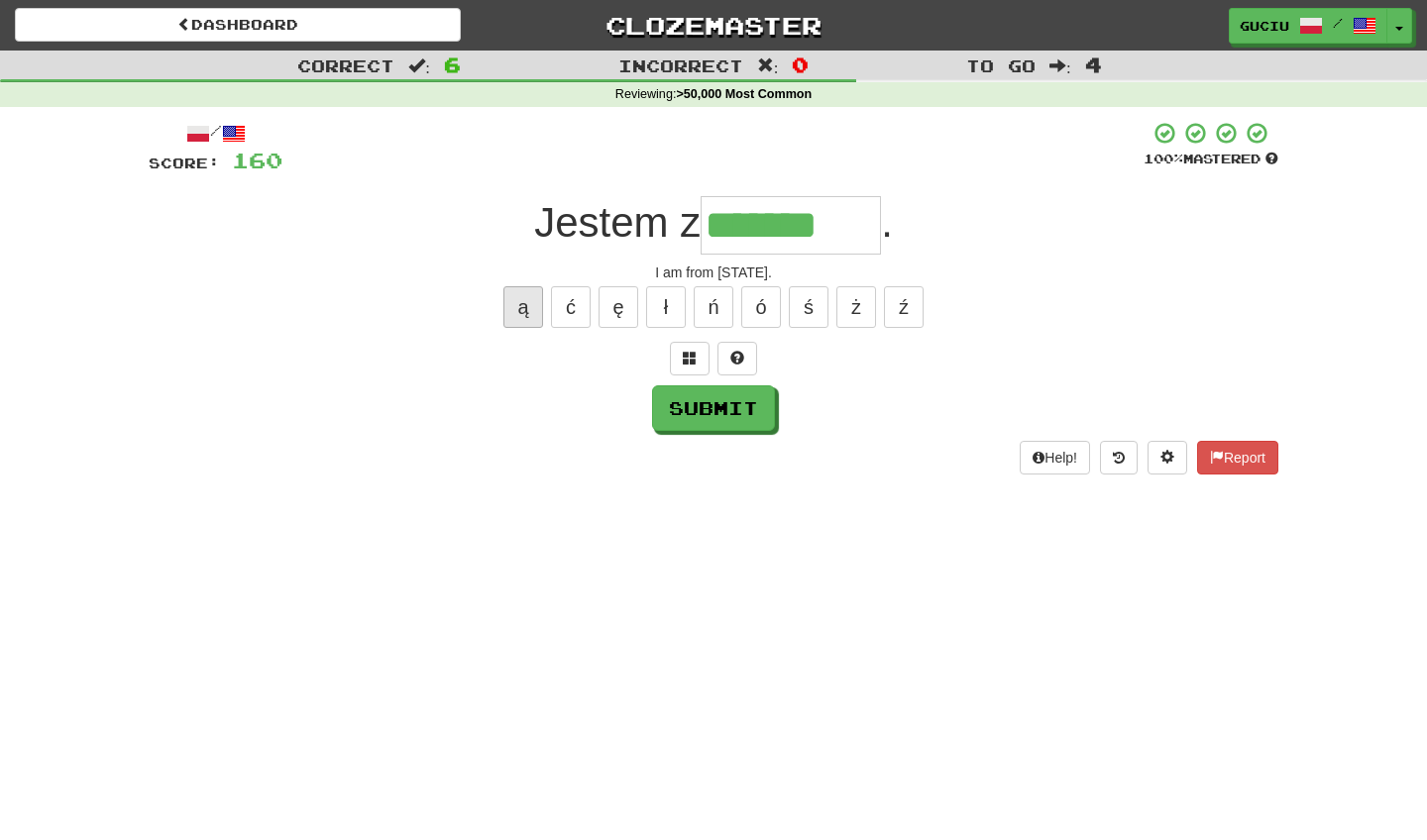 click on "ą" at bounding box center (523, 307) 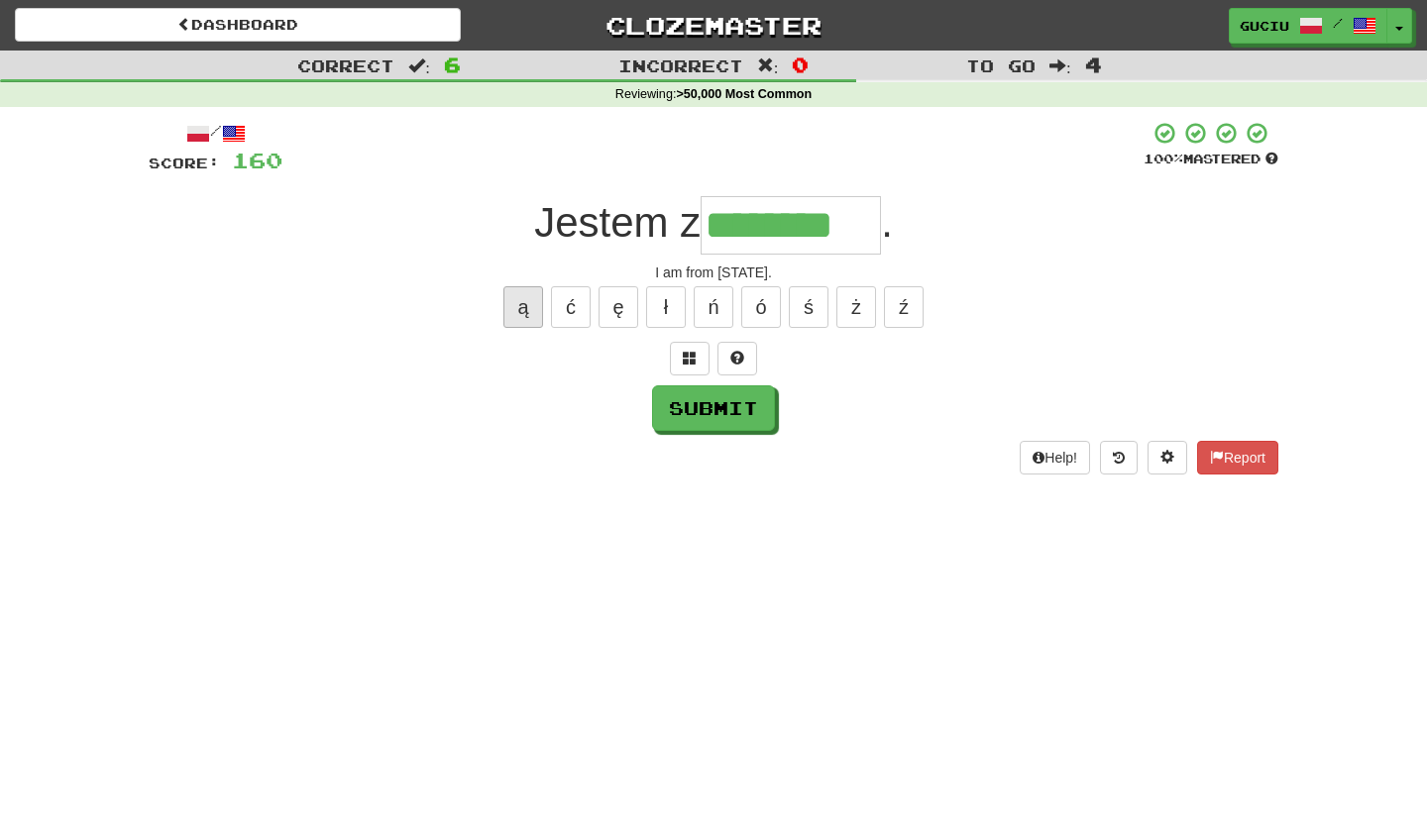 type on "********" 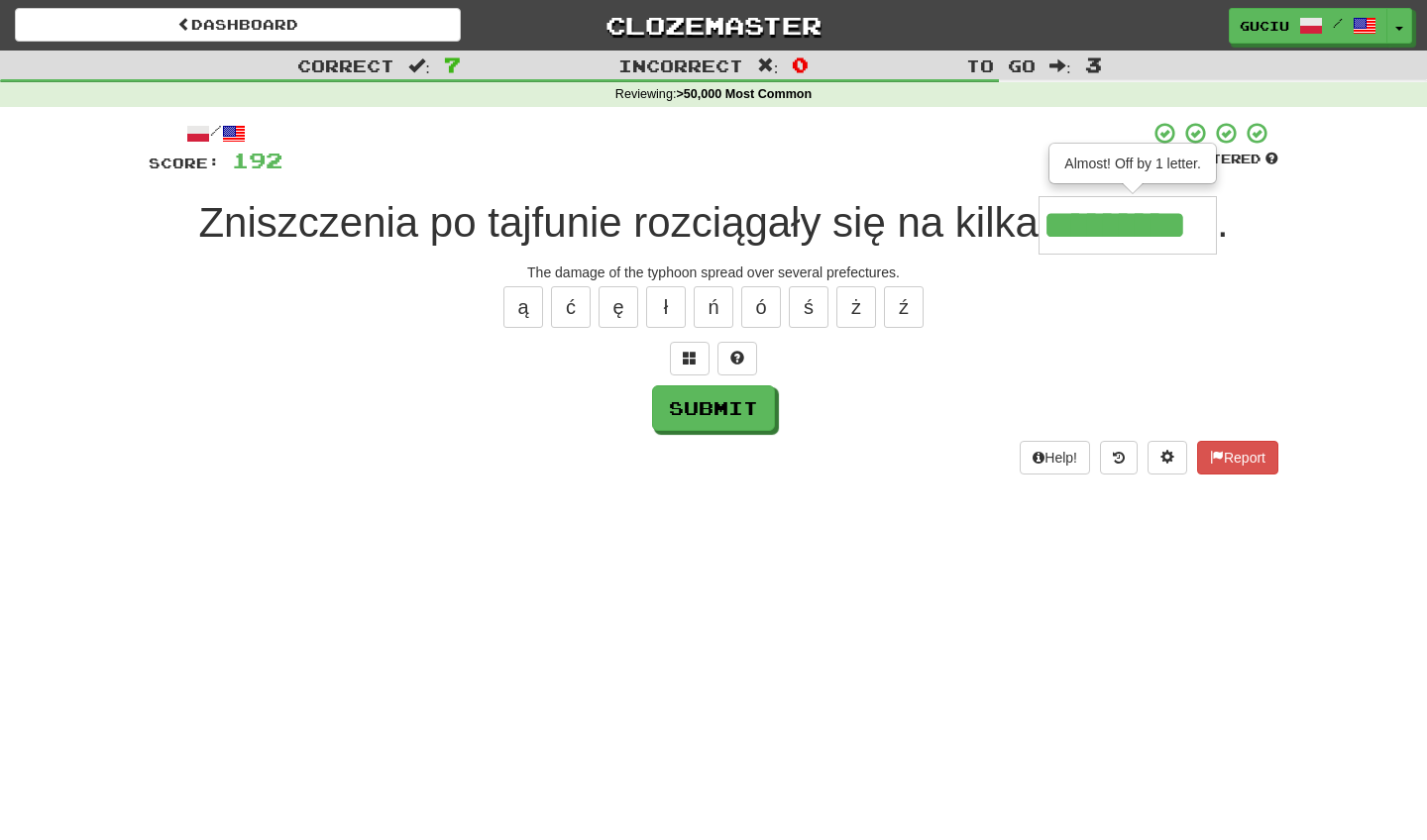 type on "*********" 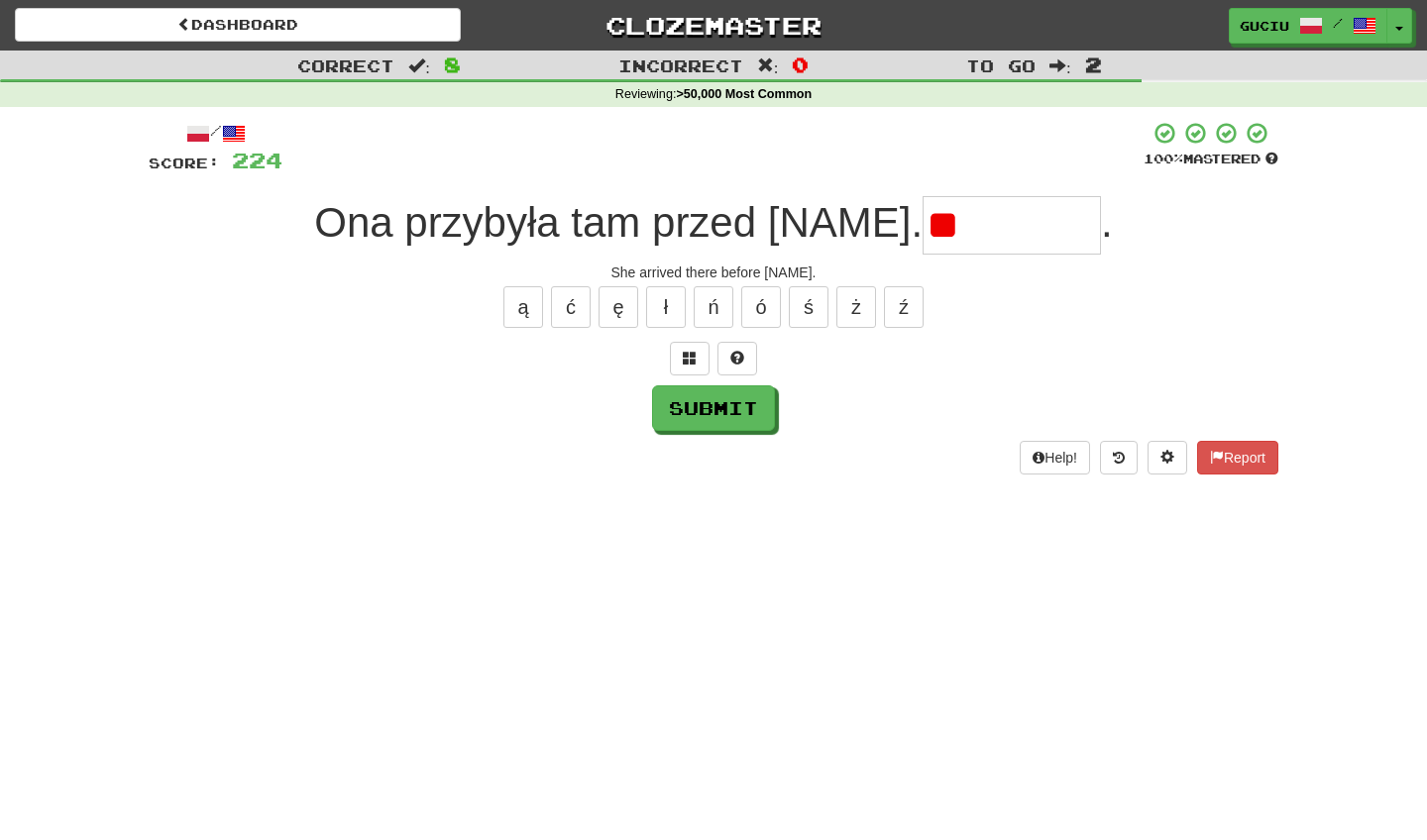 type on "*" 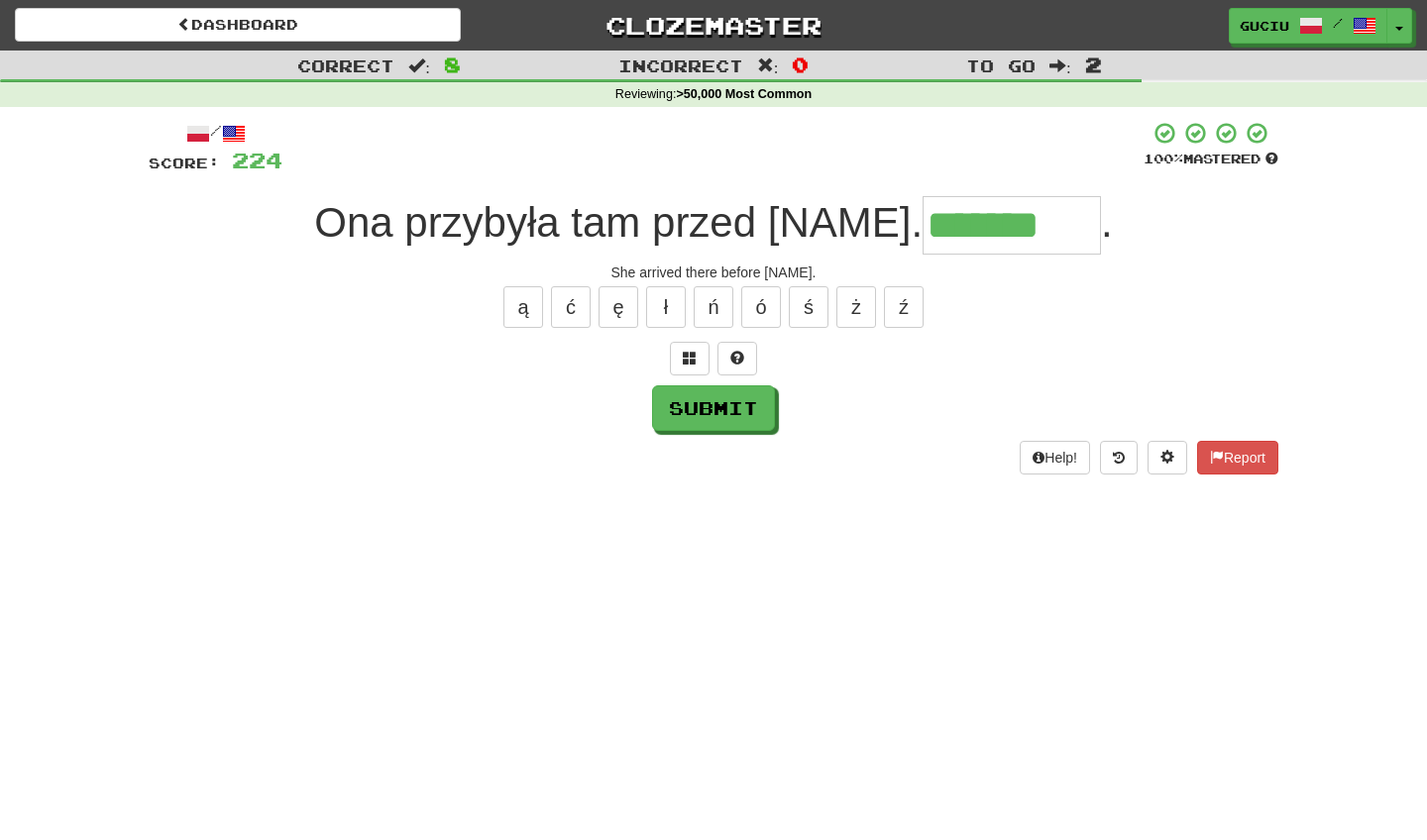 type on "*******" 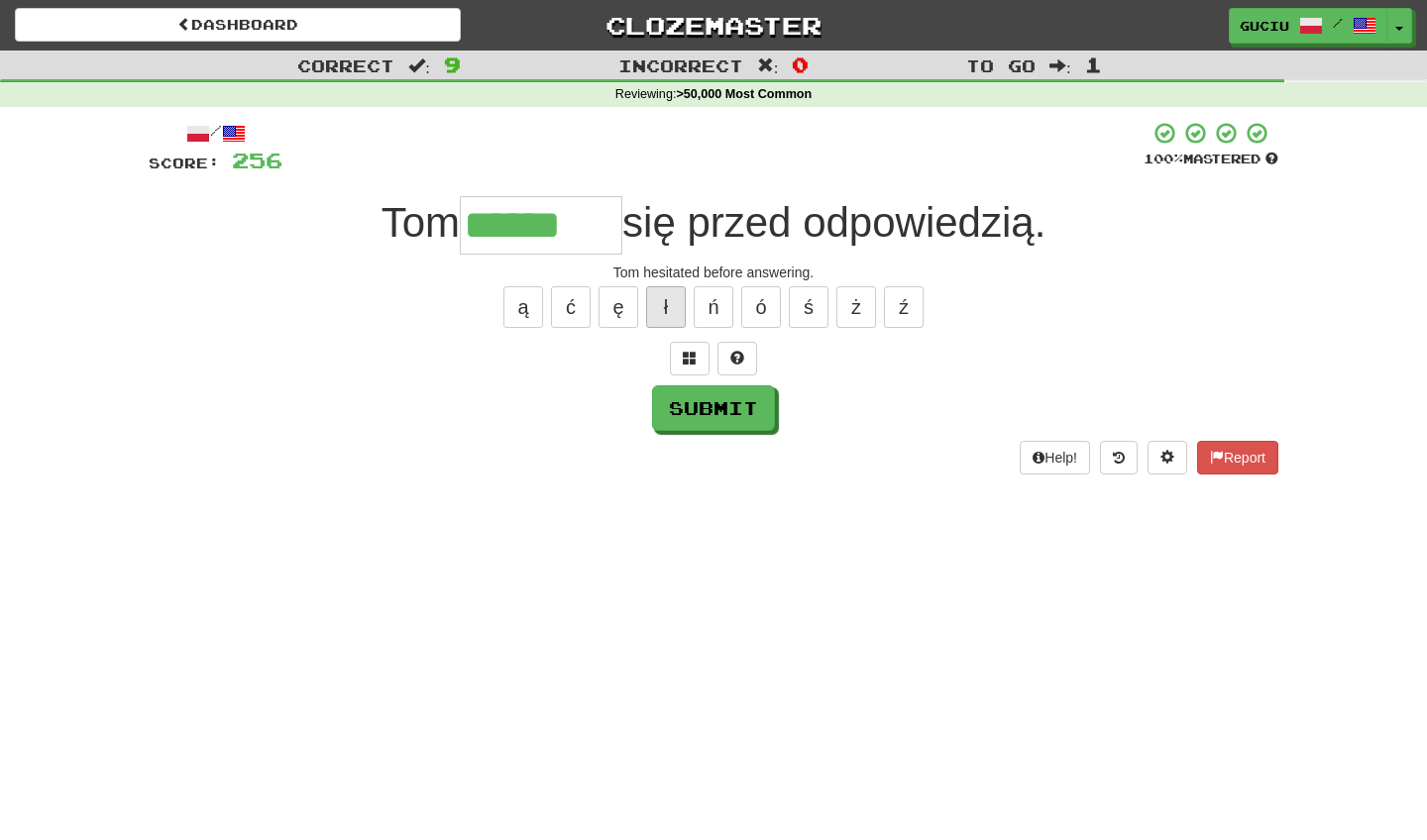click on "ł" at bounding box center (666, 307) 